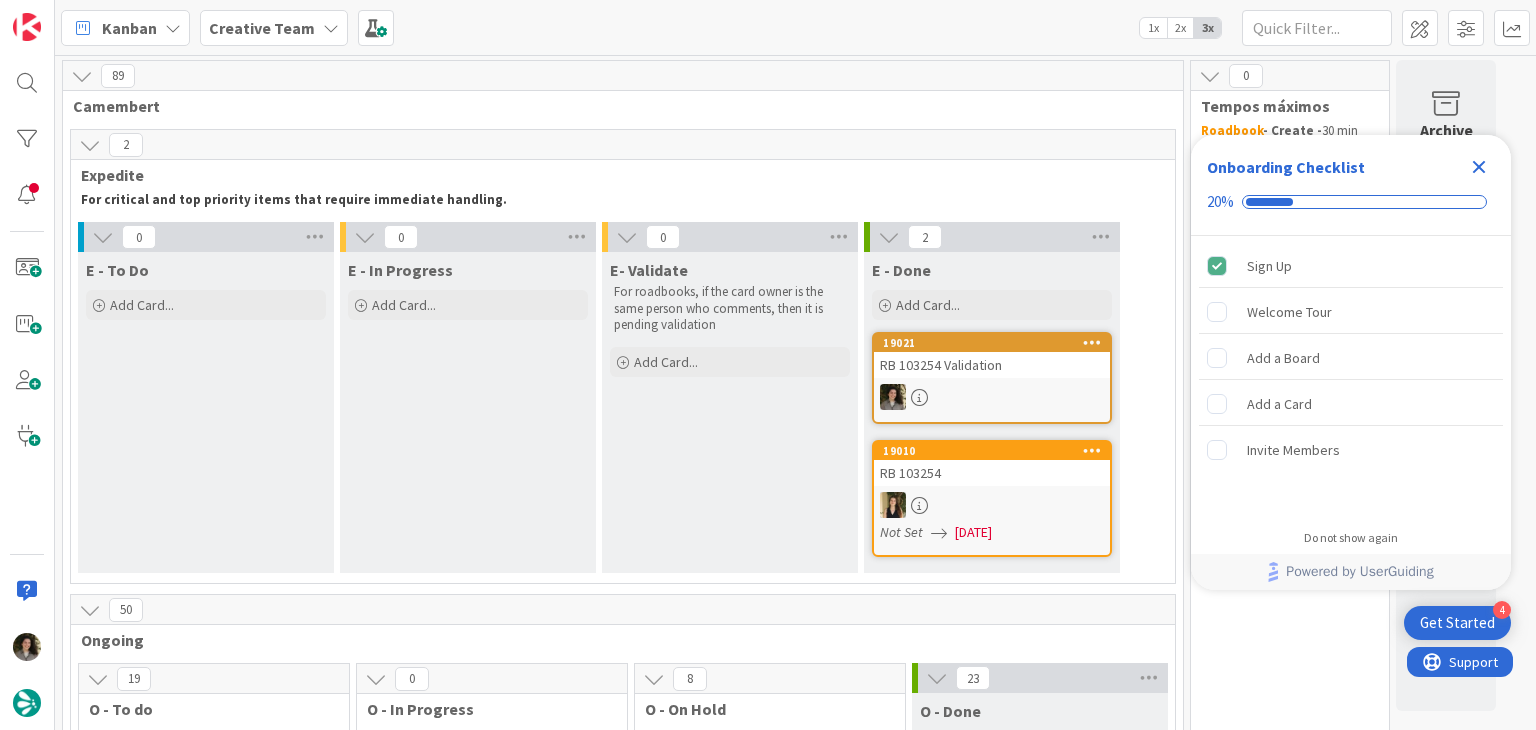 scroll, scrollTop: 0, scrollLeft: 0, axis: both 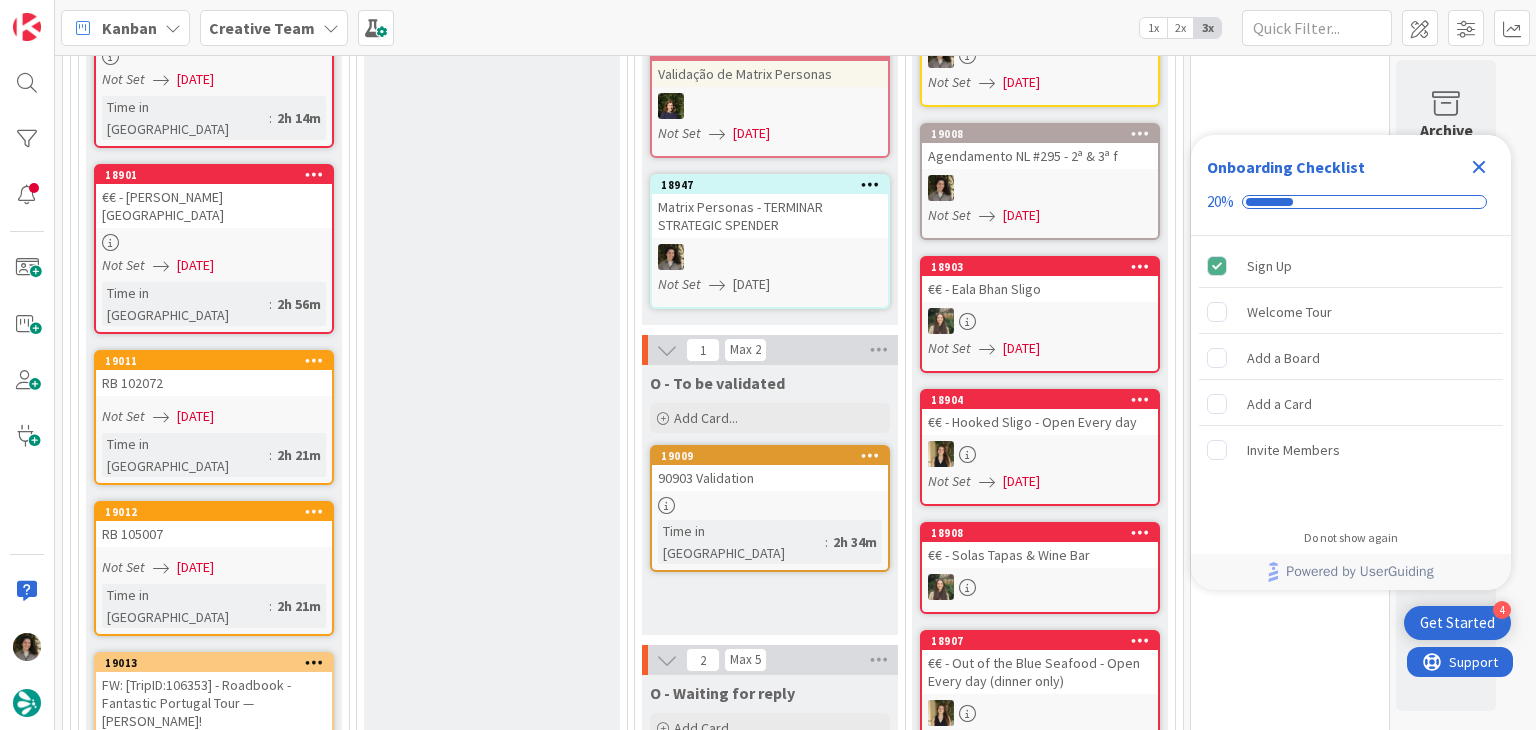 click on "[DATE]" at bounding box center (751, 284) 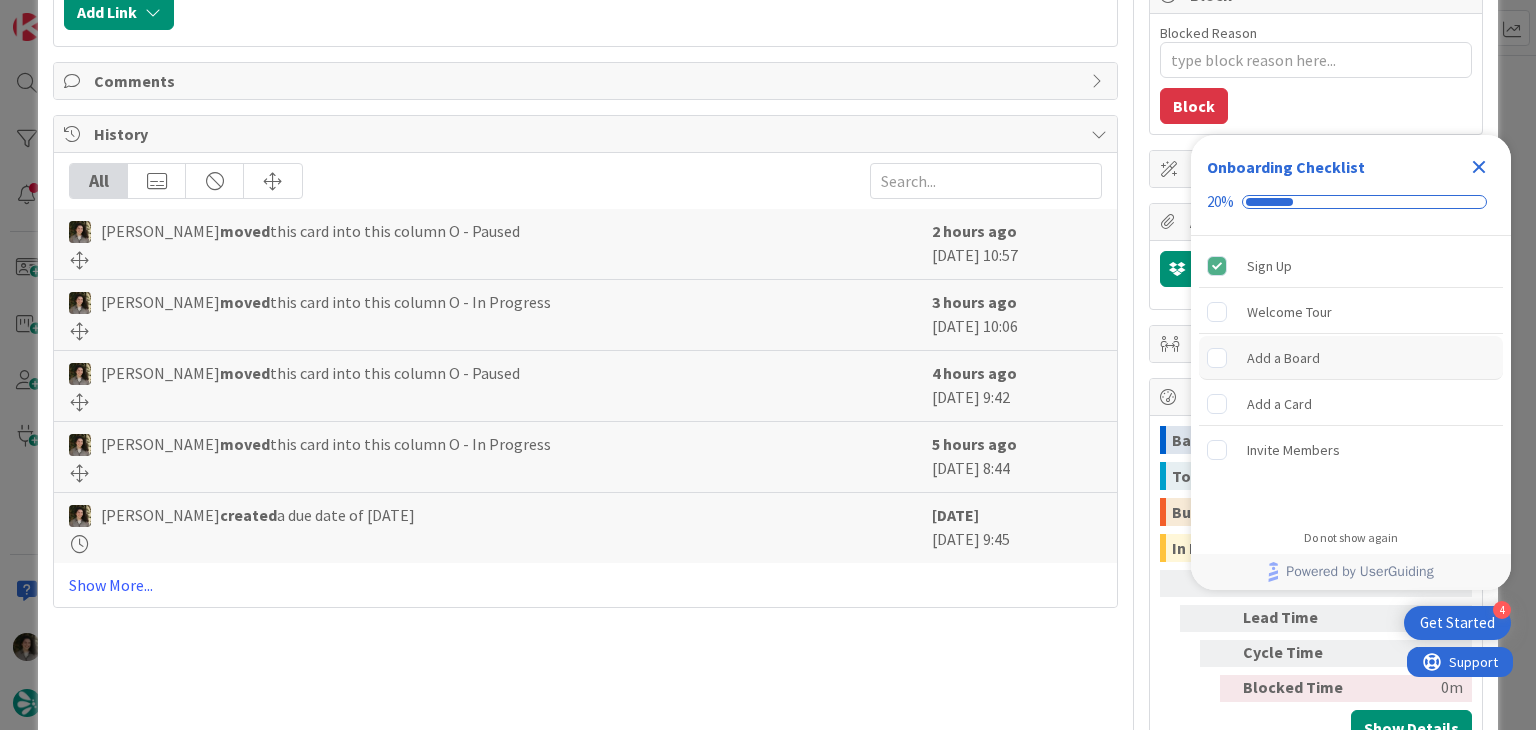scroll, scrollTop: 476, scrollLeft: 0, axis: vertical 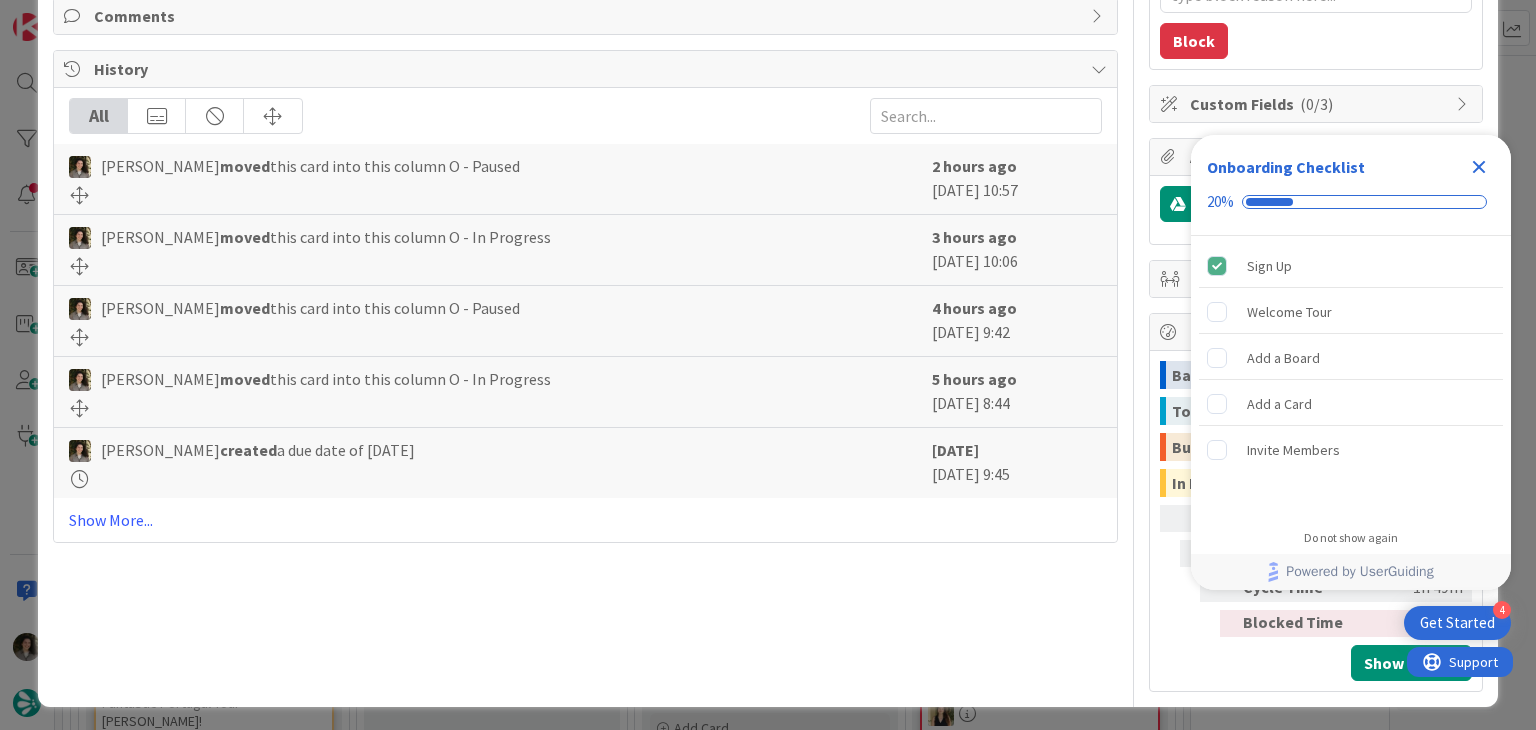 click 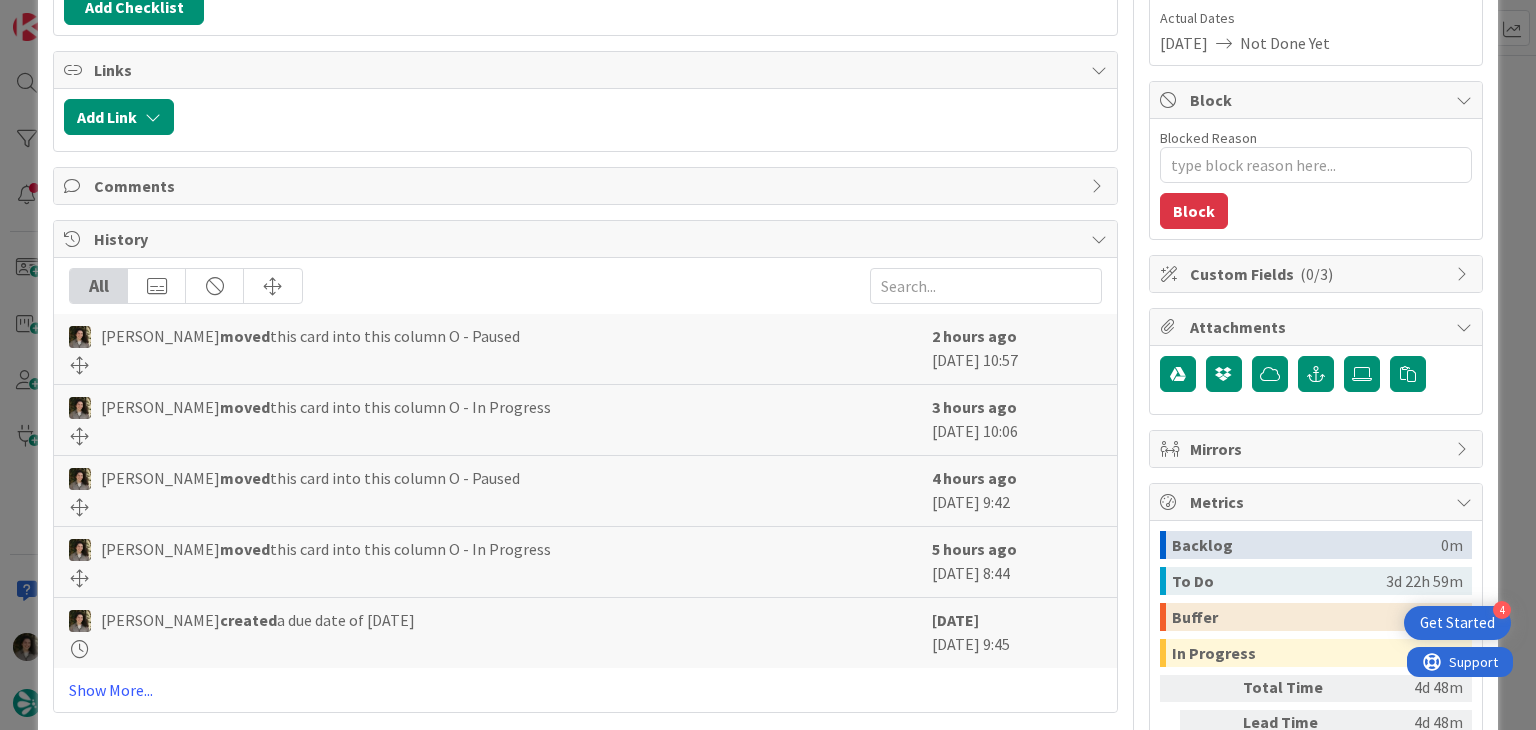 scroll, scrollTop: 0, scrollLeft: 0, axis: both 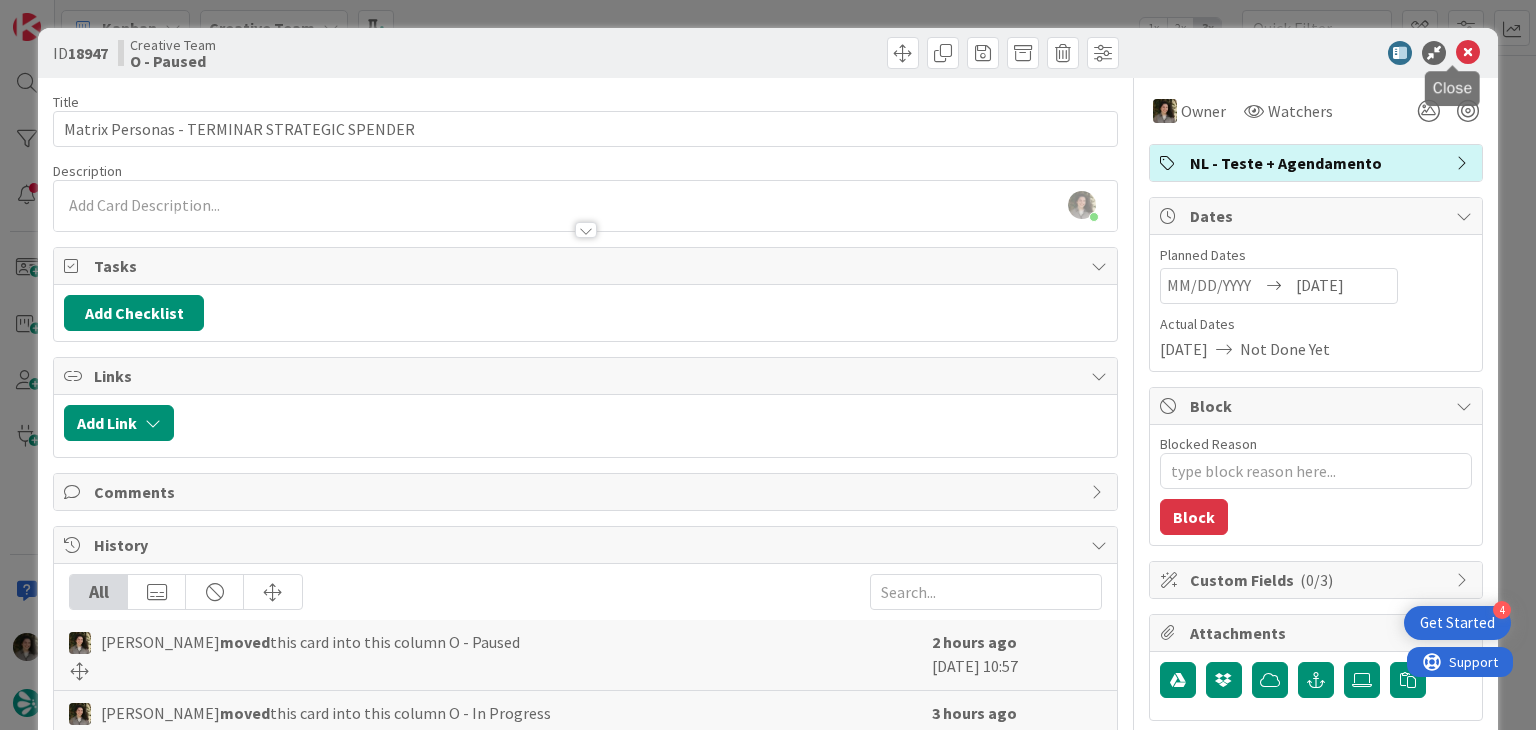 click at bounding box center [1468, 53] 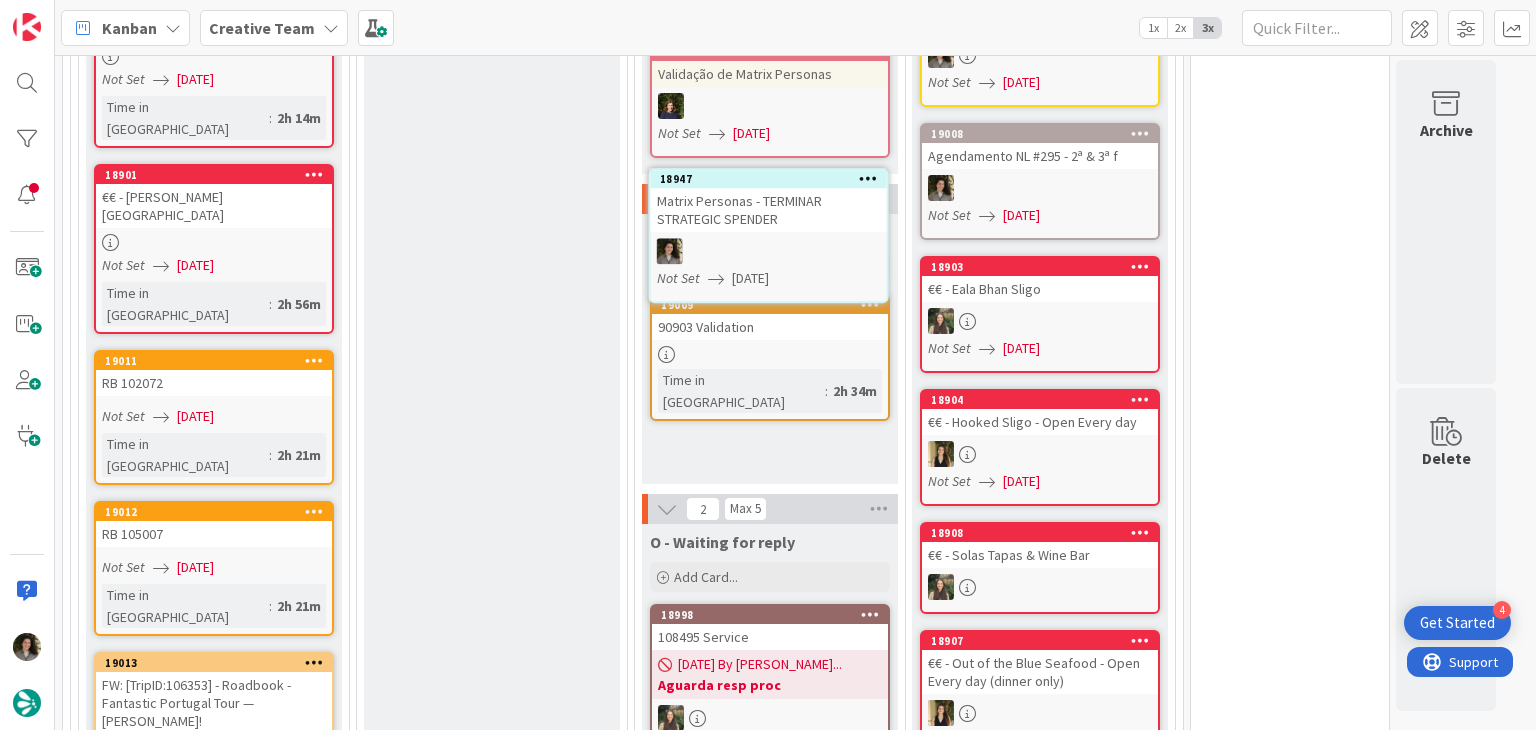 scroll, scrollTop: 0, scrollLeft: 0, axis: both 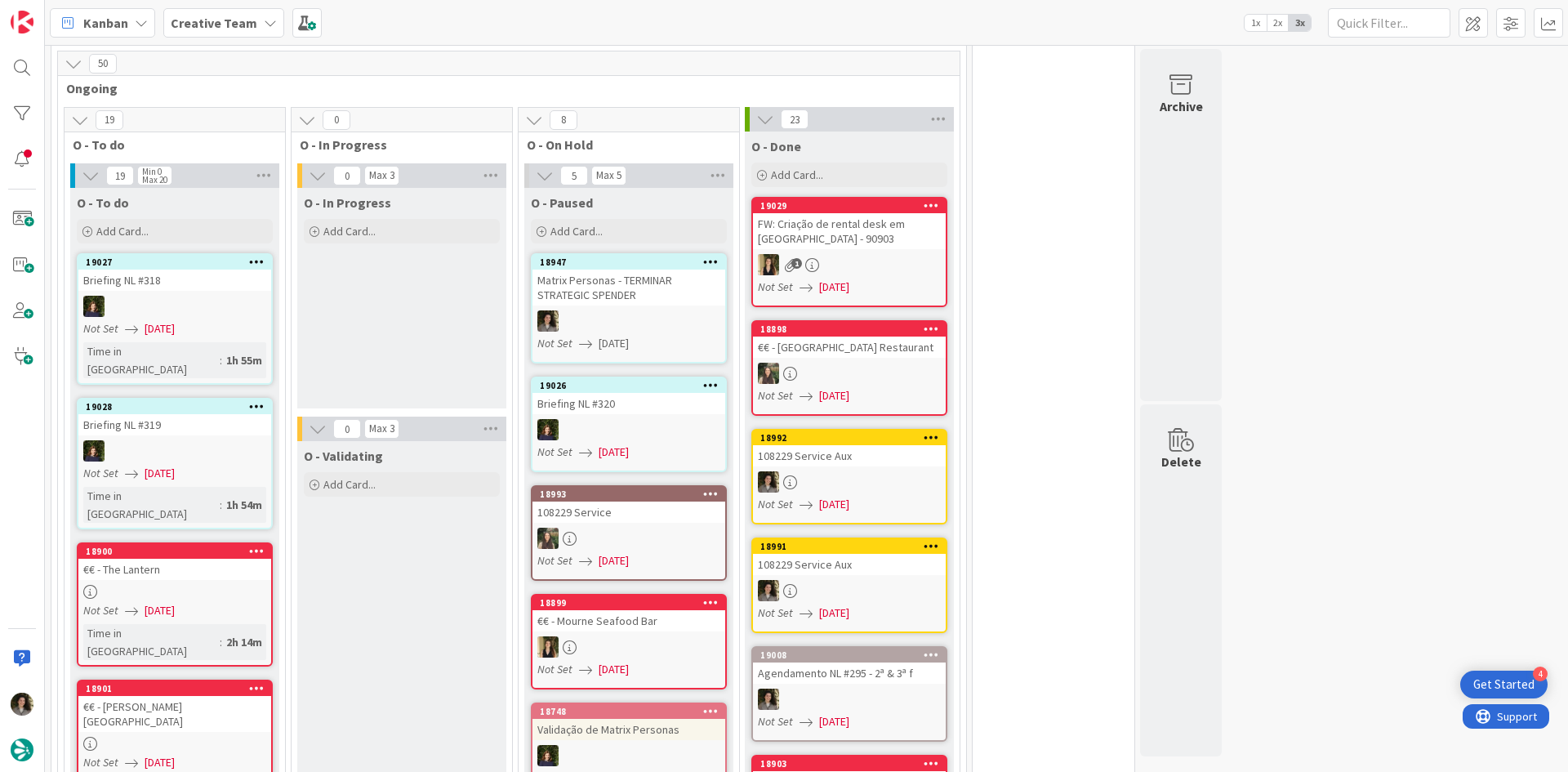 click on "Matrix Personas - TERMINAR STRATEGIC SPENDER" at bounding box center (629, 288) 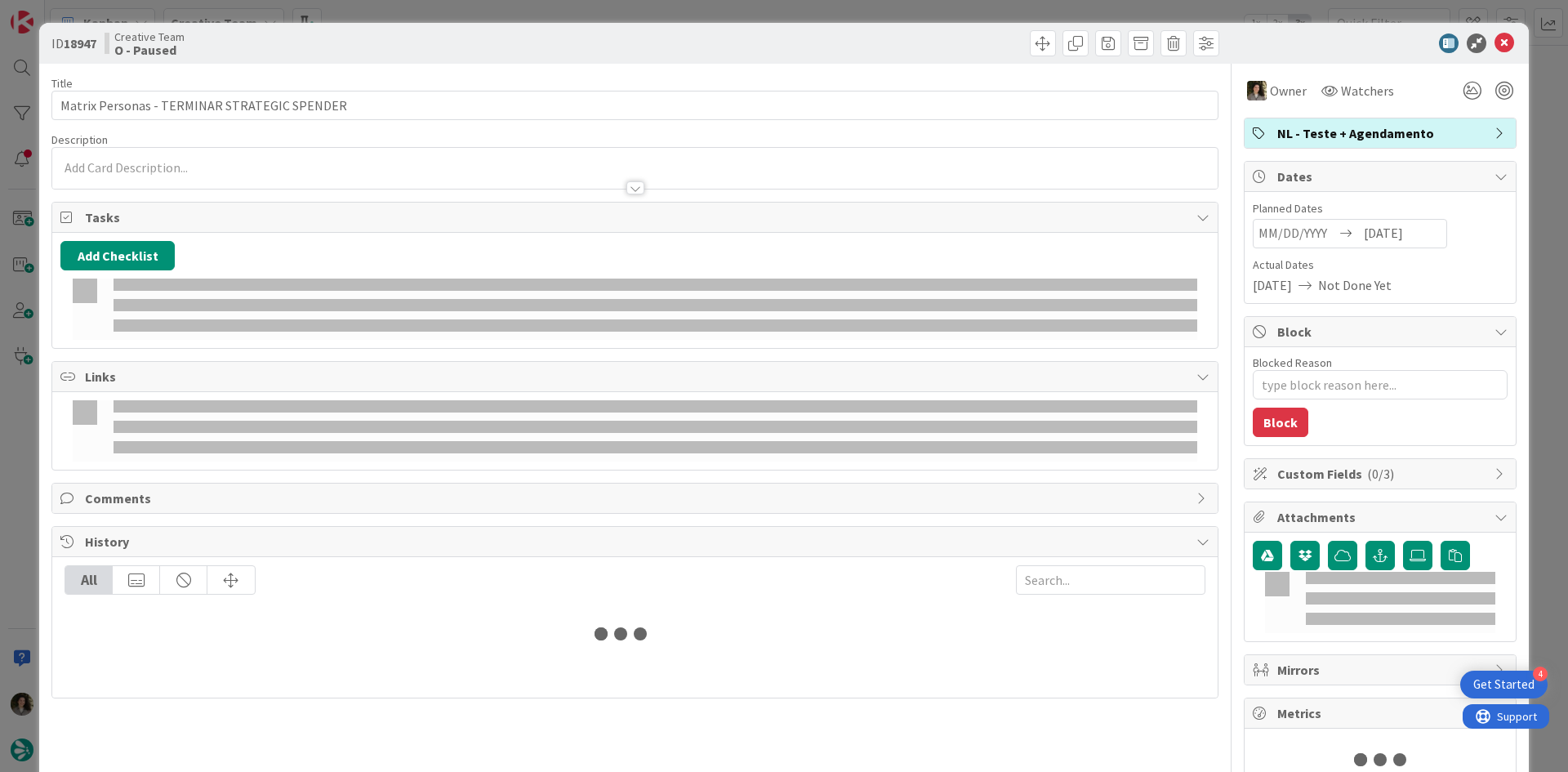 scroll, scrollTop: 0, scrollLeft: 0, axis: both 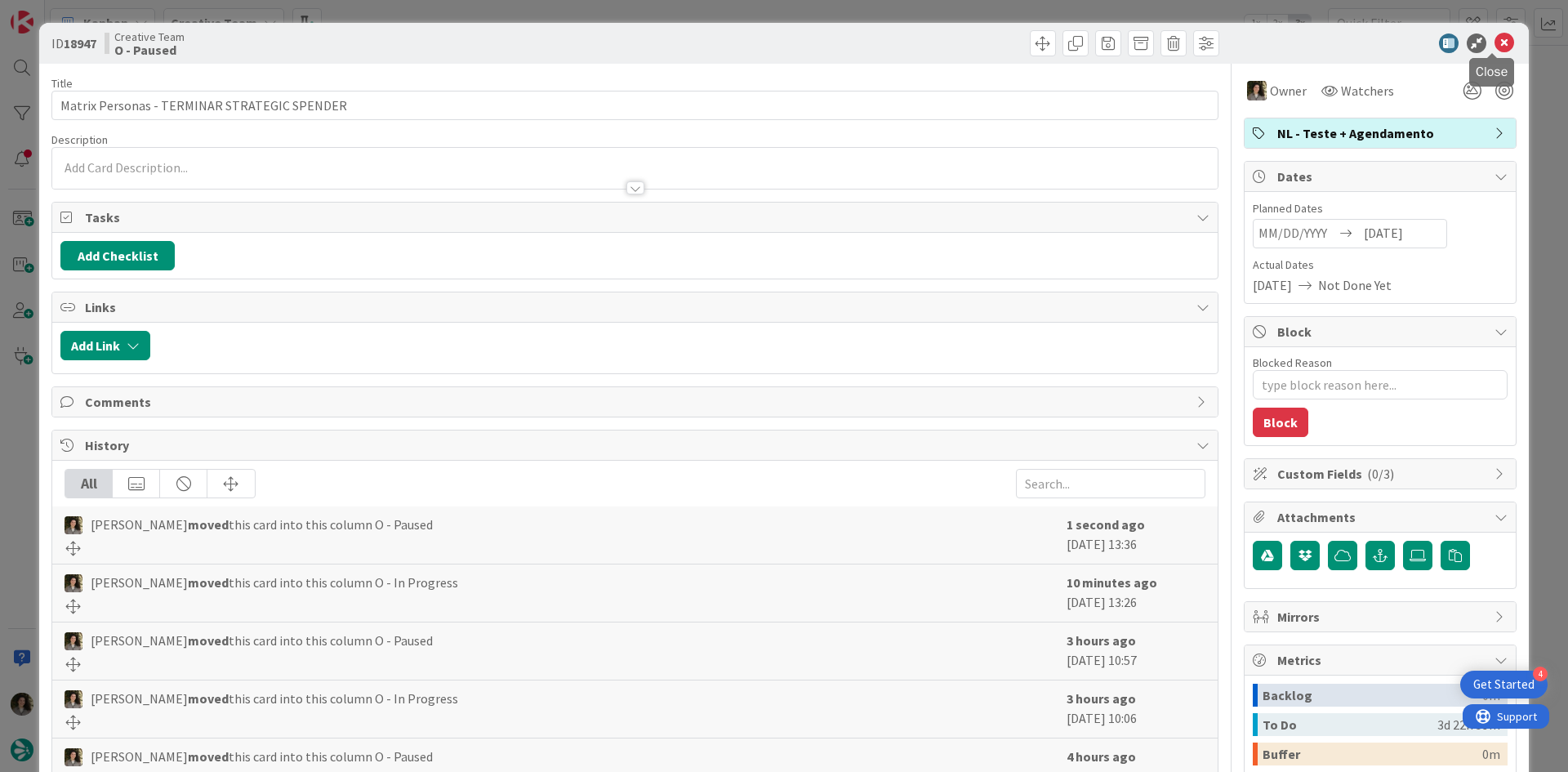 click at bounding box center [1504, 43] 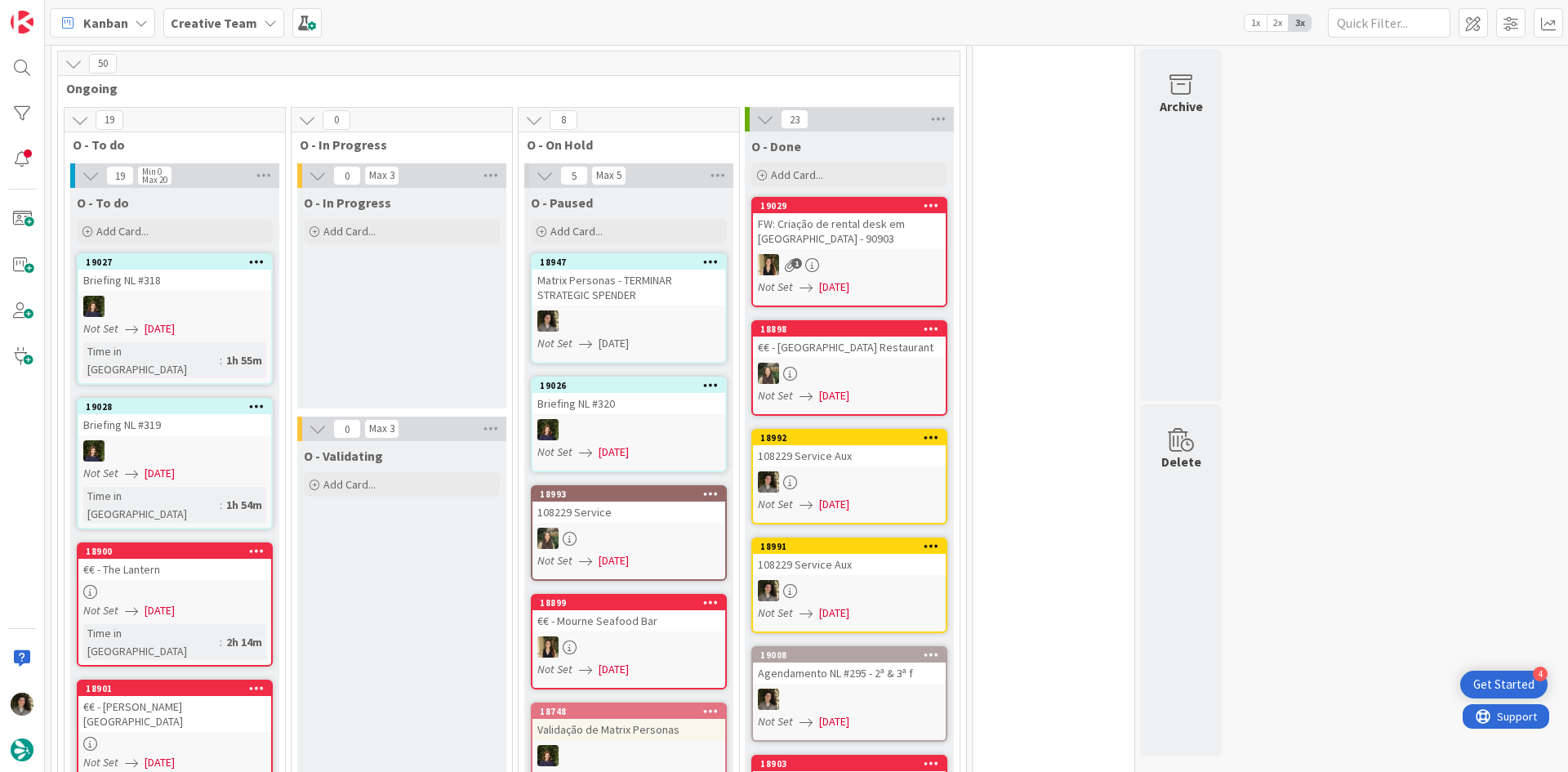 scroll, scrollTop: 0, scrollLeft: 0, axis: both 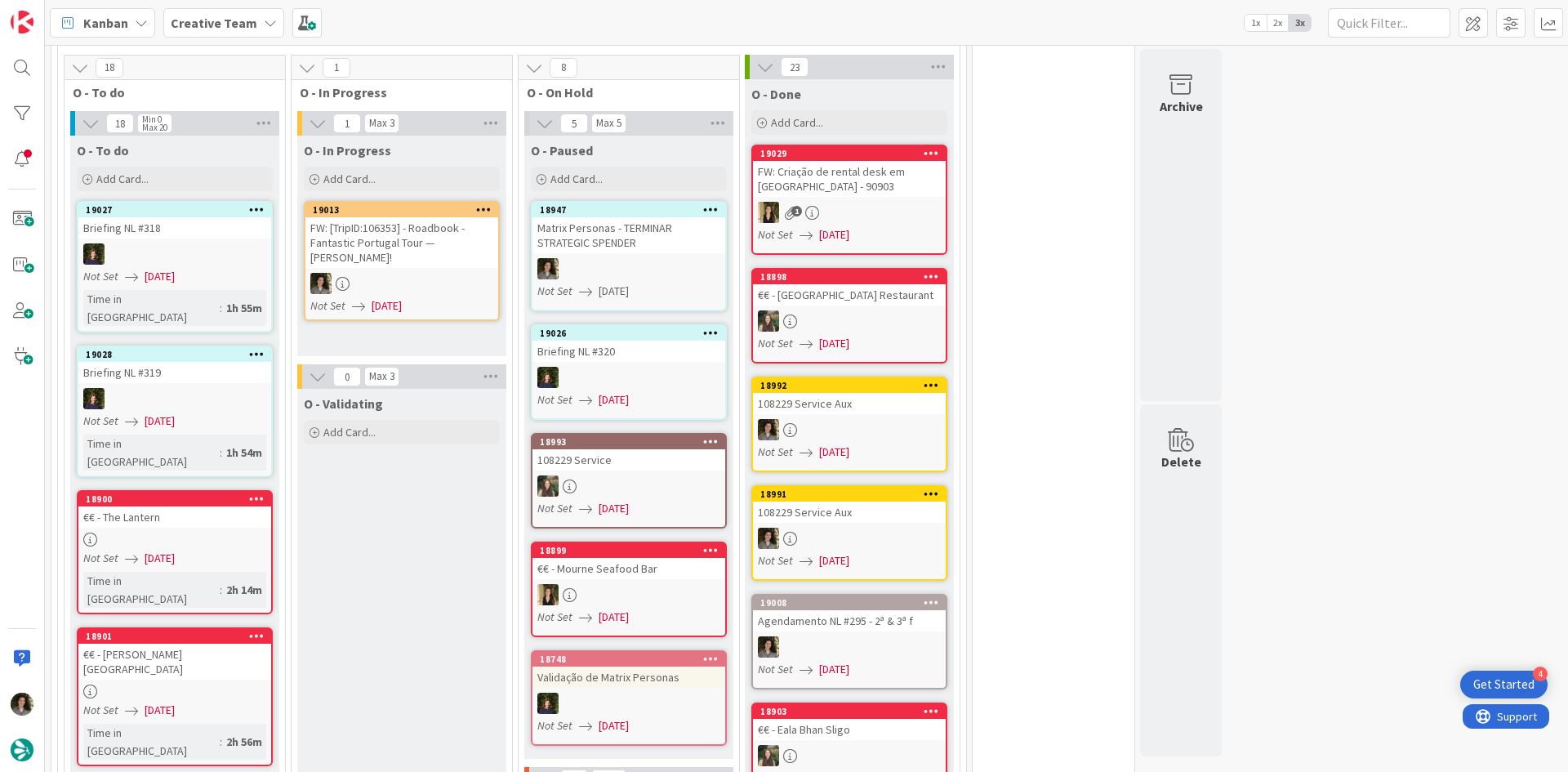 click on "FW: [TripID:106353] - Roadbook - Fantastic Portugal Tour — [PERSON_NAME]!" at bounding box center (402, 243) 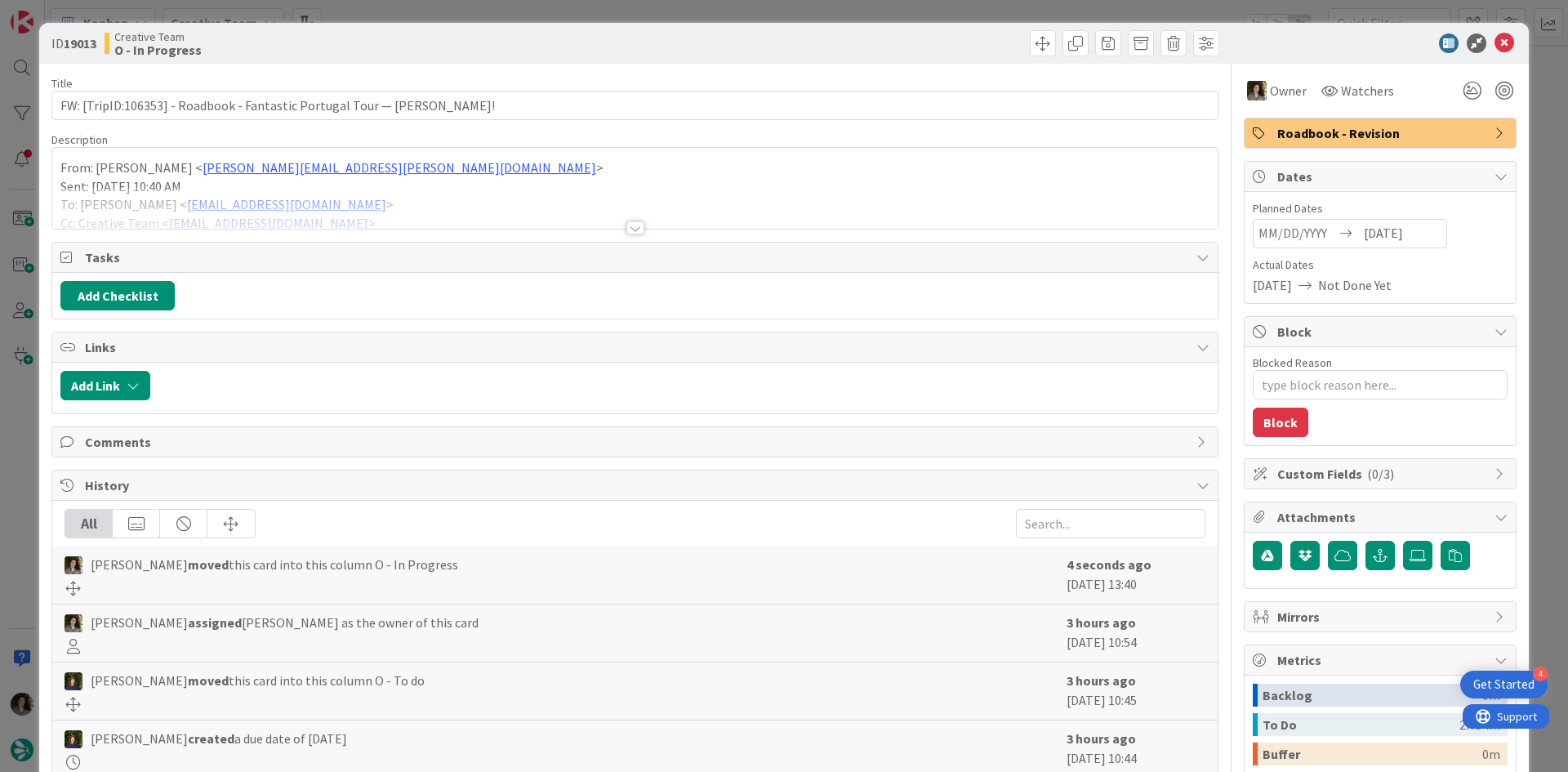 scroll, scrollTop: 0, scrollLeft: 0, axis: both 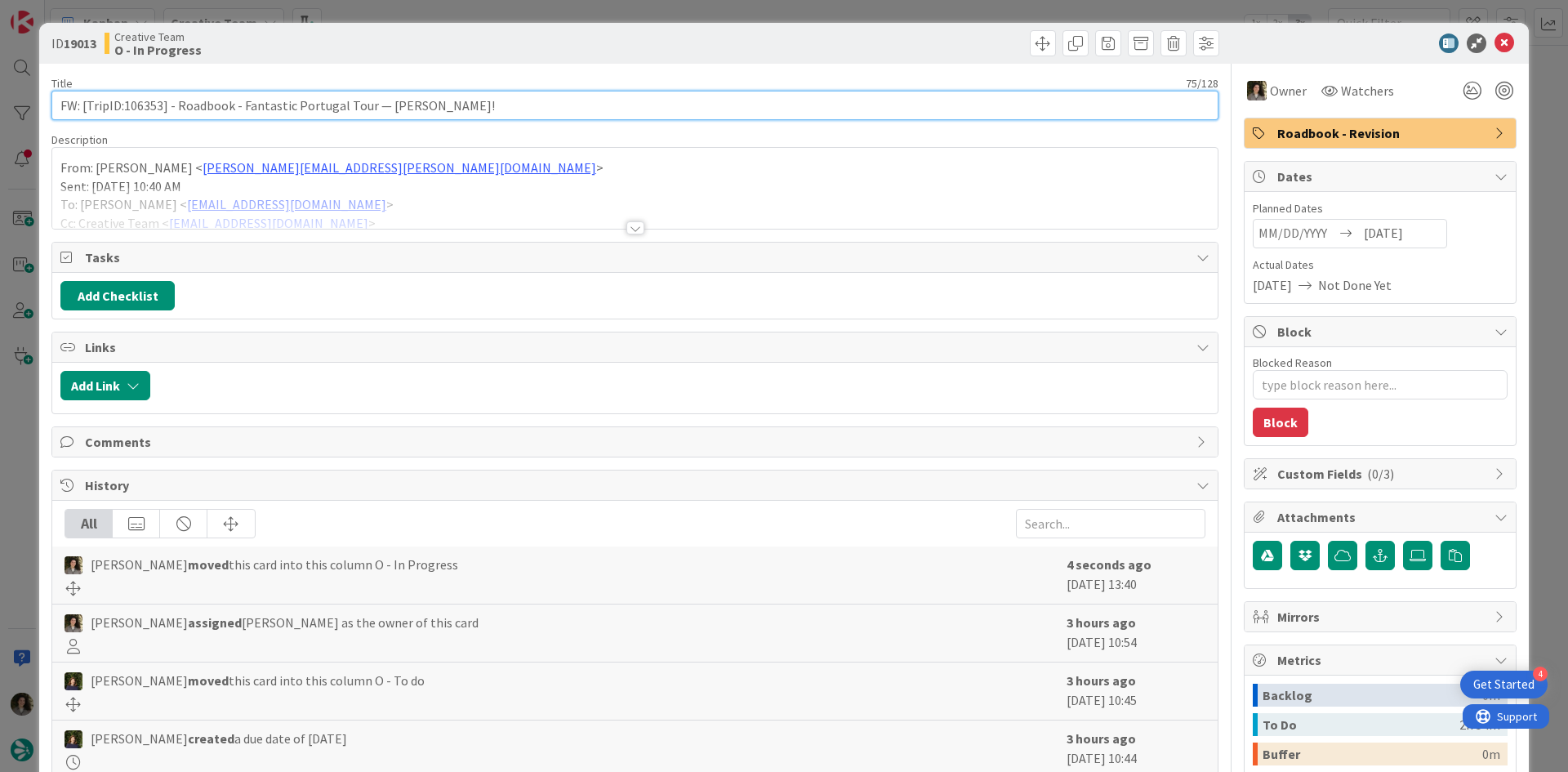 drag, startPoint x: 163, startPoint y: 103, endPoint x: 125, endPoint y: 106, distance: 38.118237 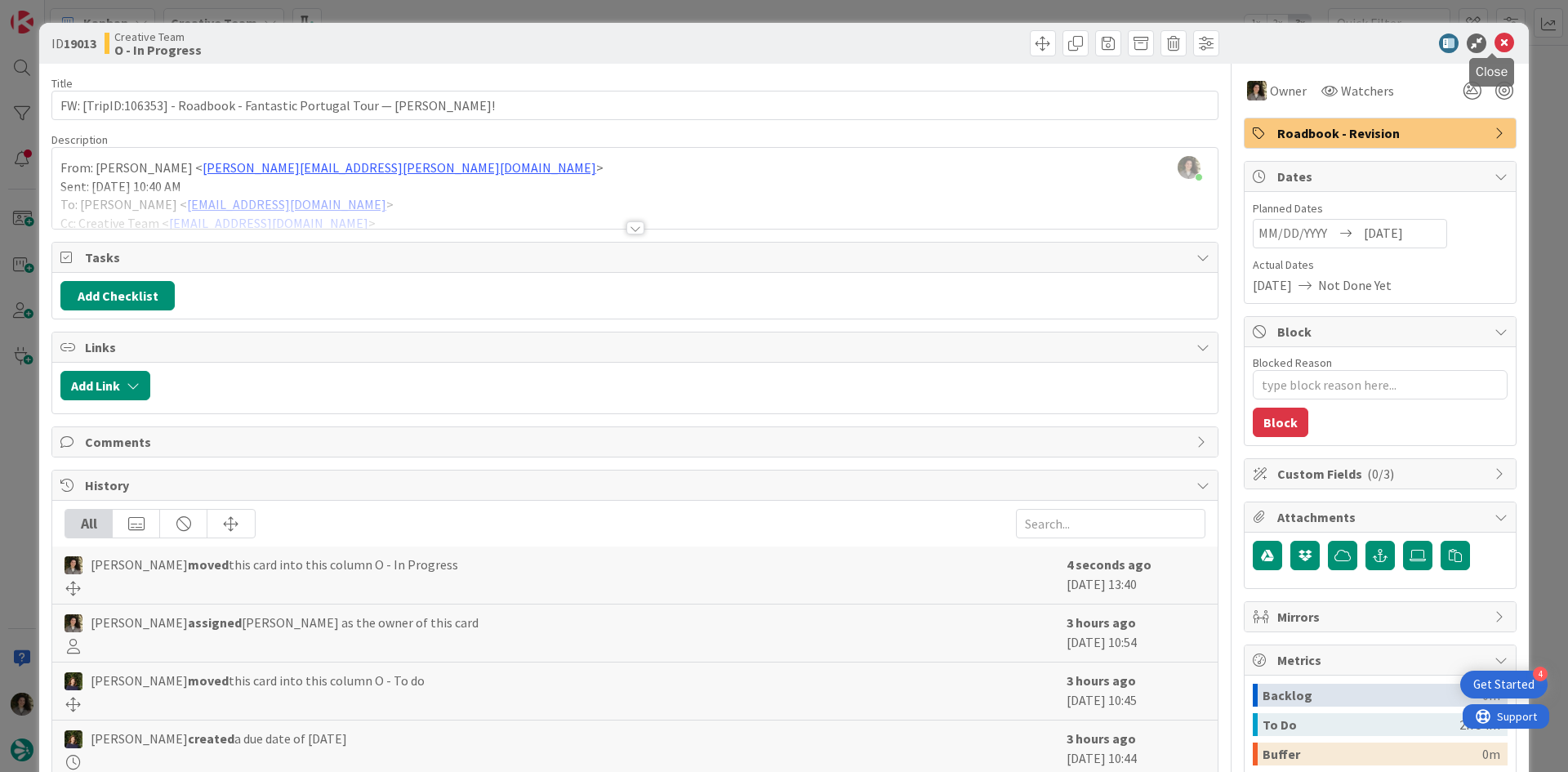 click at bounding box center (1504, 43) 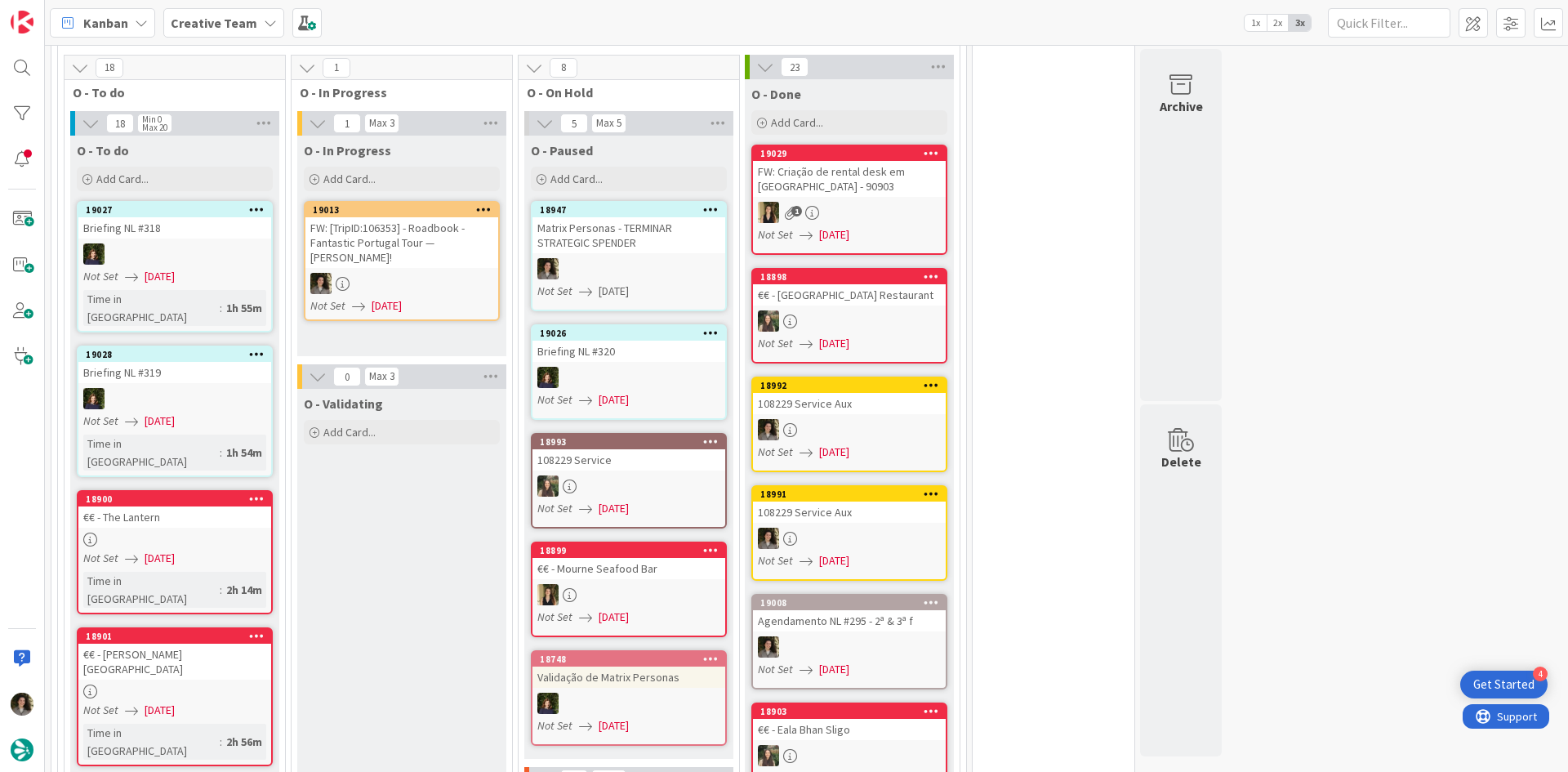 scroll, scrollTop: 0, scrollLeft: 0, axis: both 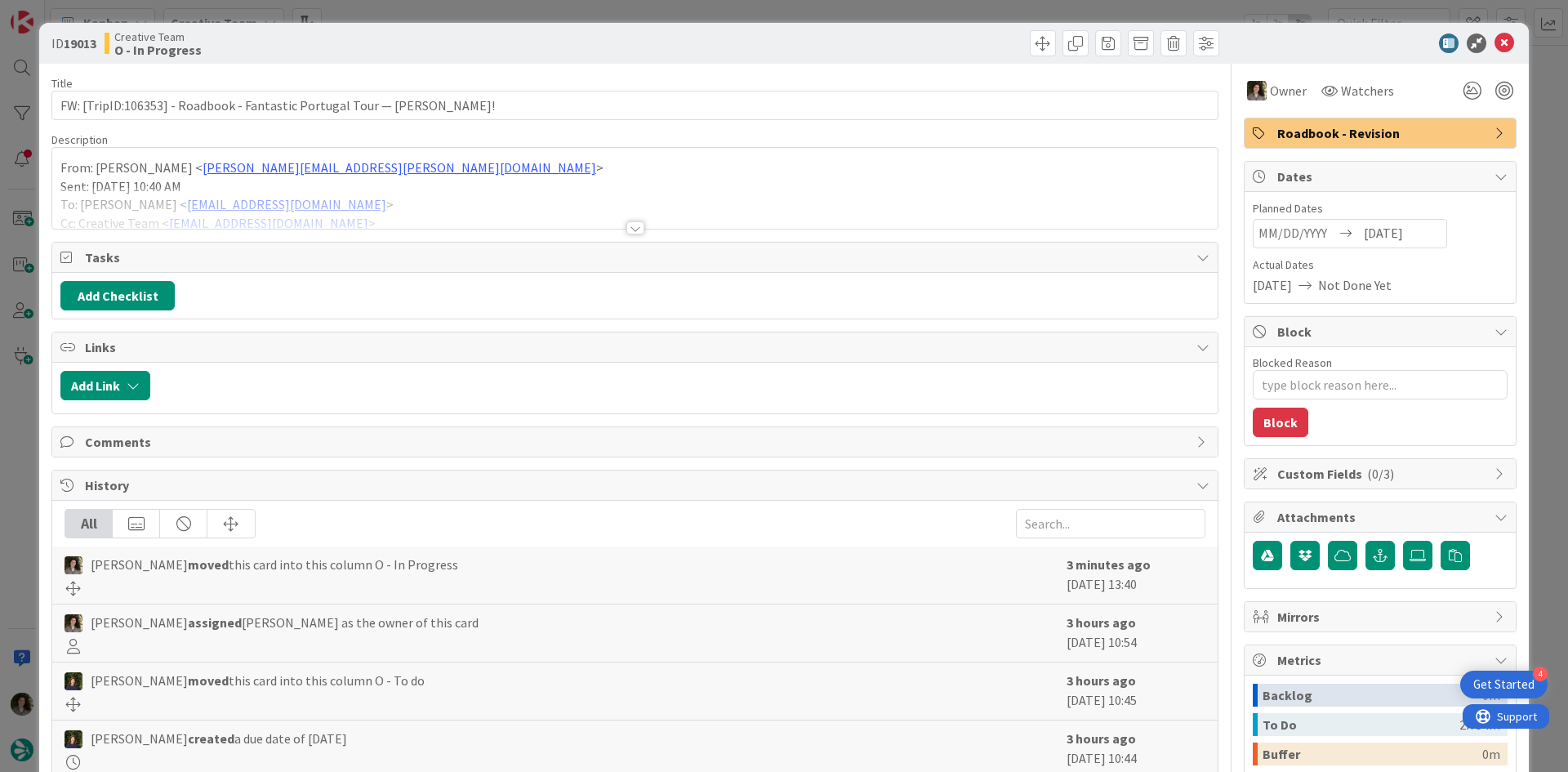 click at bounding box center [635, 208] 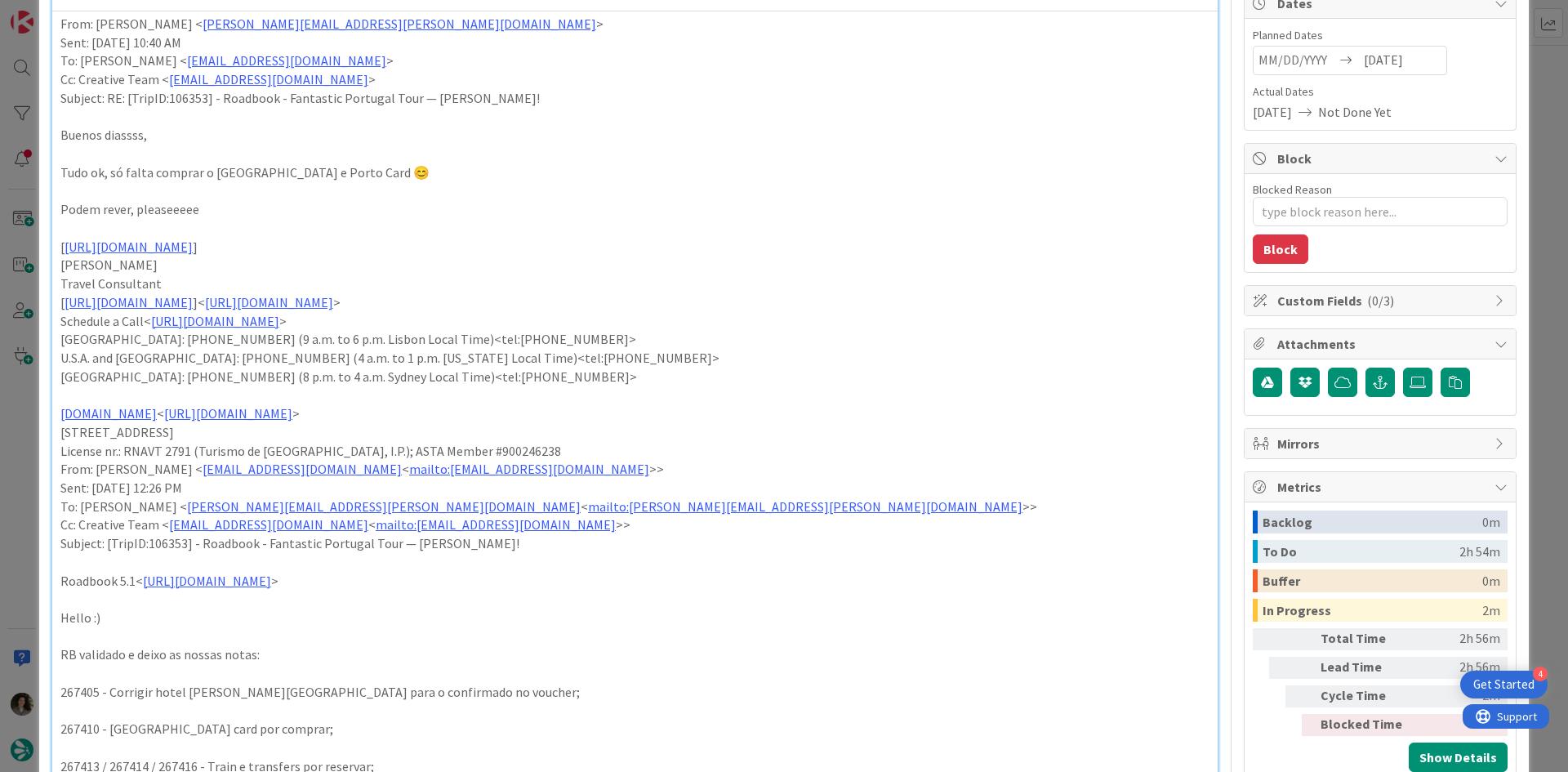 scroll, scrollTop: 0, scrollLeft: 0, axis: both 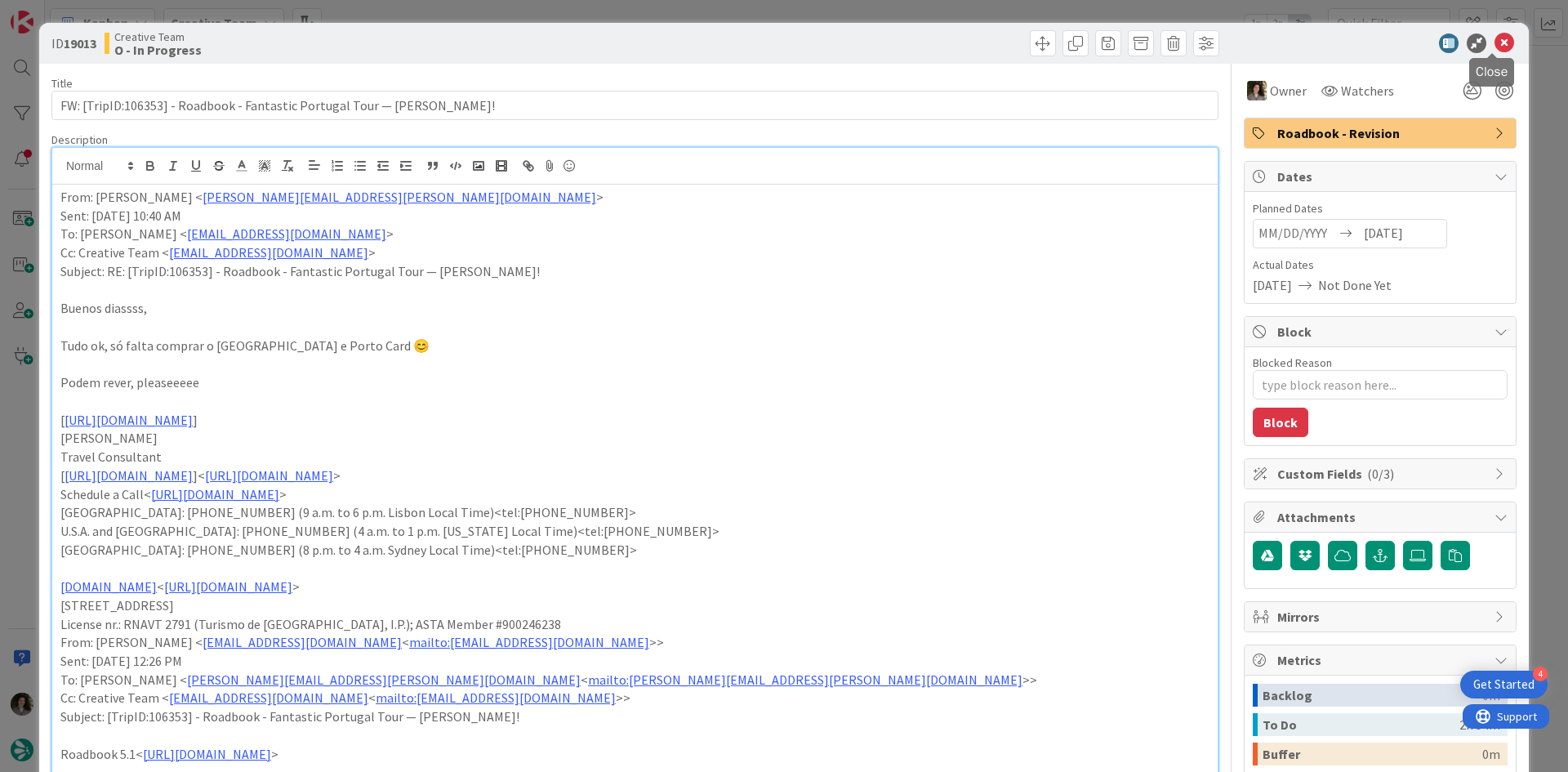 click at bounding box center (1504, 43) 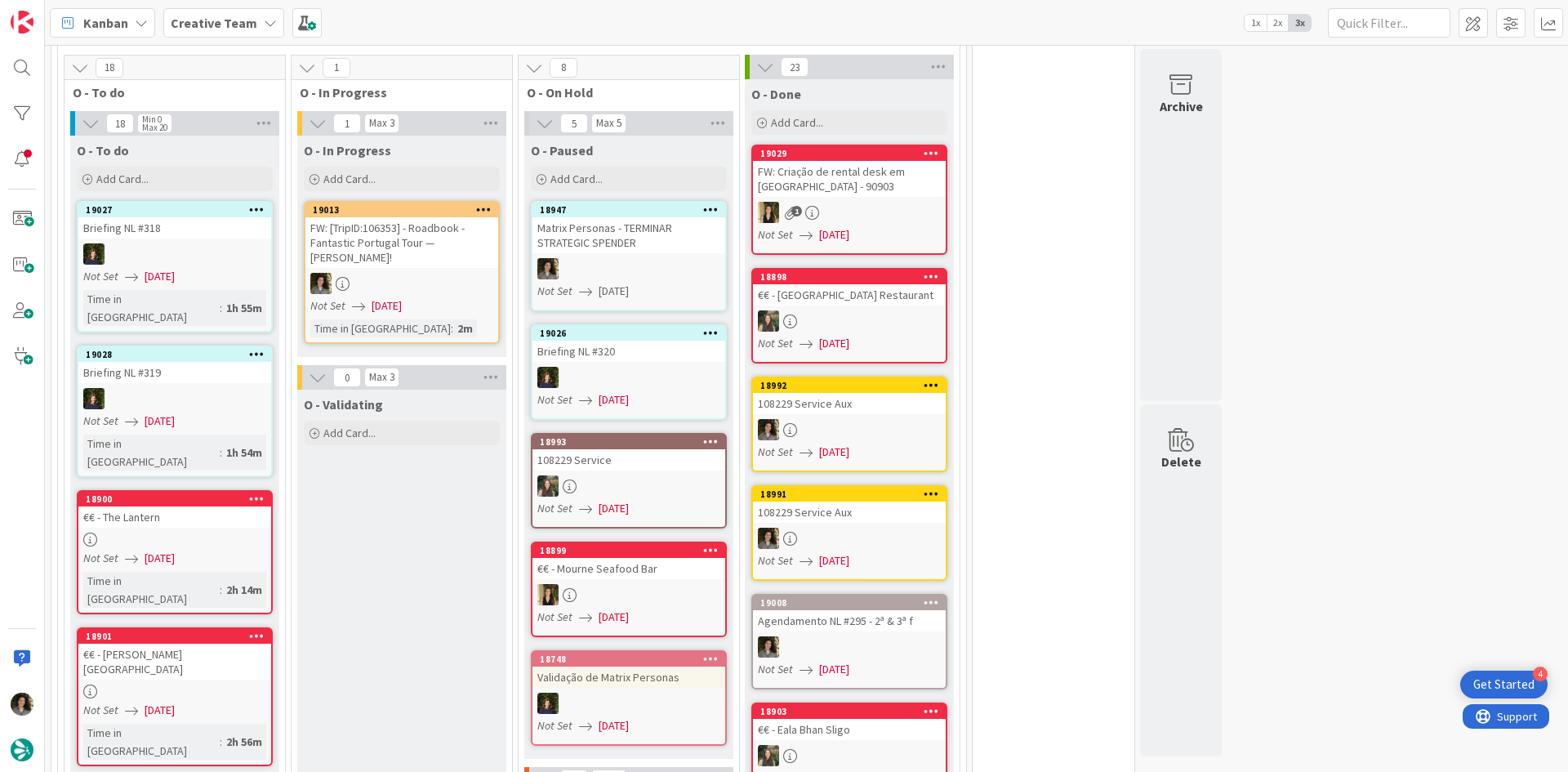 scroll, scrollTop: 569, scrollLeft: 0, axis: vertical 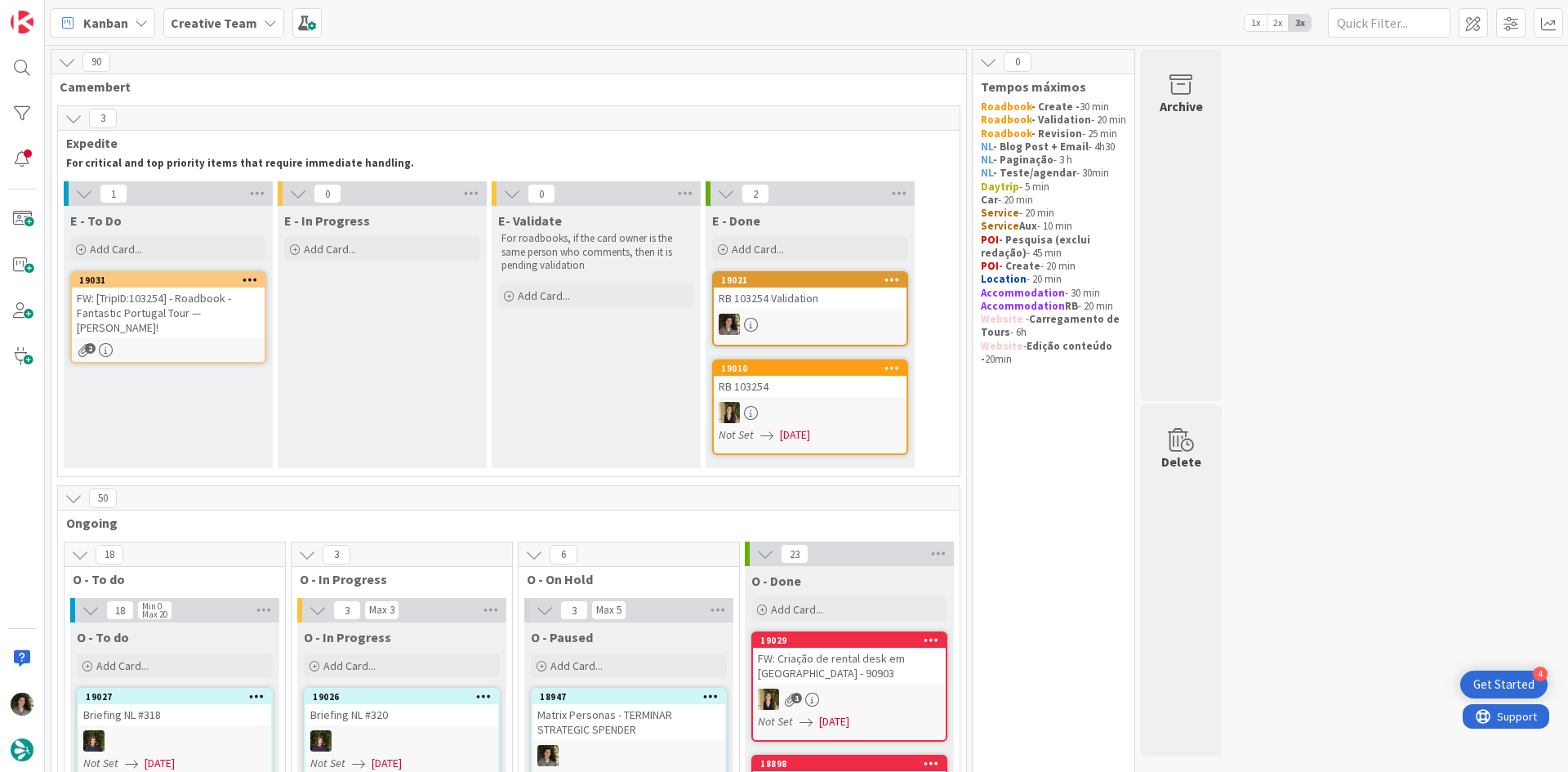 click on "FW: [TripID:103254] - Roadbook - Fantastic Portugal Tour — [PERSON_NAME]!" at bounding box center (168, 313) 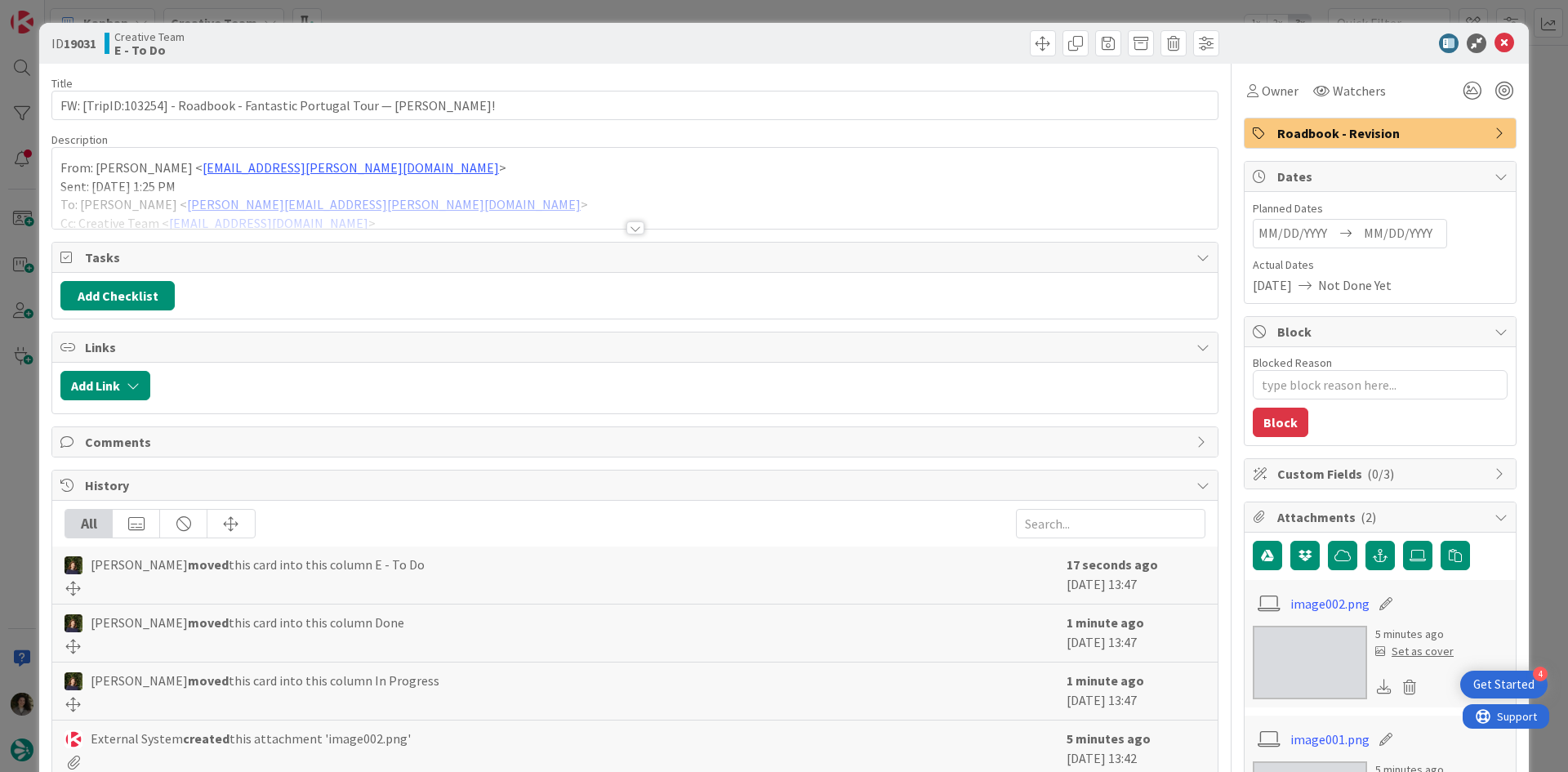 scroll, scrollTop: 0, scrollLeft: 0, axis: both 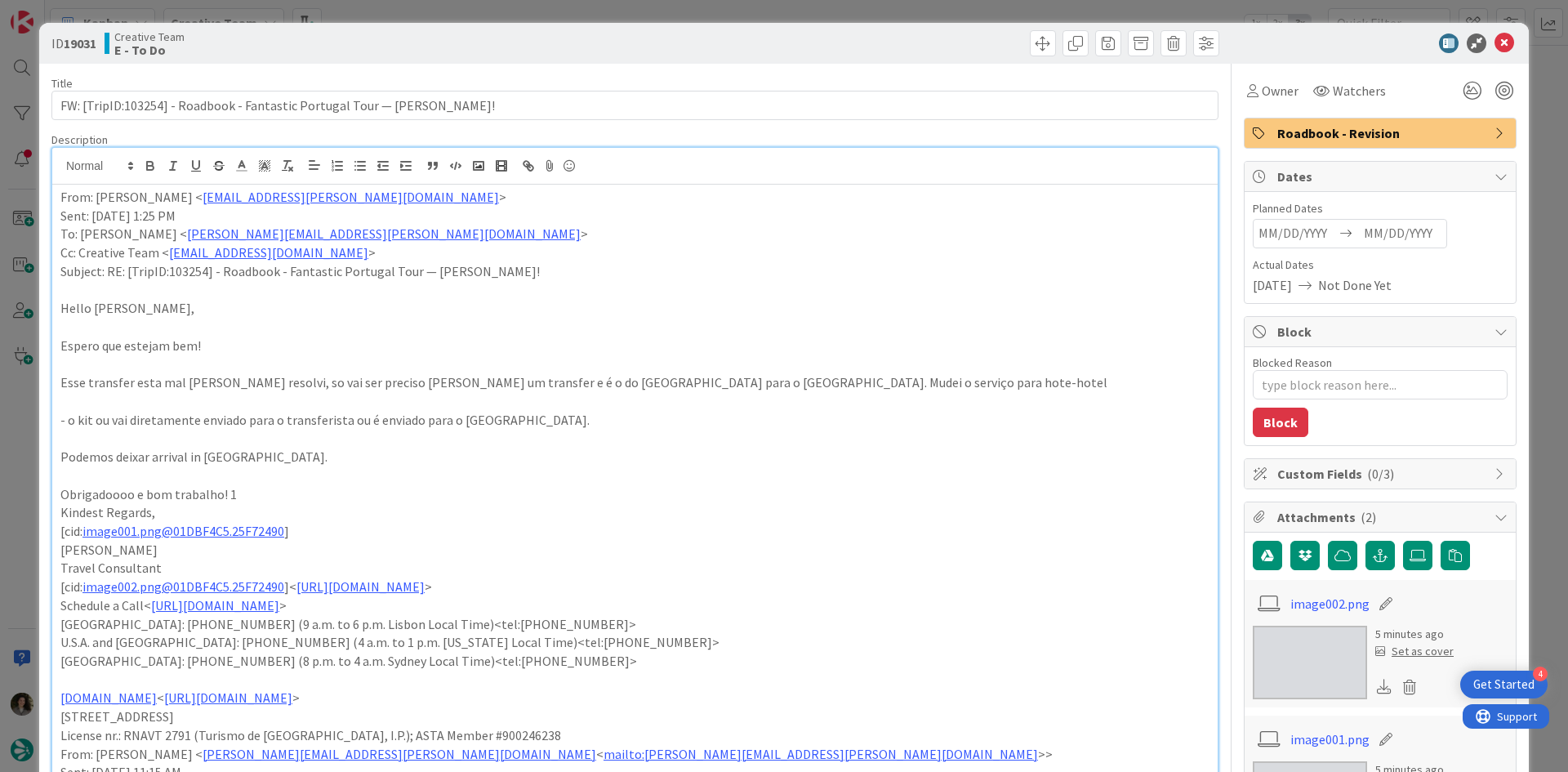 click on "Owner" at bounding box center [1272, 91] 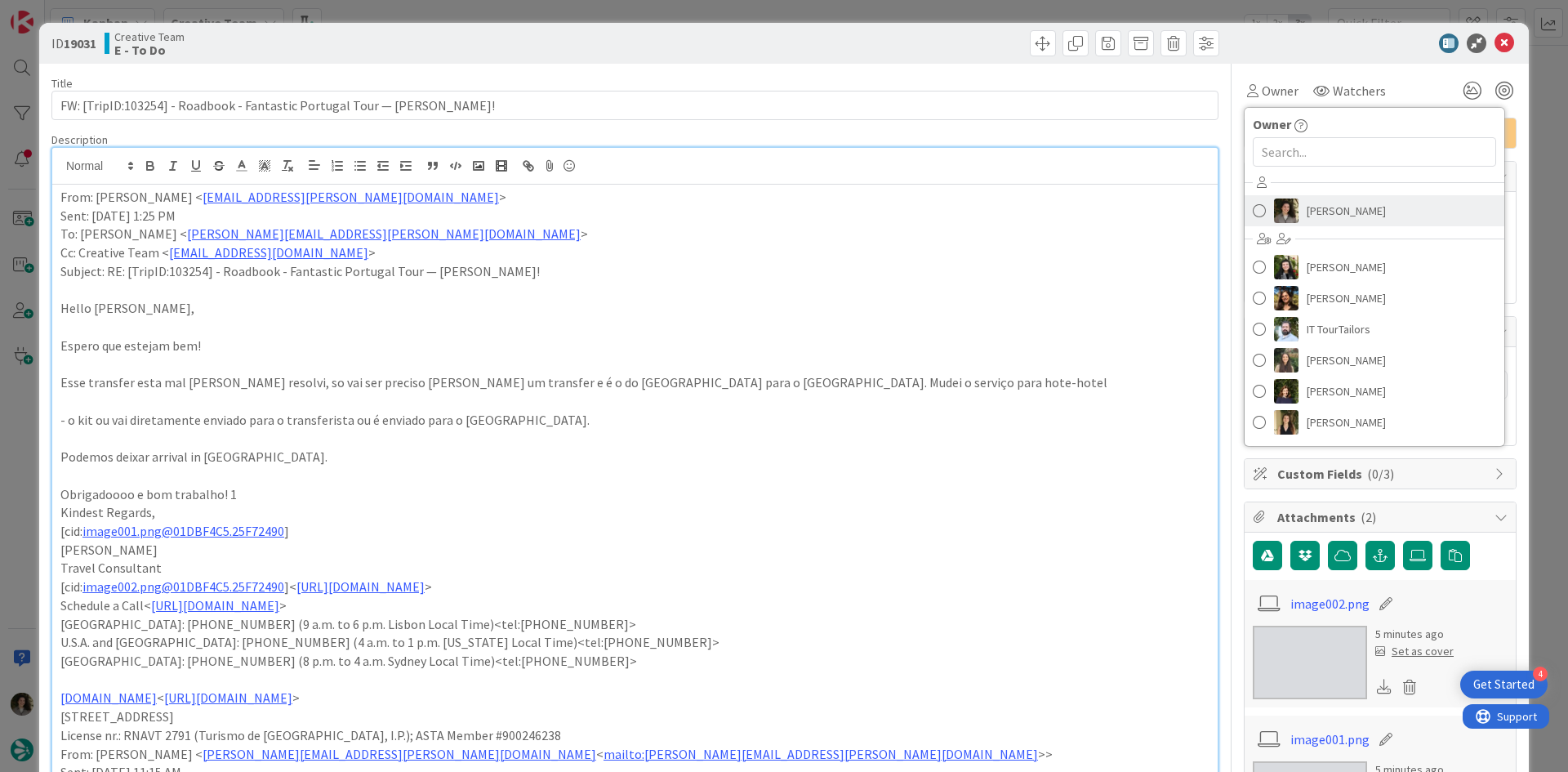 click on "[PERSON_NAME]" at bounding box center [1346, 211] 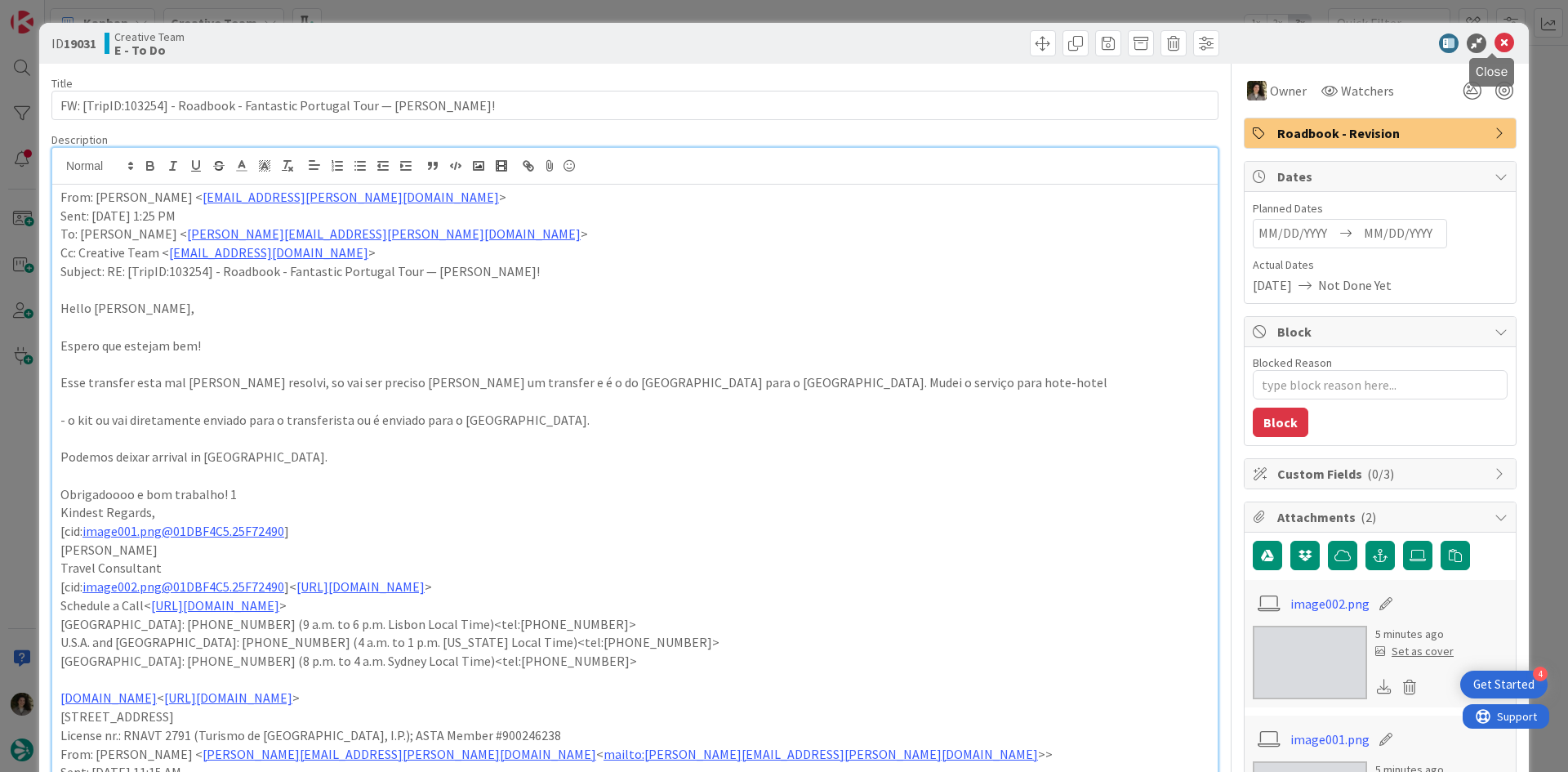 click at bounding box center [1504, 43] 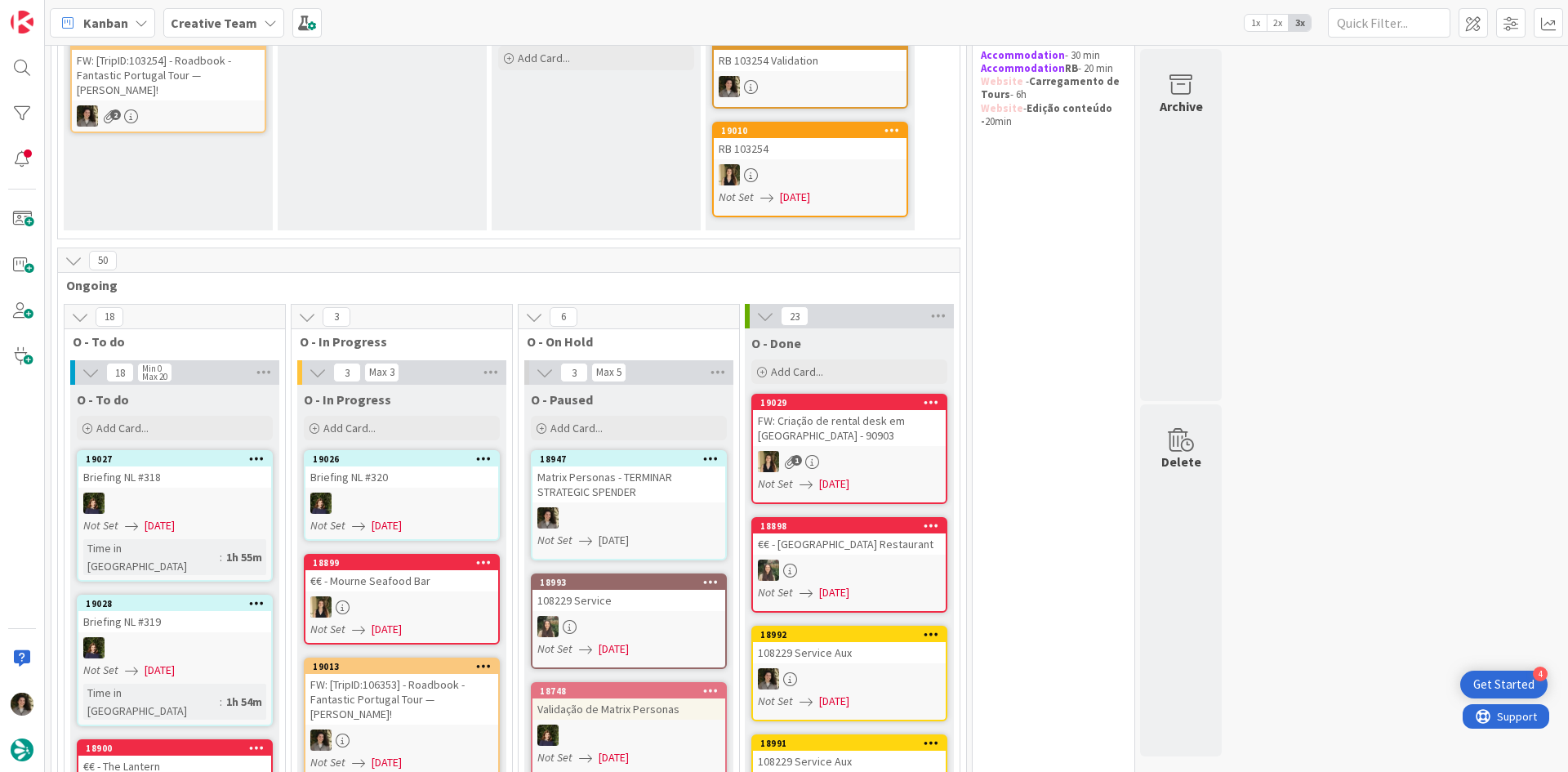 scroll, scrollTop: 327, scrollLeft: 0, axis: vertical 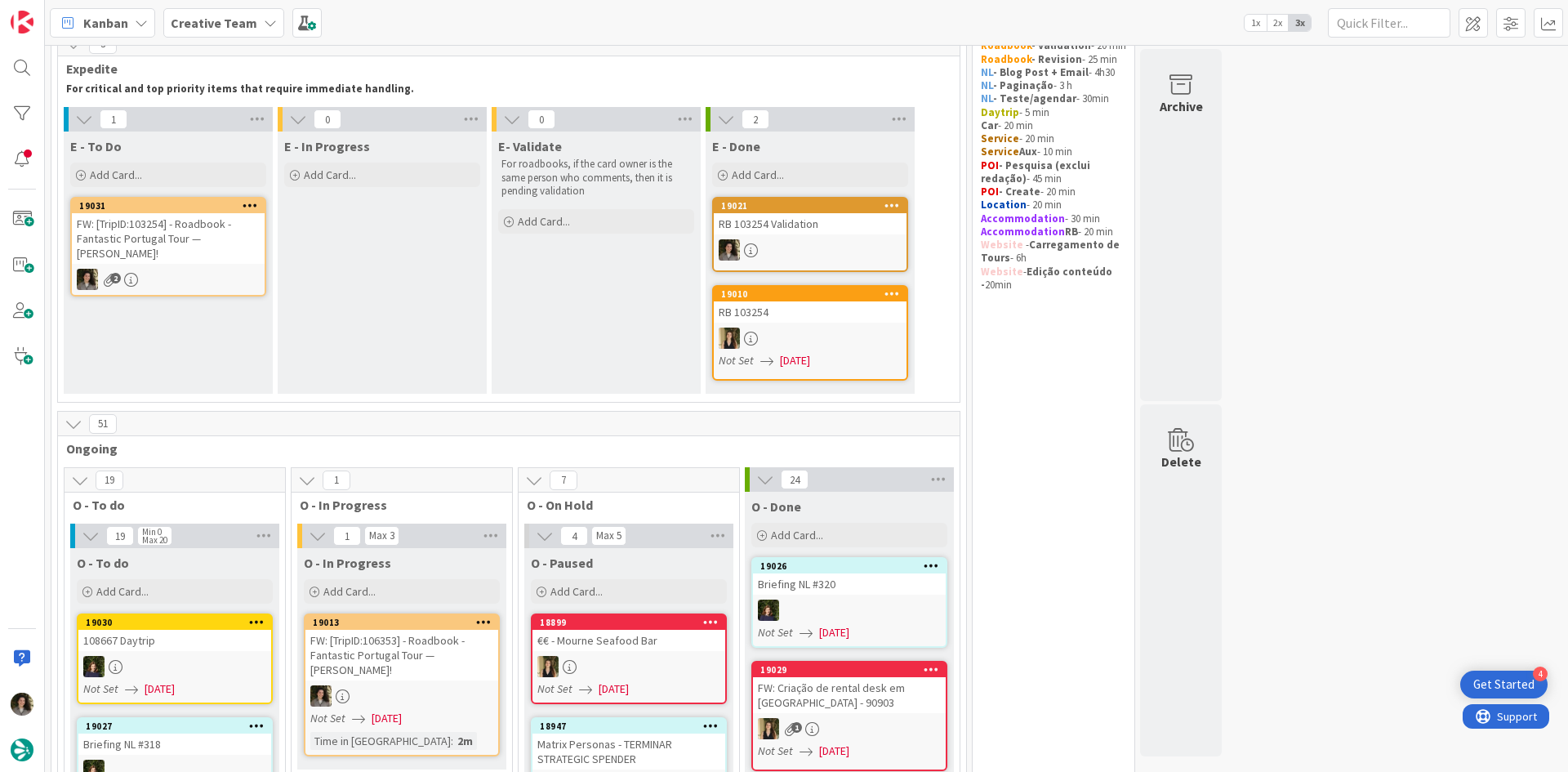 click on "FW: [TripID:103254] - Roadbook - Fantastic Portugal Tour — [PERSON_NAME]!" at bounding box center (168, 239) 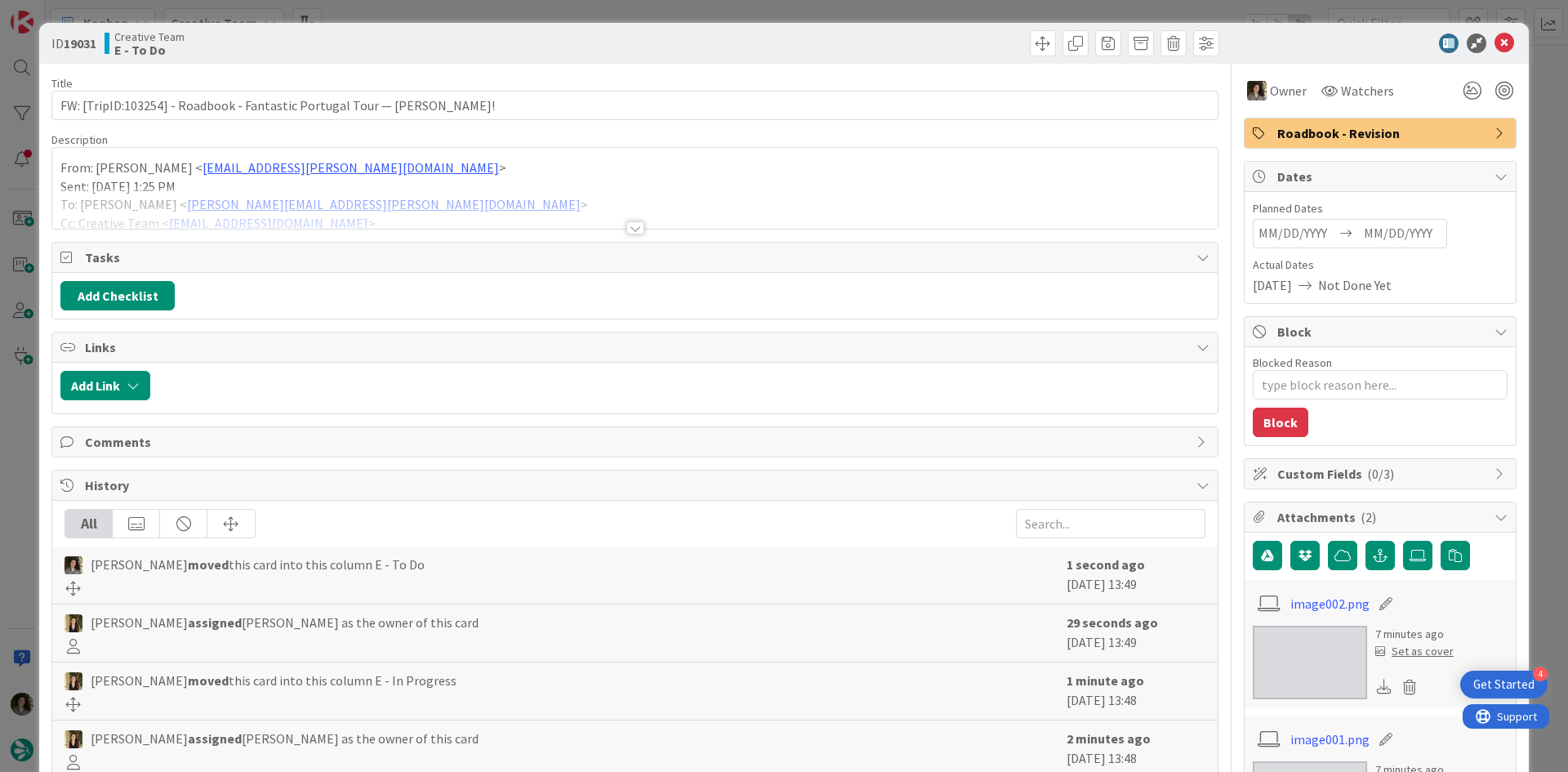 scroll, scrollTop: 480, scrollLeft: 0, axis: vertical 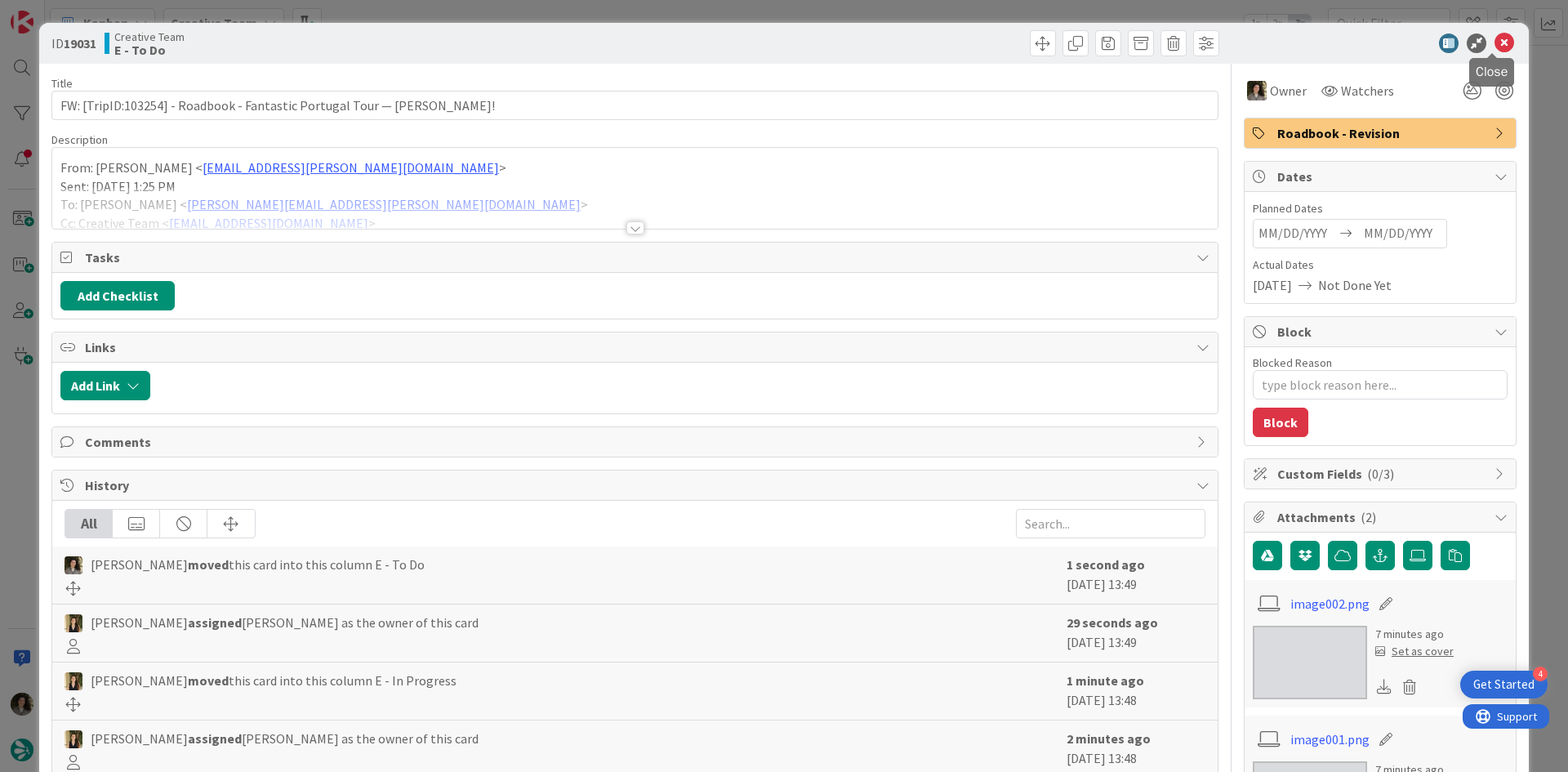 click at bounding box center (1504, 43) 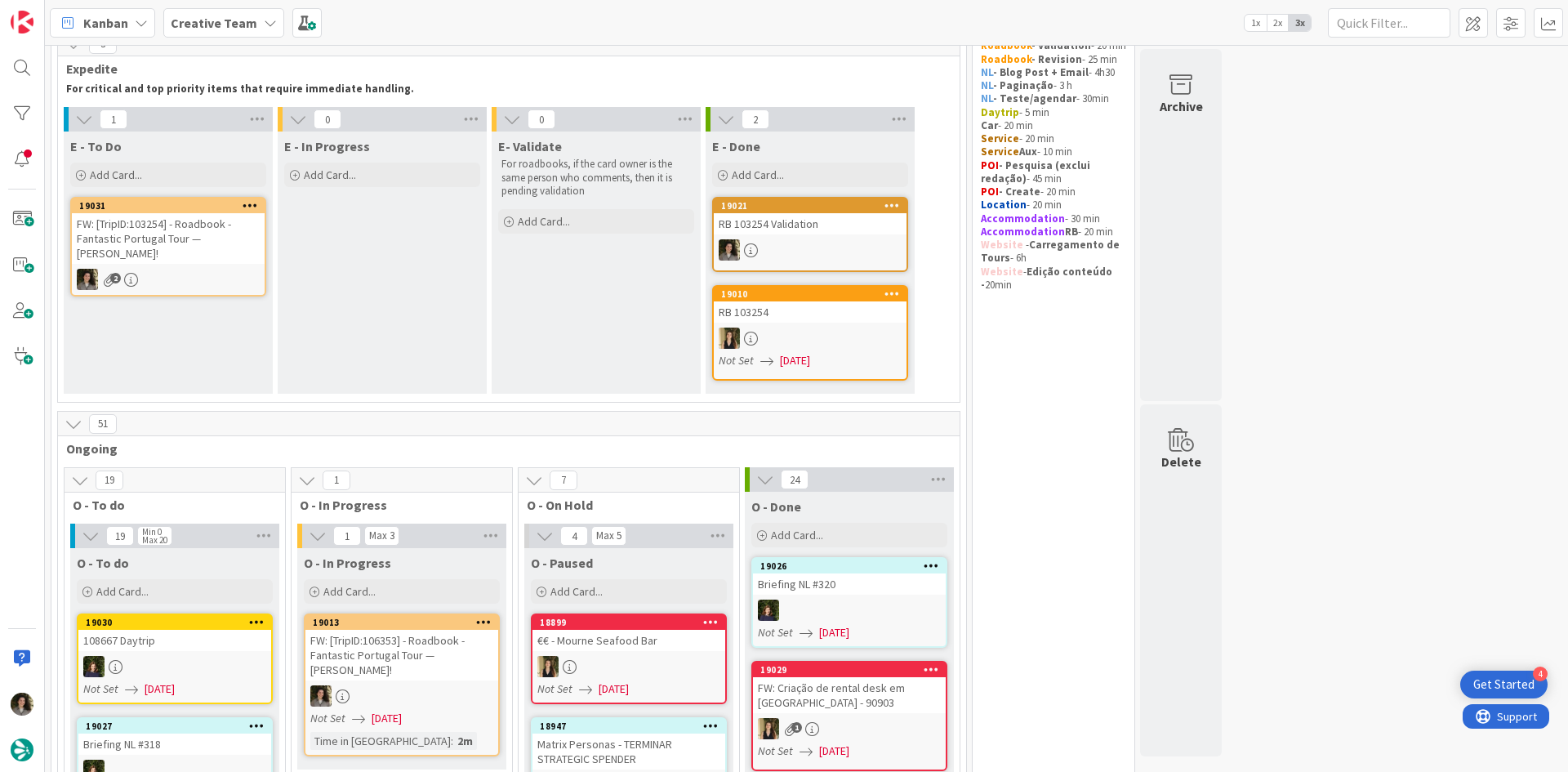 scroll, scrollTop: 0, scrollLeft: 0, axis: both 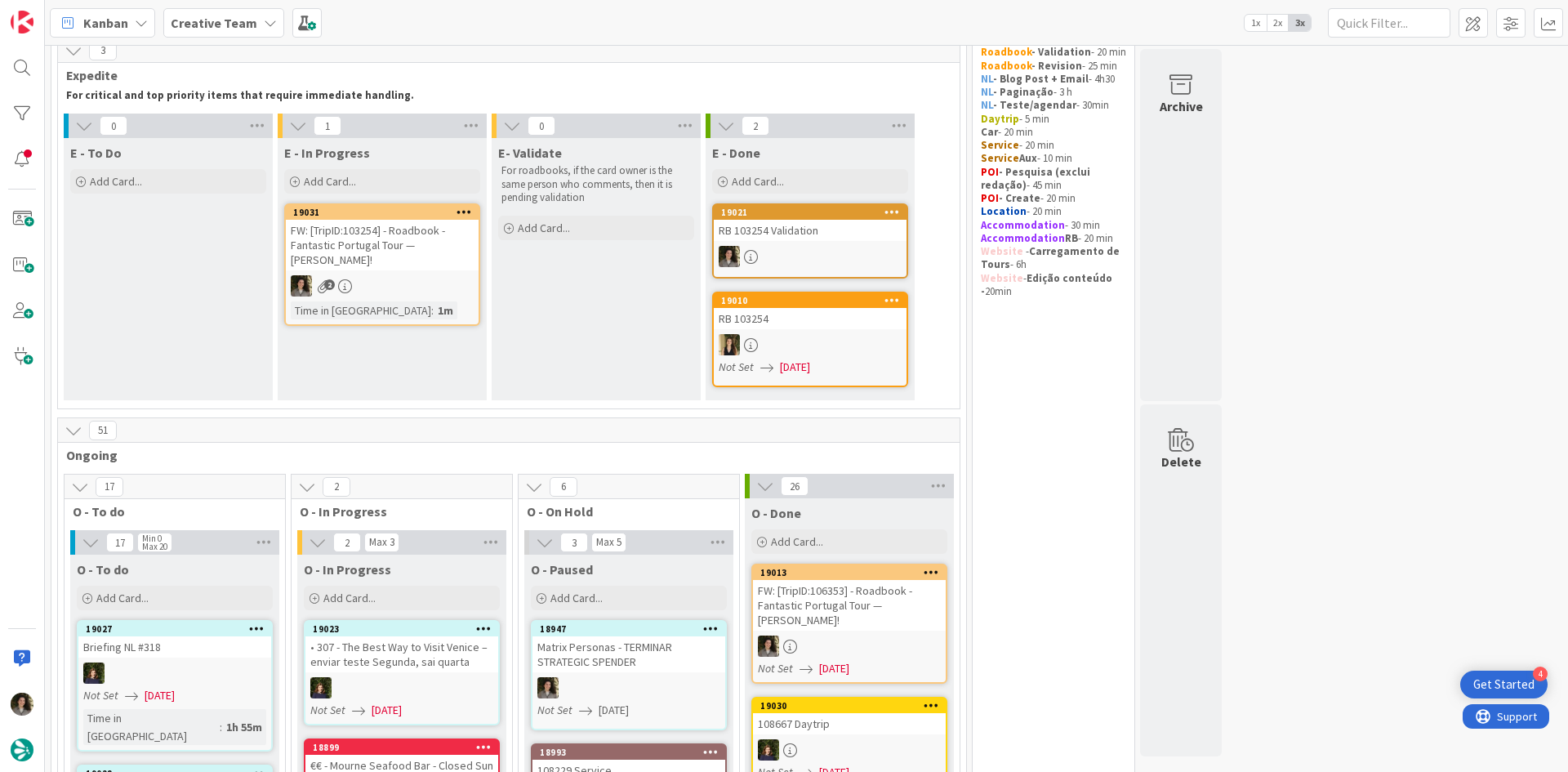 click on "2" at bounding box center [382, 286] 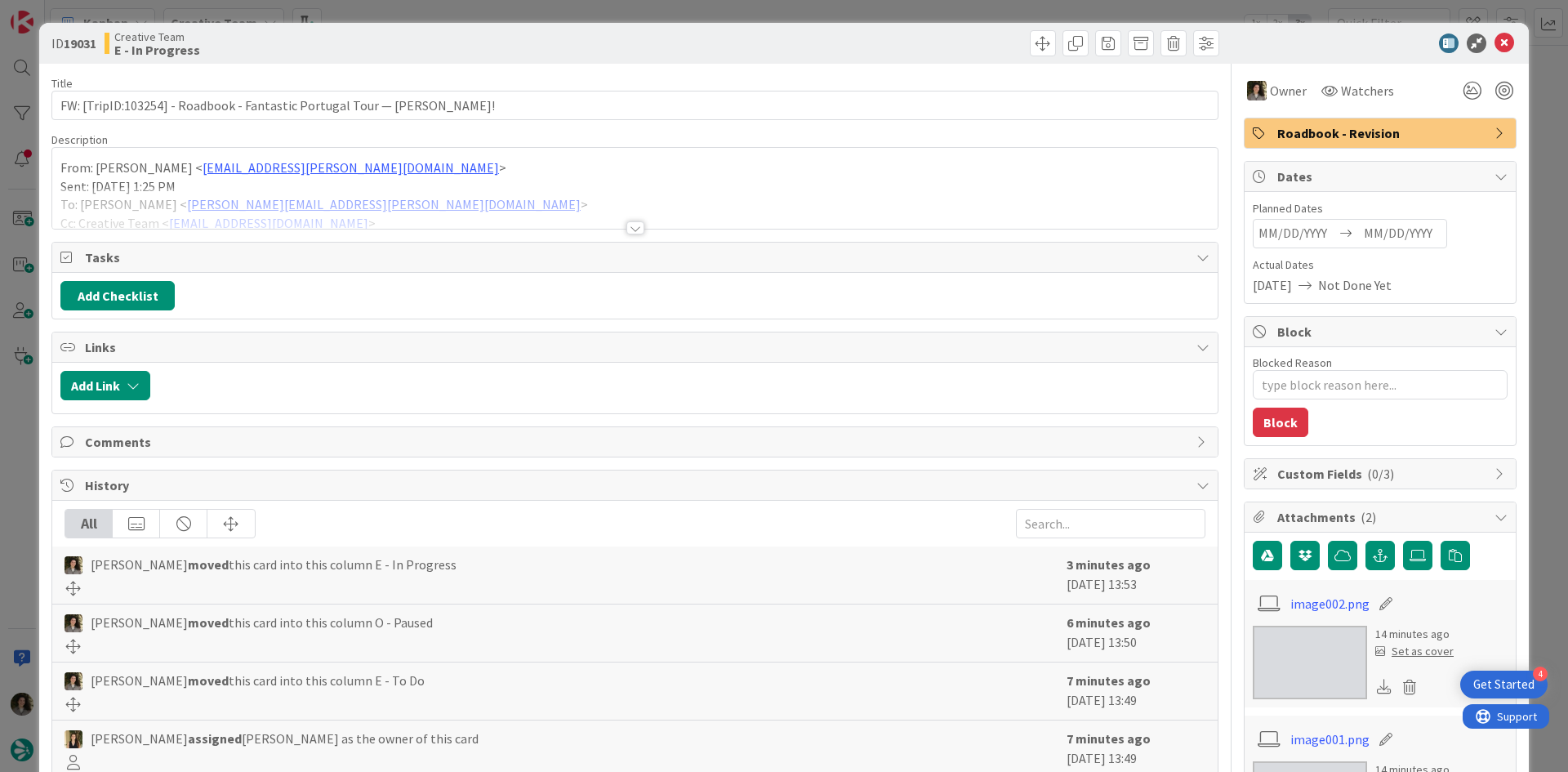 scroll, scrollTop: 0, scrollLeft: 0, axis: both 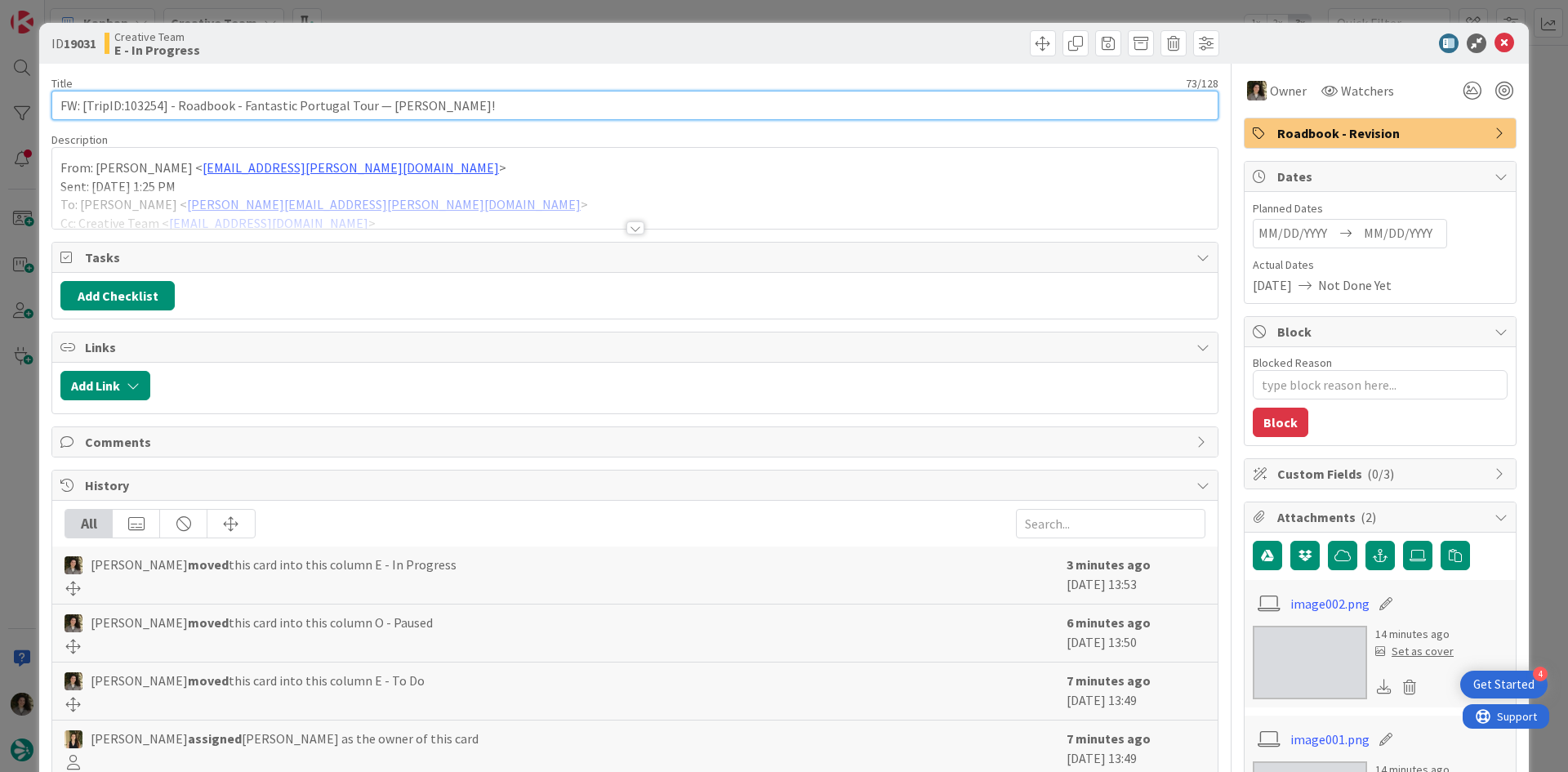 drag, startPoint x: 161, startPoint y: 105, endPoint x: 125, endPoint y: 96, distance: 37.107951 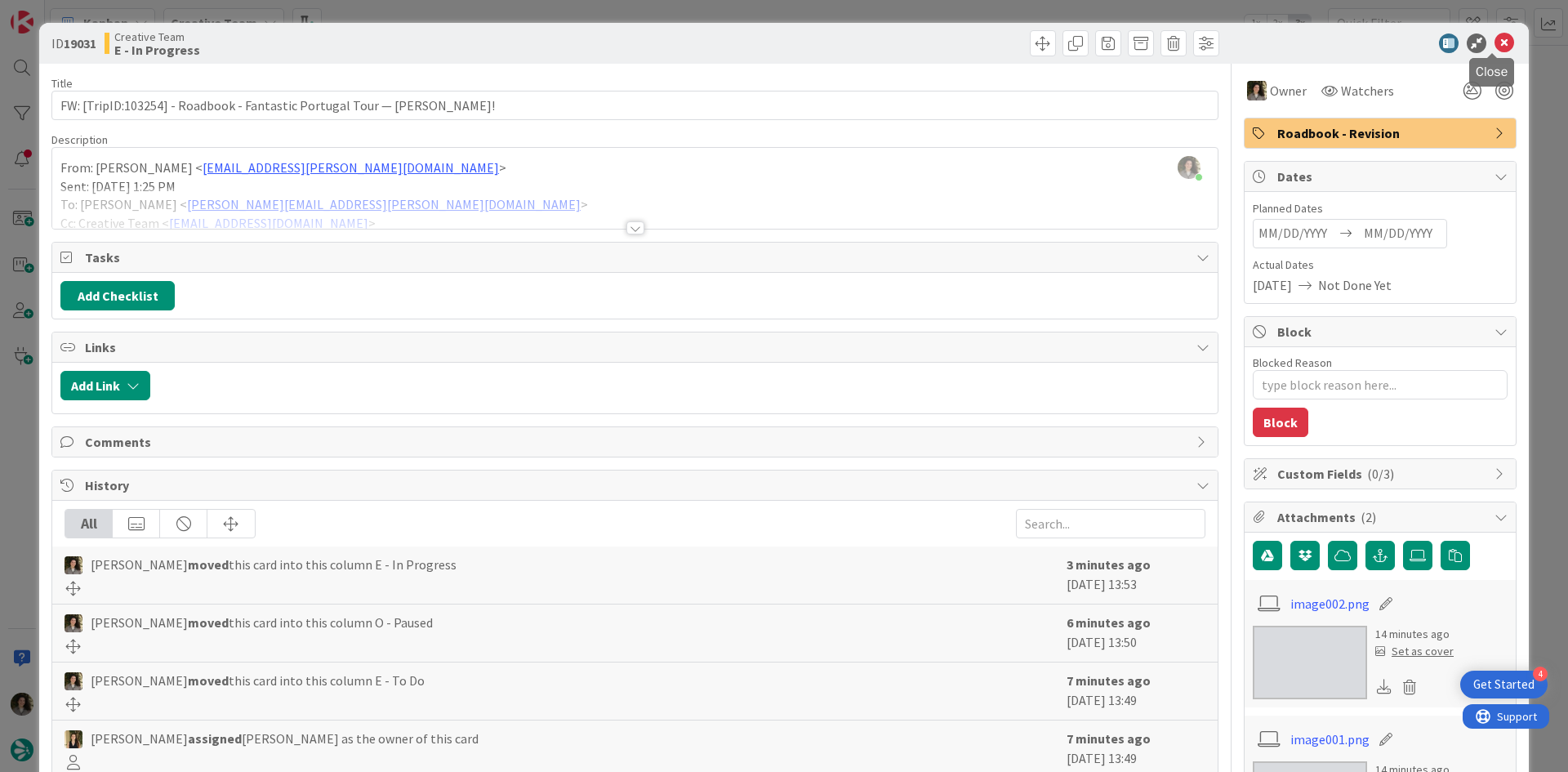 click at bounding box center (1504, 43) 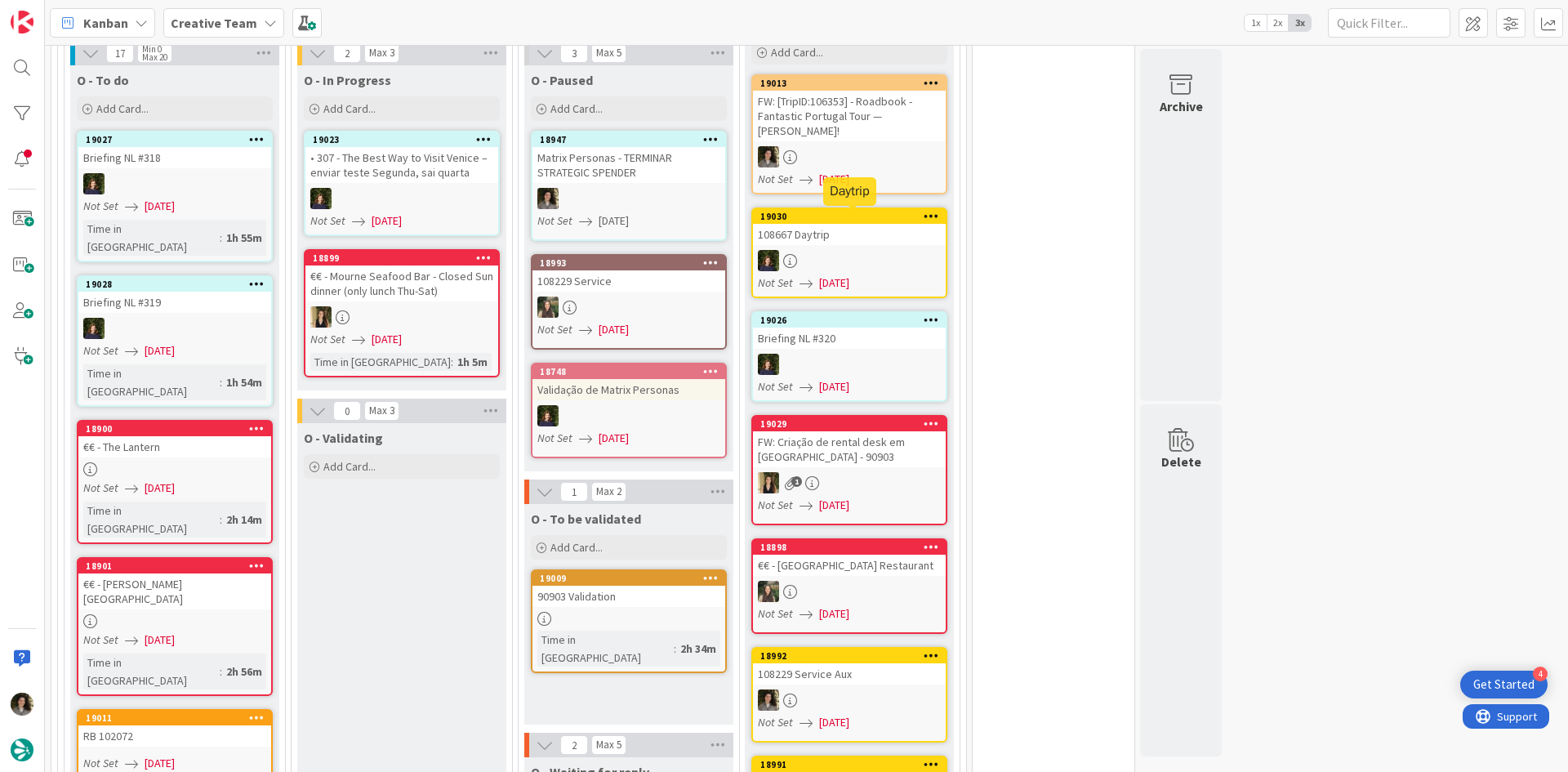 scroll, scrollTop: 558, scrollLeft: 0, axis: vertical 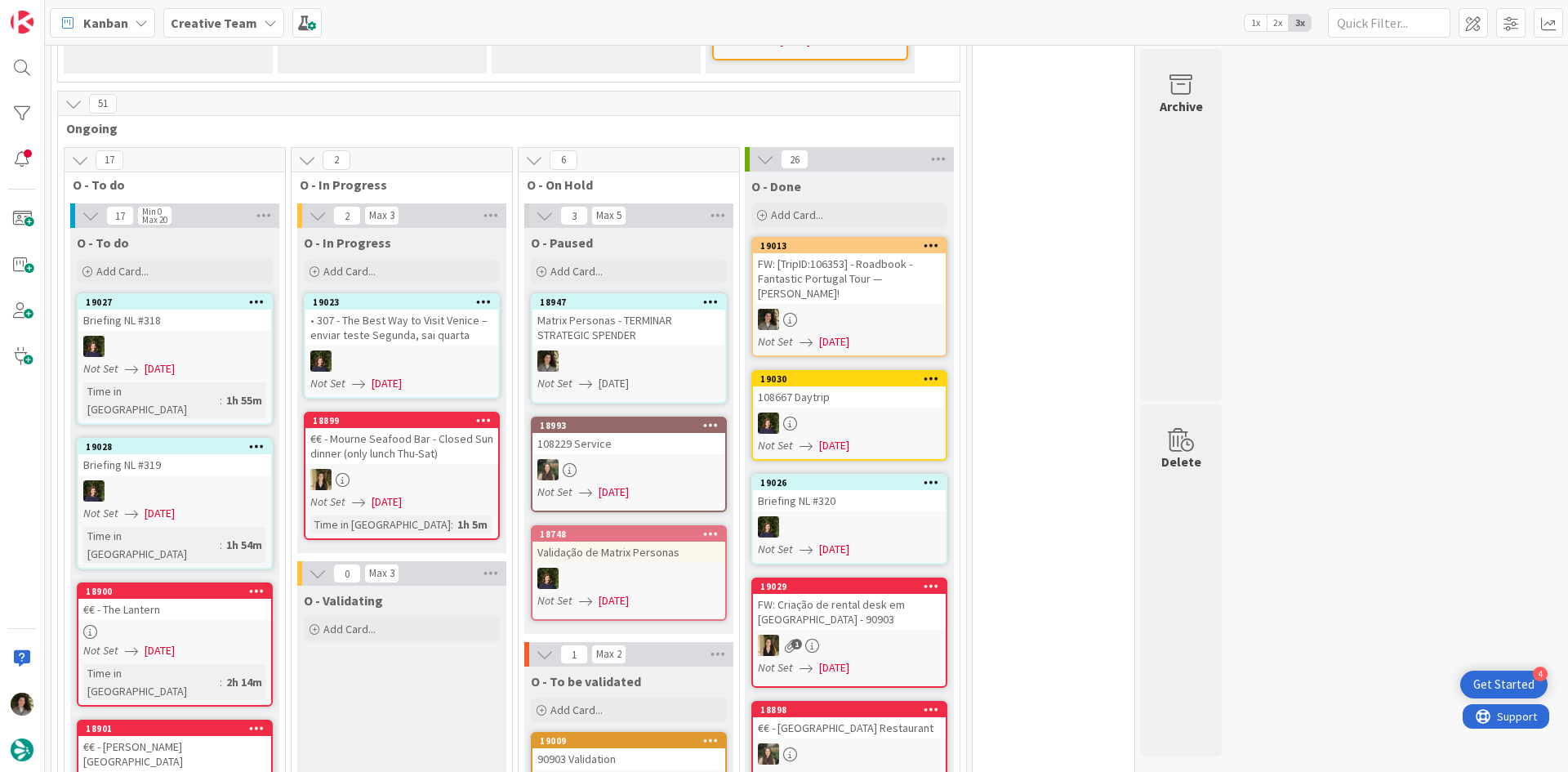 click at bounding box center (849, 319) 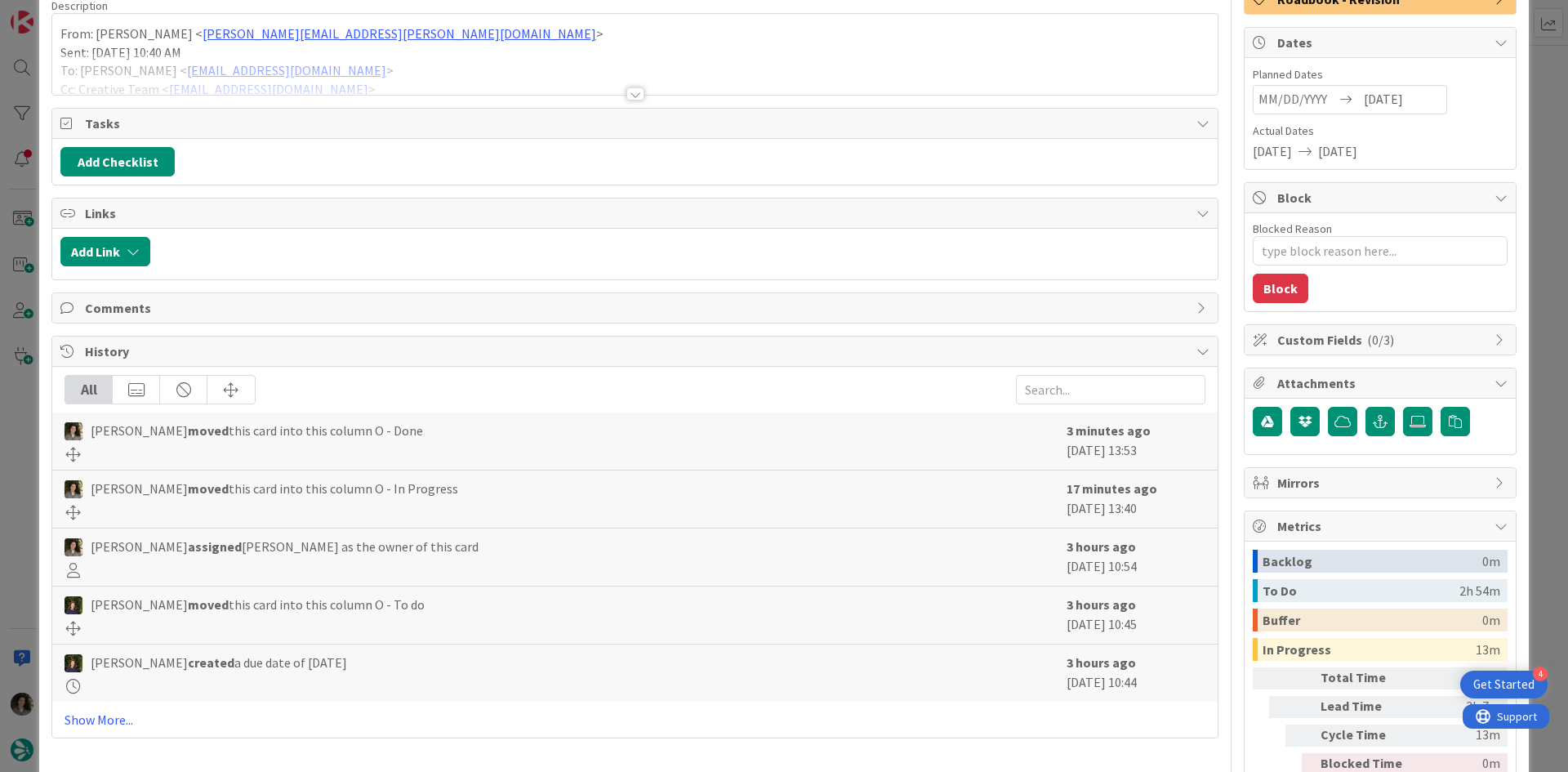 scroll, scrollTop: 217, scrollLeft: 0, axis: vertical 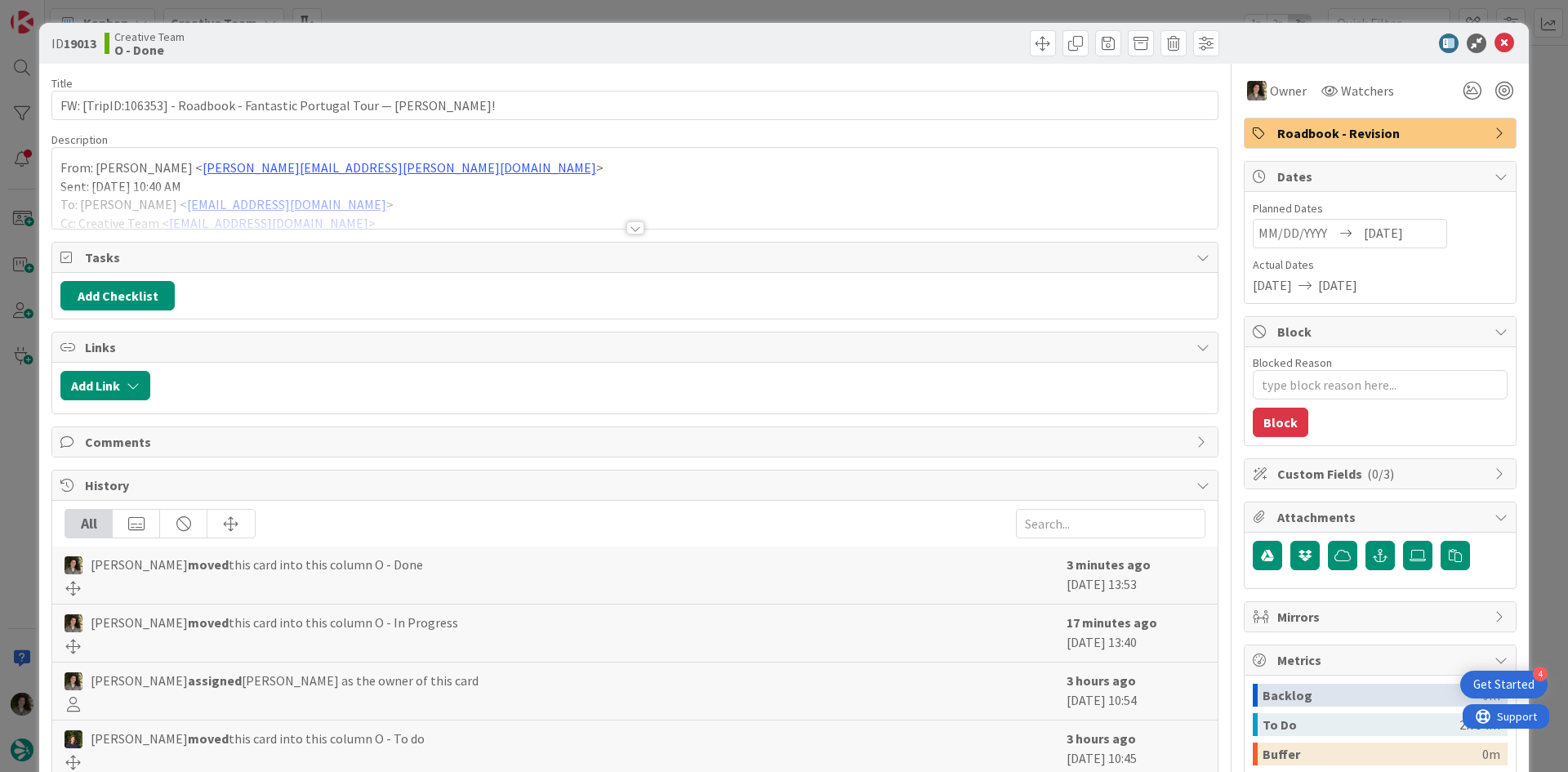 click on "Roadbook - Revision" at bounding box center (1382, 133) 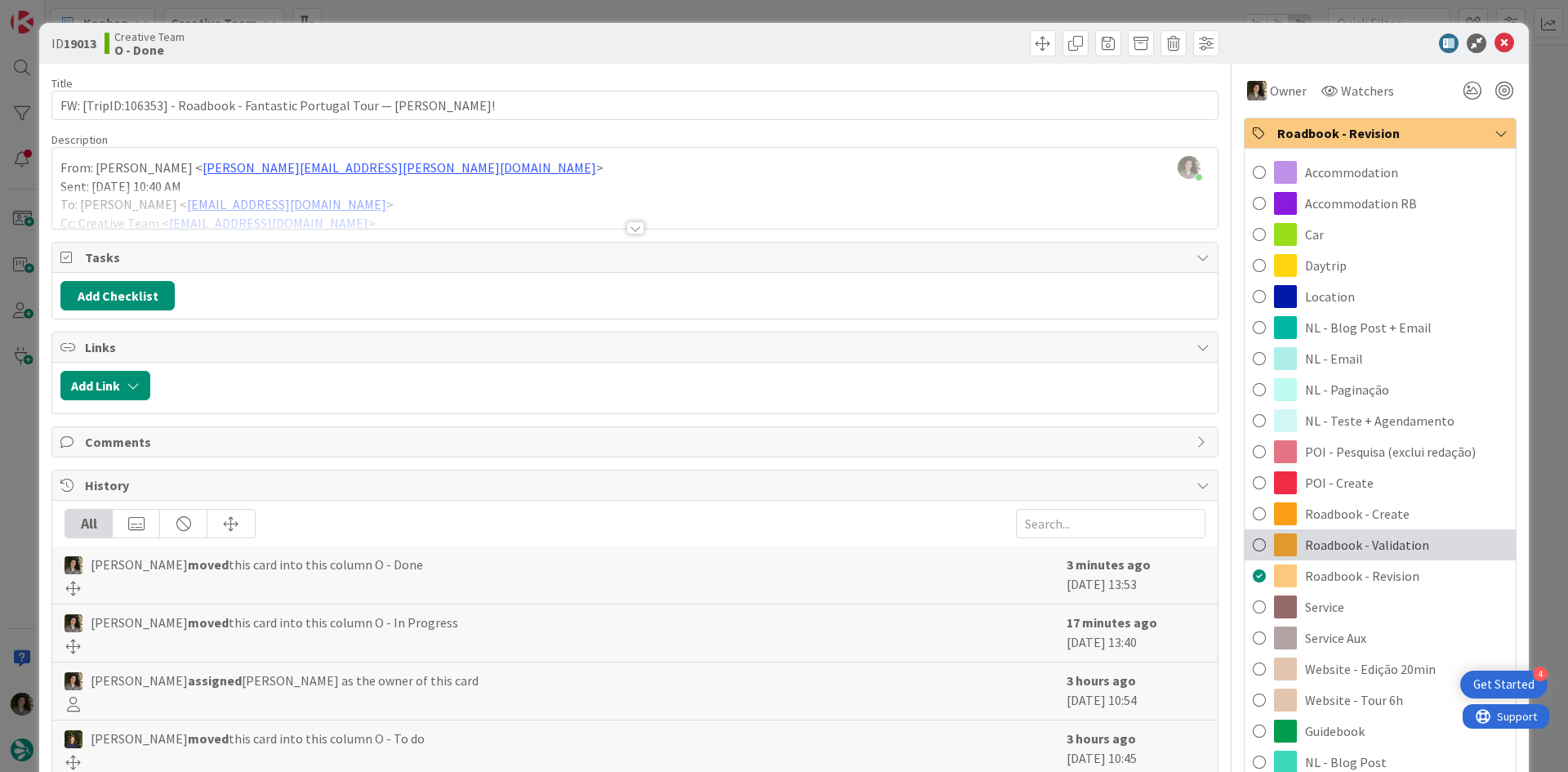 click on "Roadbook - Validation" at bounding box center [1380, 545] 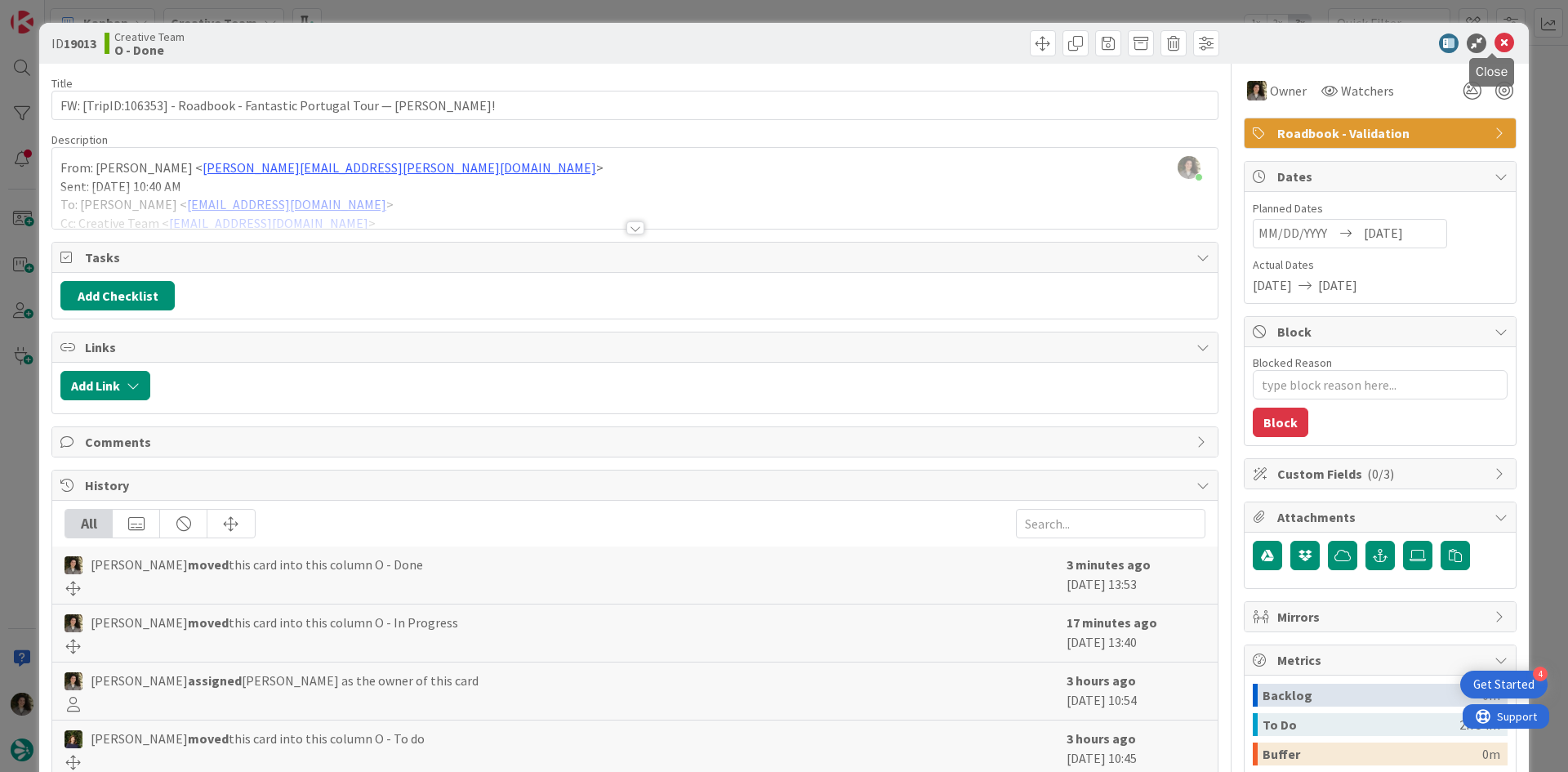 click at bounding box center (1504, 43) 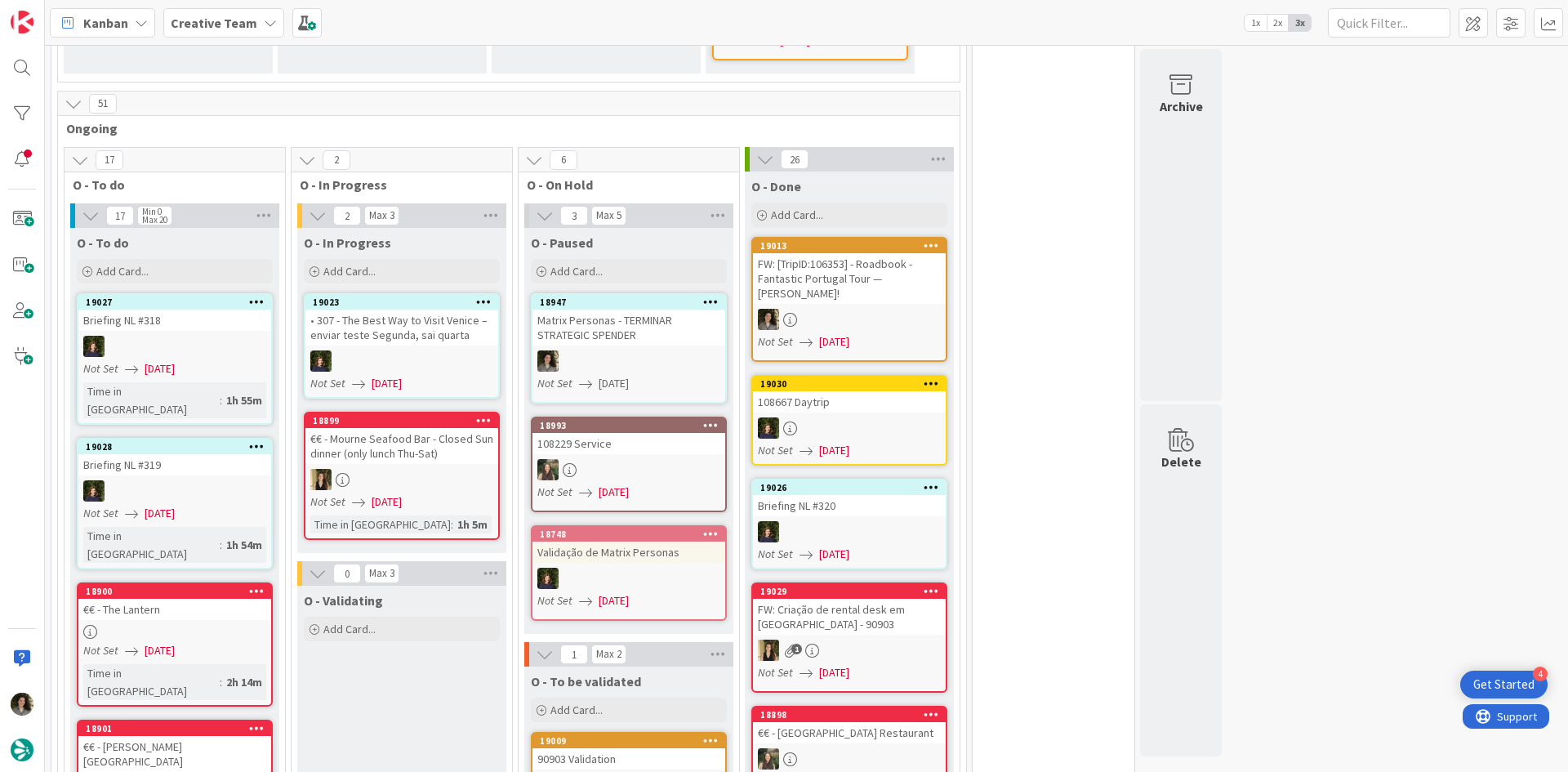 scroll, scrollTop: 0, scrollLeft: 0, axis: both 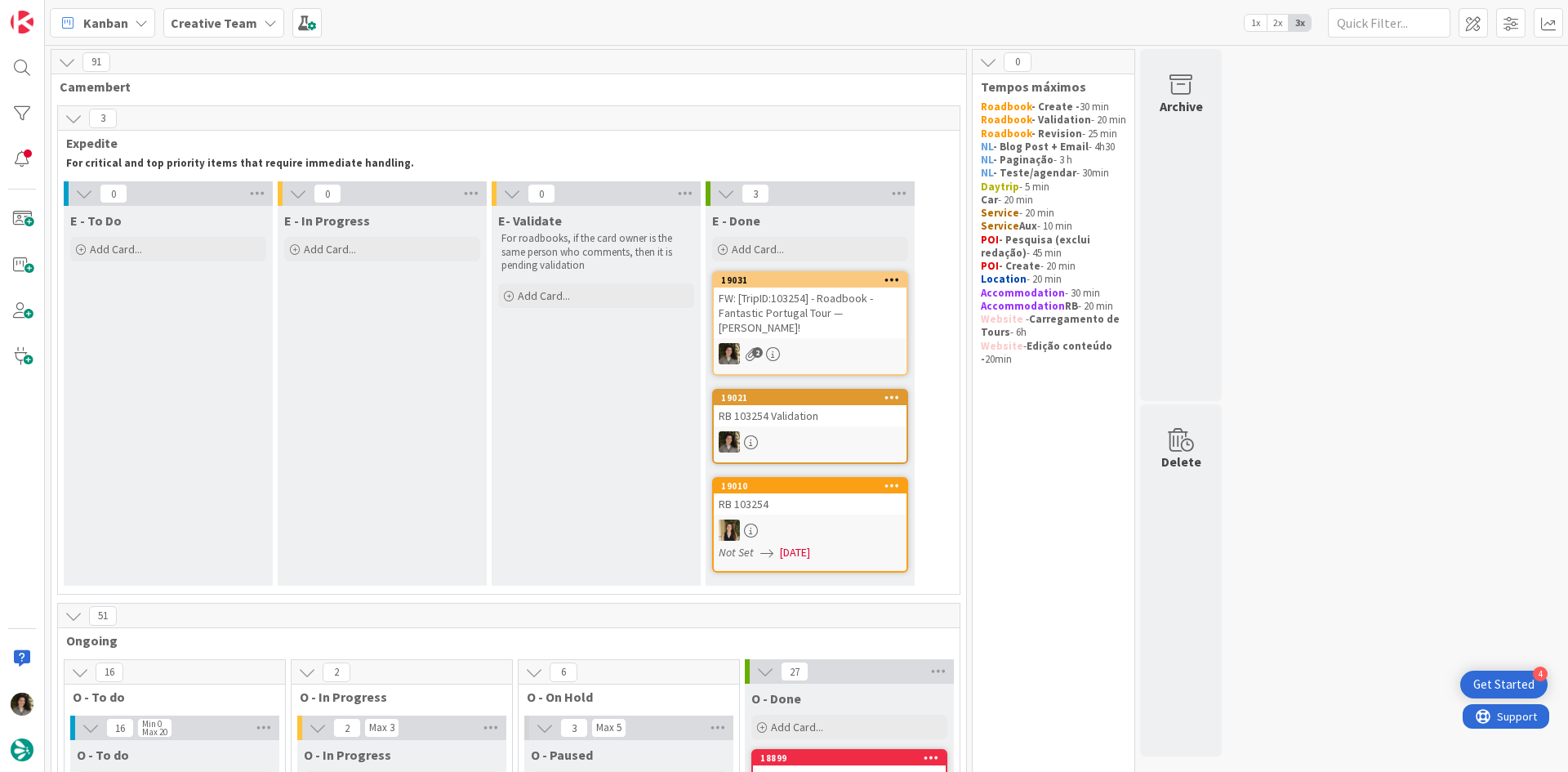 click on "FW: [TripID:103254] - Roadbook - Fantastic Portugal Tour — [PERSON_NAME]!" at bounding box center (810, 313) 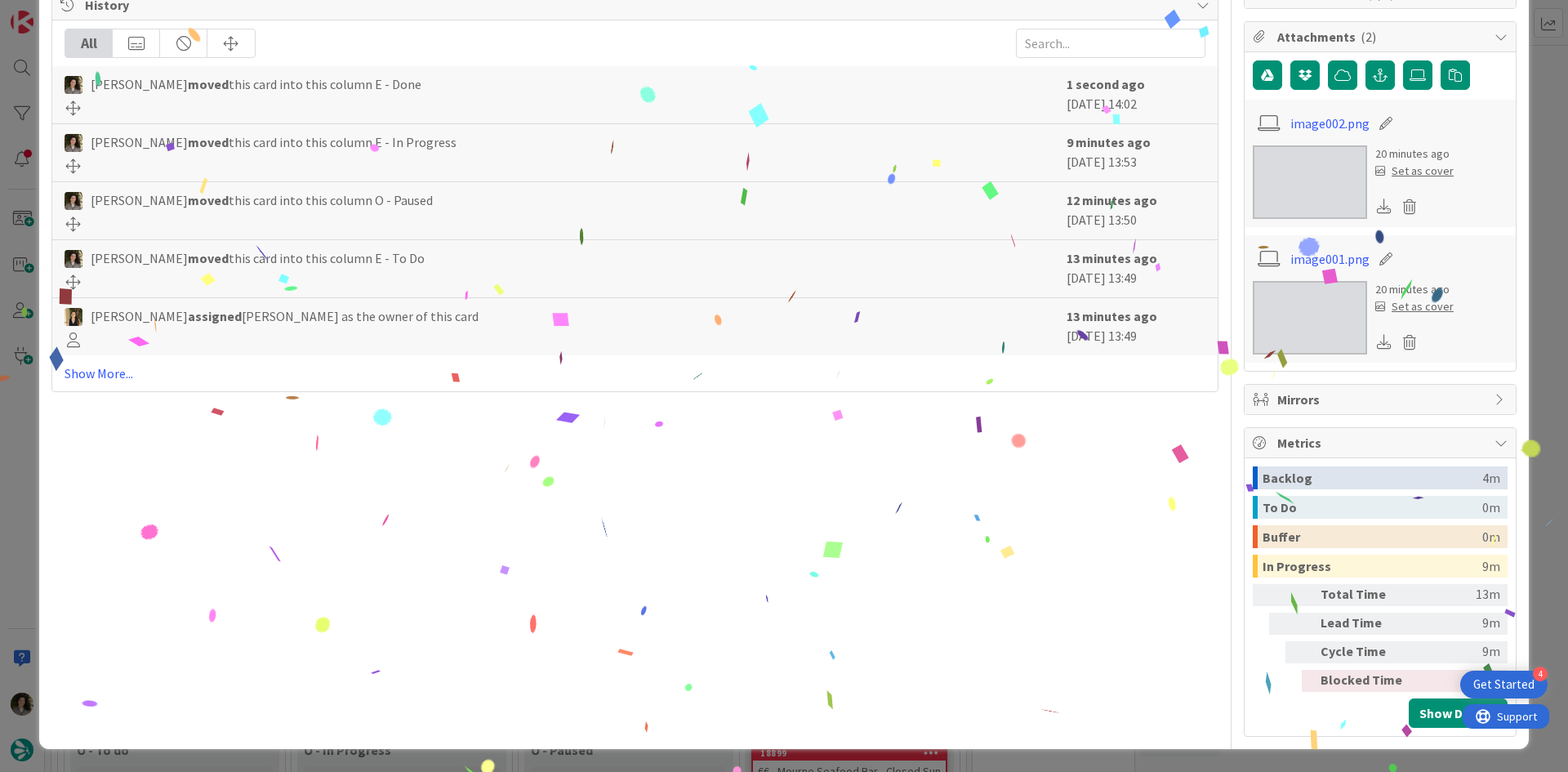 scroll, scrollTop: 0, scrollLeft: 0, axis: both 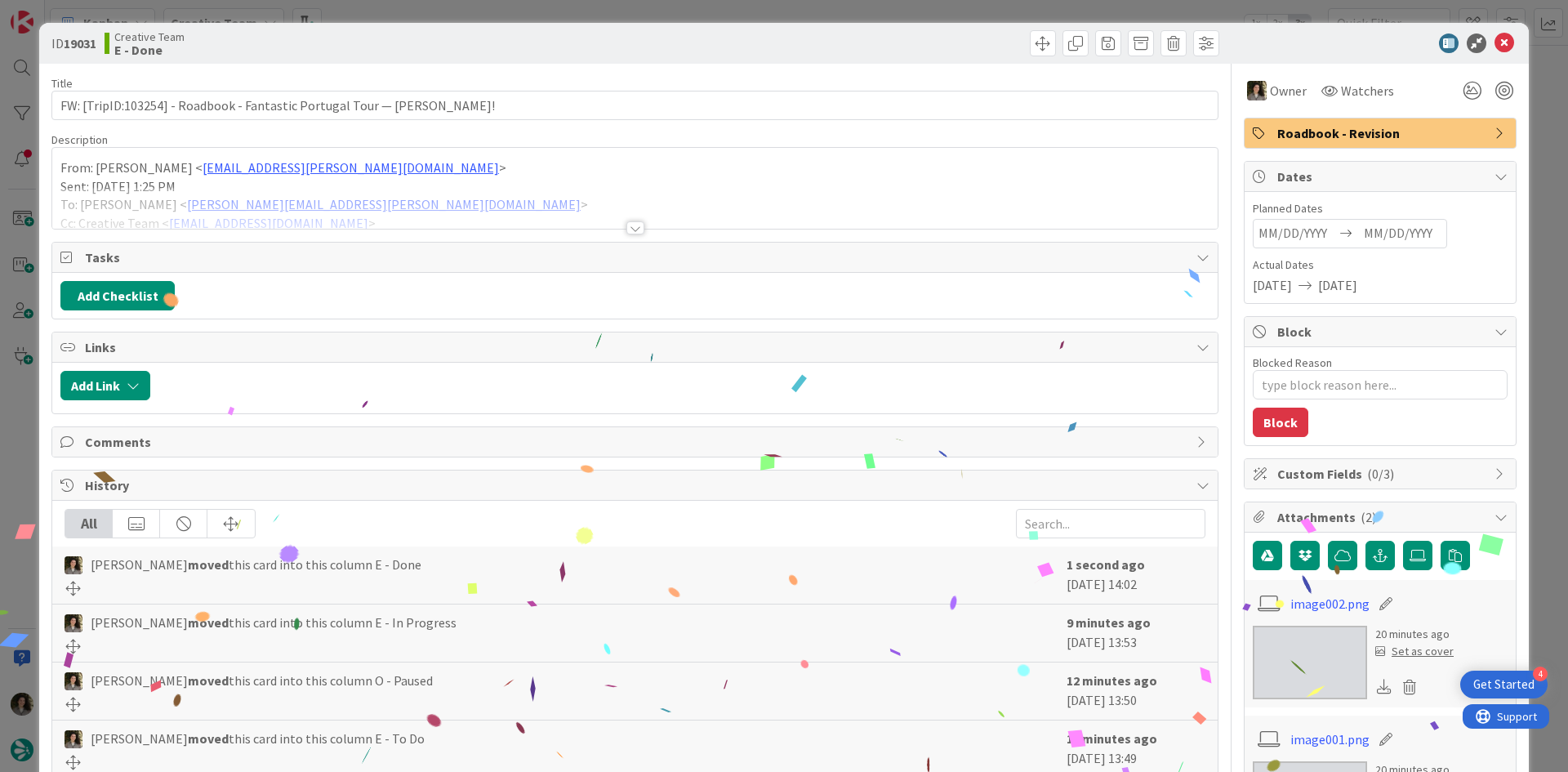 click on "Roadbook - Revision" at bounding box center (1382, 133) 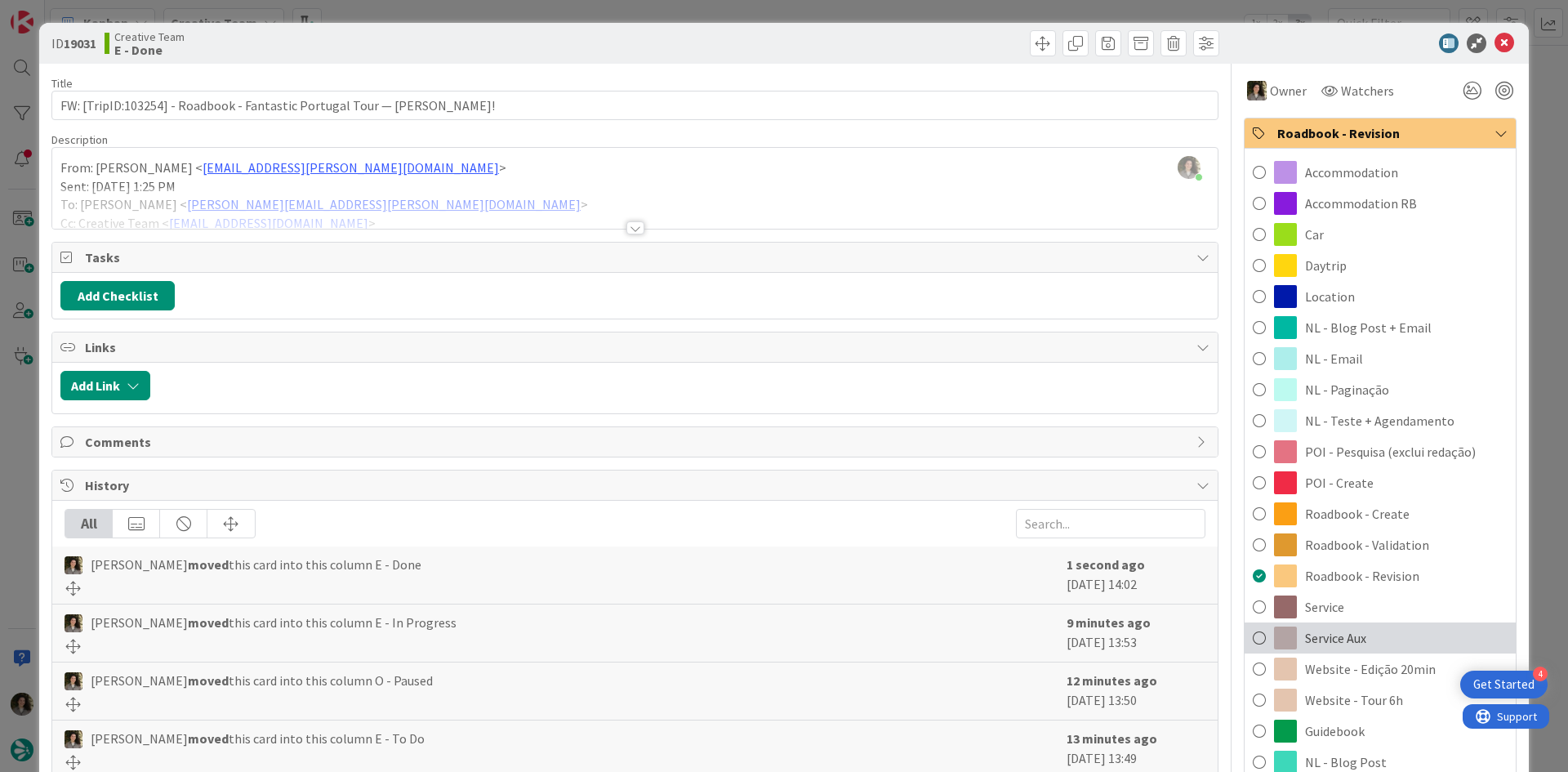 click on "Service Aux" at bounding box center [1335, 638] 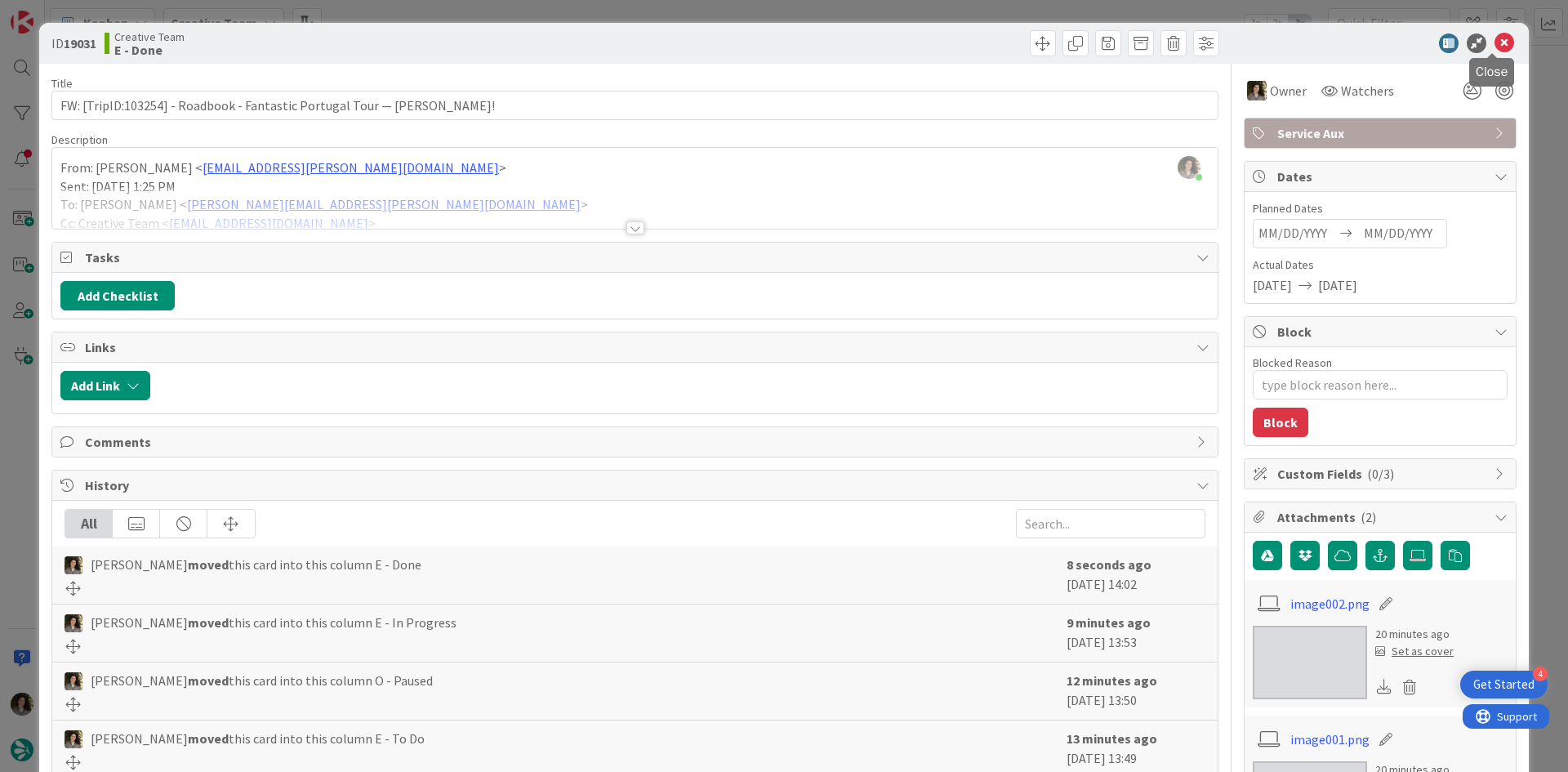 click at bounding box center (1504, 43) 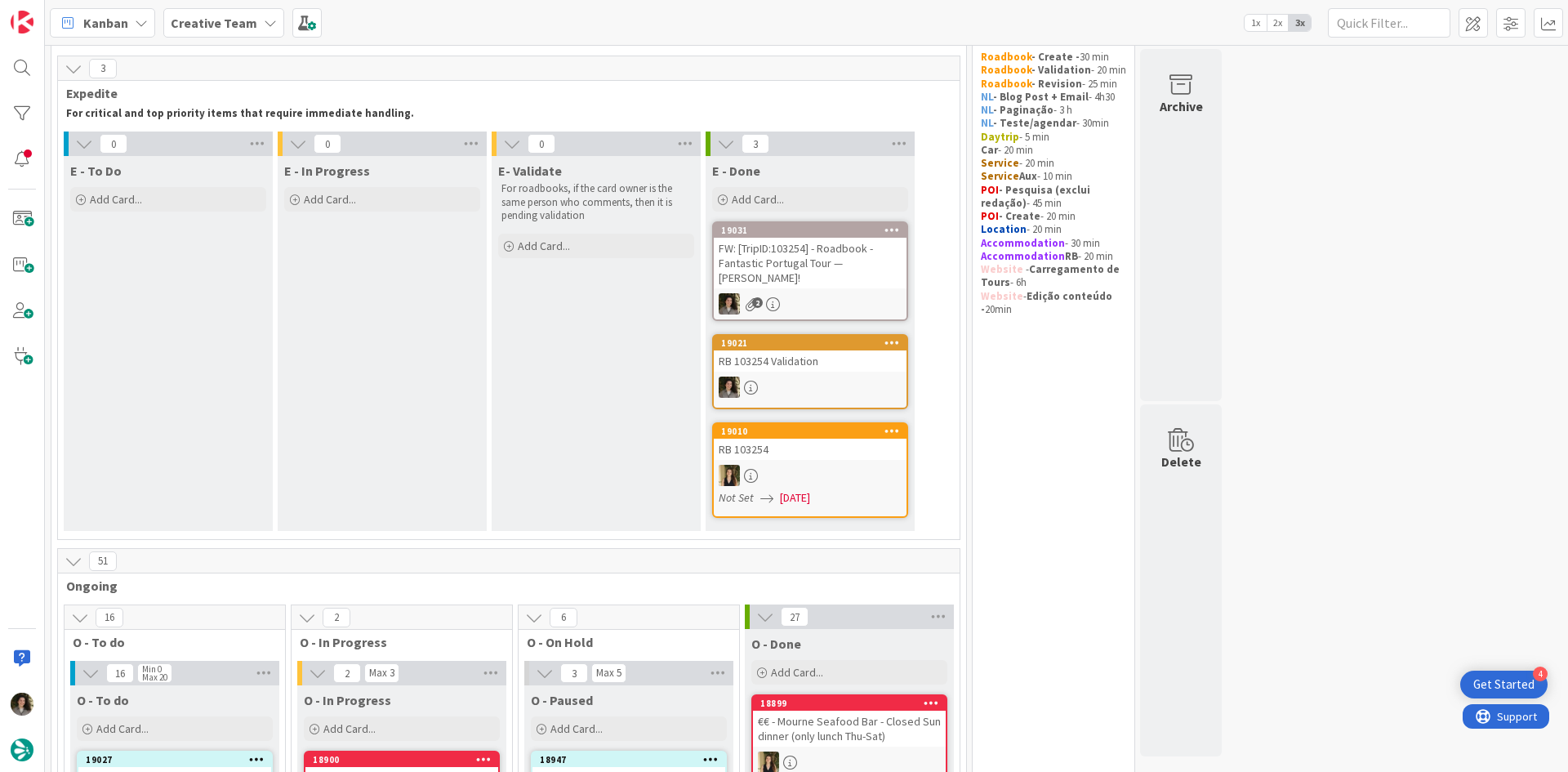 scroll, scrollTop: 490, scrollLeft: 0, axis: vertical 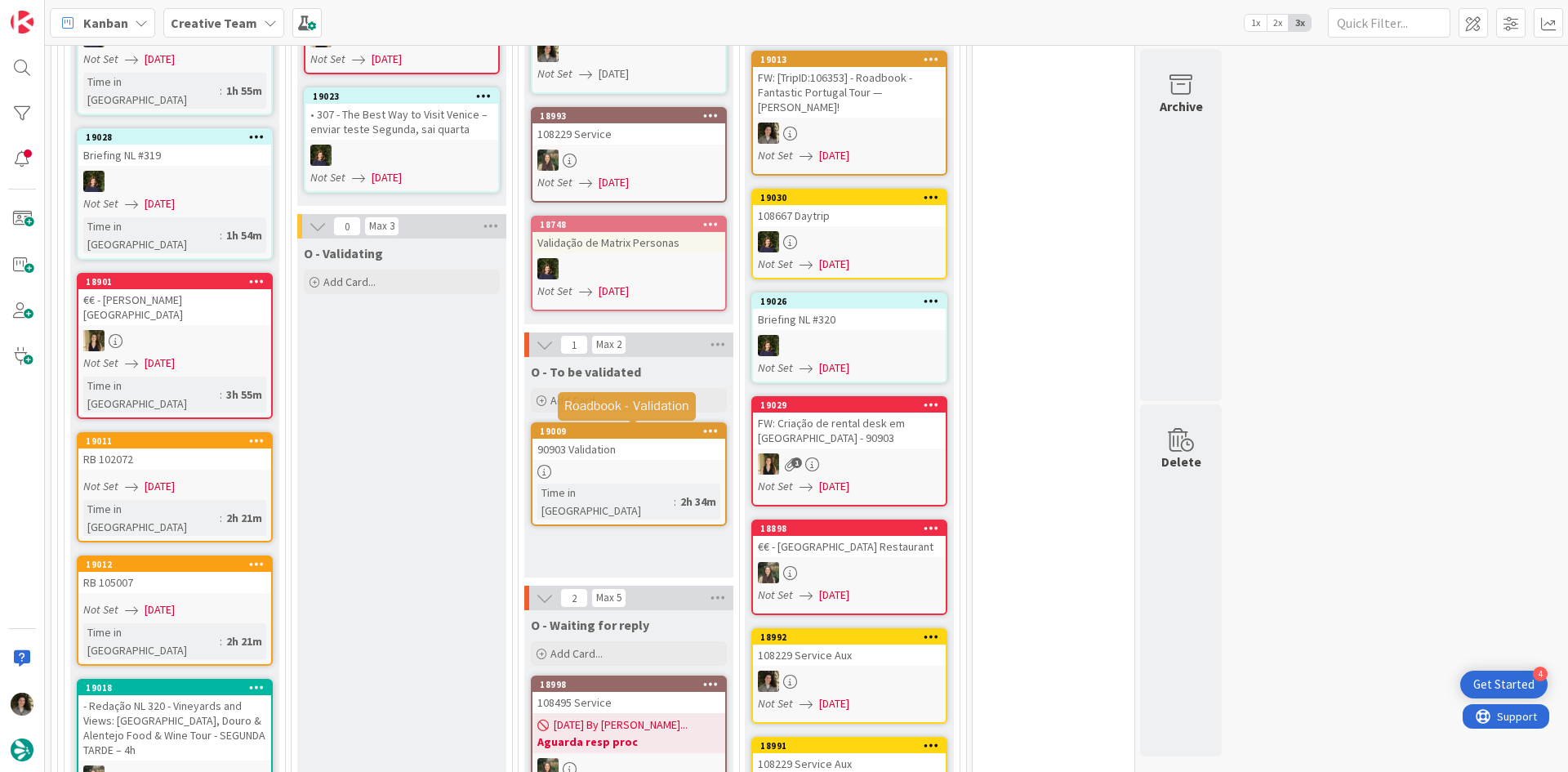 click on "90903 Validation" at bounding box center [629, 449] 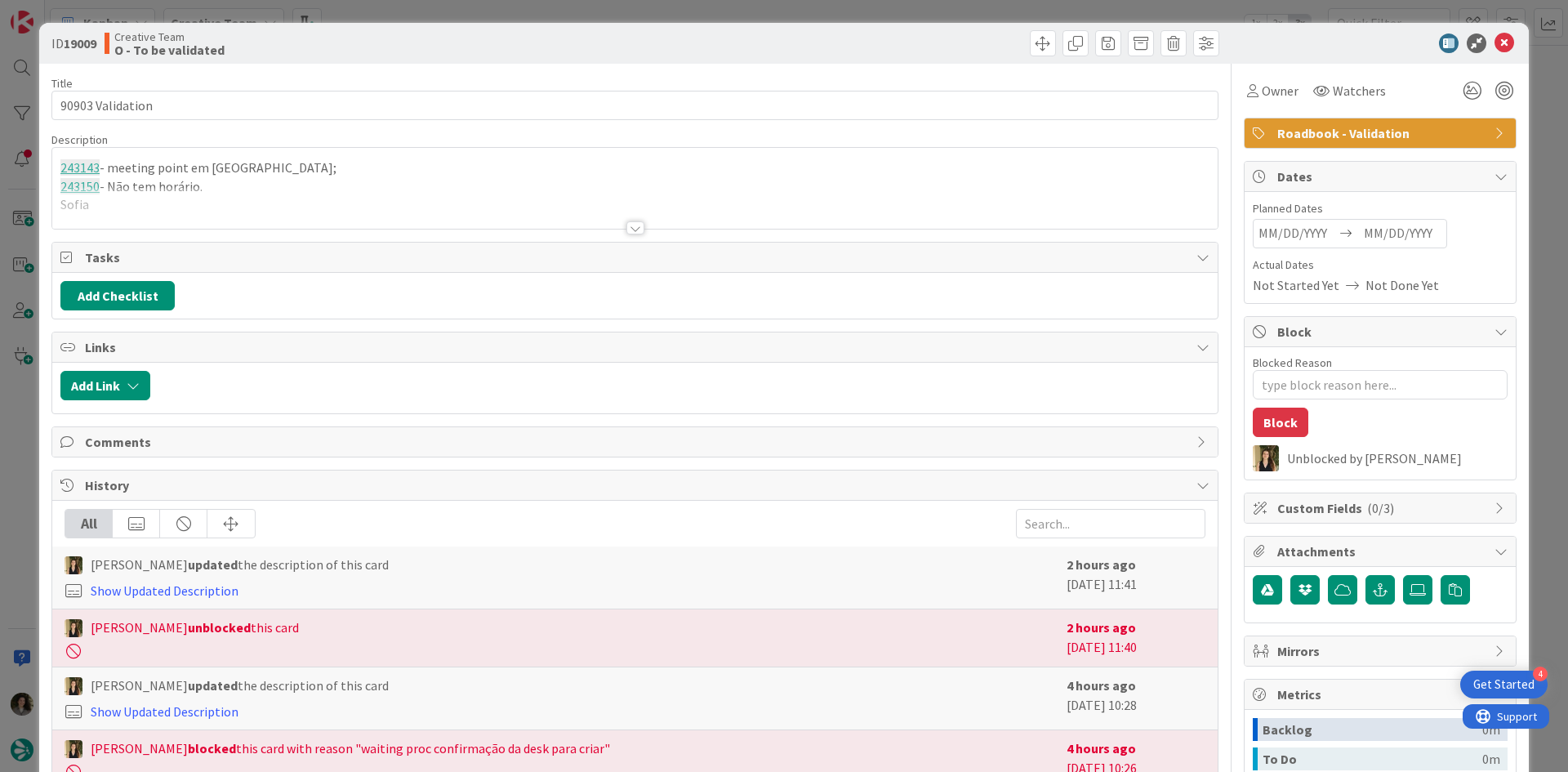 scroll, scrollTop: 0, scrollLeft: 0, axis: both 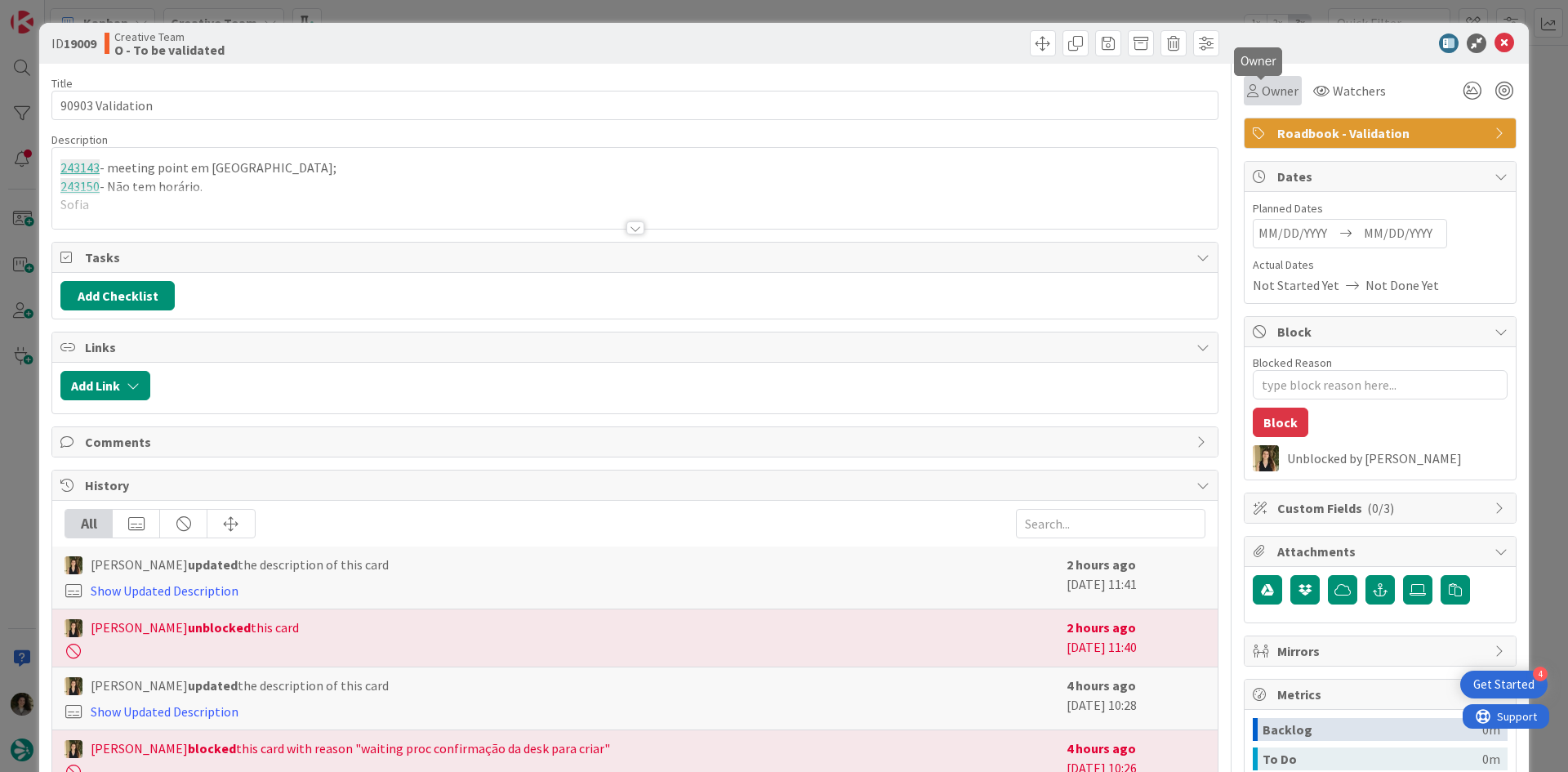 click on "Owner" at bounding box center (1280, 91) 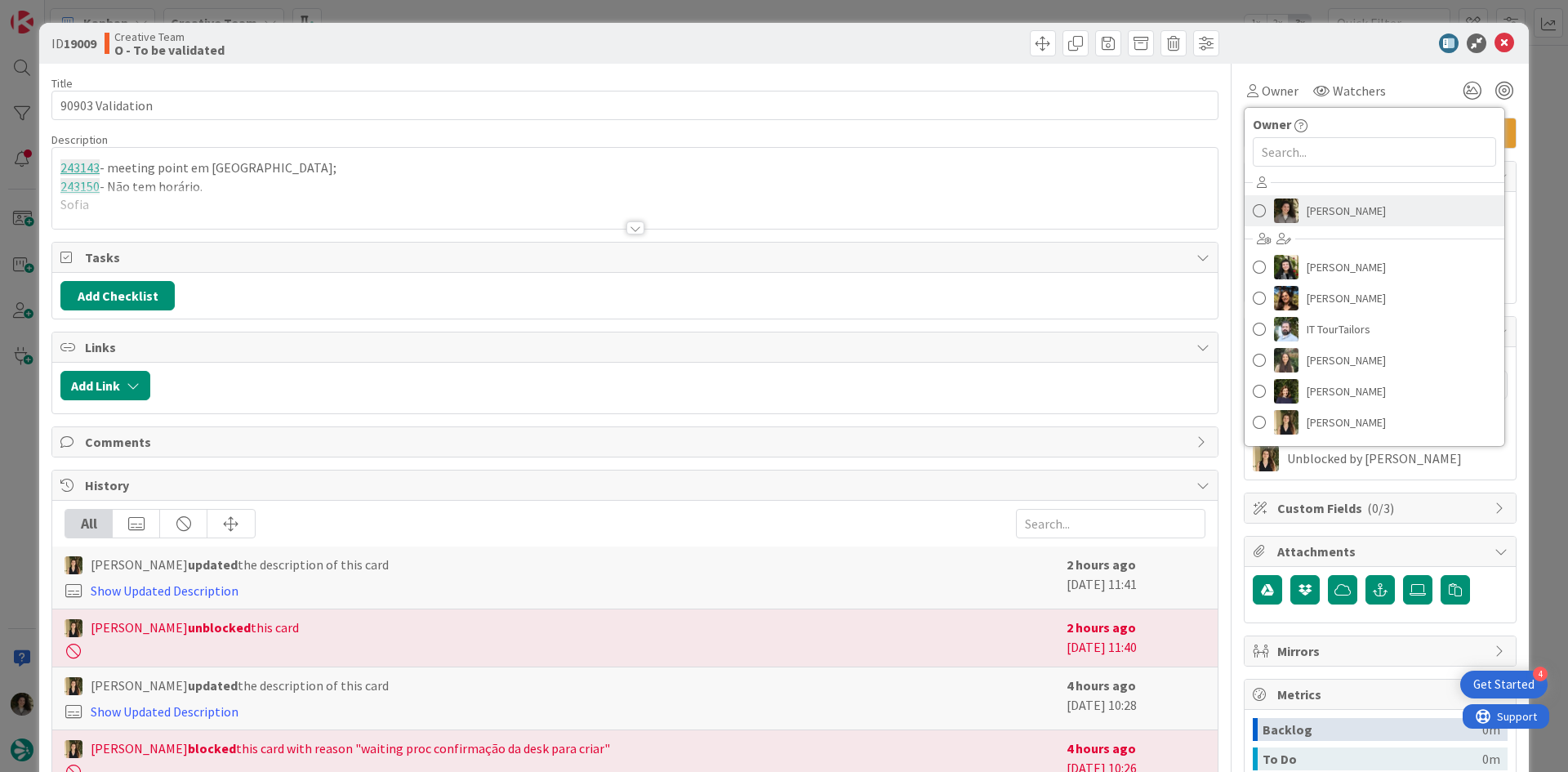 click on "[PERSON_NAME]" at bounding box center (1374, 211) 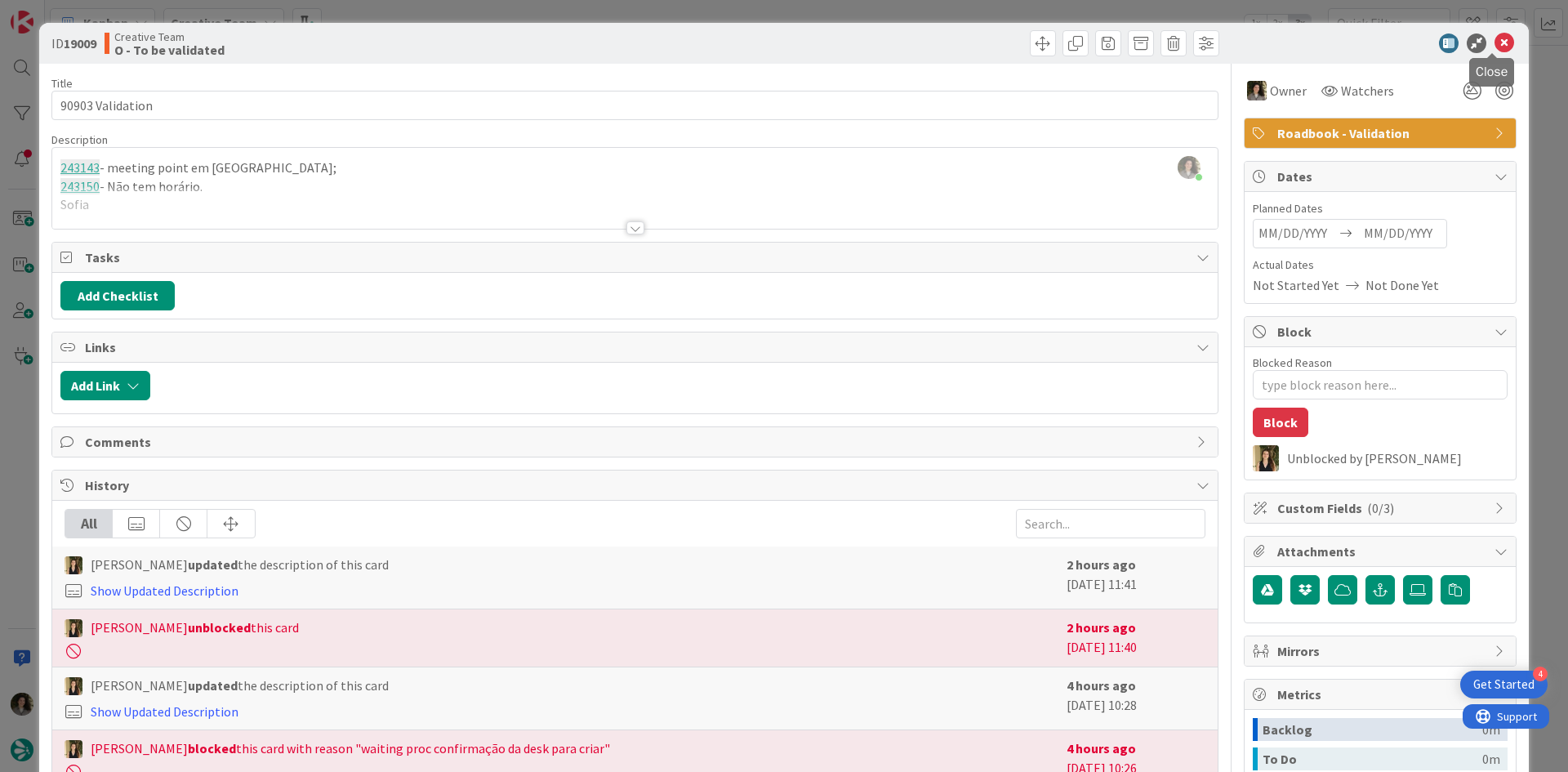click at bounding box center [1504, 43] 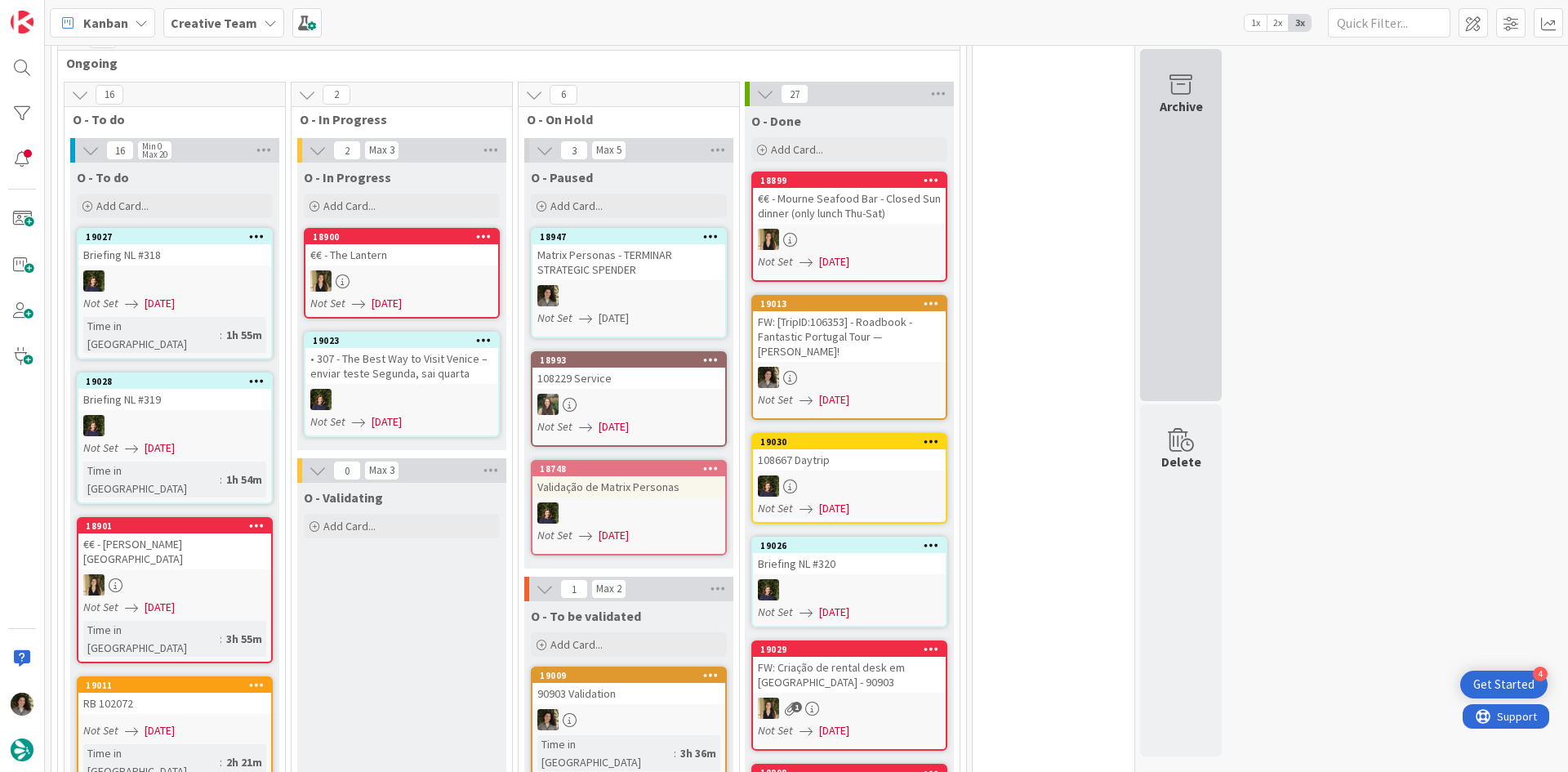 scroll, scrollTop: 572, scrollLeft: 0, axis: vertical 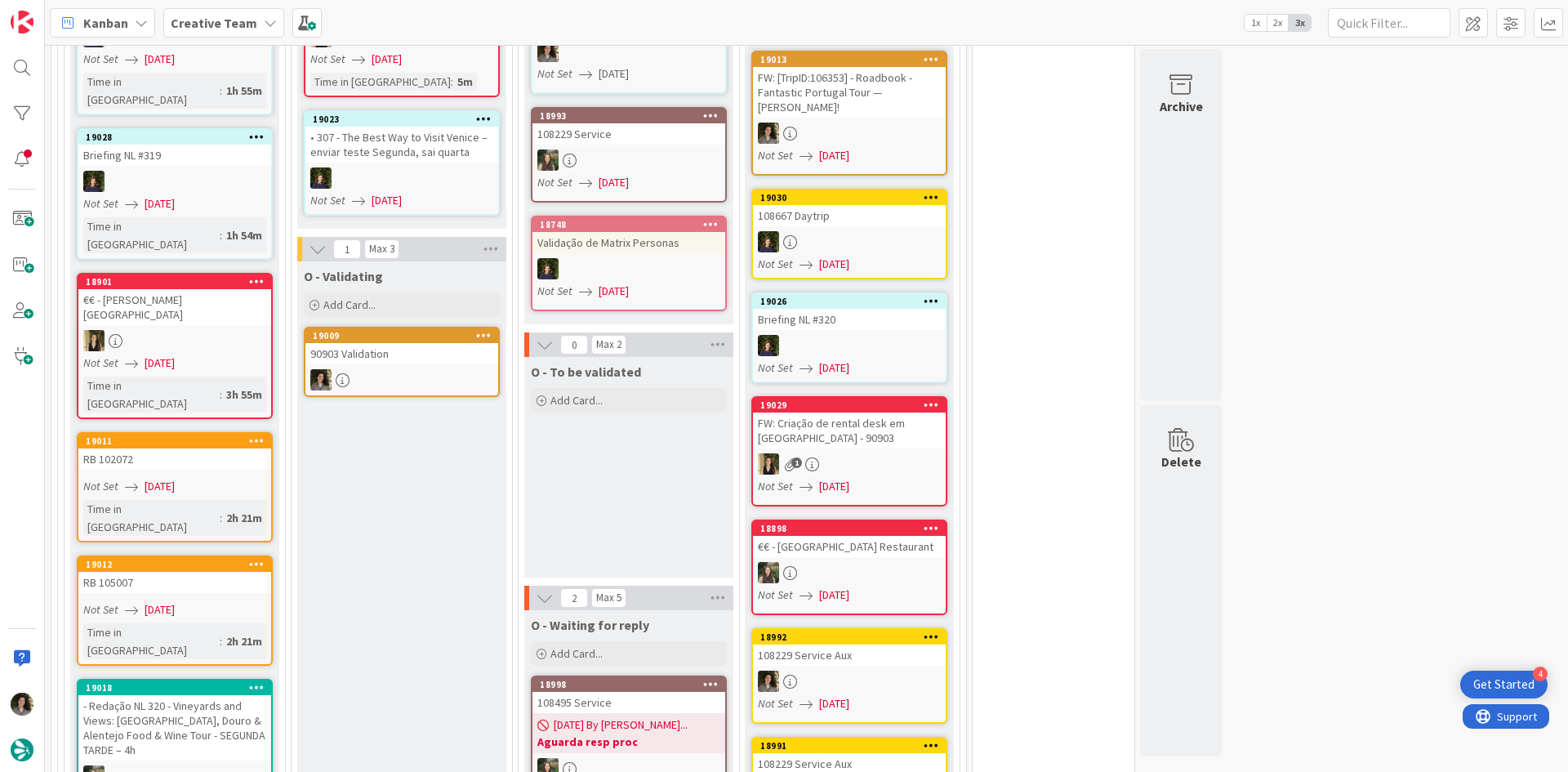 click at bounding box center (402, 380) 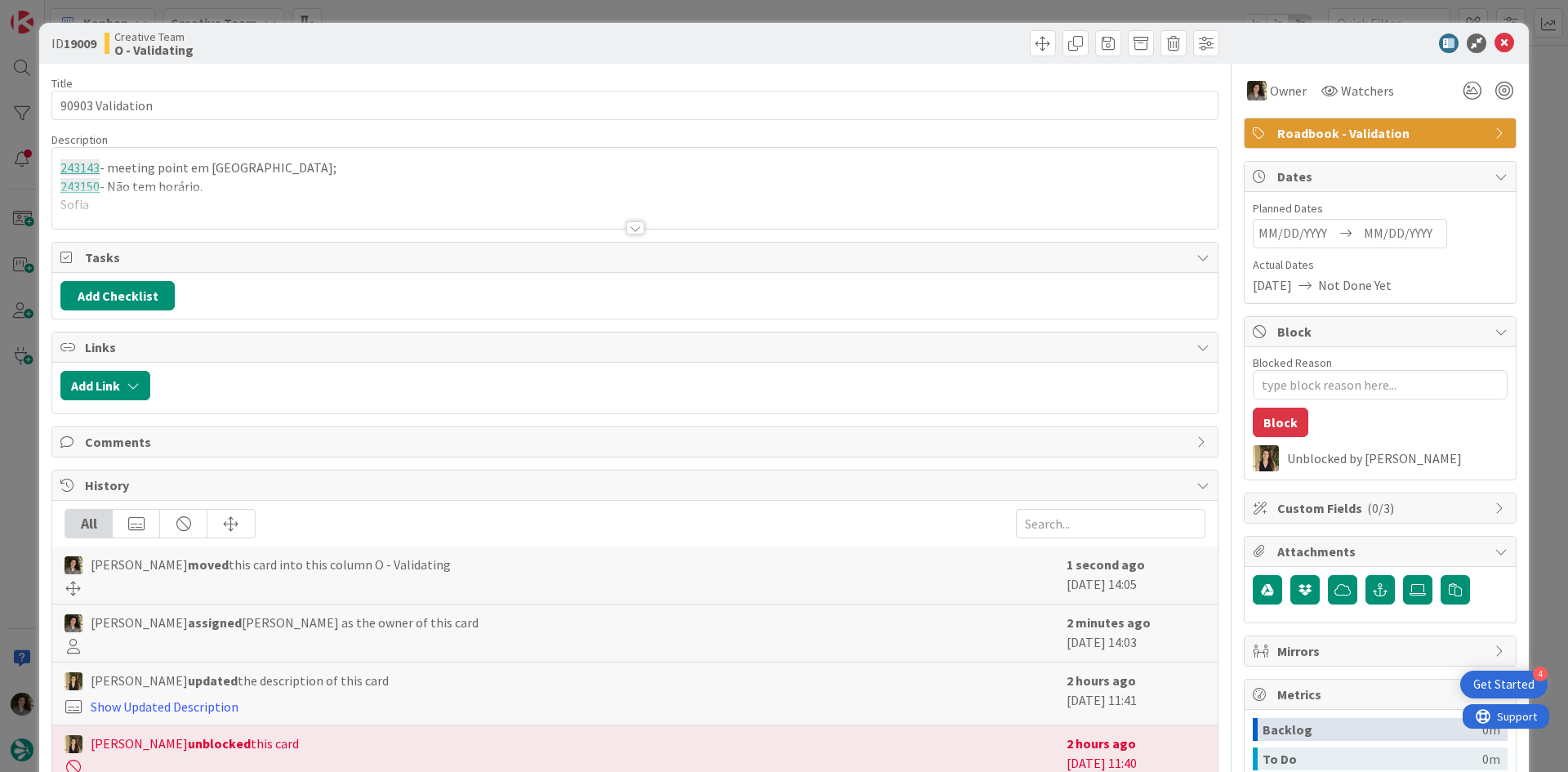 scroll, scrollTop: 0, scrollLeft: 0, axis: both 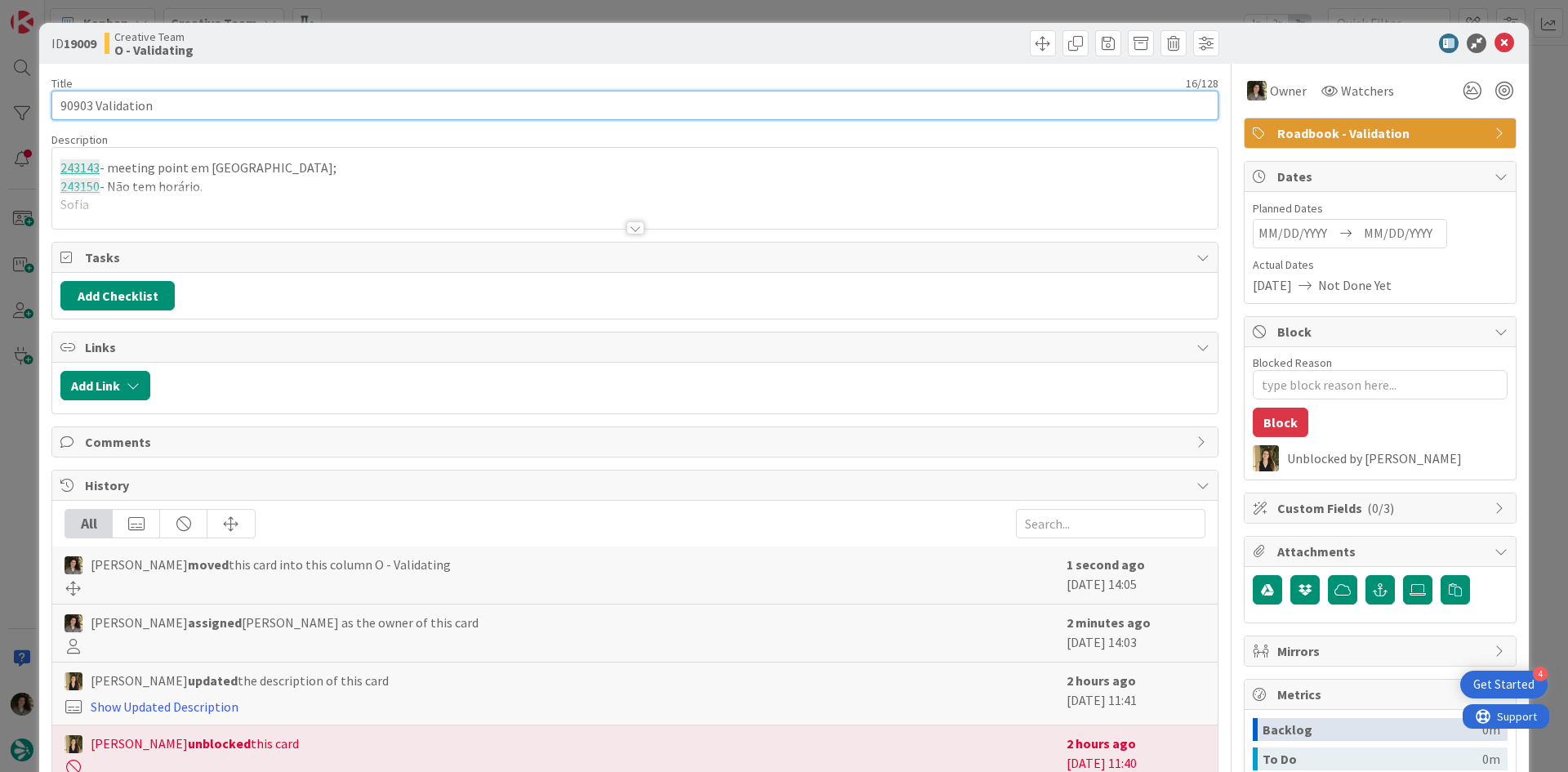 drag, startPoint x: 89, startPoint y: 105, endPoint x: 2, endPoint y: 106, distance: 87.00575 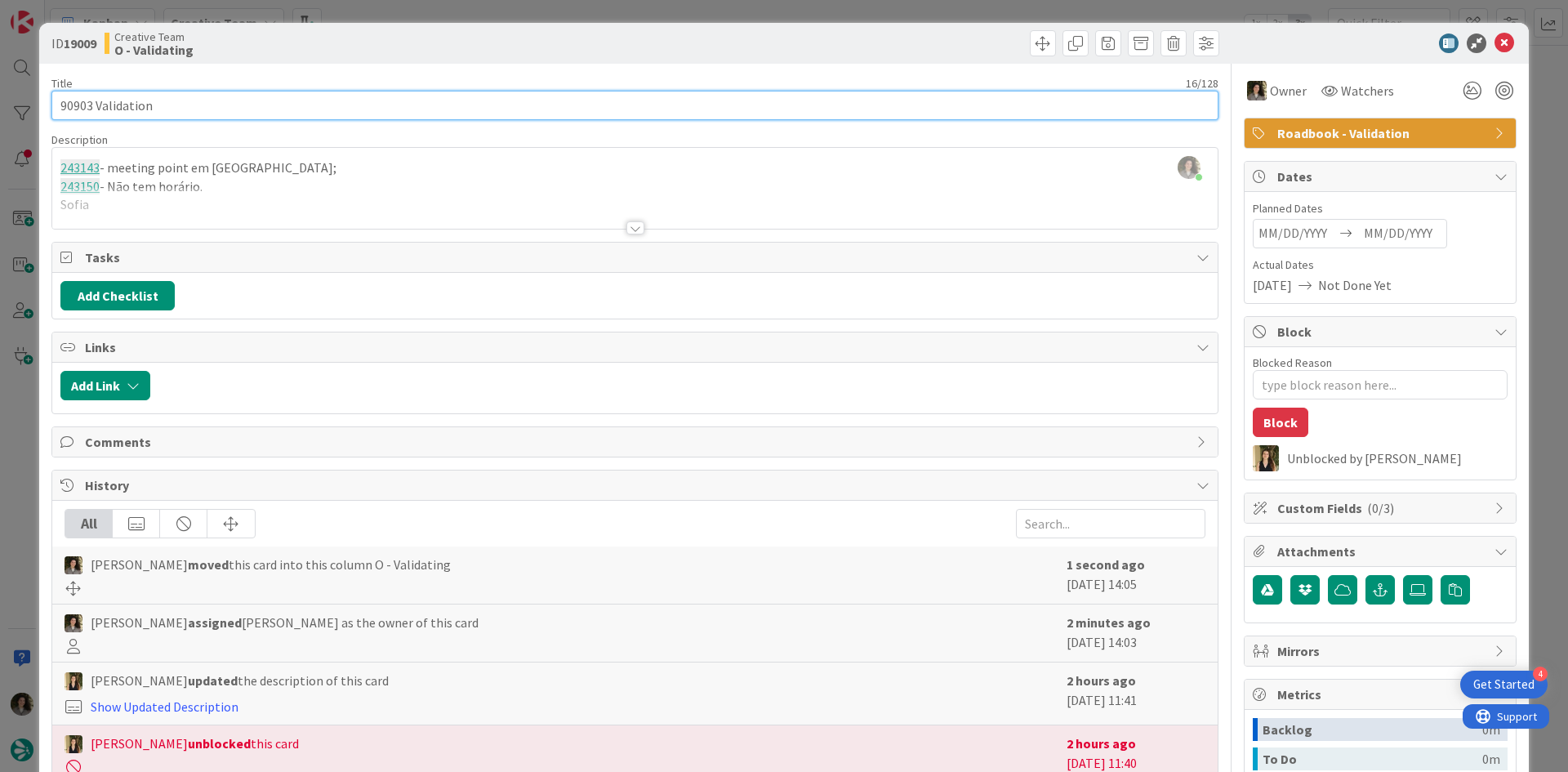 drag, startPoint x: 94, startPoint y: 105, endPoint x: 14, endPoint y: 105, distance: 80 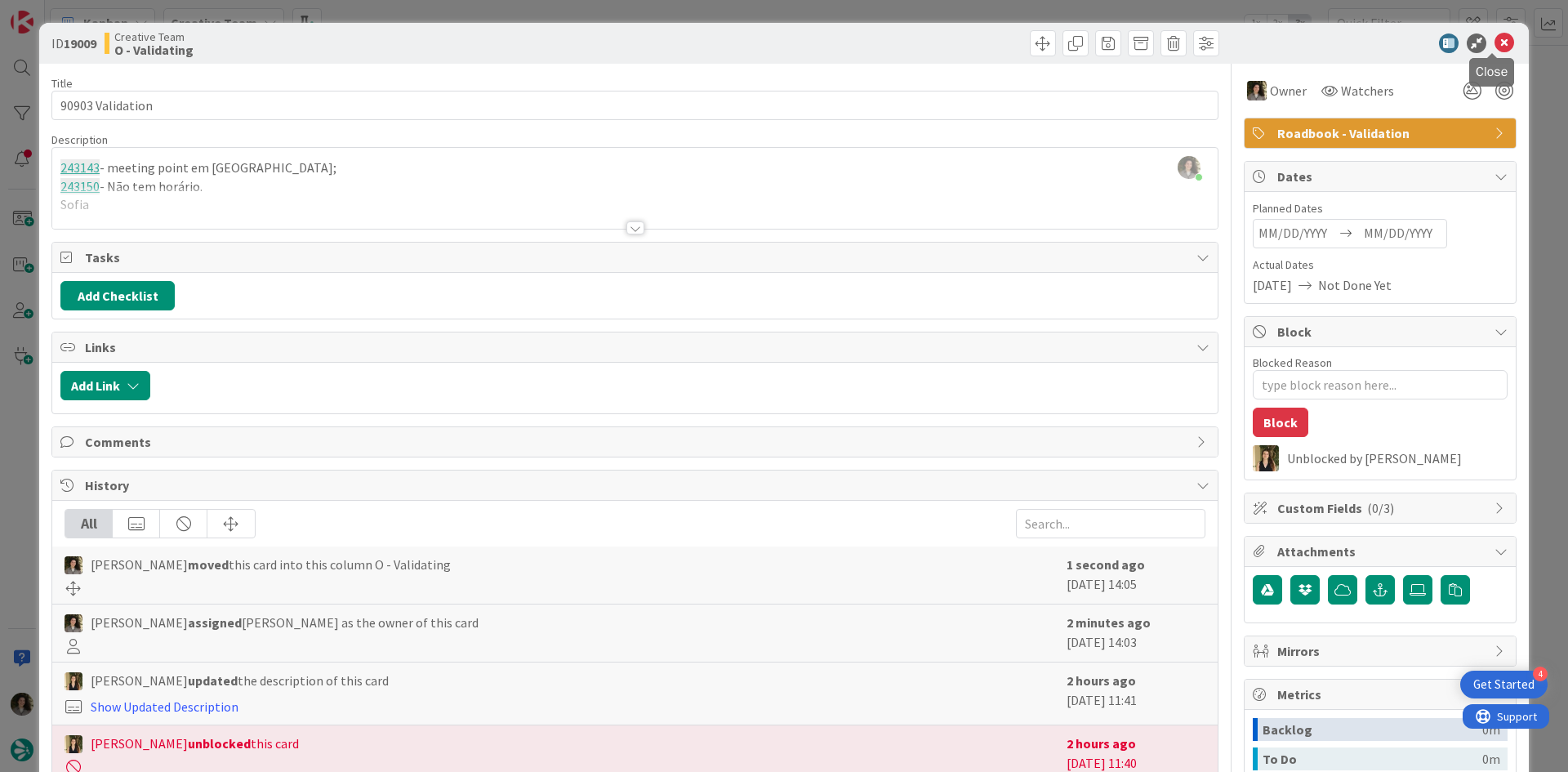 click at bounding box center (1504, 43) 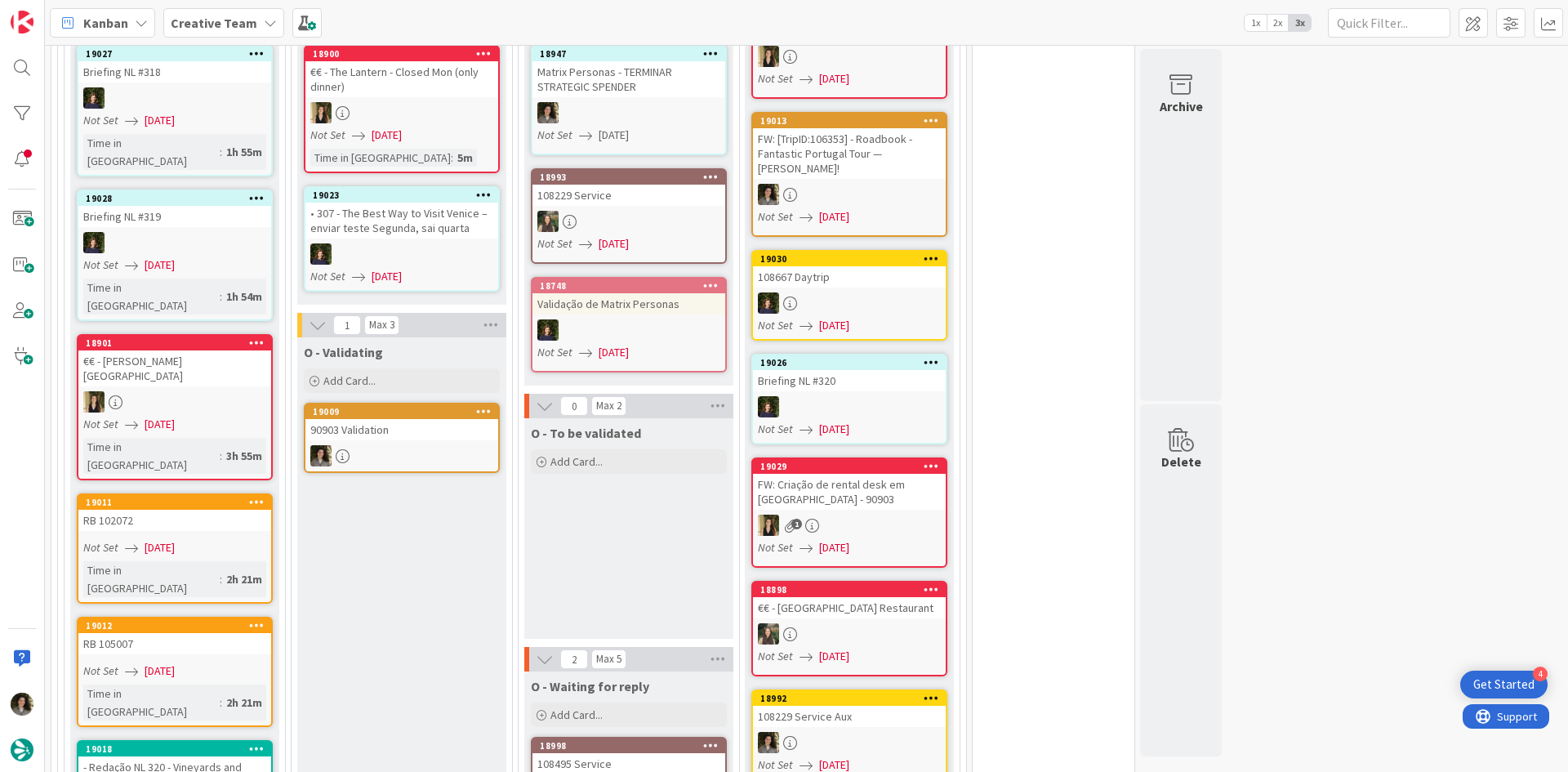 scroll, scrollTop: 654, scrollLeft: 0, axis: vertical 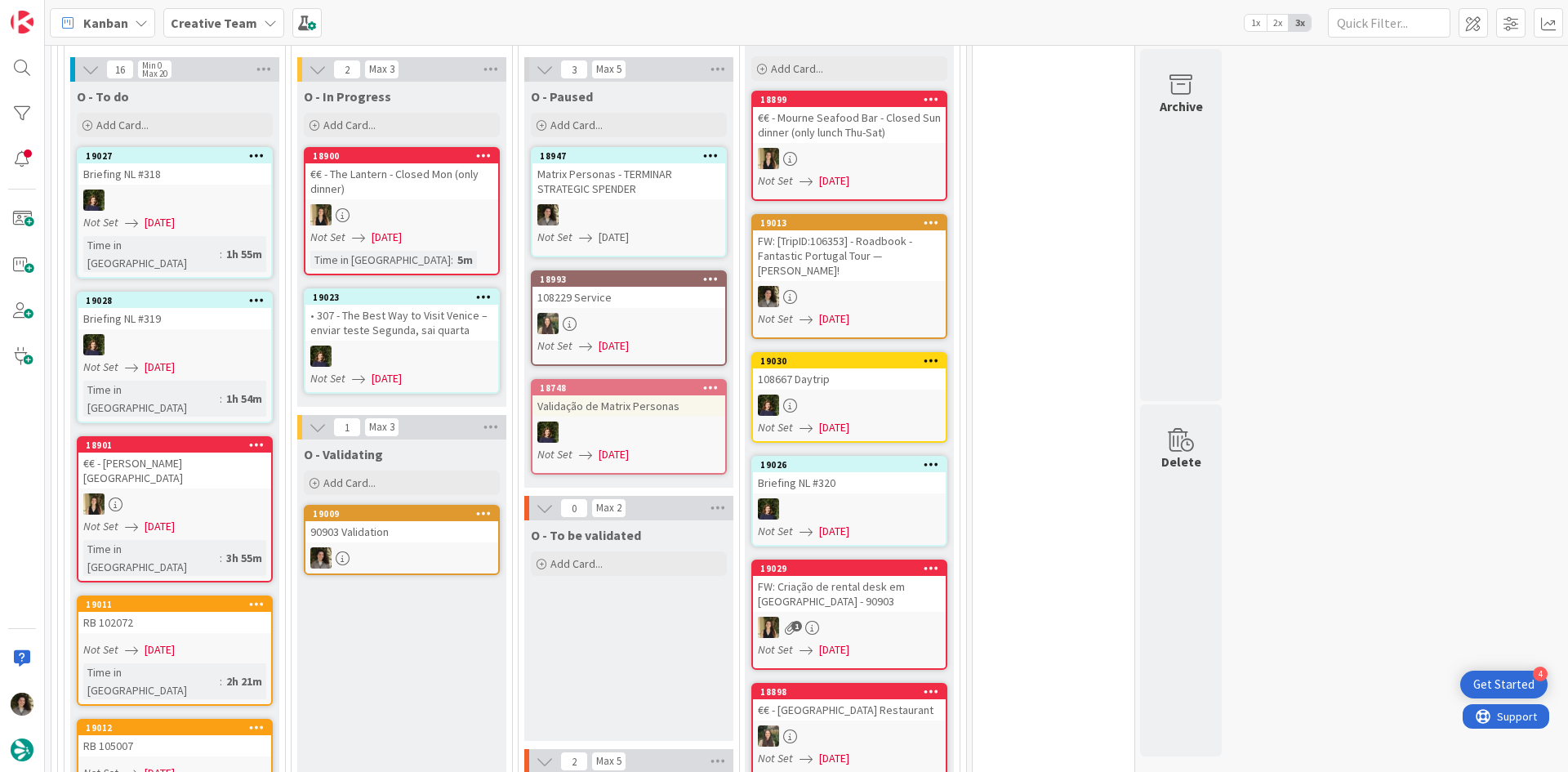 click on "[DATE]" at bounding box center (613, 346) 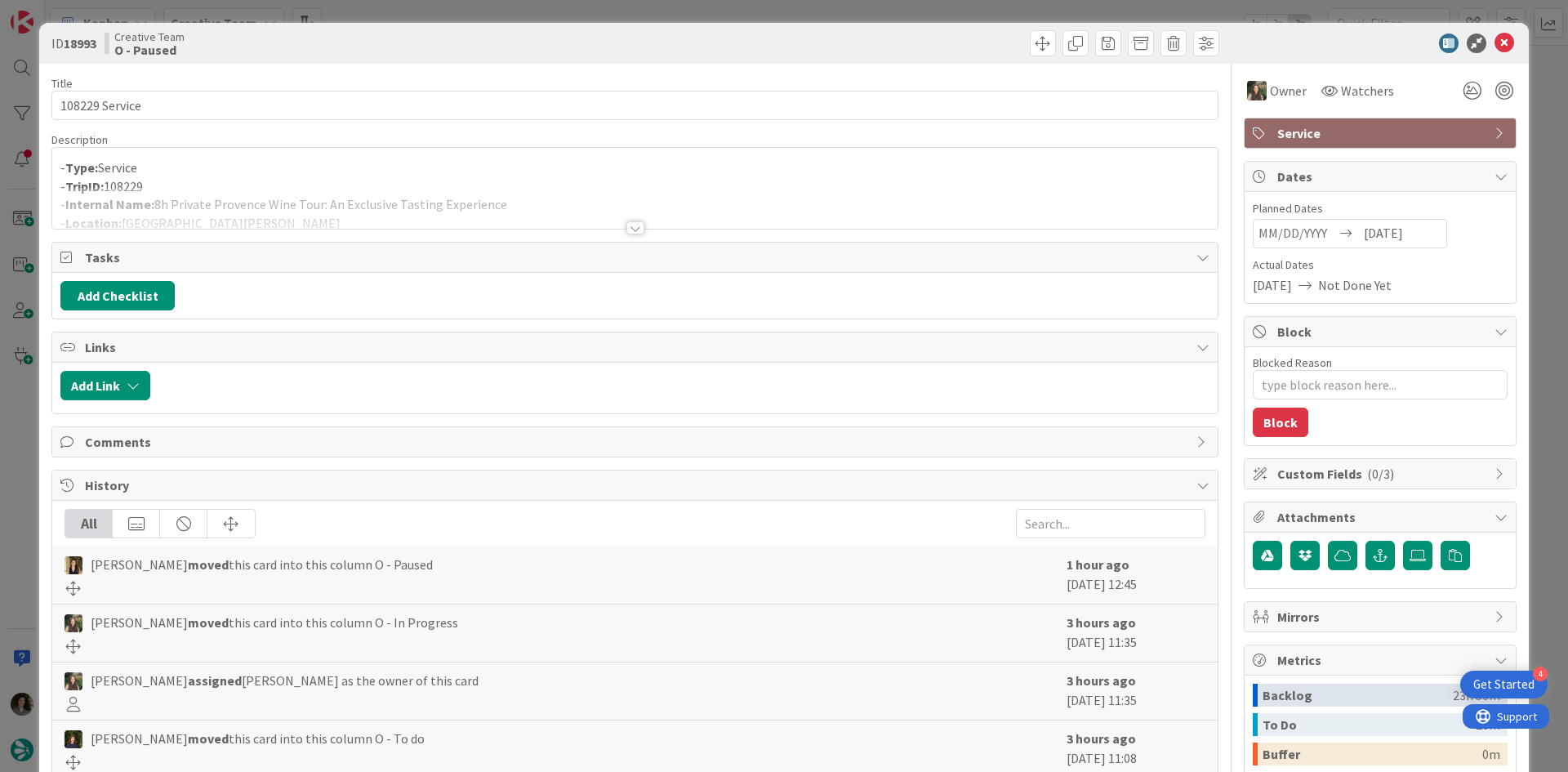 scroll, scrollTop: 0, scrollLeft: 0, axis: both 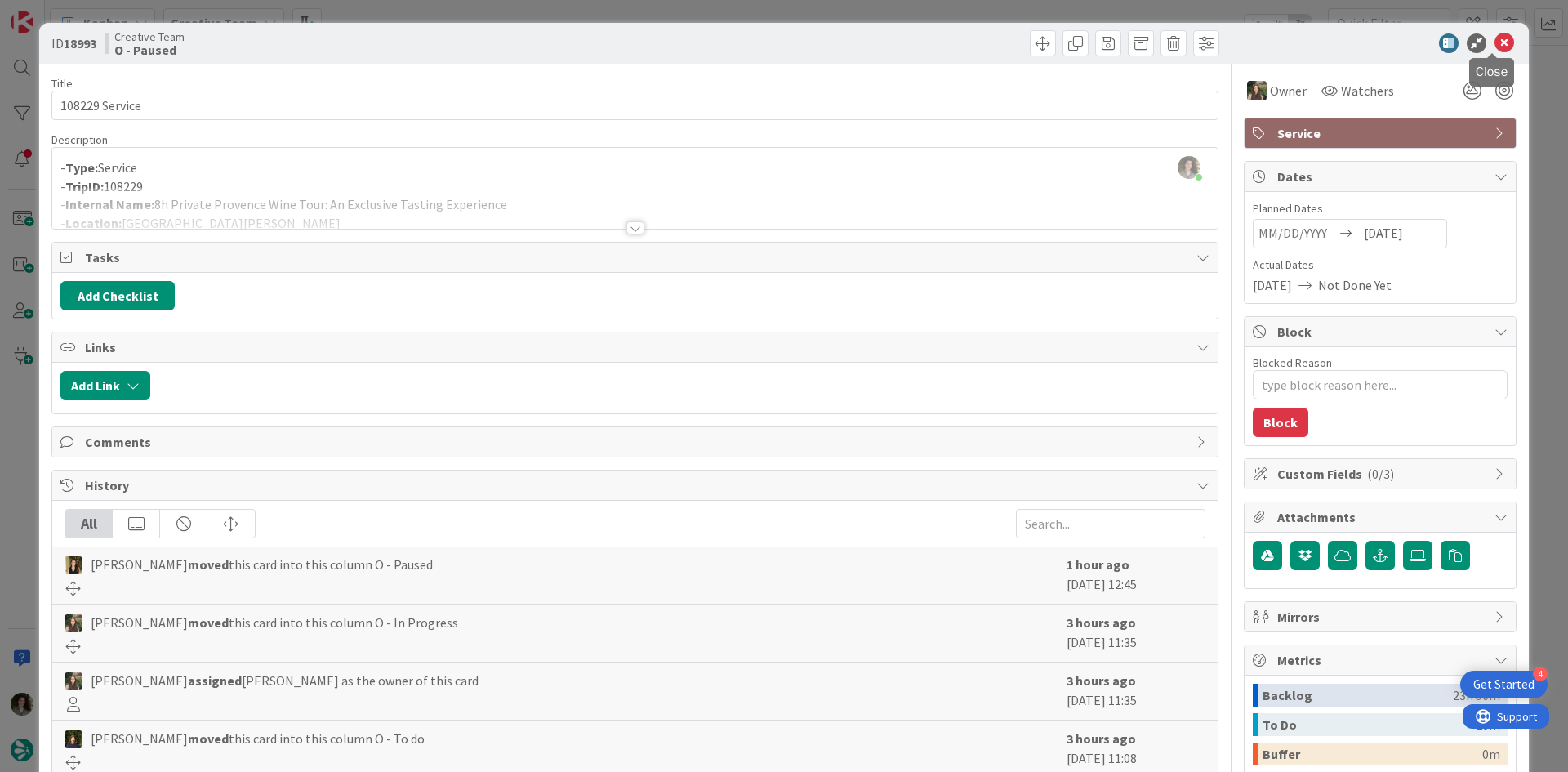 click at bounding box center [1504, 43] 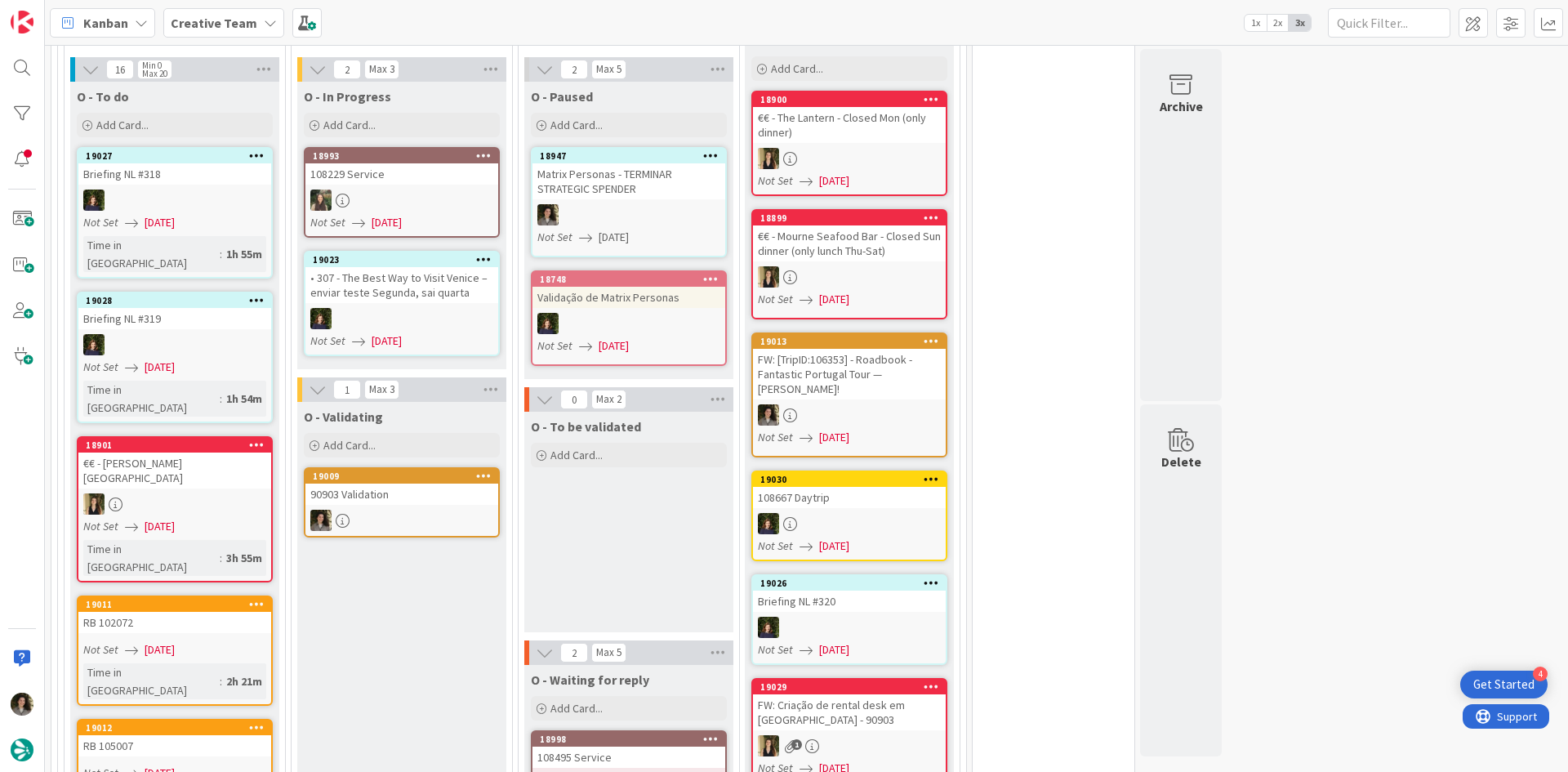 scroll, scrollTop: 0, scrollLeft: 0, axis: both 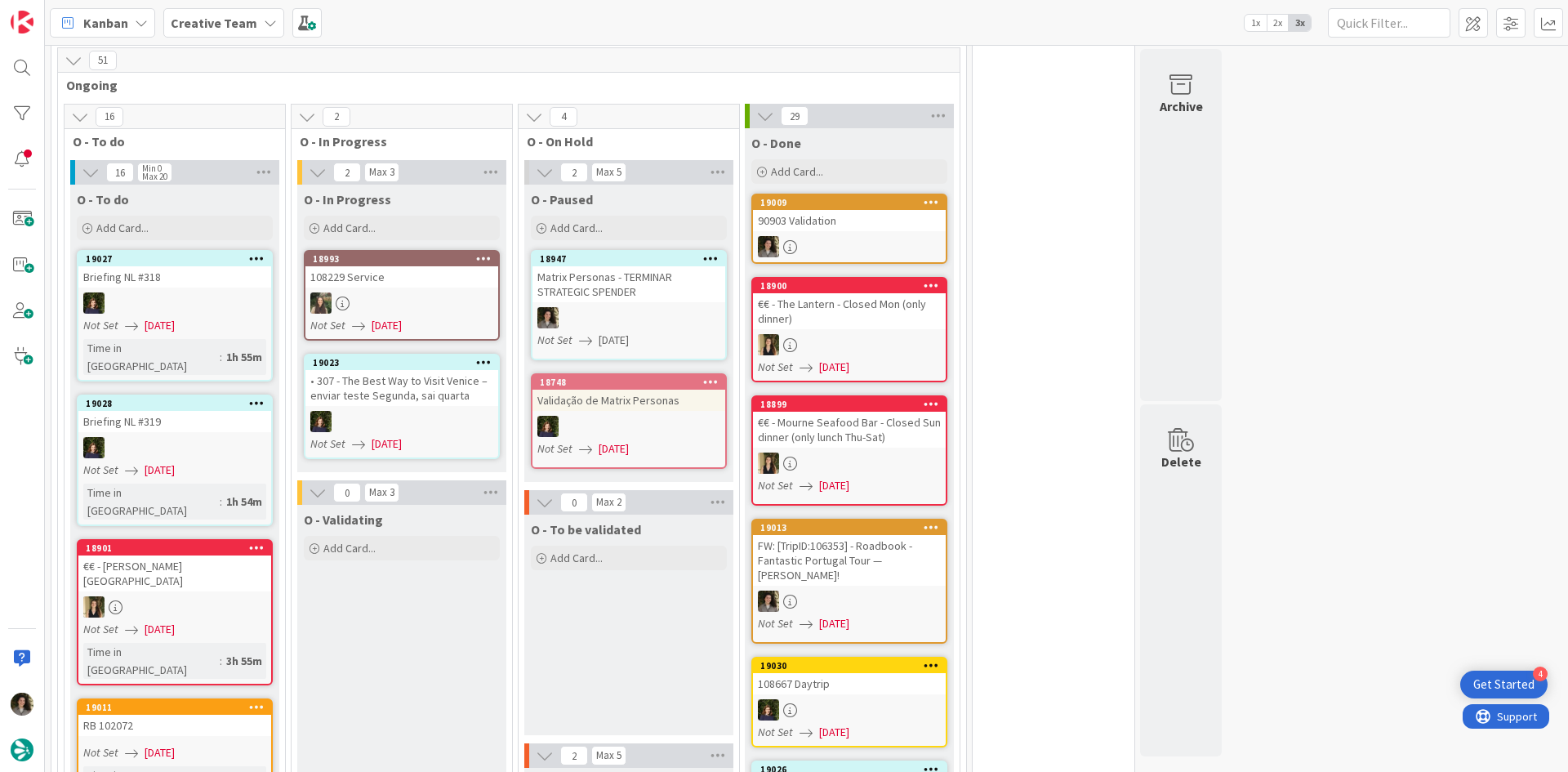 click on "19009" at bounding box center (853, 203) 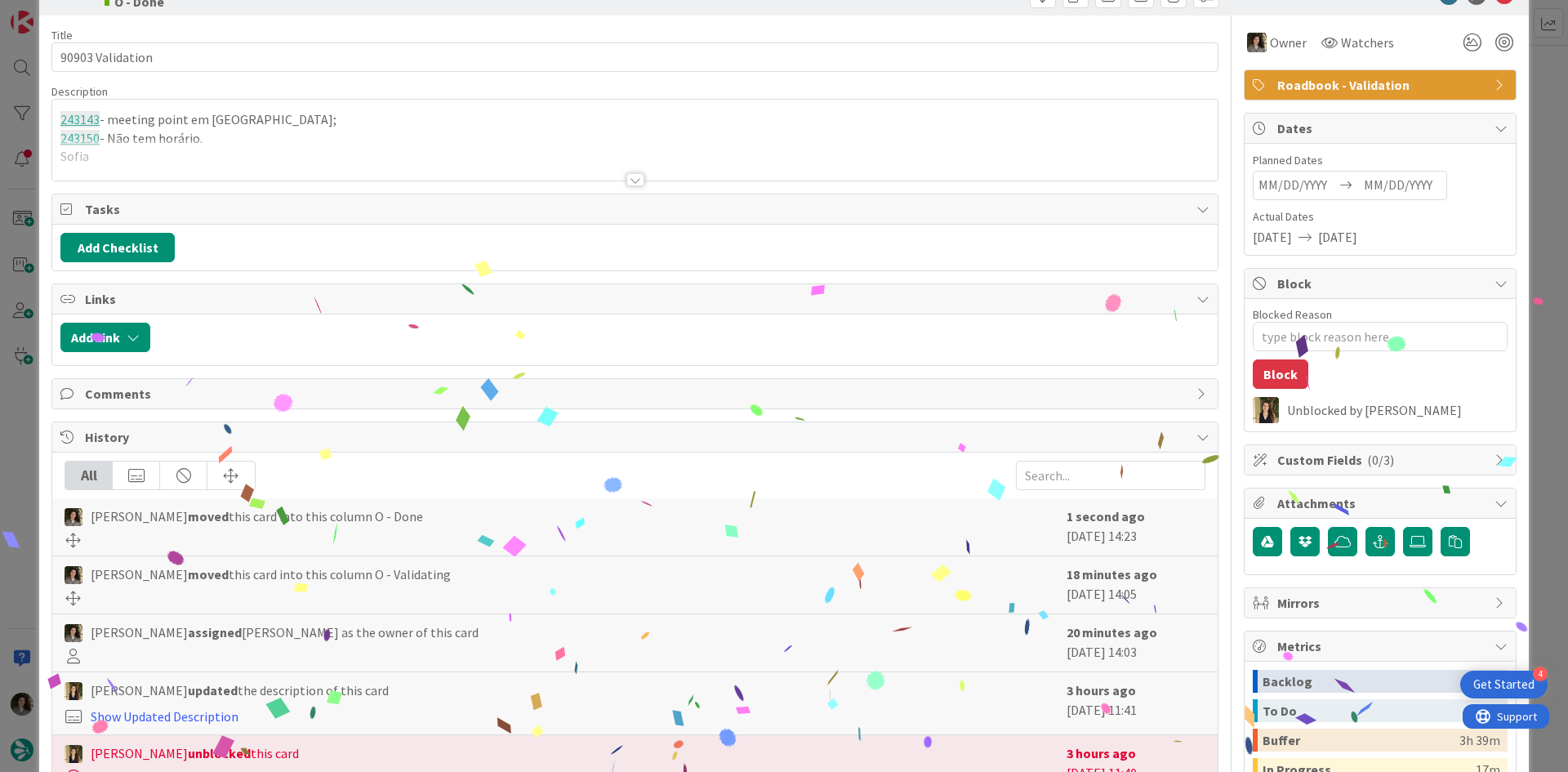scroll, scrollTop: 0, scrollLeft: 0, axis: both 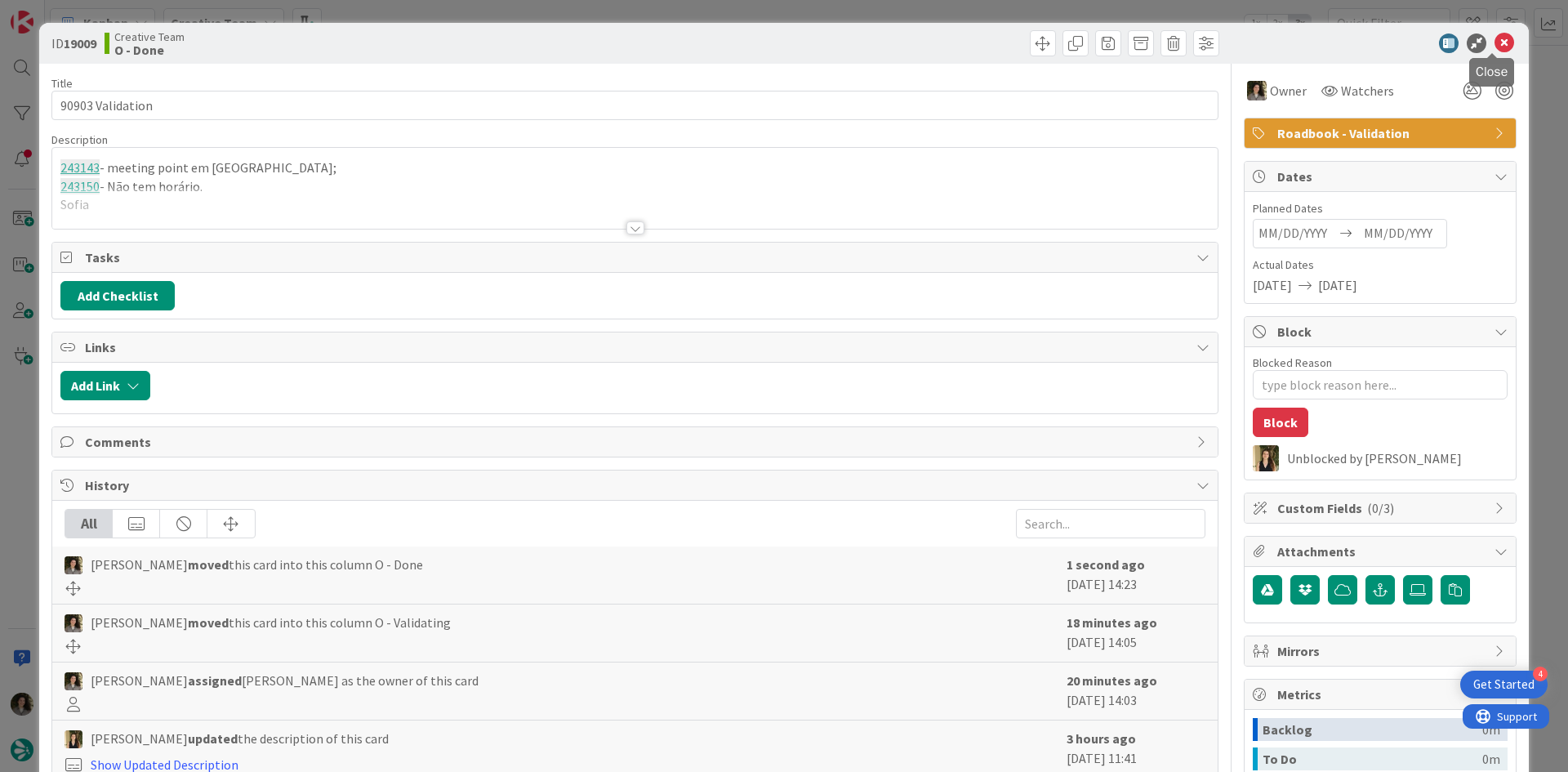 click at bounding box center (1504, 43) 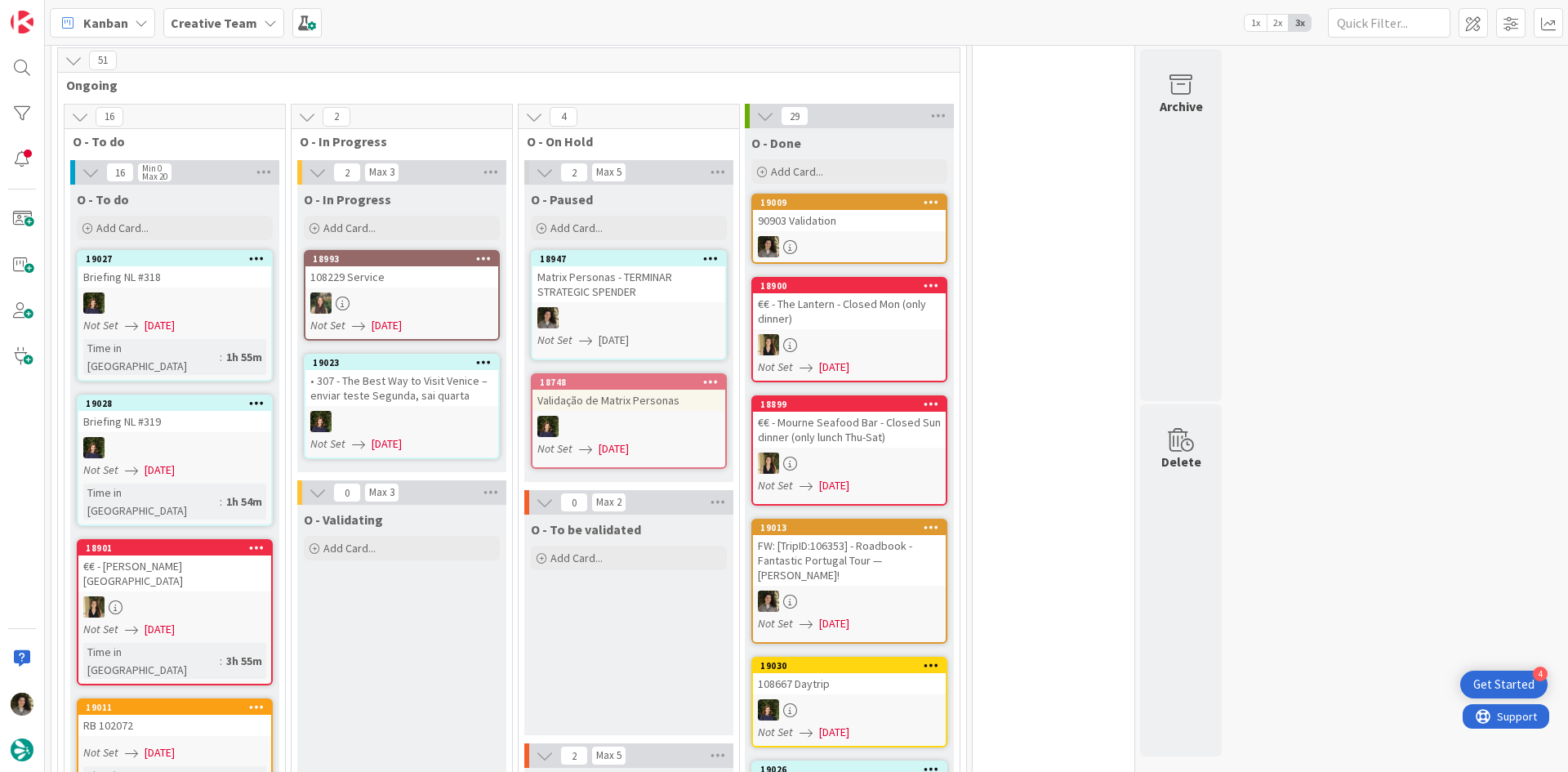scroll, scrollTop: 0, scrollLeft: 0, axis: both 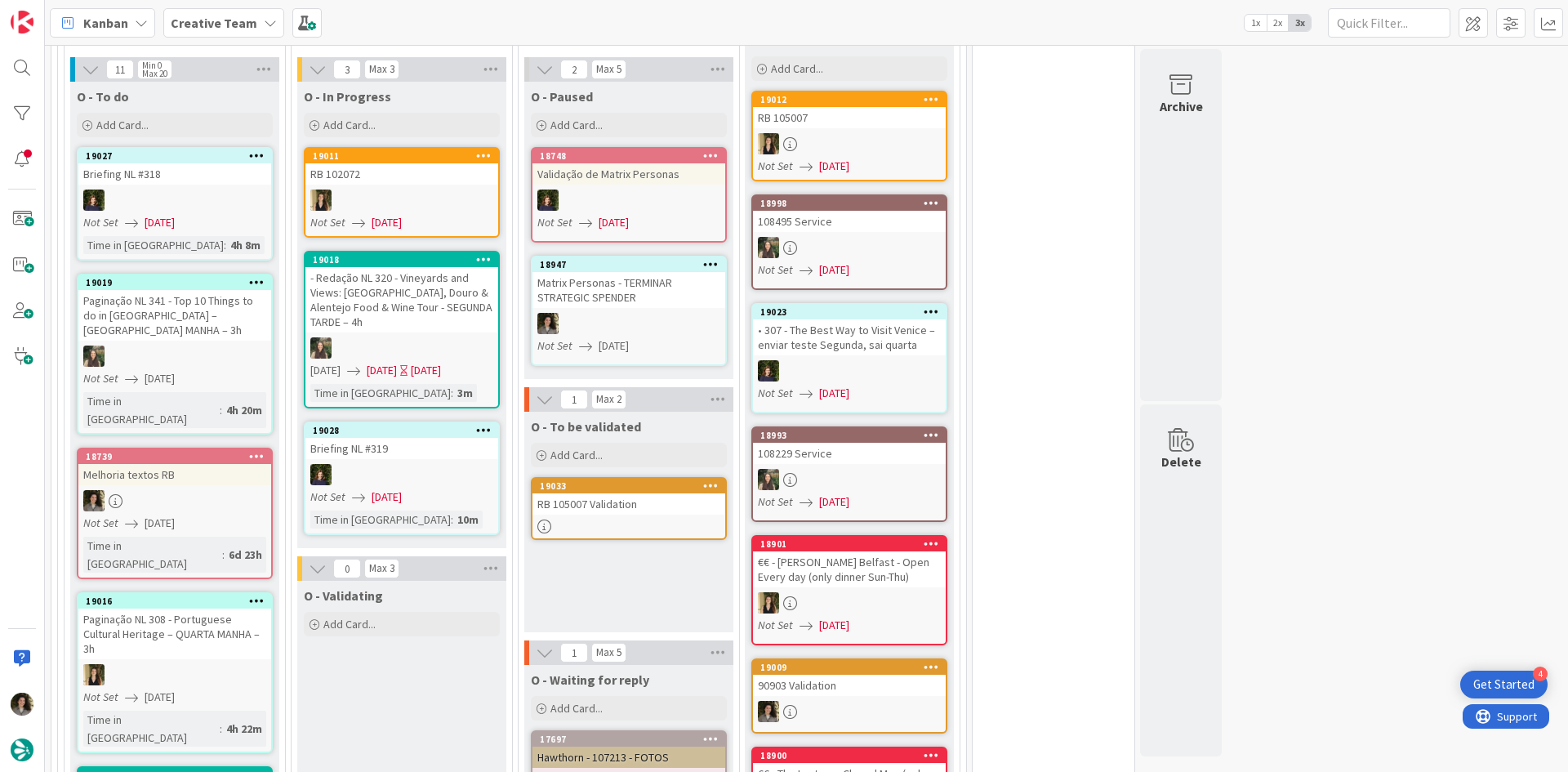 click at bounding box center (629, 324) 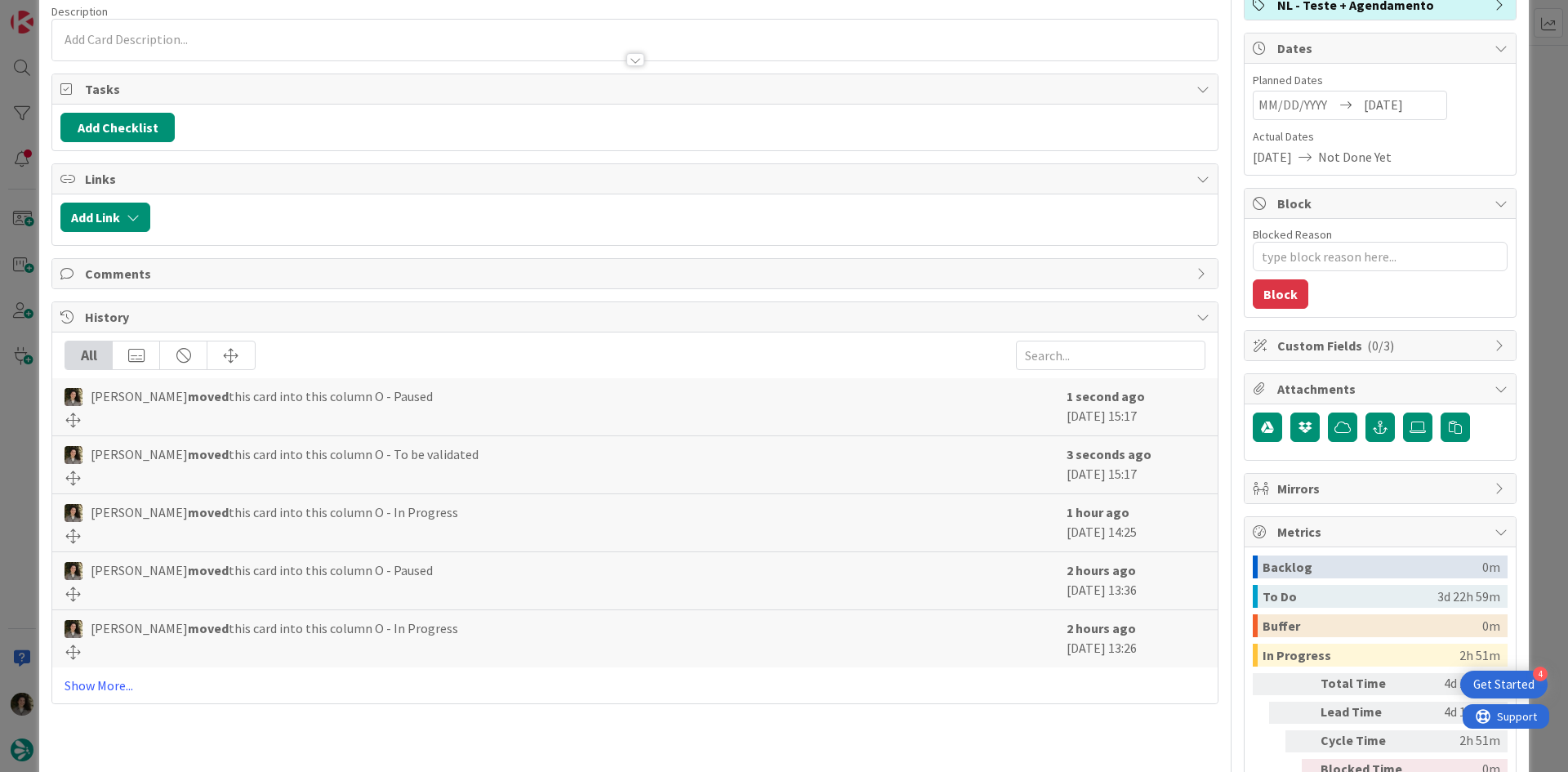 scroll, scrollTop: 163, scrollLeft: 0, axis: vertical 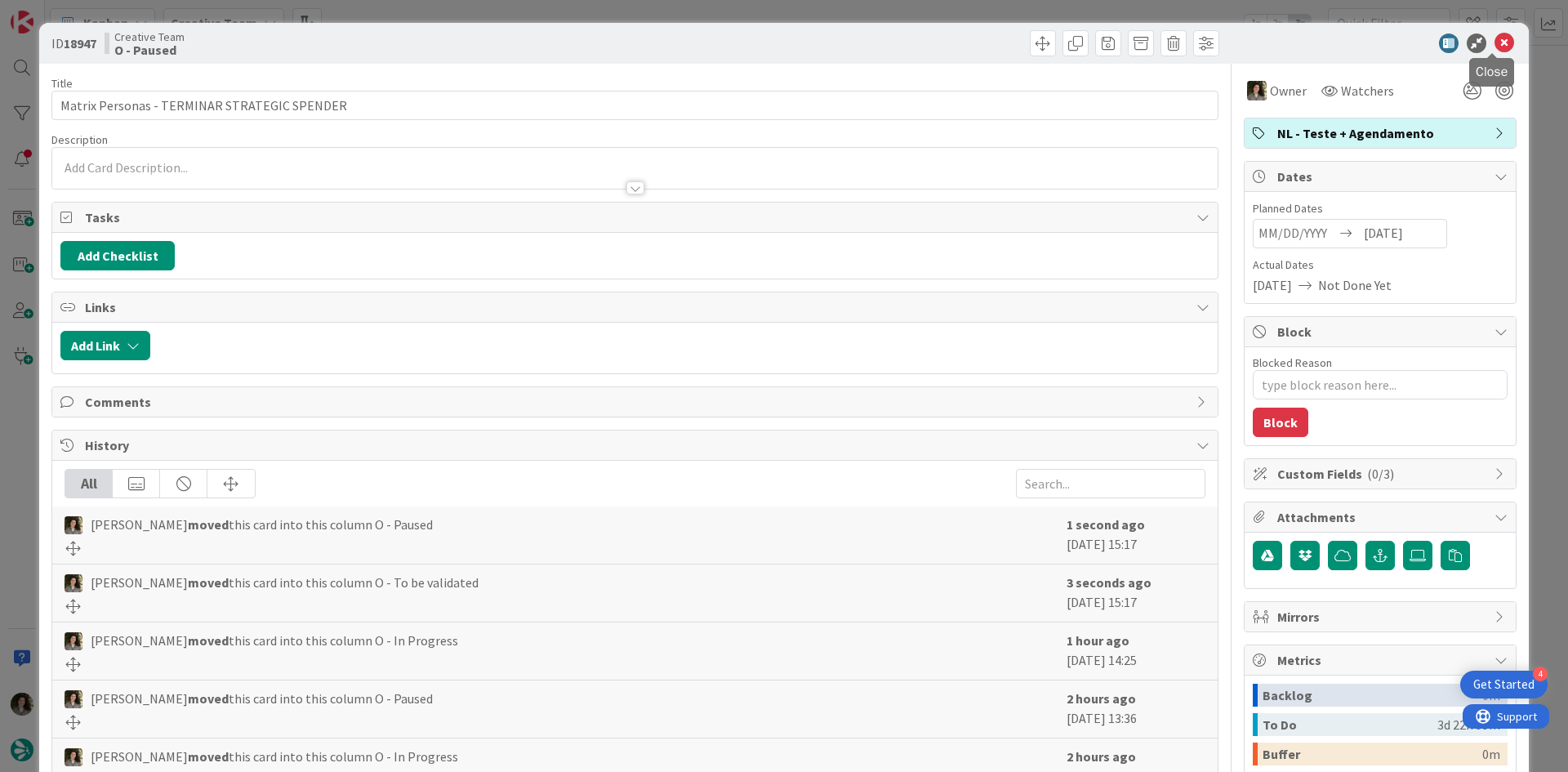 click at bounding box center [1504, 43] 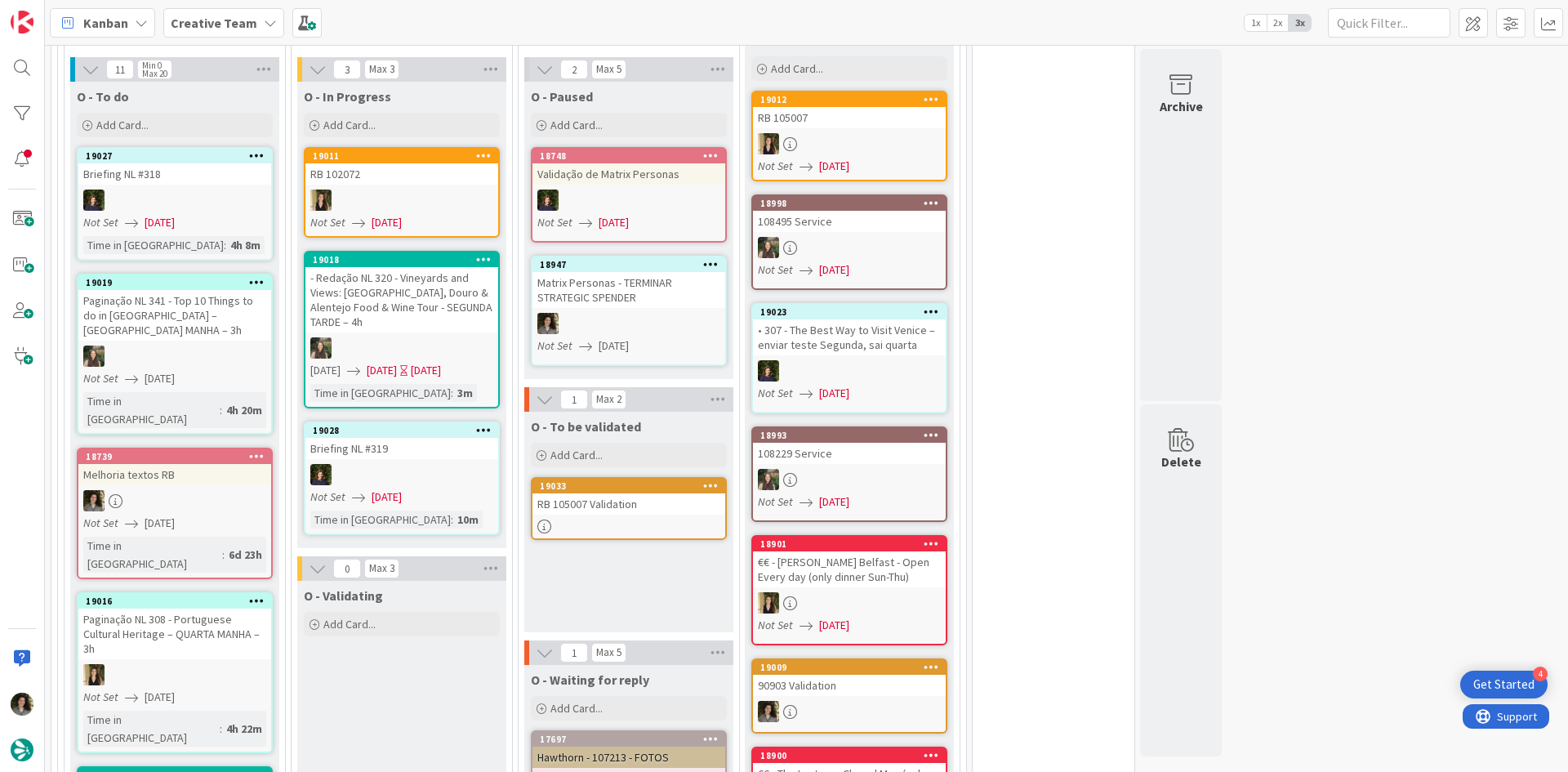 click on "RB 105007 Validation" at bounding box center [629, 504] 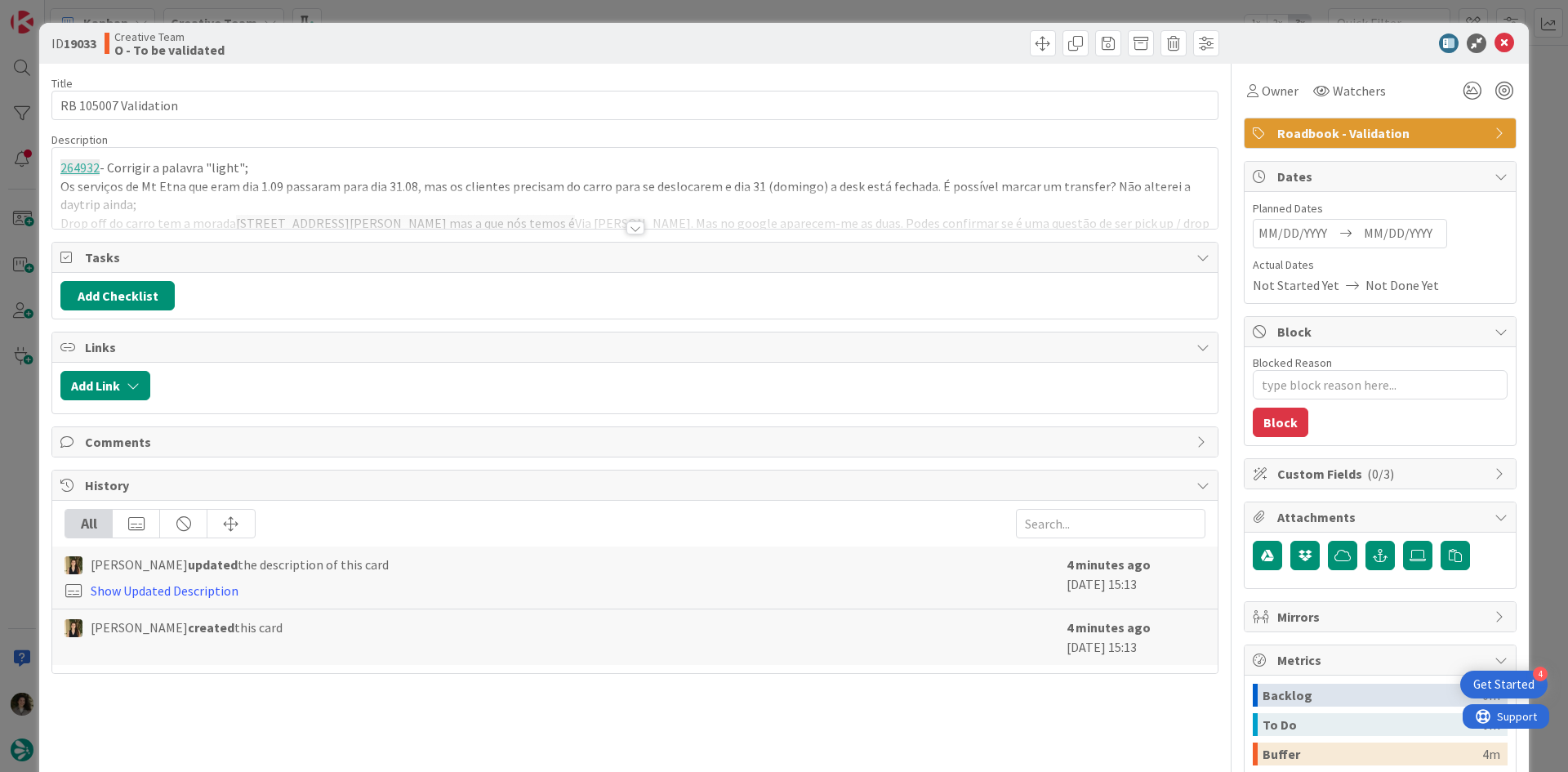 scroll, scrollTop: 0, scrollLeft: 0, axis: both 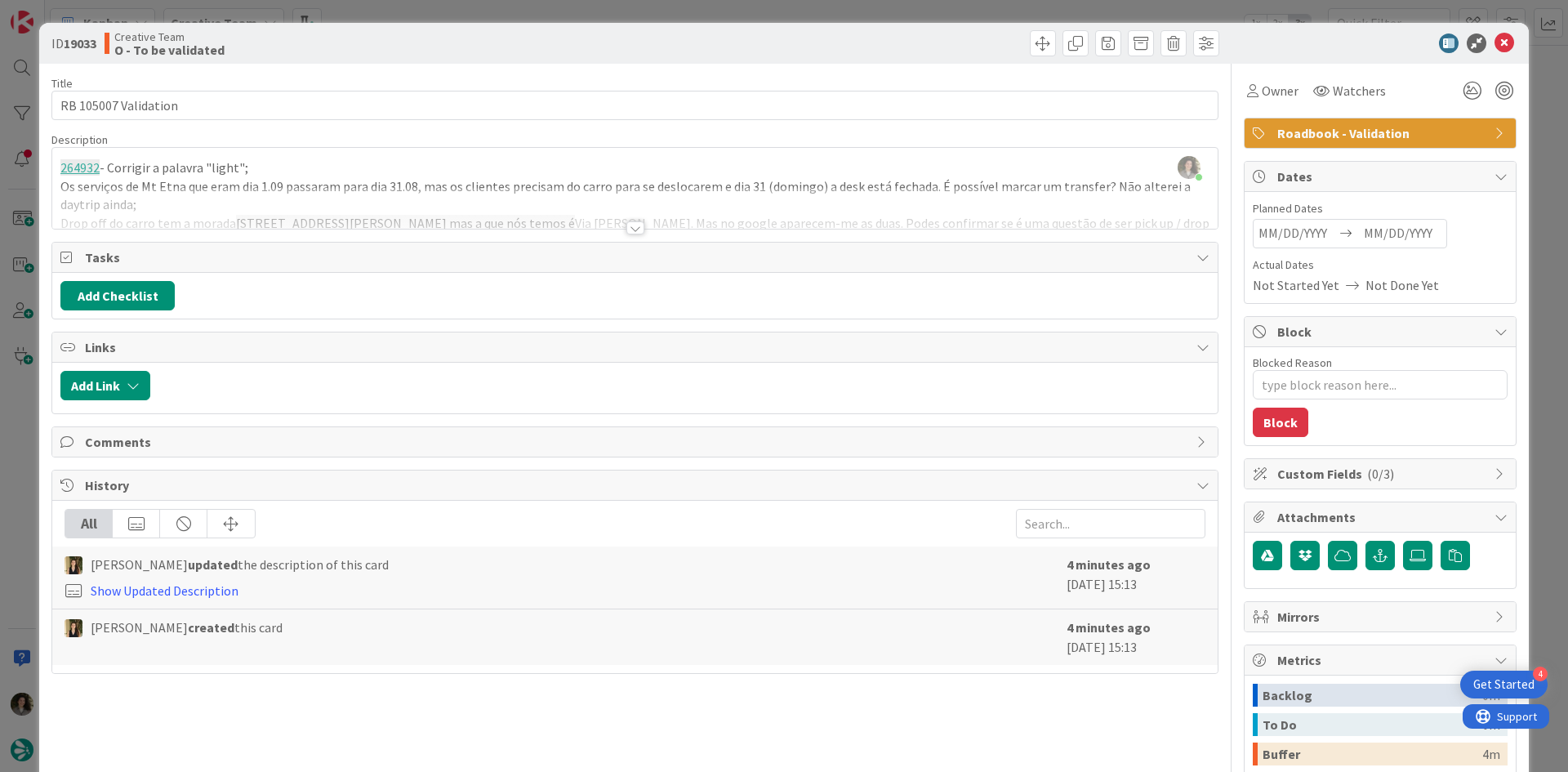 click at bounding box center (635, 228) 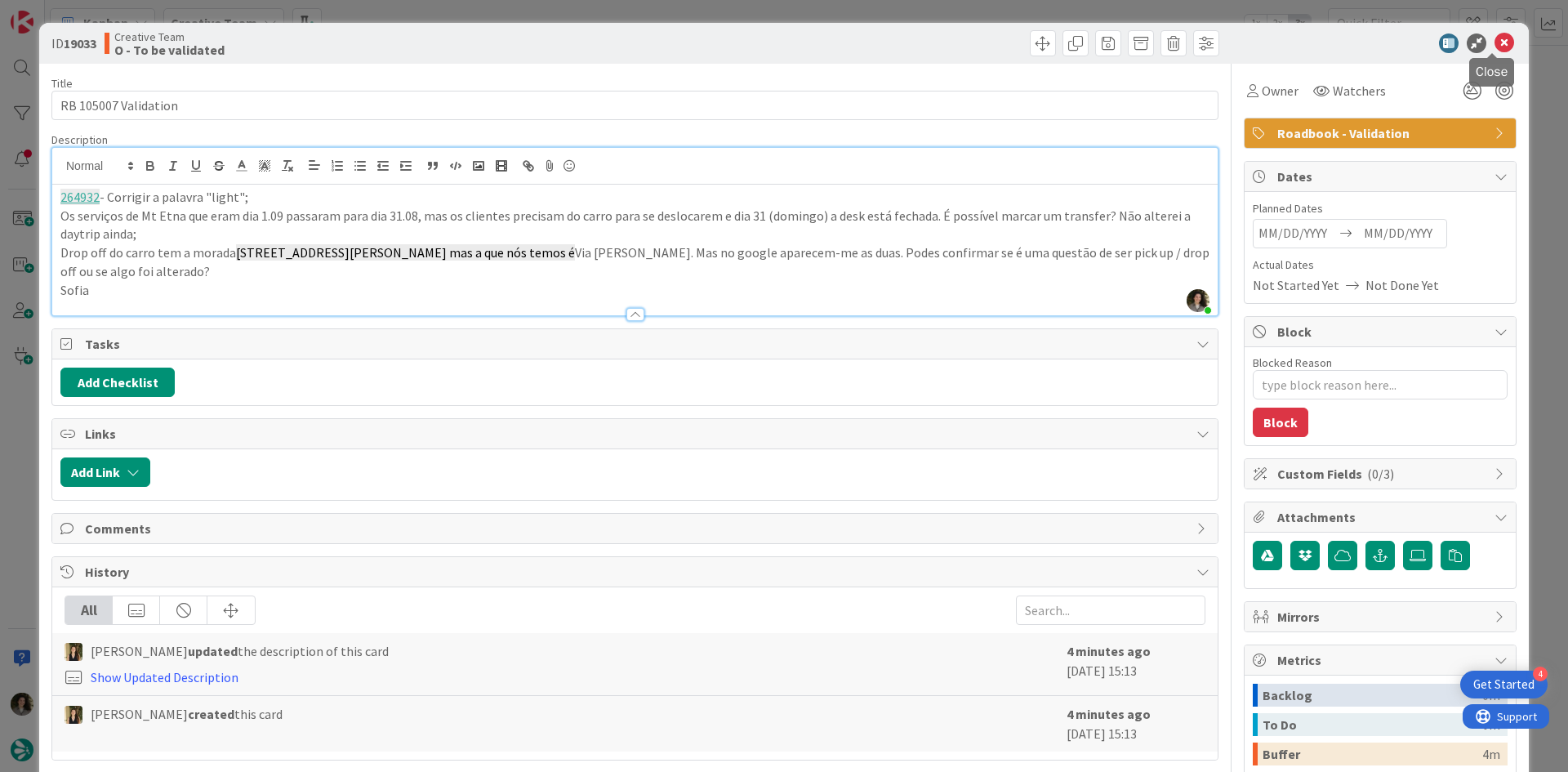click at bounding box center (1504, 43) 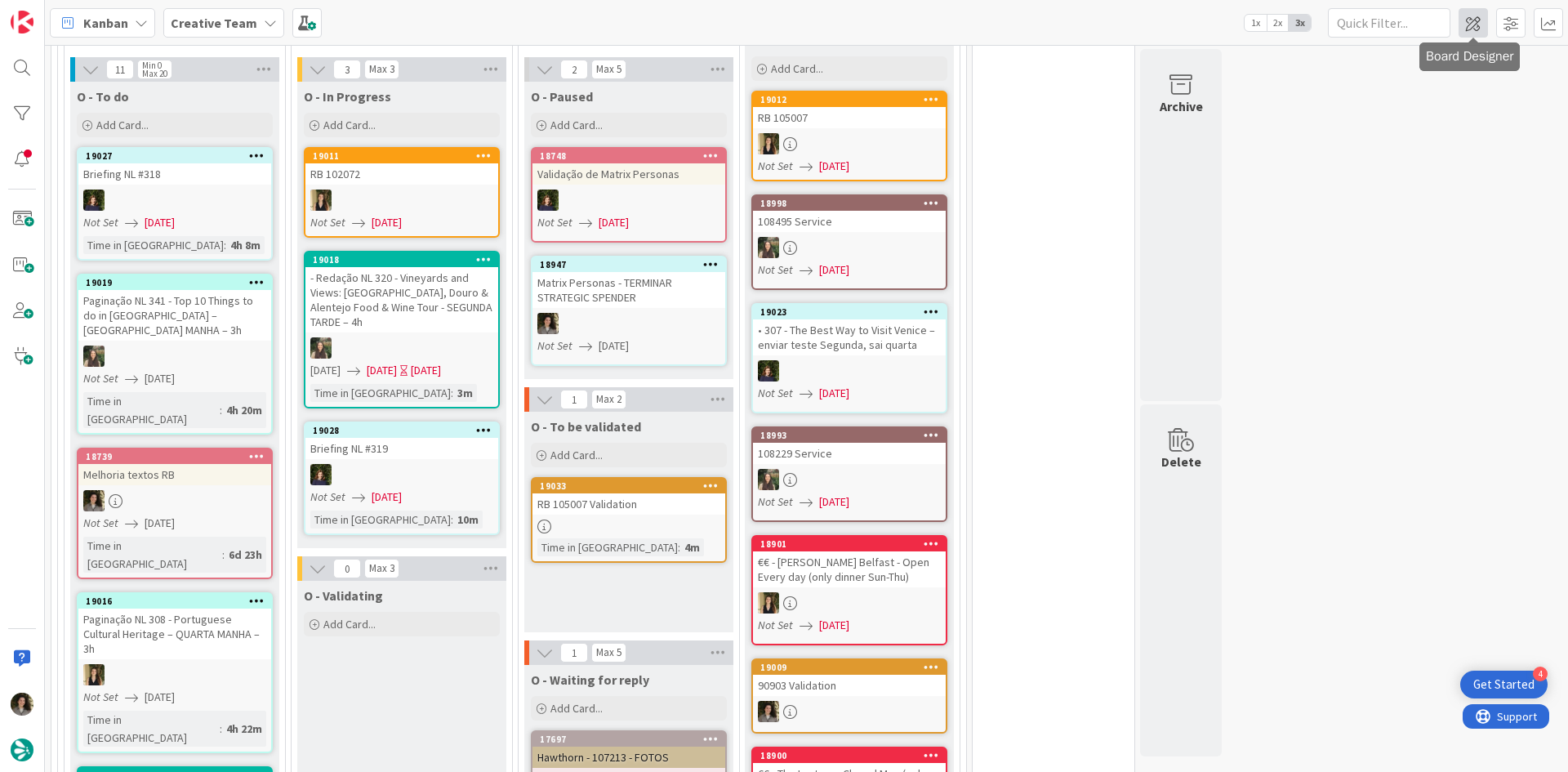 scroll, scrollTop: 0, scrollLeft: 0, axis: both 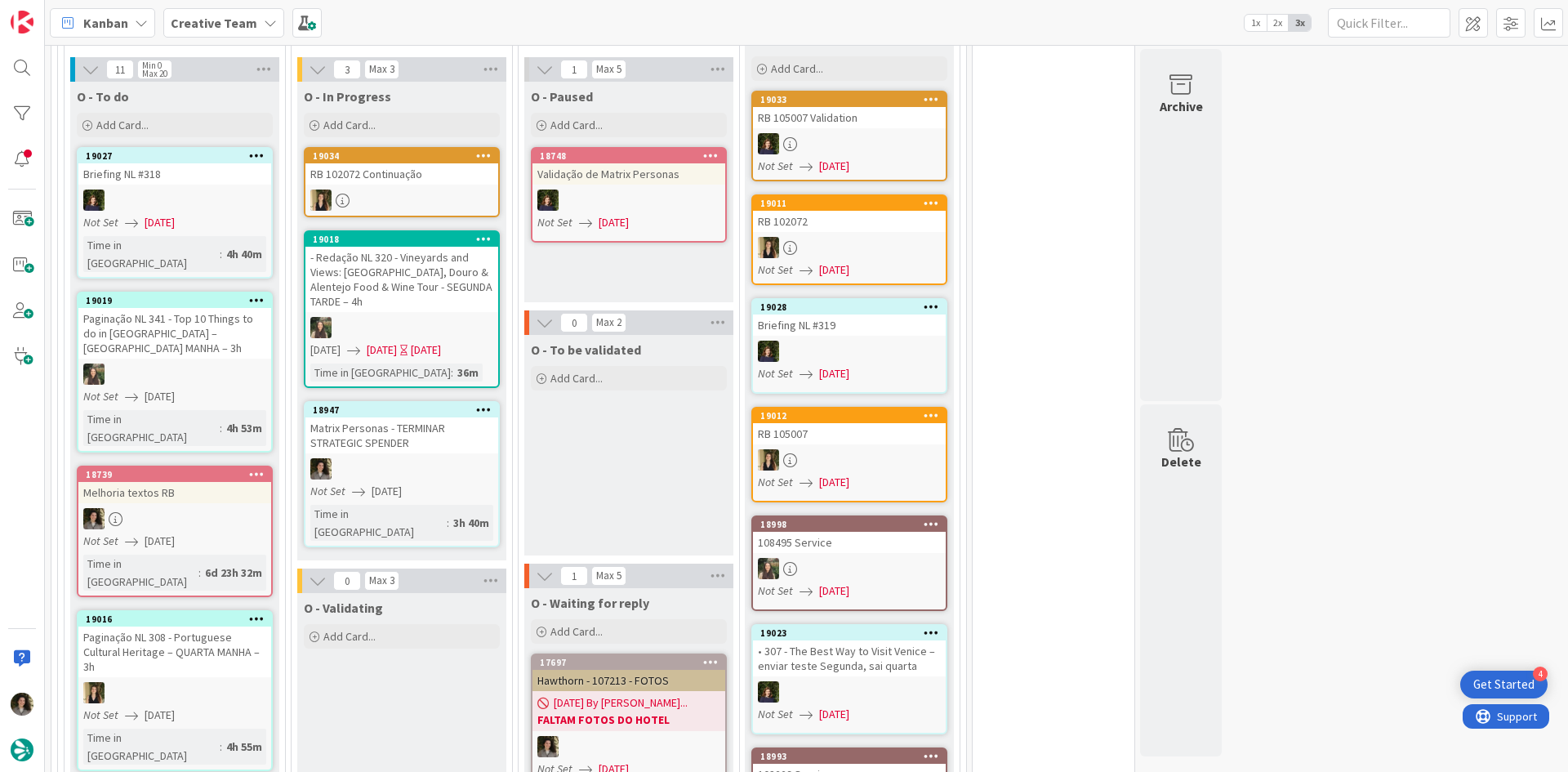 click on "Matrix Personas - TERMINAR STRATEGIC SPENDER" at bounding box center [402, 435] 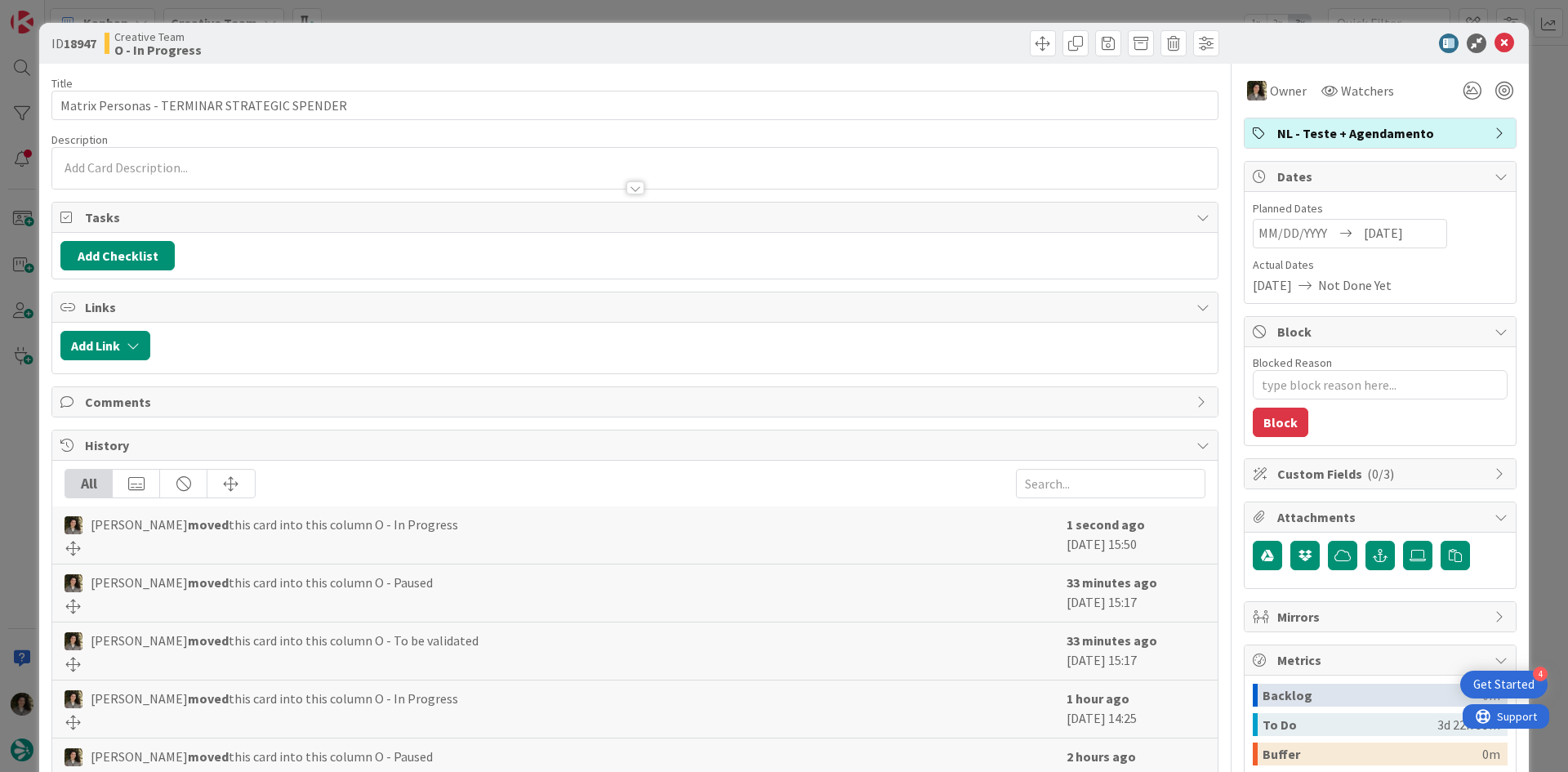 scroll, scrollTop: 0, scrollLeft: 0, axis: both 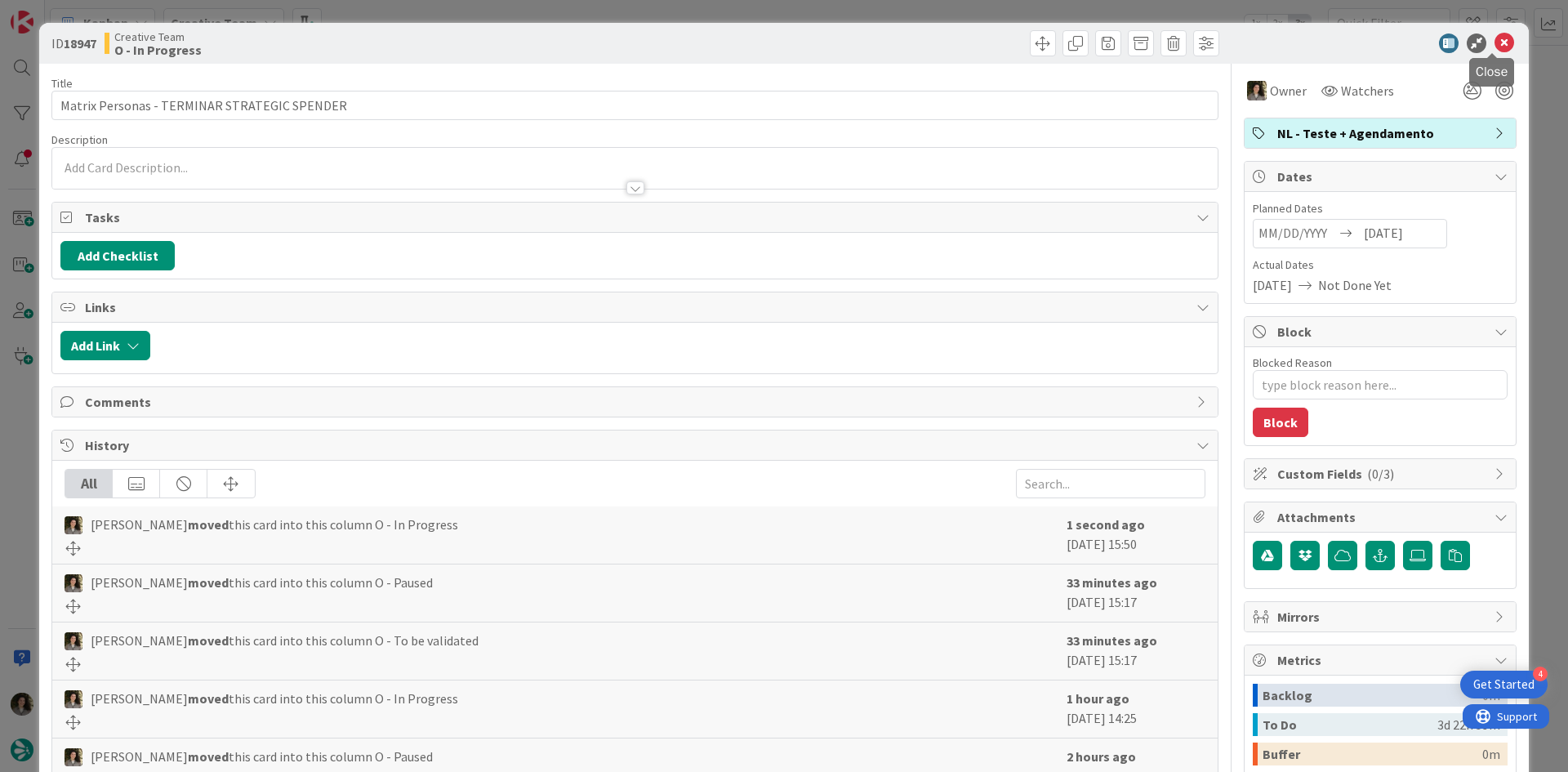 click at bounding box center [1504, 43] 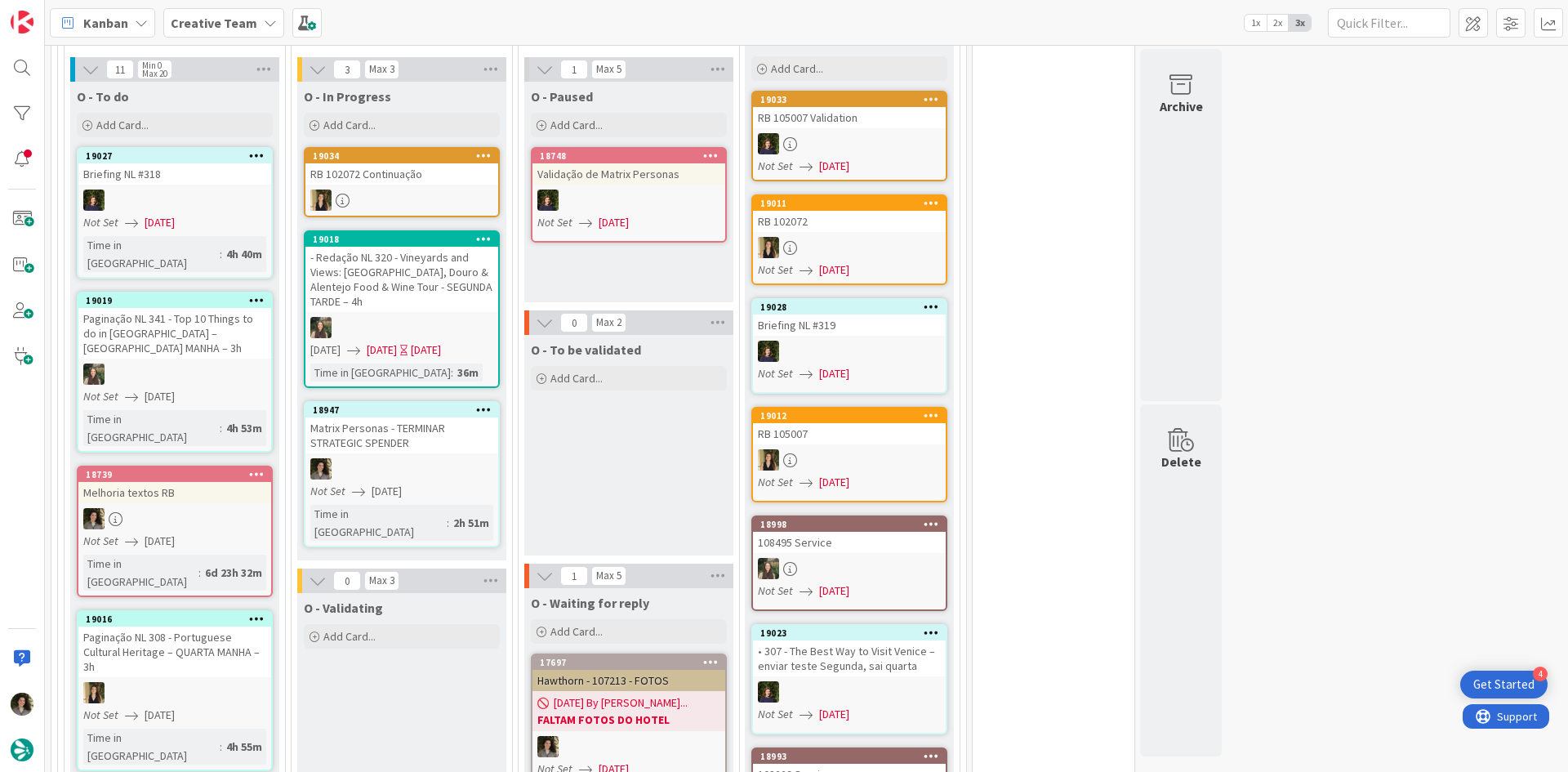 scroll, scrollTop: 0, scrollLeft: 0, axis: both 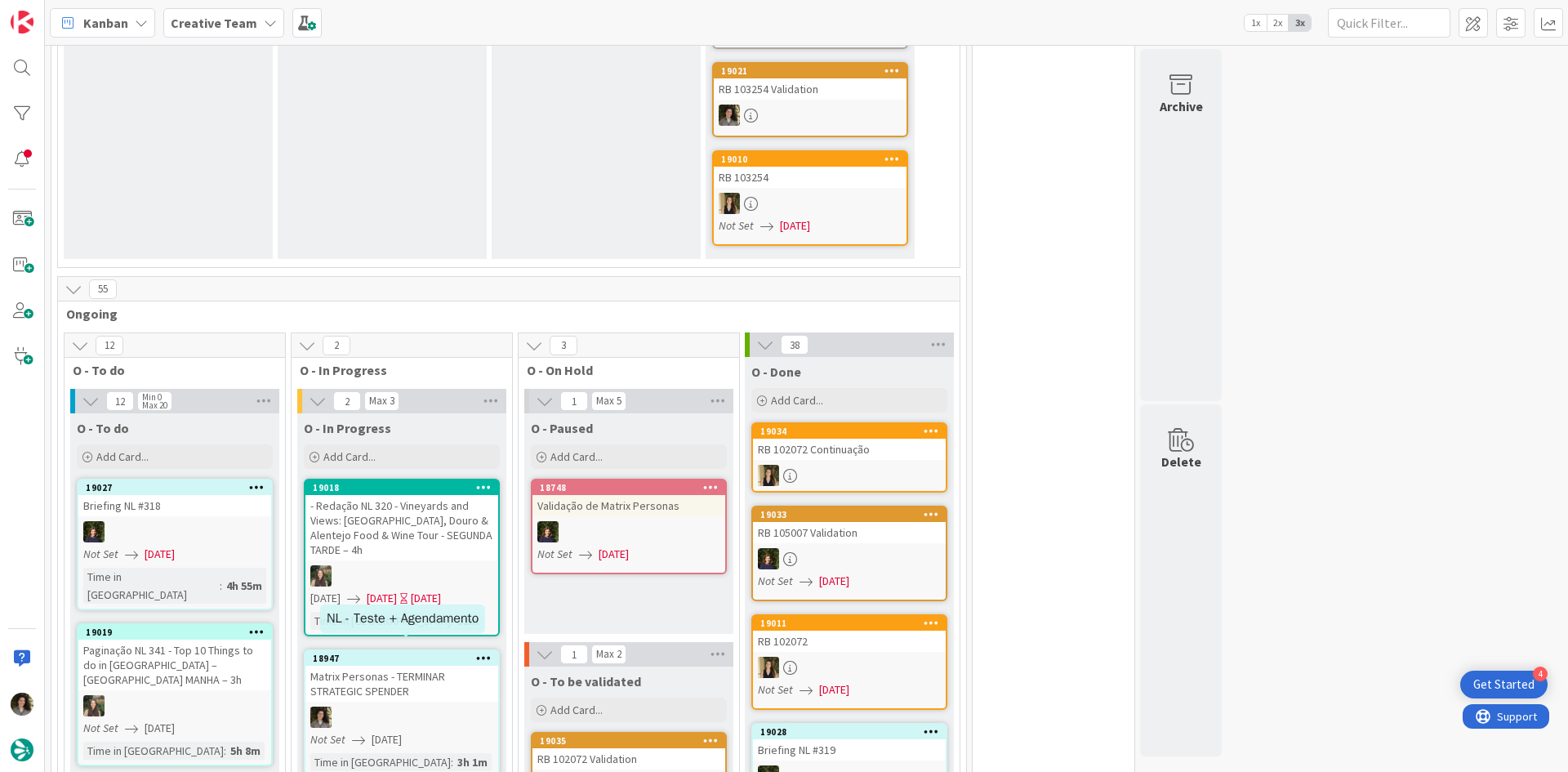 click on "Matrix Personas - TERMINAR STRATEGIC SPENDER" at bounding box center (402, 684) 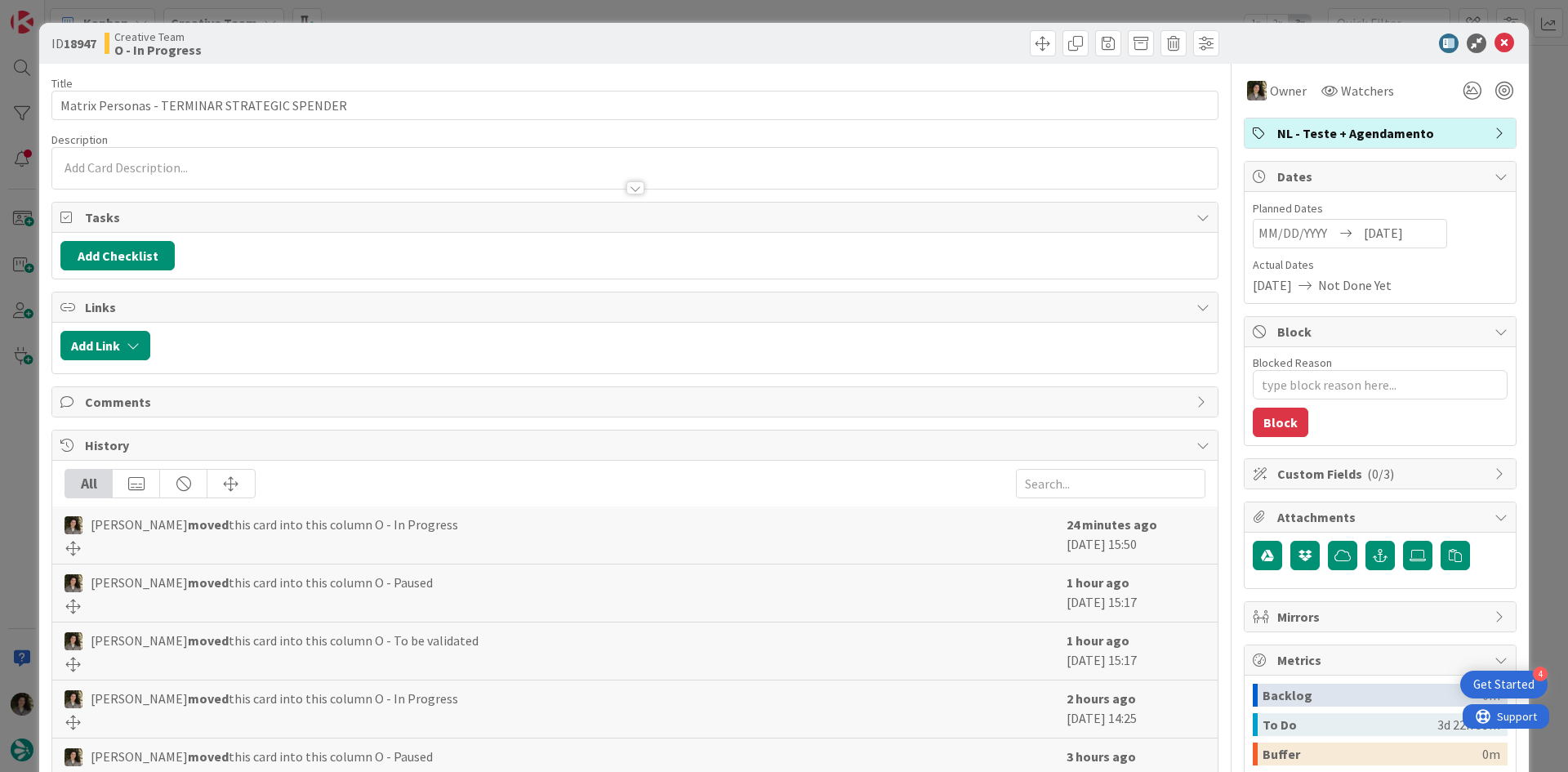 scroll, scrollTop: 0, scrollLeft: 0, axis: both 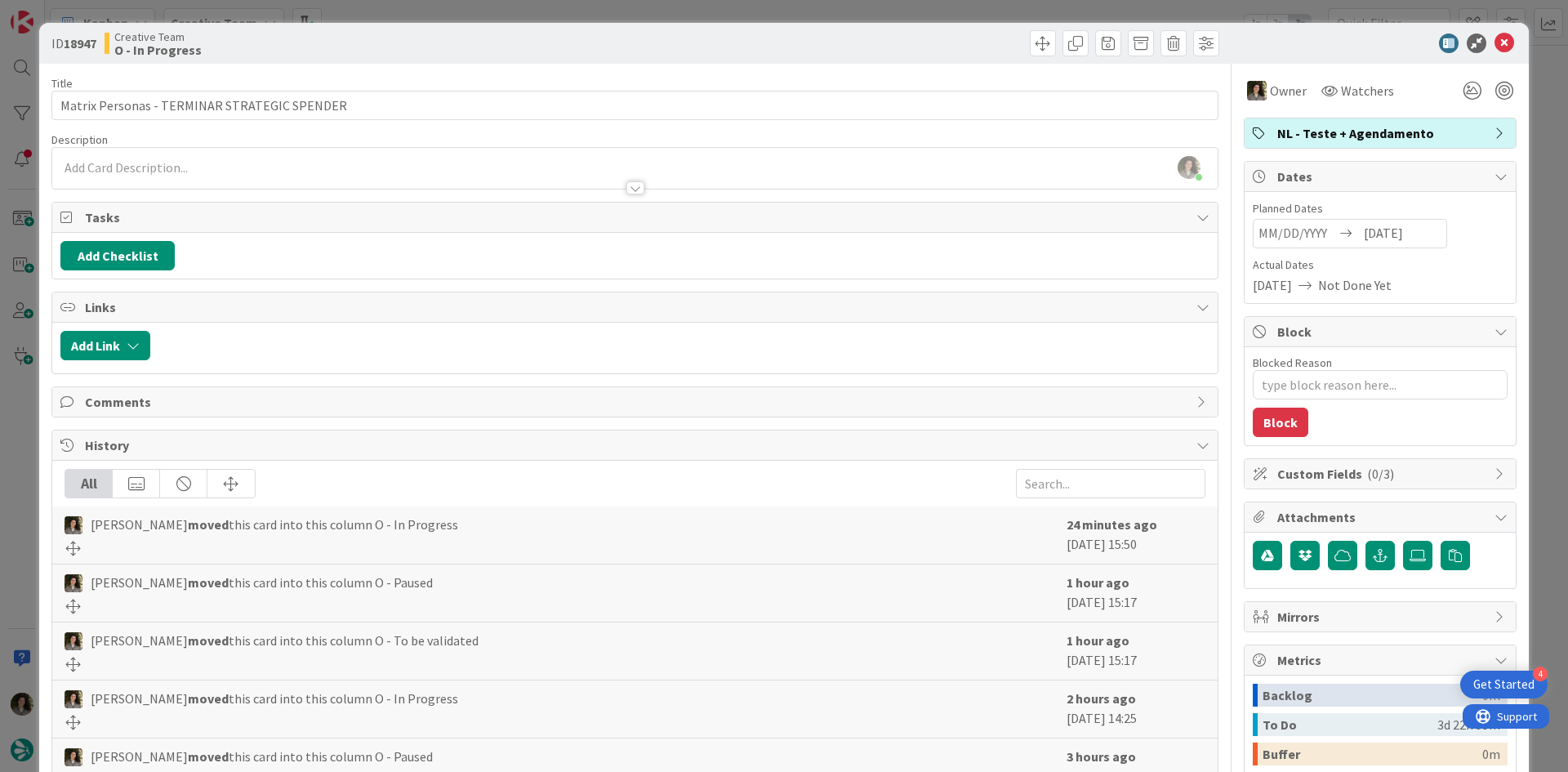 click at bounding box center (1372, 43) 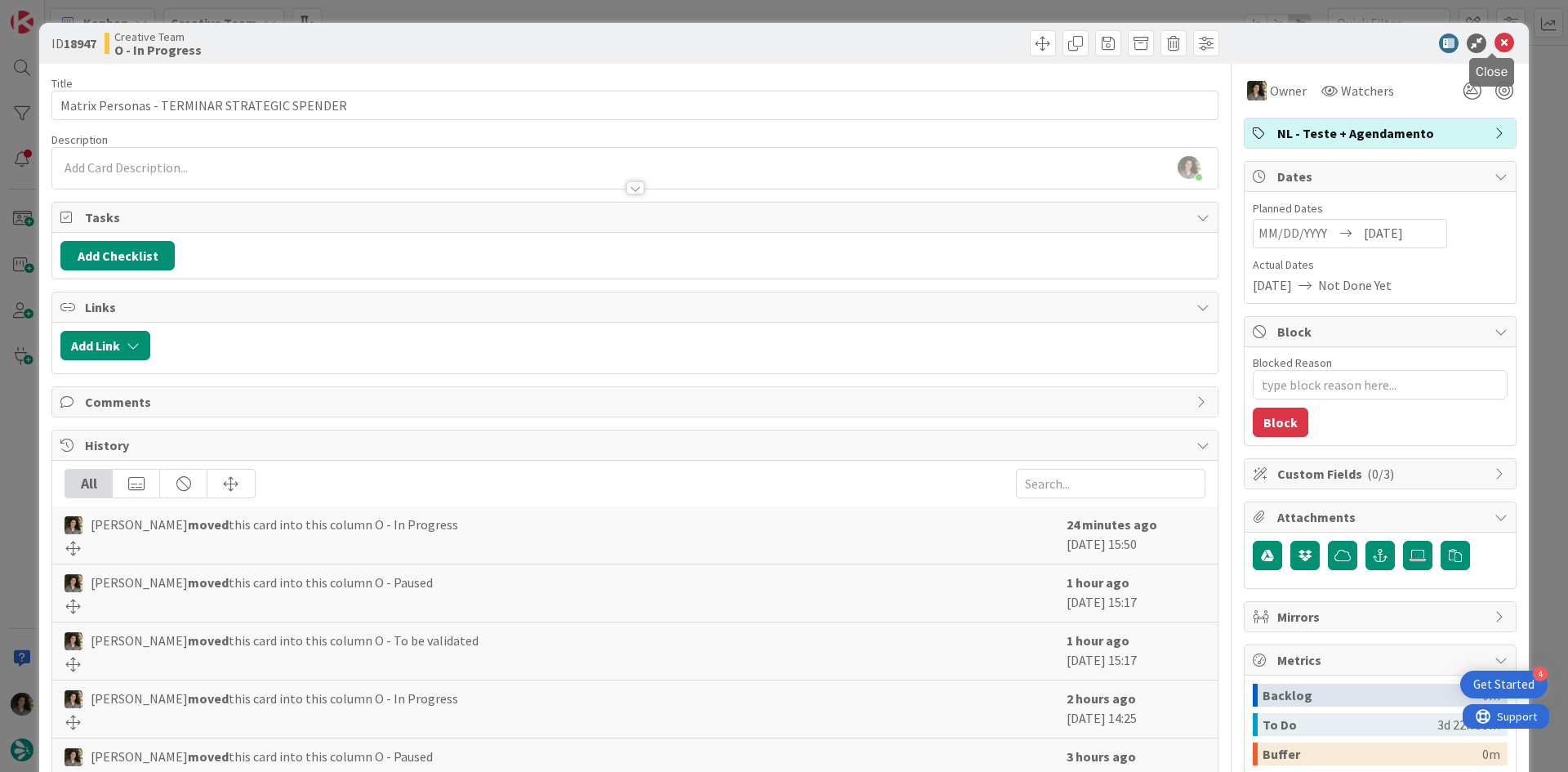 click at bounding box center [1504, 43] 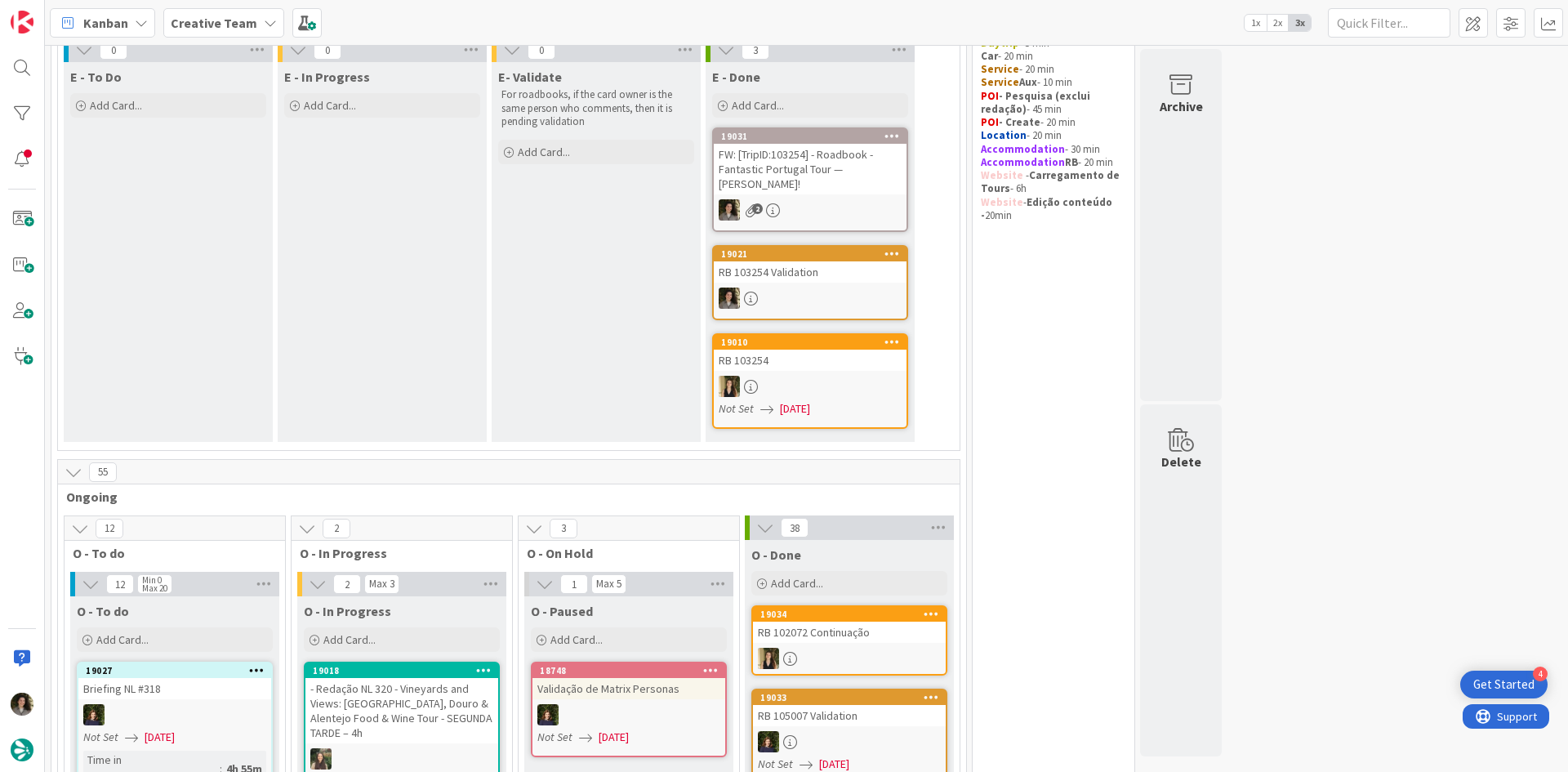 scroll, scrollTop: 0, scrollLeft: 0, axis: both 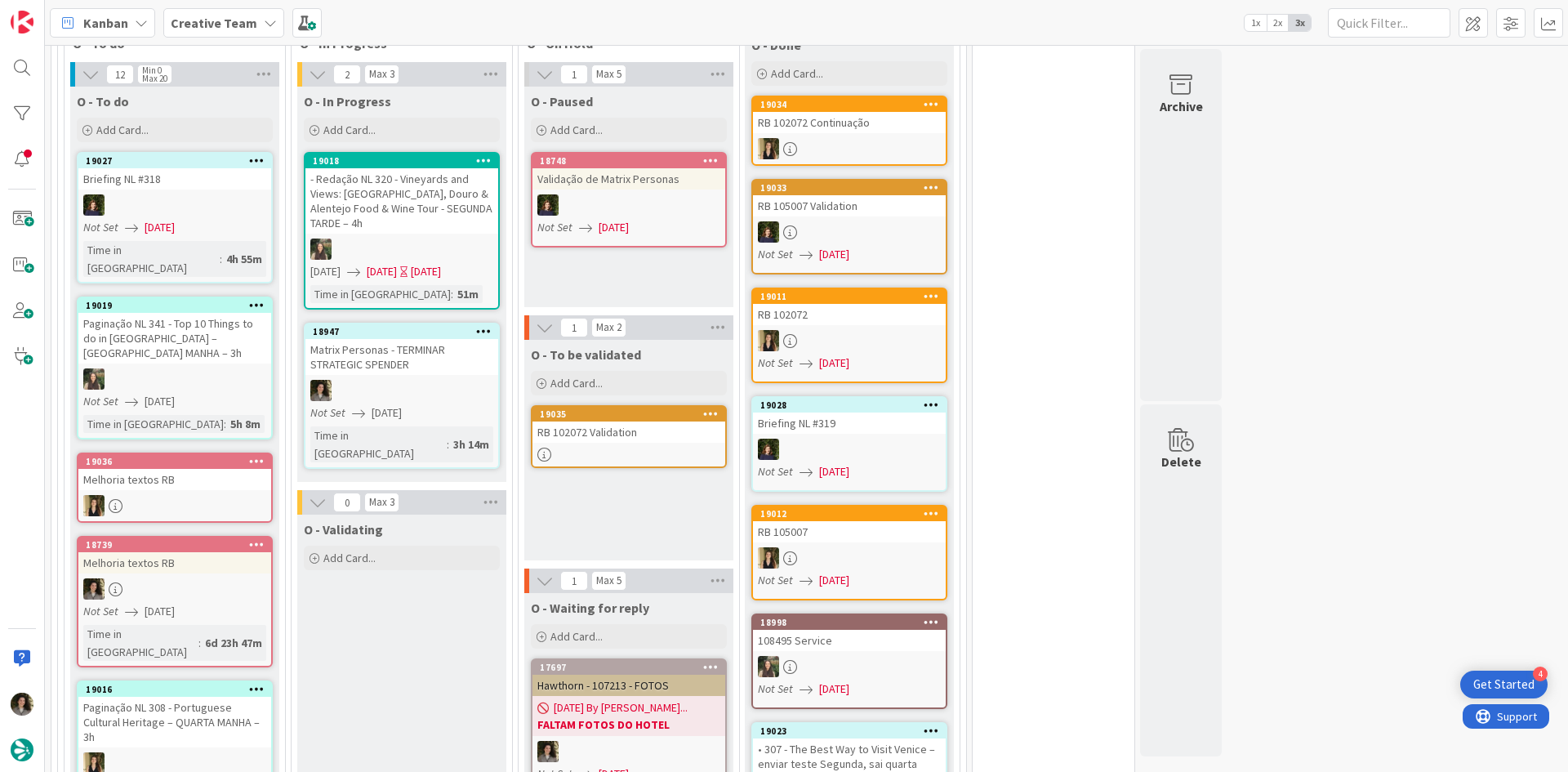 click at bounding box center [402, 390] 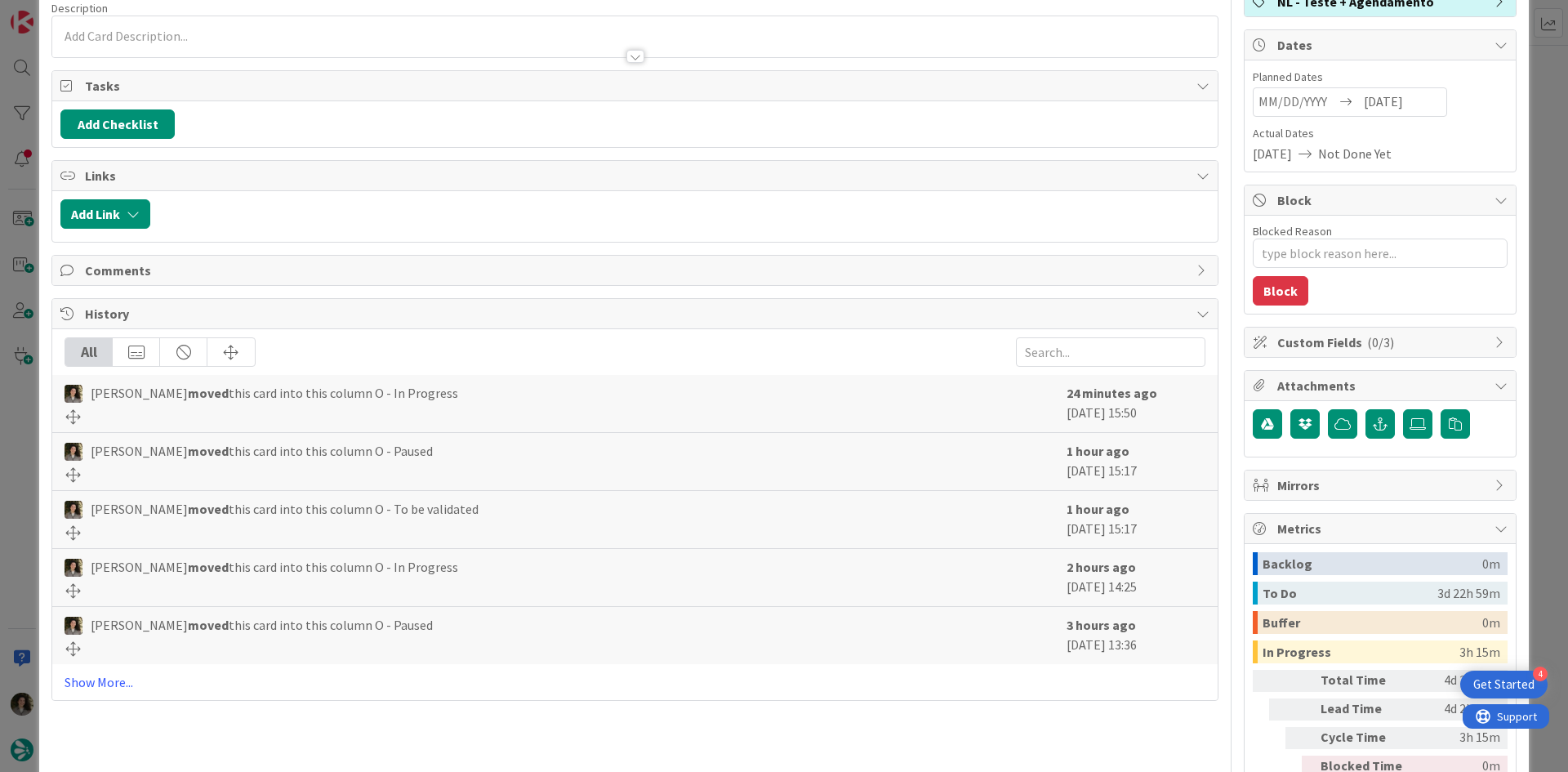 scroll, scrollTop: 217, scrollLeft: 0, axis: vertical 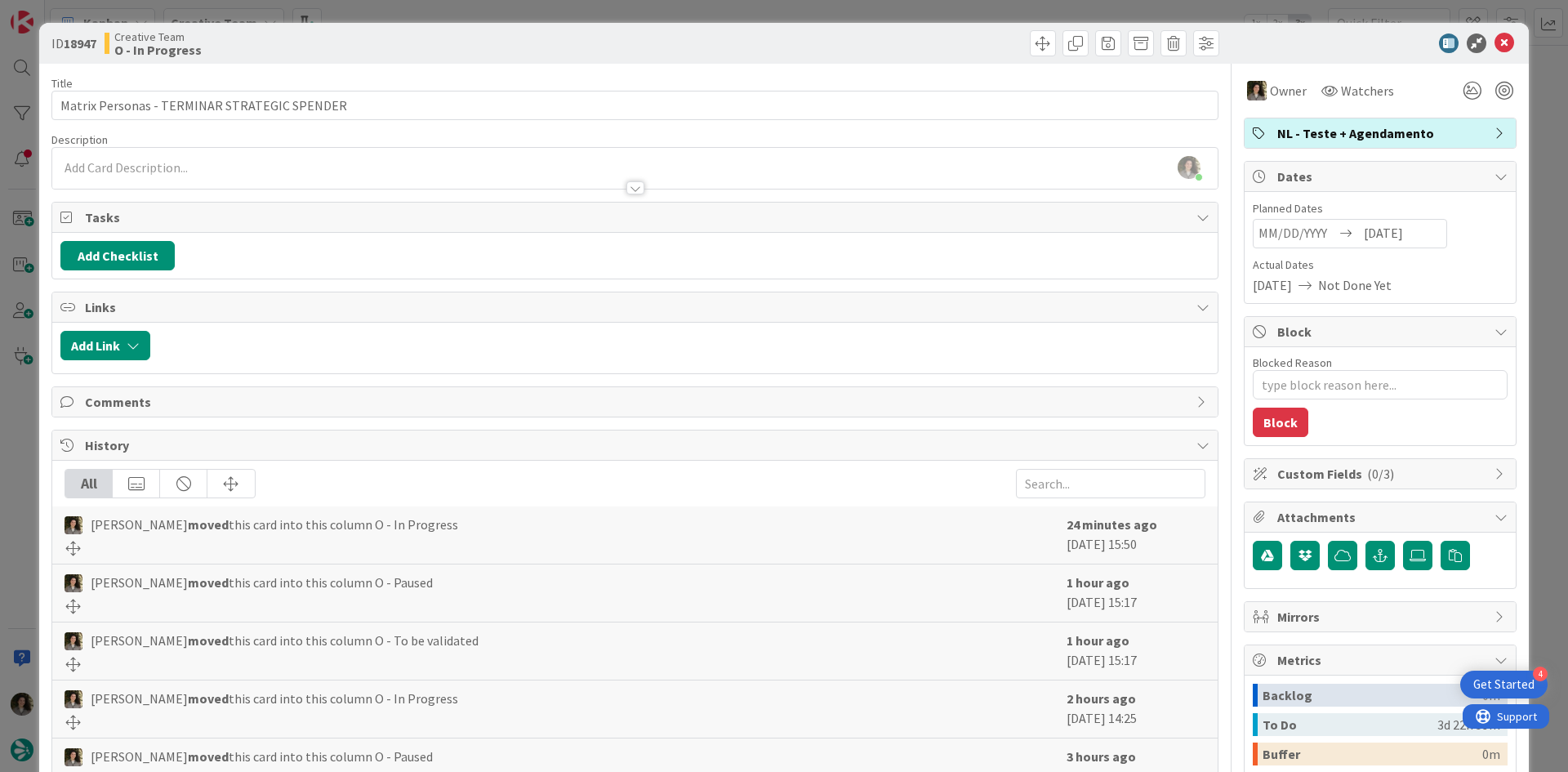 click on "ID  18947 Creative Team O - In Progress" at bounding box center [784, 43] 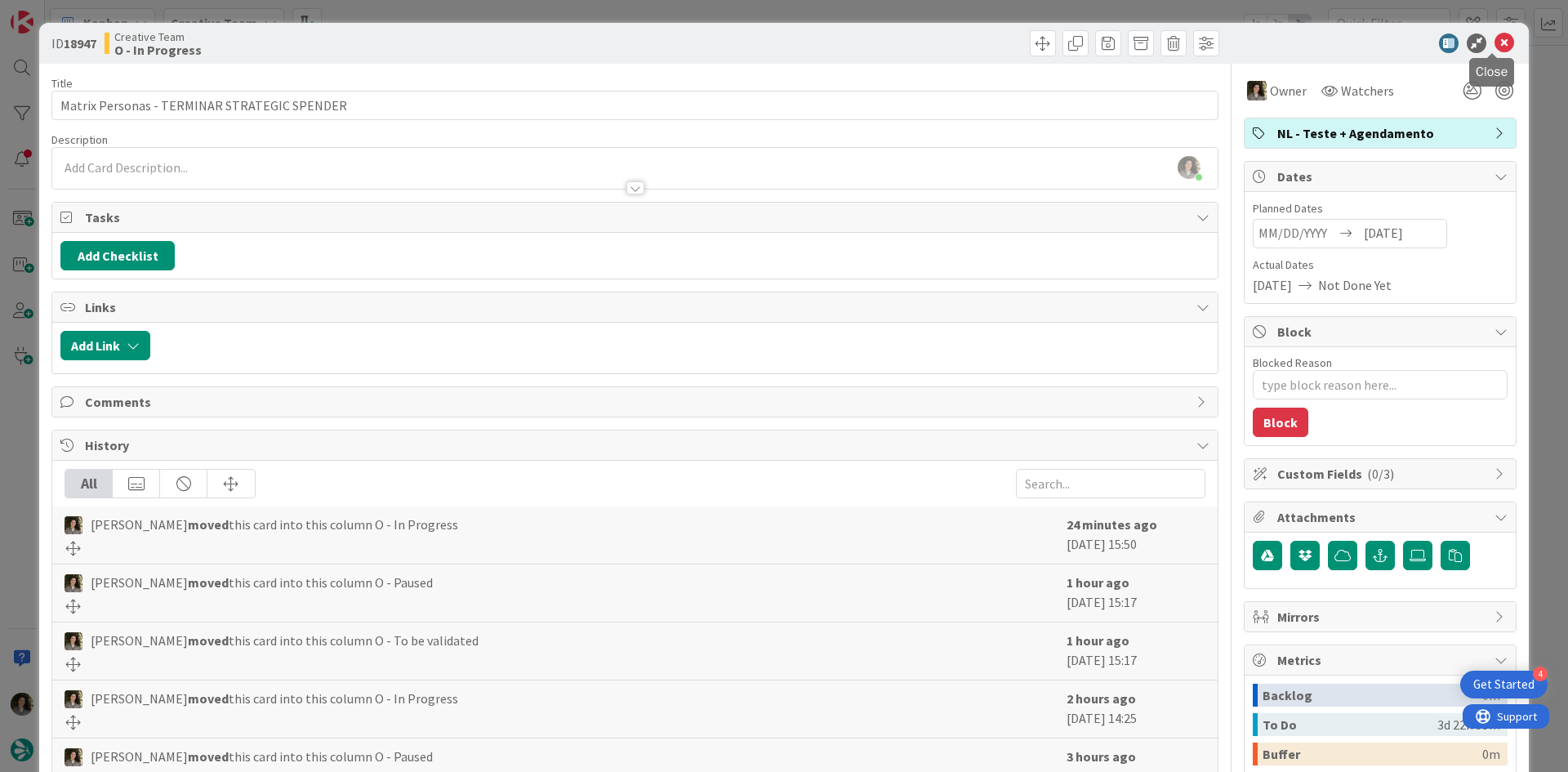 click at bounding box center (1504, 43) 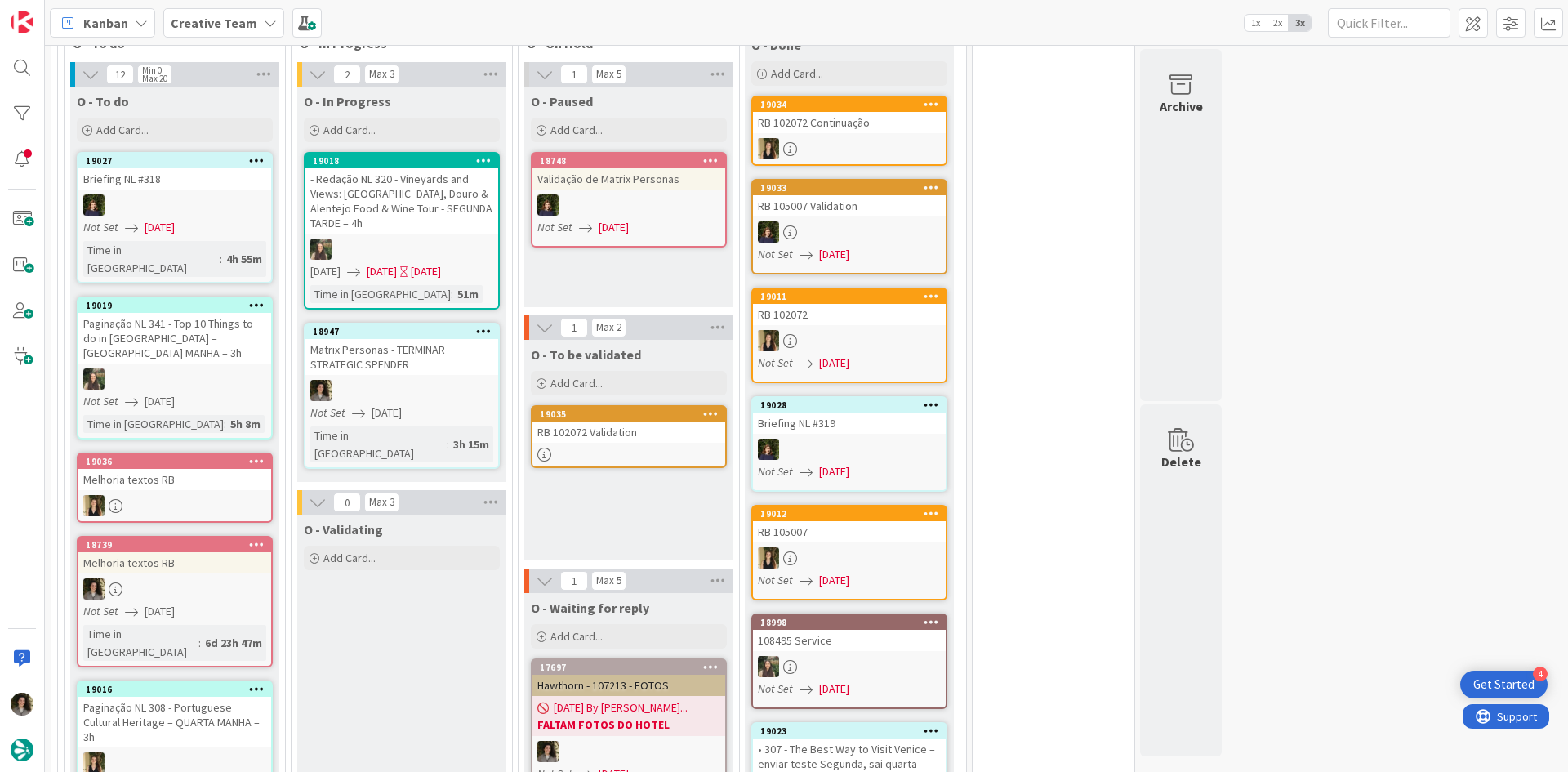 scroll, scrollTop: 0, scrollLeft: 0, axis: both 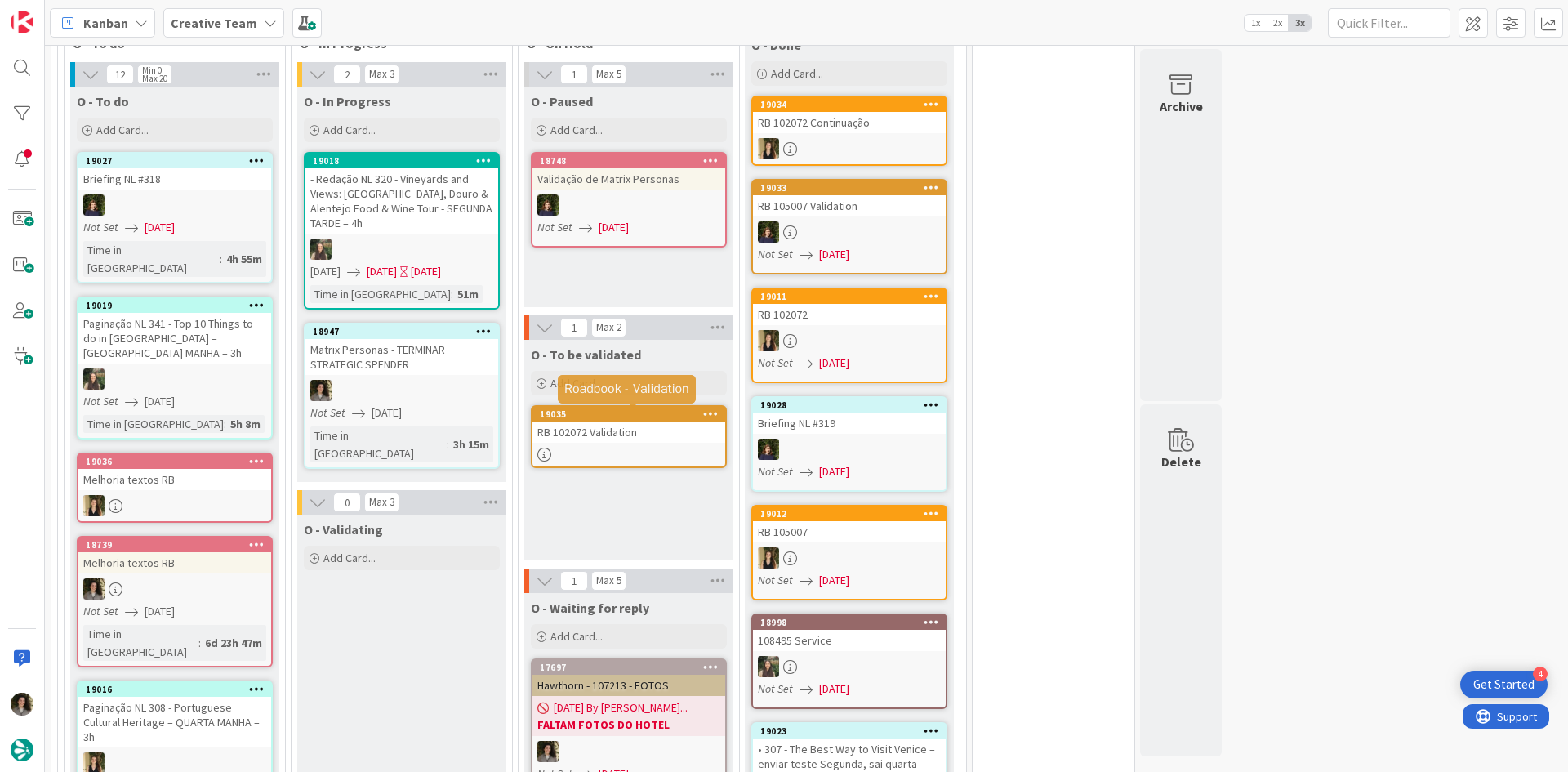 click on "19035" at bounding box center [632, 414] 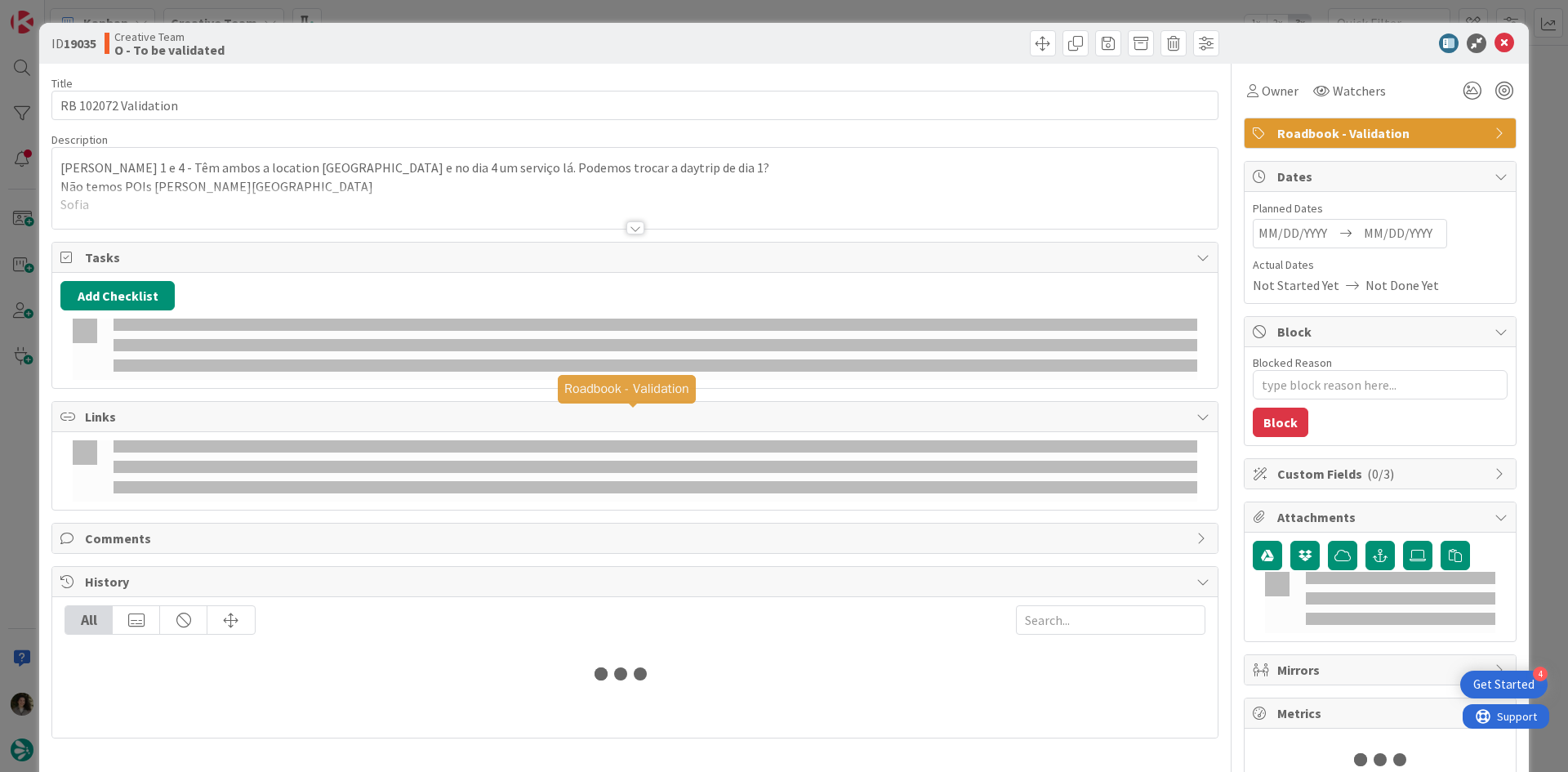 scroll, scrollTop: 0, scrollLeft: 0, axis: both 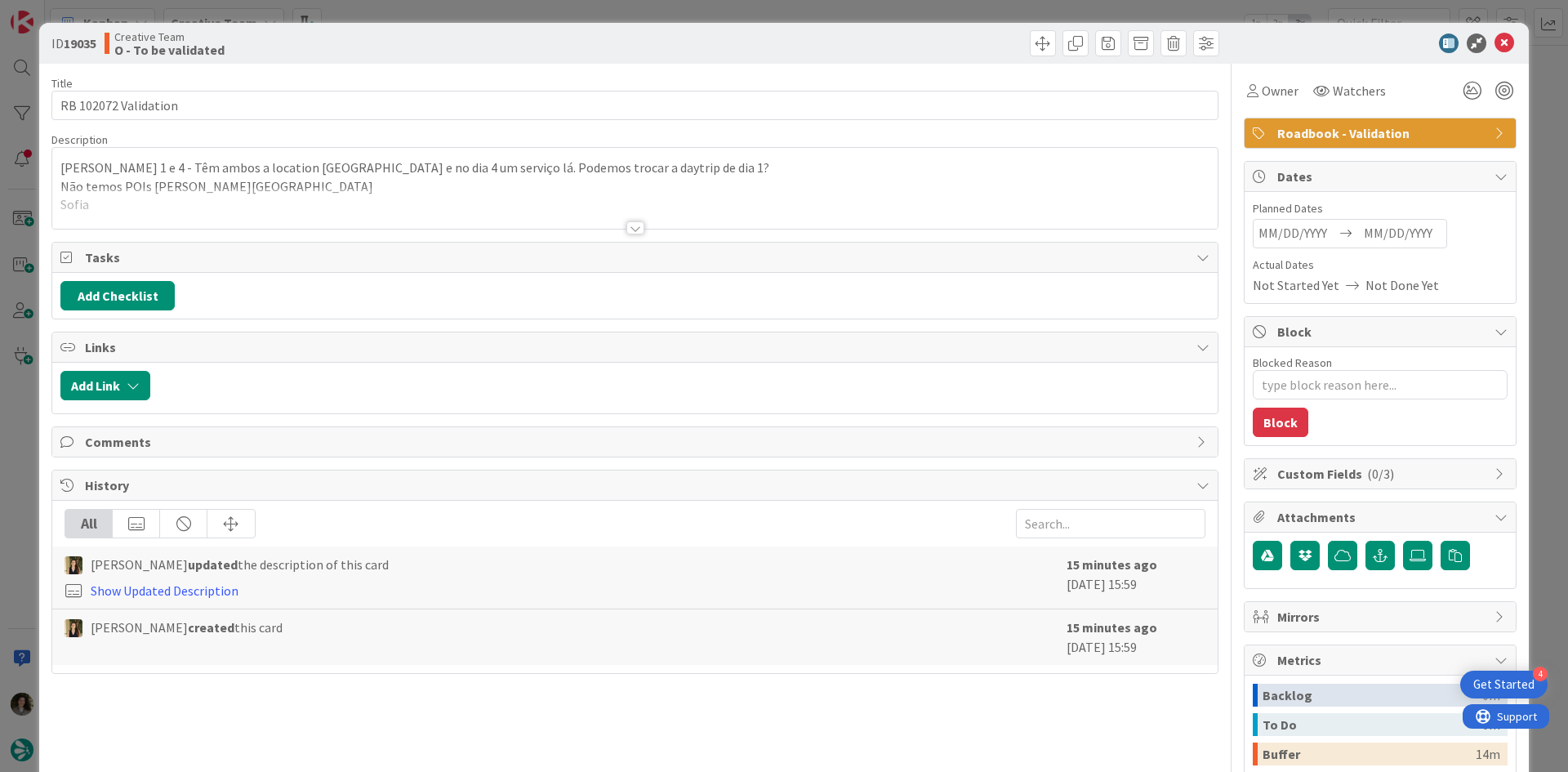 type on "x" 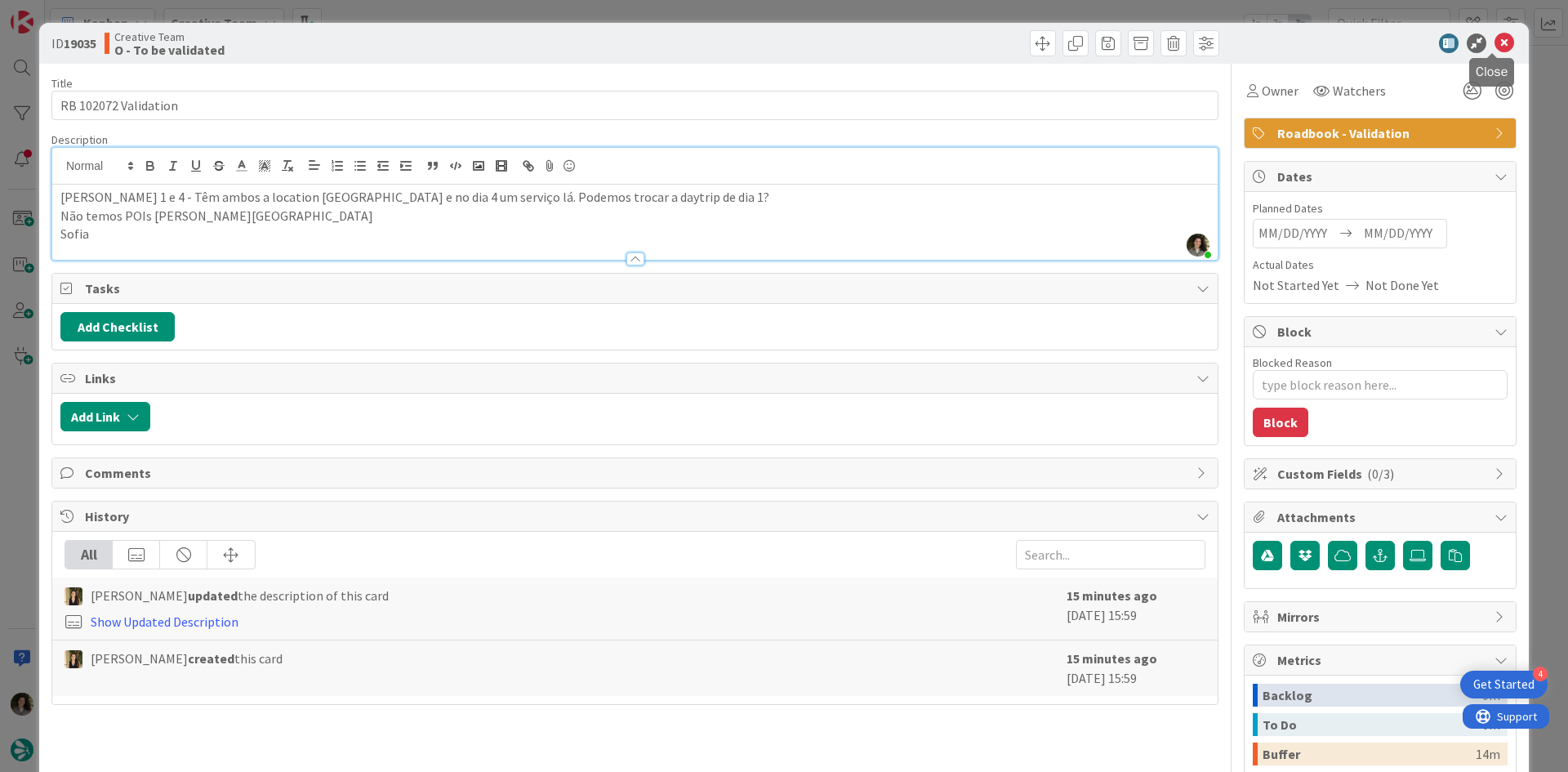 click at bounding box center [1504, 43] 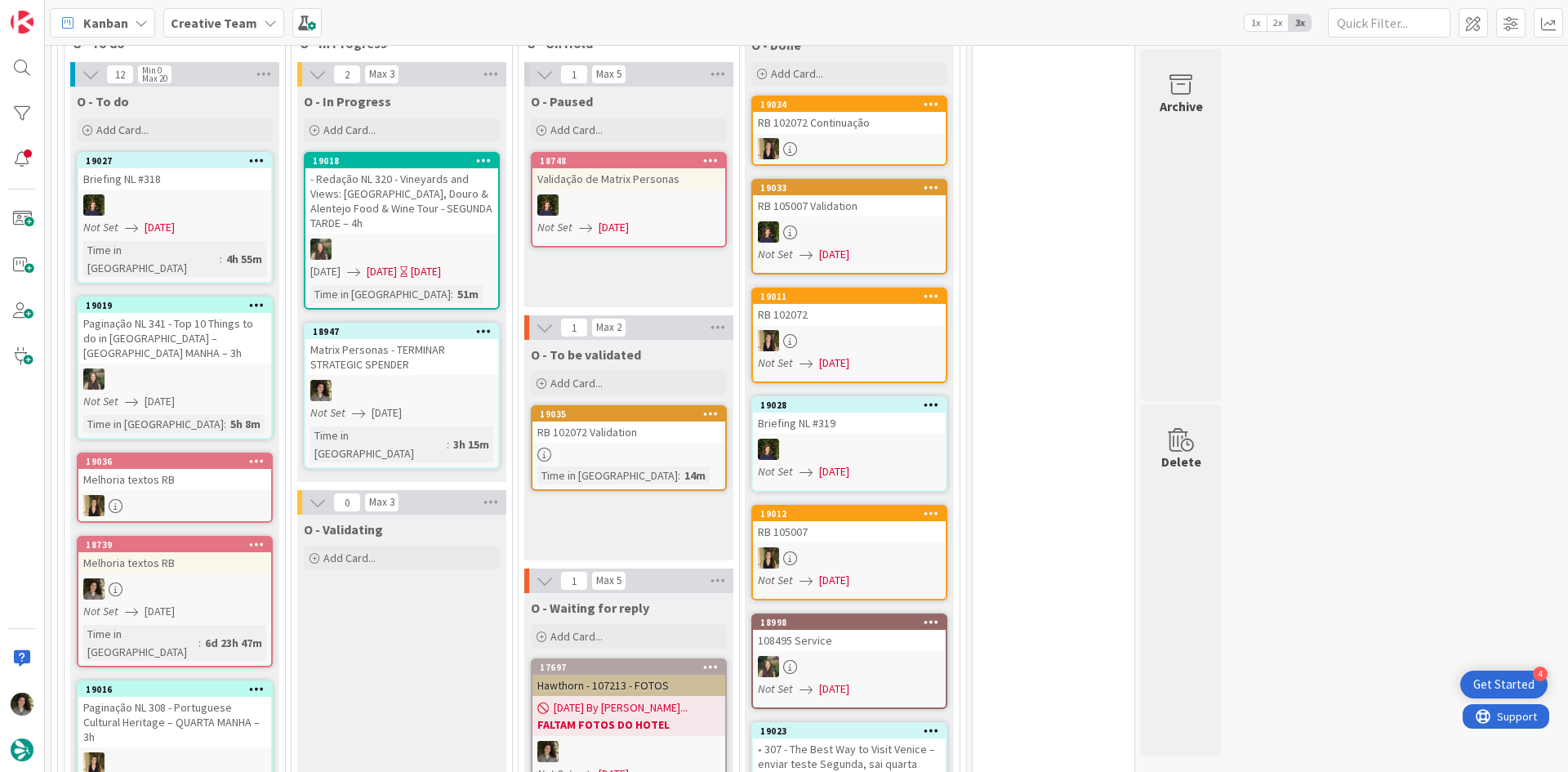 scroll, scrollTop: 0, scrollLeft: 0, axis: both 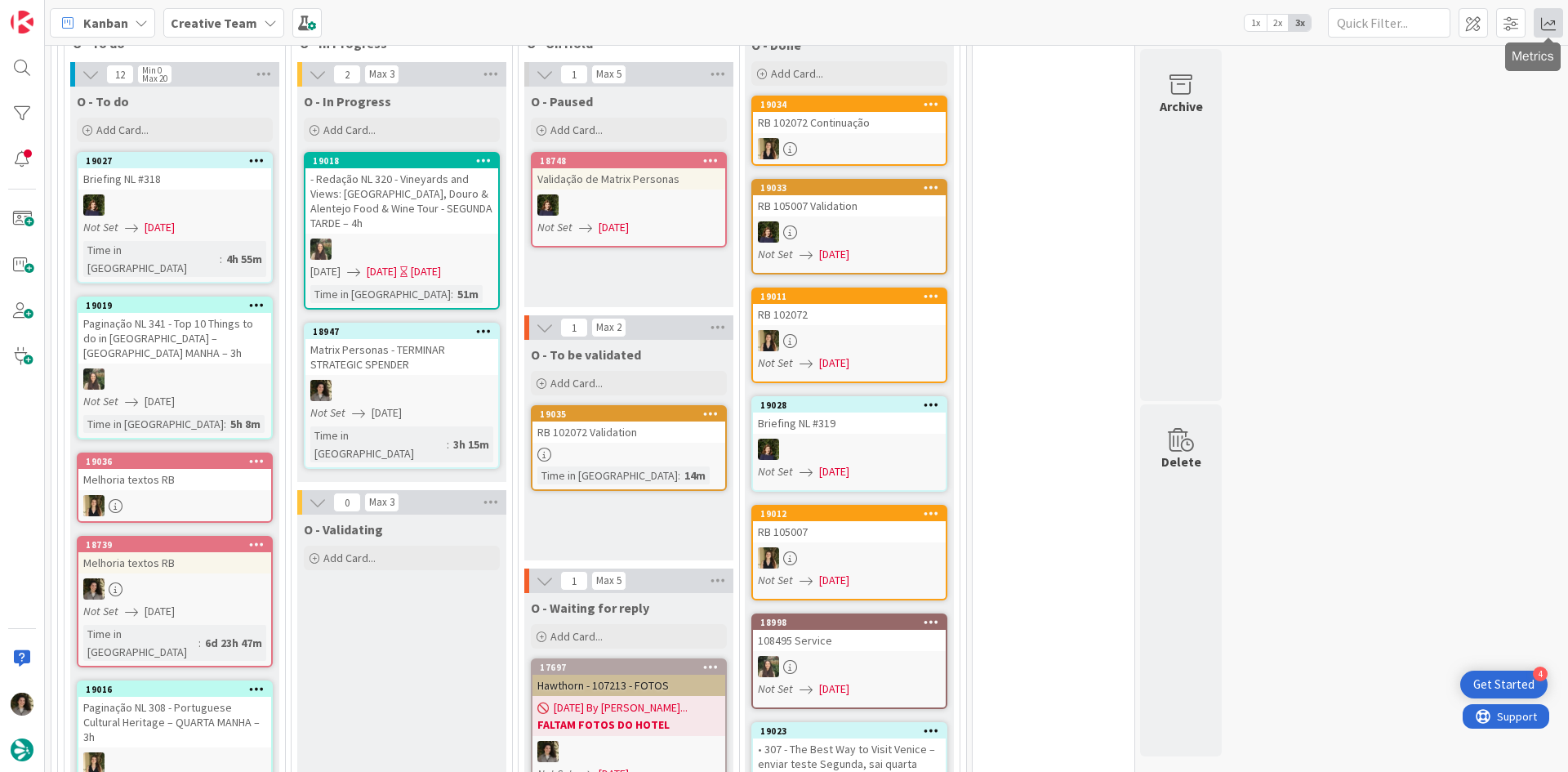 click at bounding box center [1548, 23] 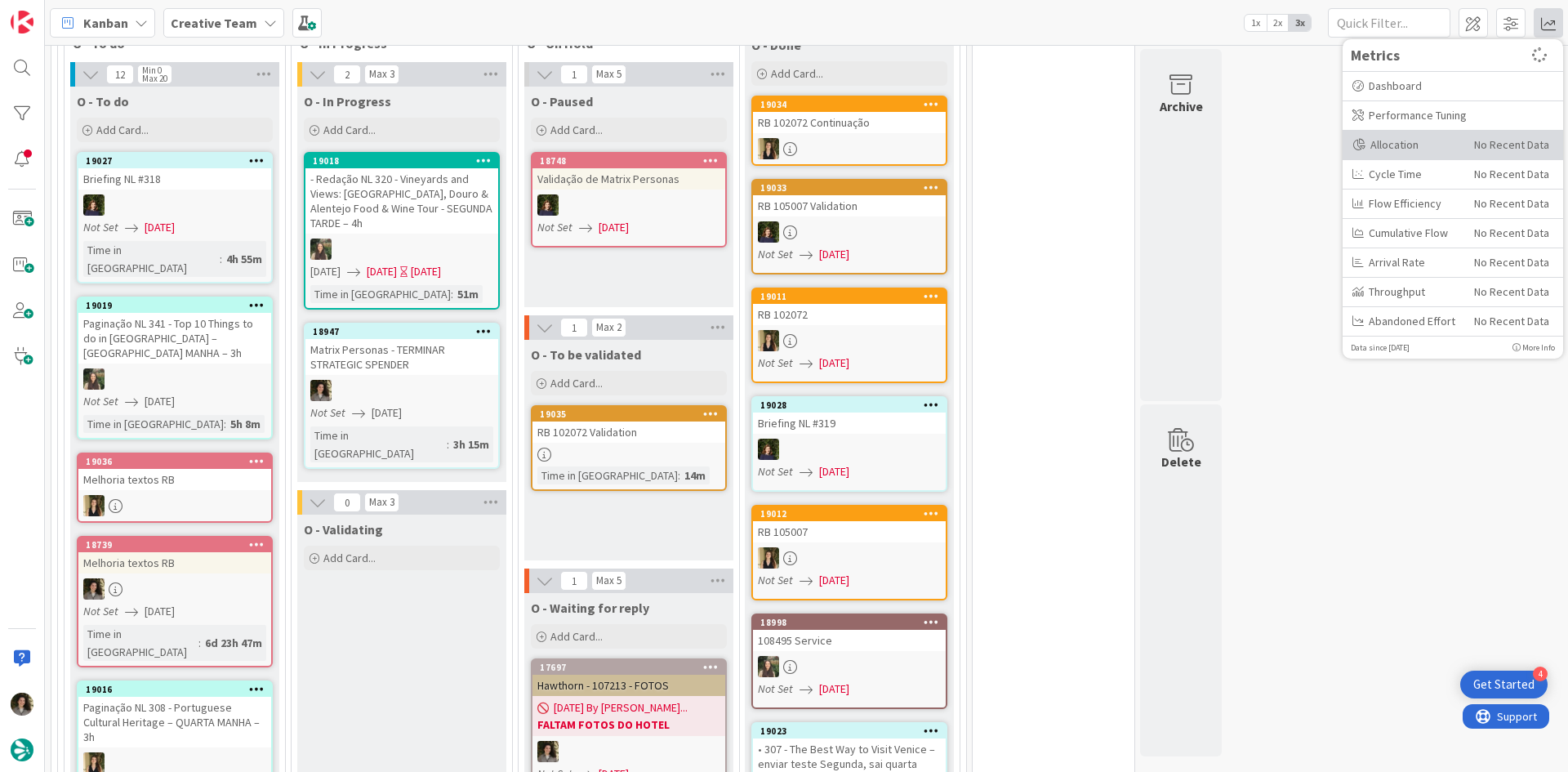 click on "Allocation" at bounding box center (1407, 145) 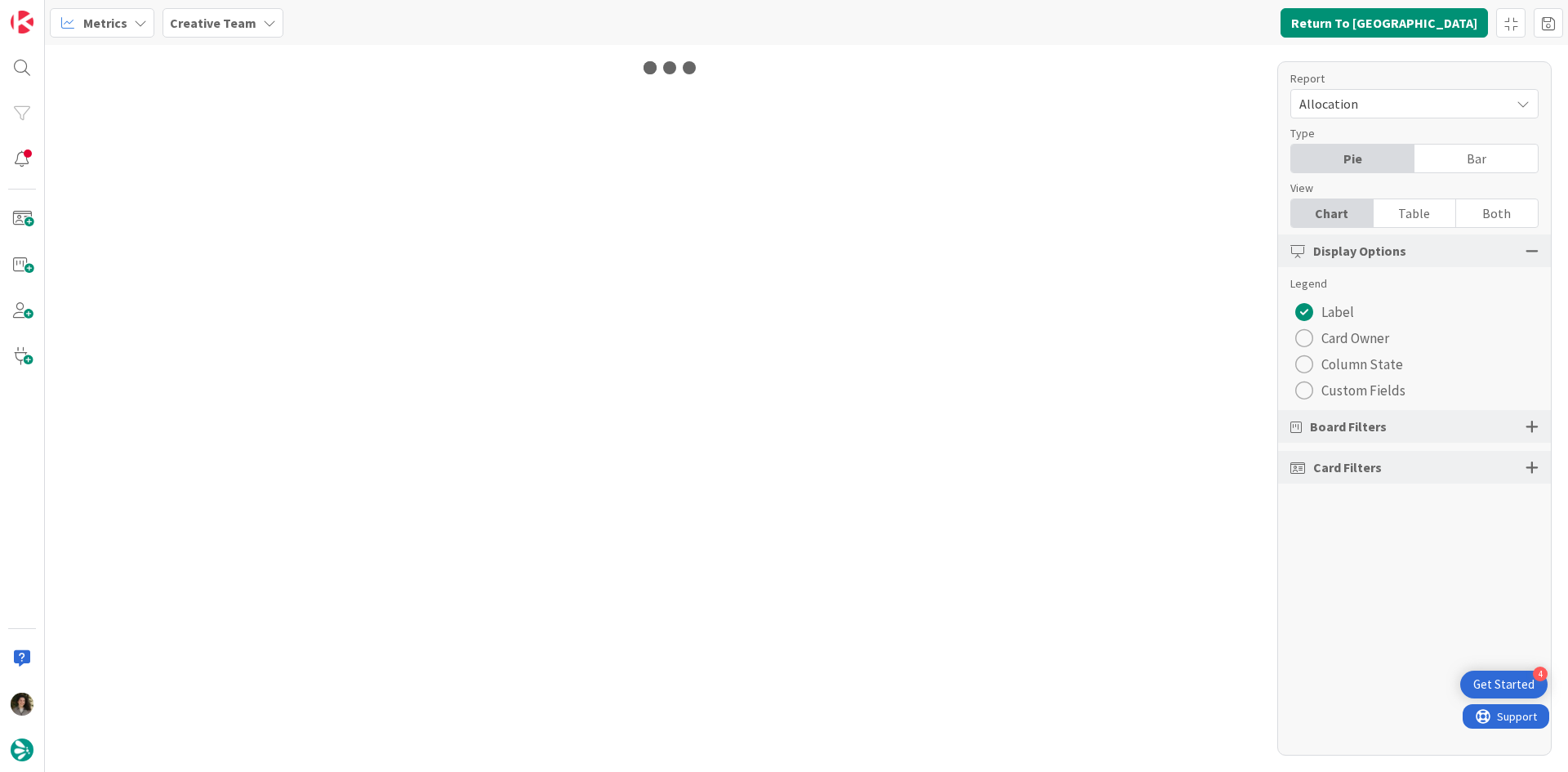 scroll, scrollTop: 0, scrollLeft: 0, axis: both 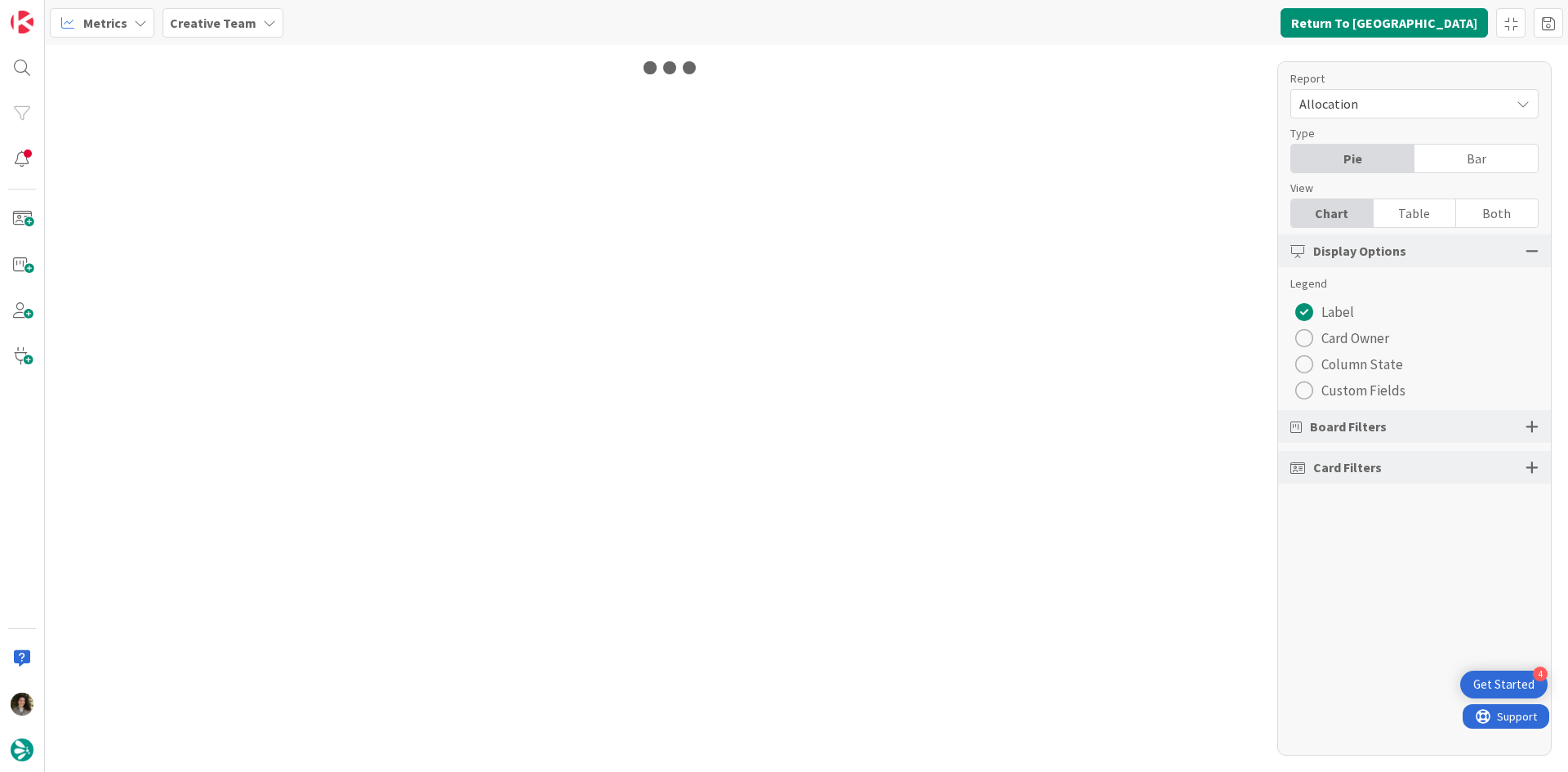 click on "Table" at bounding box center (1414, 213) 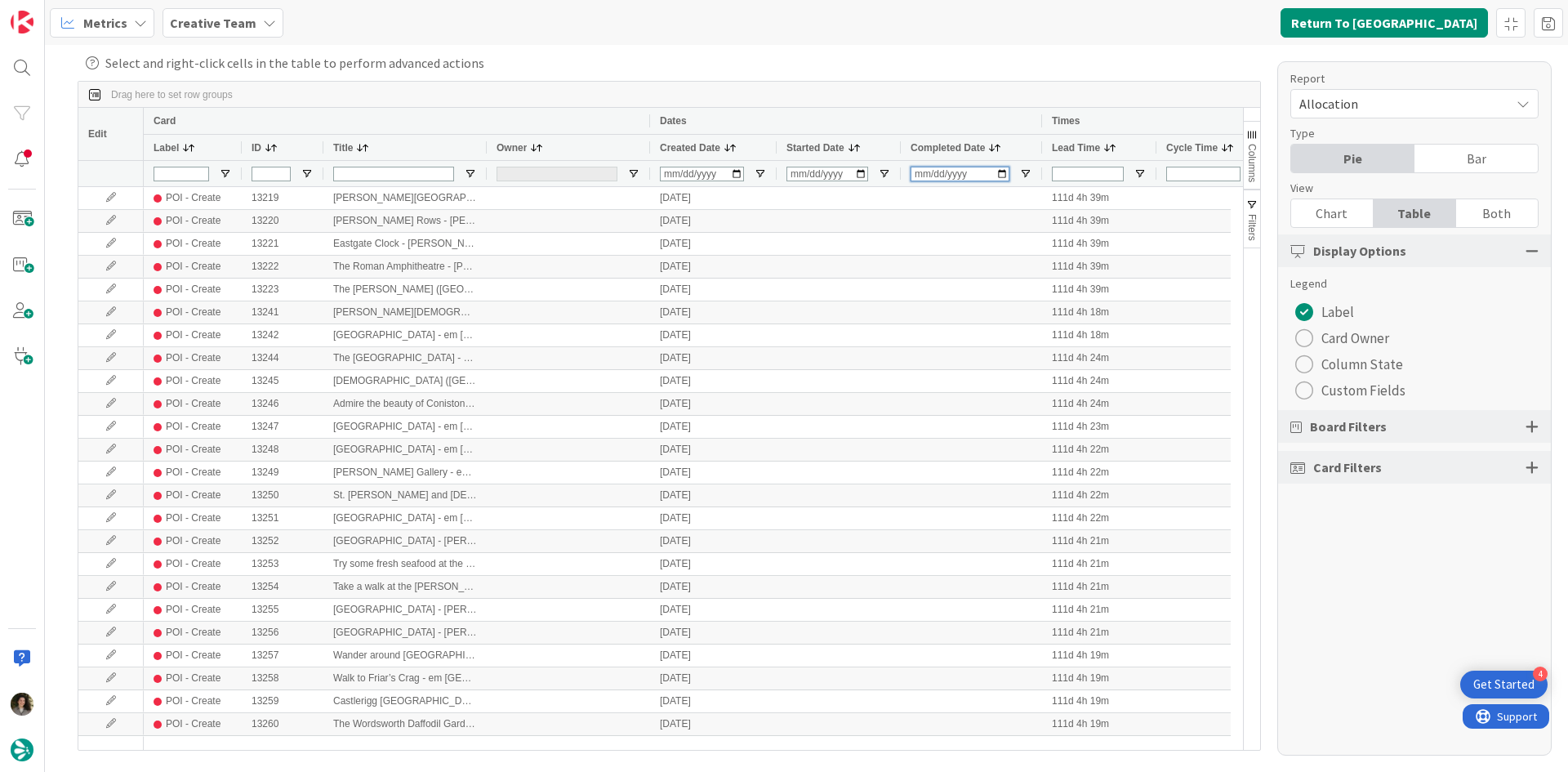 click at bounding box center (960, 174) 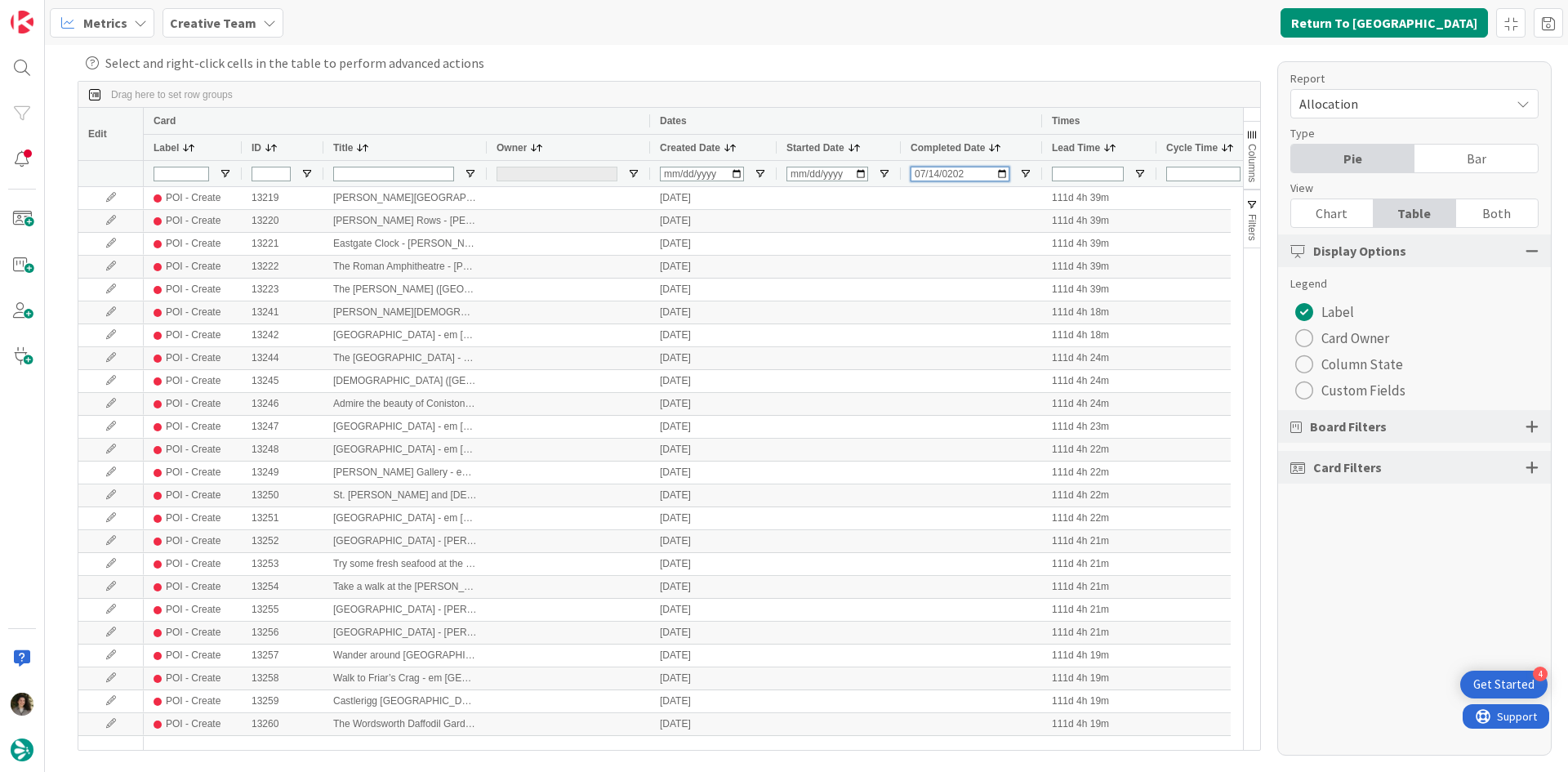 type on "[DATE]" 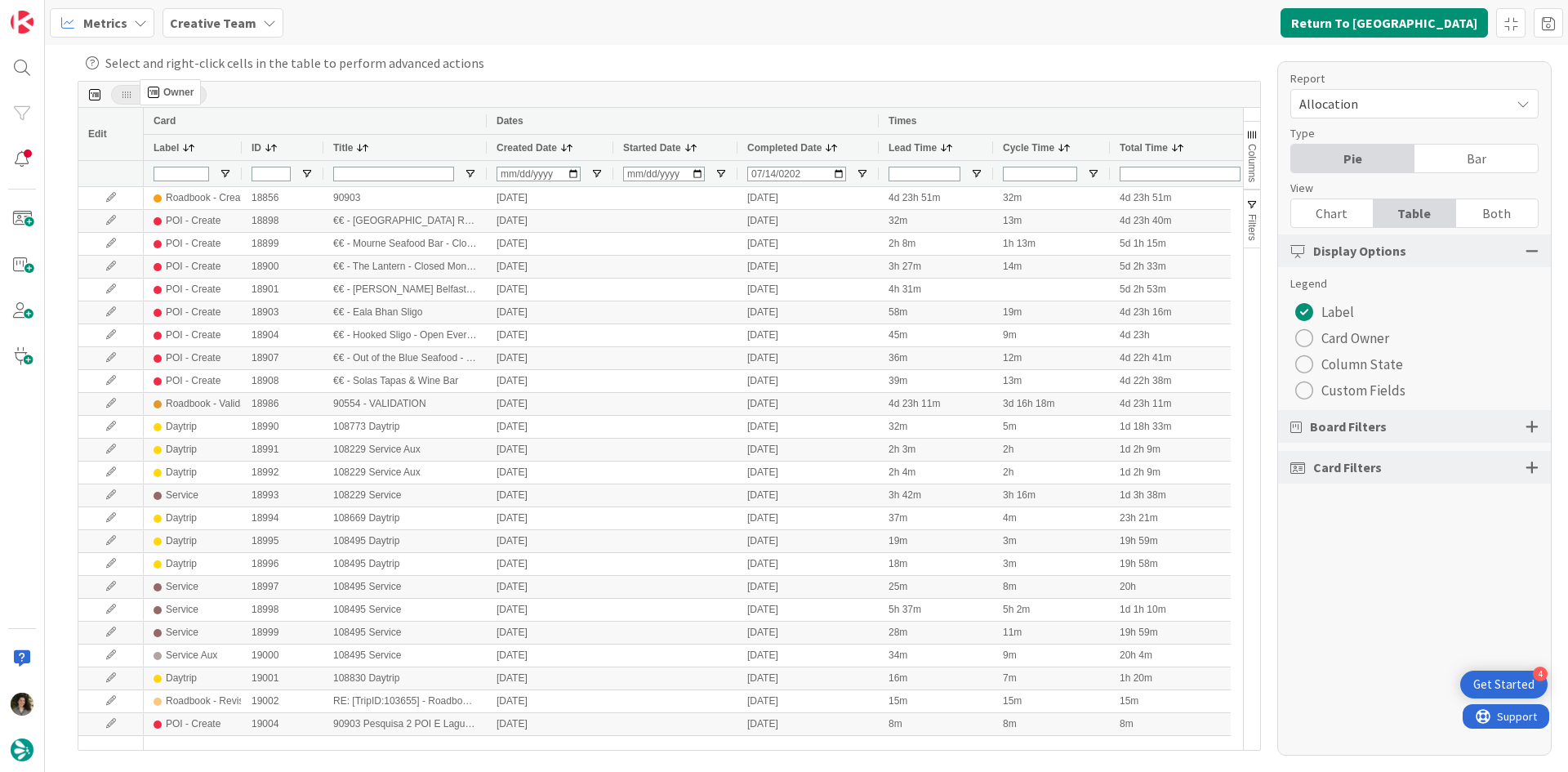 drag, startPoint x: 514, startPoint y: 148, endPoint x: 149, endPoint y: 86, distance: 370.22831 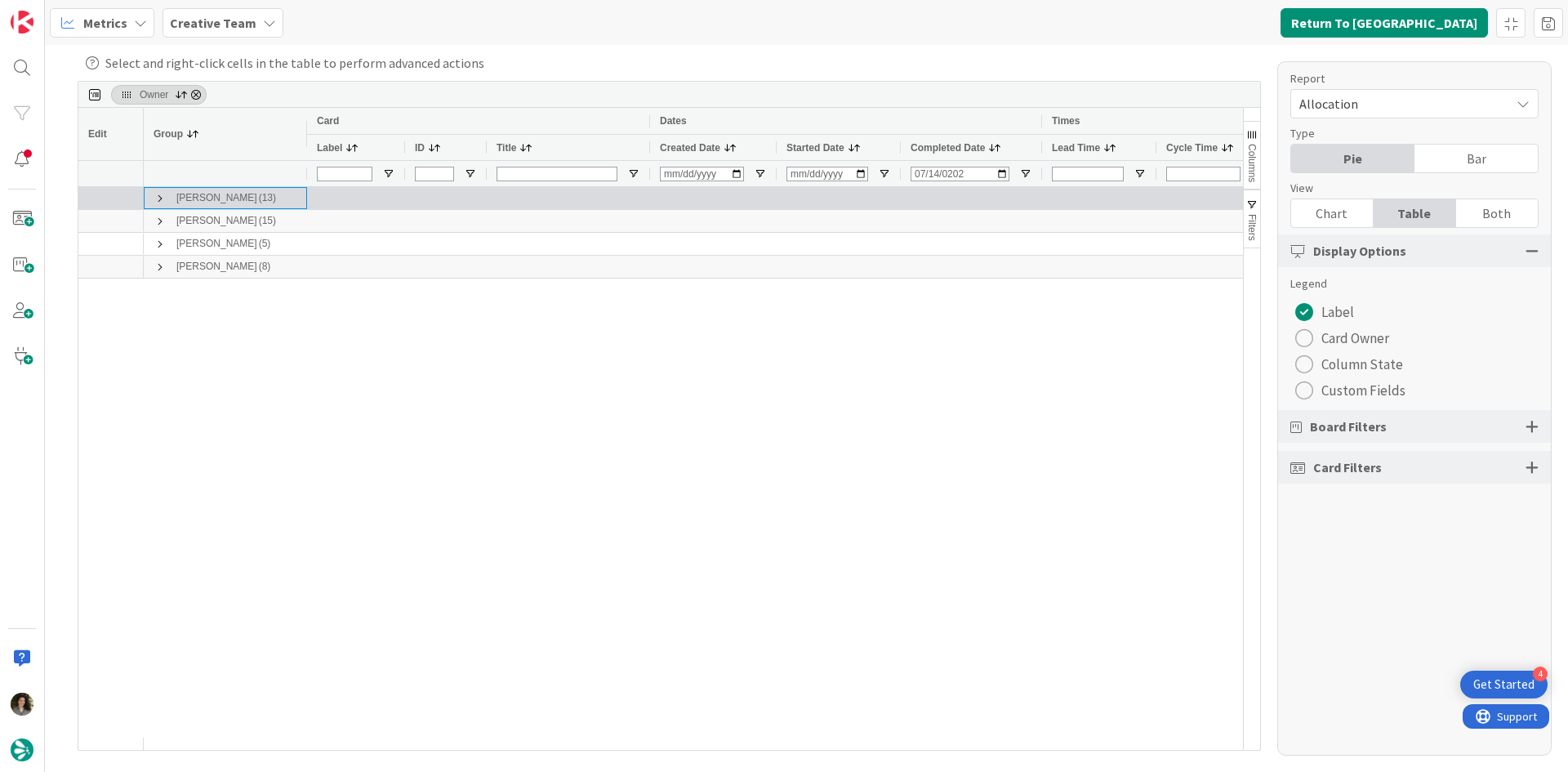 click at bounding box center [160, 199] 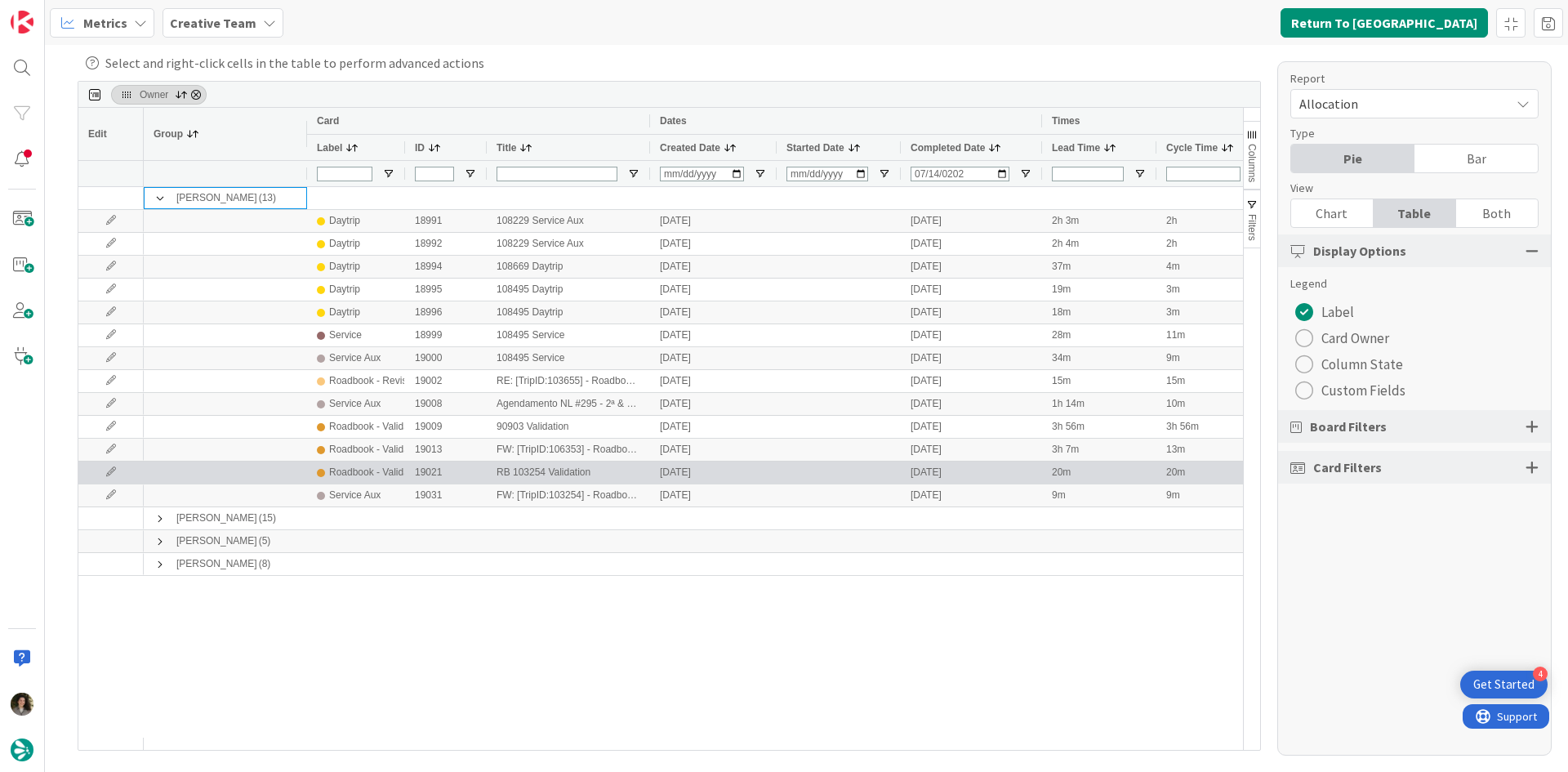 click on "Roadbook - Validation" at bounding box center (376, 472) 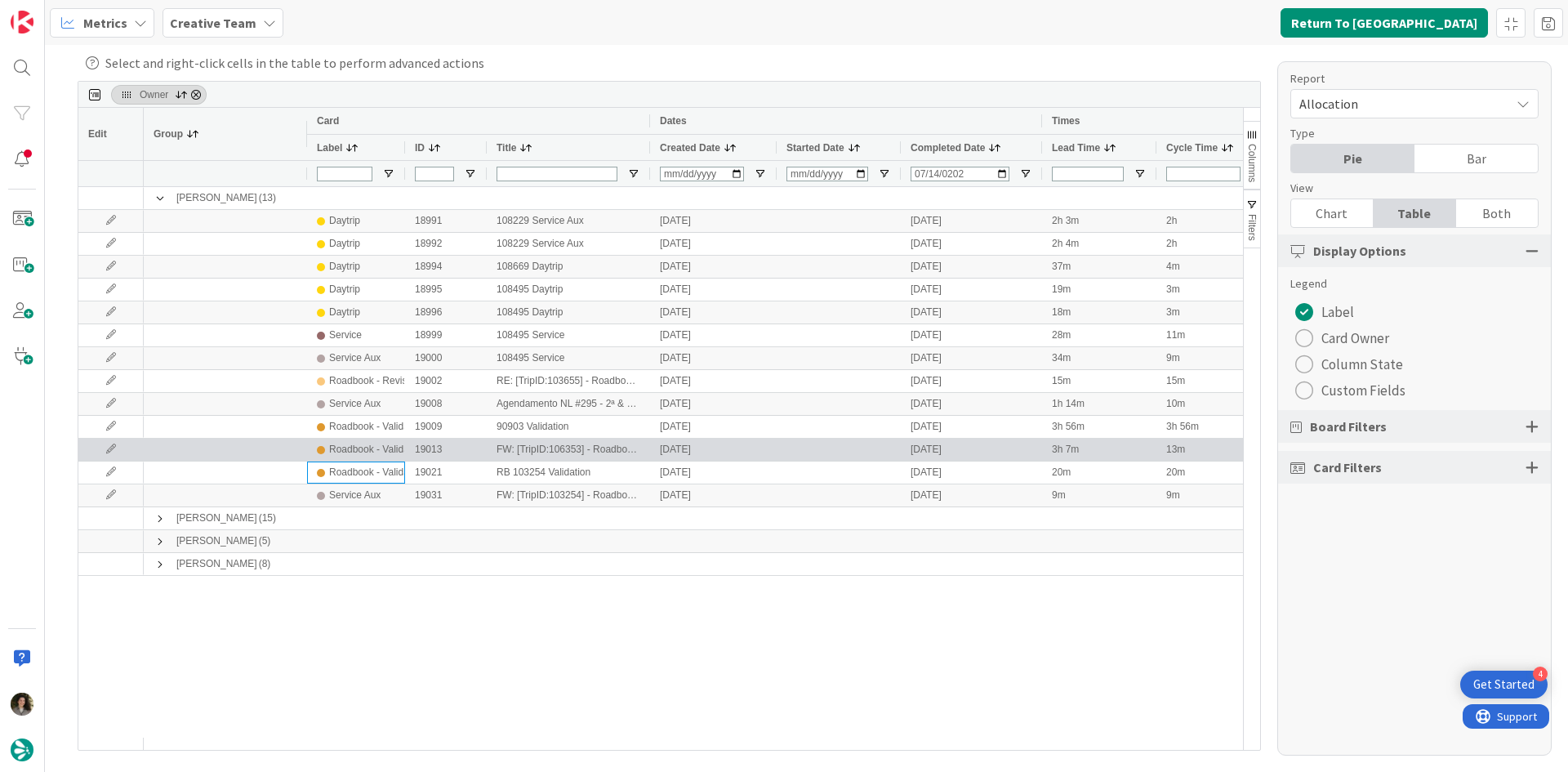 click on "Roadbook - Validation" at bounding box center [376, 449] 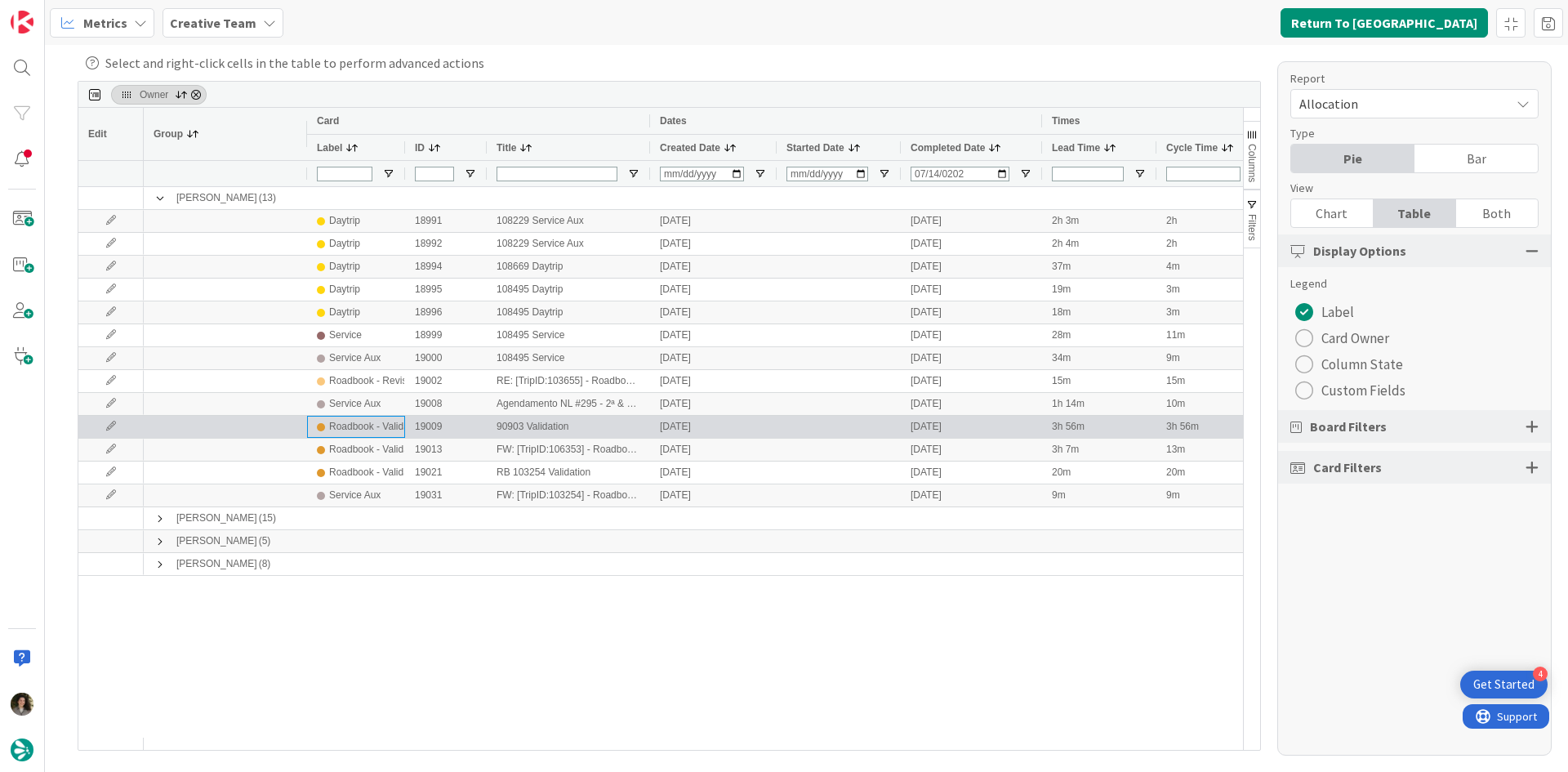 click on "Roadbook - Validation" at bounding box center [376, 426] 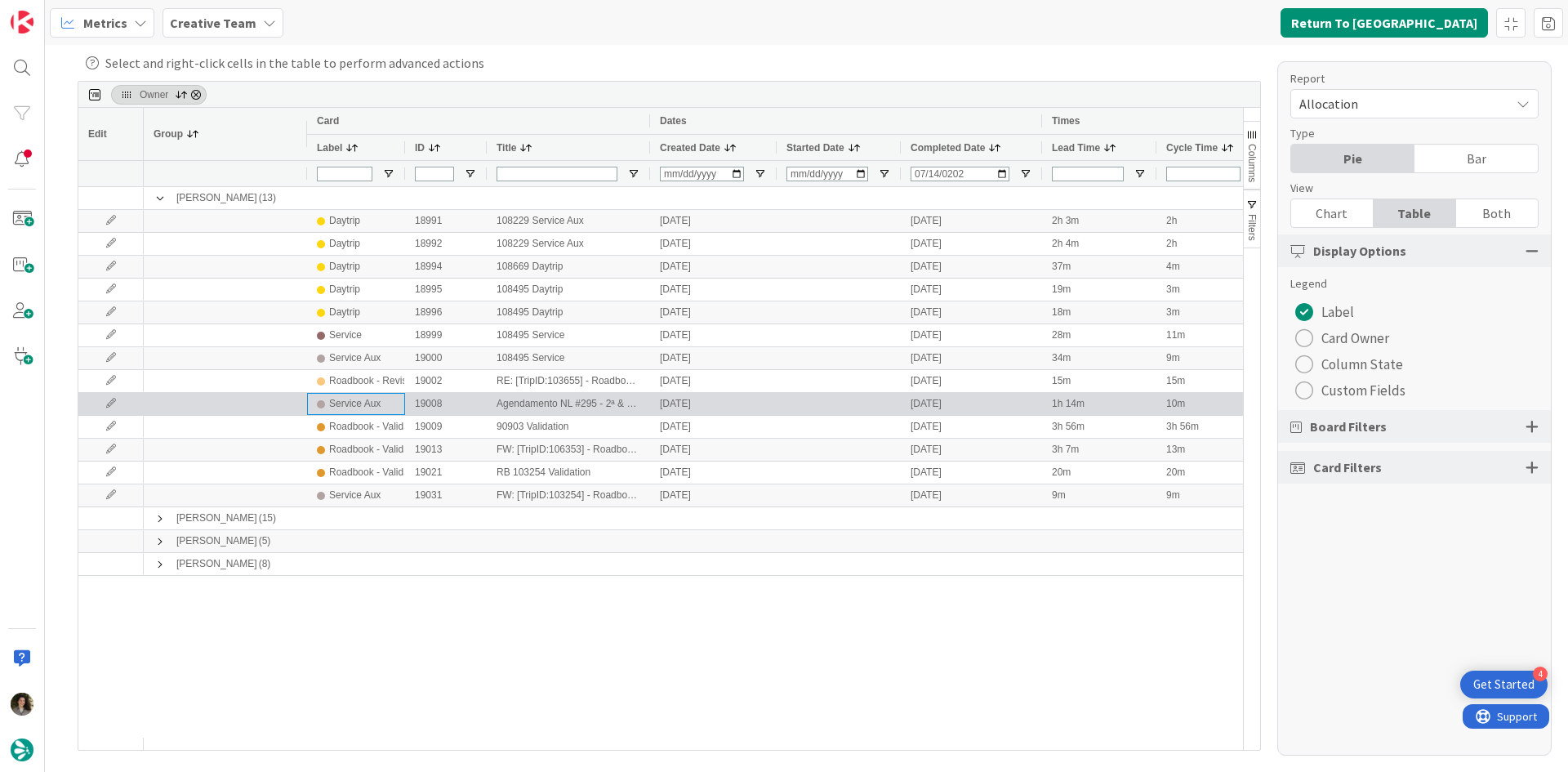 click on "Service Aux" at bounding box center [354, 404] 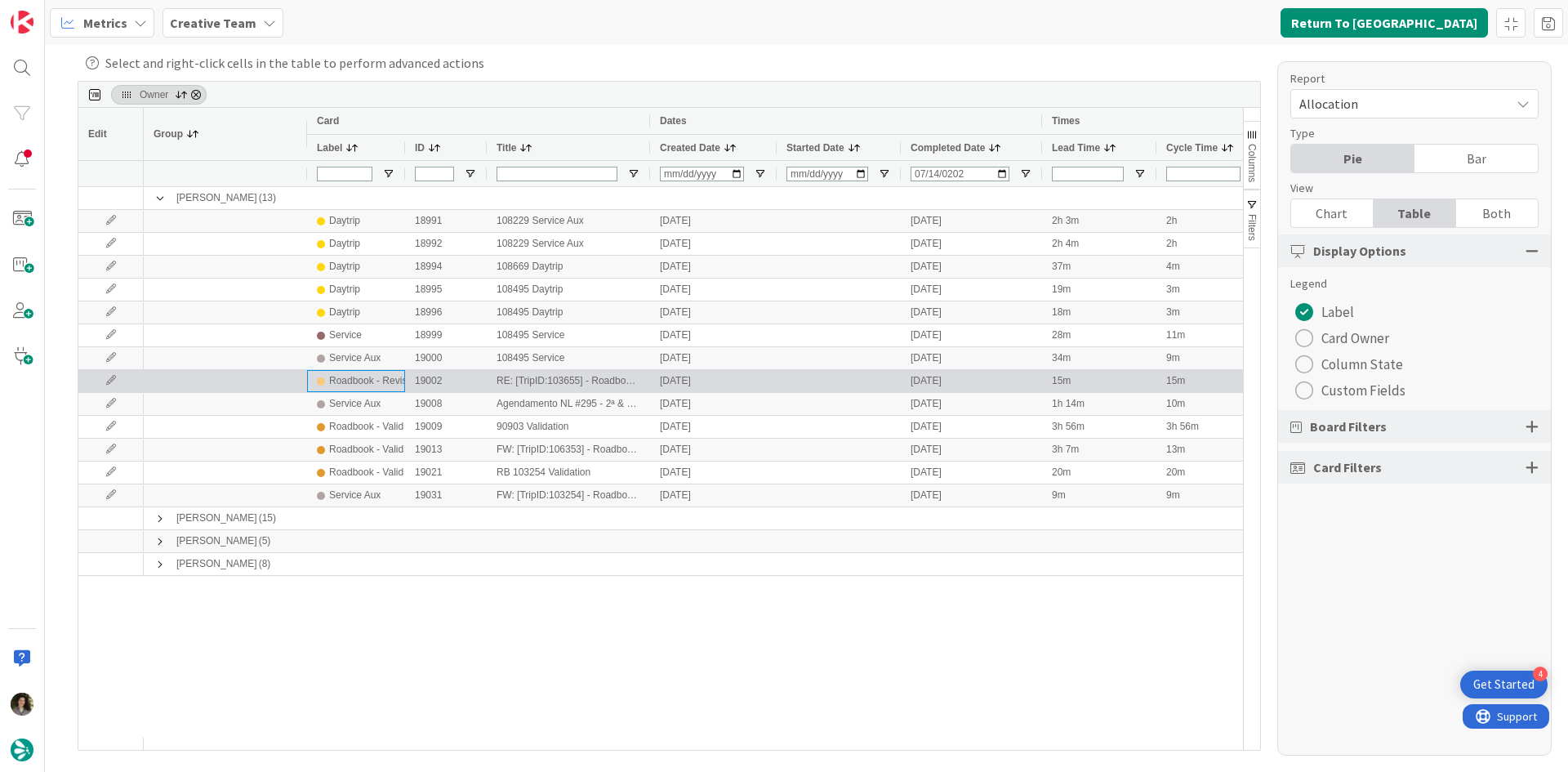 click on "Roadbook - Revision" at bounding box center [374, 381] 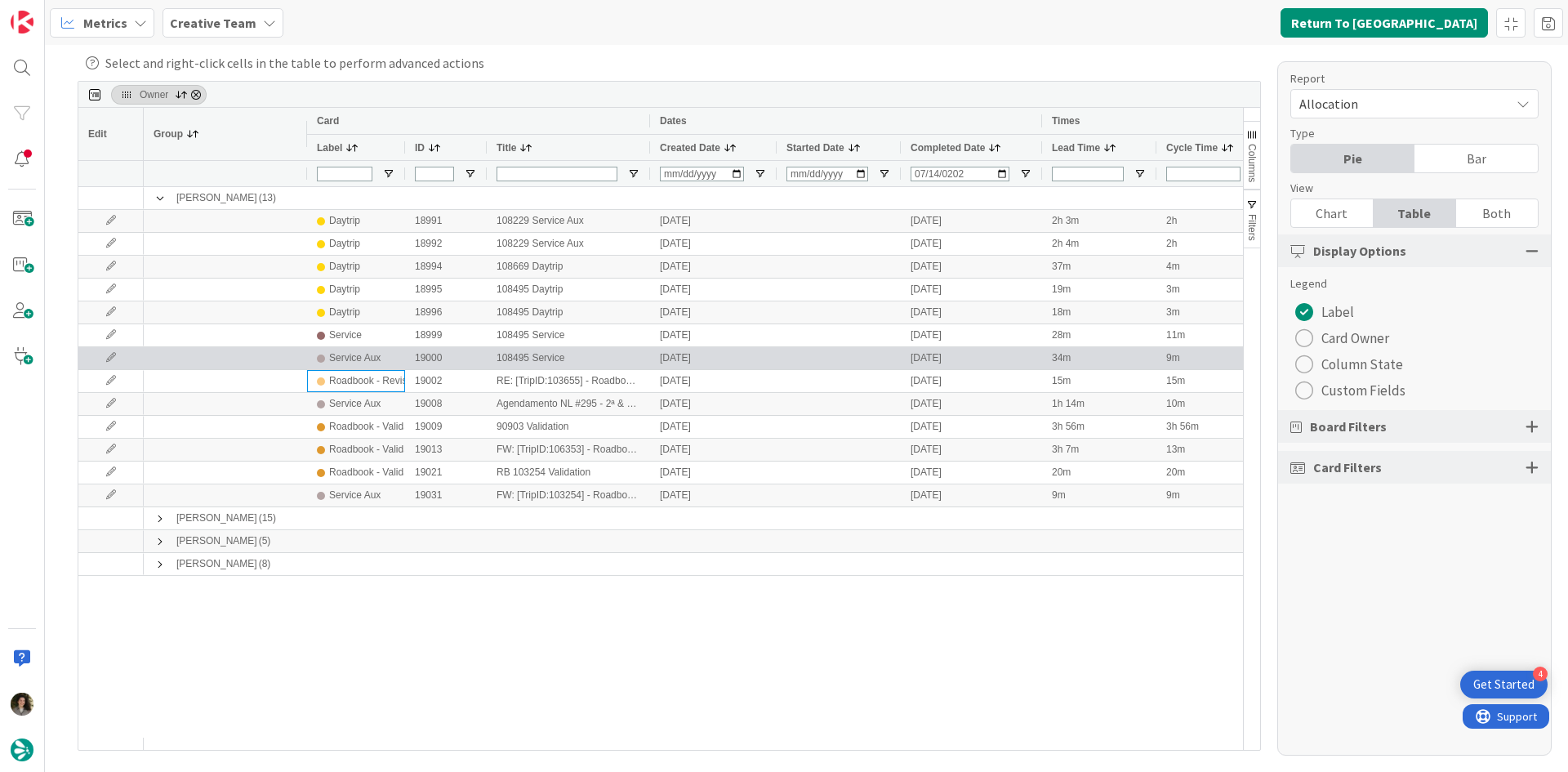 click on "Service Aux" at bounding box center [354, 358] 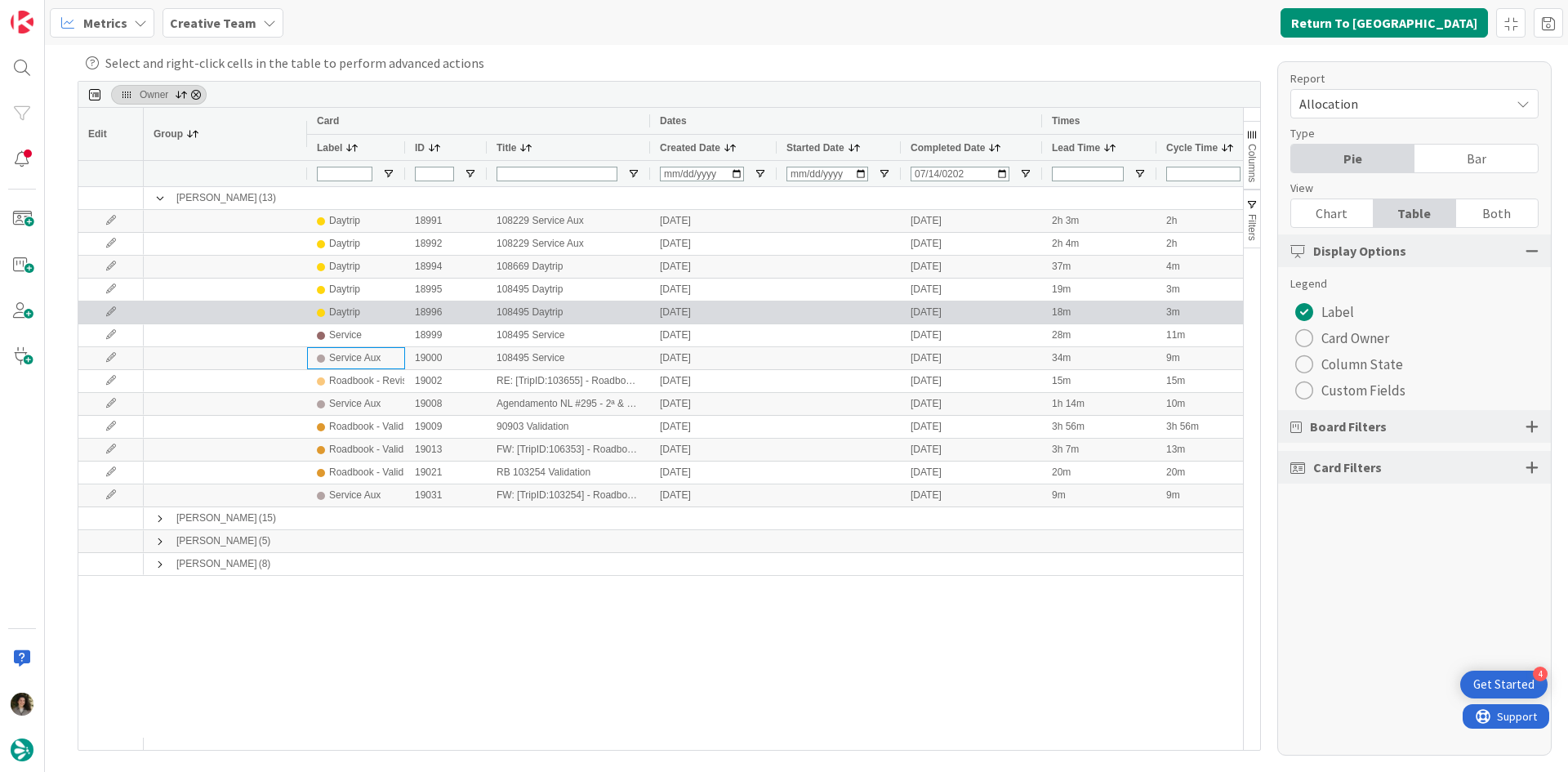 click on "Daytrip" at bounding box center [356, 312] 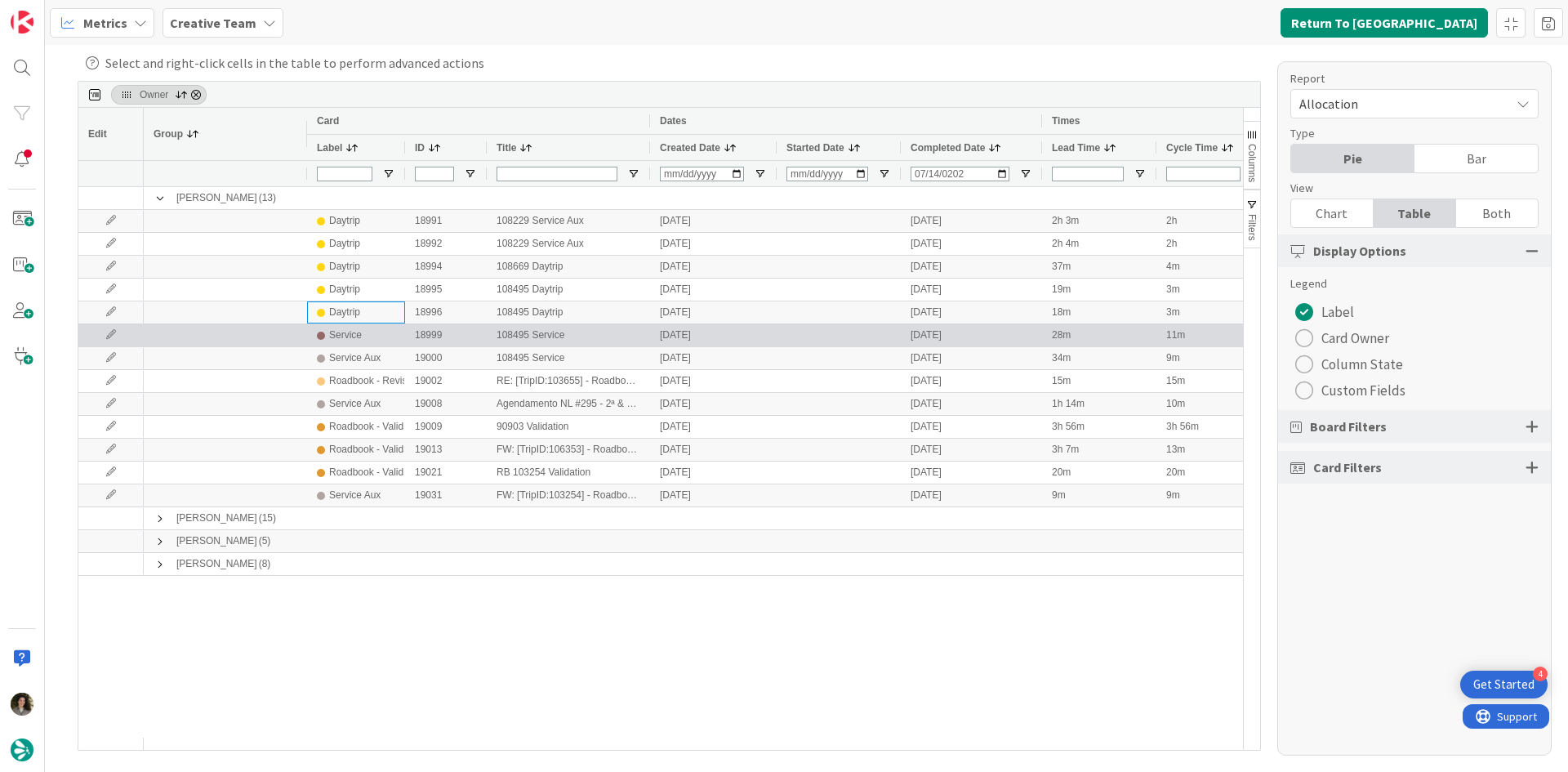 click on "Service" at bounding box center (356, 335) 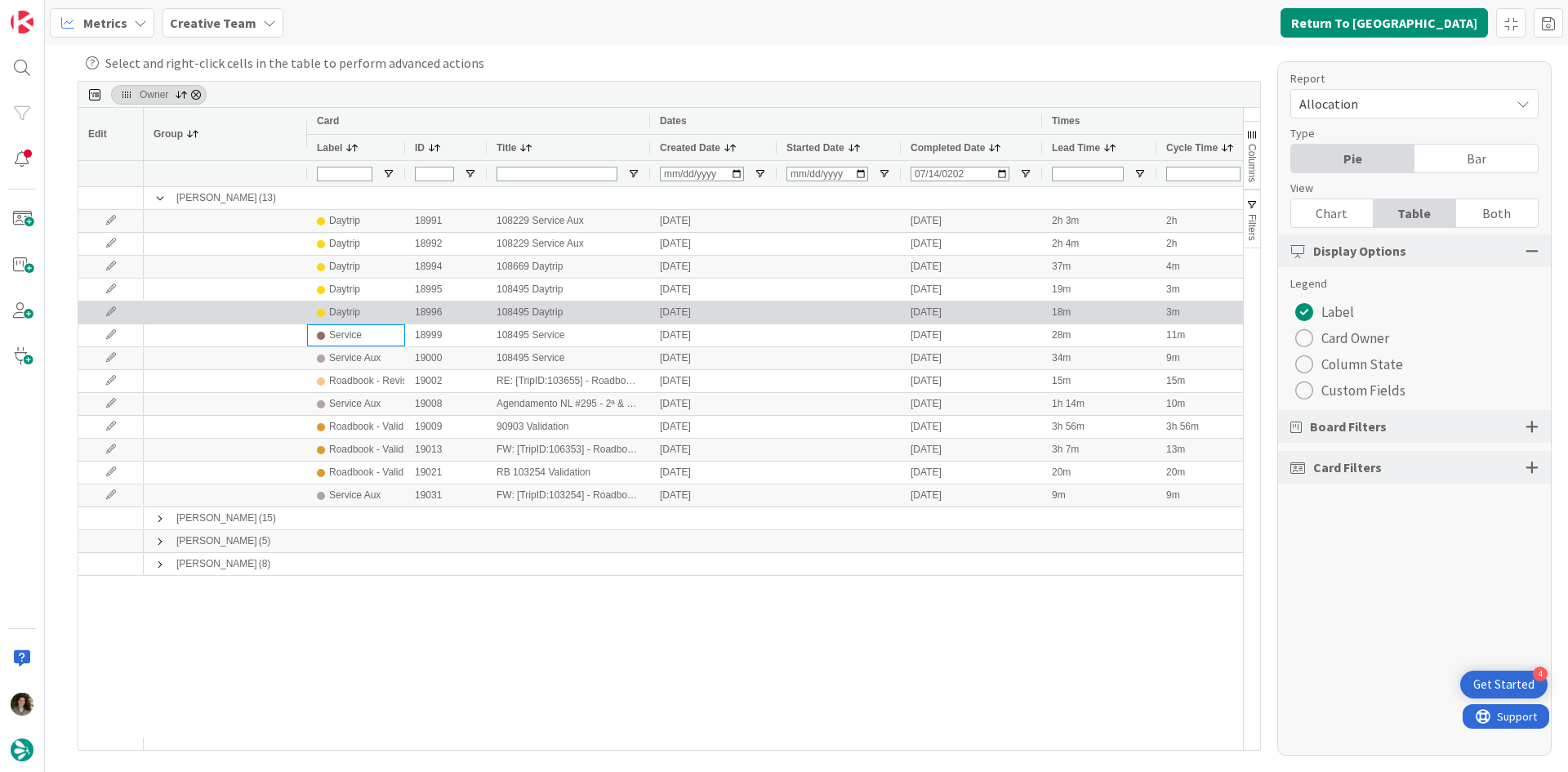 click on "Daytrip" at bounding box center (356, 312) 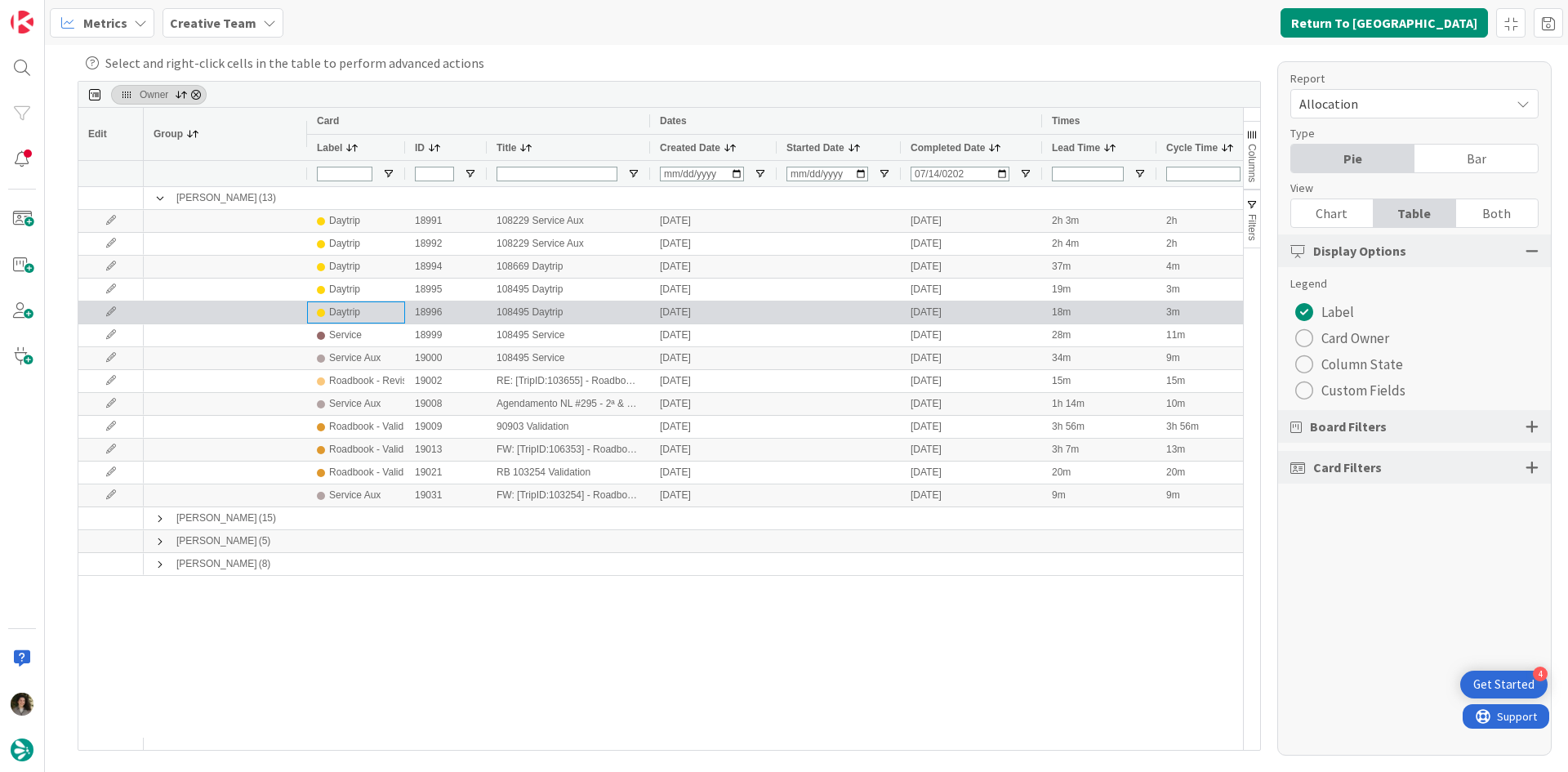 drag, startPoint x: 390, startPoint y: 313, endPoint x: 393, endPoint y: 305, distance: 8.544004 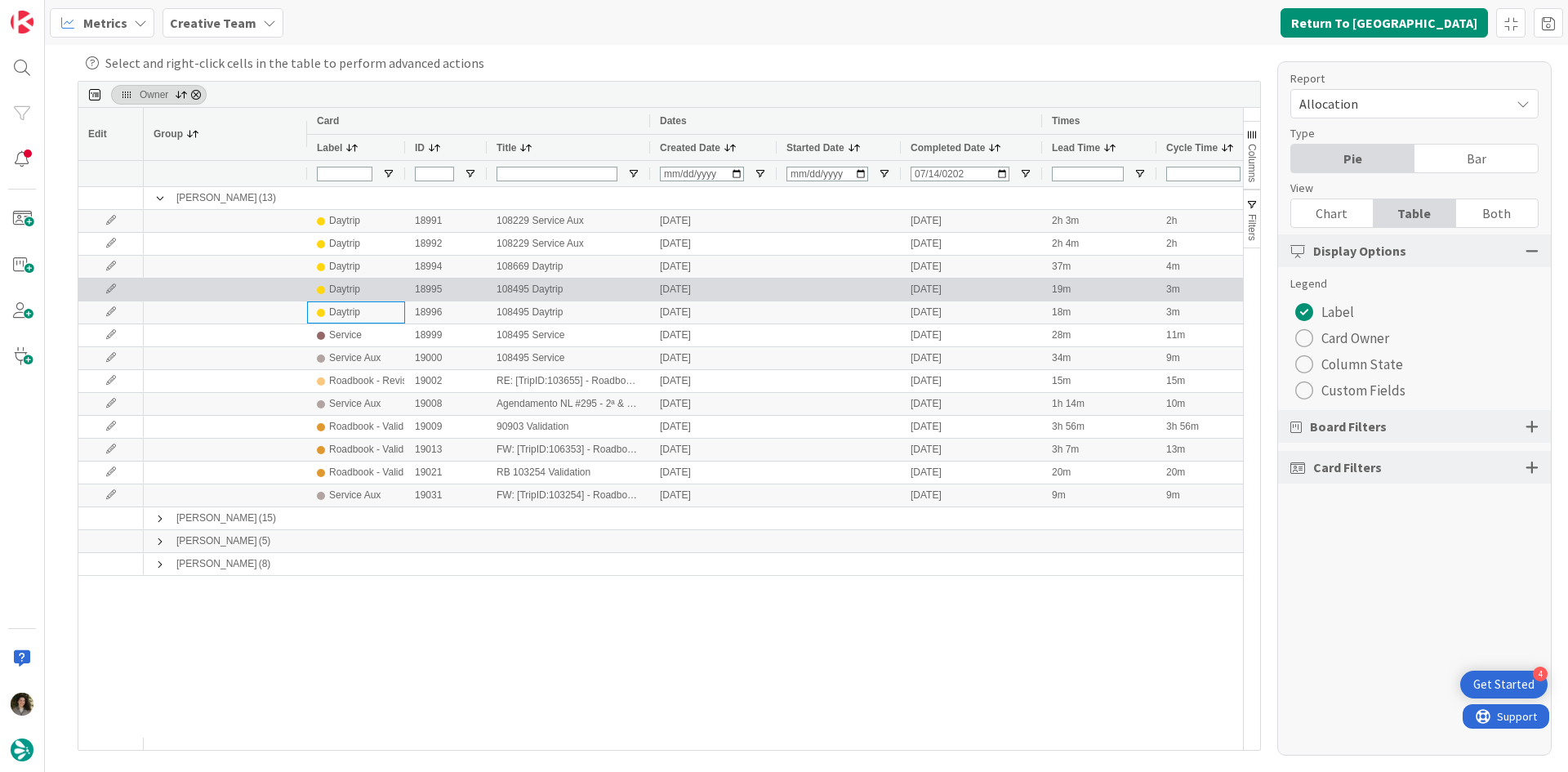 click on "Daytrip" at bounding box center (356, 289) 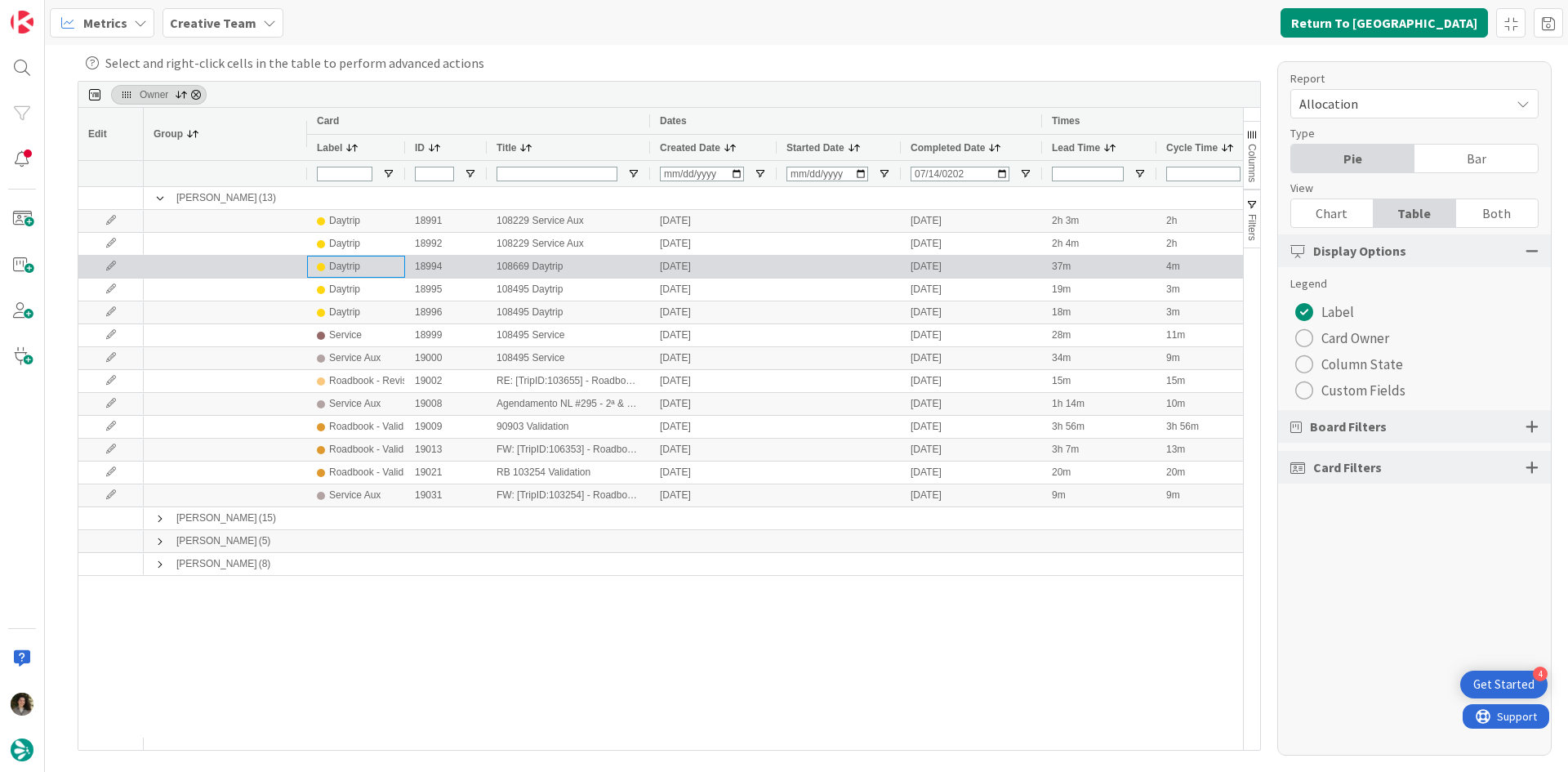 click on "Daytrip" at bounding box center (345, 266) 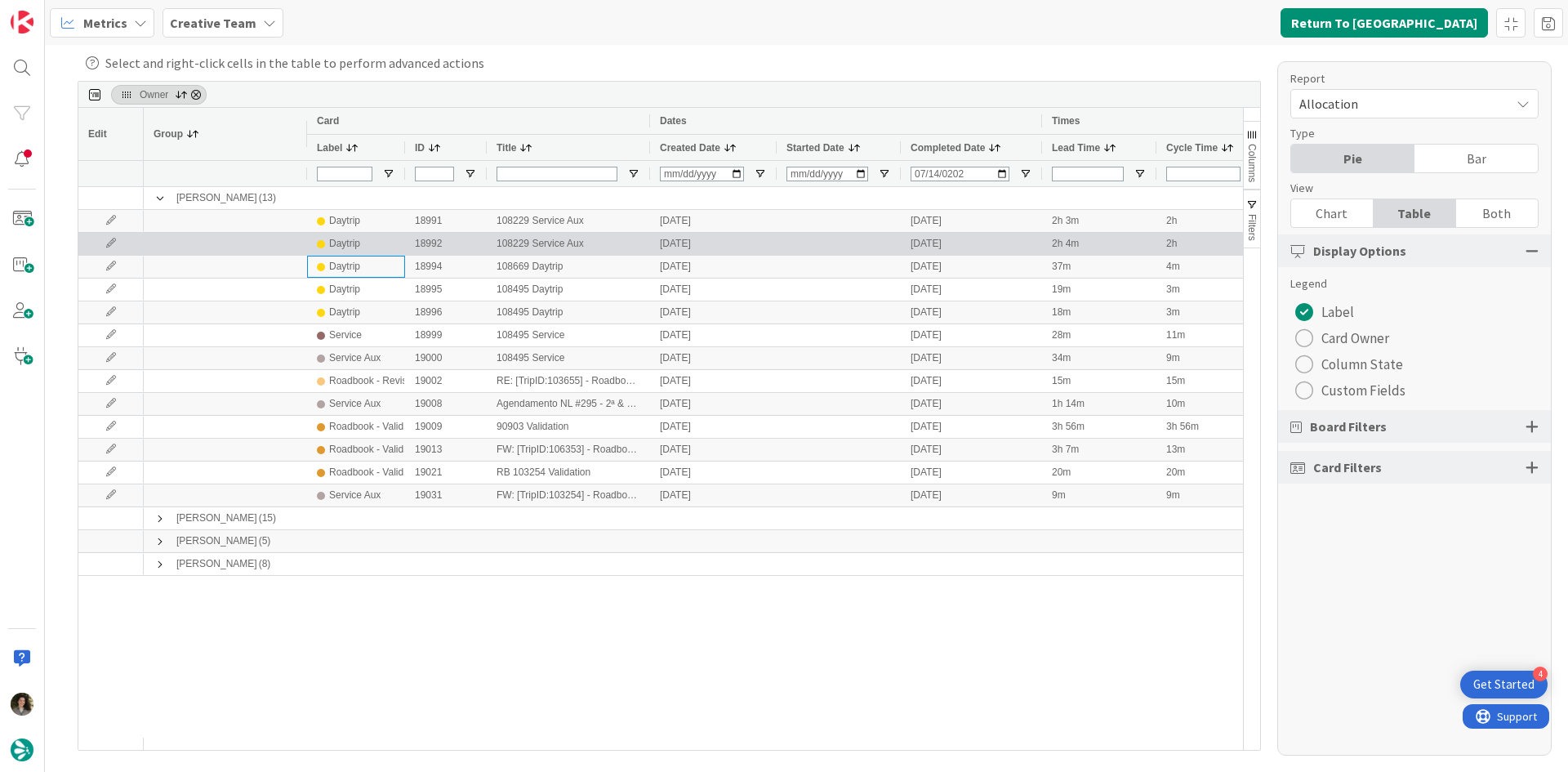 click on "Daytrip" at bounding box center [345, 243] 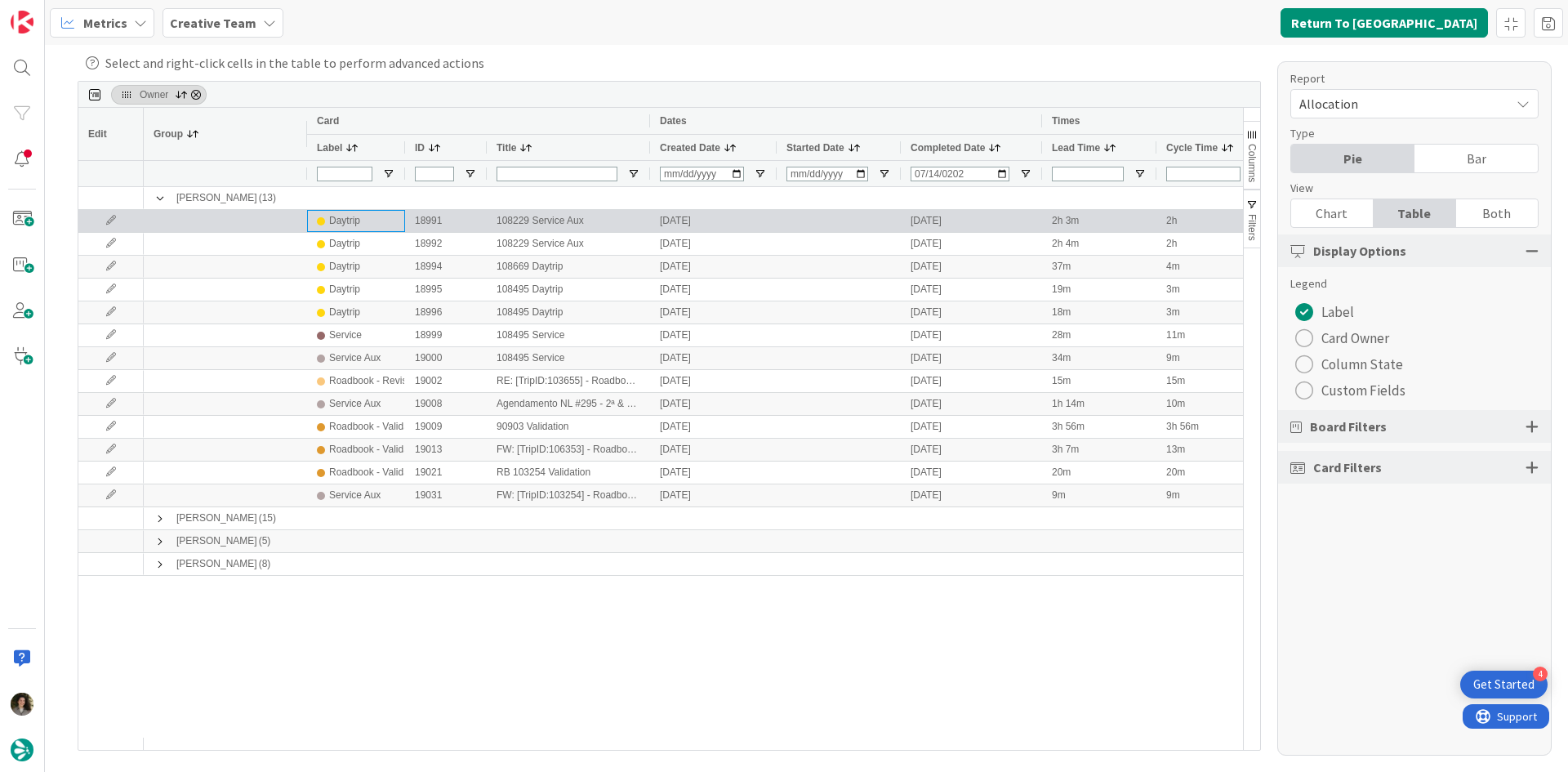 click on "Daytrip" at bounding box center (356, 221) 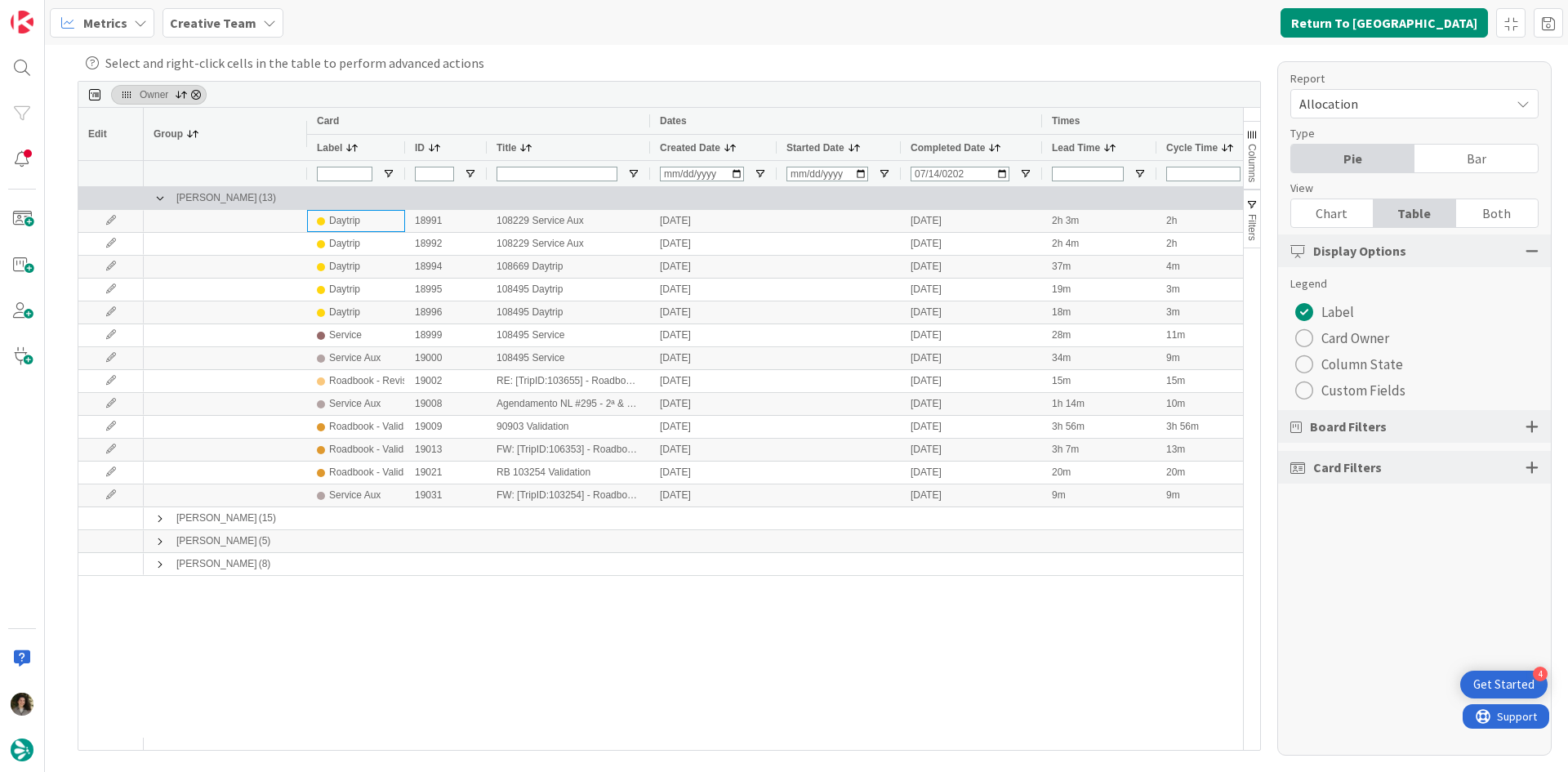 click at bounding box center (160, 199) 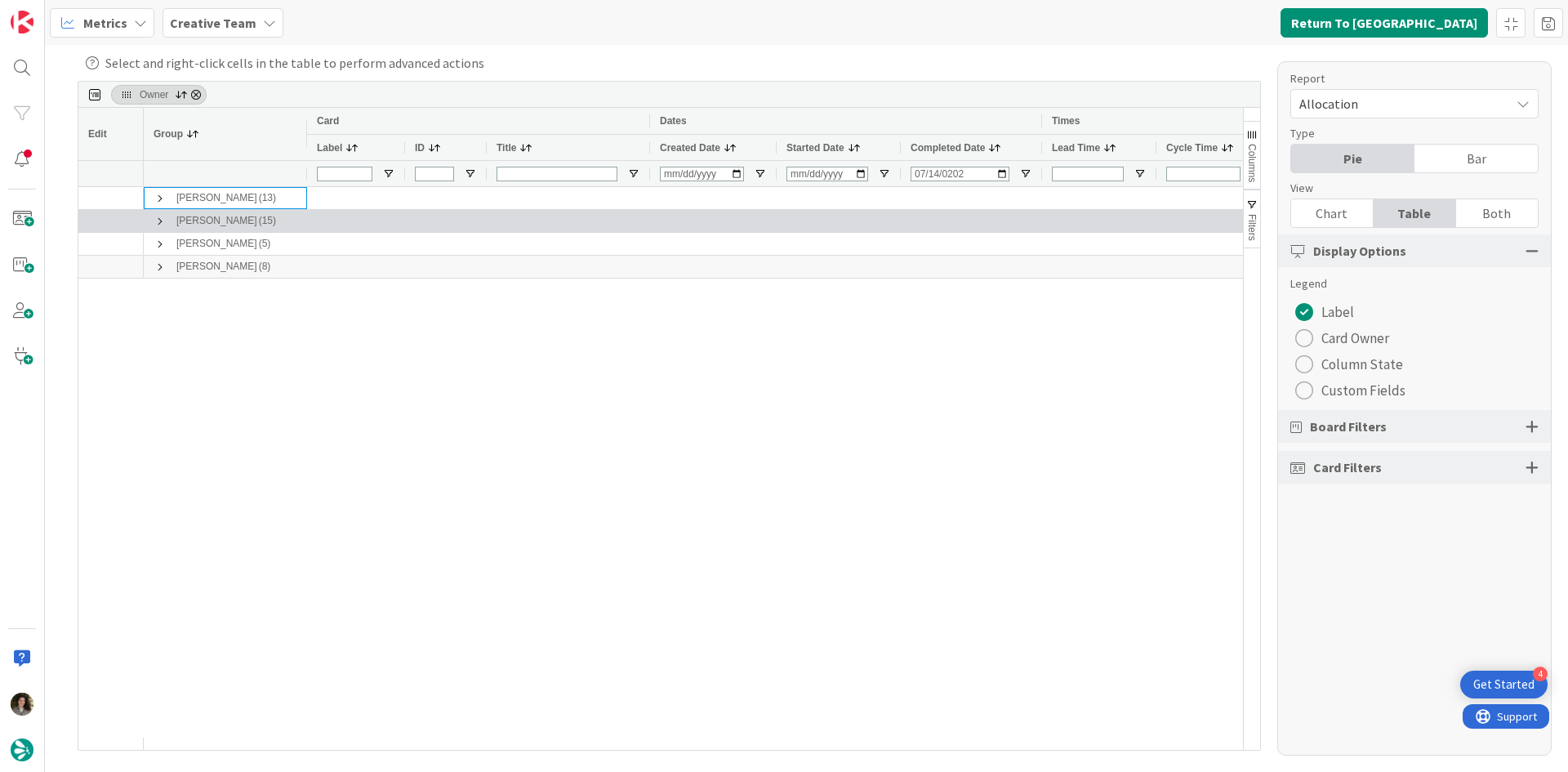 click at bounding box center [160, 221] 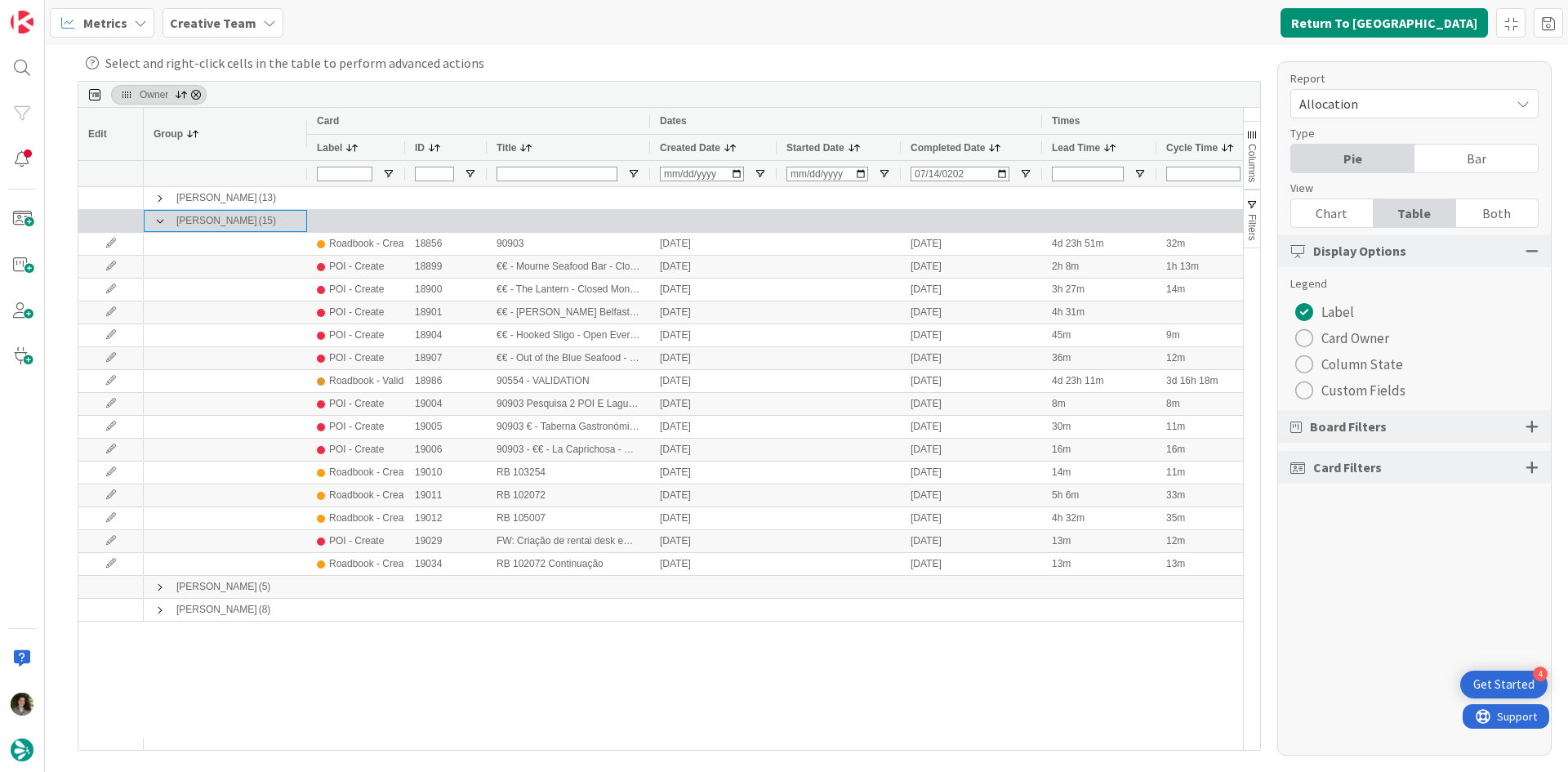 click at bounding box center [160, 221] 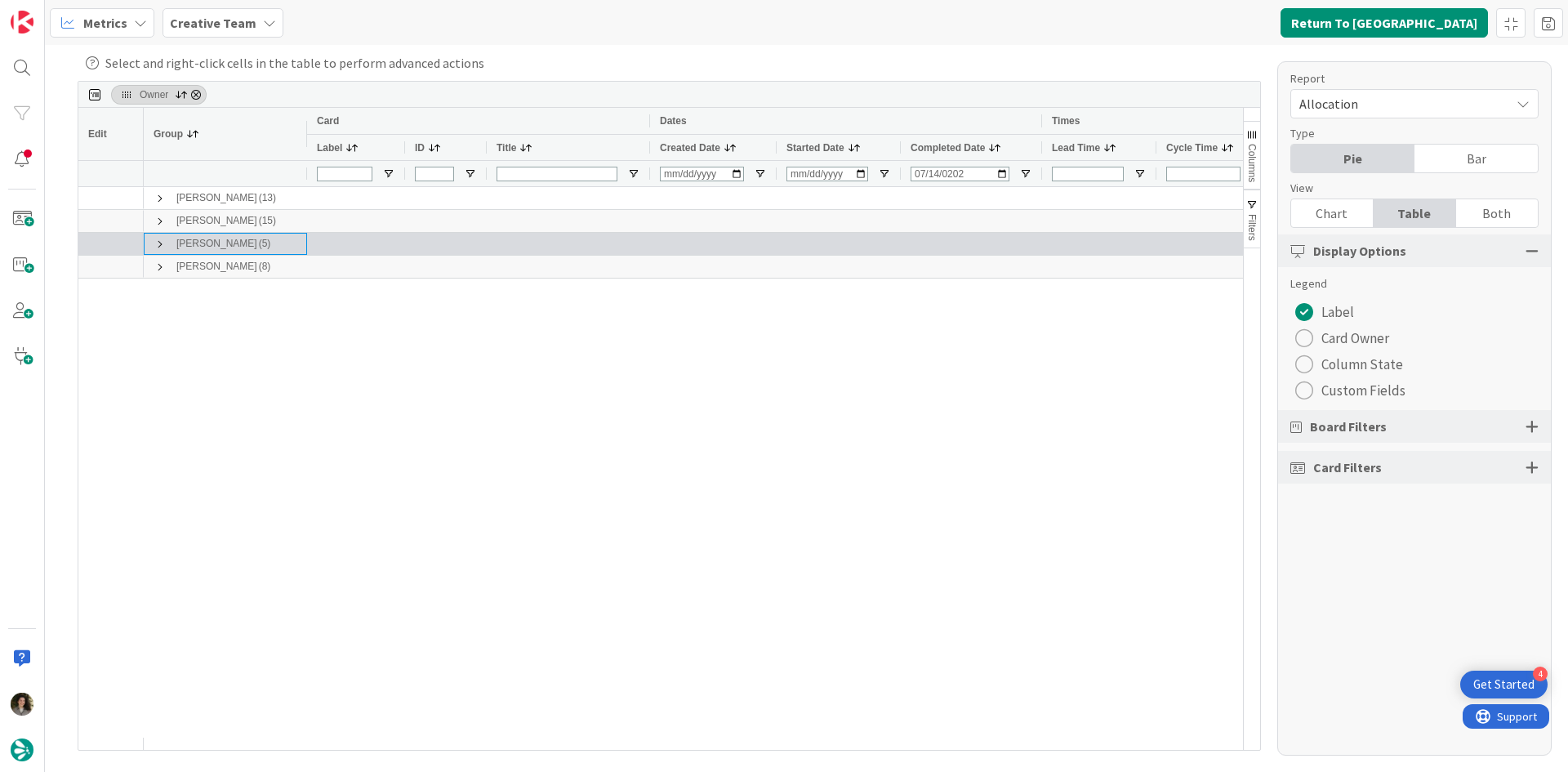 click at bounding box center [160, 244] 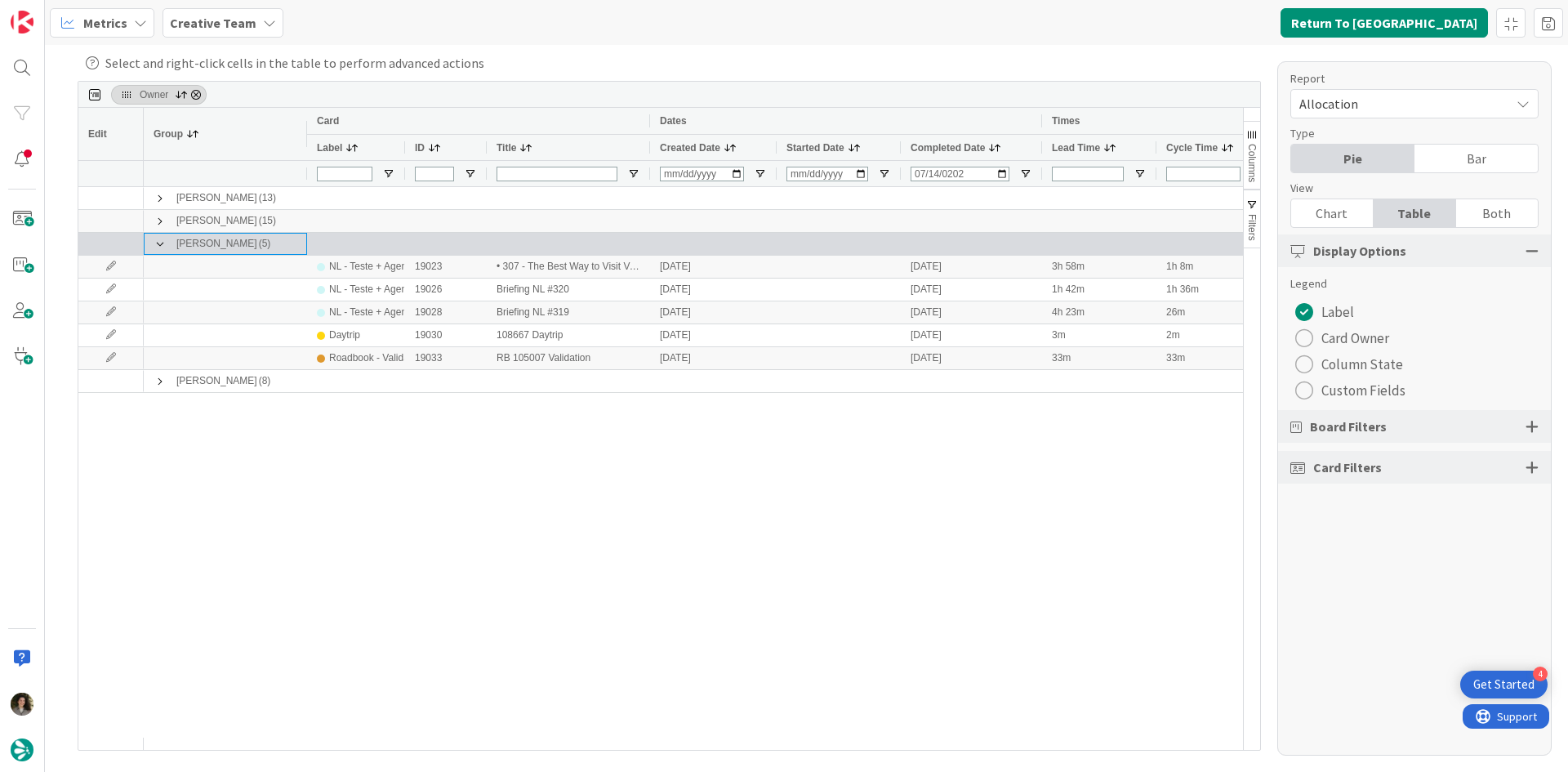 click at bounding box center (160, 244) 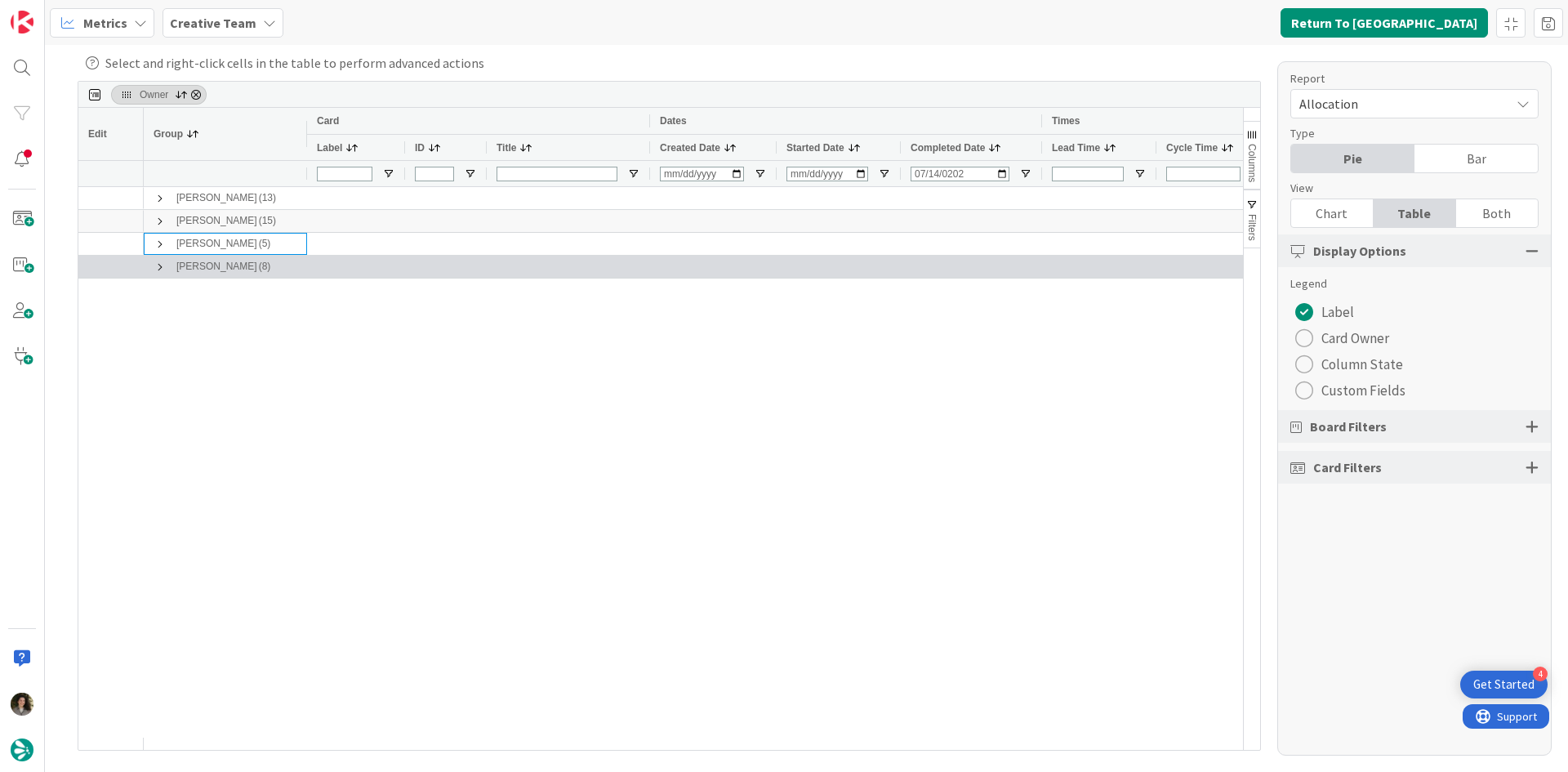 click at bounding box center (160, 266) 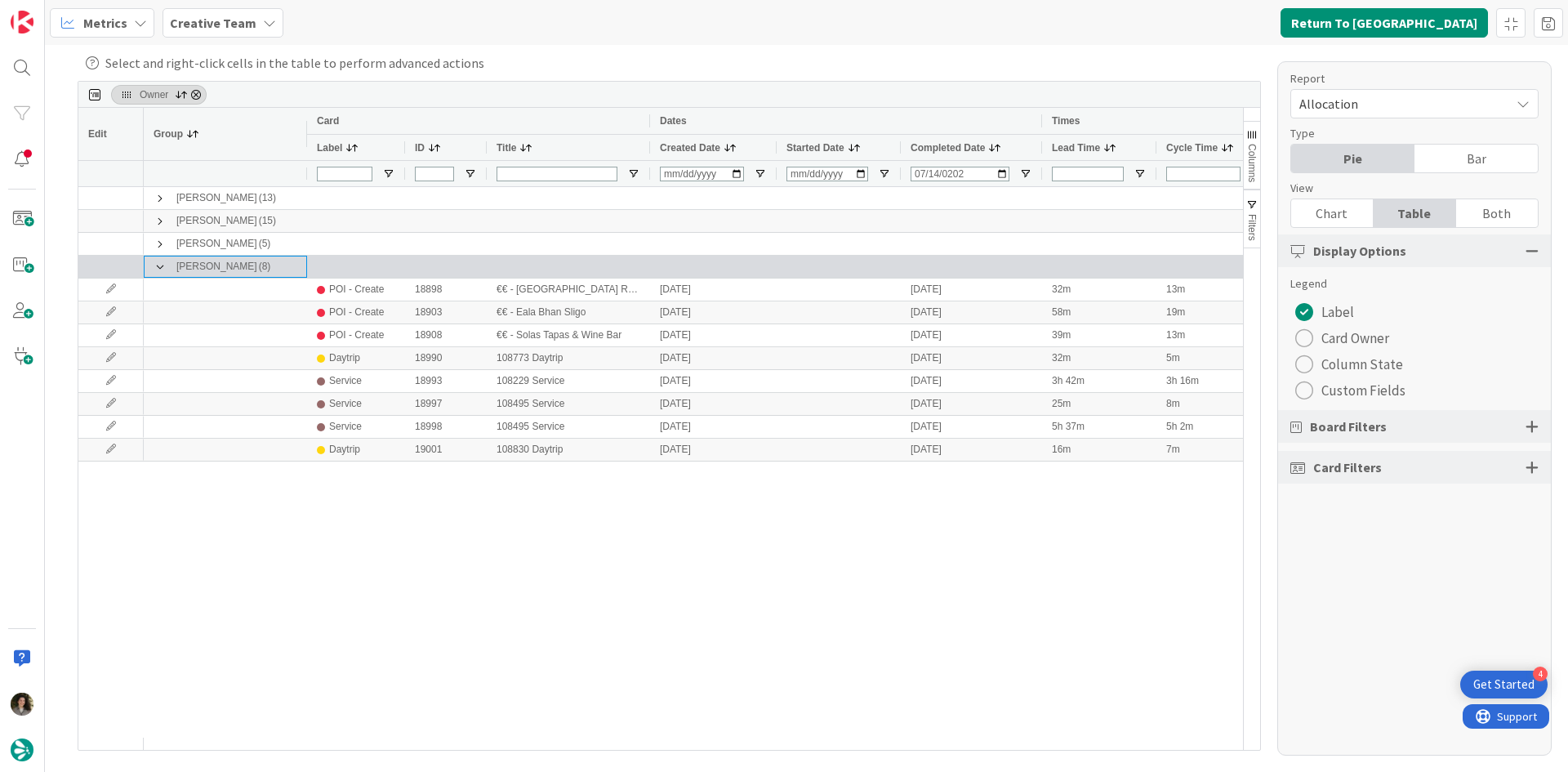 click at bounding box center [160, 266] 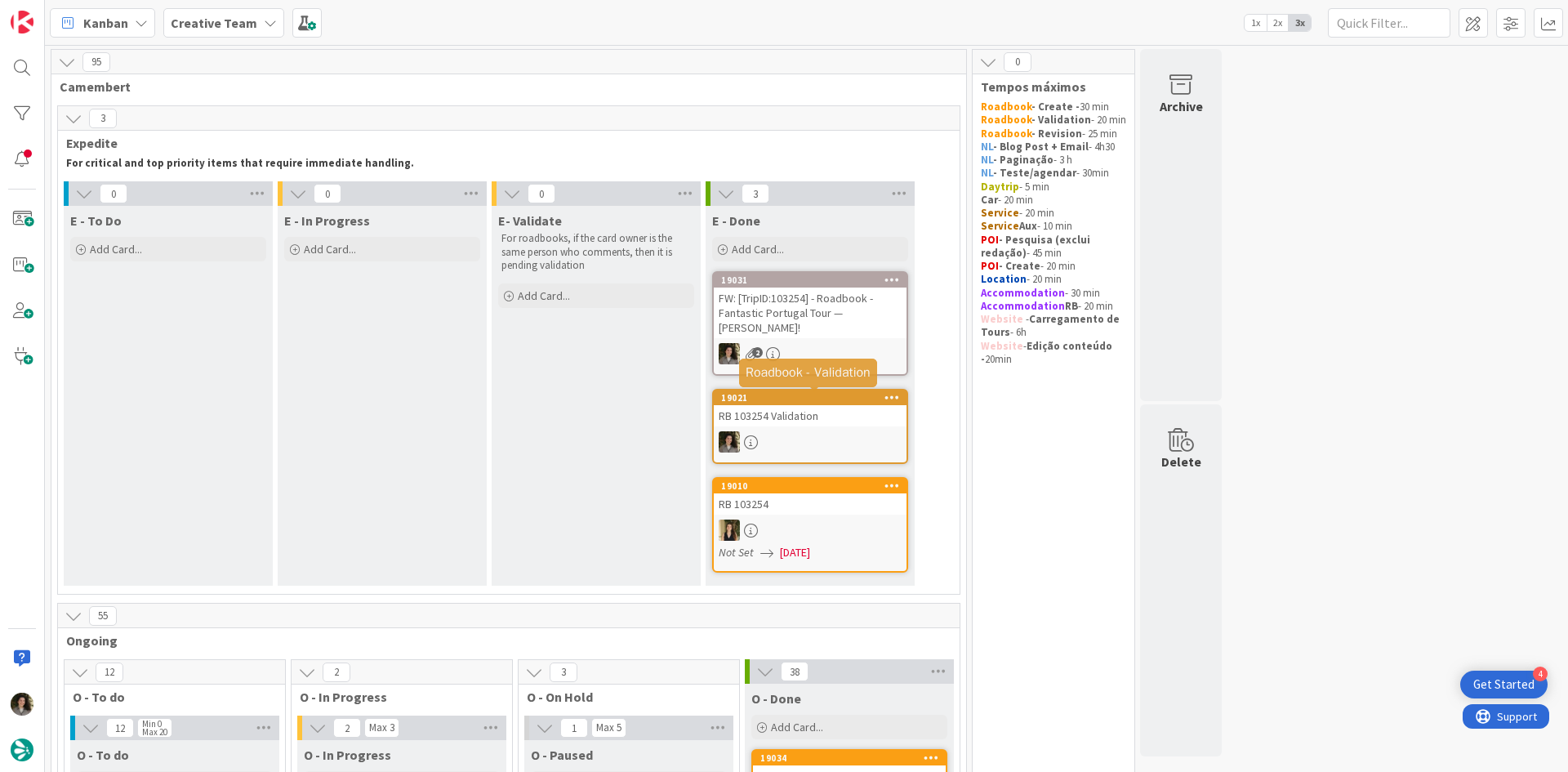 scroll, scrollTop: 0, scrollLeft: 0, axis: both 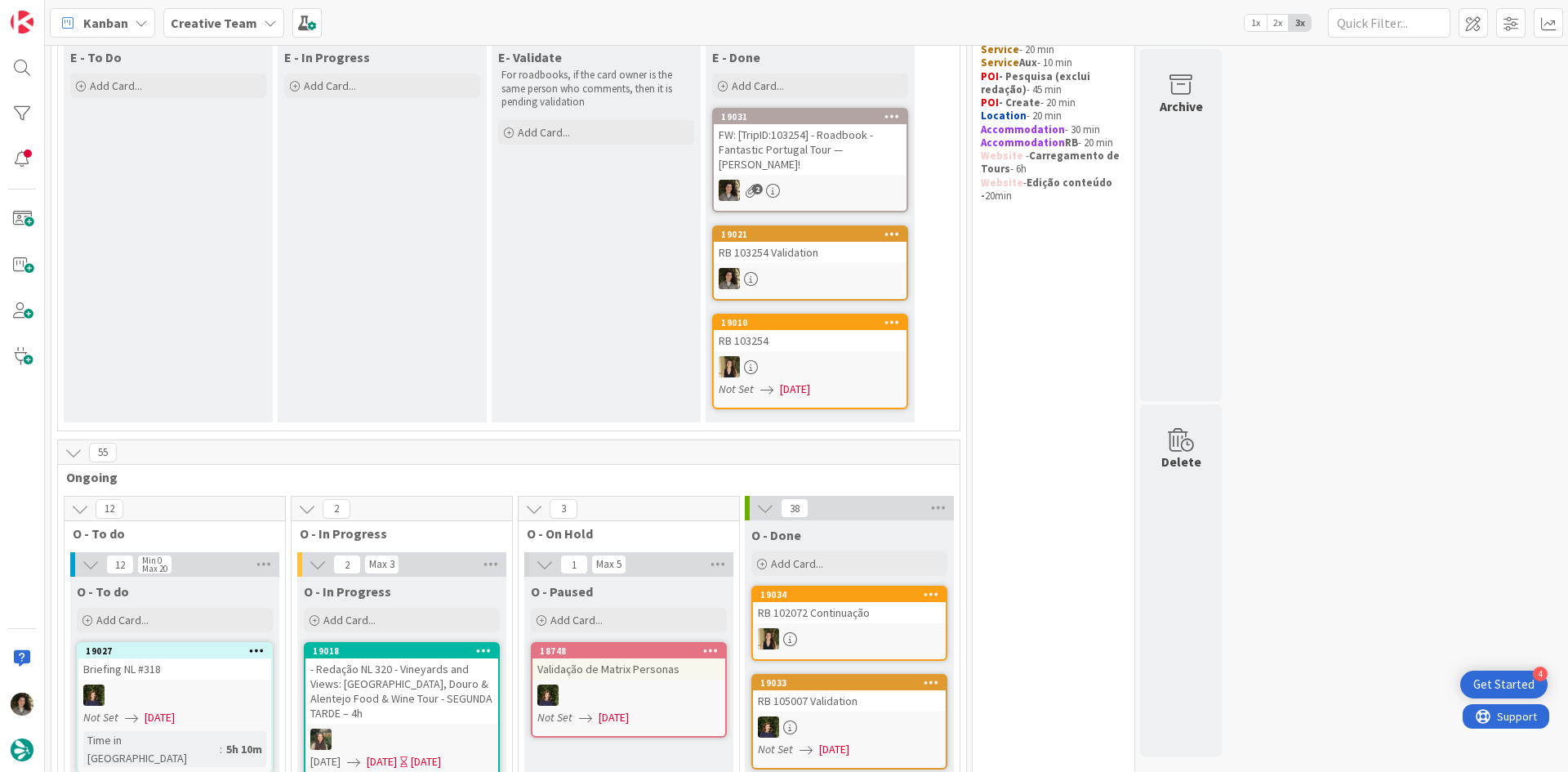 click on "FW: [TripID:103254] - Roadbook - Fantastic Portugal Tour — [PERSON_NAME]!" at bounding box center [810, 149] 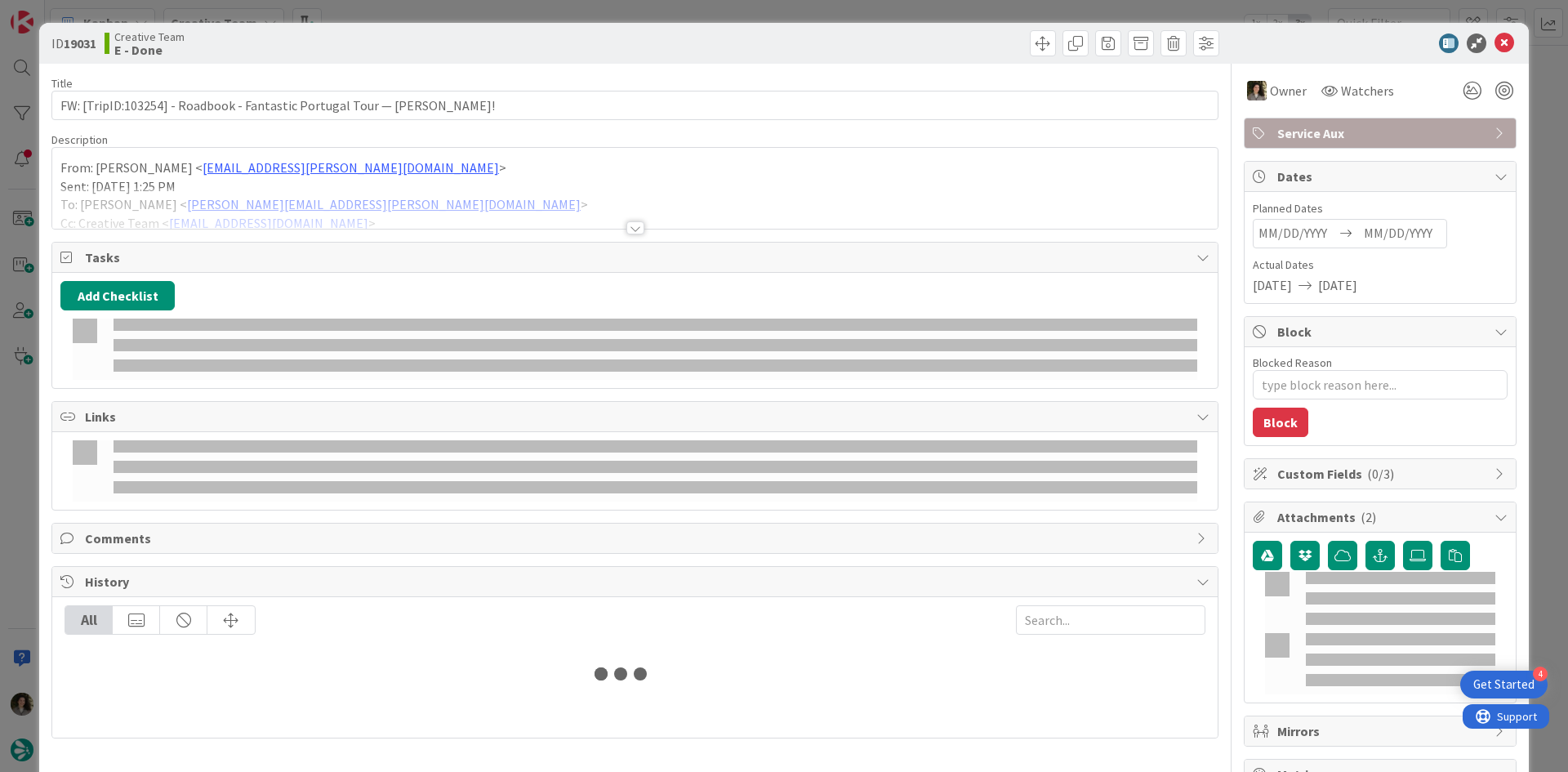 scroll, scrollTop: 0, scrollLeft: 0, axis: both 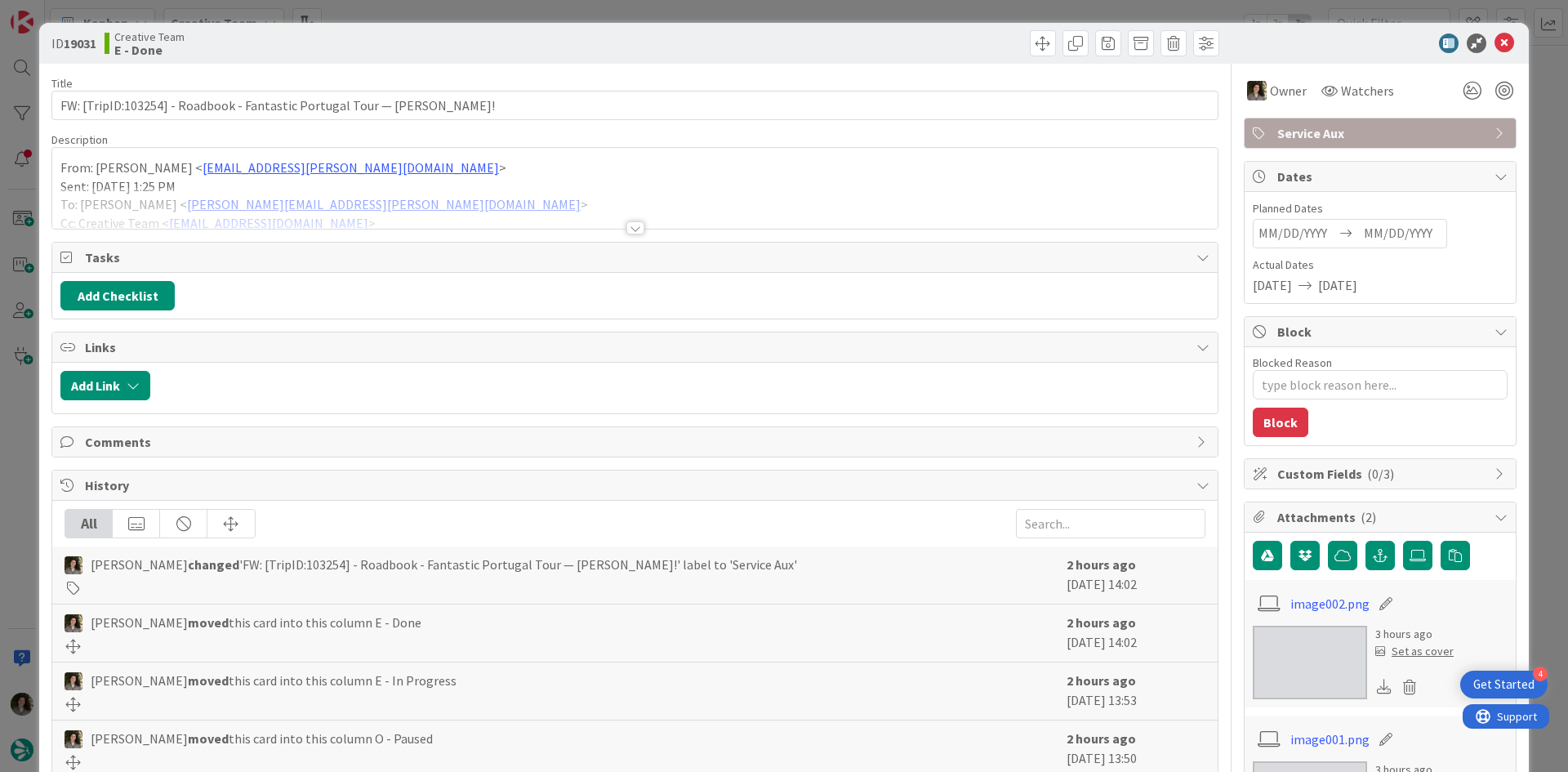 click on "Service Aux" at bounding box center (1382, 133) 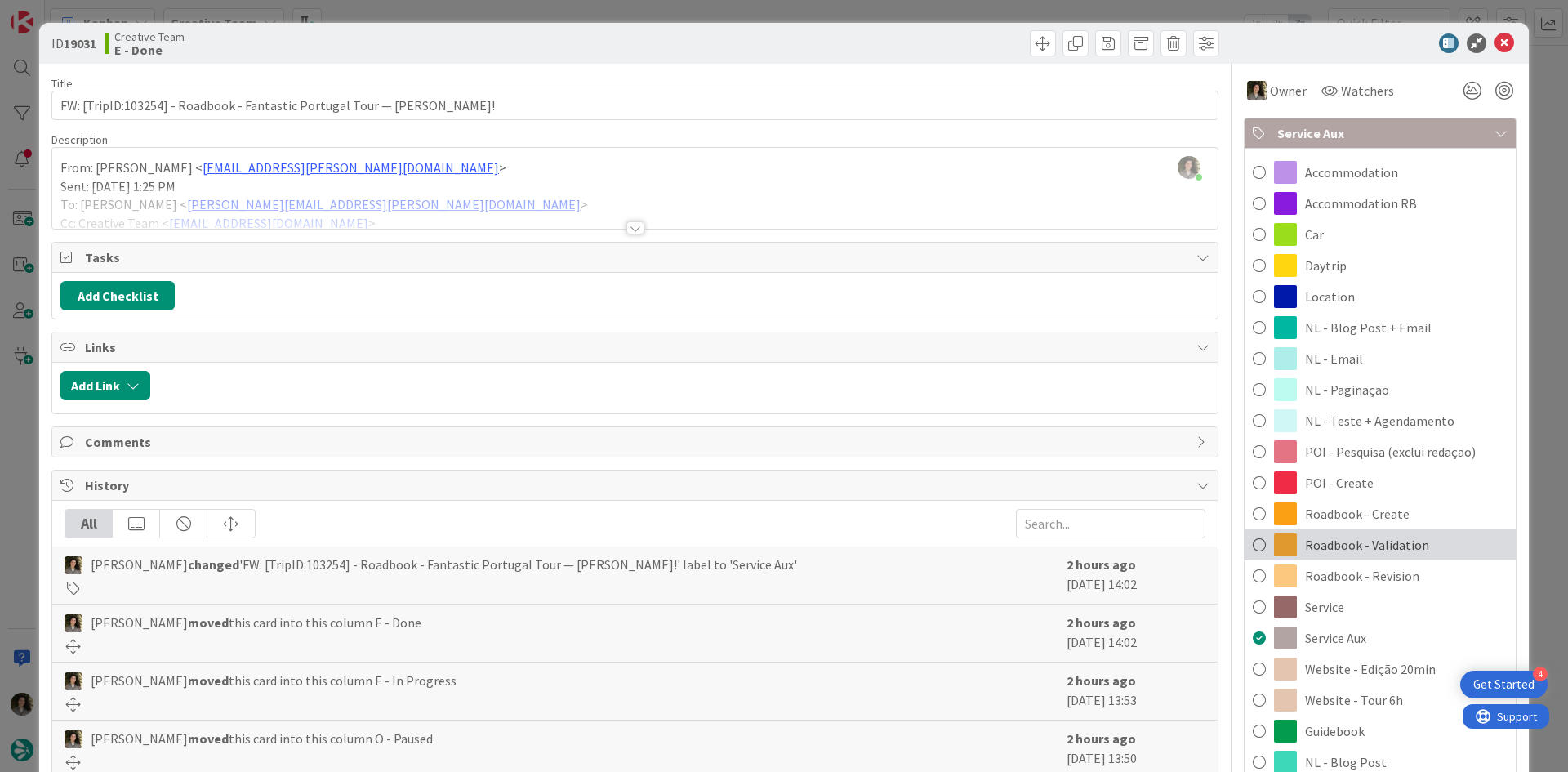 click on "Roadbook - Validation" at bounding box center [1367, 545] 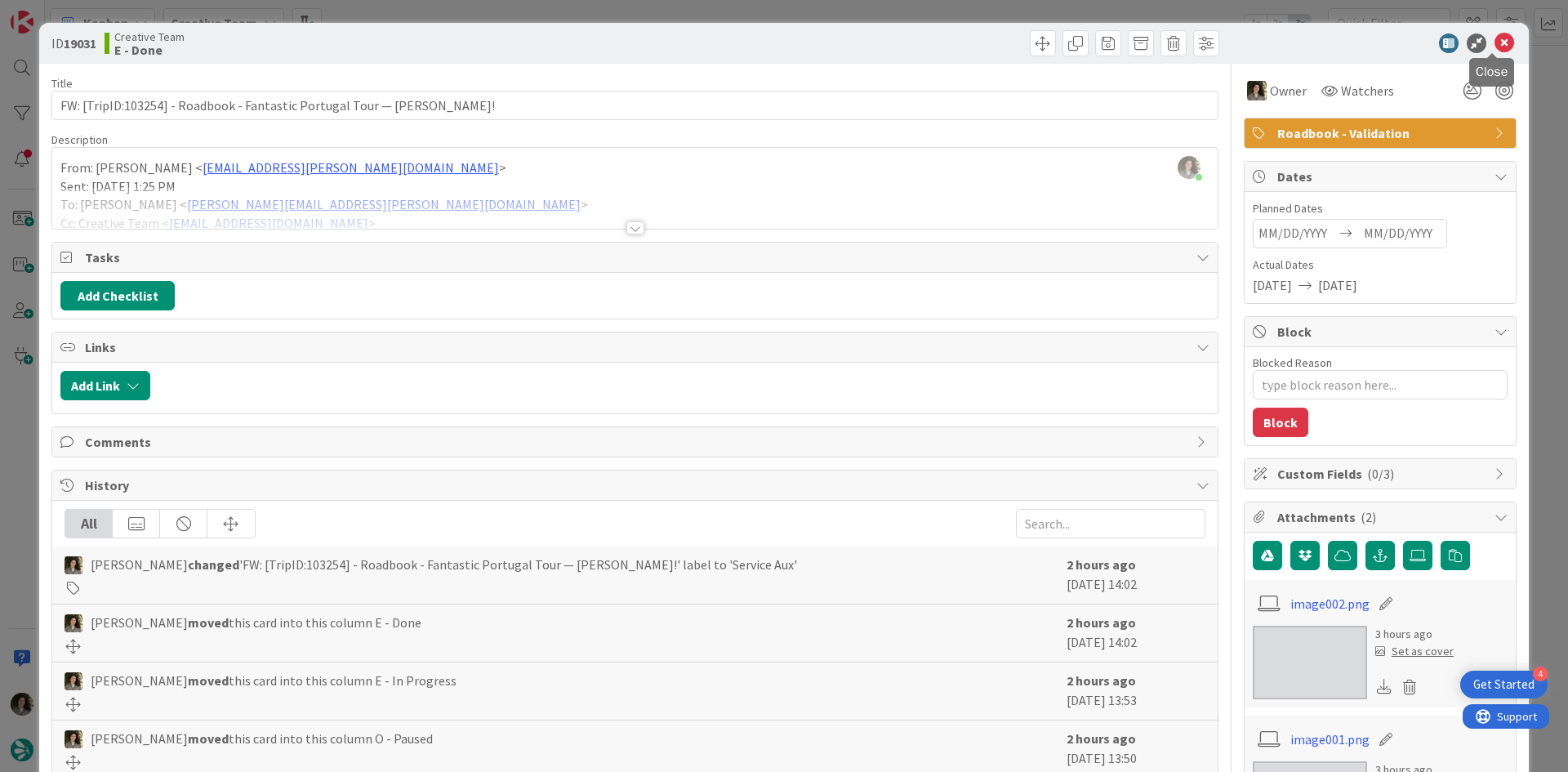 click at bounding box center [1504, 43] 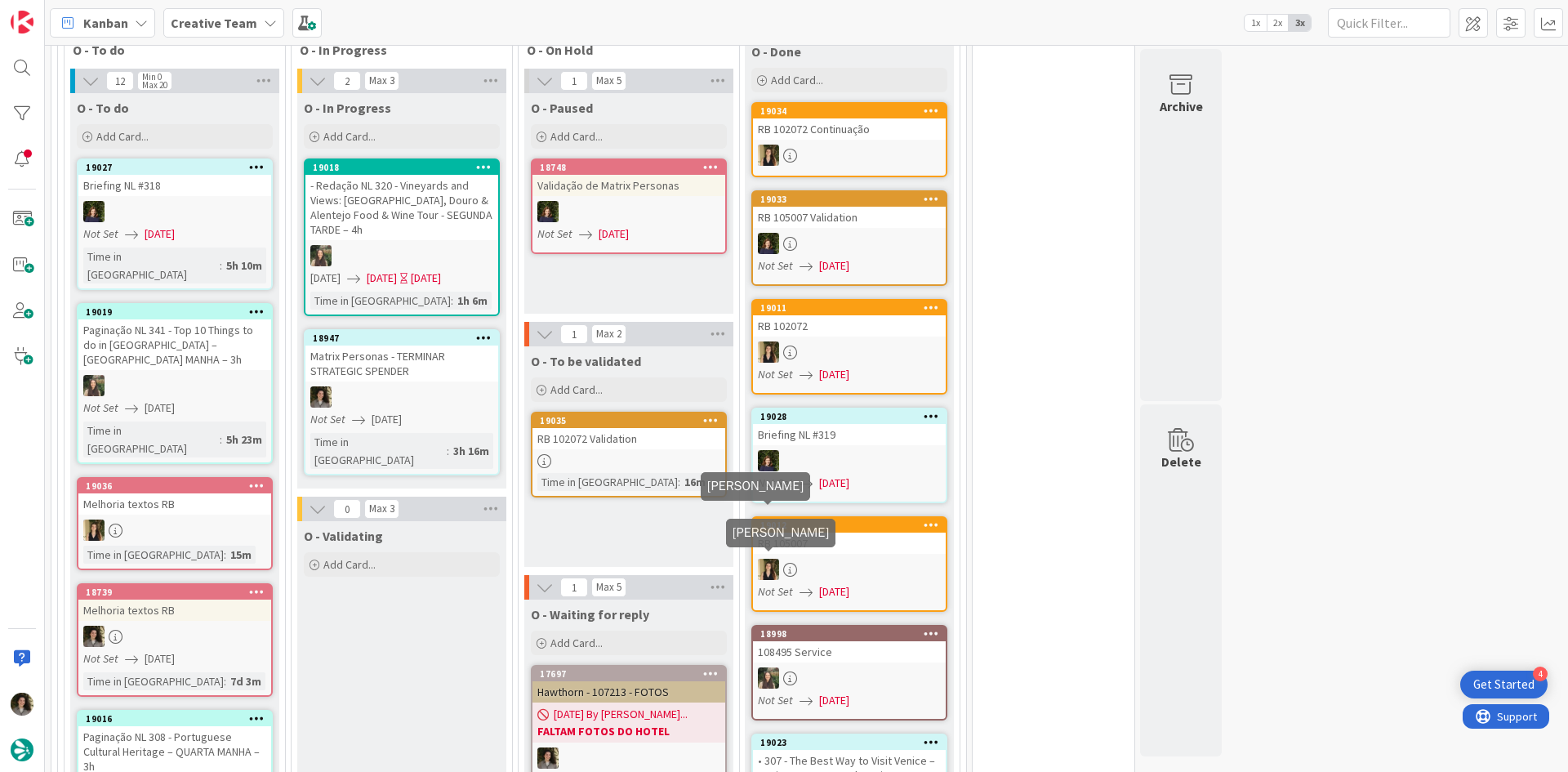 scroll, scrollTop: 654, scrollLeft: 0, axis: vertical 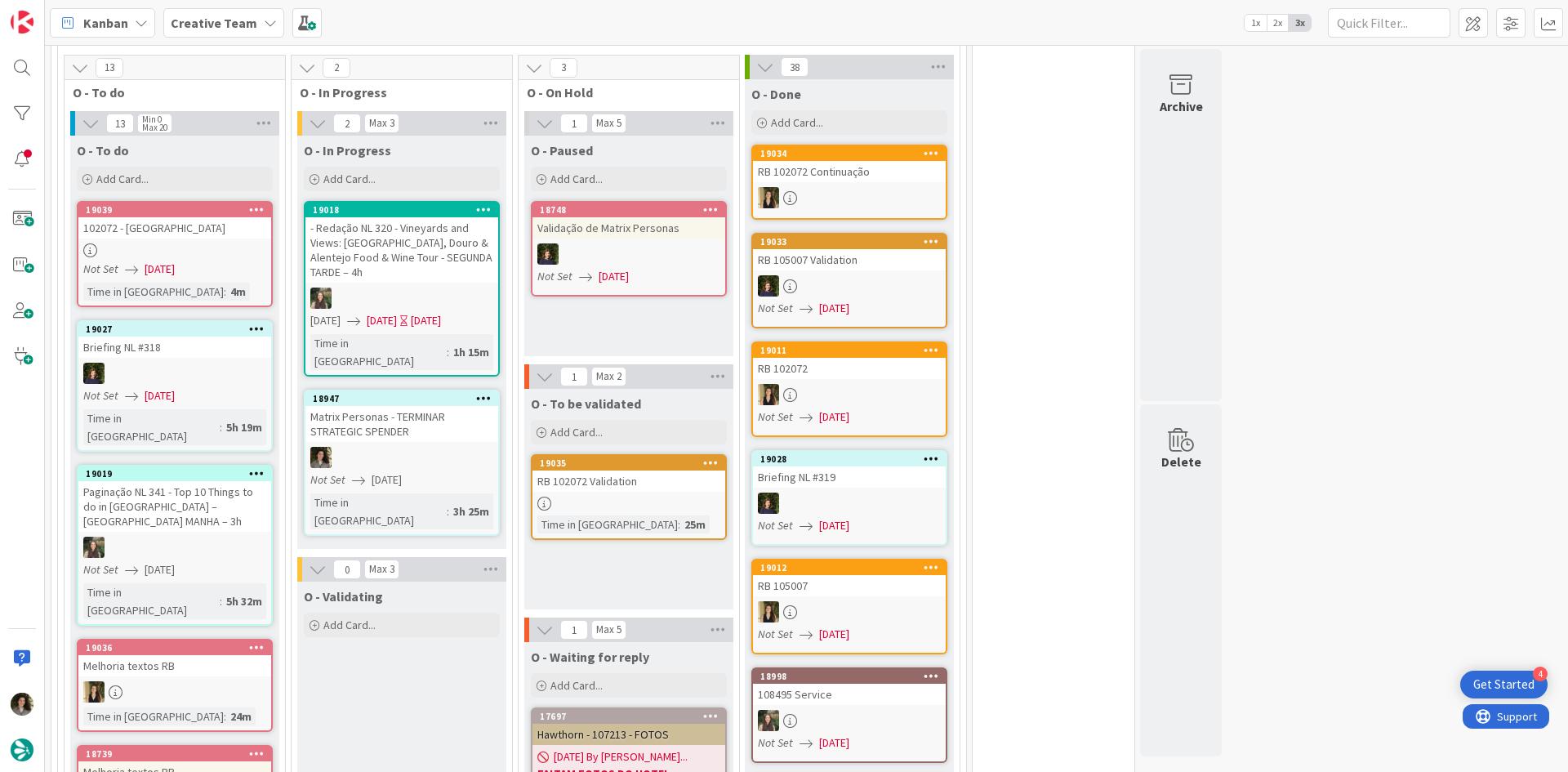 click on "102072 - [GEOGRAPHIC_DATA]" at bounding box center (175, 228) 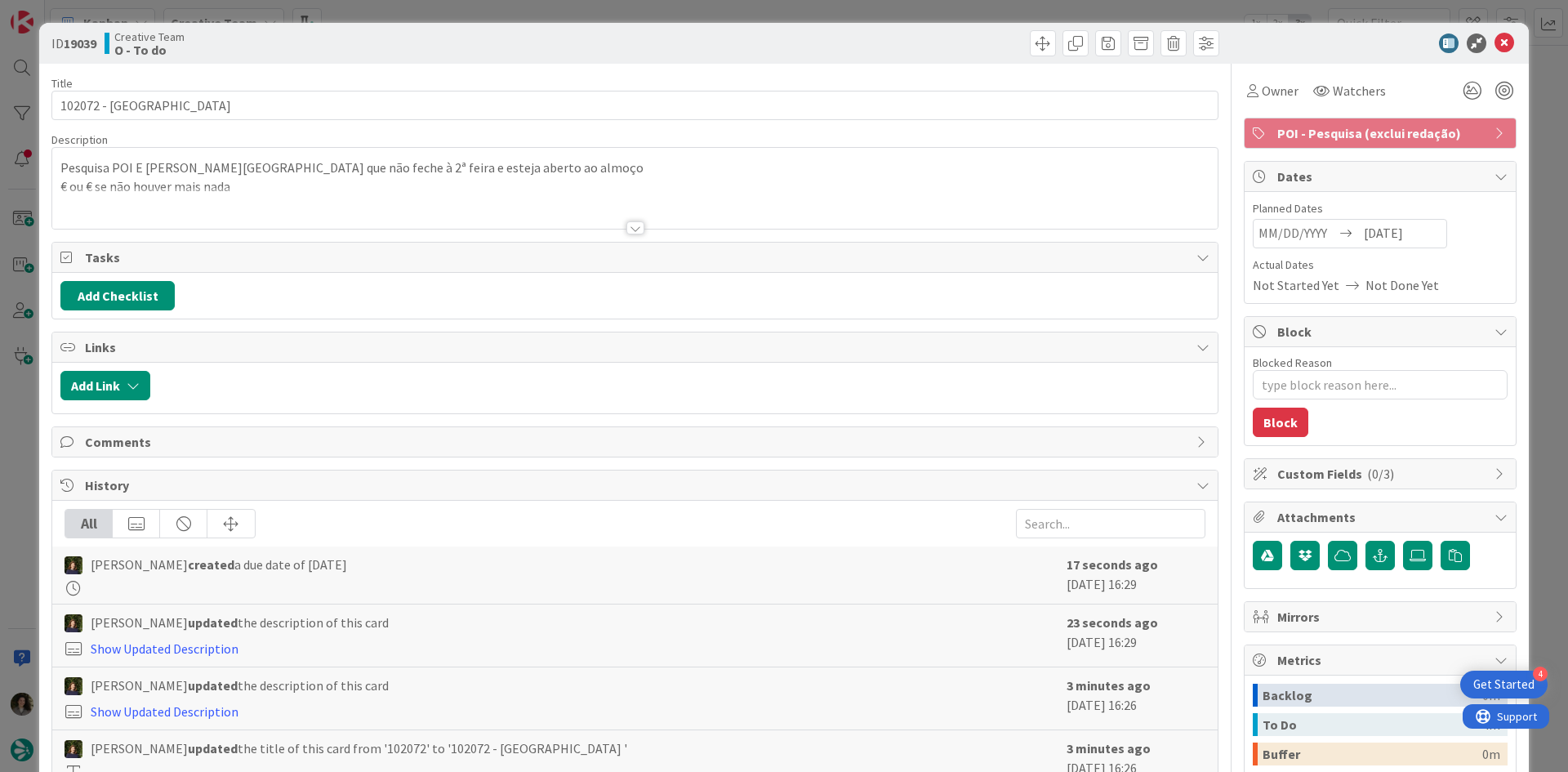 scroll, scrollTop: 0, scrollLeft: 0, axis: both 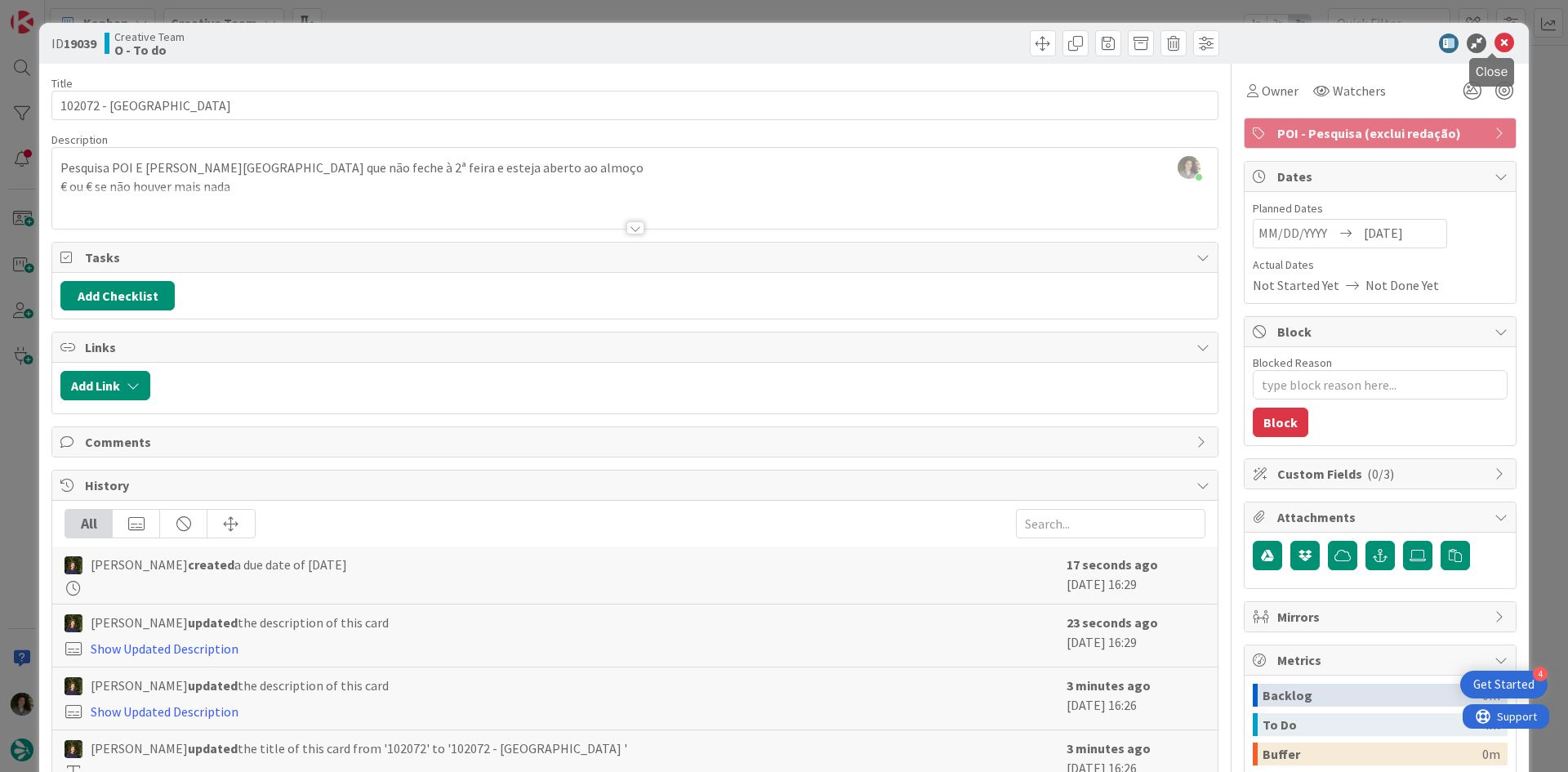 click at bounding box center [1504, 43] 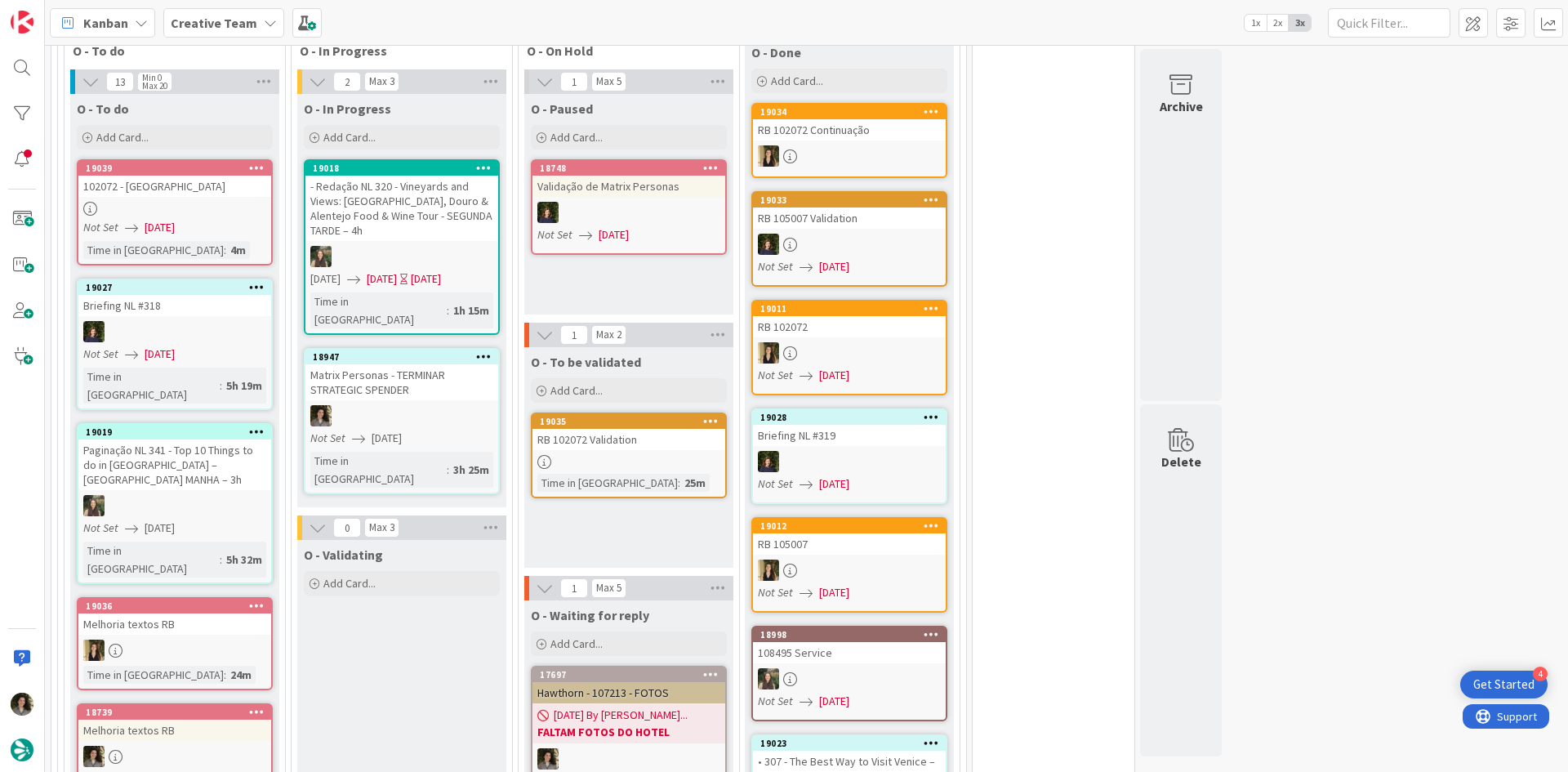 scroll, scrollTop: 686, scrollLeft: 0, axis: vertical 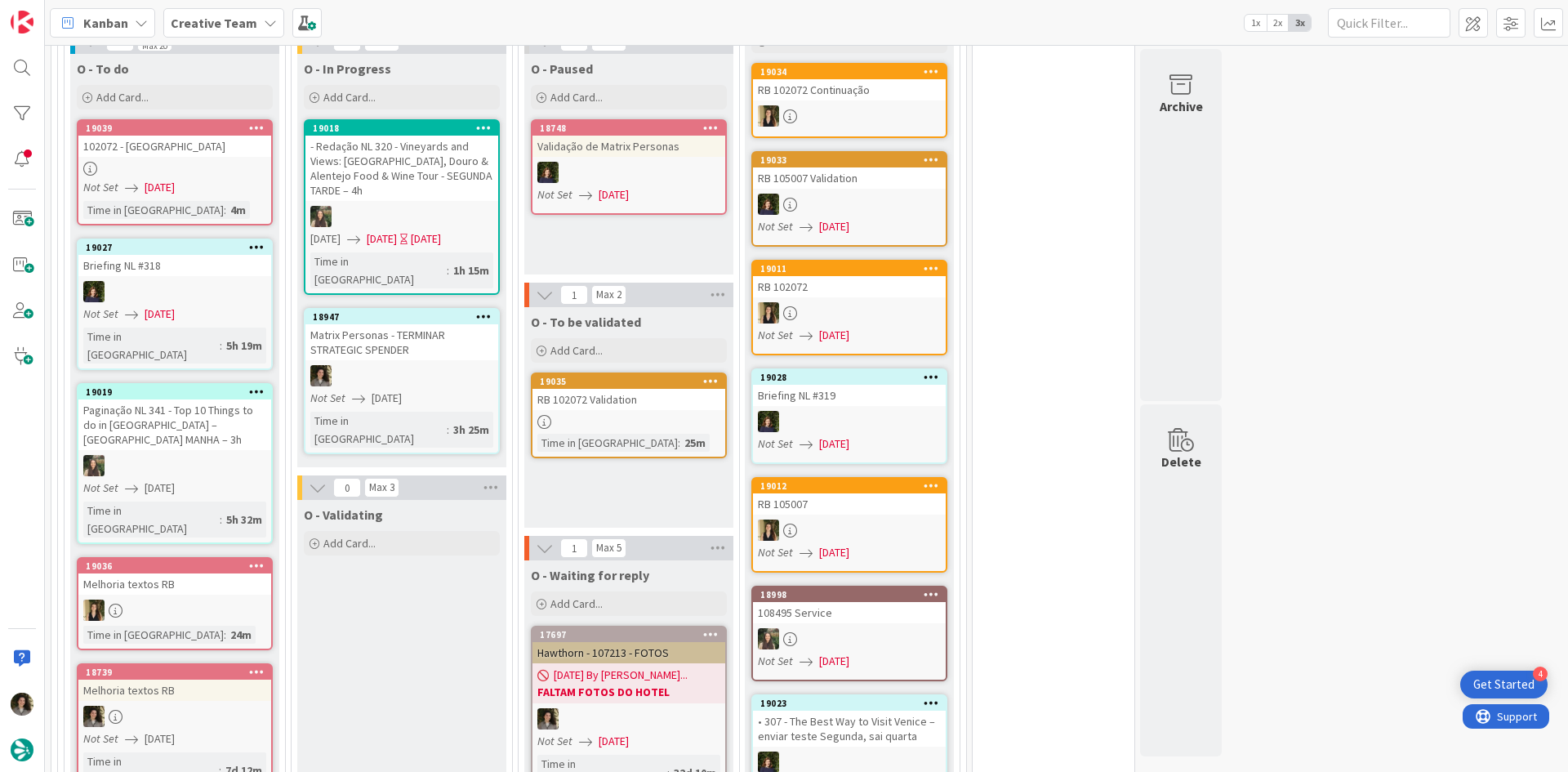 click at bounding box center [629, 422] 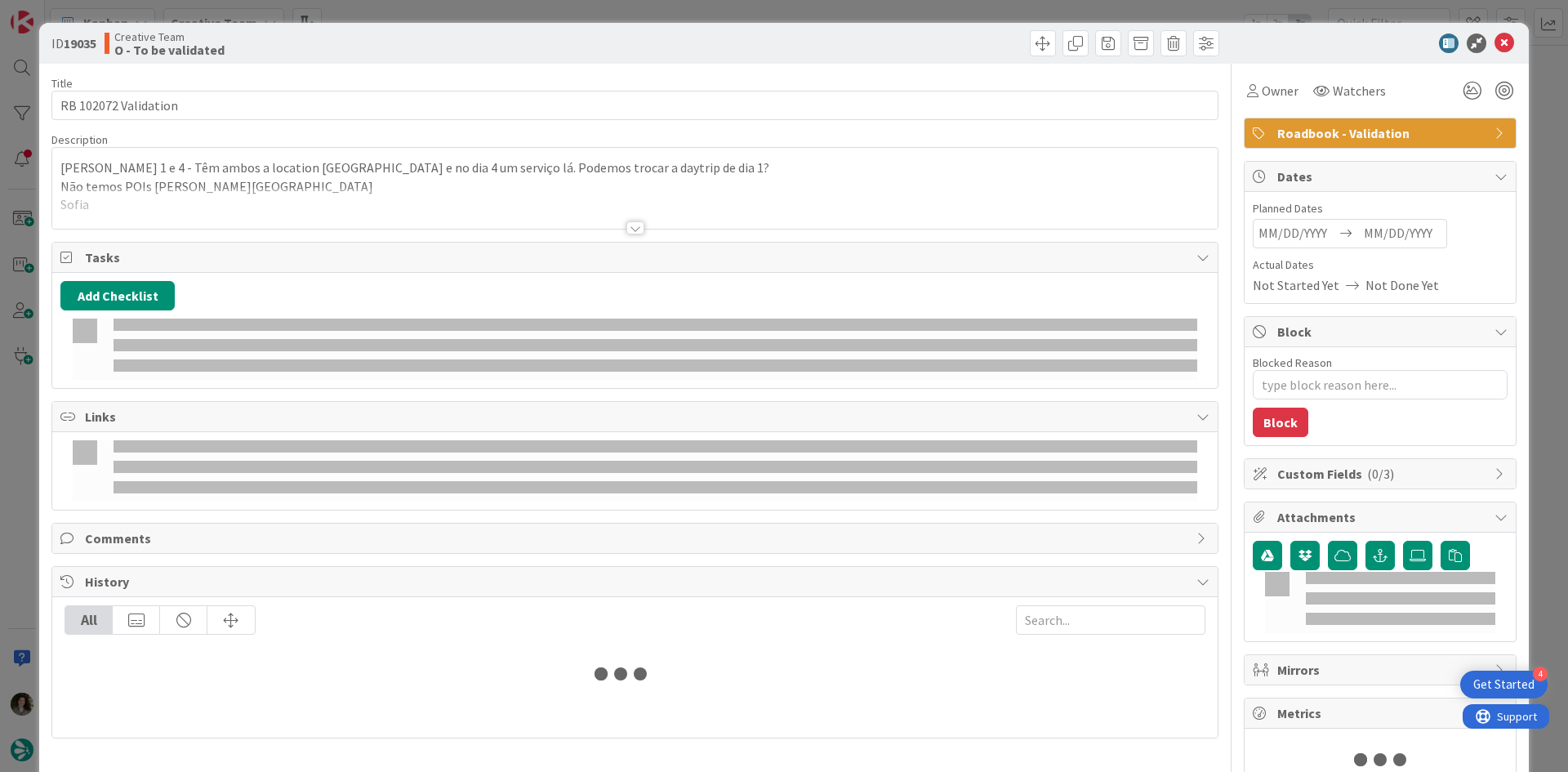 scroll, scrollTop: 0, scrollLeft: 0, axis: both 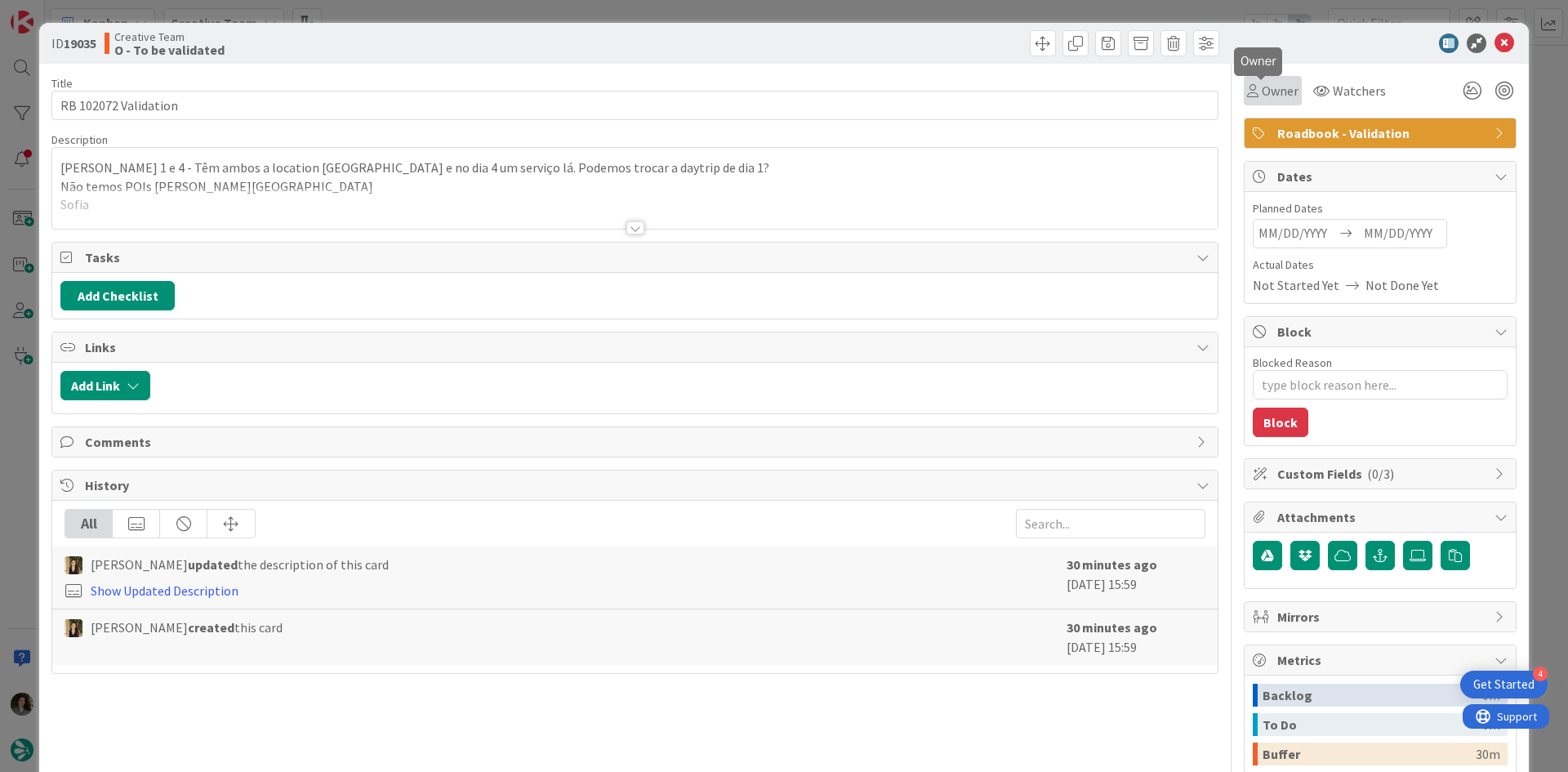 click on "Owner" at bounding box center (1280, 91) 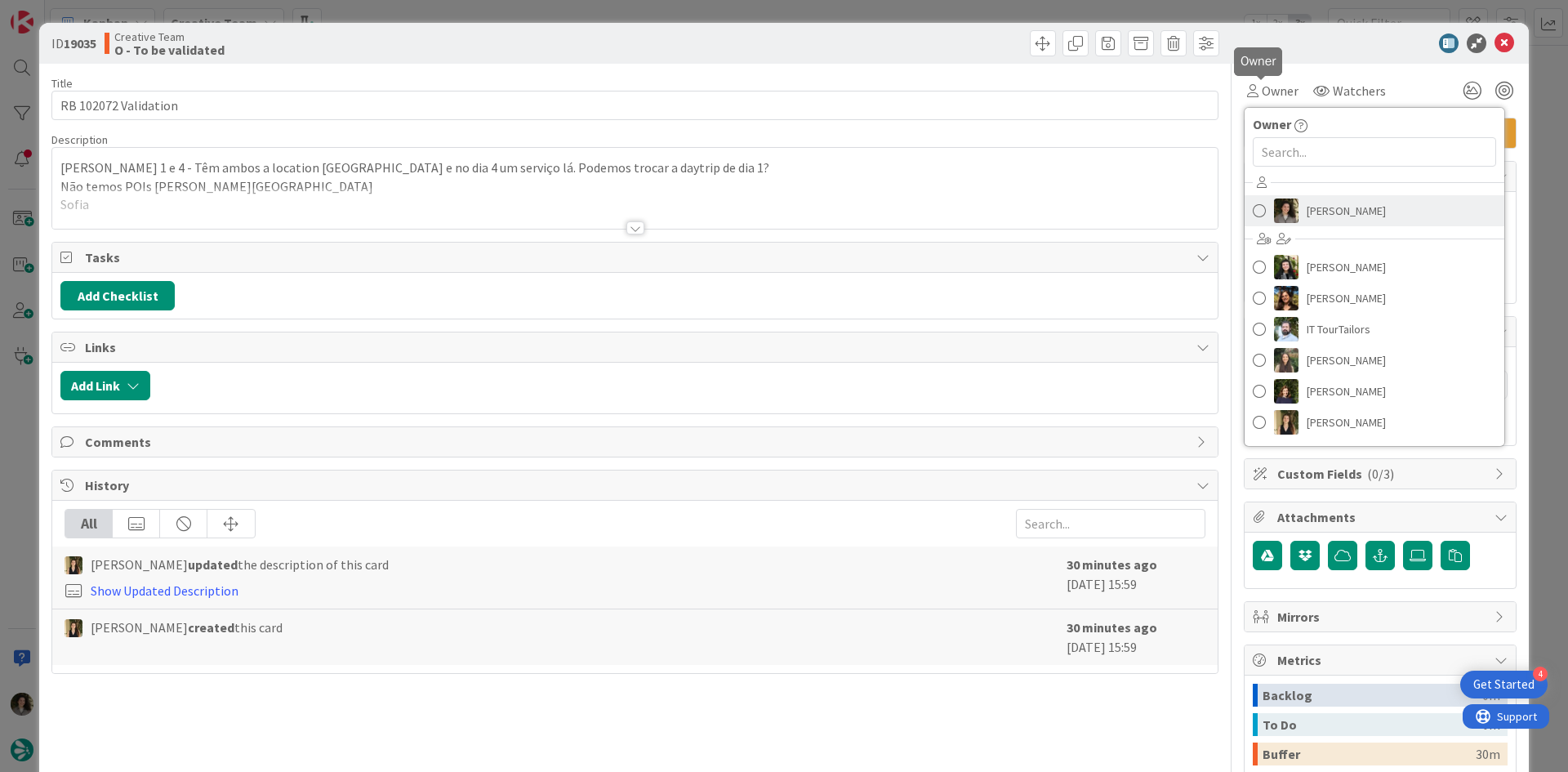 scroll, scrollTop: 0, scrollLeft: 0, axis: both 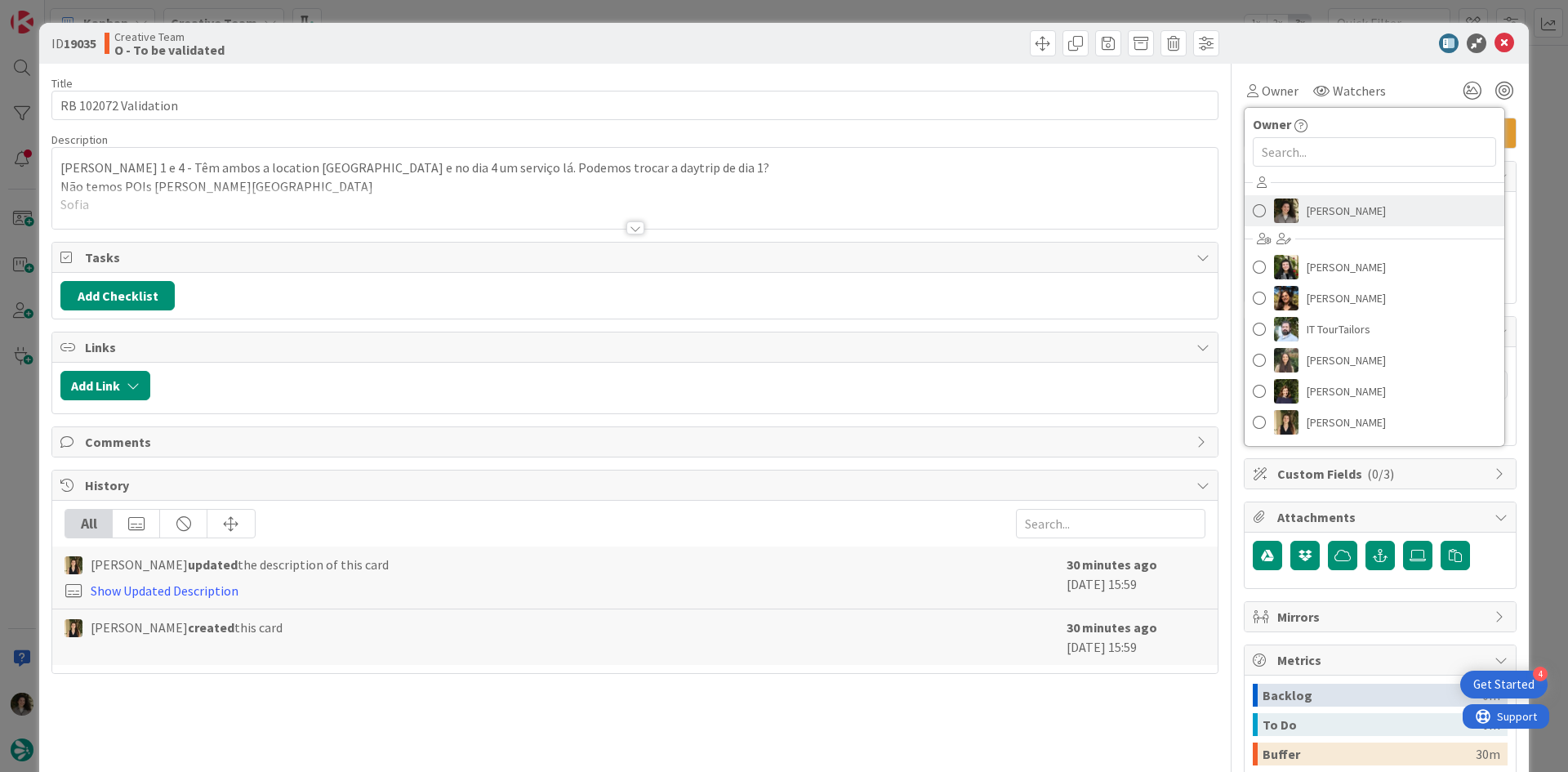 click on "[PERSON_NAME]" at bounding box center (1374, 211) 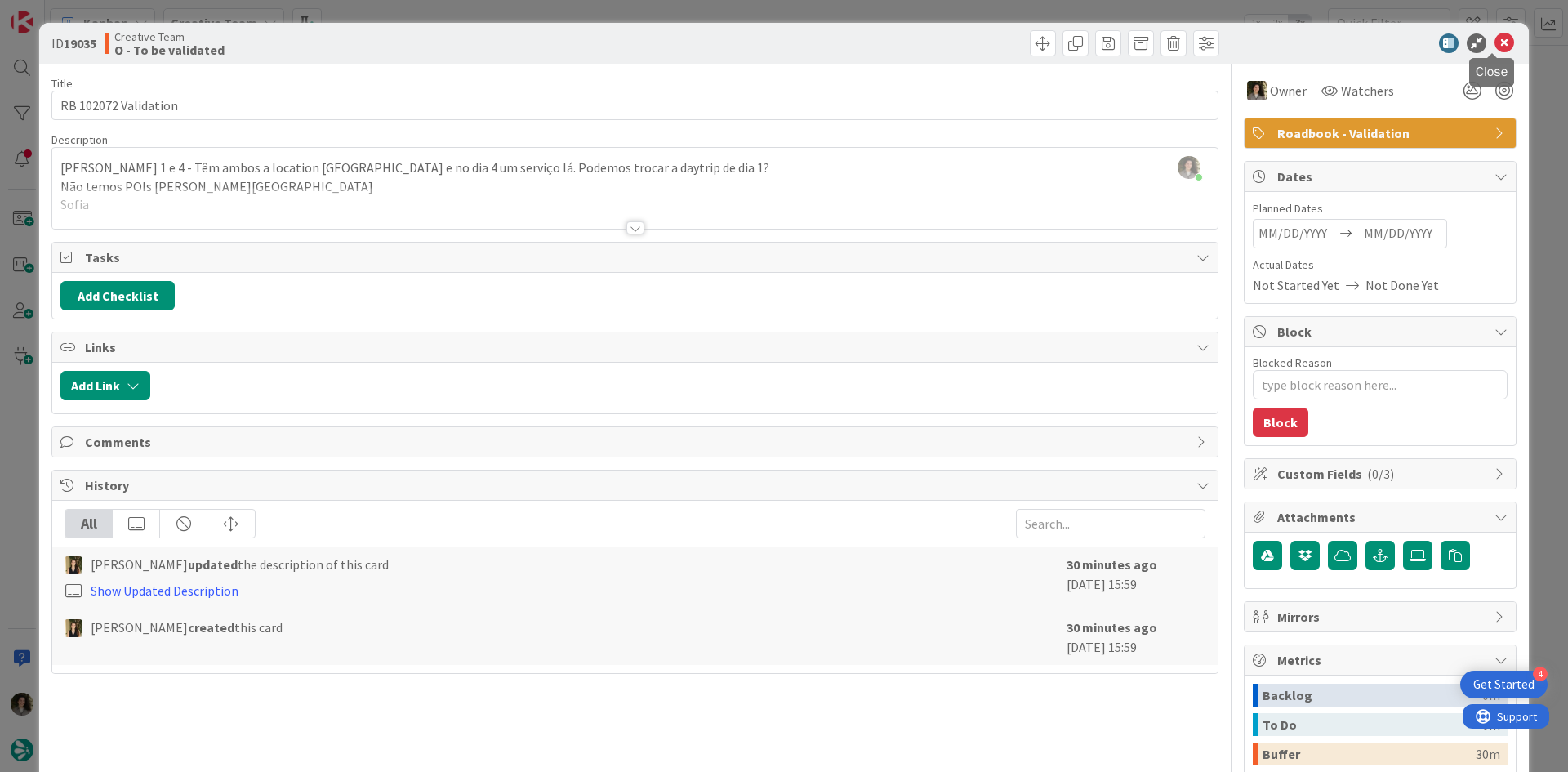 click at bounding box center (1504, 43) 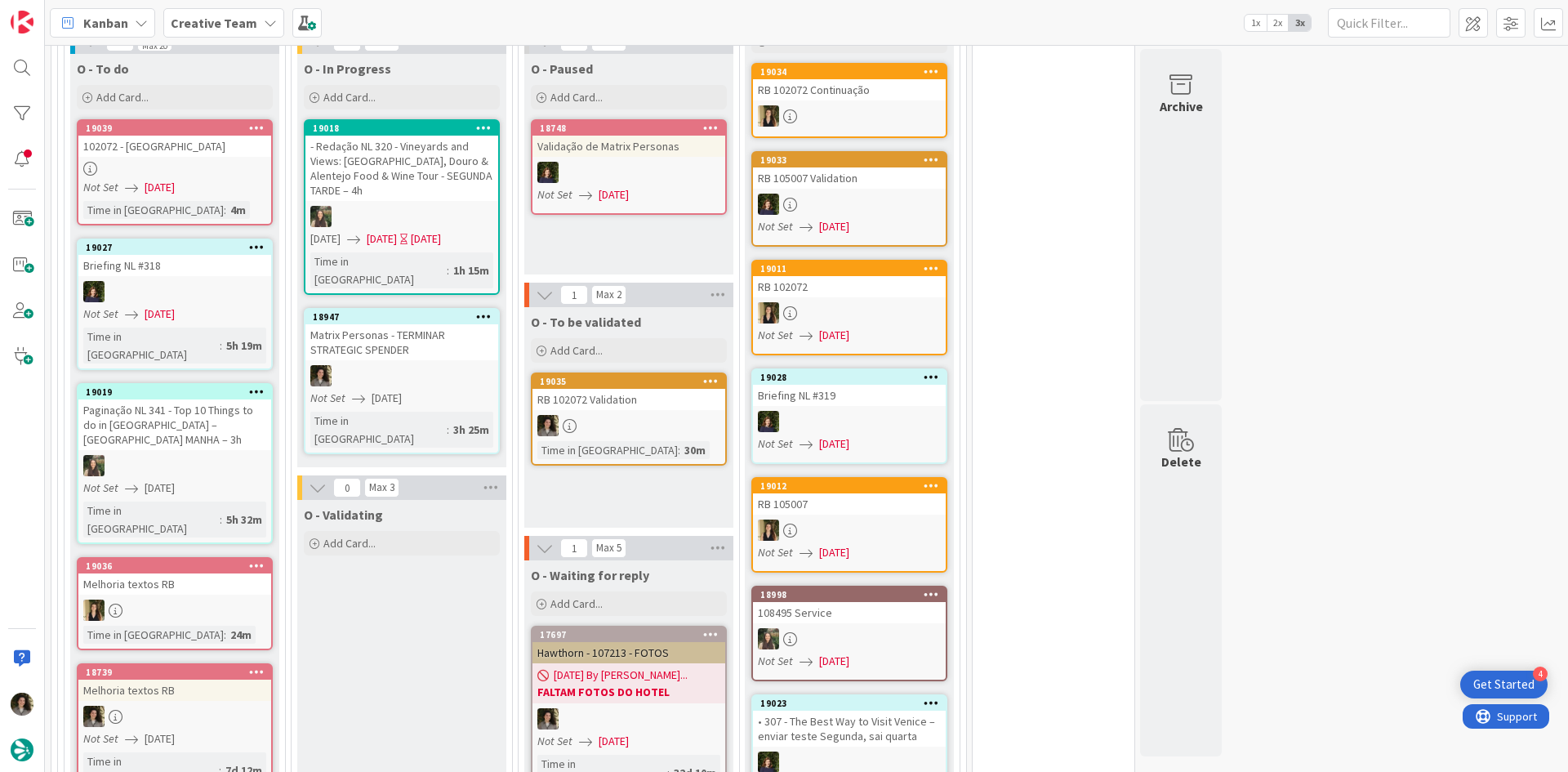 scroll, scrollTop: 0, scrollLeft: 0, axis: both 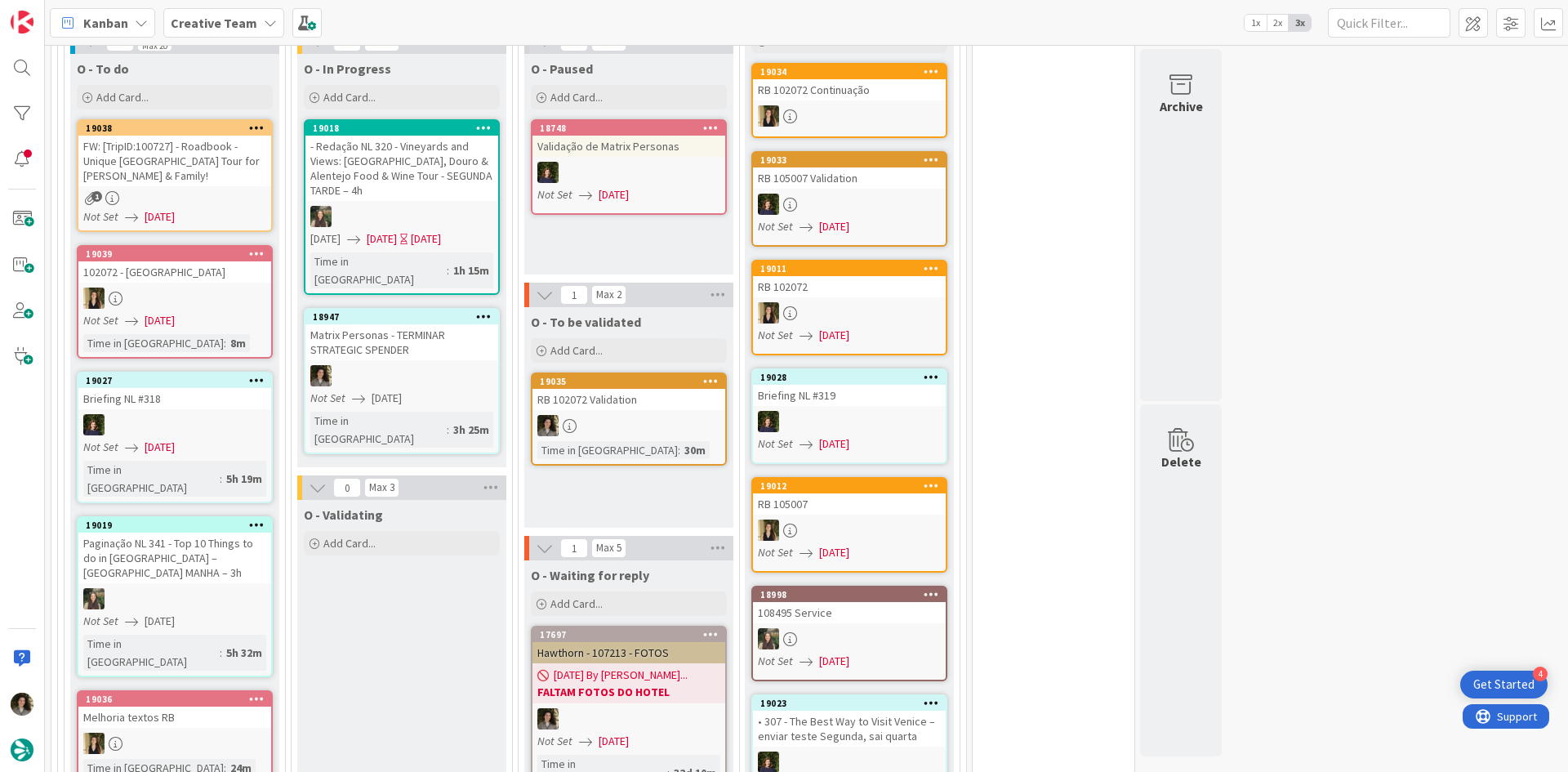 click on "Matrix Personas - TERMINAR STRATEGIC SPENDER" at bounding box center [402, 342] 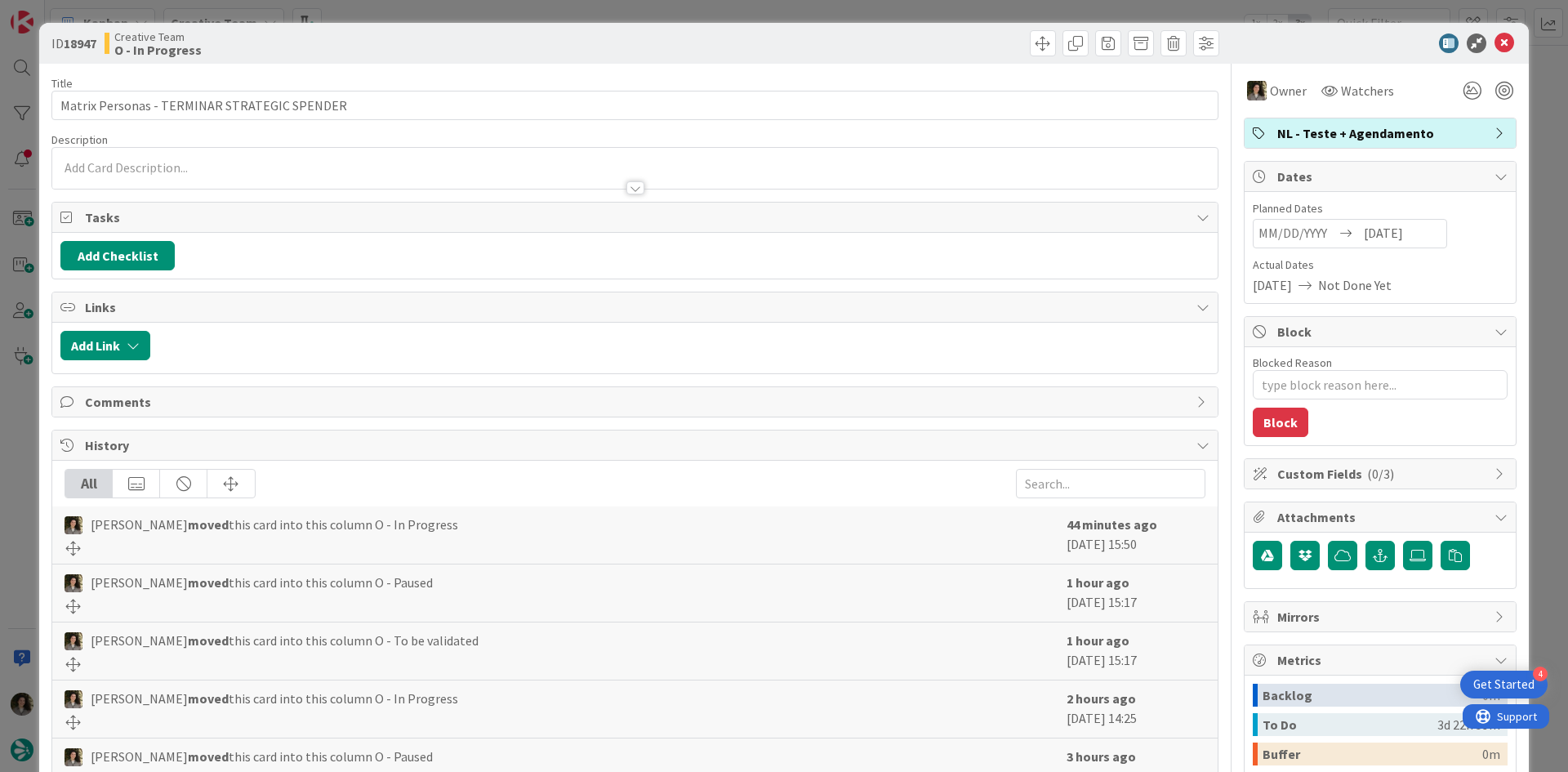 scroll, scrollTop: 0, scrollLeft: 0, axis: both 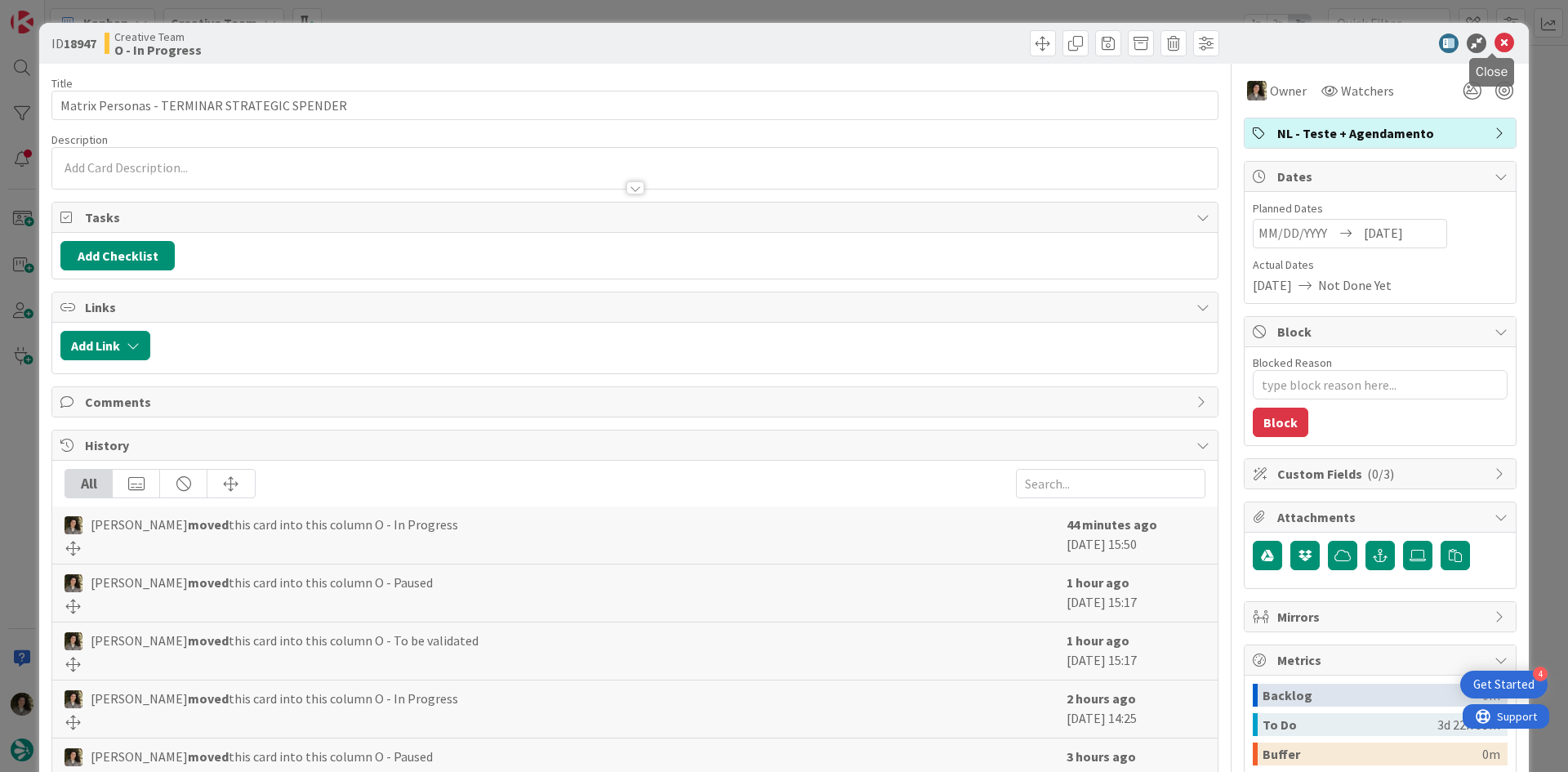 click at bounding box center [1504, 43] 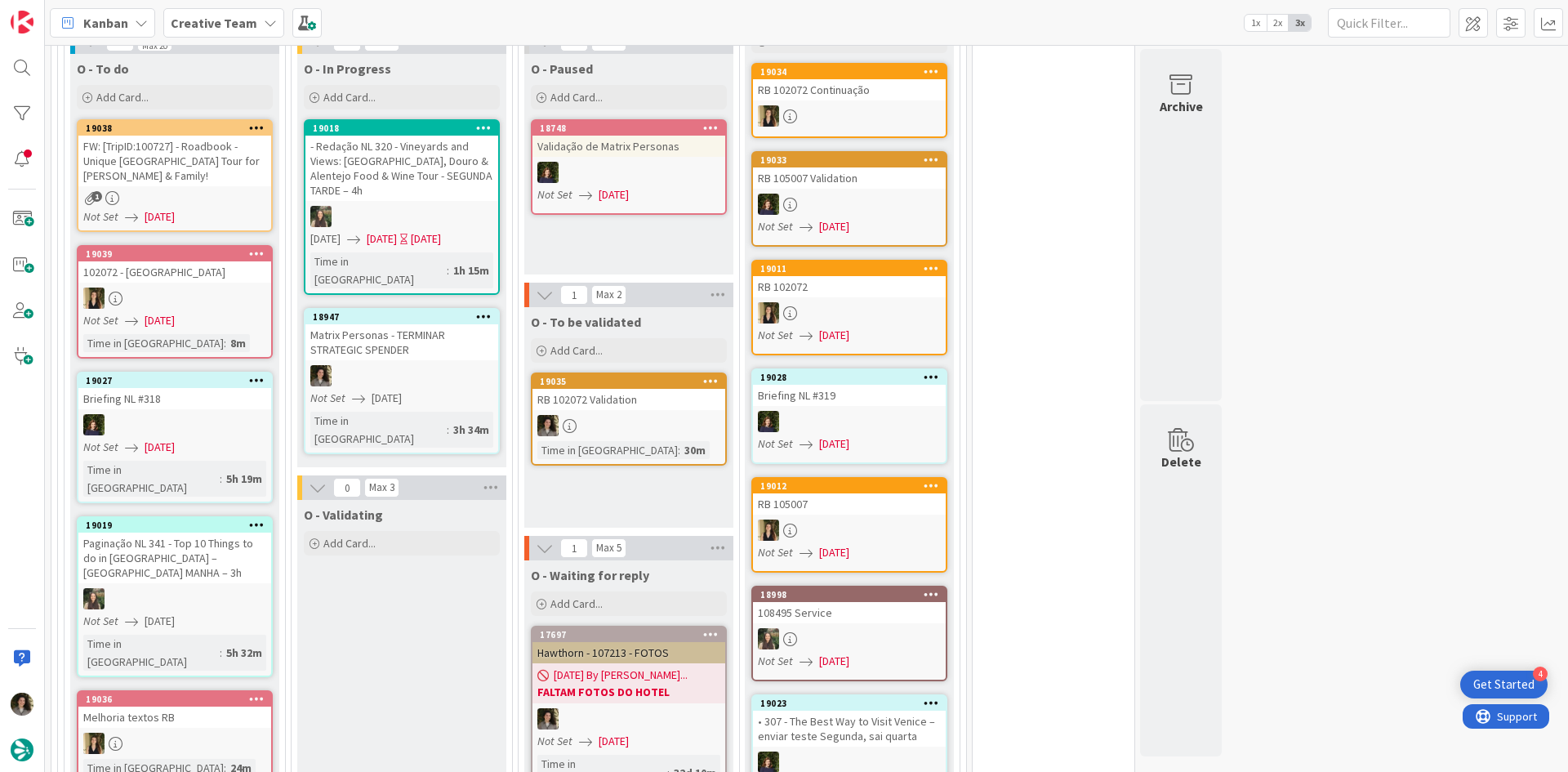 scroll, scrollTop: 0, scrollLeft: 0, axis: both 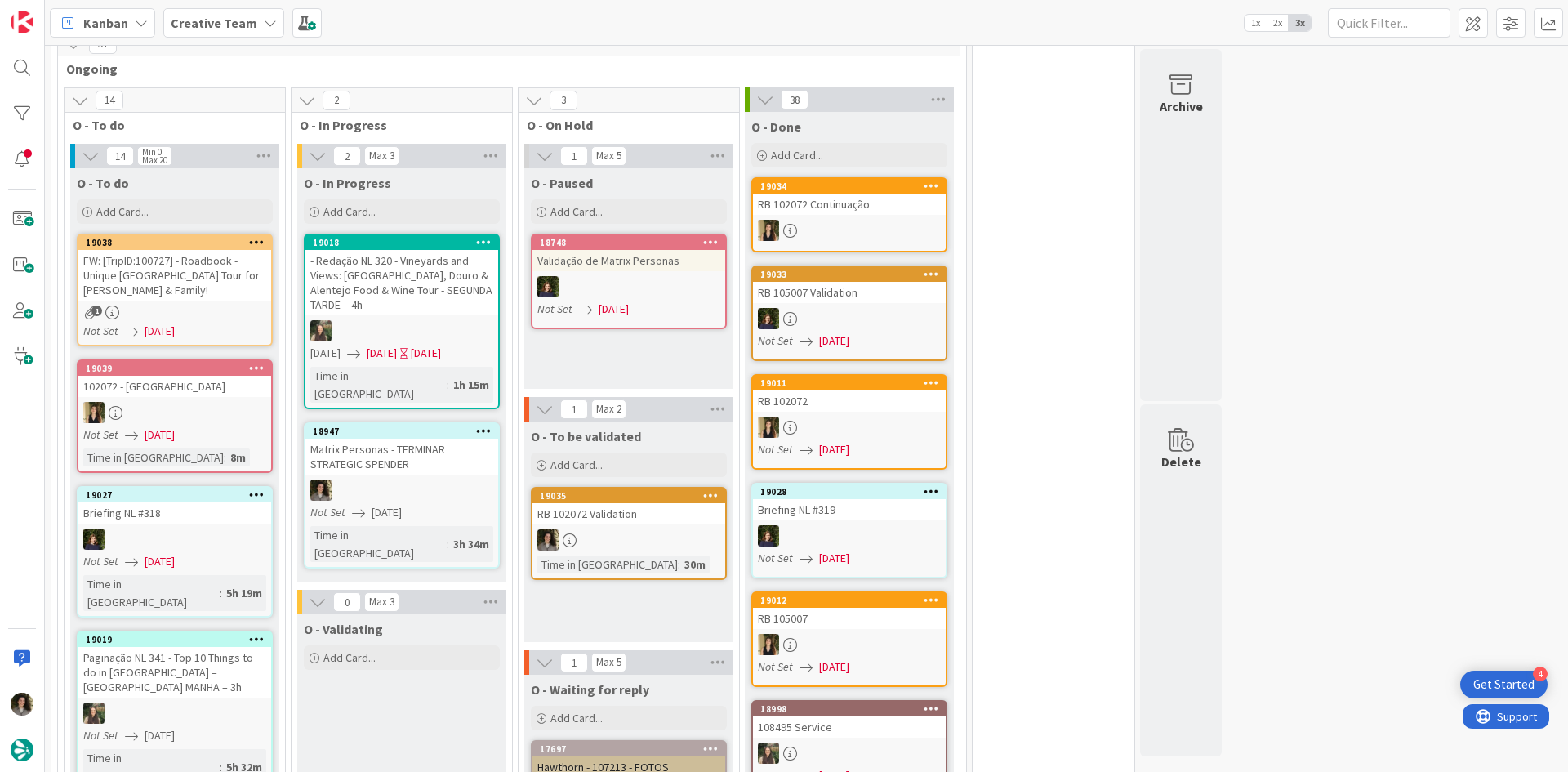 click on "FW: [TripID:100727] - Roadbook - Unique [GEOGRAPHIC_DATA] Tour for [PERSON_NAME] & Family!" at bounding box center (175, 275) 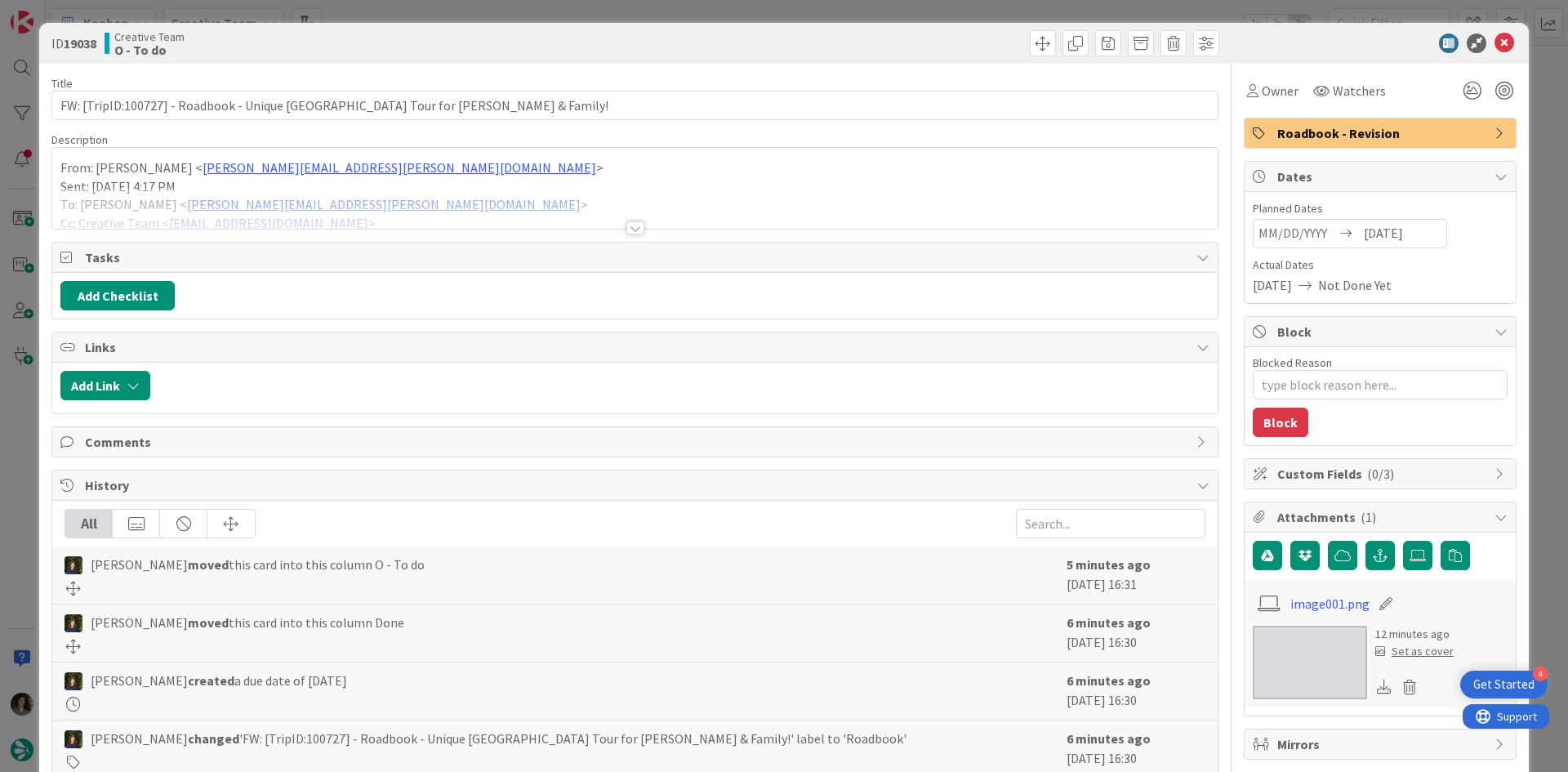 type on "x" 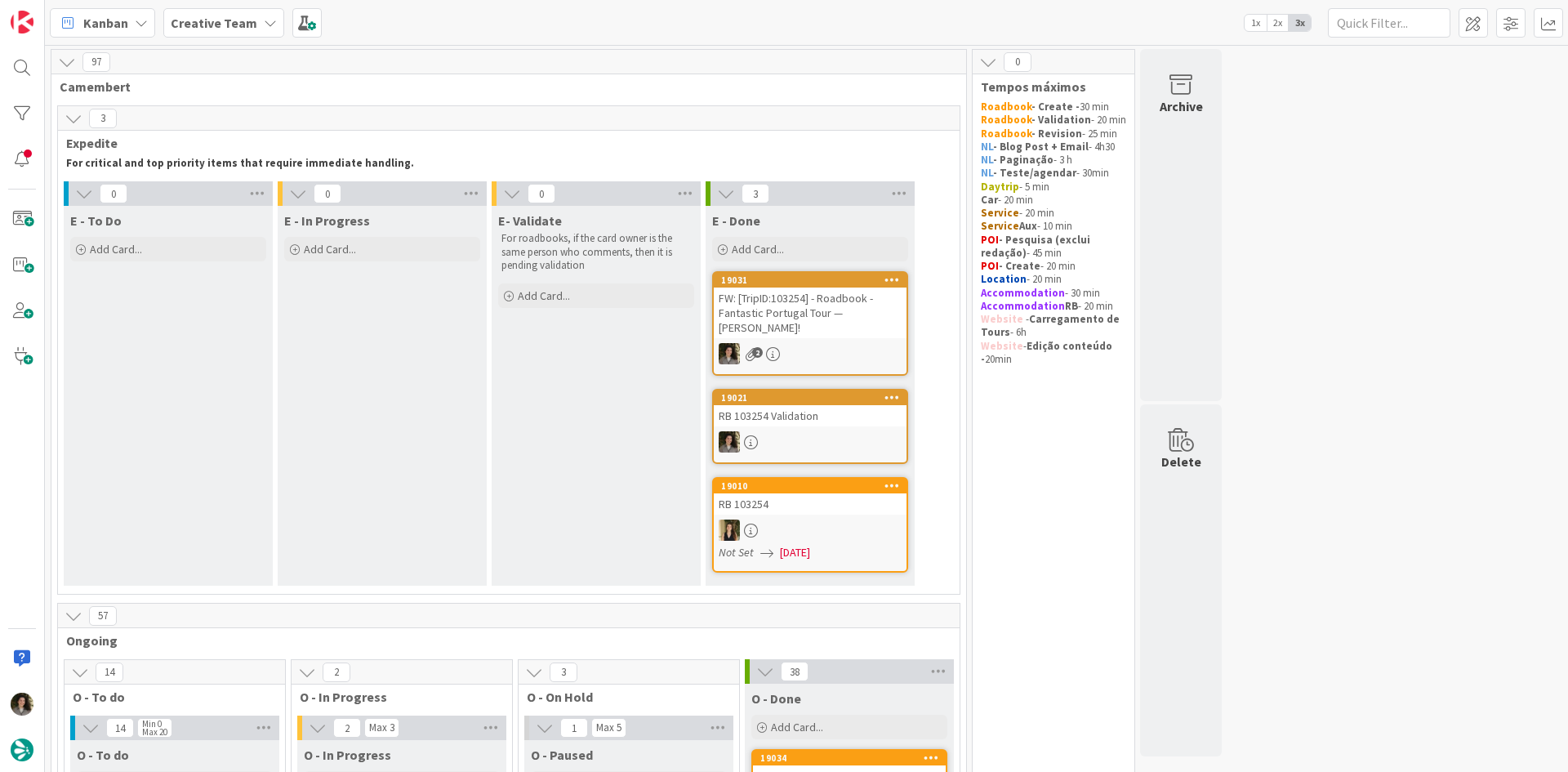 scroll, scrollTop: 0, scrollLeft: 0, axis: both 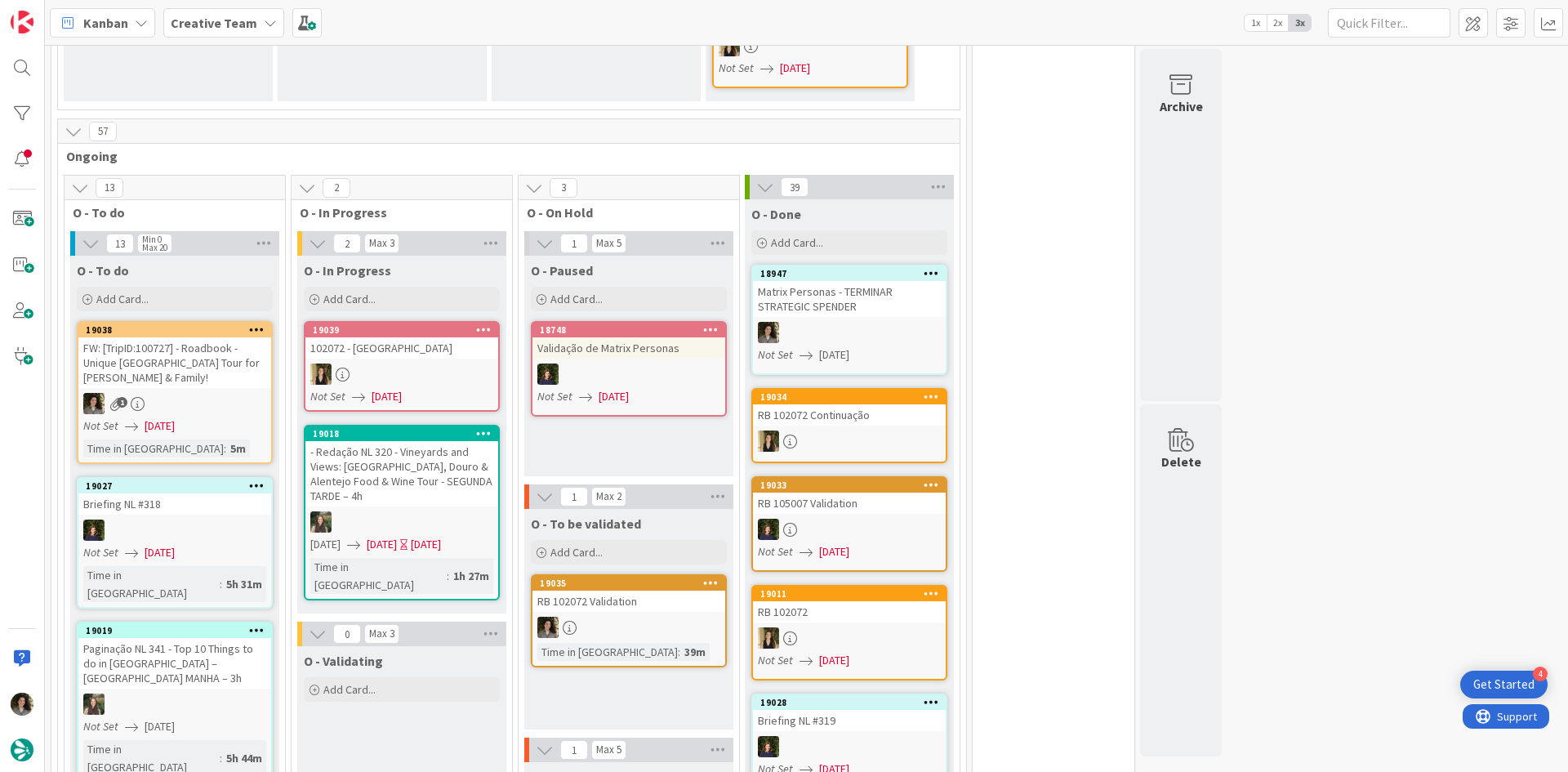 click at bounding box center (849, 332) 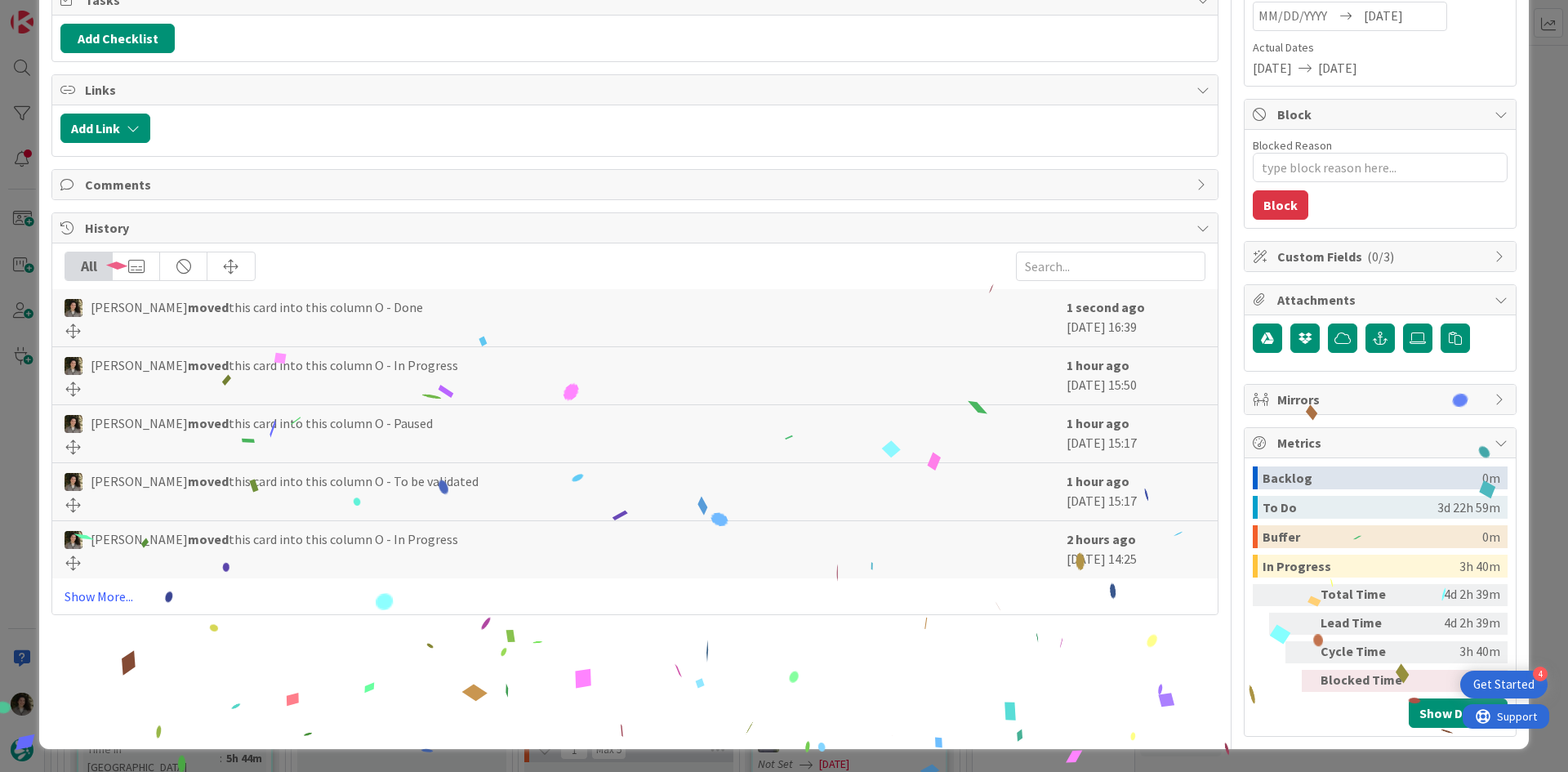 scroll, scrollTop: 0, scrollLeft: 0, axis: both 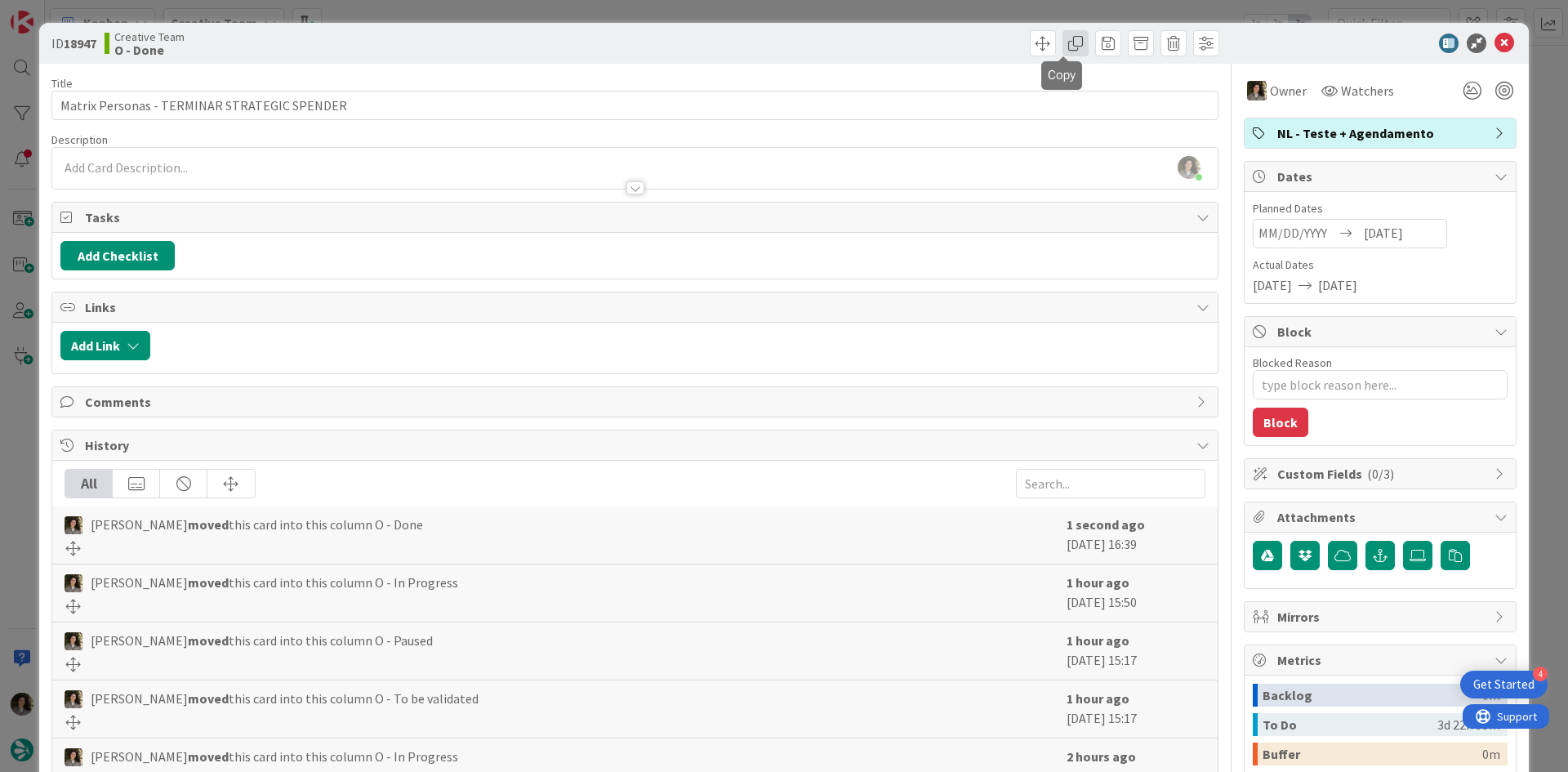 click at bounding box center [1076, 43] 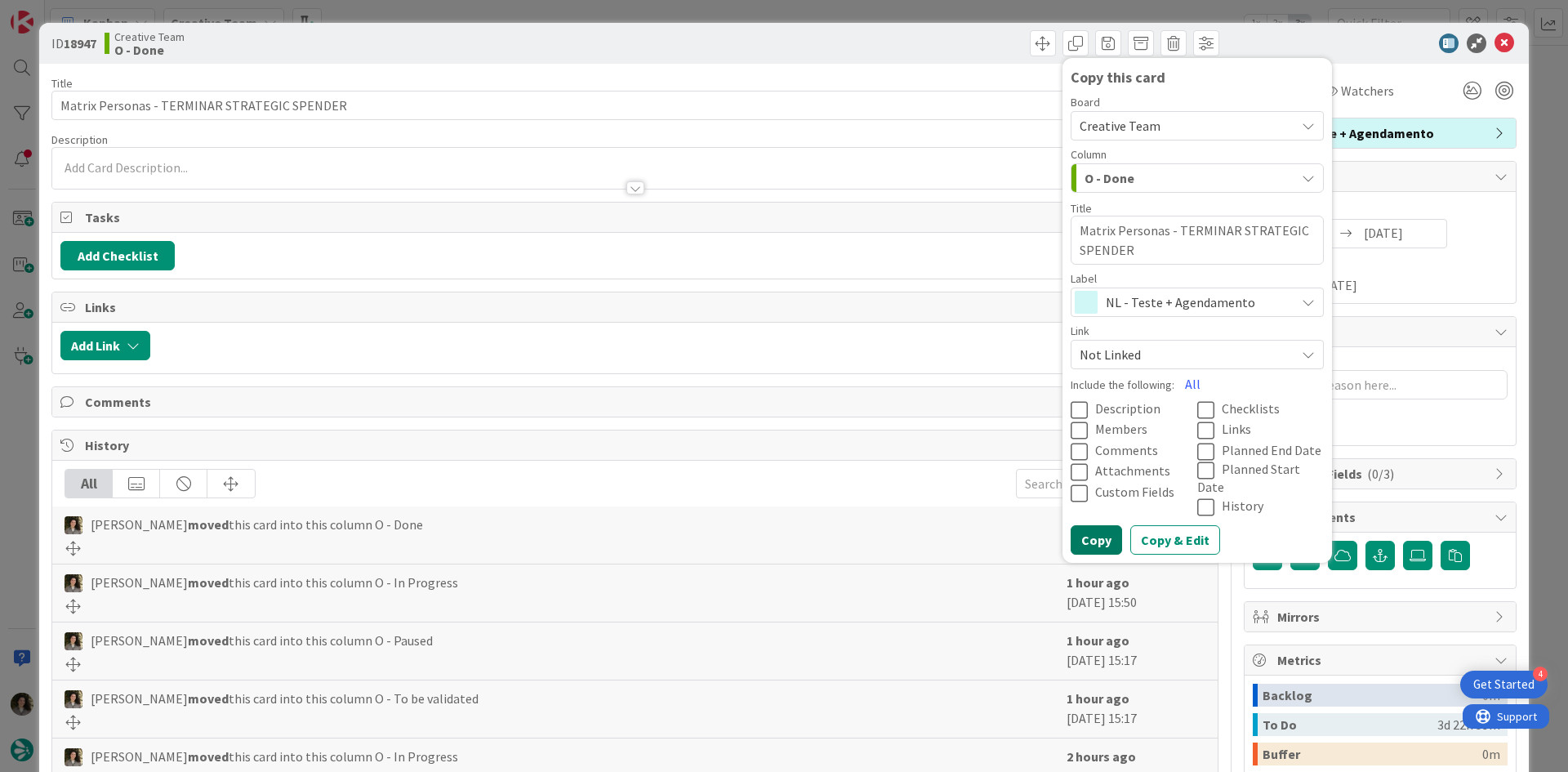 click on "Copy" at bounding box center (1096, 540) 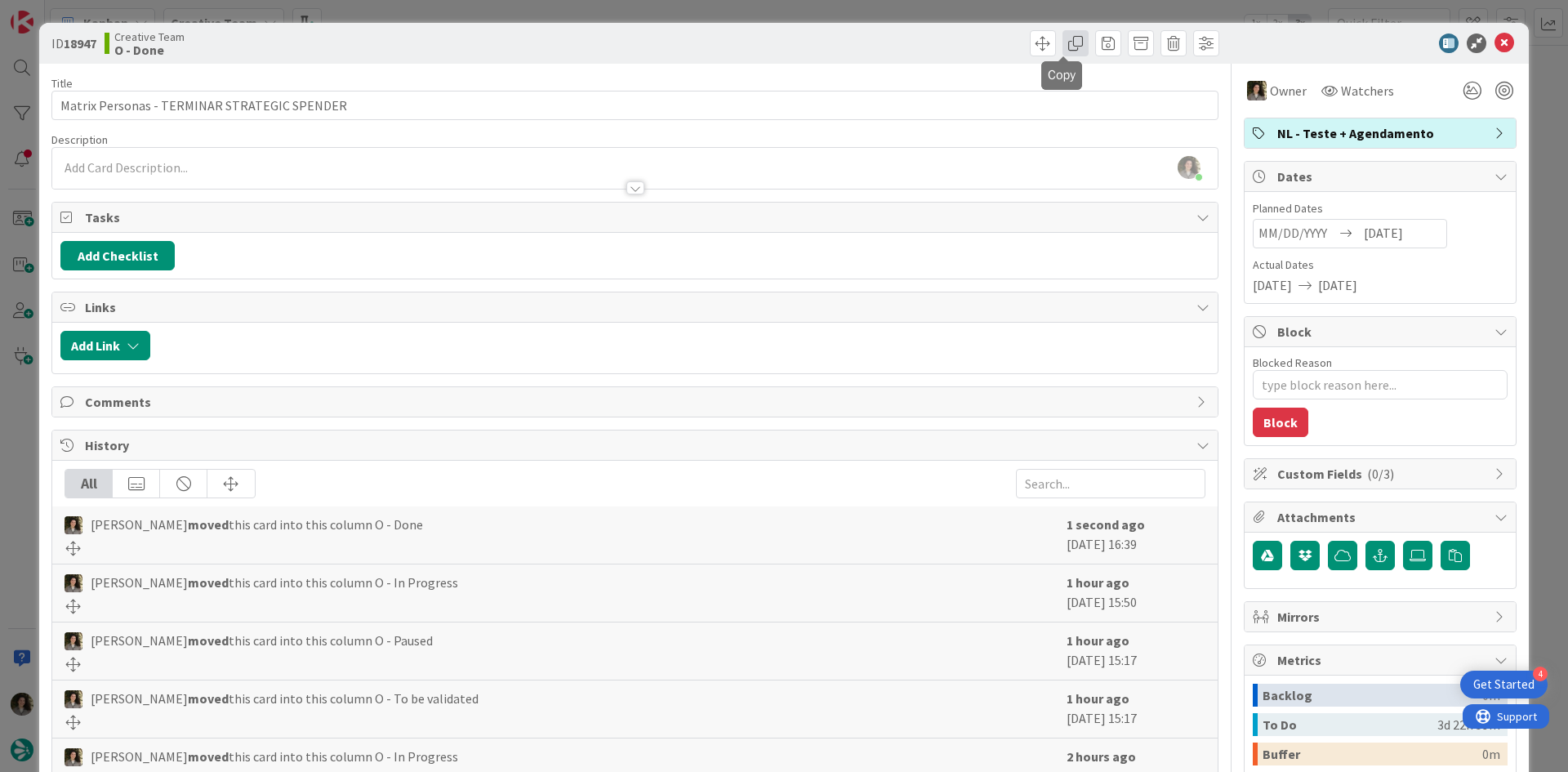 click at bounding box center [1076, 43] 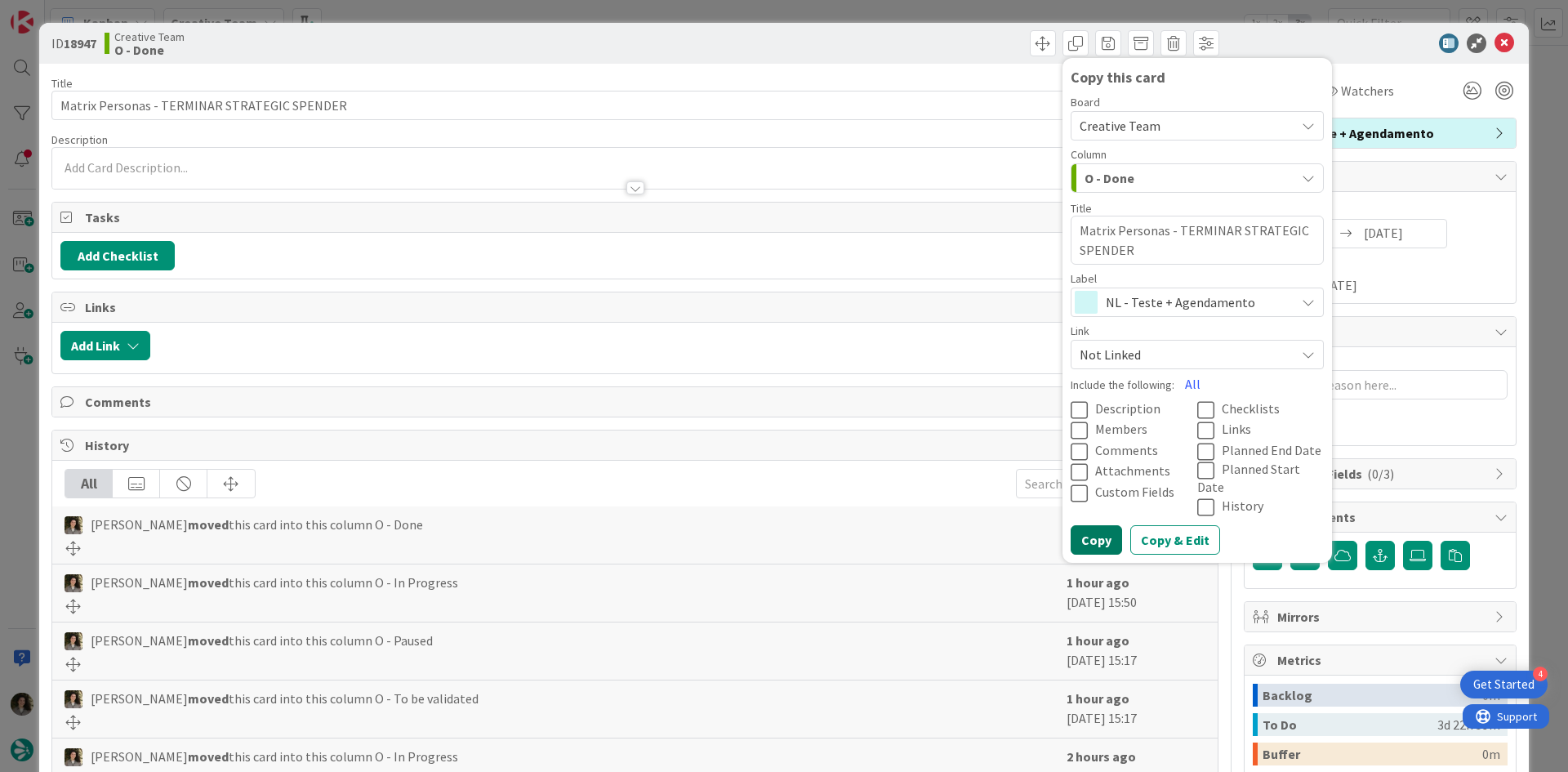 click on "Copy" at bounding box center [1096, 540] 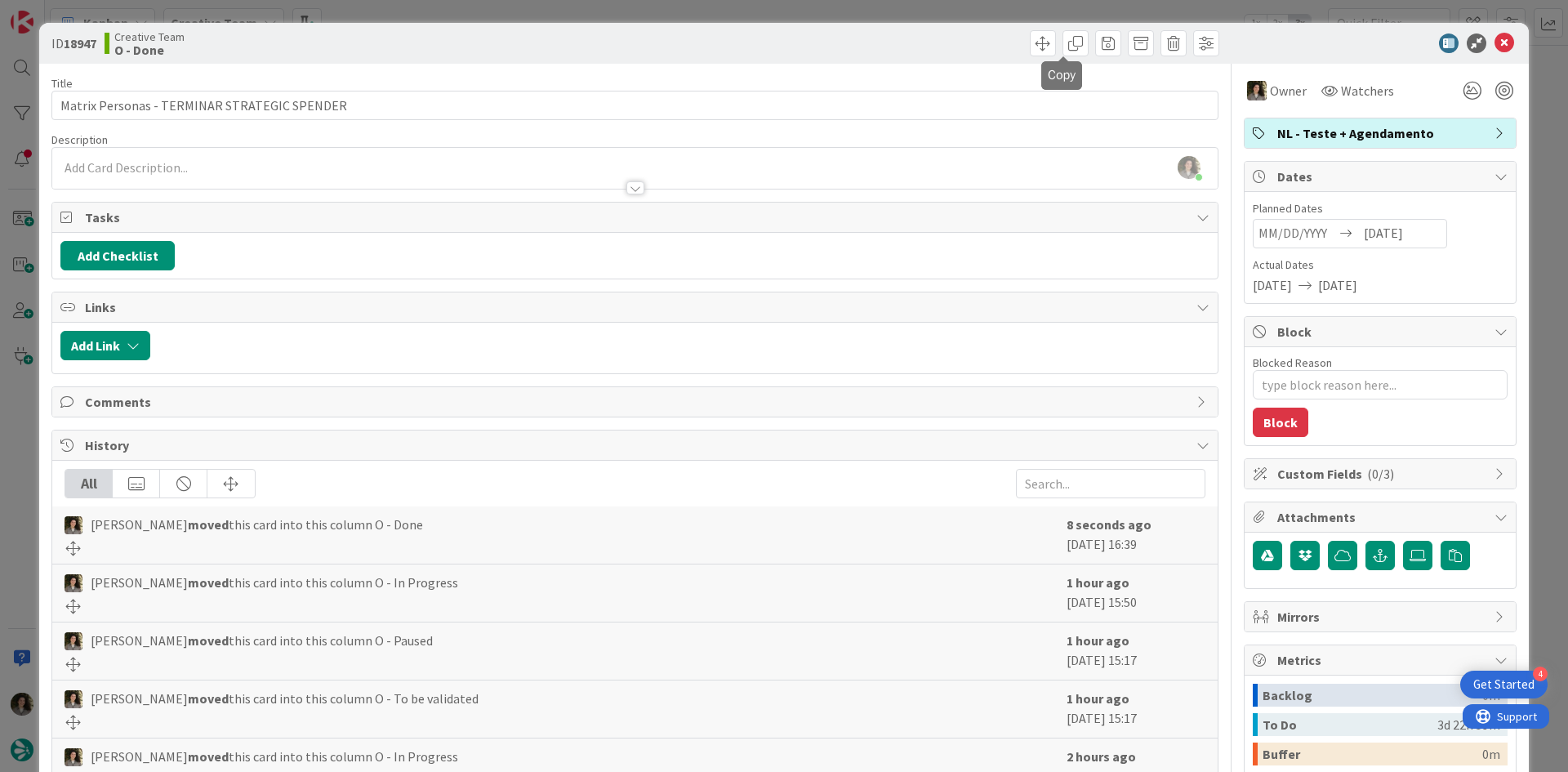 drag, startPoint x: 1060, startPoint y: 40, endPoint x: 1116, endPoint y: 162, distance: 134.2386 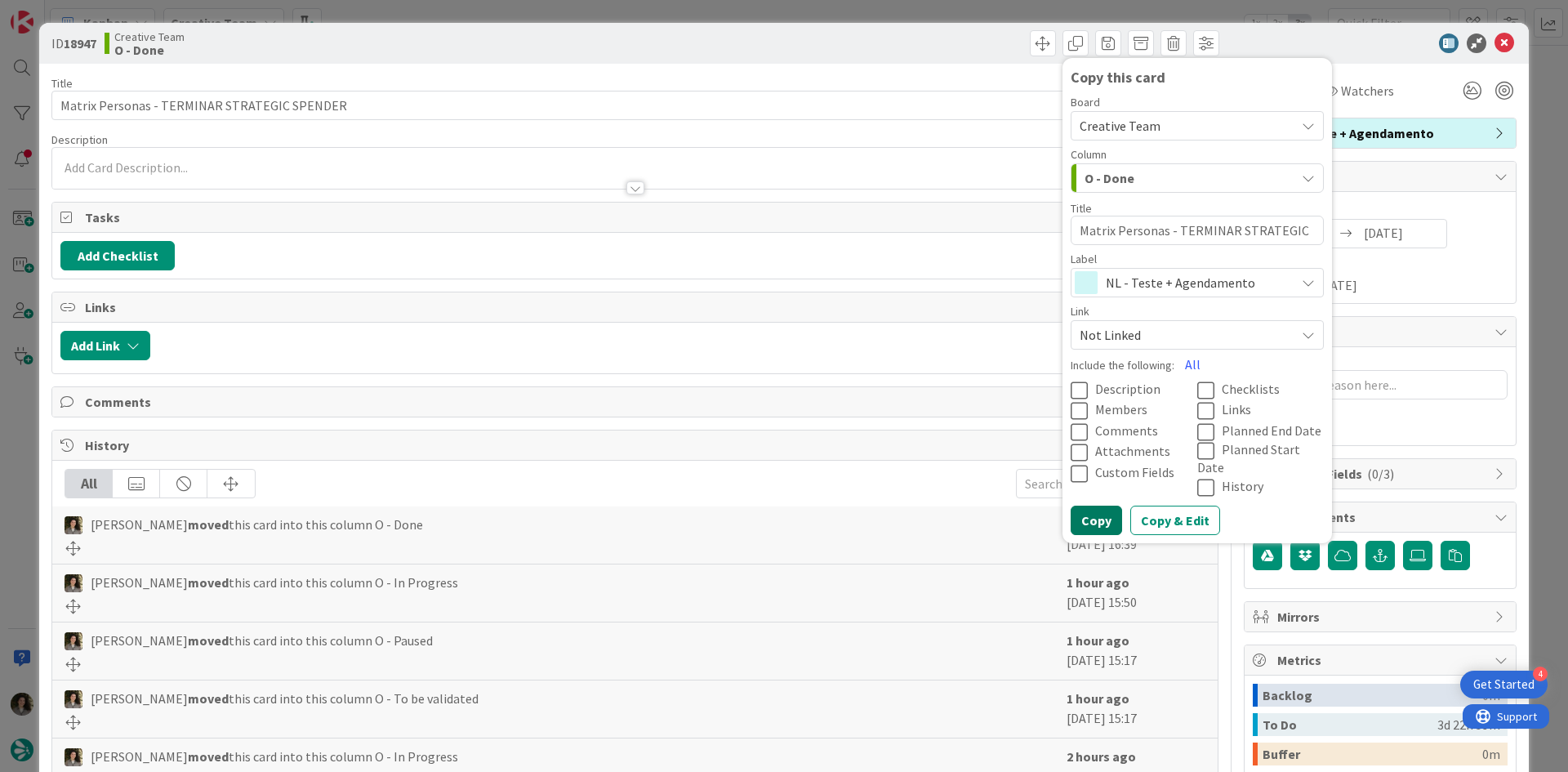 click on "Copy" at bounding box center (1096, 520) 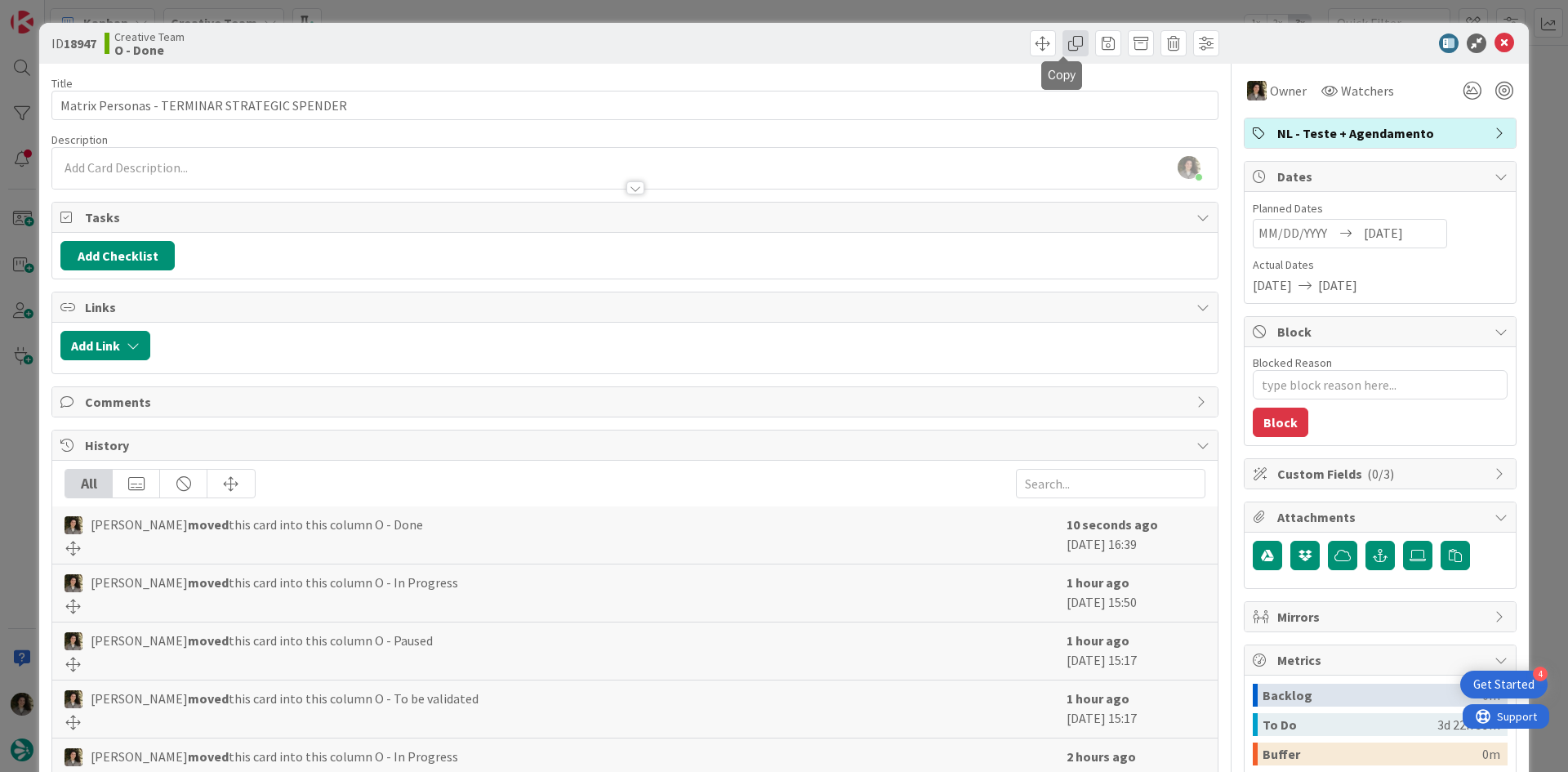 click at bounding box center (1076, 43) 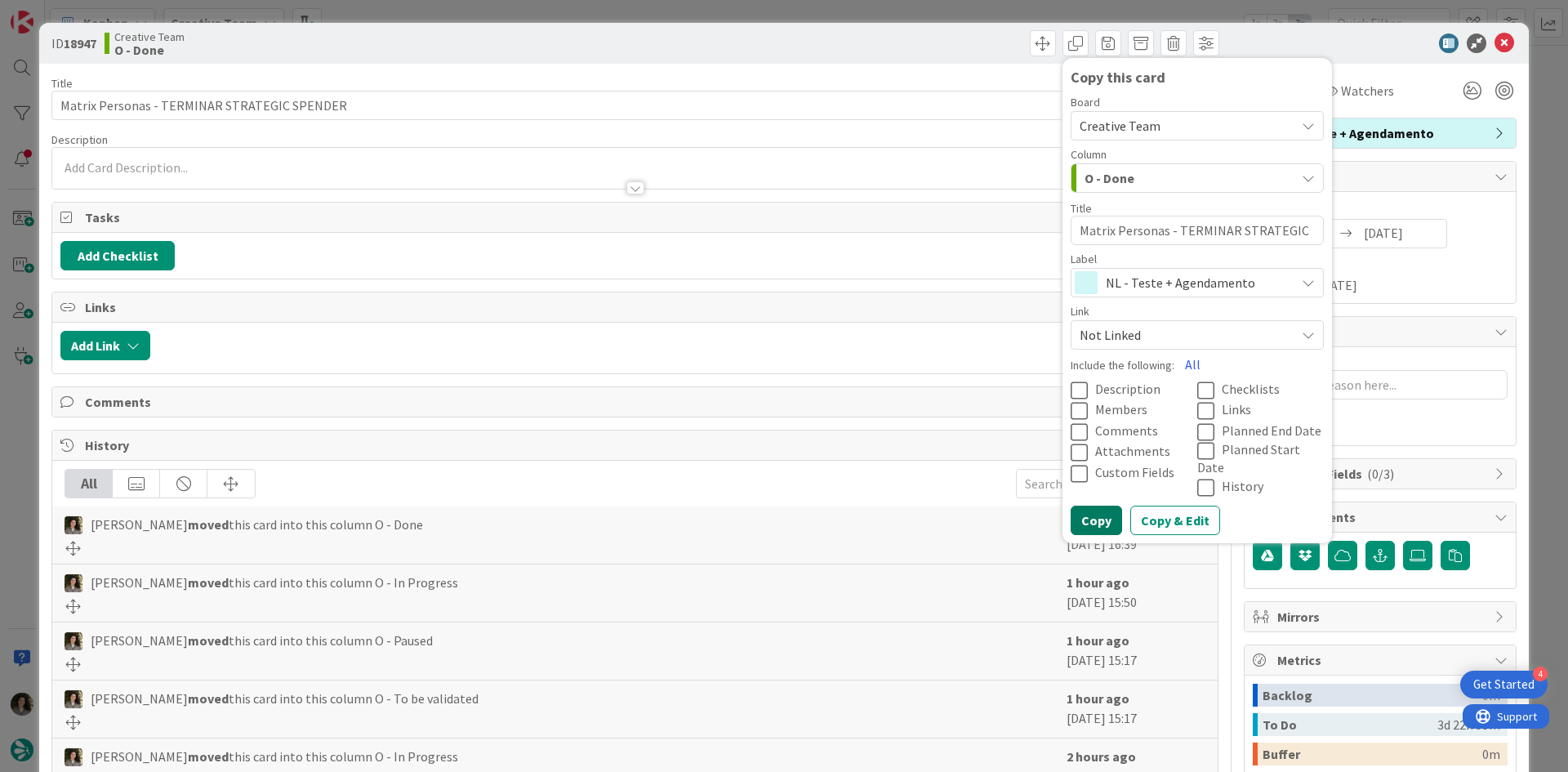 click on "Copy" at bounding box center [1096, 520] 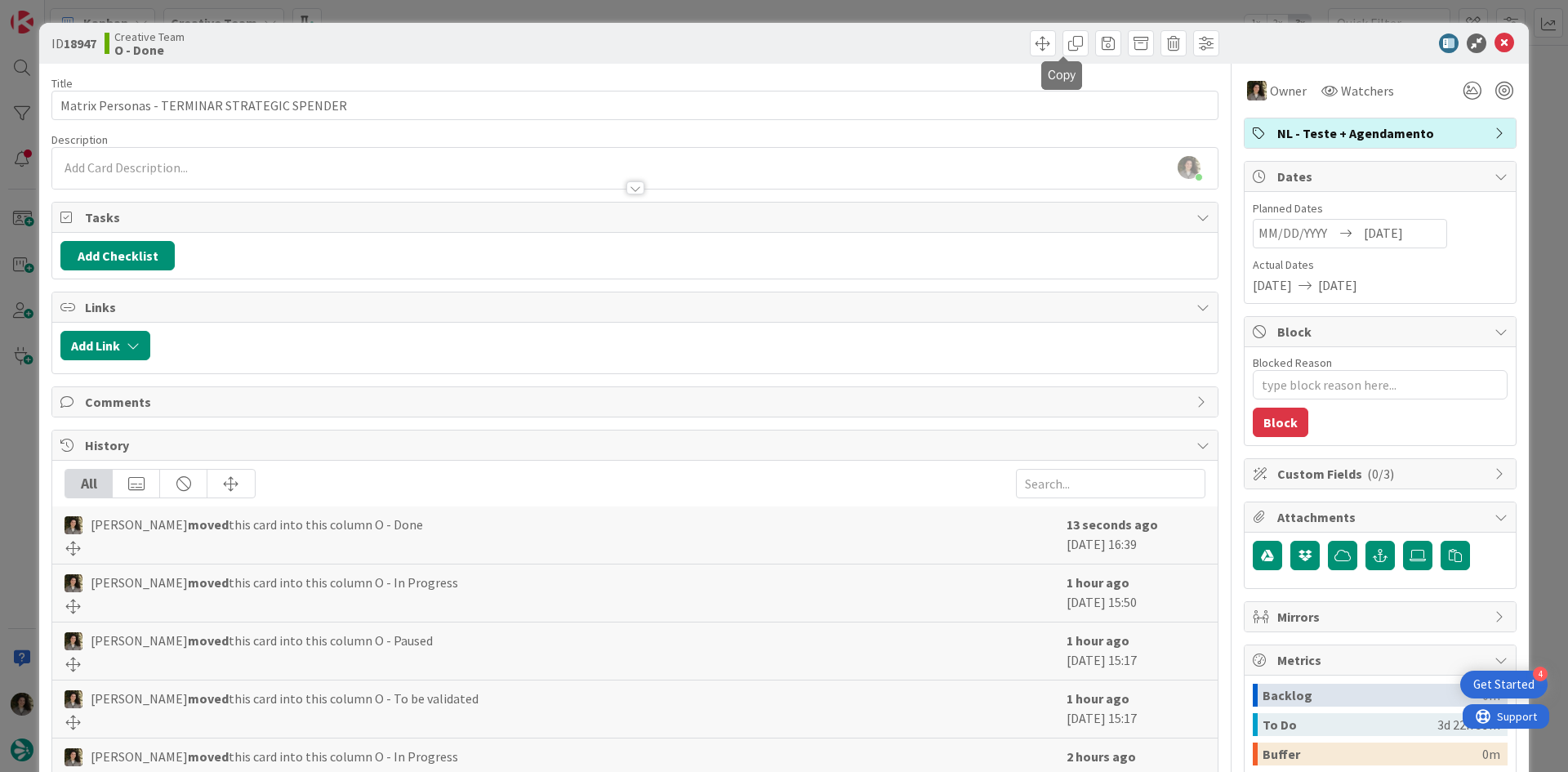 drag, startPoint x: 1054, startPoint y: 48, endPoint x: 1110, endPoint y: 239, distance: 199.0402 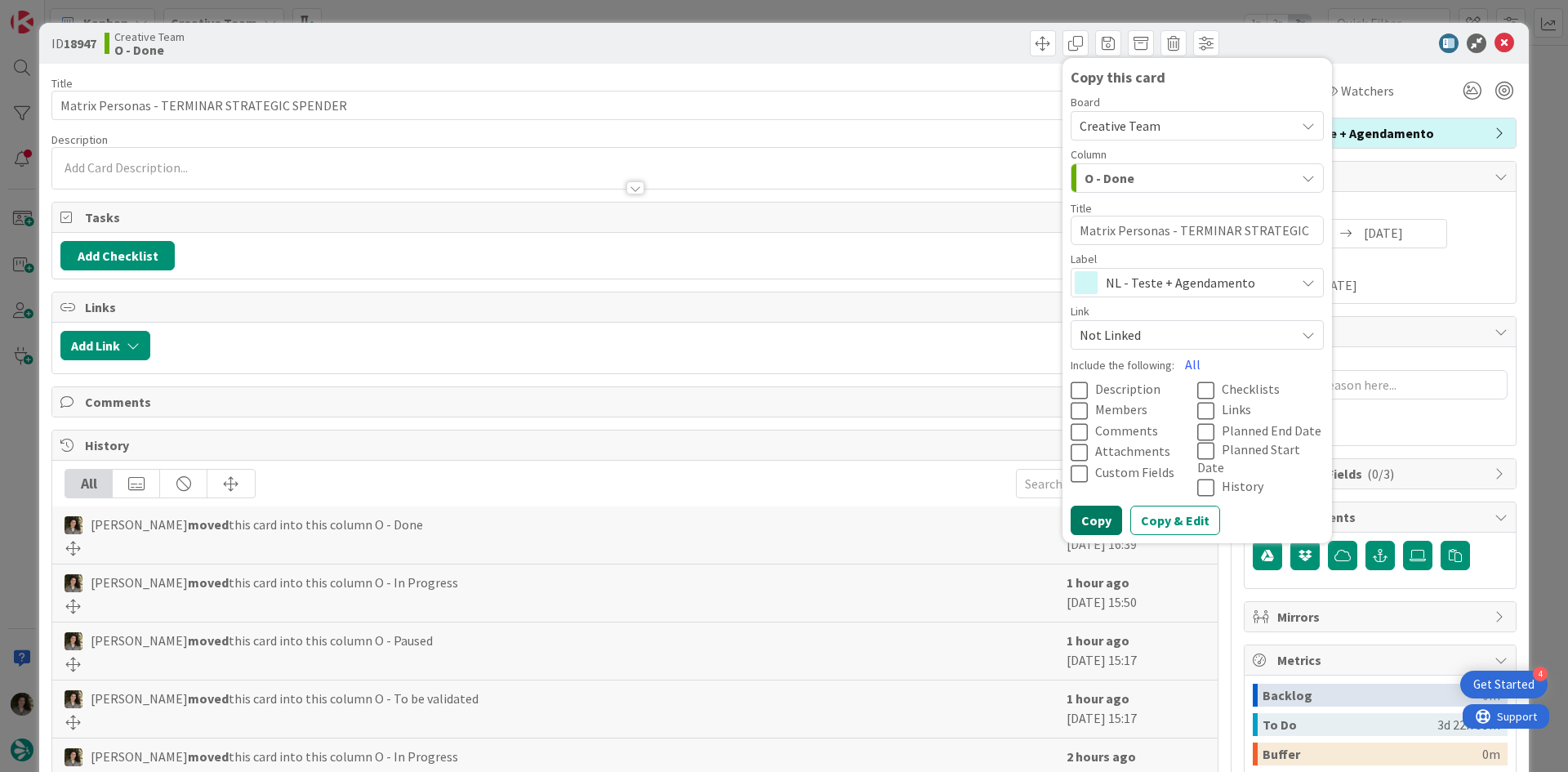 click on "Copy" at bounding box center [1096, 520] 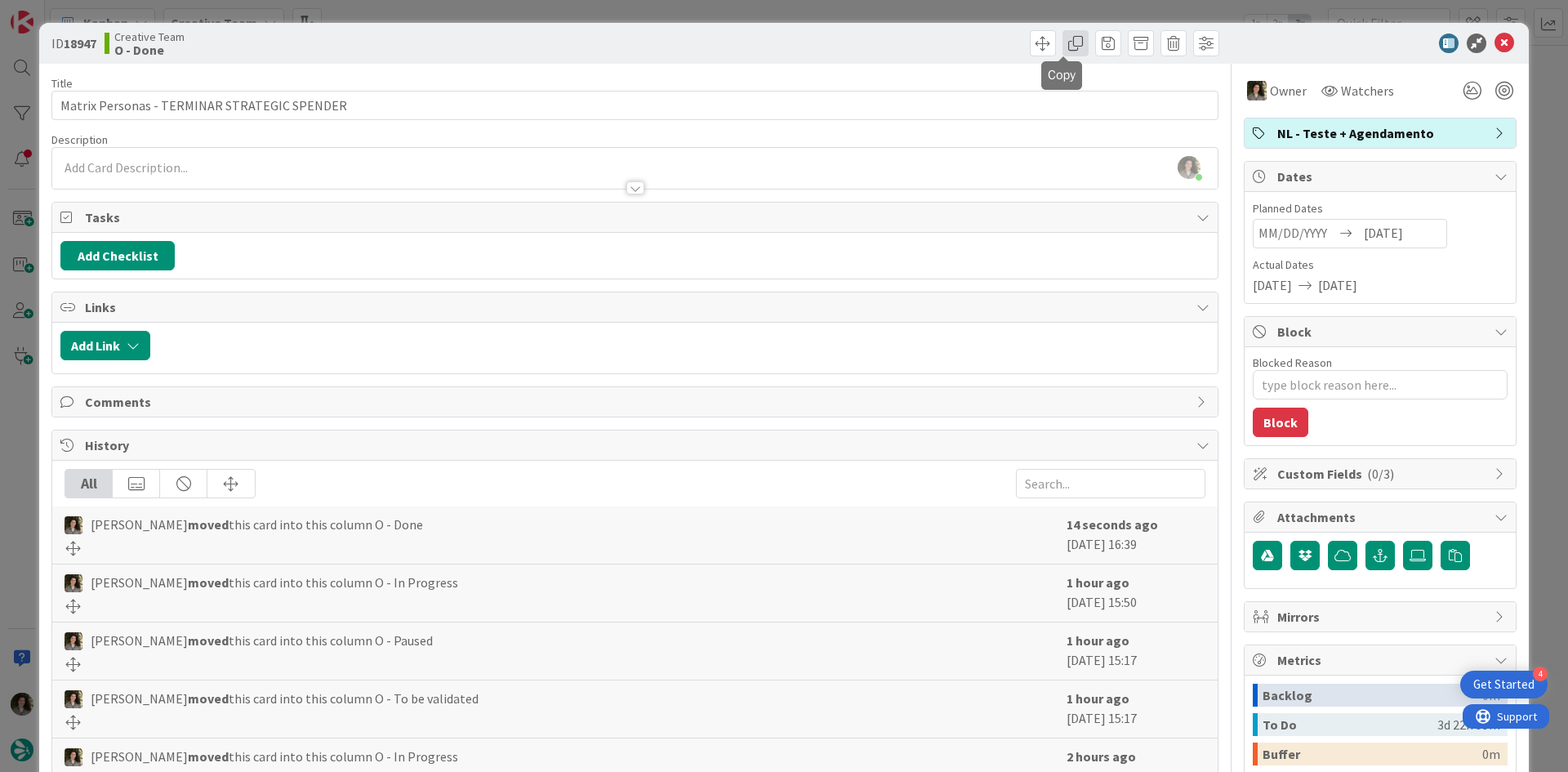 drag, startPoint x: 1060, startPoint y: 51, endPoint x: 1067, endPoint y: 69, distance: 19.313208 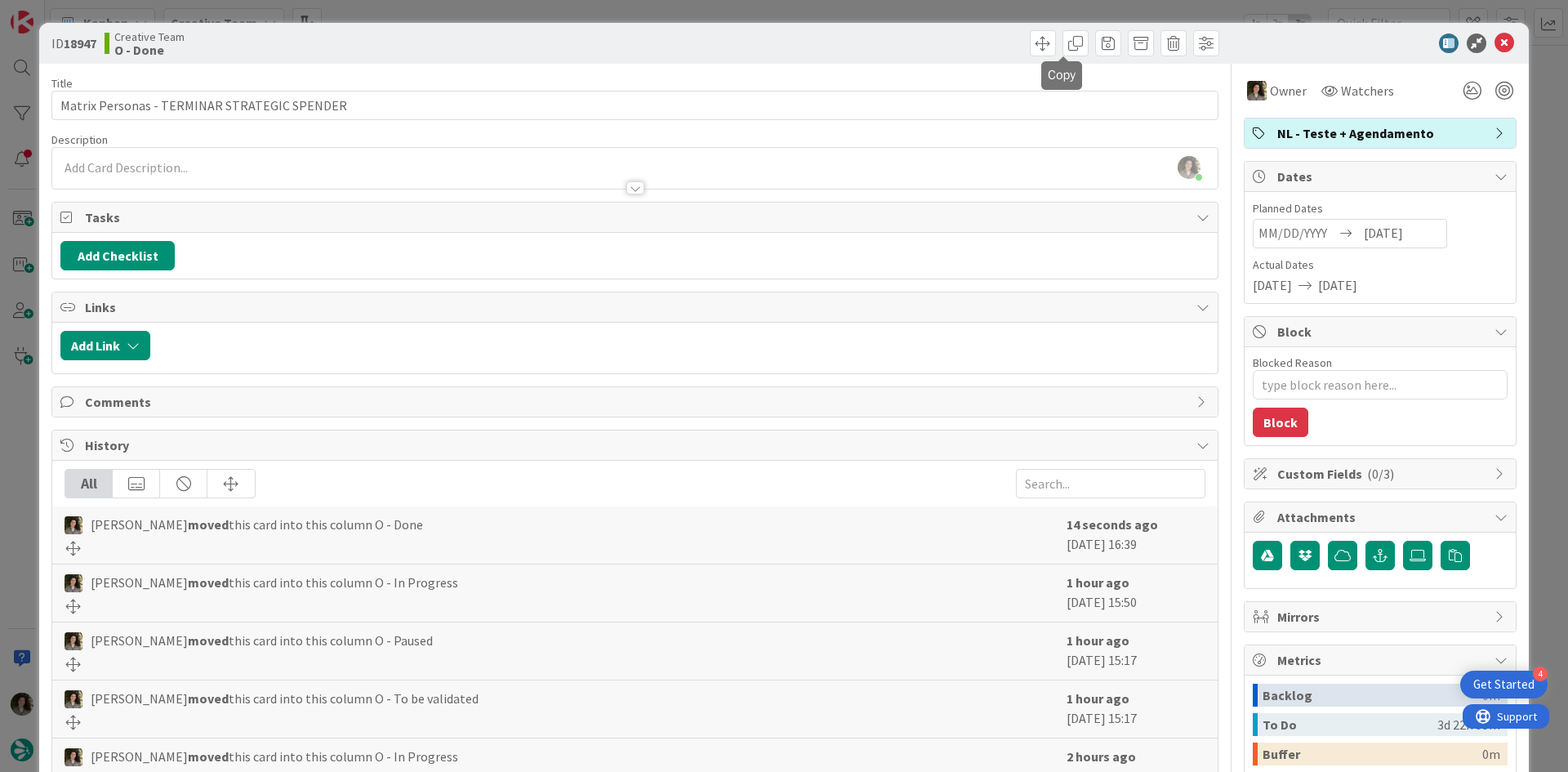 click at bounding box center [1076, 43] 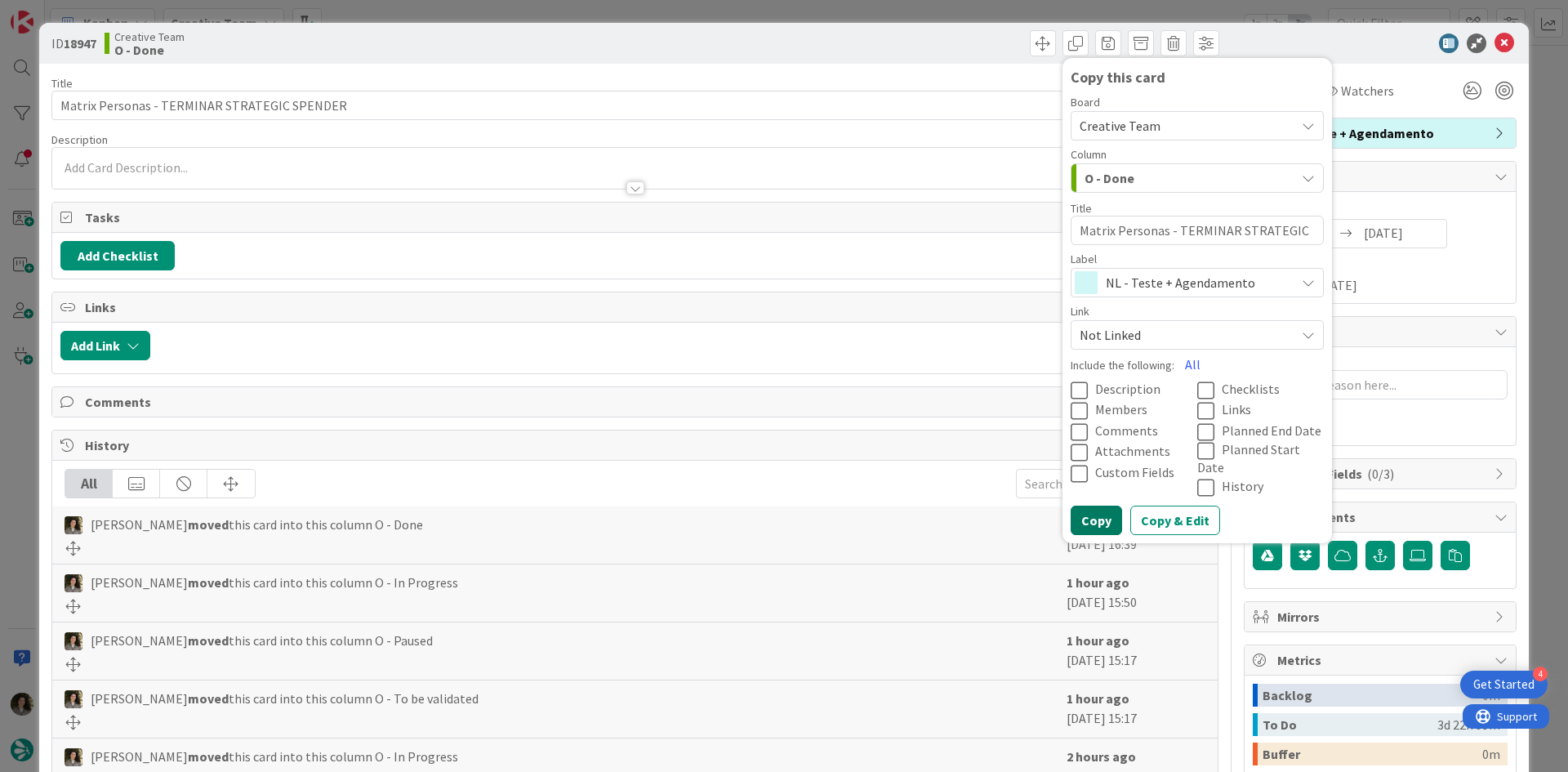 click on "Copy" at bounding box center [1096, 520] 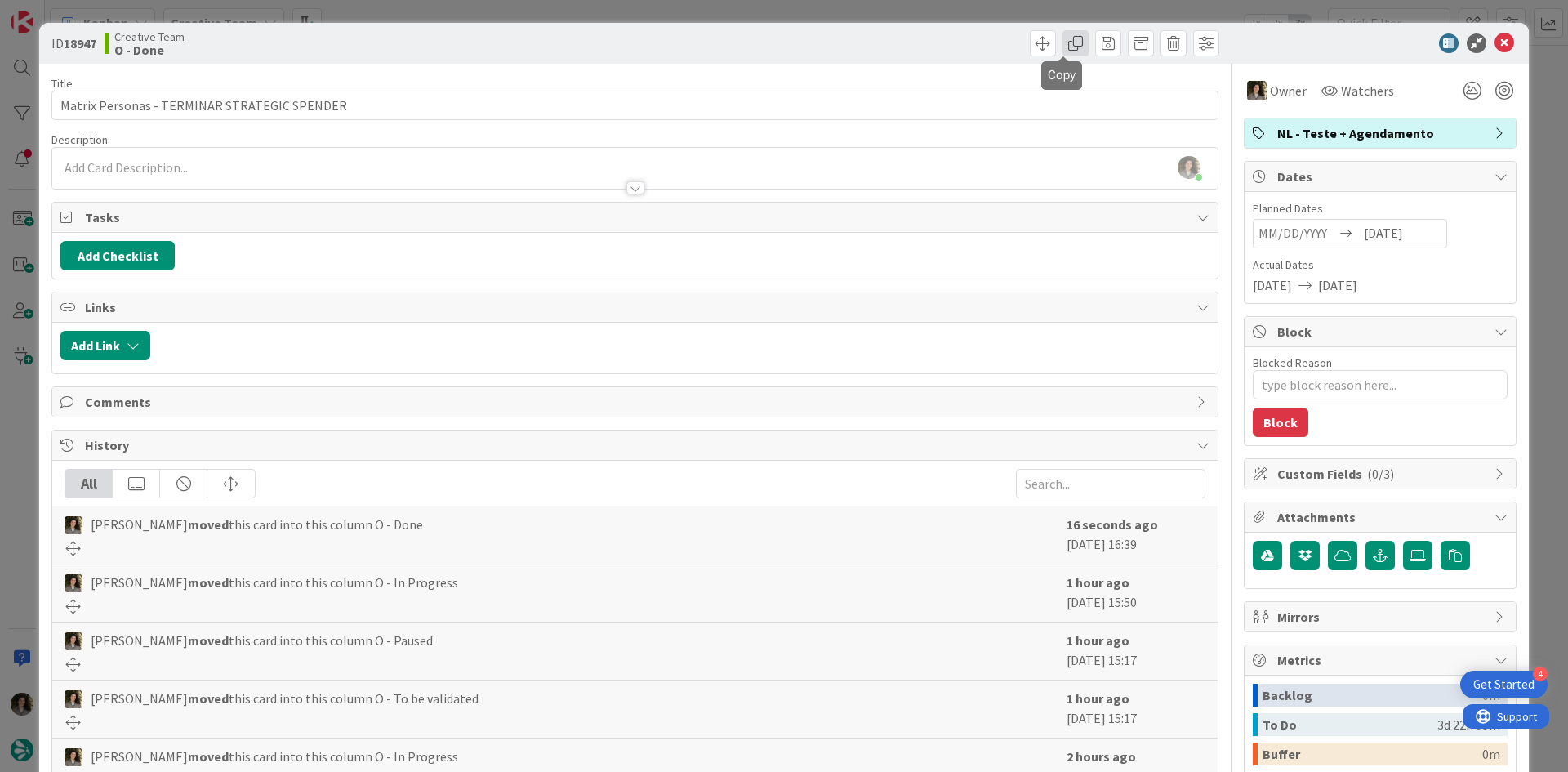 click at bounding box center [1076, 43] 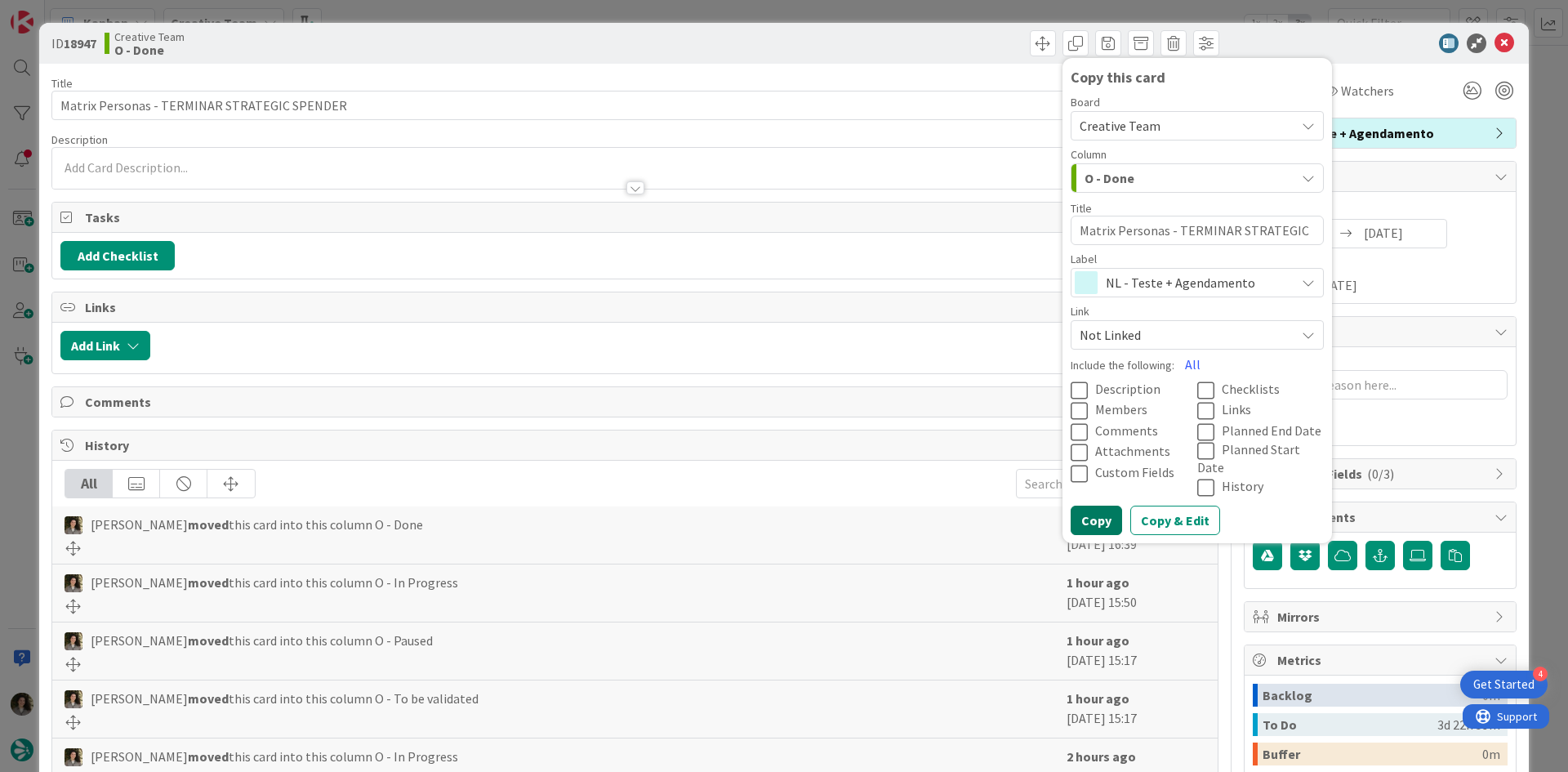 click on "Copy" at bounding box center (1096, 520) 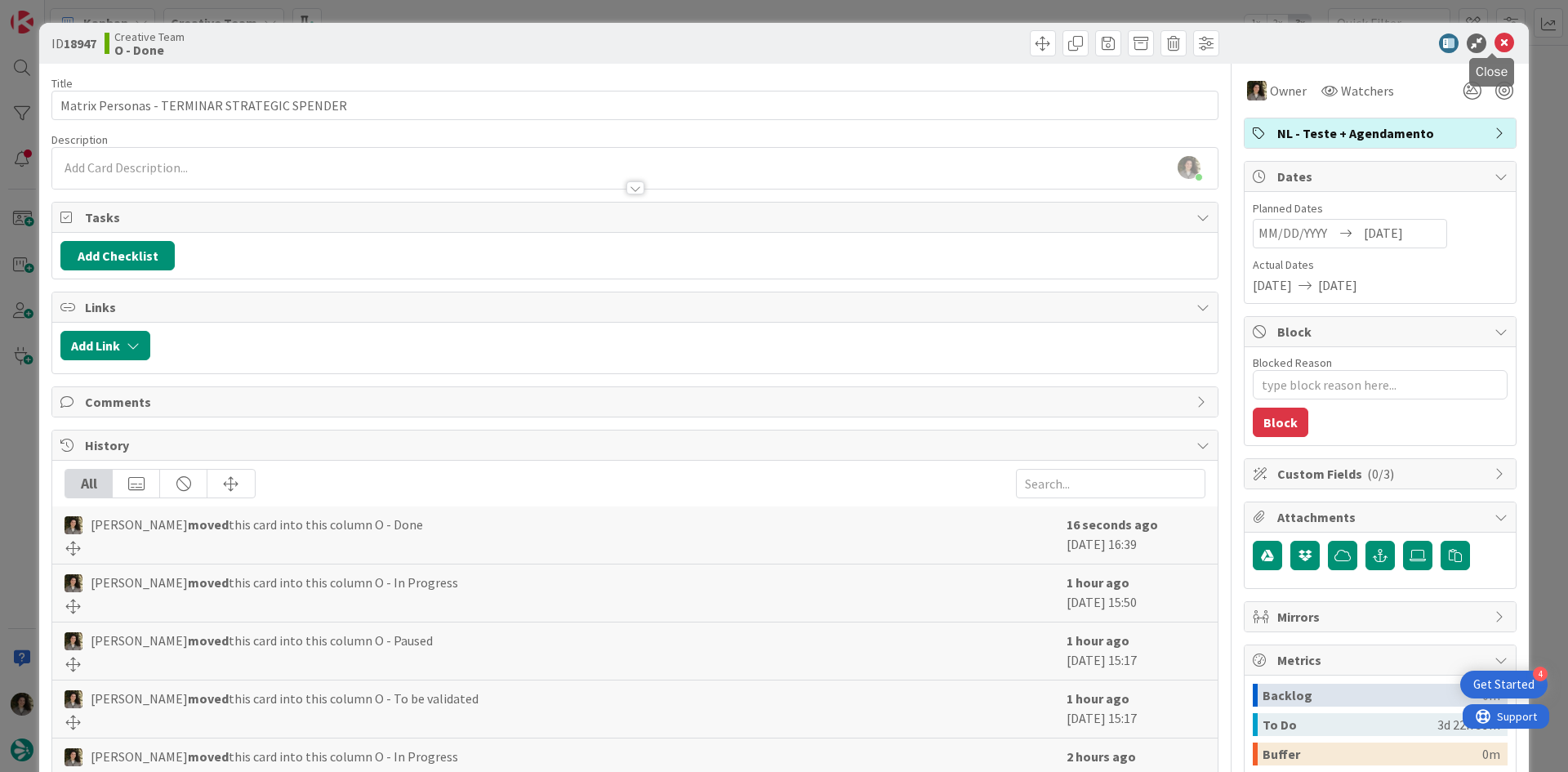 click at bounding box center (1504, 43) 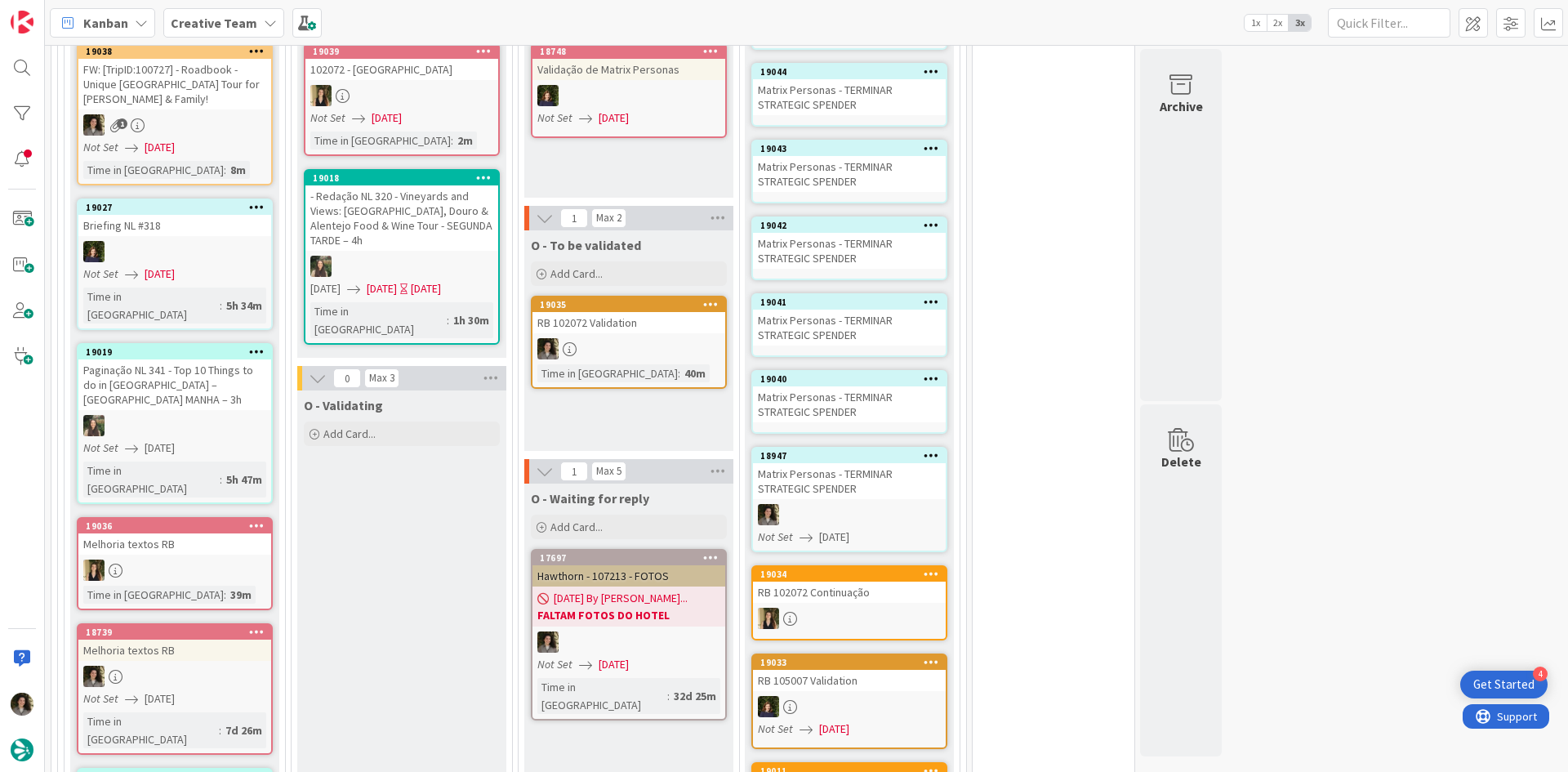 scroll, scrollTop: 788, scrollLeft: 0, axis: vertical 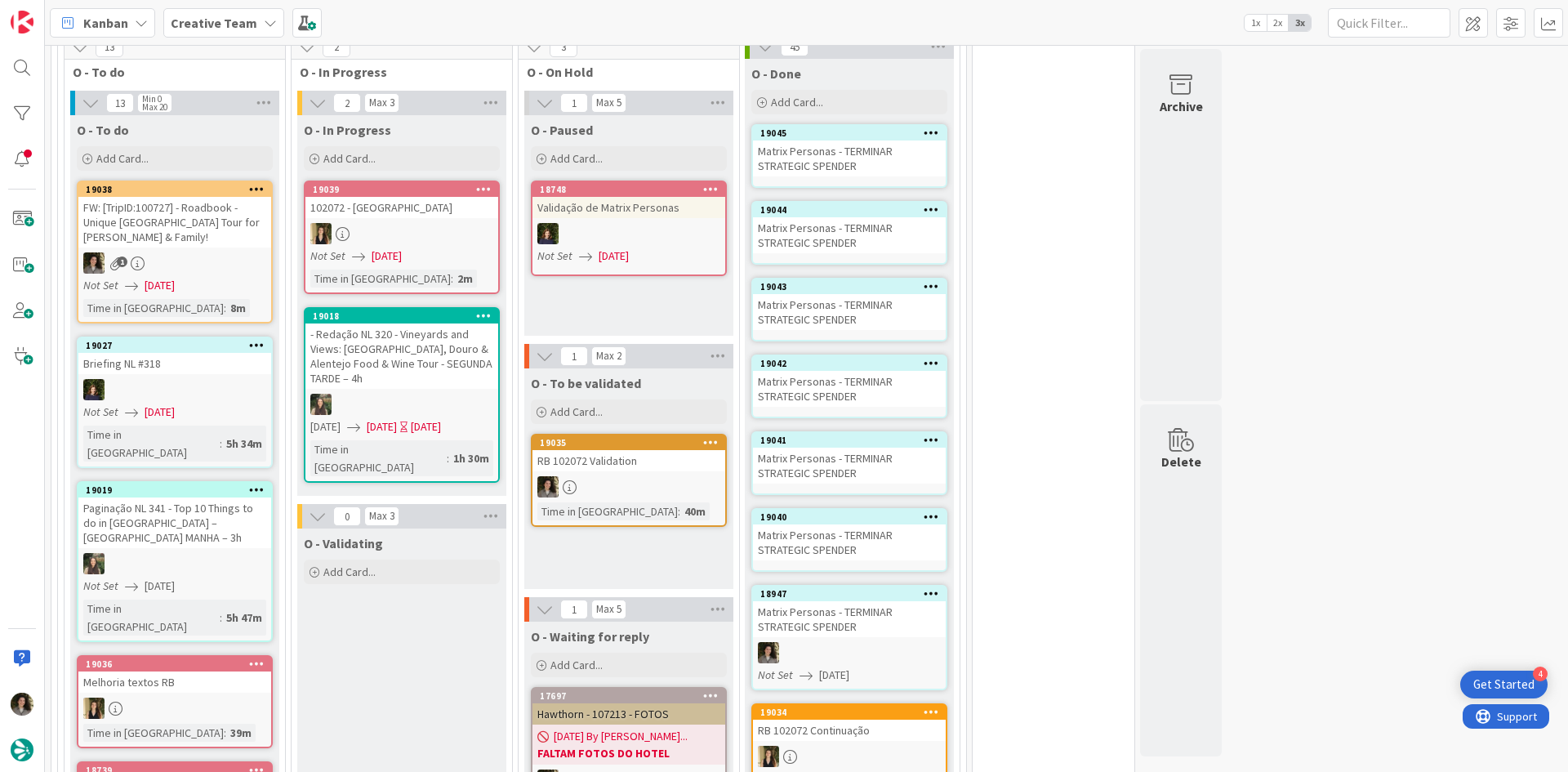 click on "Matrix Personas - TERMINAR STRATEGIC SPENDER" at bounding box center (849, 158) 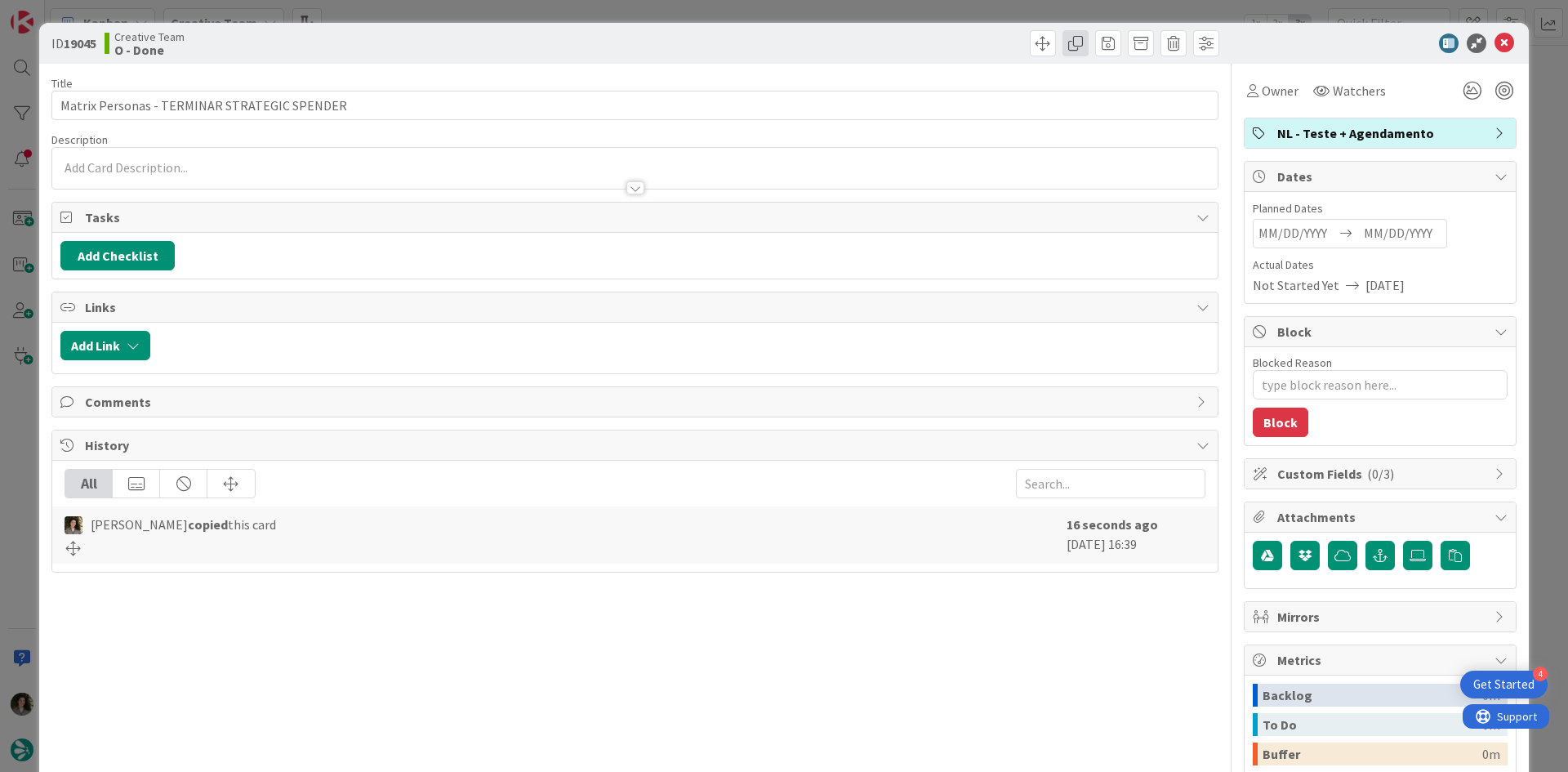 scroll, scrollTop: 0, scrollLeft: 0, axis: both 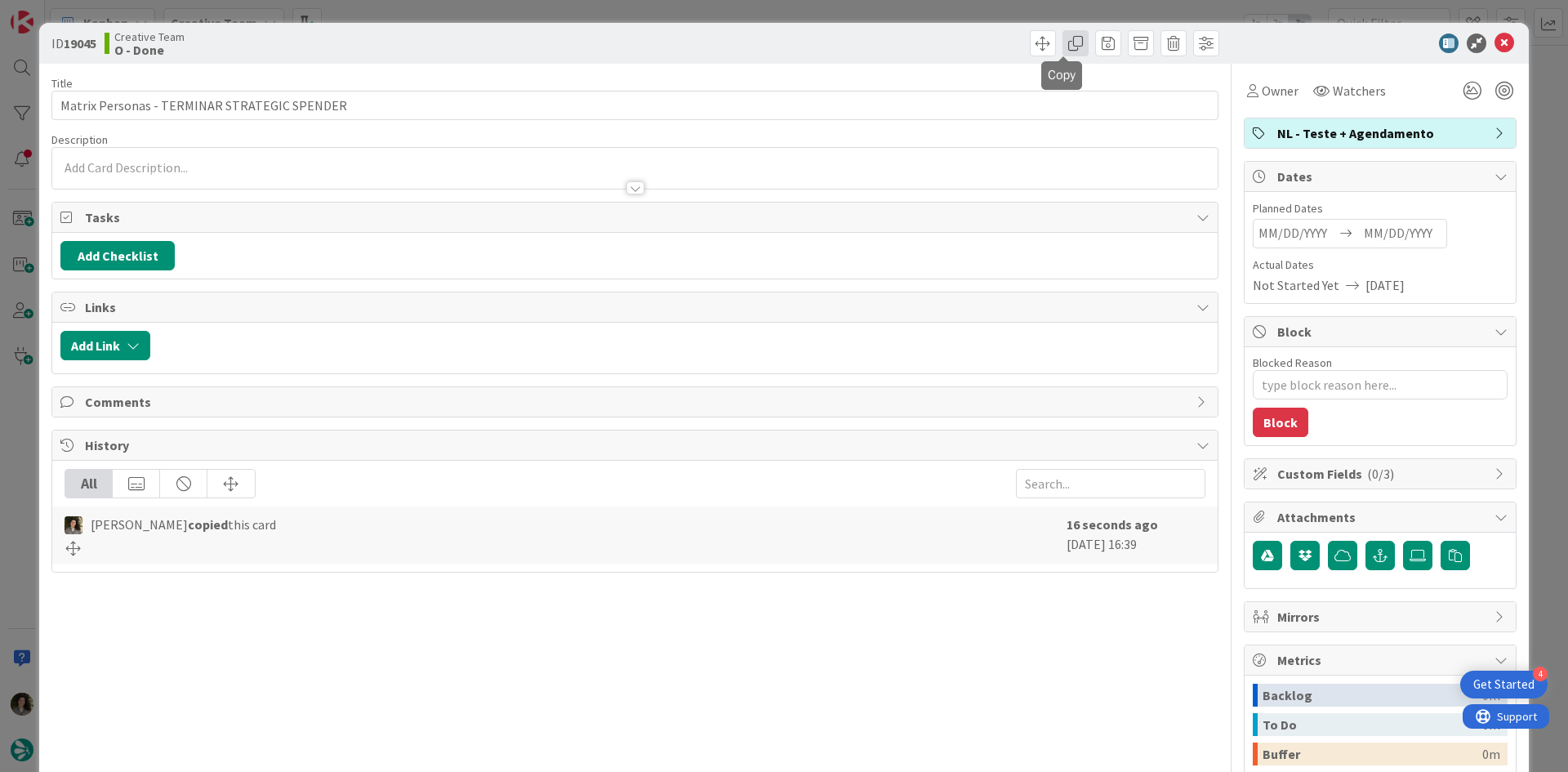 click at bounding box center [1076, 43] 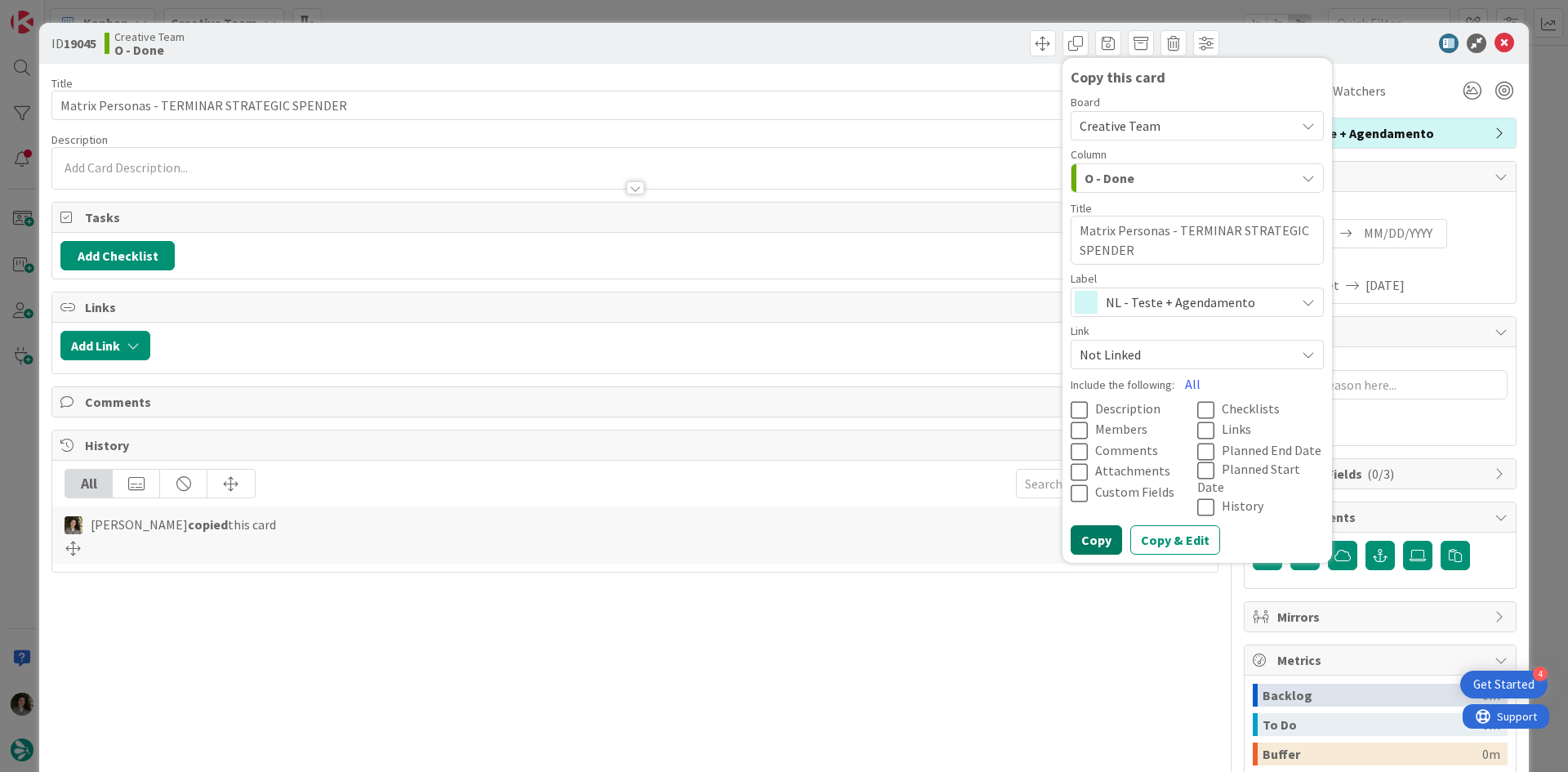 click on "Copy" at bounding box center [1096, 540] 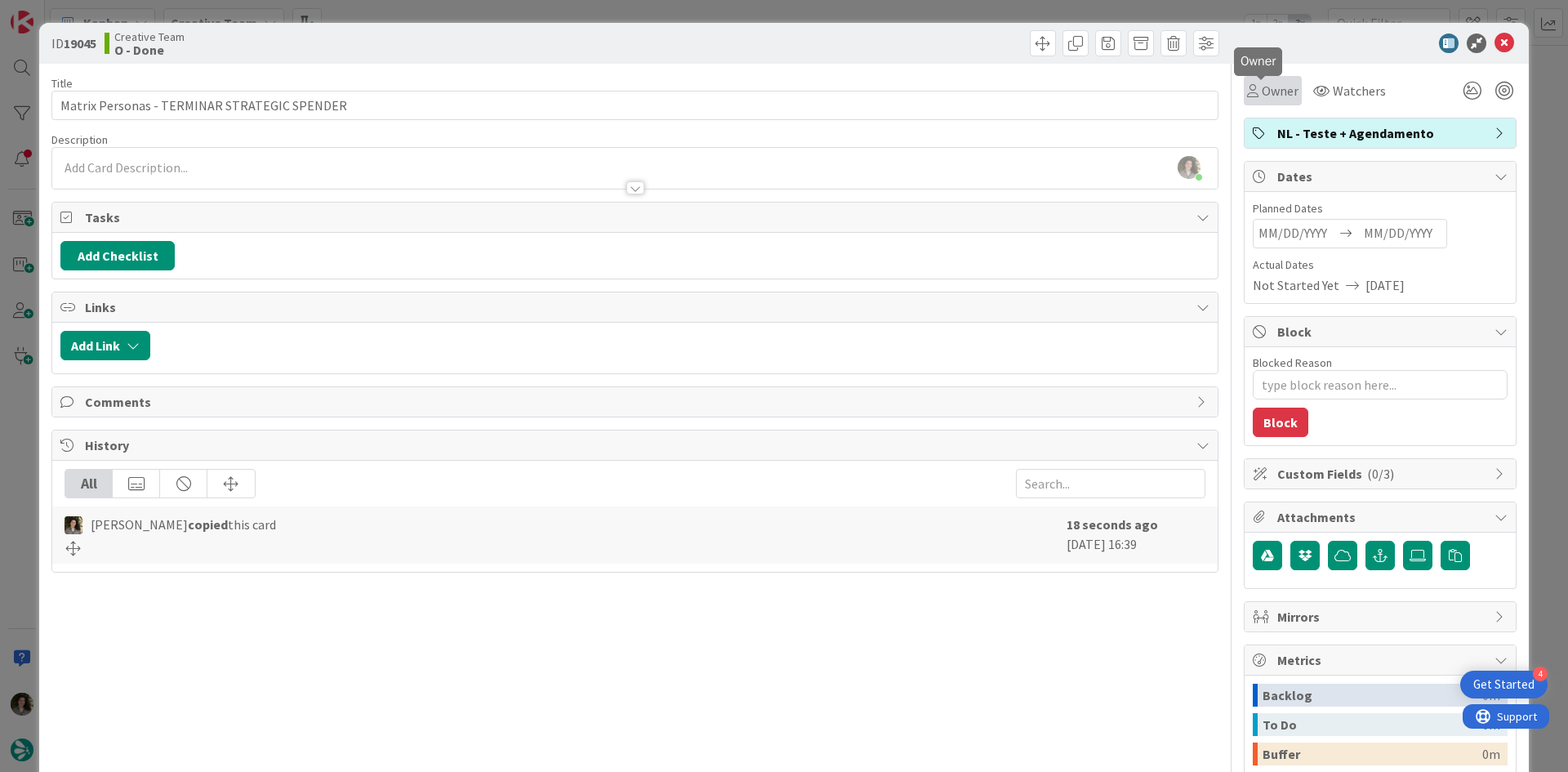 click on "Owner" at bounding box center (1280, 91) 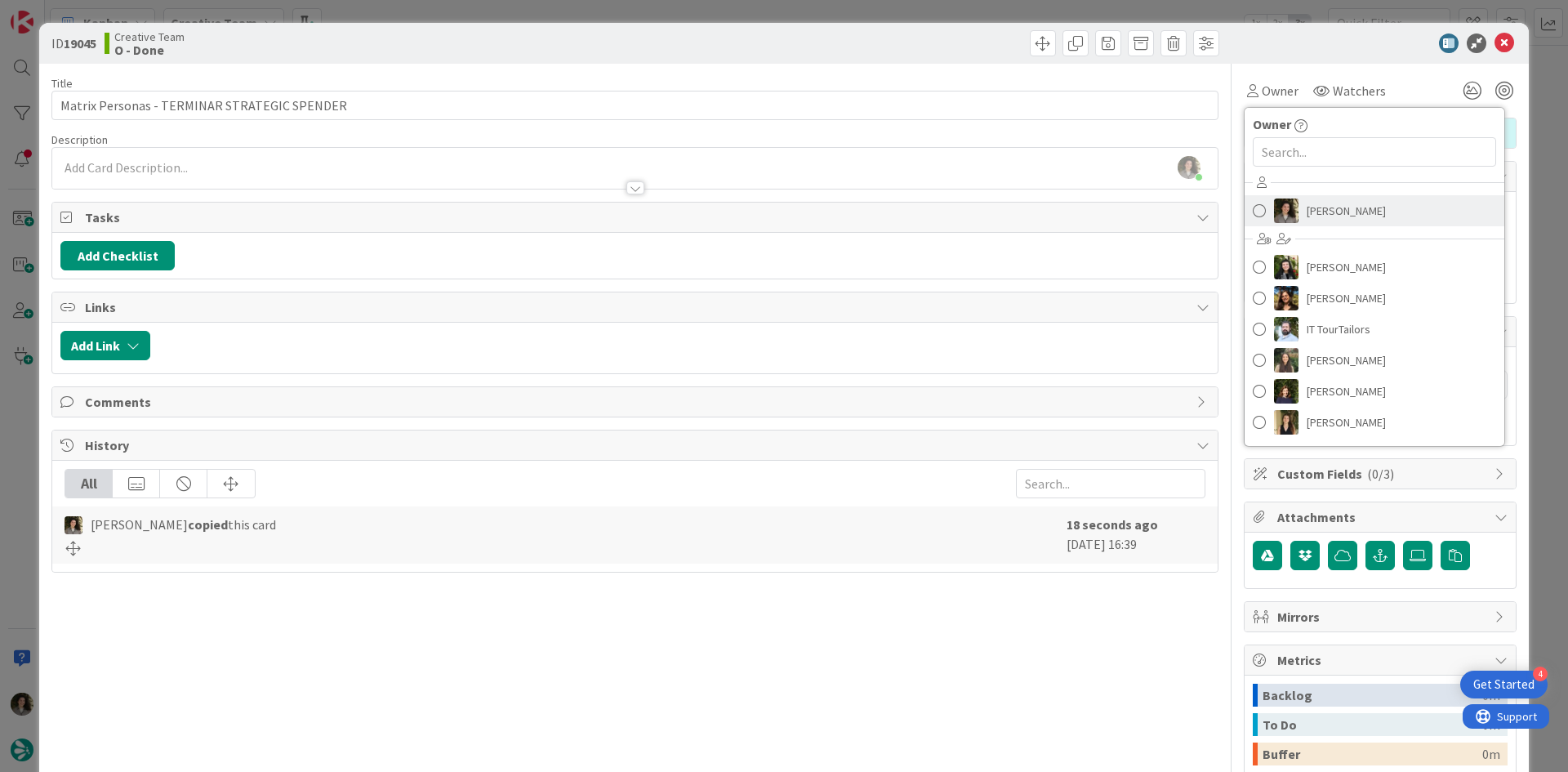 click on "[PERSON_NAME]" at bounding box center (1346, 211) 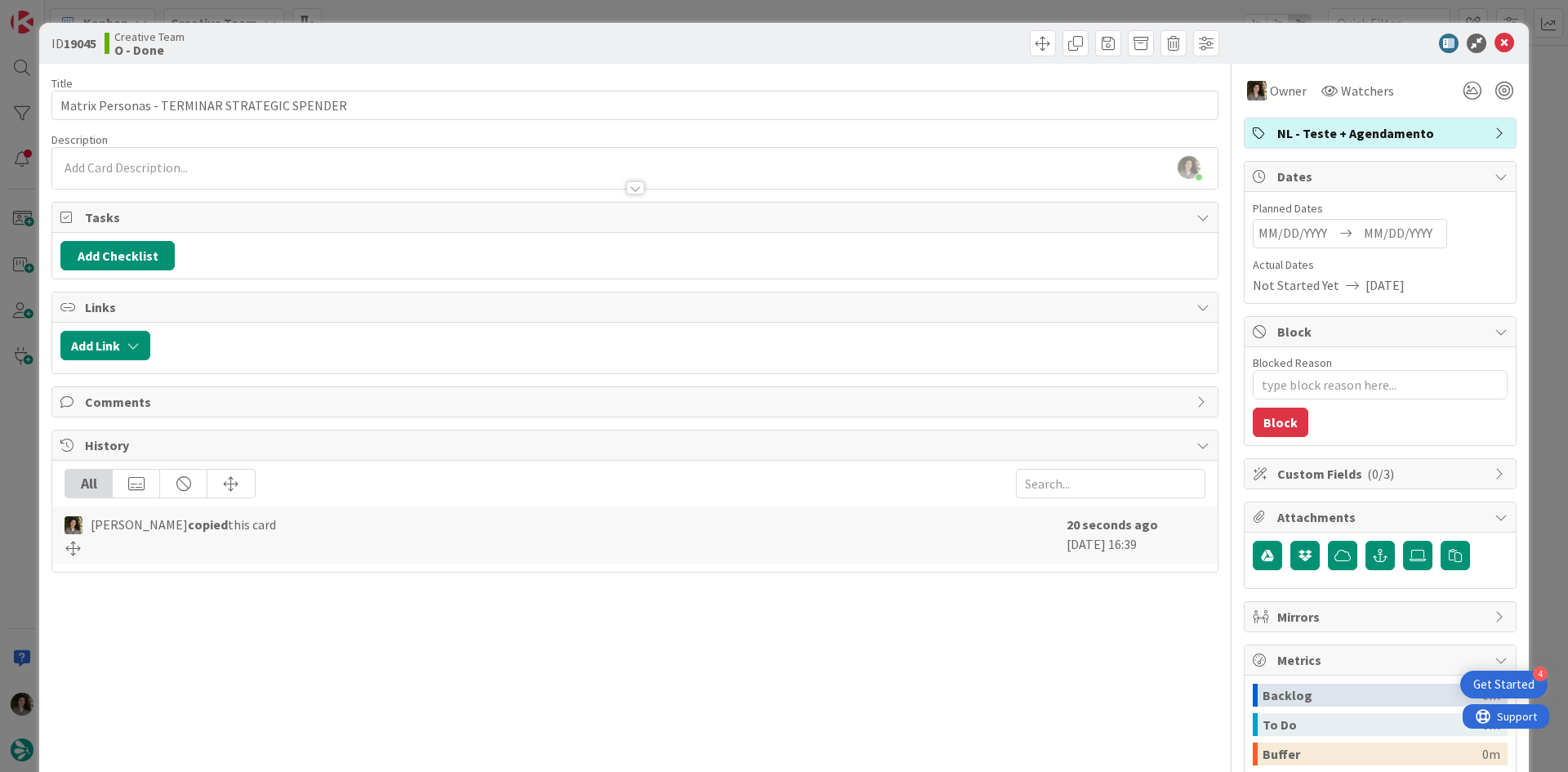 type on "x" 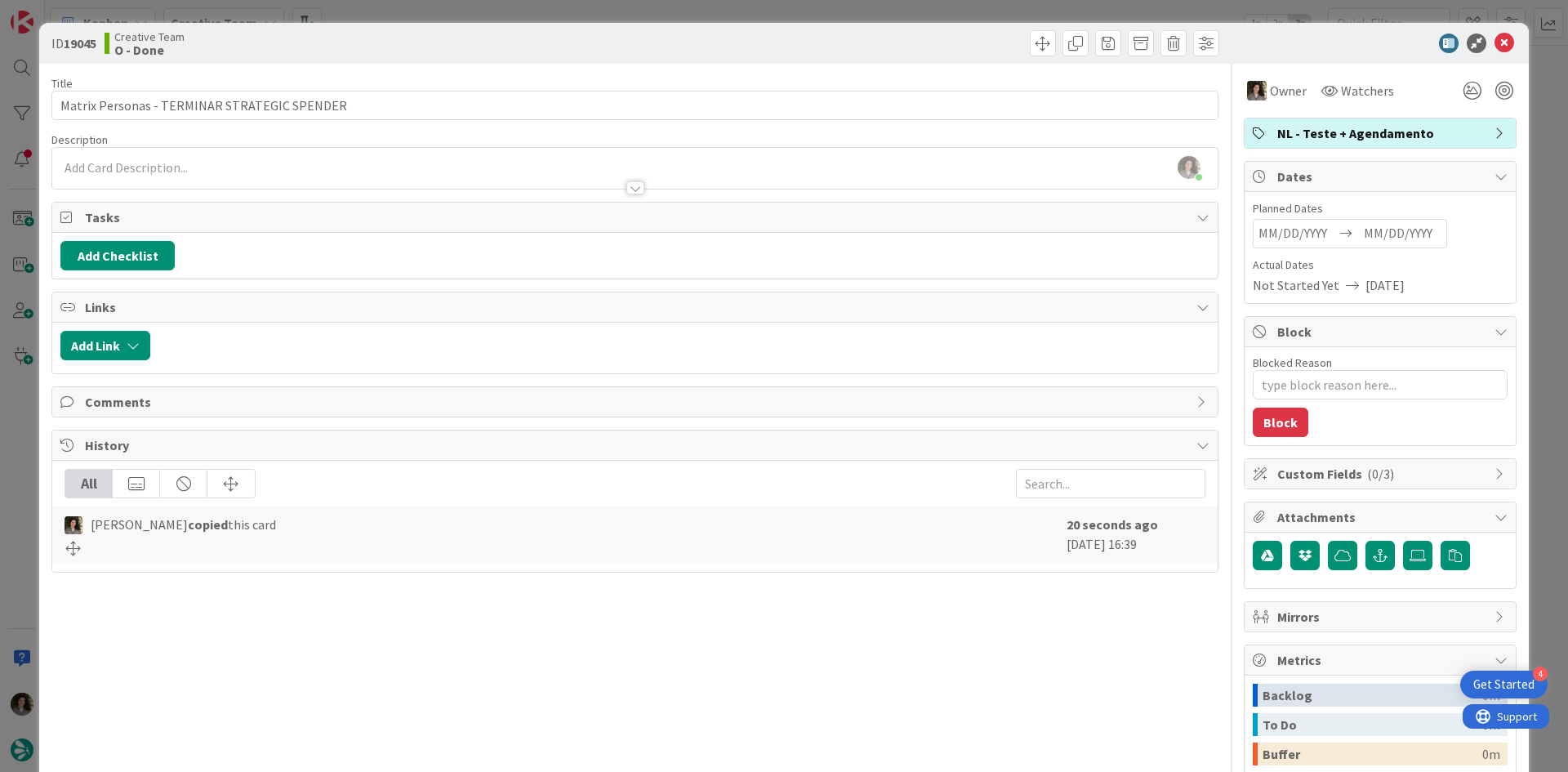drag, startPoint x: 1388, startPoint y: 229, endPoint x: 1388, endPoint y: 261, distance: 32 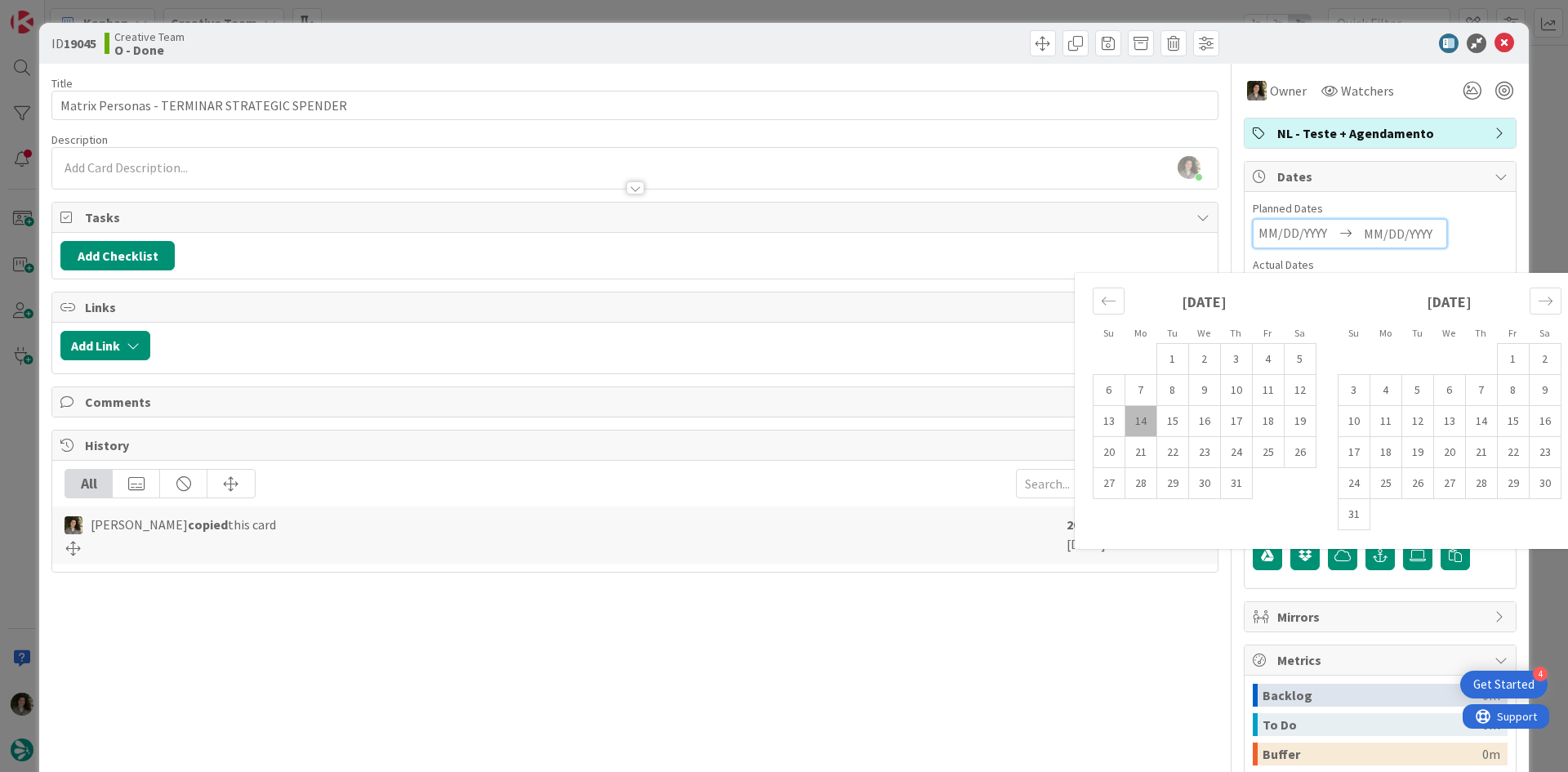 click on "14" at bounding box center (1140, 422) 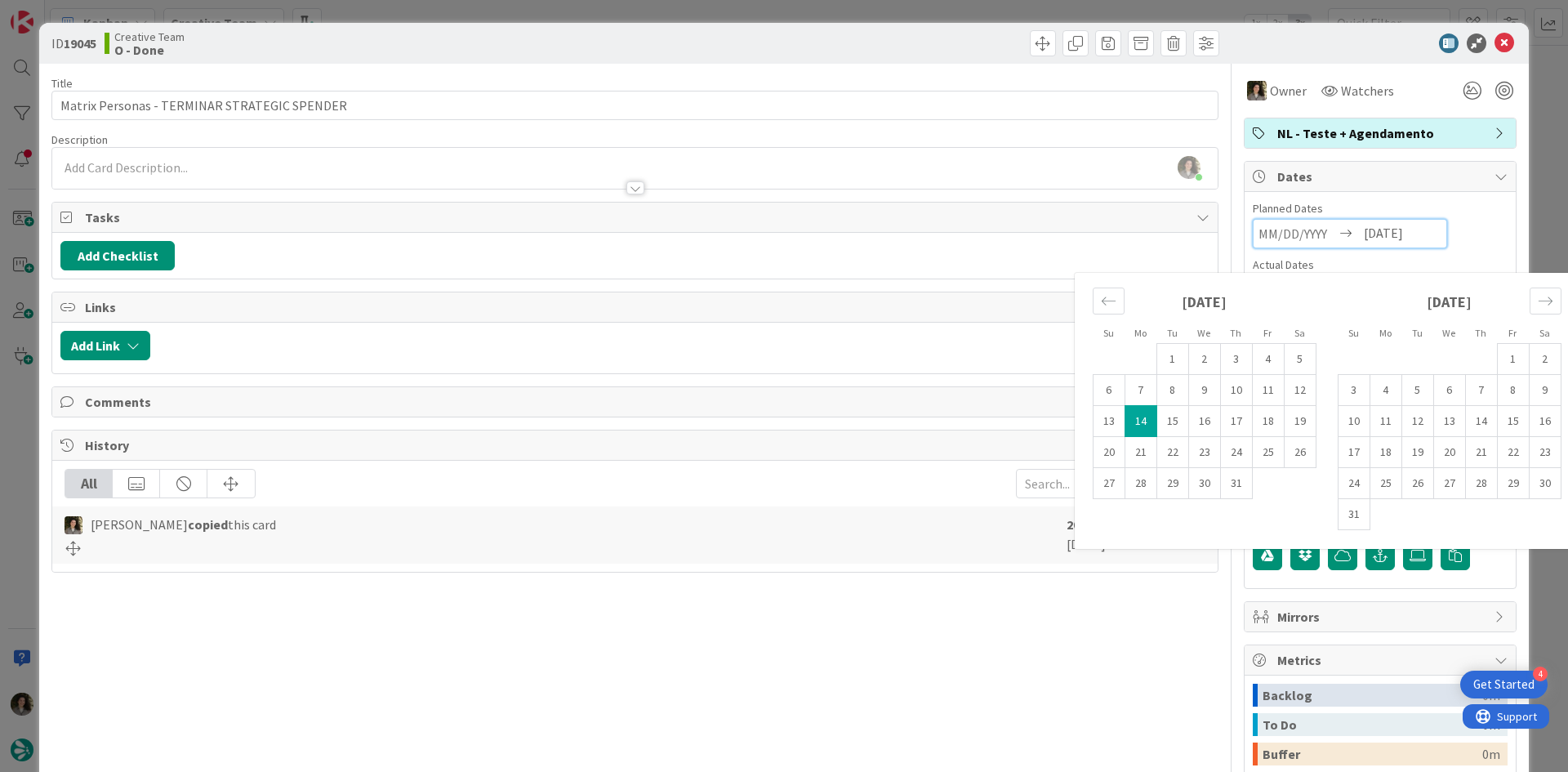 click on "[DATE]" at bounding box center [1402, 234] 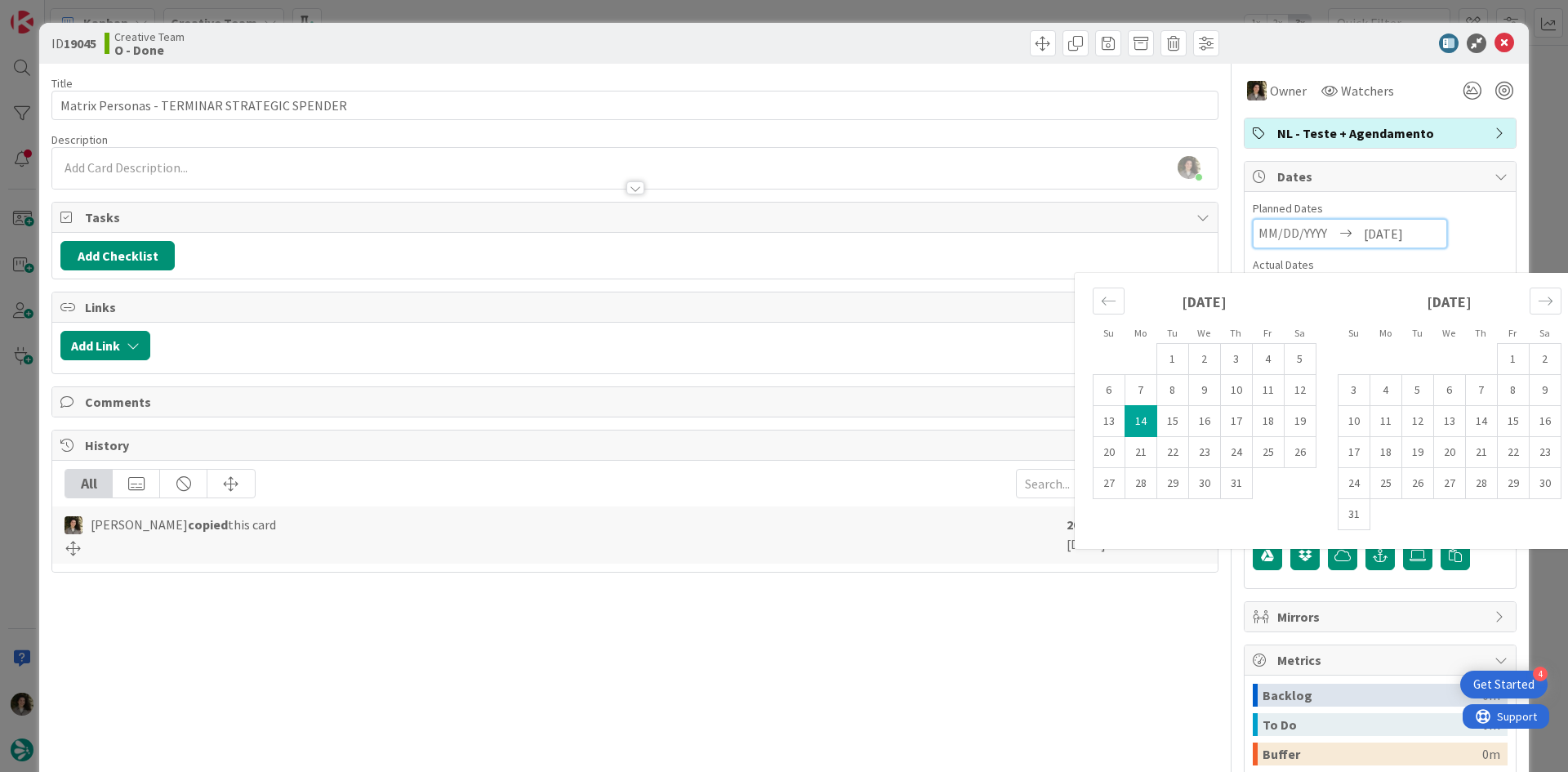 click on "[DATE]" at bounding box center [1402, 234] 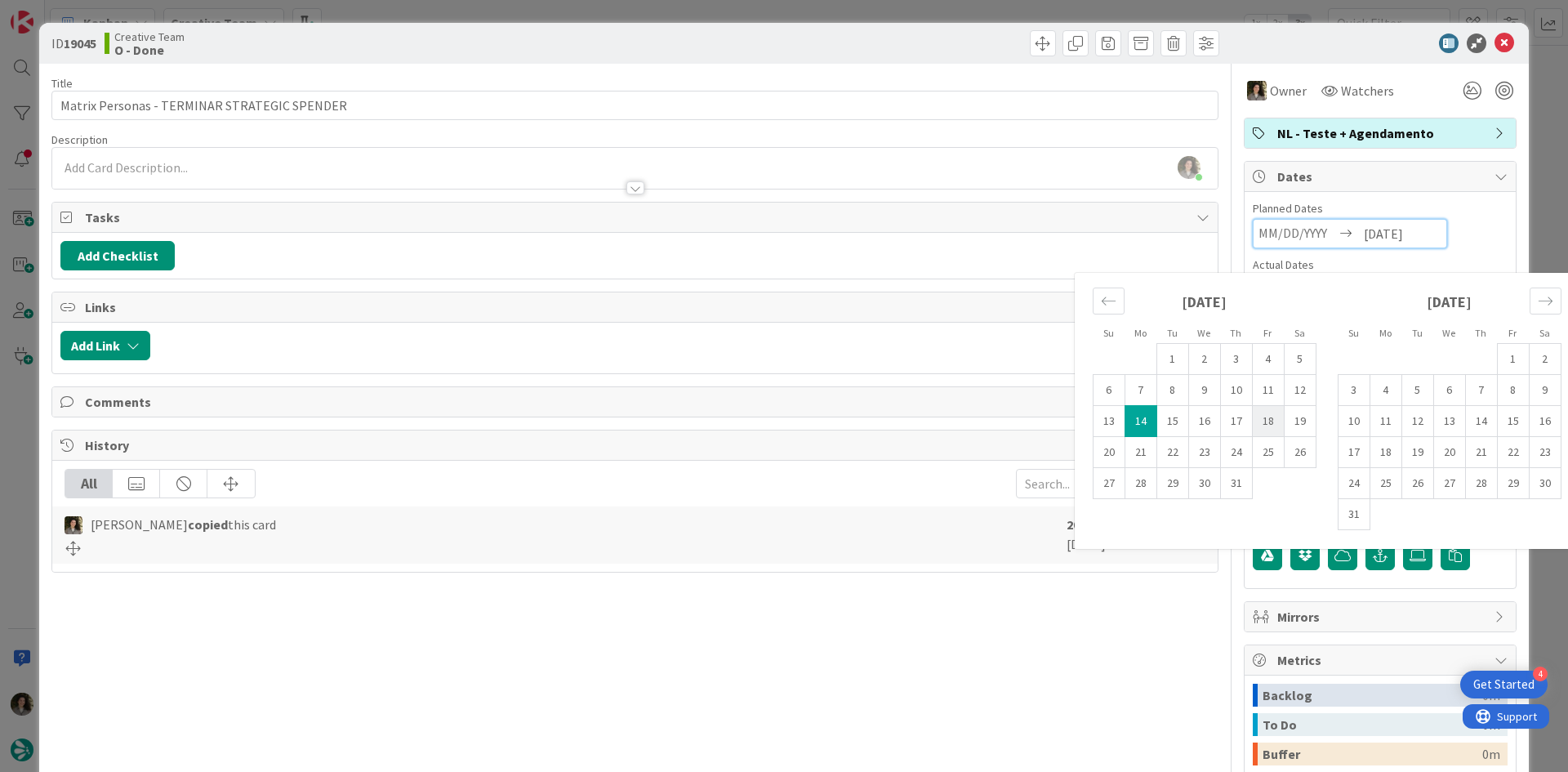 drag, startPoint x: 1254, startPoint y: 422, endPoint x: 1263, endPoint y: 407, distance: 17.49286 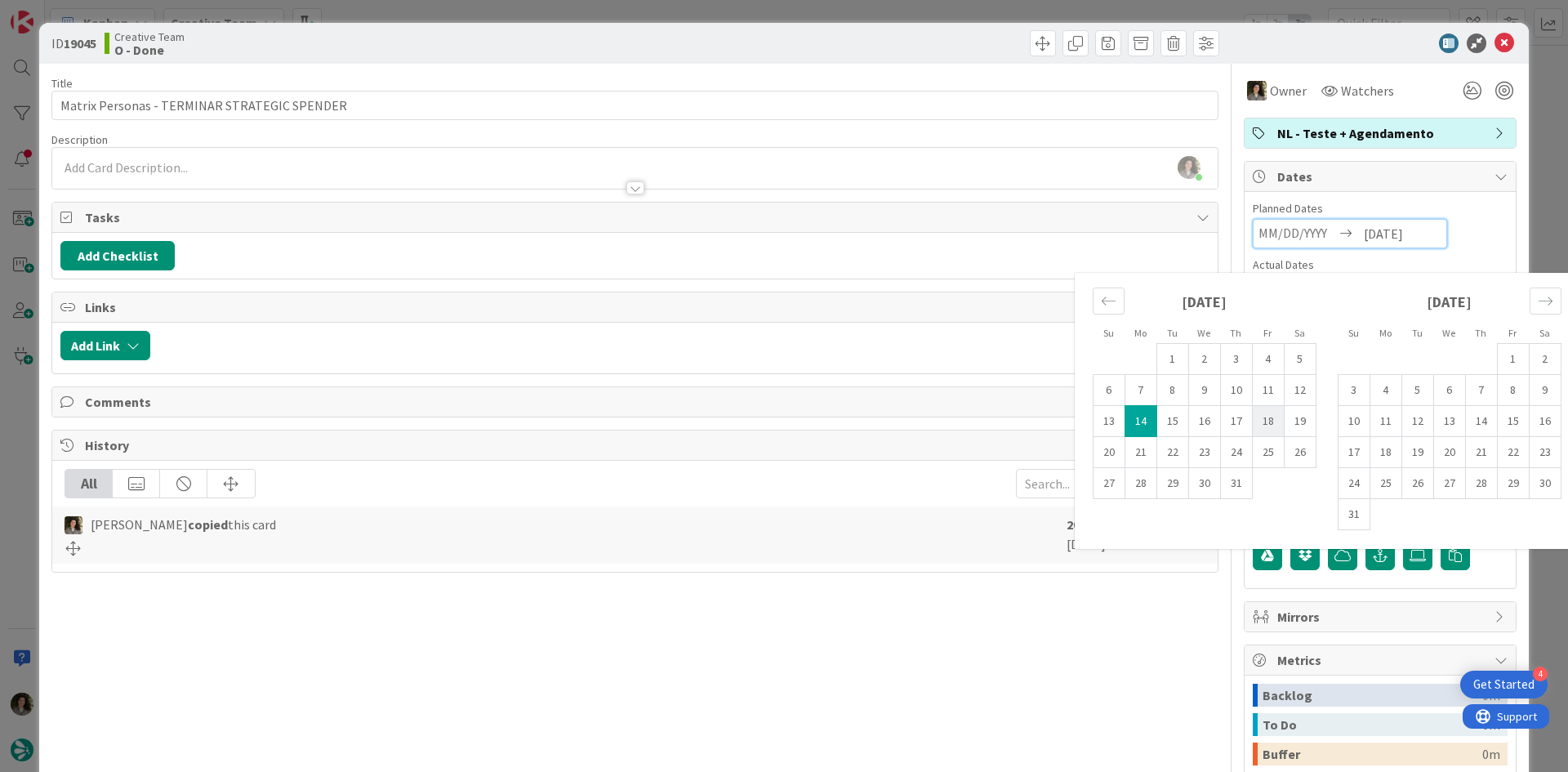 click on "18" at bounding box center [1267, 422] 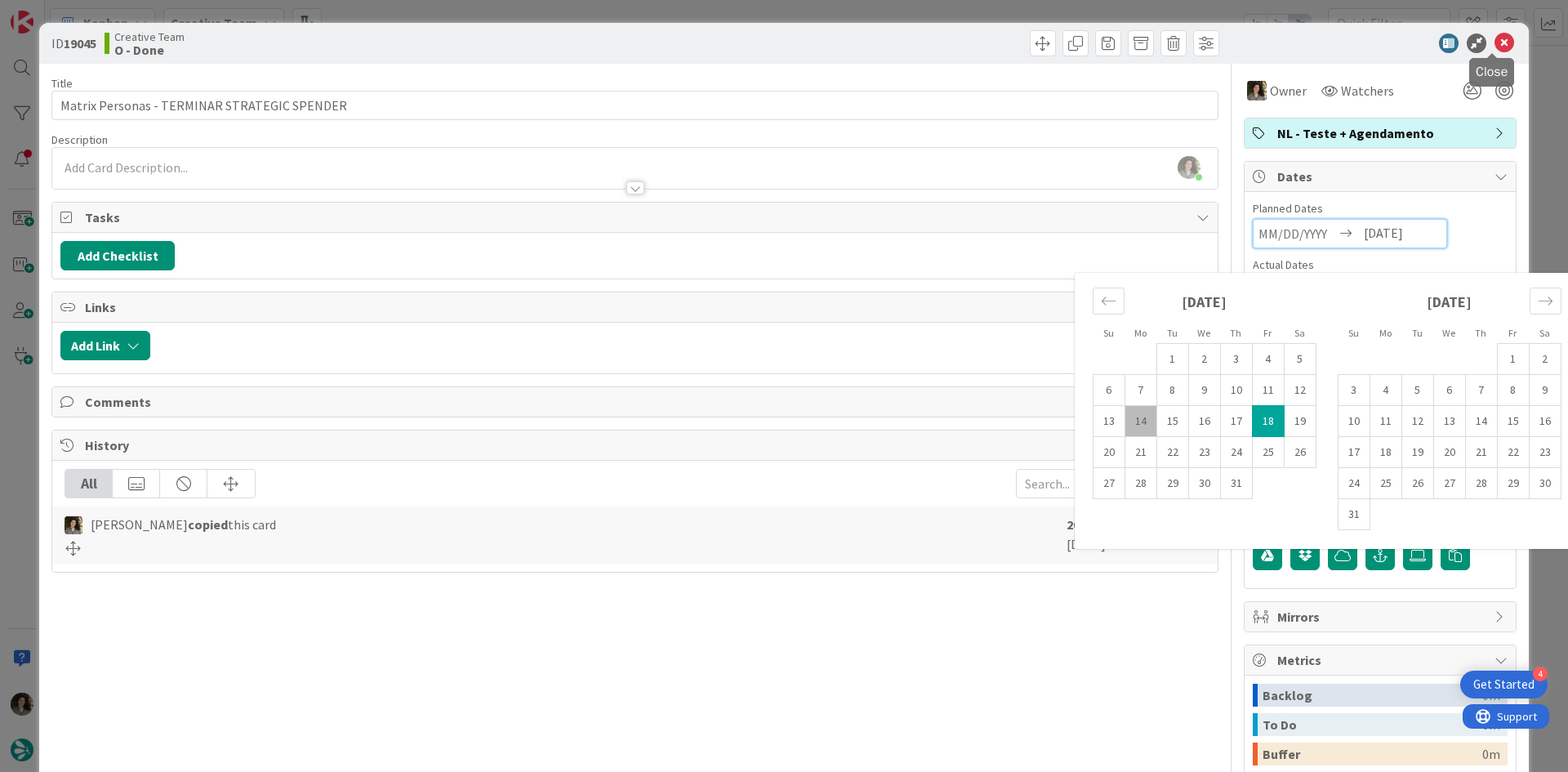 click at bounding box center [1504, 43] 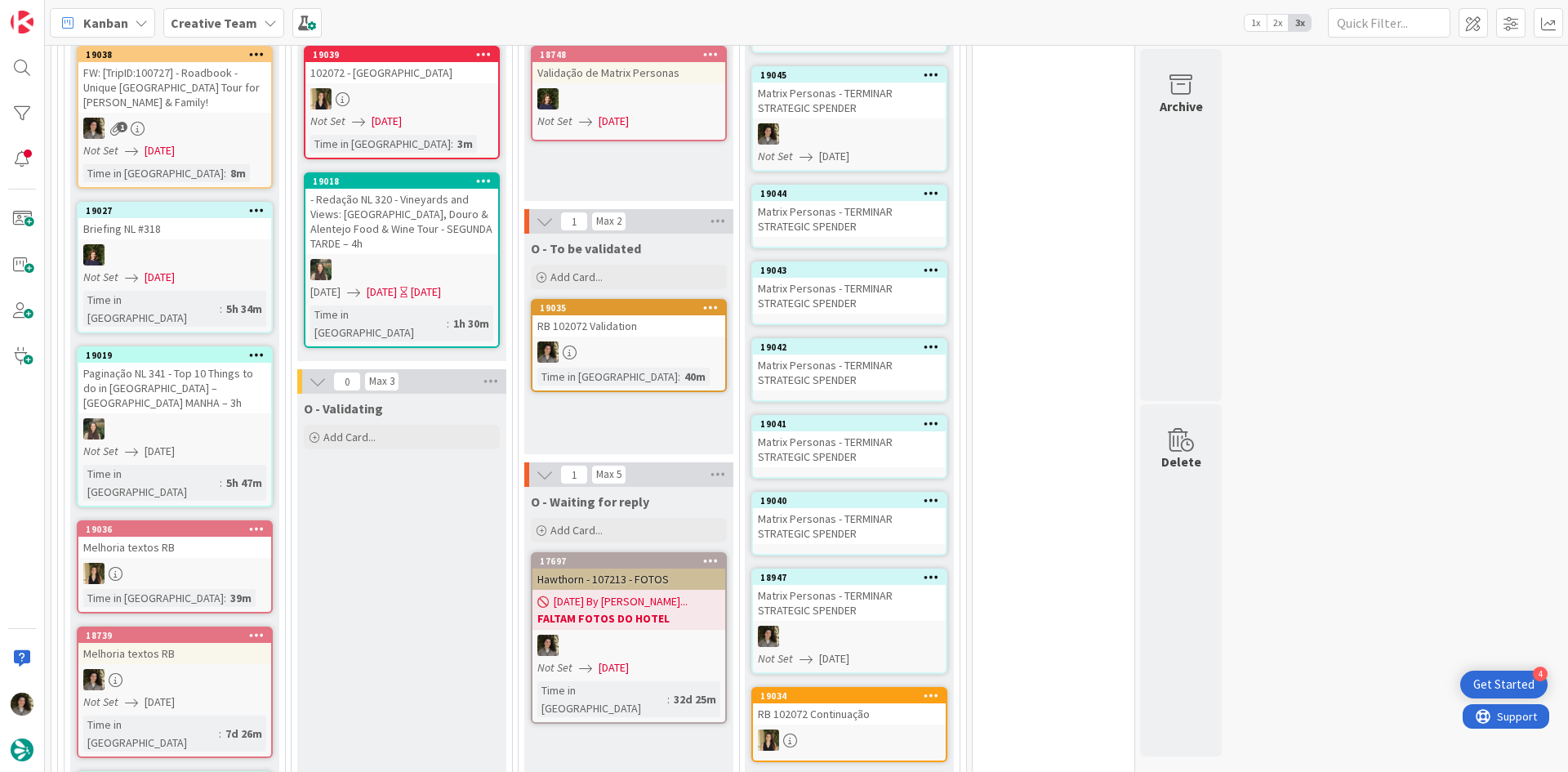 scroll, scrollTop: 788, scrollLeft: 0, axis: vertical 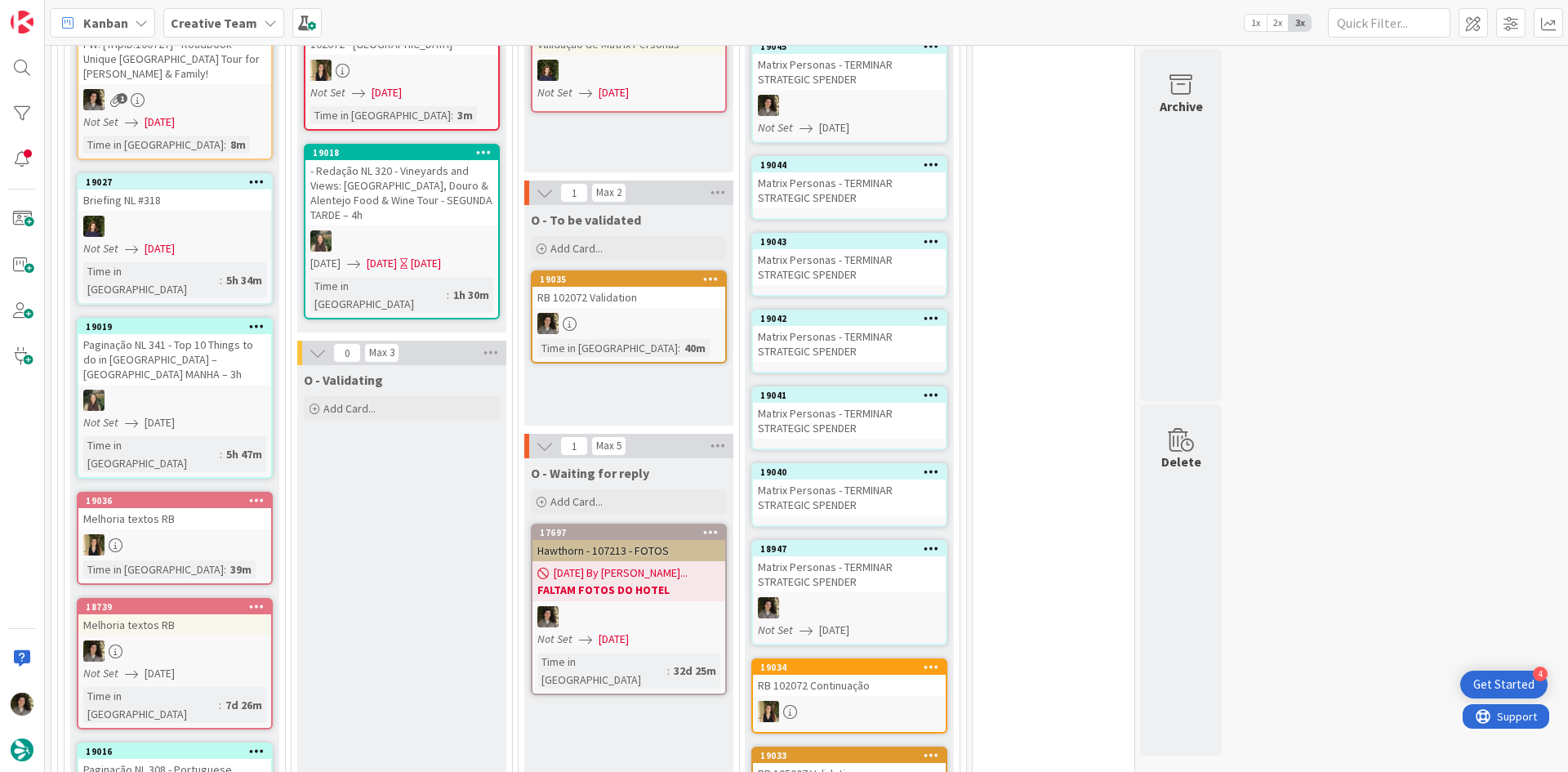 click on "Matrix Personas - TERMINAR STRATEGIC SPENDER" at bounding box center [849, 498] 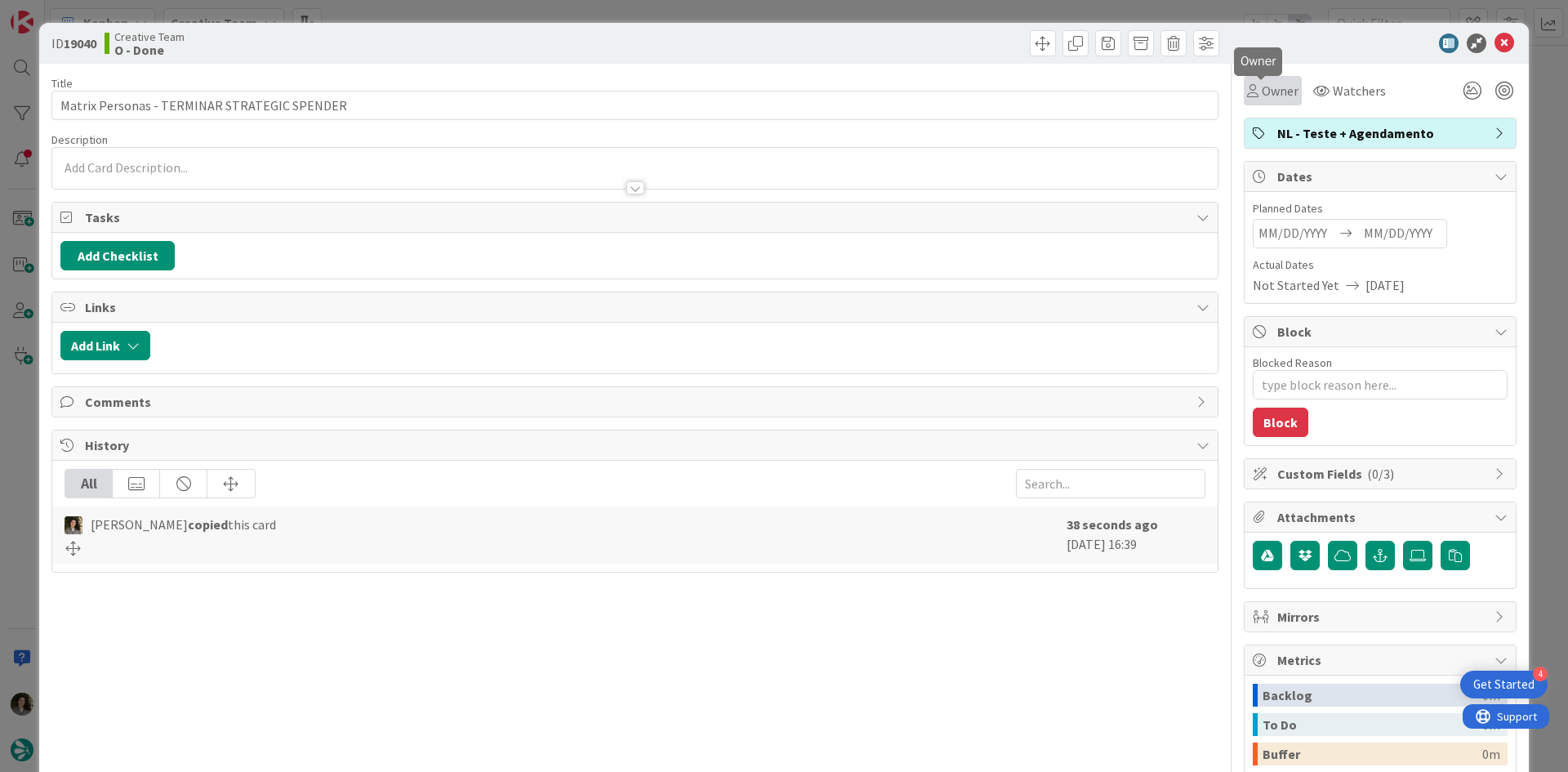 click on "Owner" at bounding box center [1280, 91] 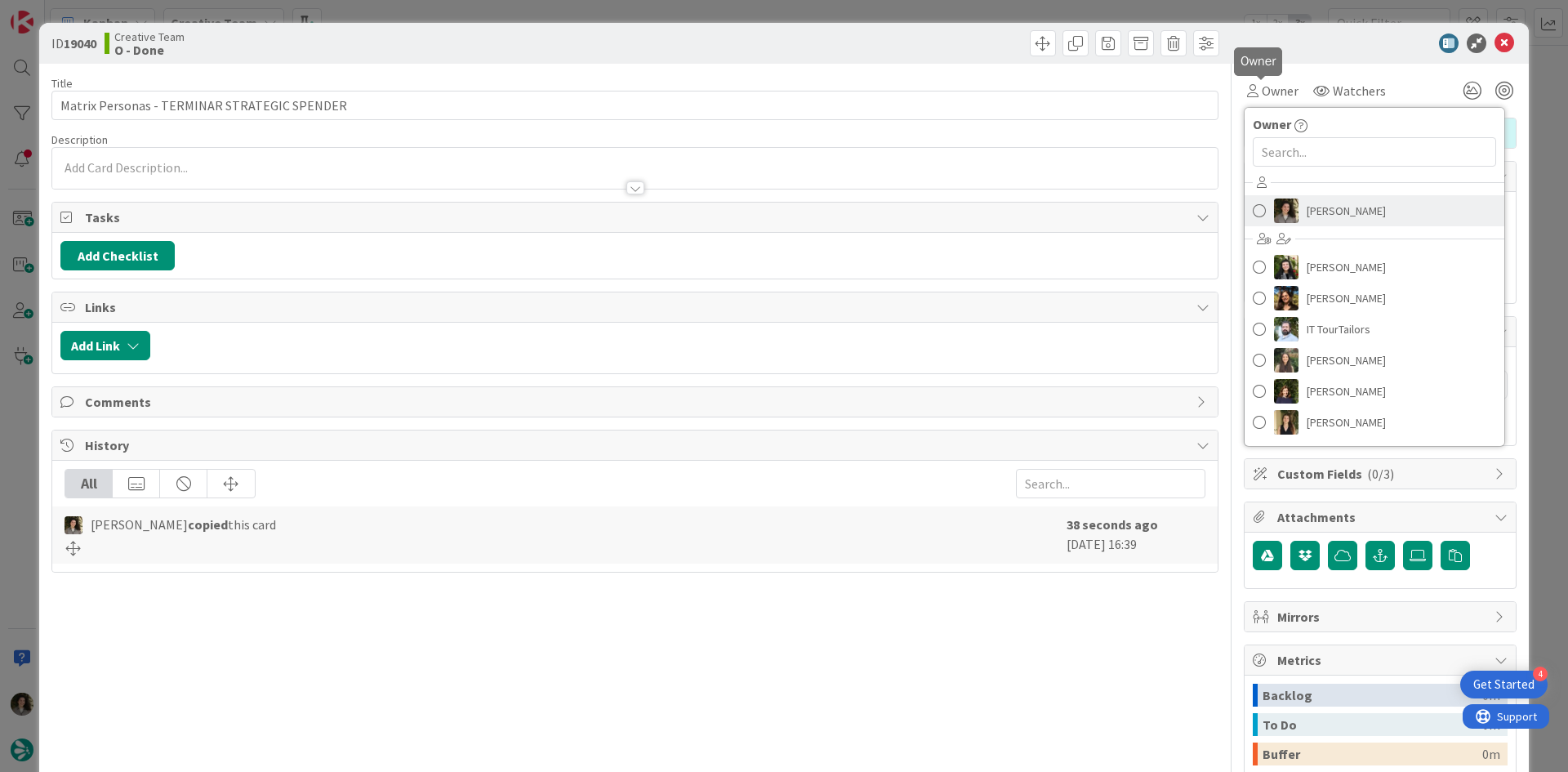 scroll, scrollTop: 0, scrollLeft: 0, axis: both 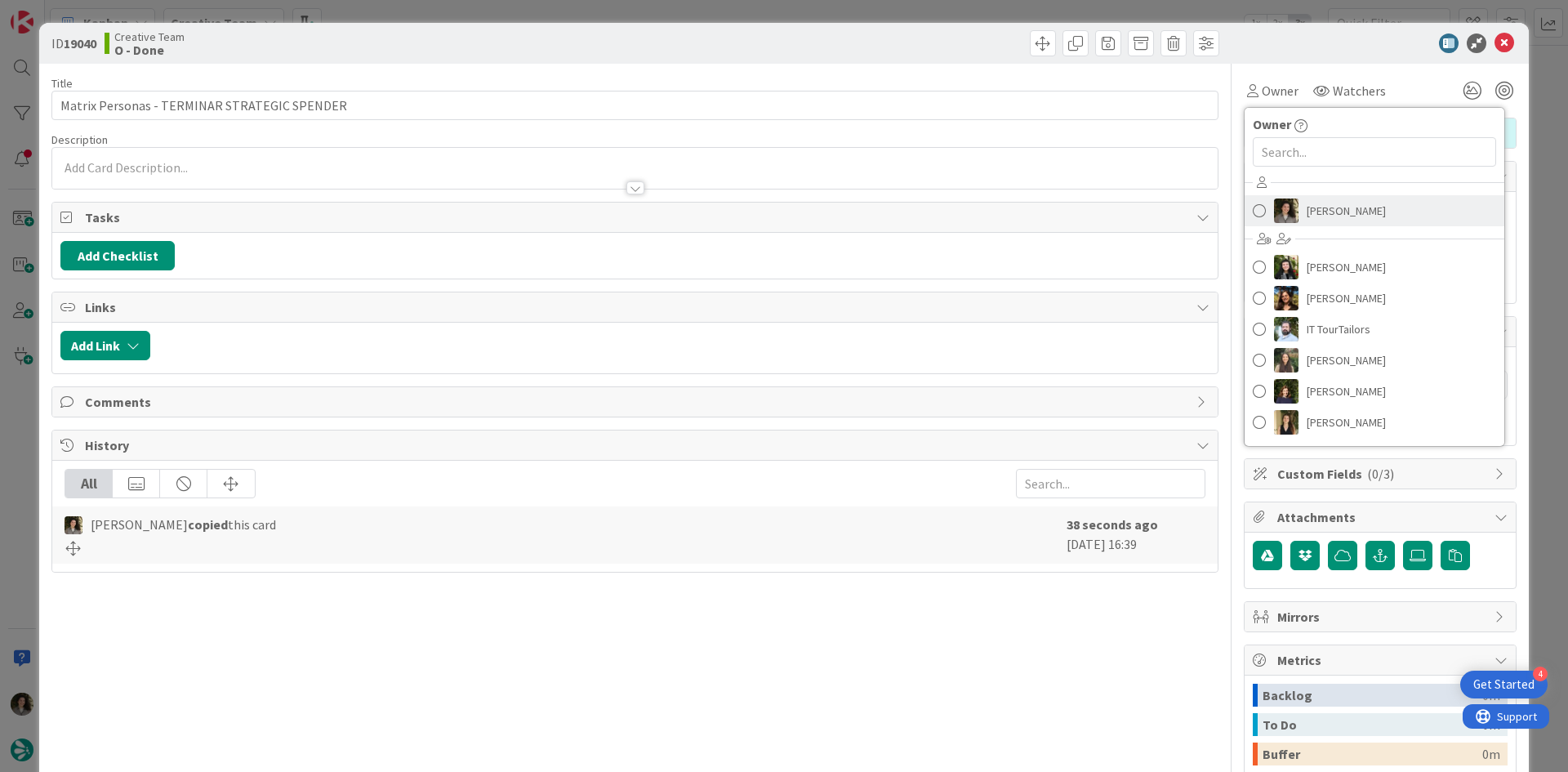 click on "[PERSON_NAME]" at bounding box center [1346, 211] 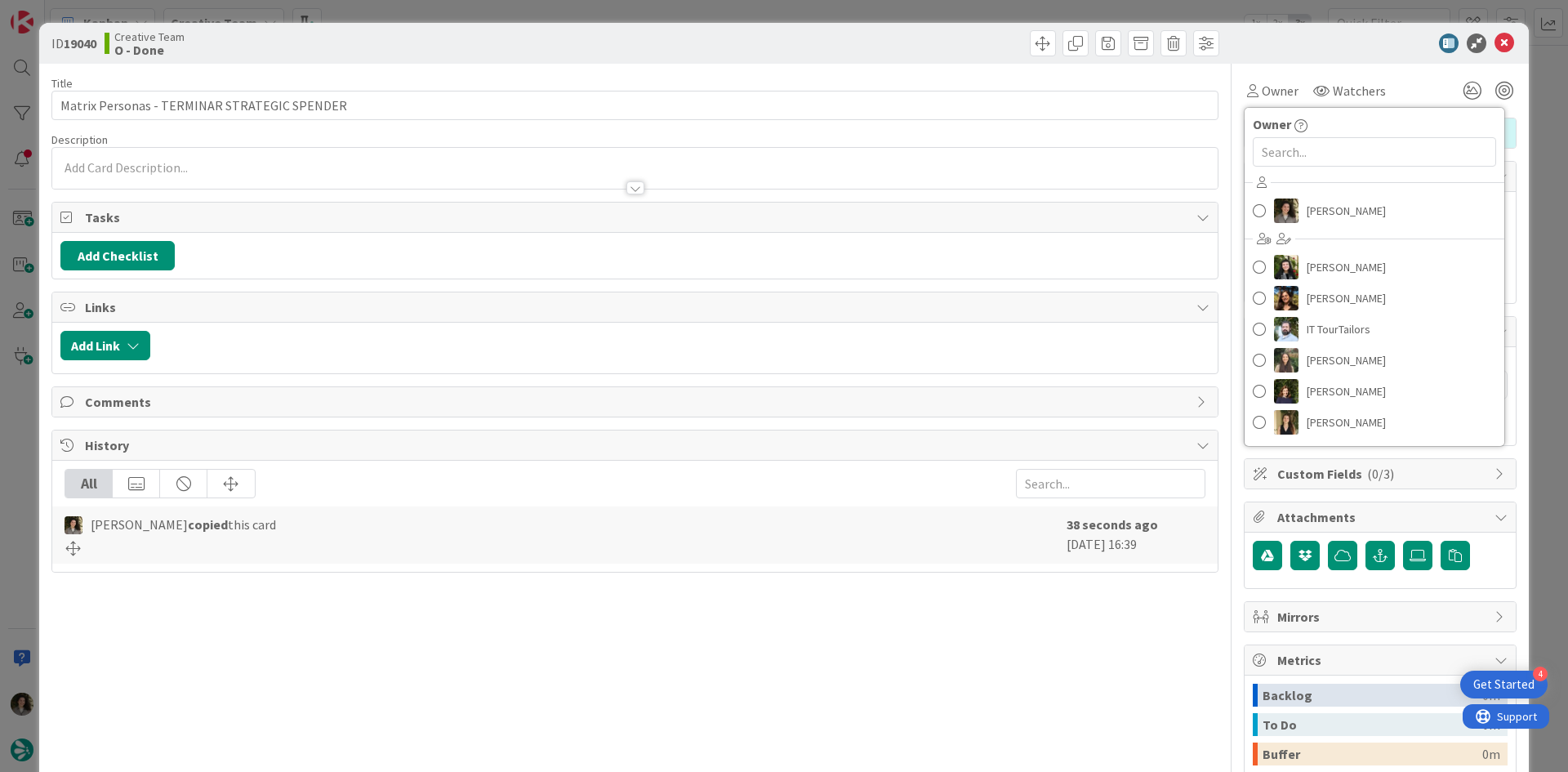 scroll, scrollTop: 0, scrollLeft: 0, axis: both 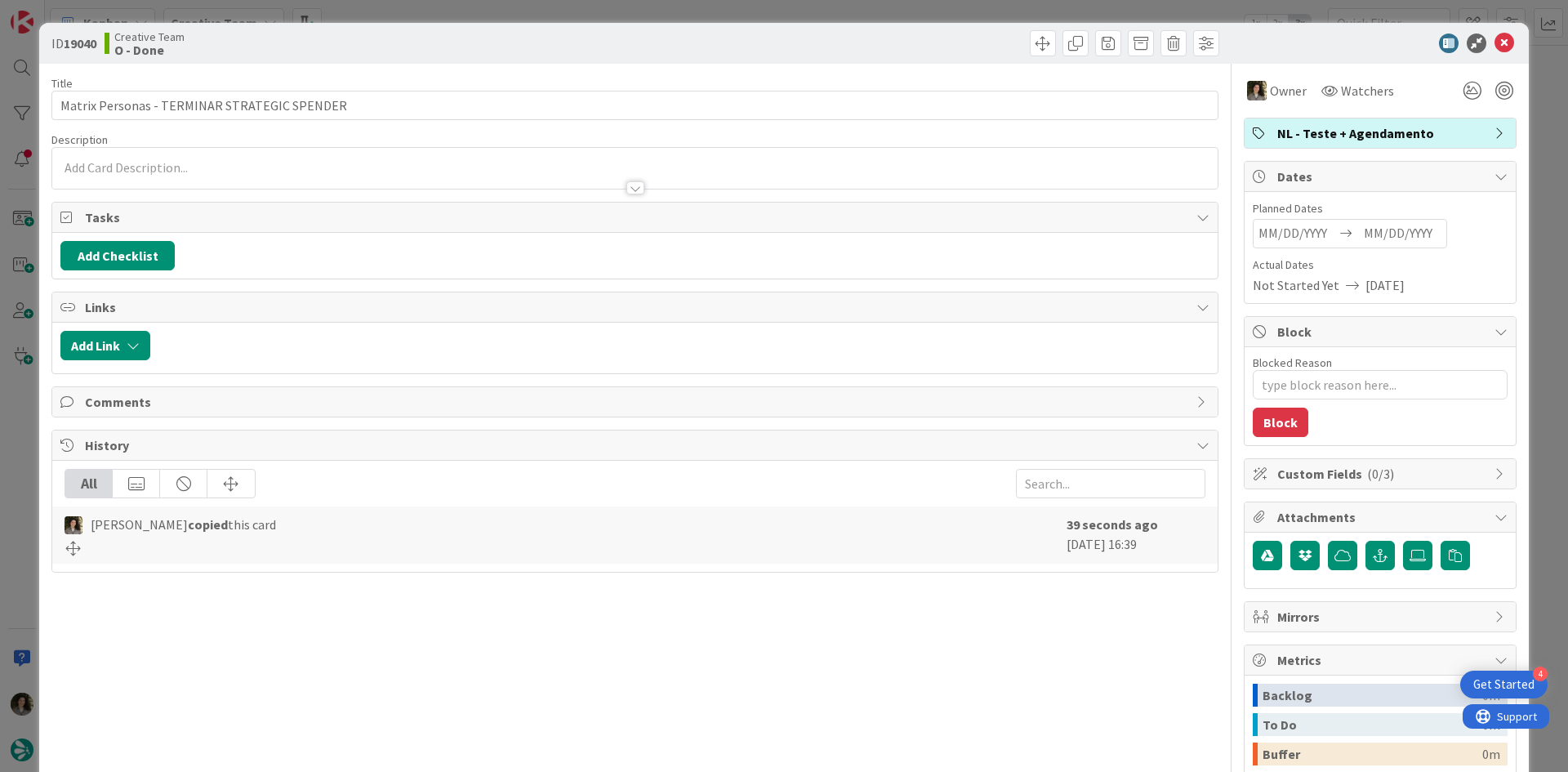 type on "x" 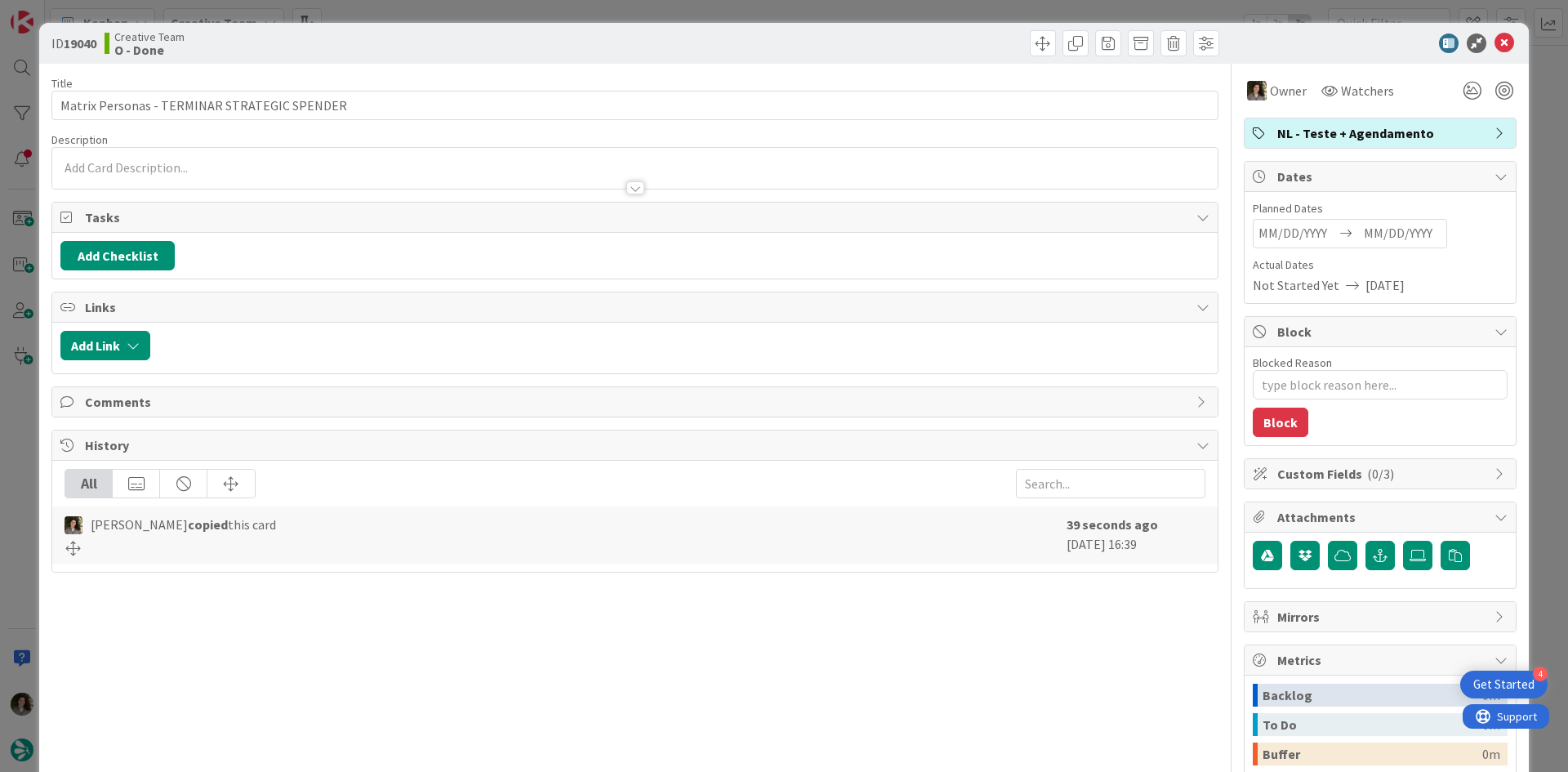 click at bounding box center [1402, 234] 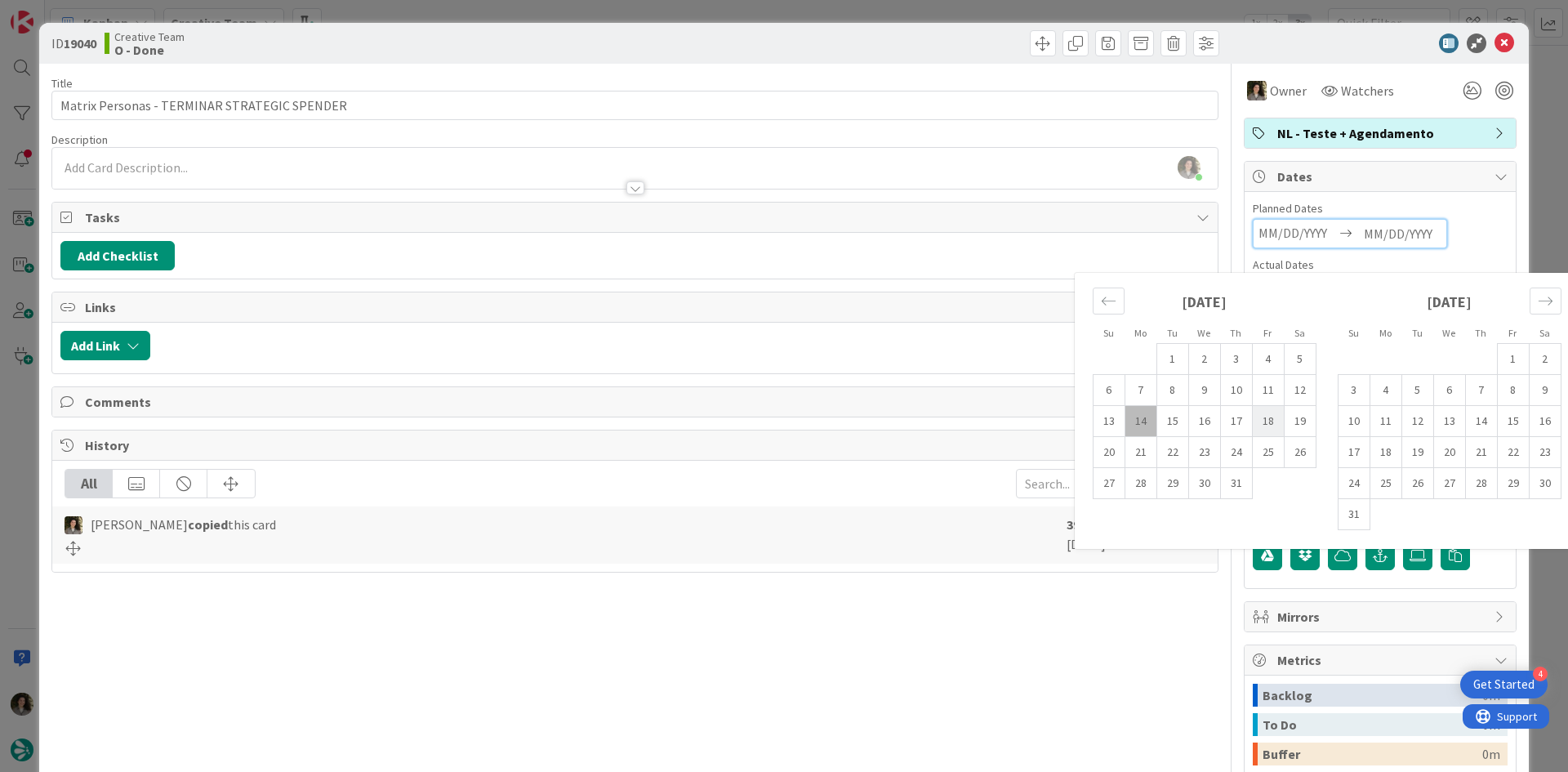 click on "18" at bounding box center [1267, 422] 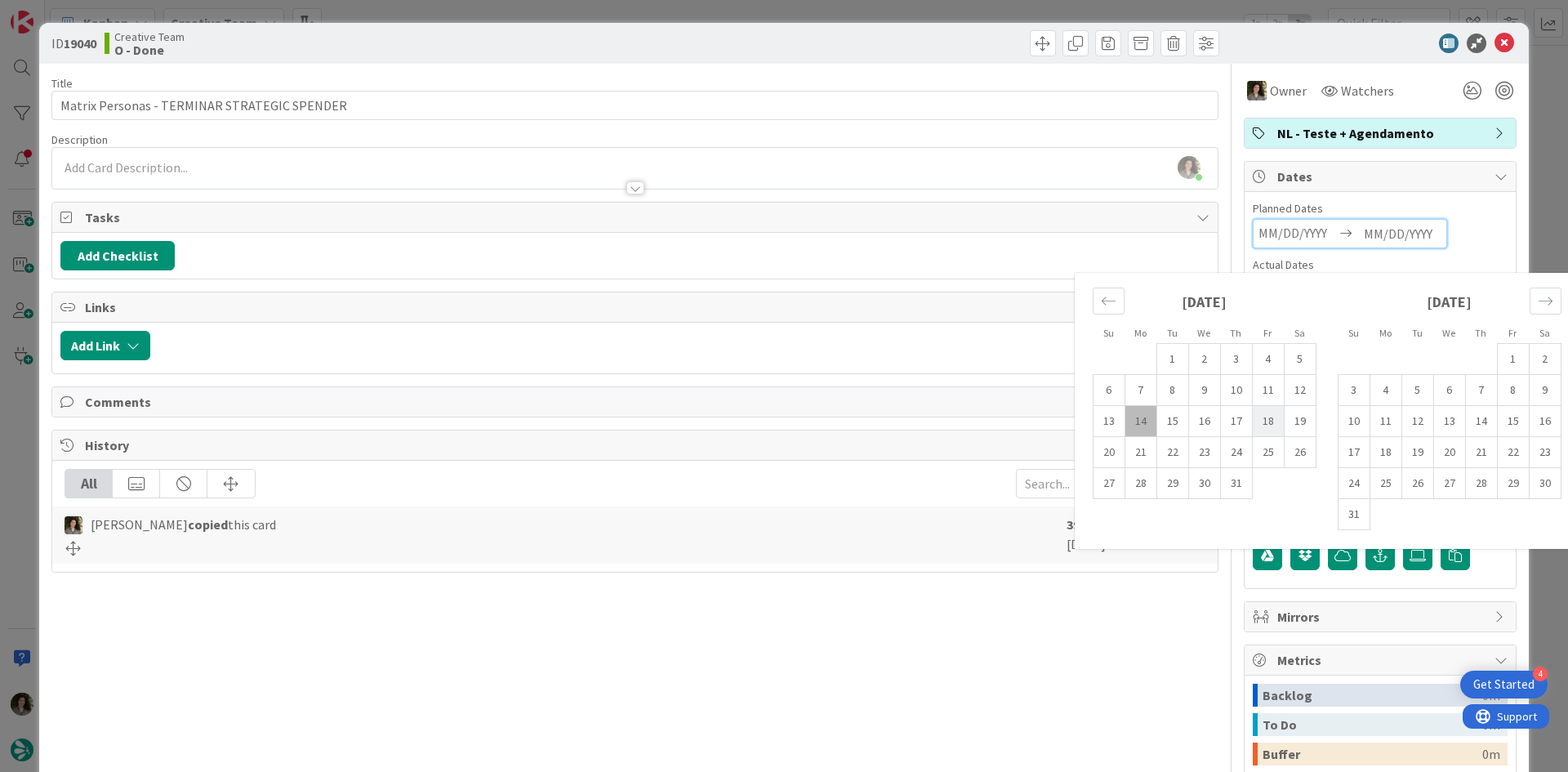 type on "[DATE]" 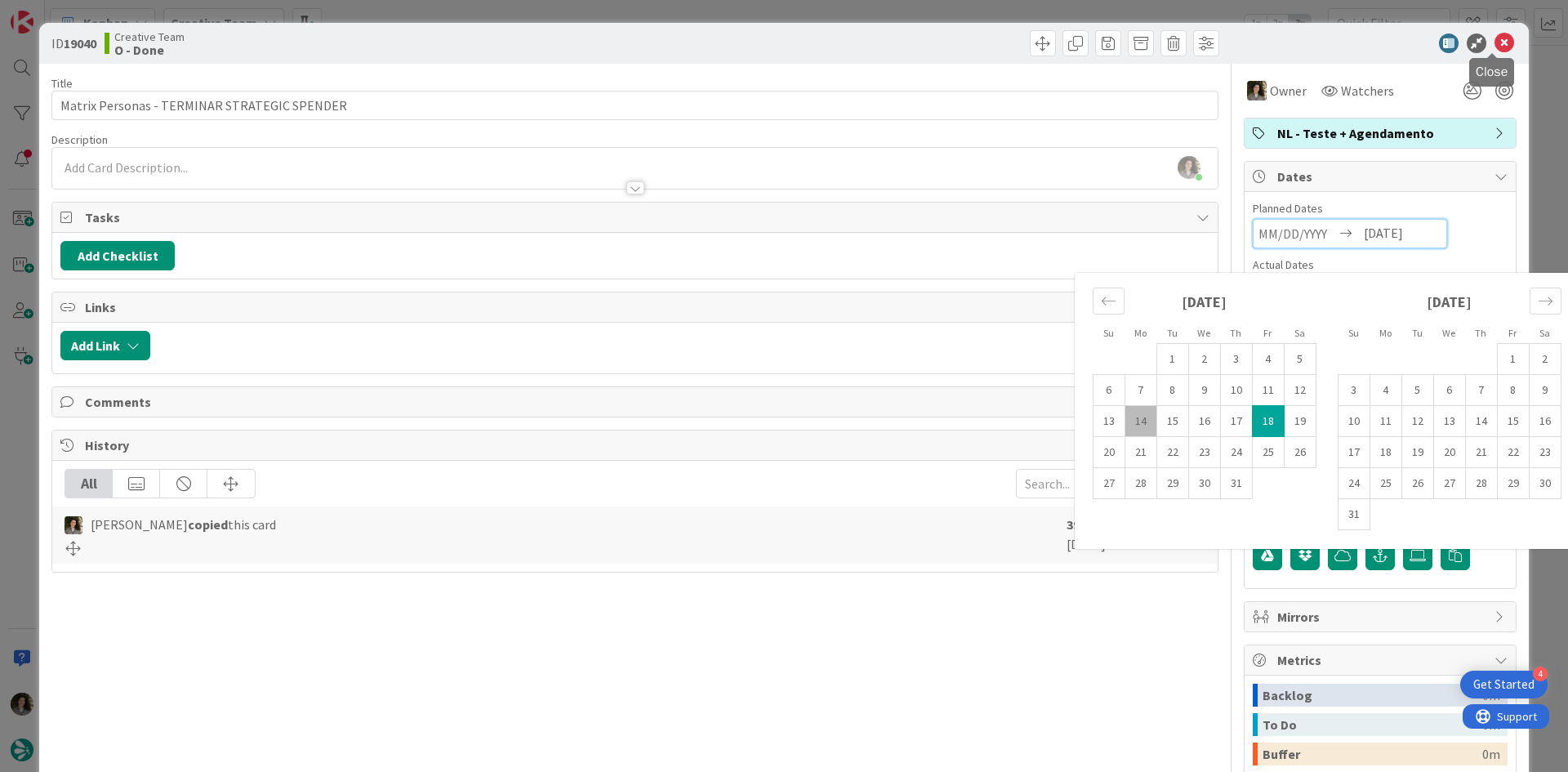 click at bounding box center (1504, 43) 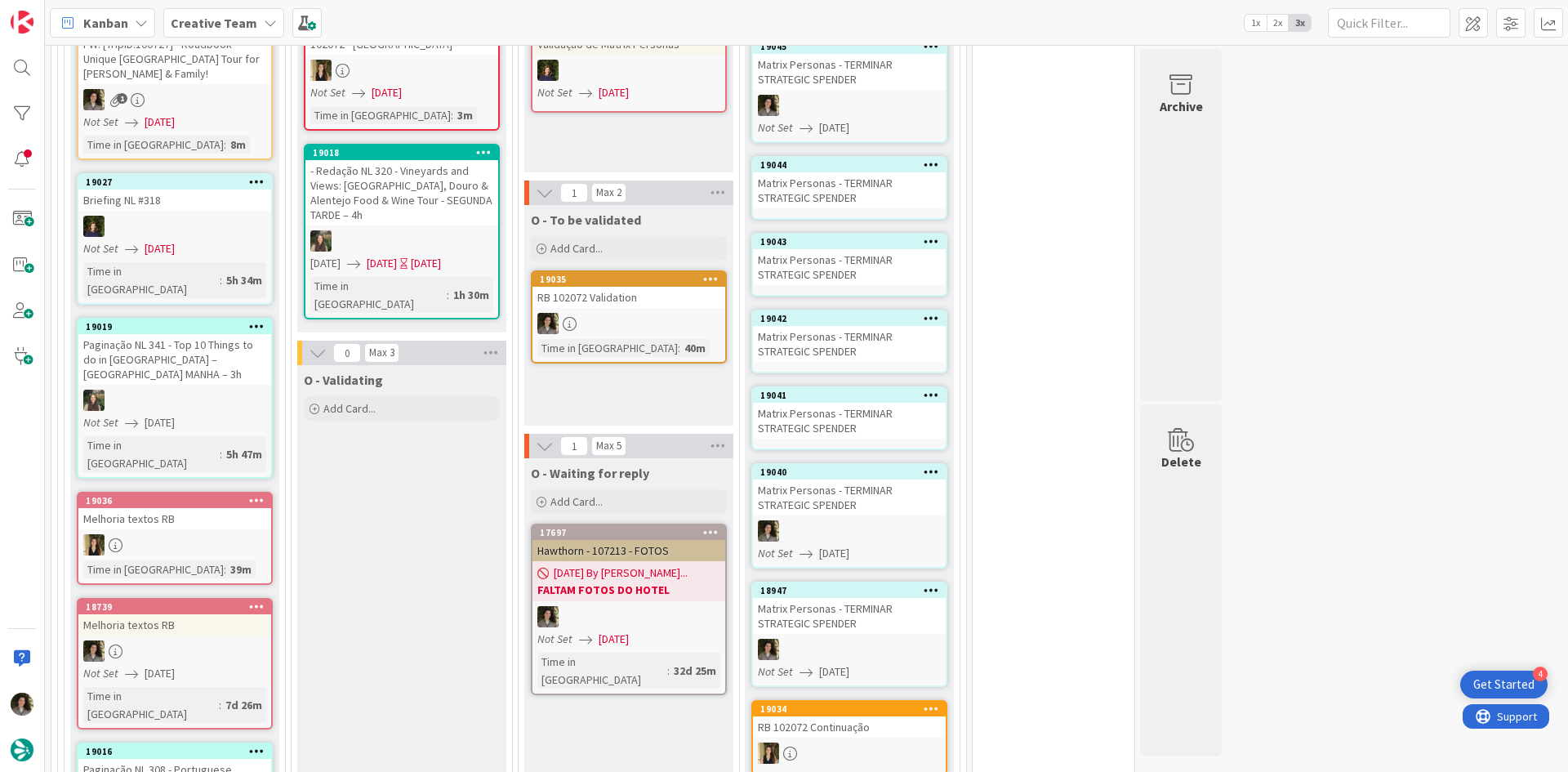 scroll, scrollTop: 0, scrollLeft: 0, axis: both 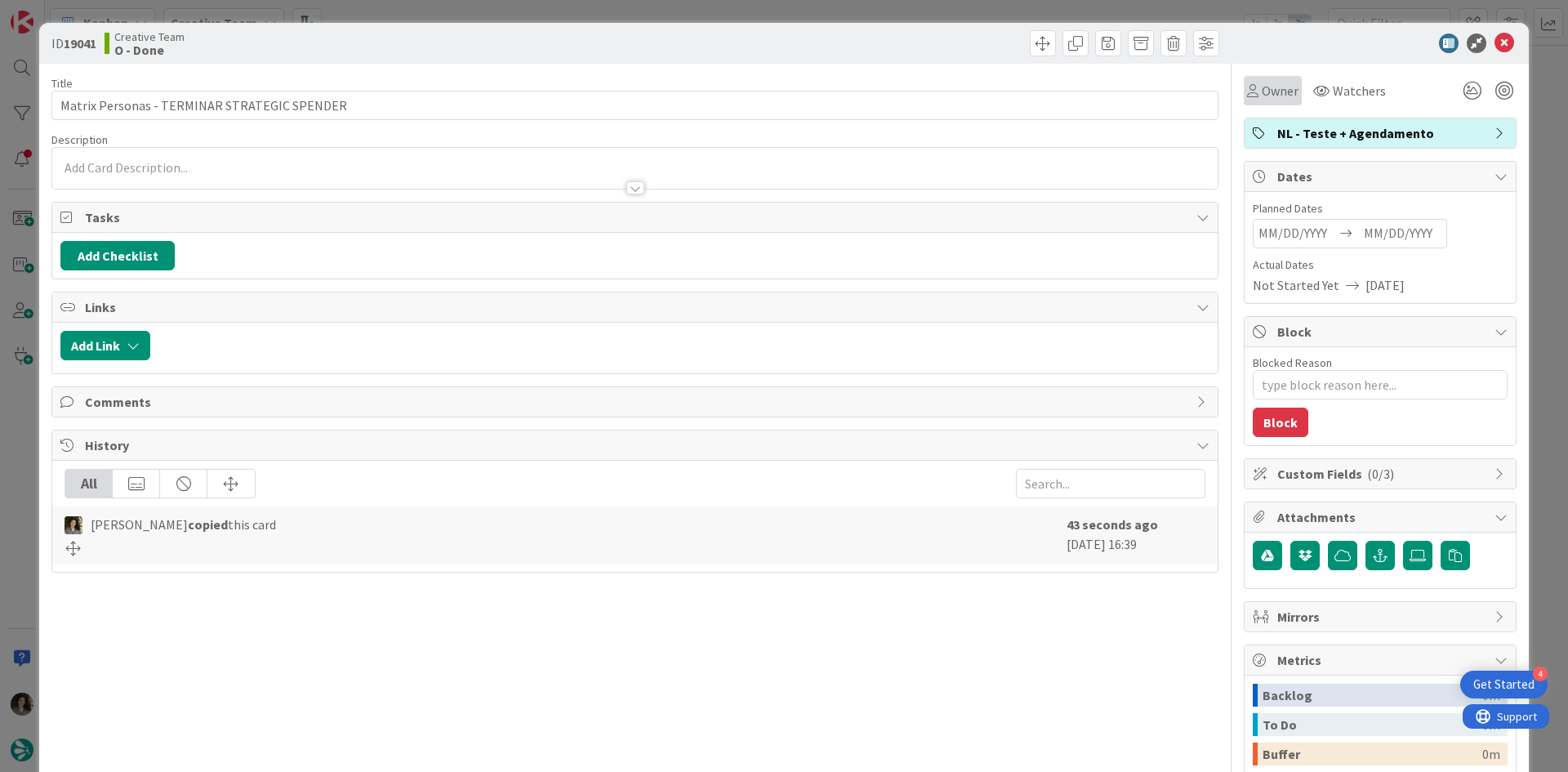 click on "Owner" at bounding box center [1272, 91] 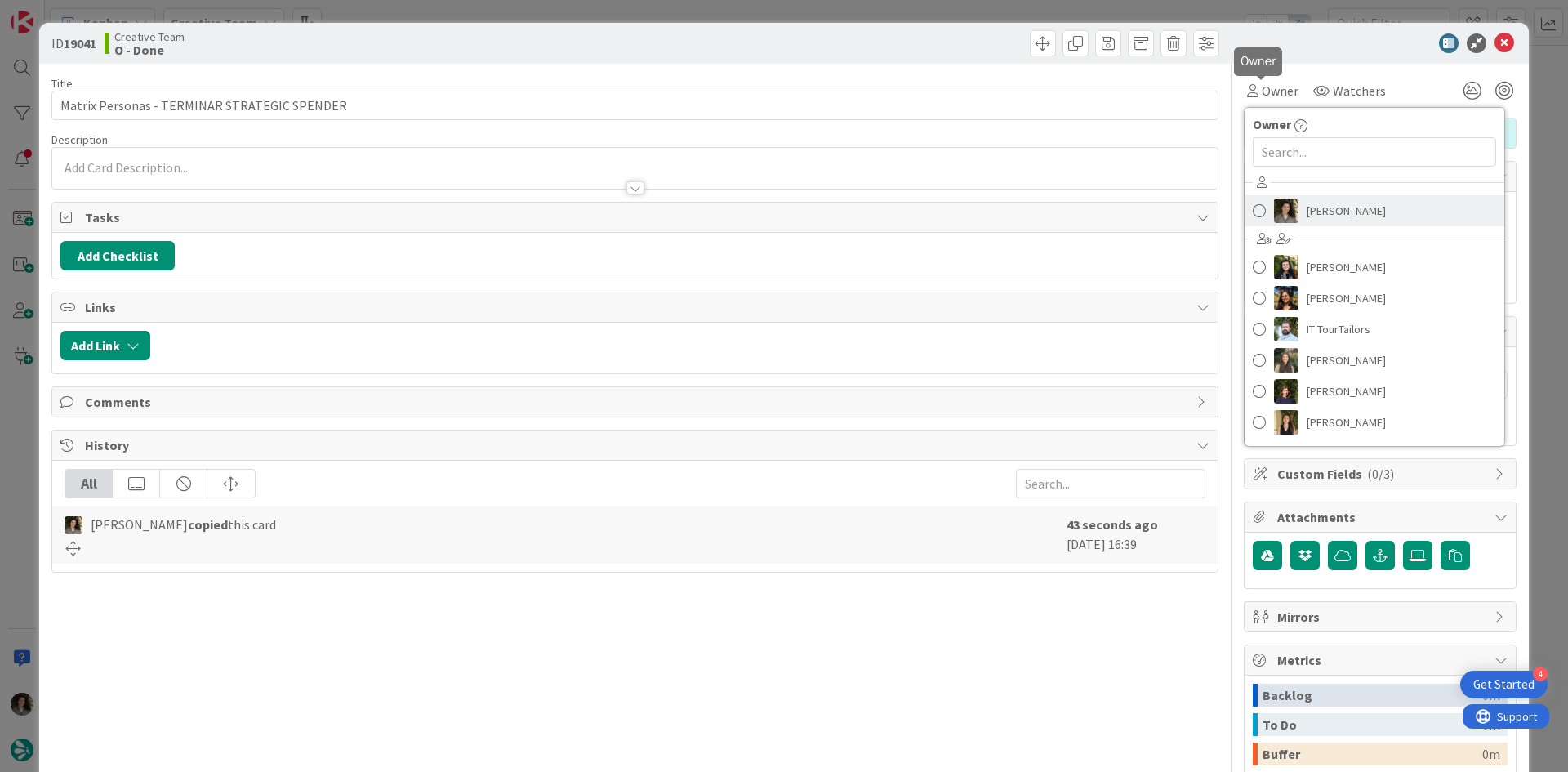 scroll, scrollTop: 0, scrollLeft: 0, axis: both 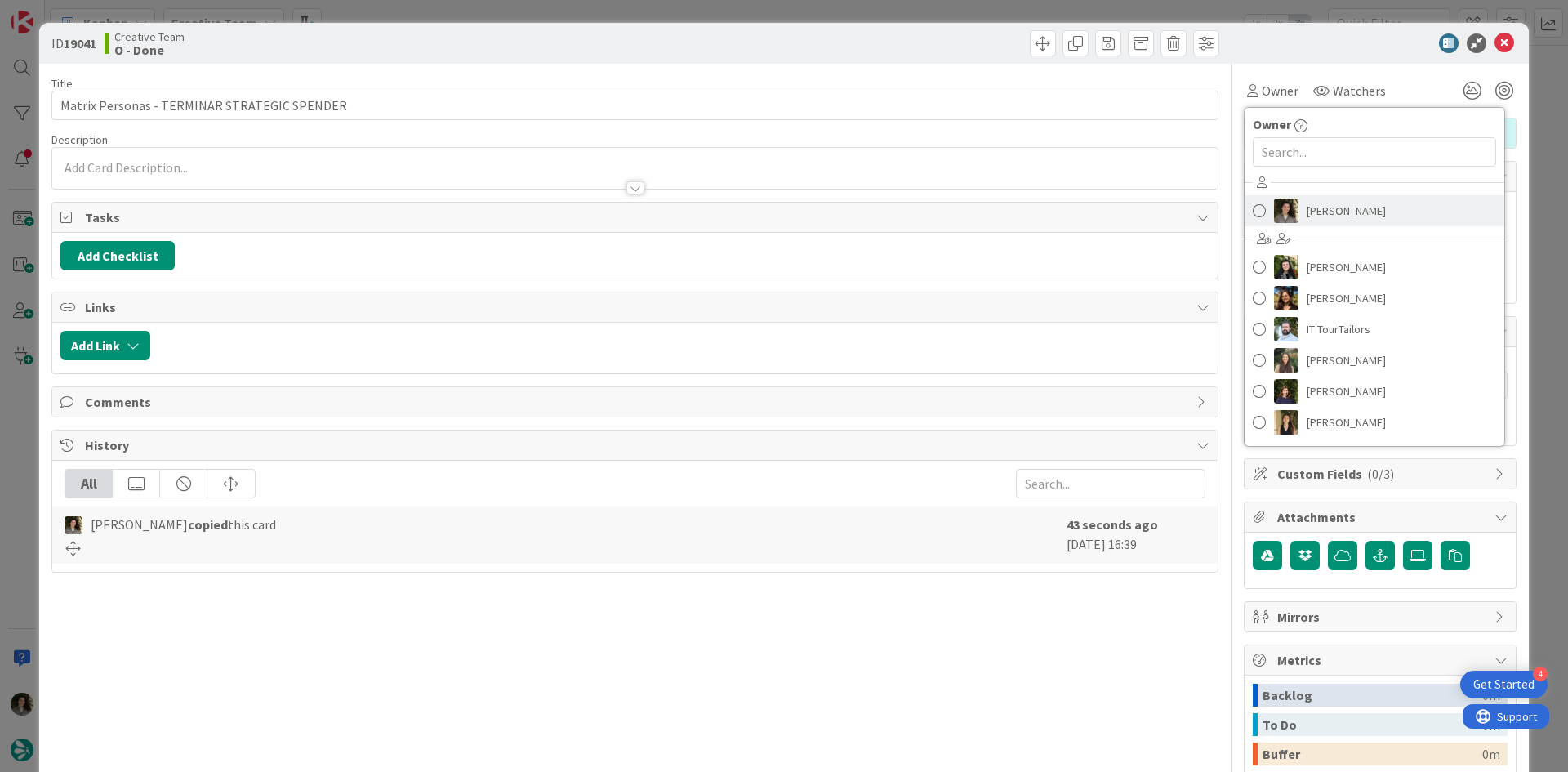 click on "[PERSON_NAME]" at bounding box center (1346, 211) 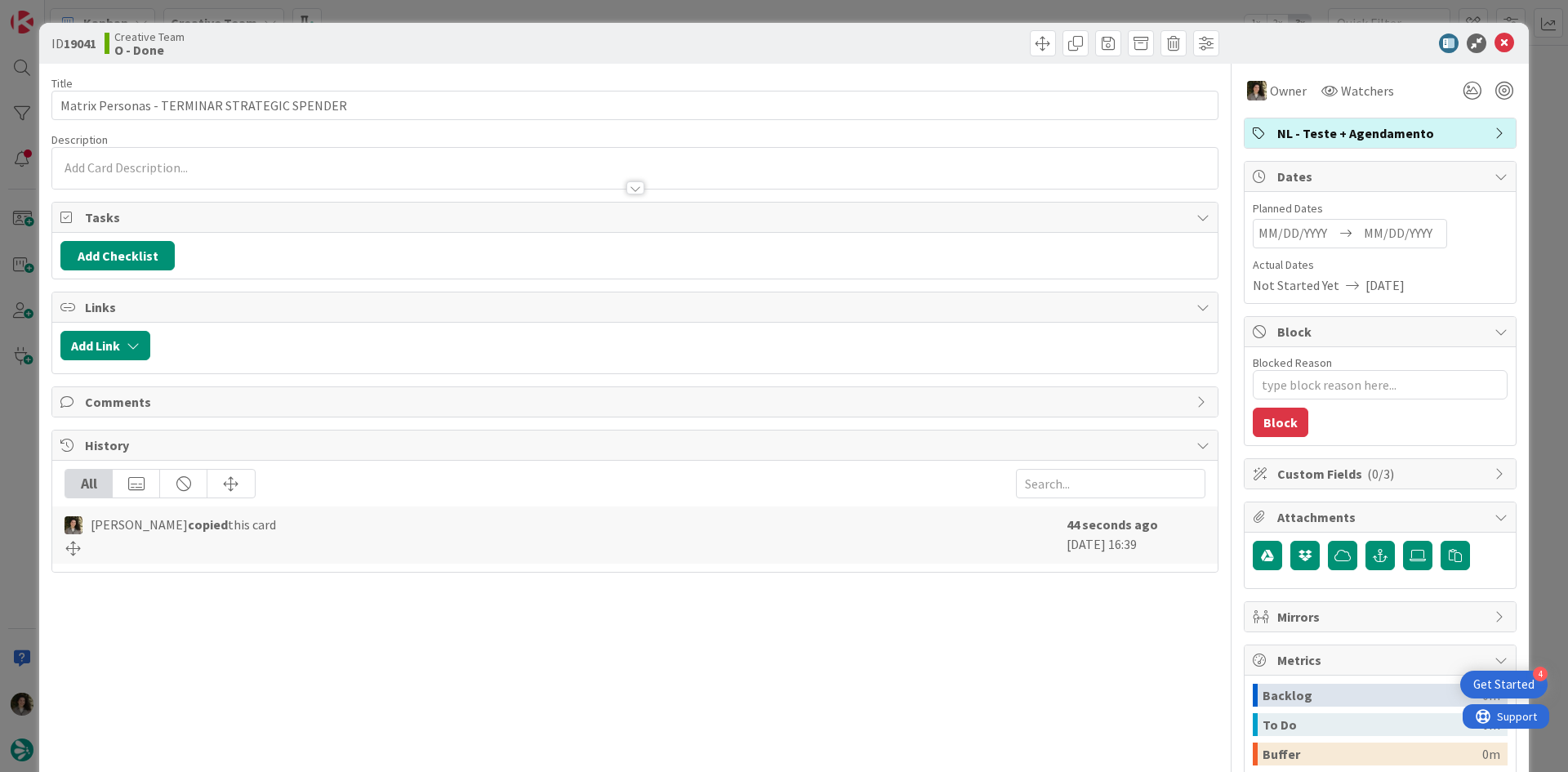 type on "x" 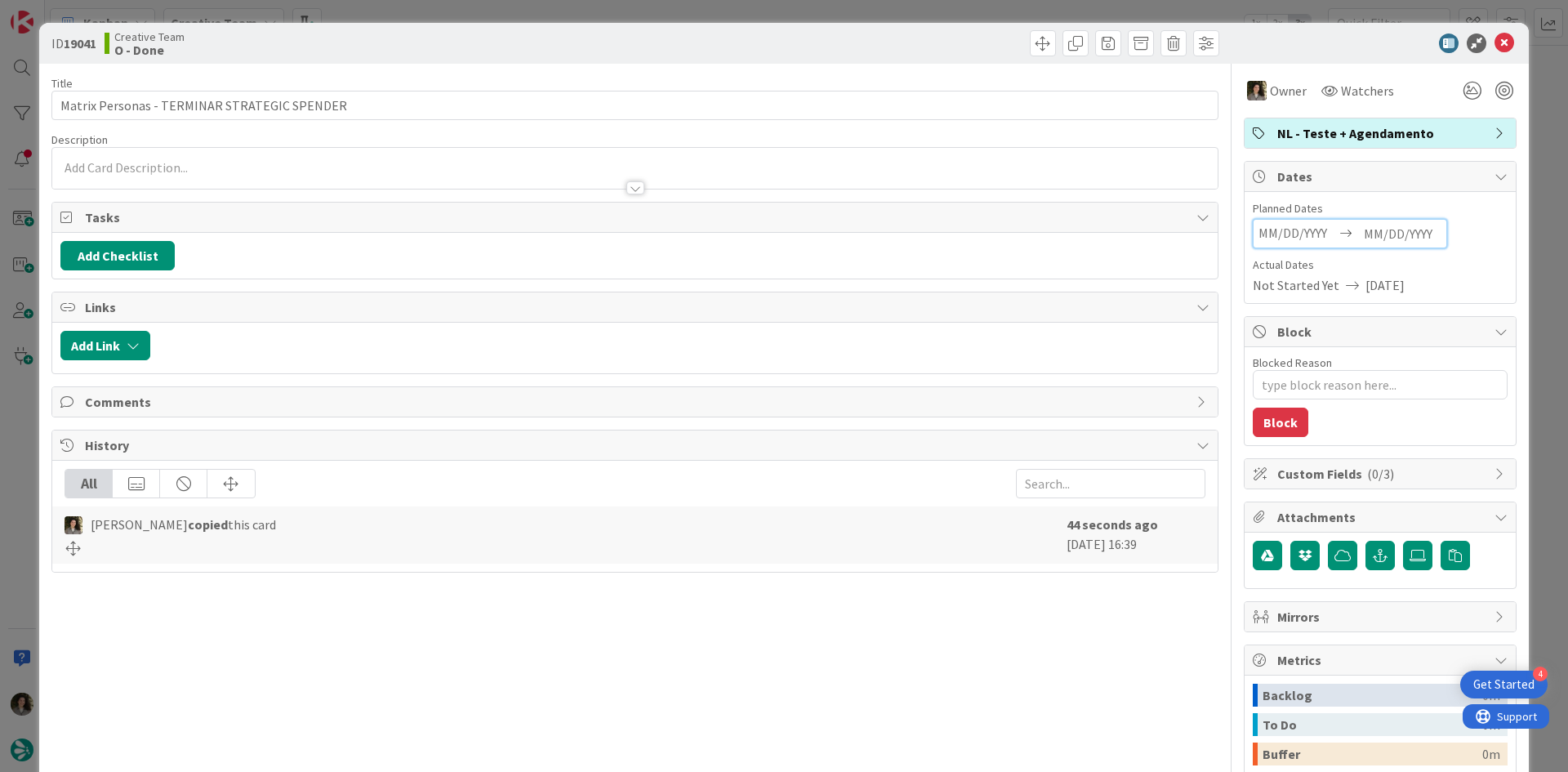 click at bounding box center [1402, 234] 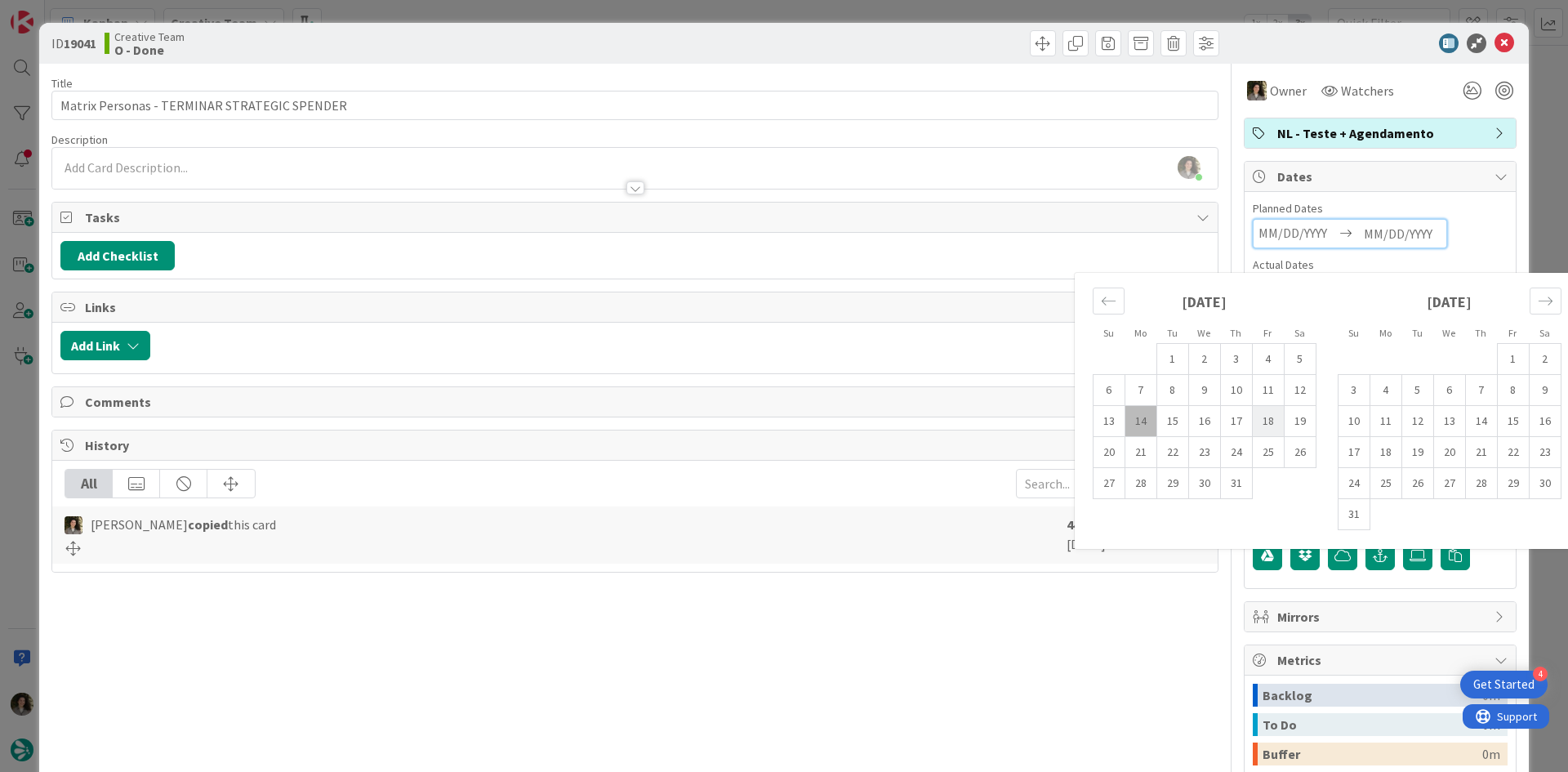 click on "18" at bounding box center (1267, 422) 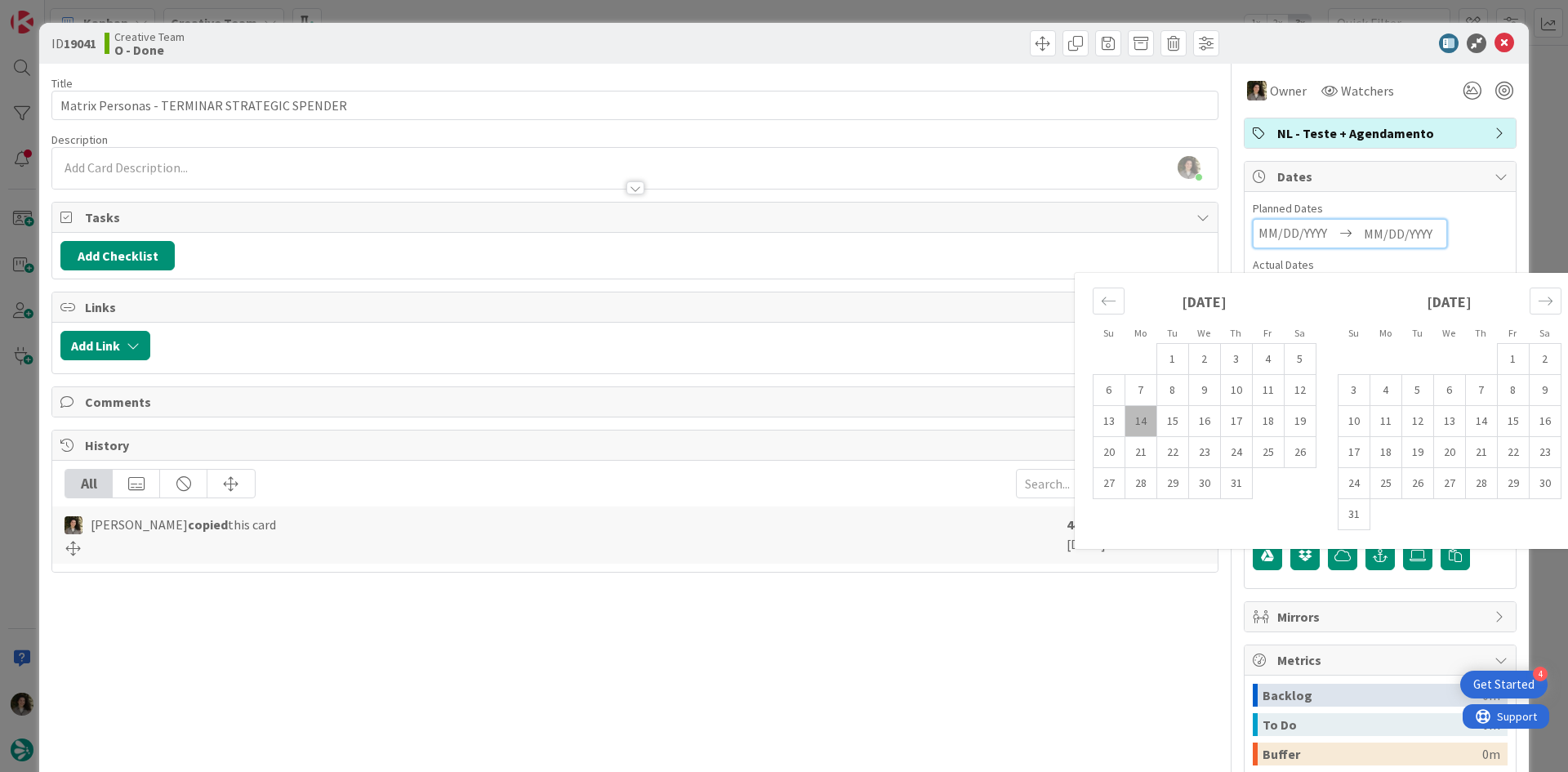 type on "[DATE]" 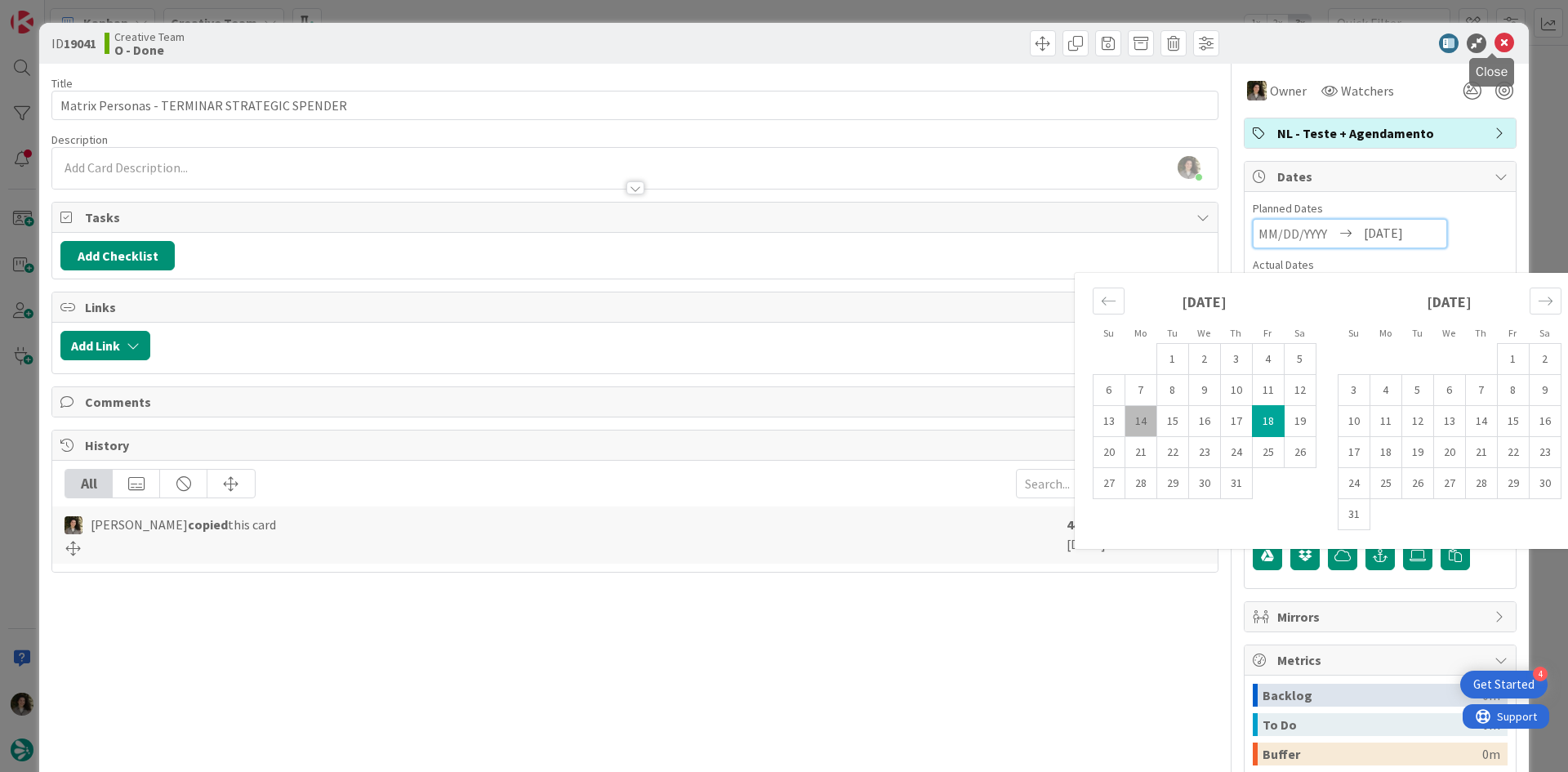 click at bounding box center [1504, 43] 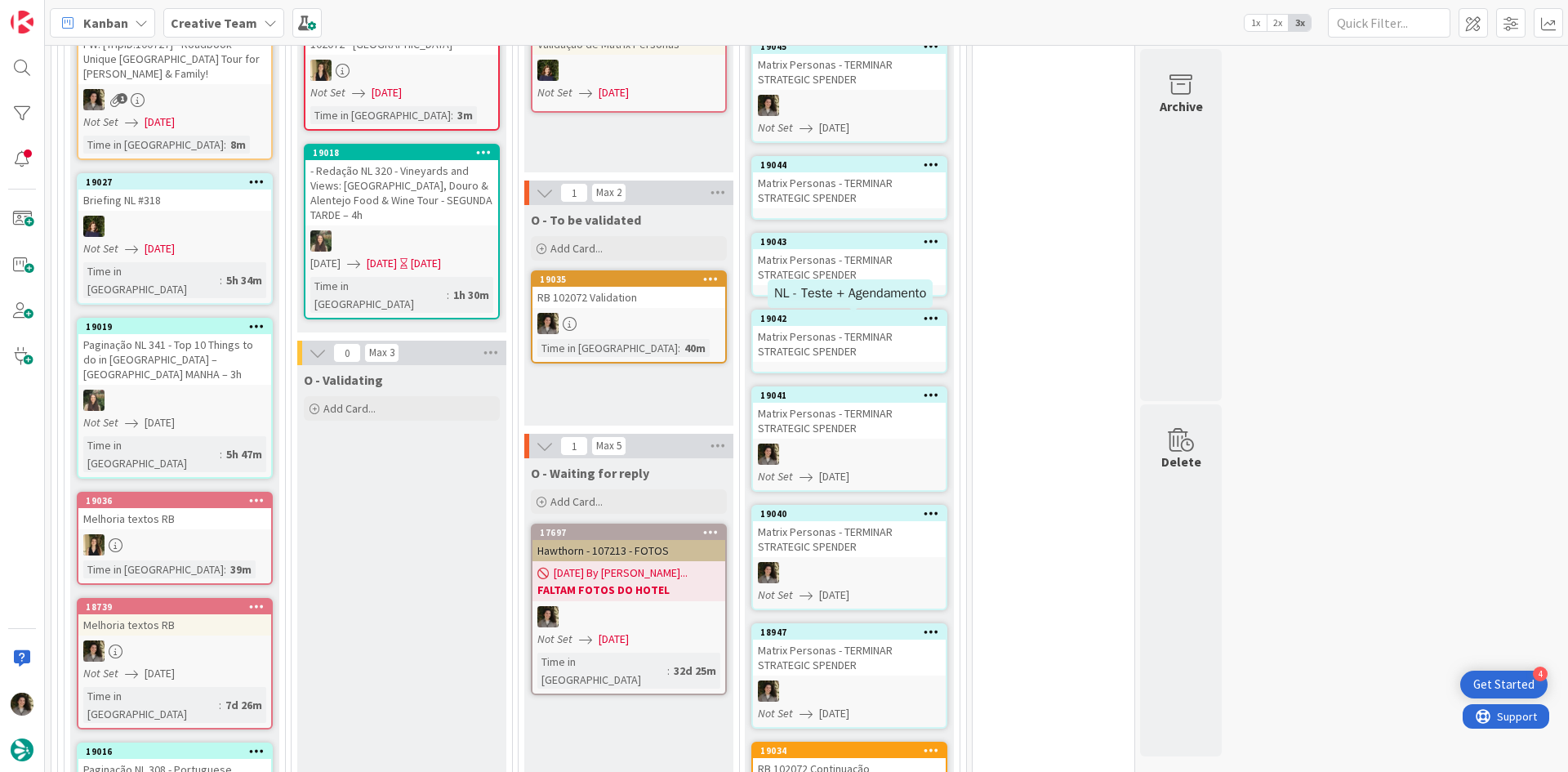 scroll, scrollTop: 0, scrollLeft: 0, axis: both 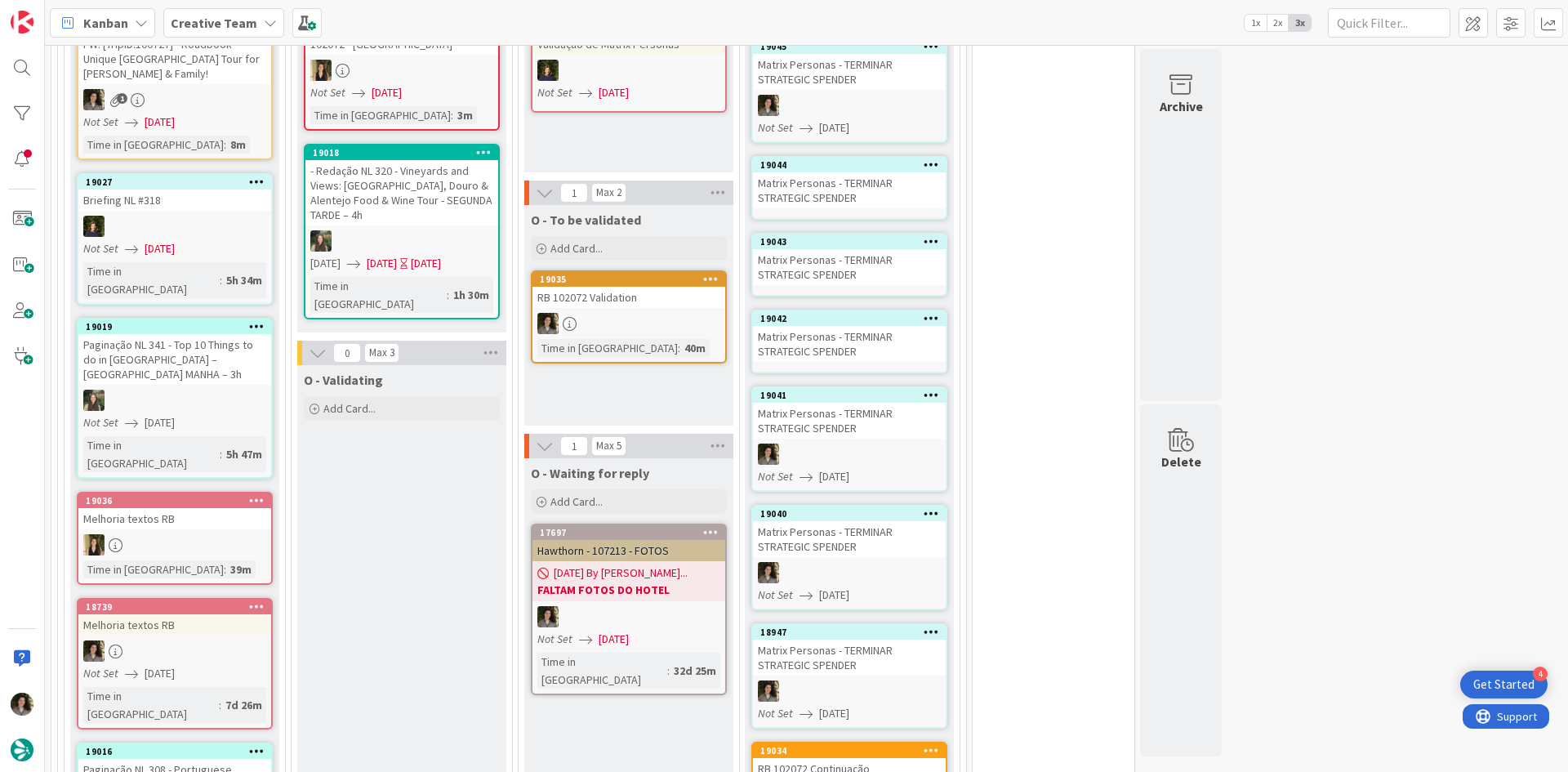 click on "Matrix Personas - TERMINAR STRATEGIC SPENDER" at bounding box center (849, 344) 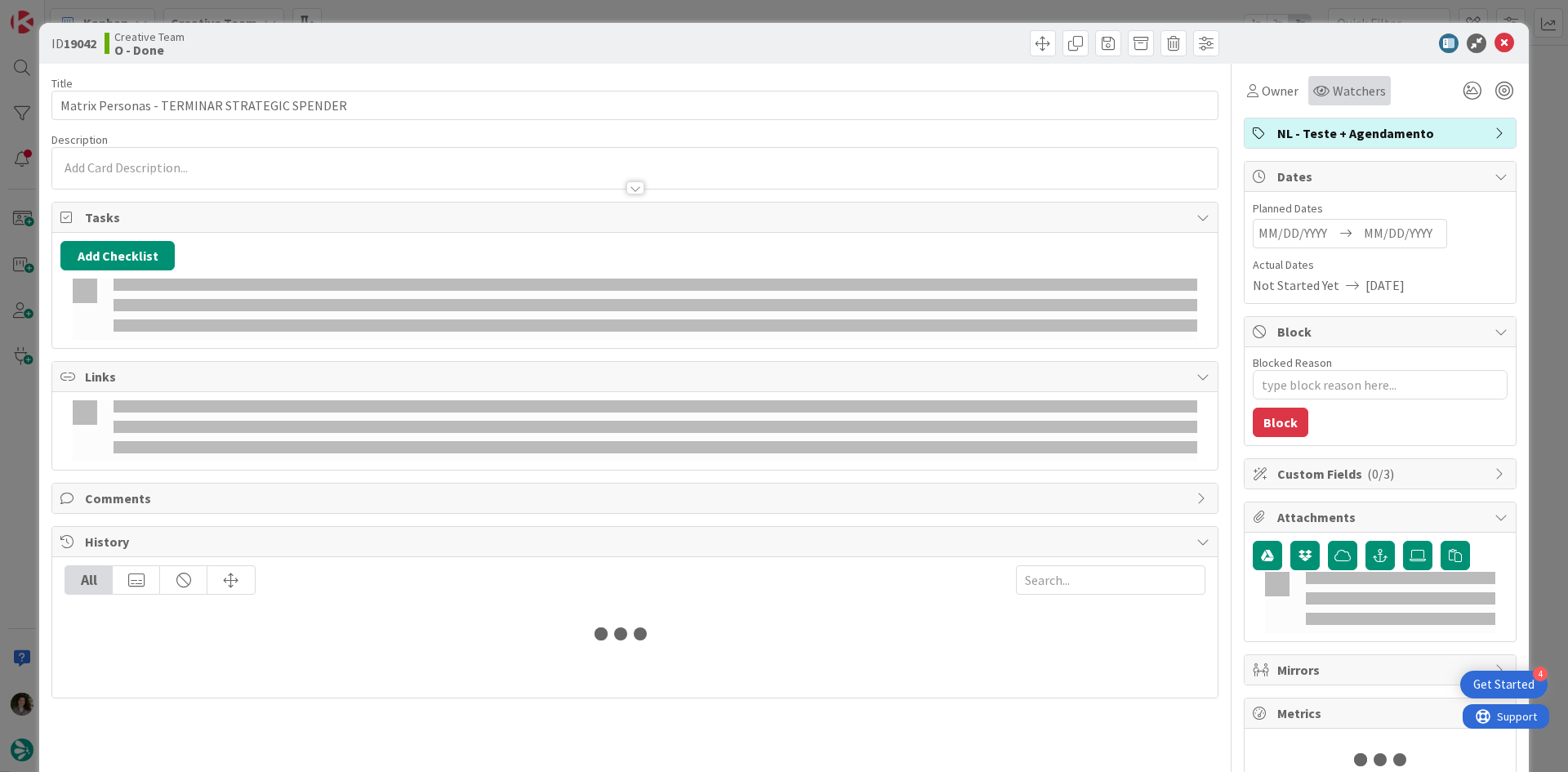 scroll, scrollTop: 0, scrollLeft: 0, axis: both 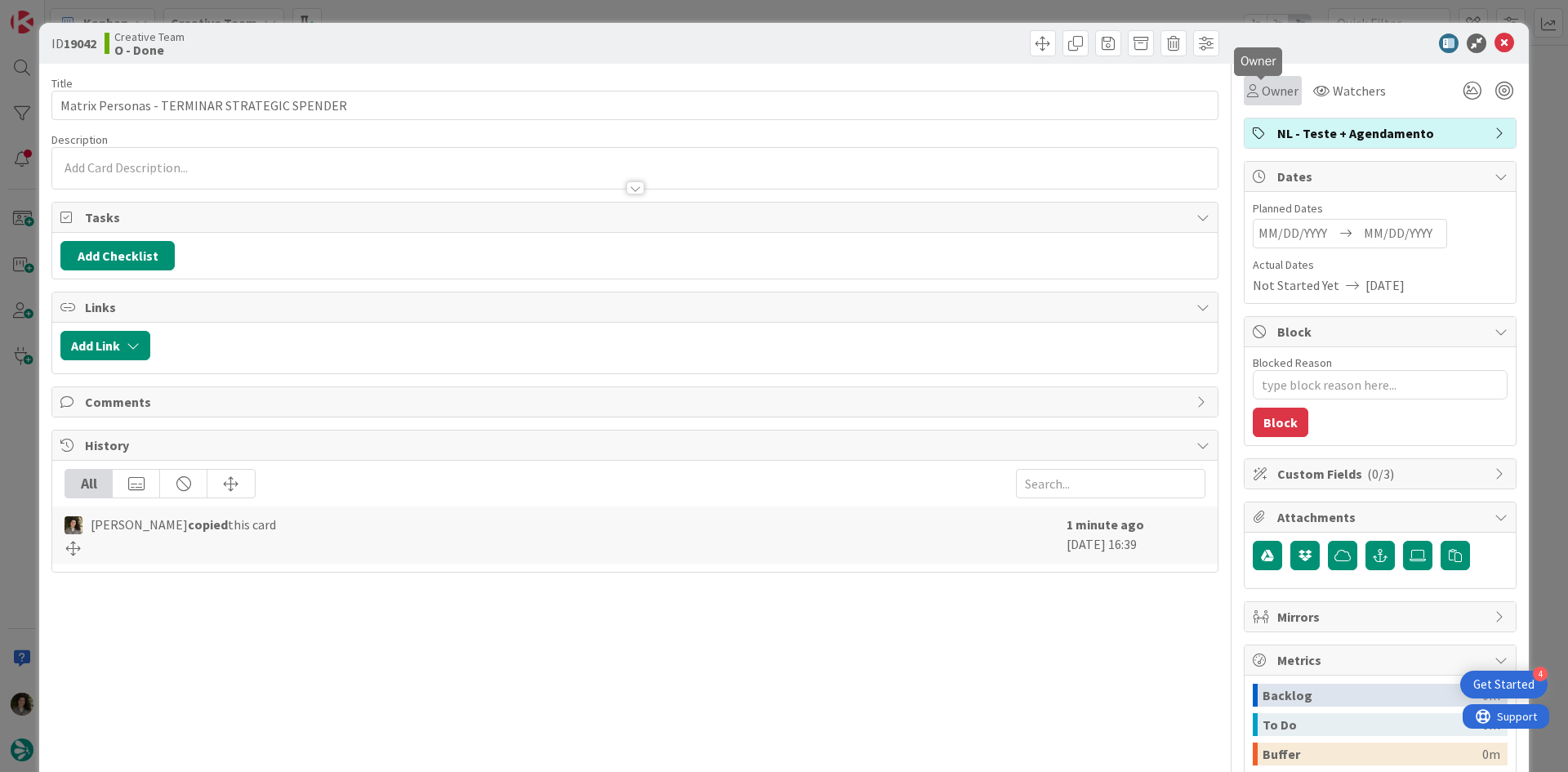 click on "Owner" at bounding box center [1280, 91] 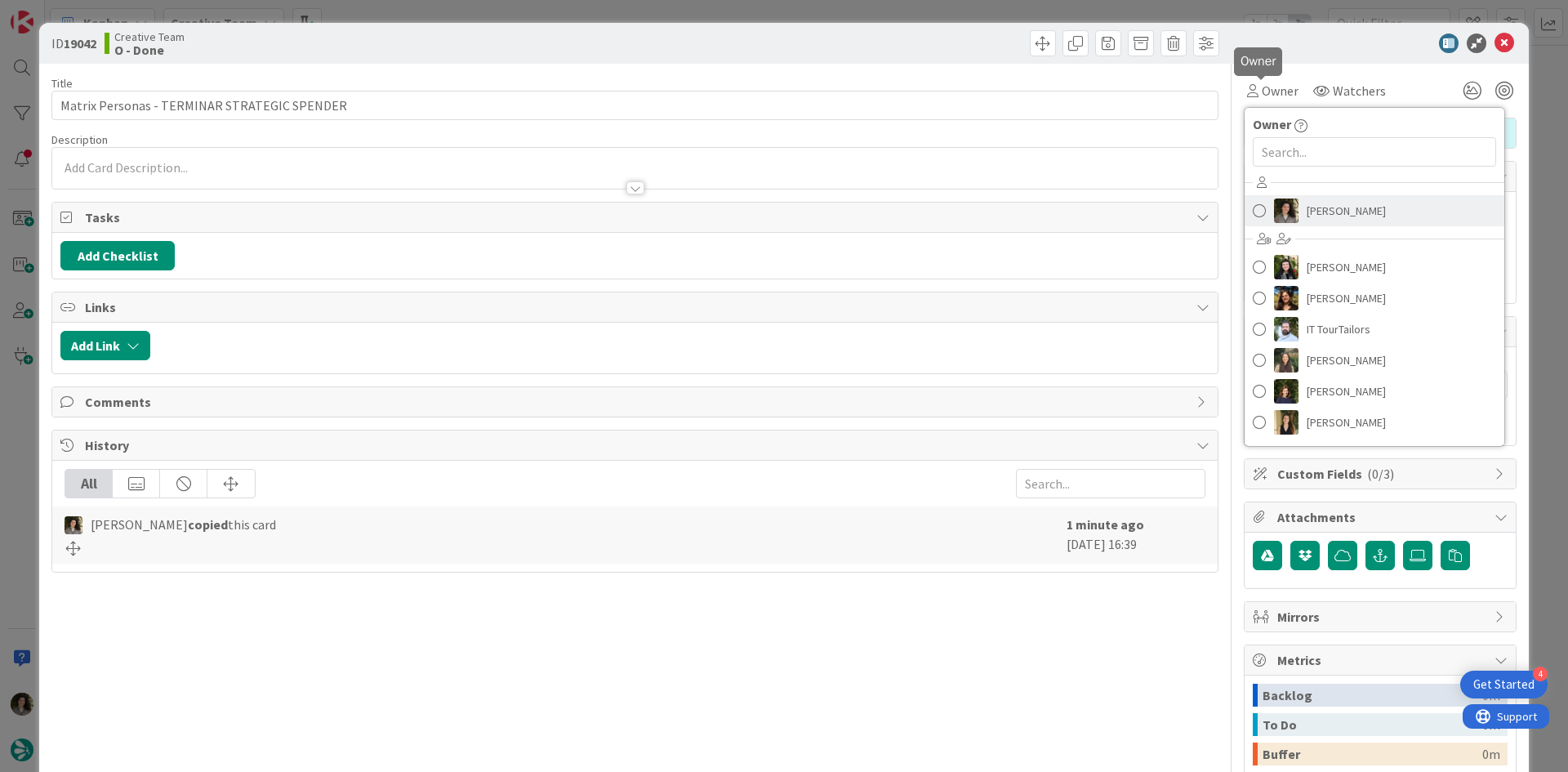 scroll, scrollTop: 0, scrollLeft: 0, axis: both 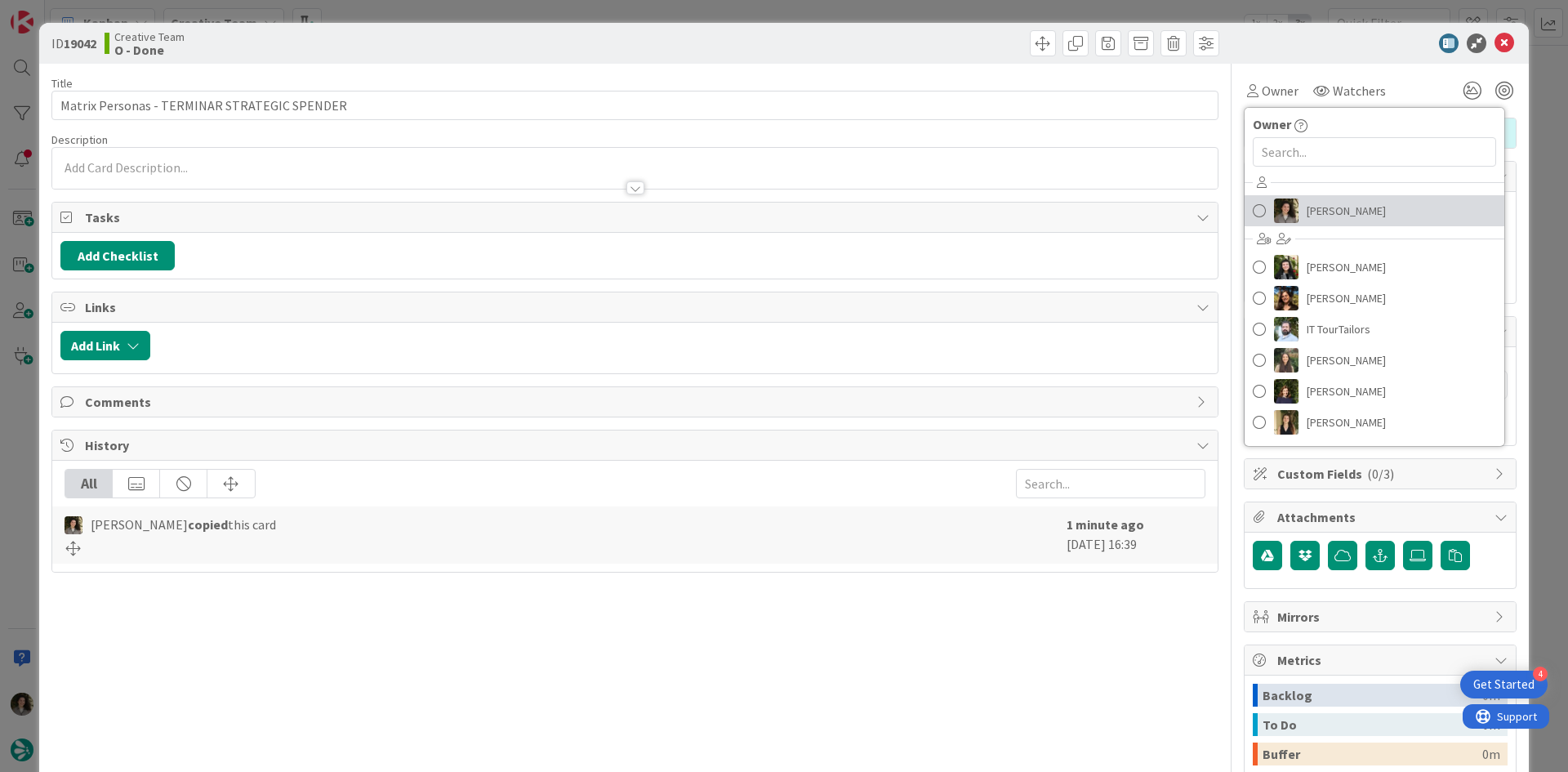 click on "[PERSON_NAME]" at bounding box center [1346, 211] 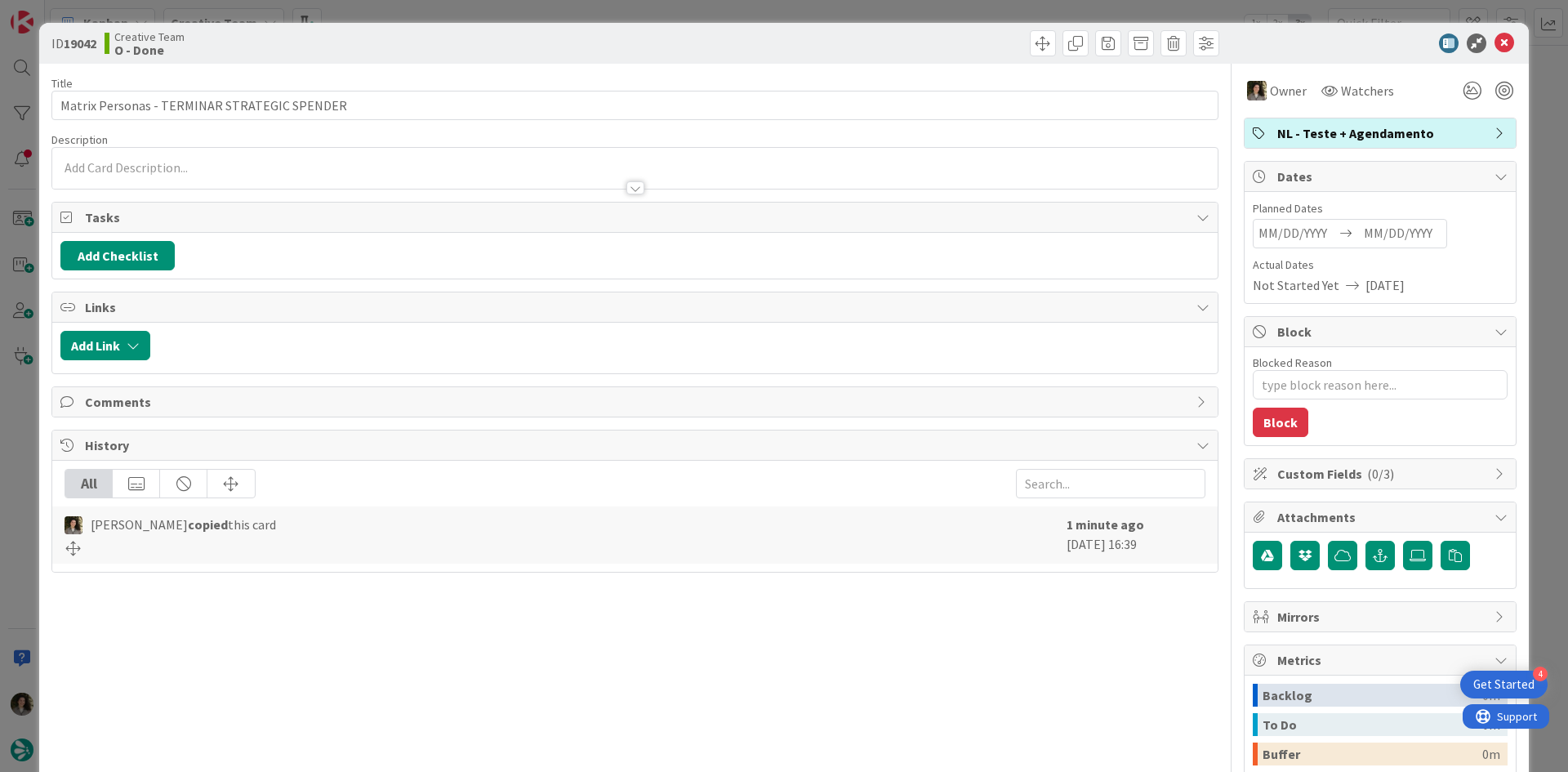 type on "x" 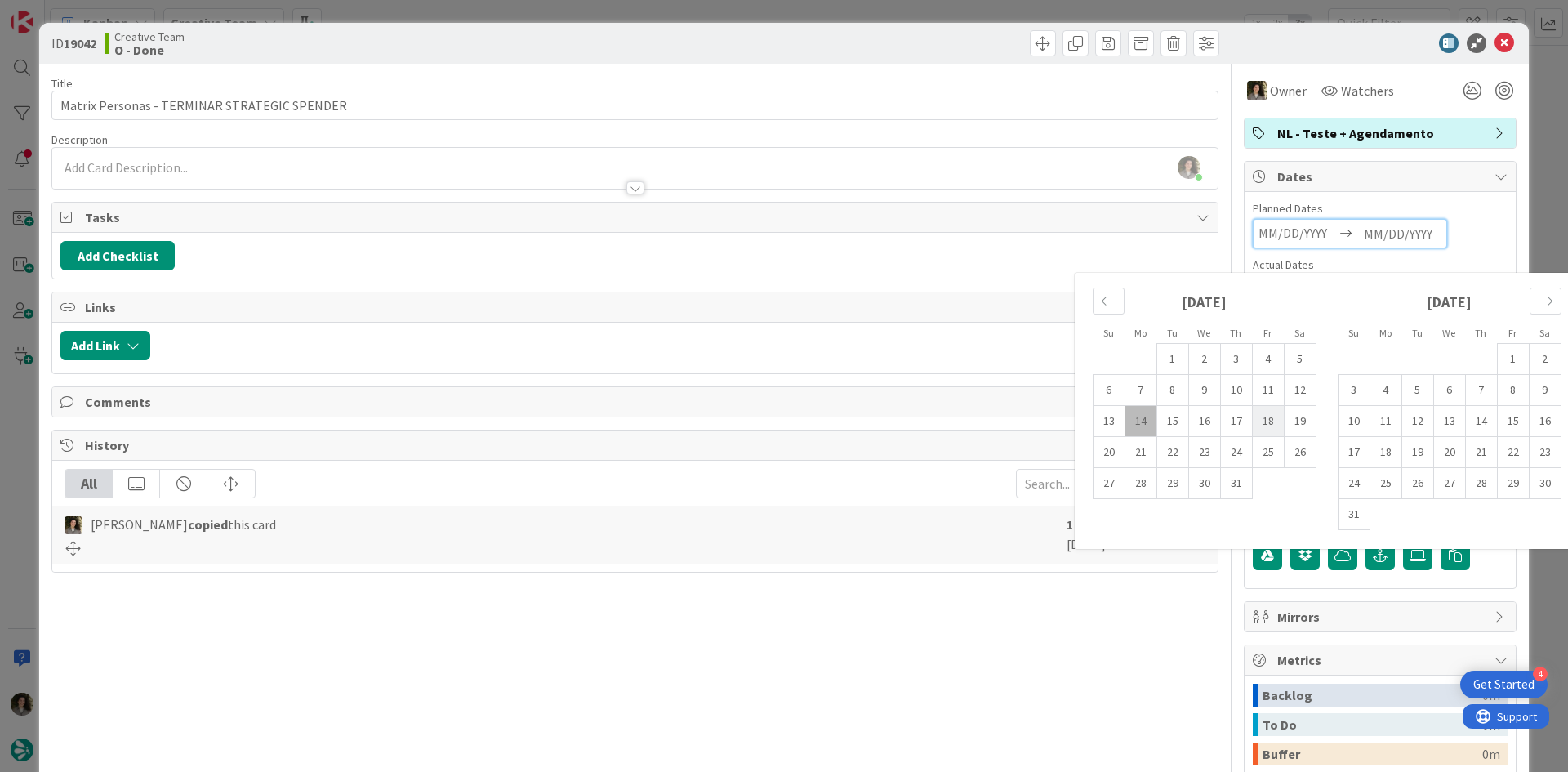 click on "18" at bounding box center [1267, 422] 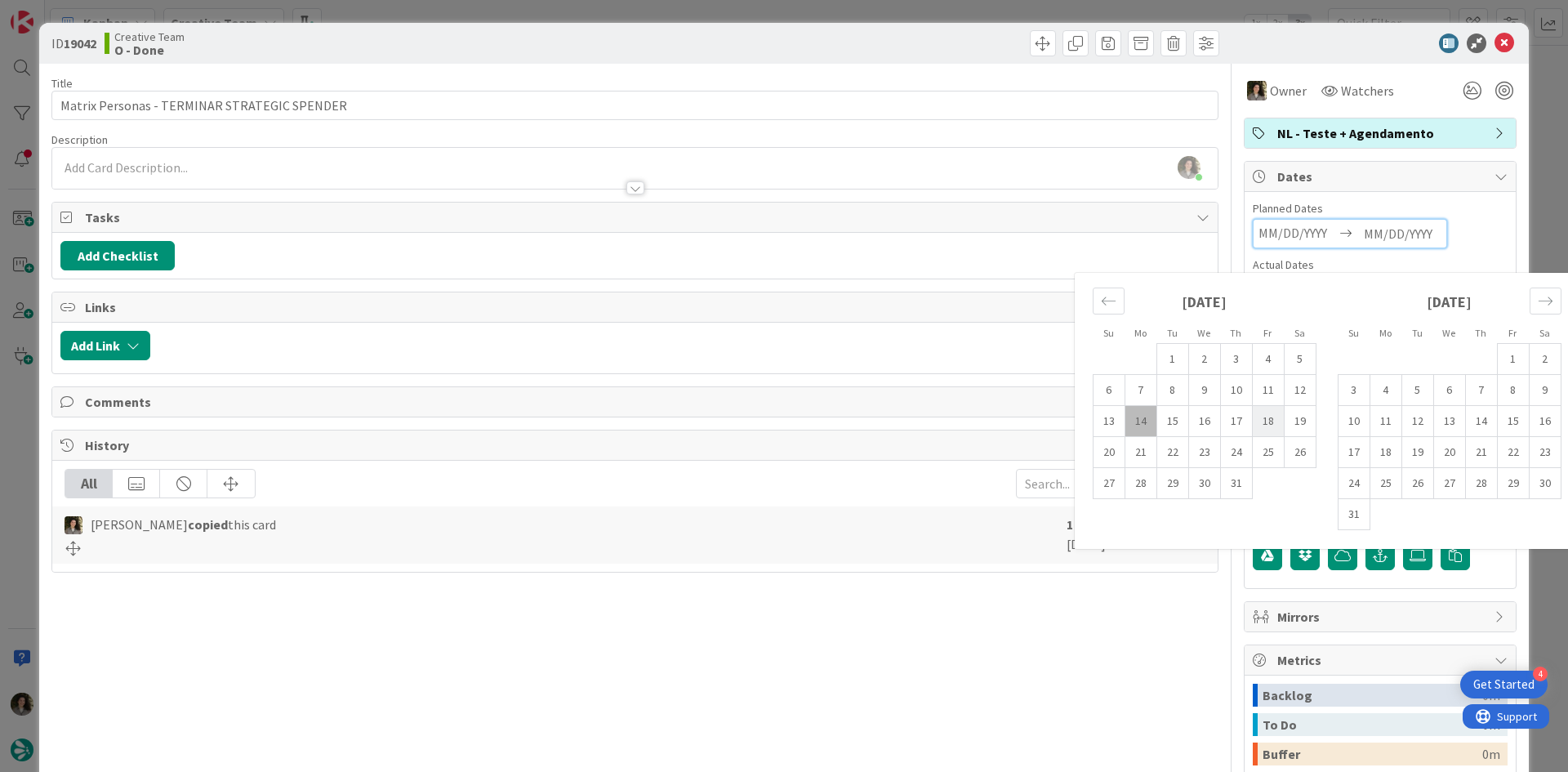 type on "[DATE]" 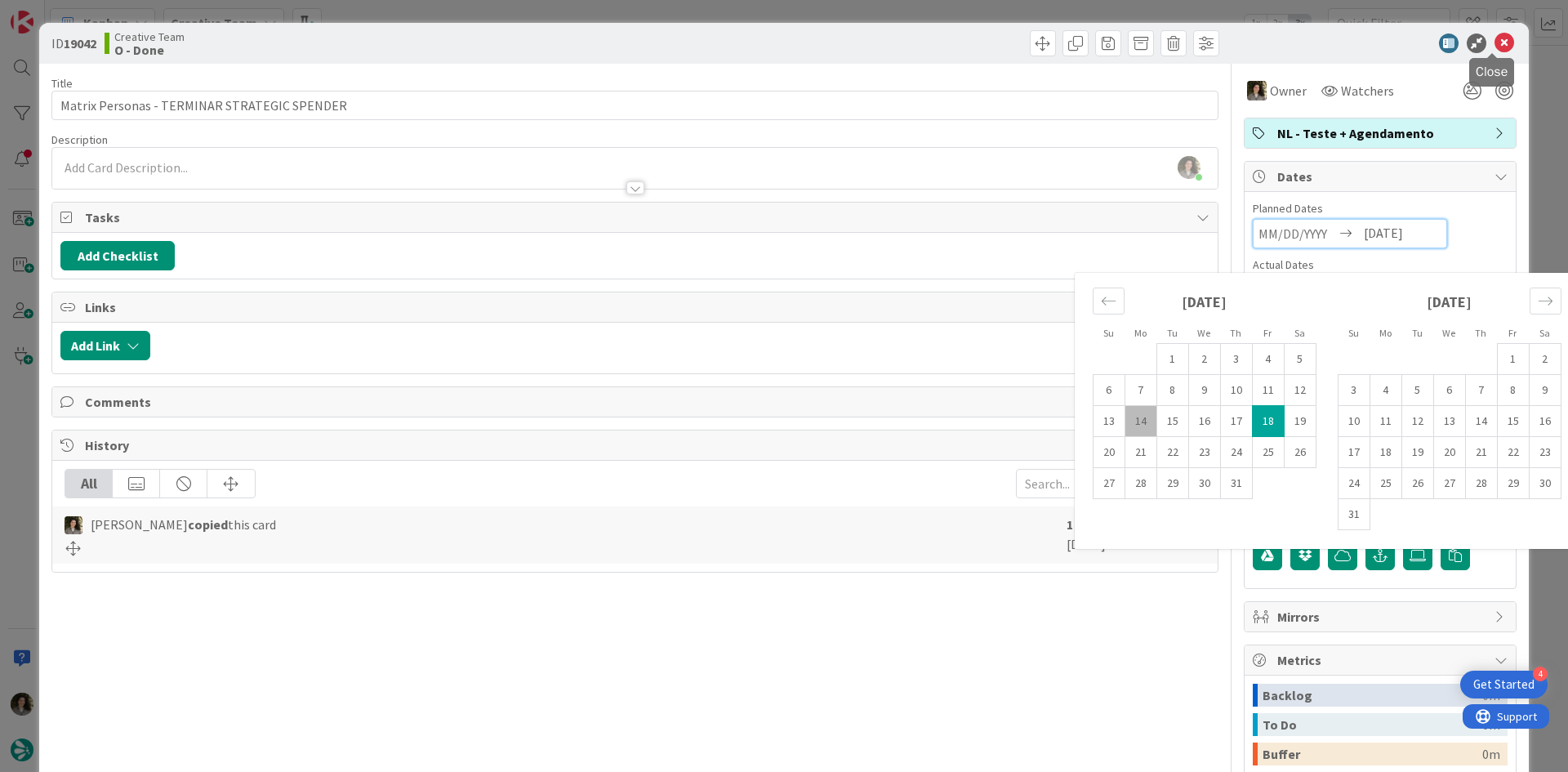 click at bounding box center [1504, 43] 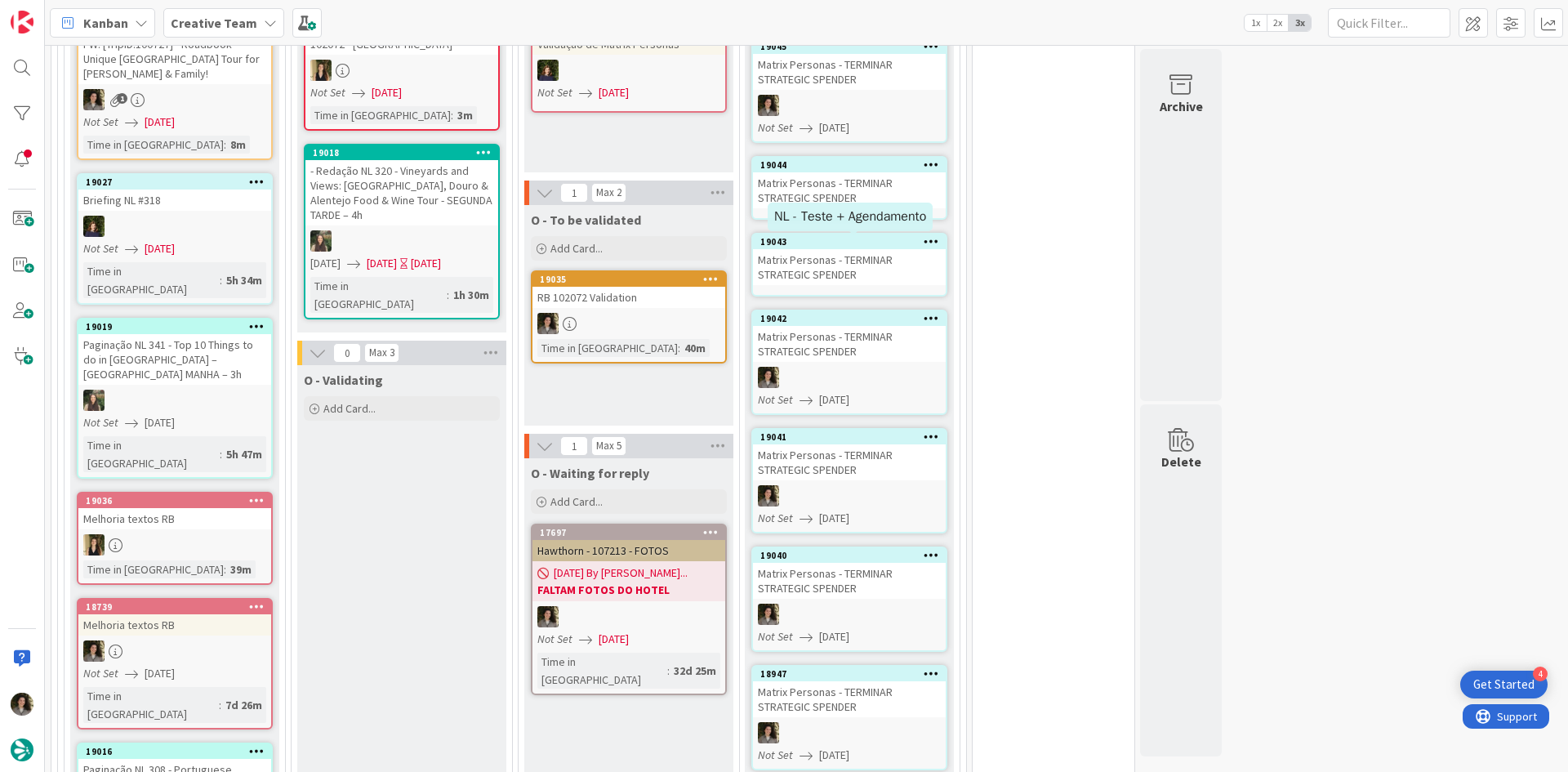 click on "Matrix Personas - TERMINAR STRATEGIC SPENDER" at bounding box center [849, 267] 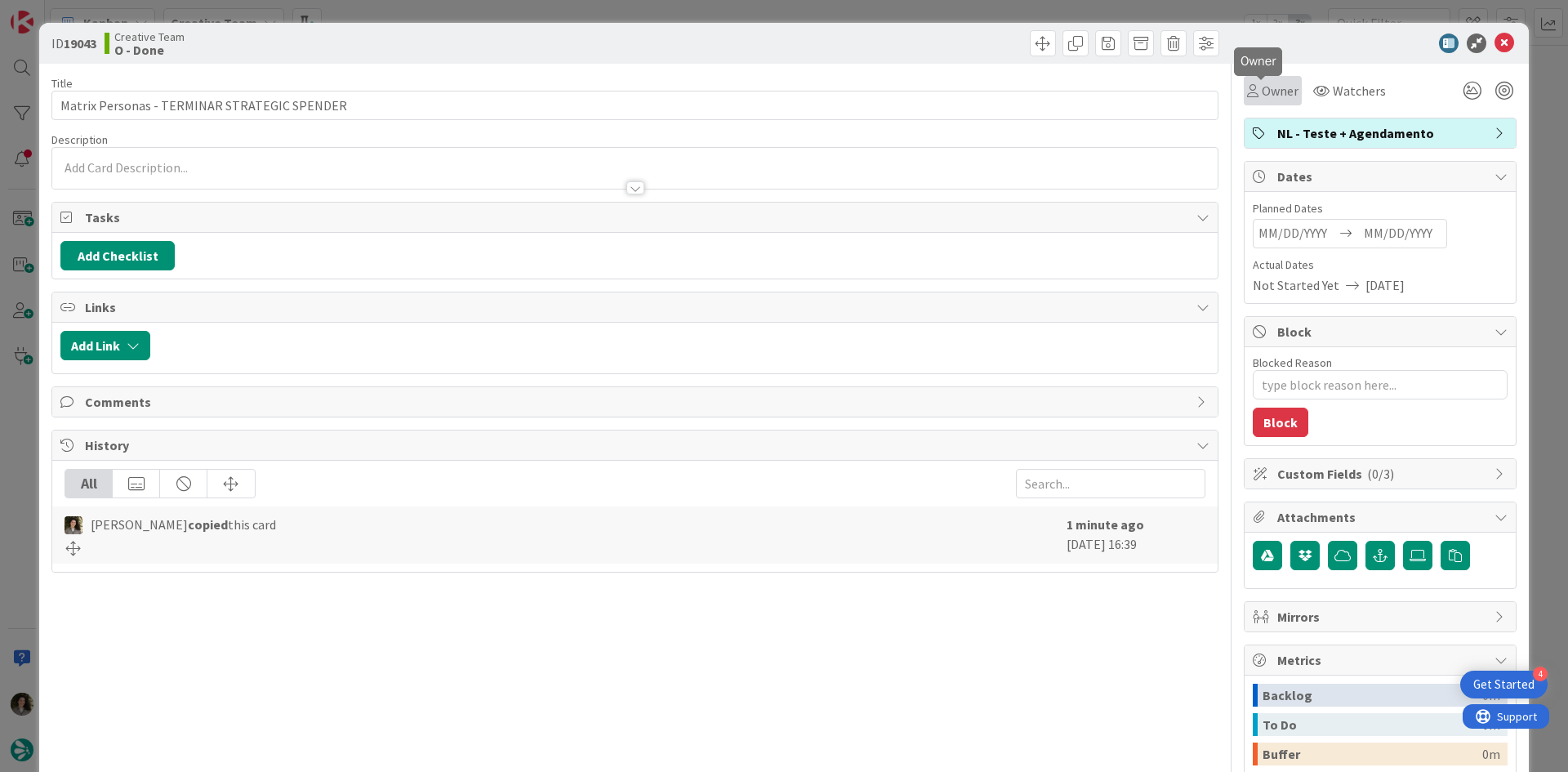scroll, scrollTop: 0, scrollLeft: 0, axis: both 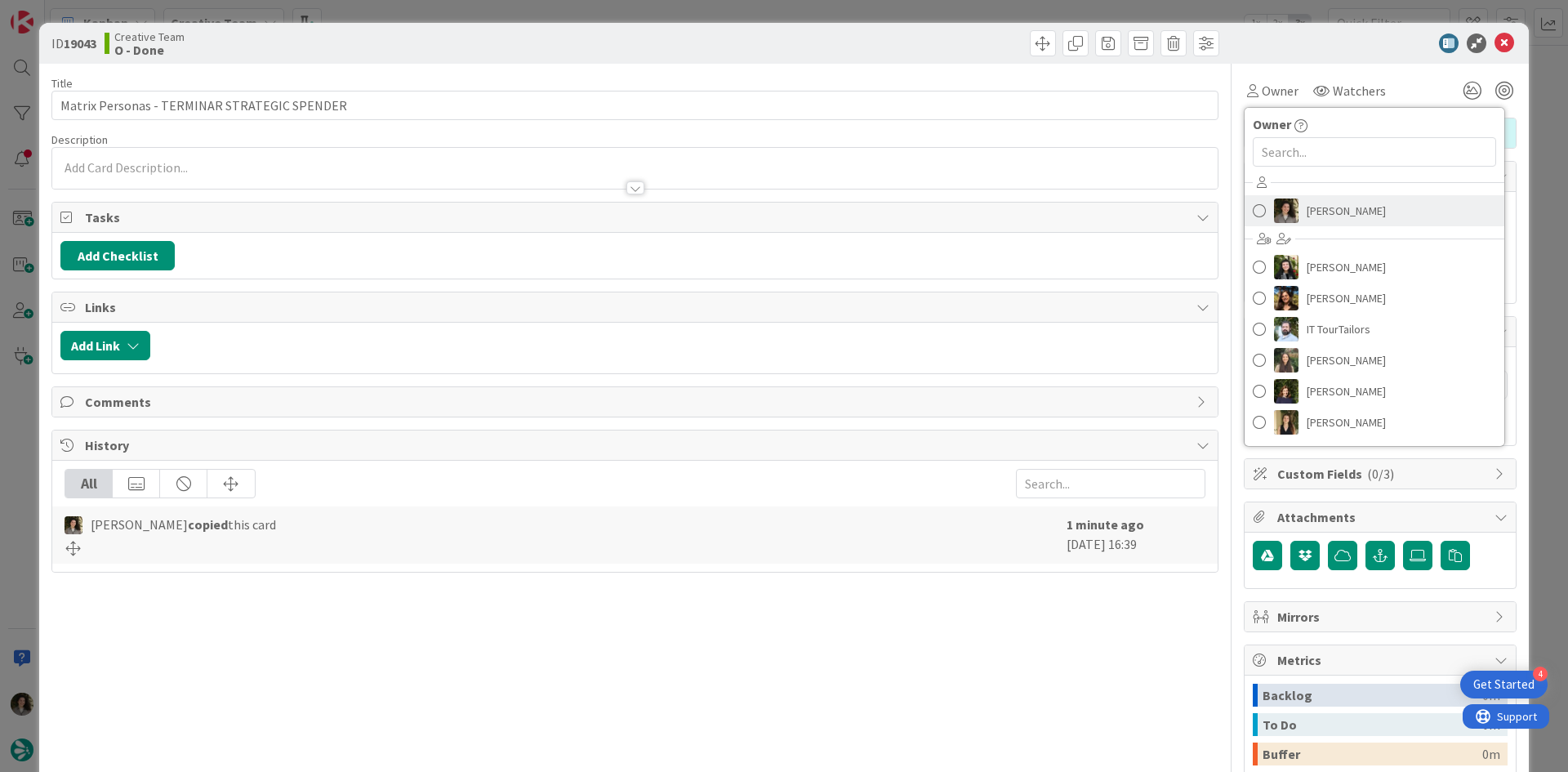 click on "[PERSON_NAME]" at bounding box center (1346, 211) 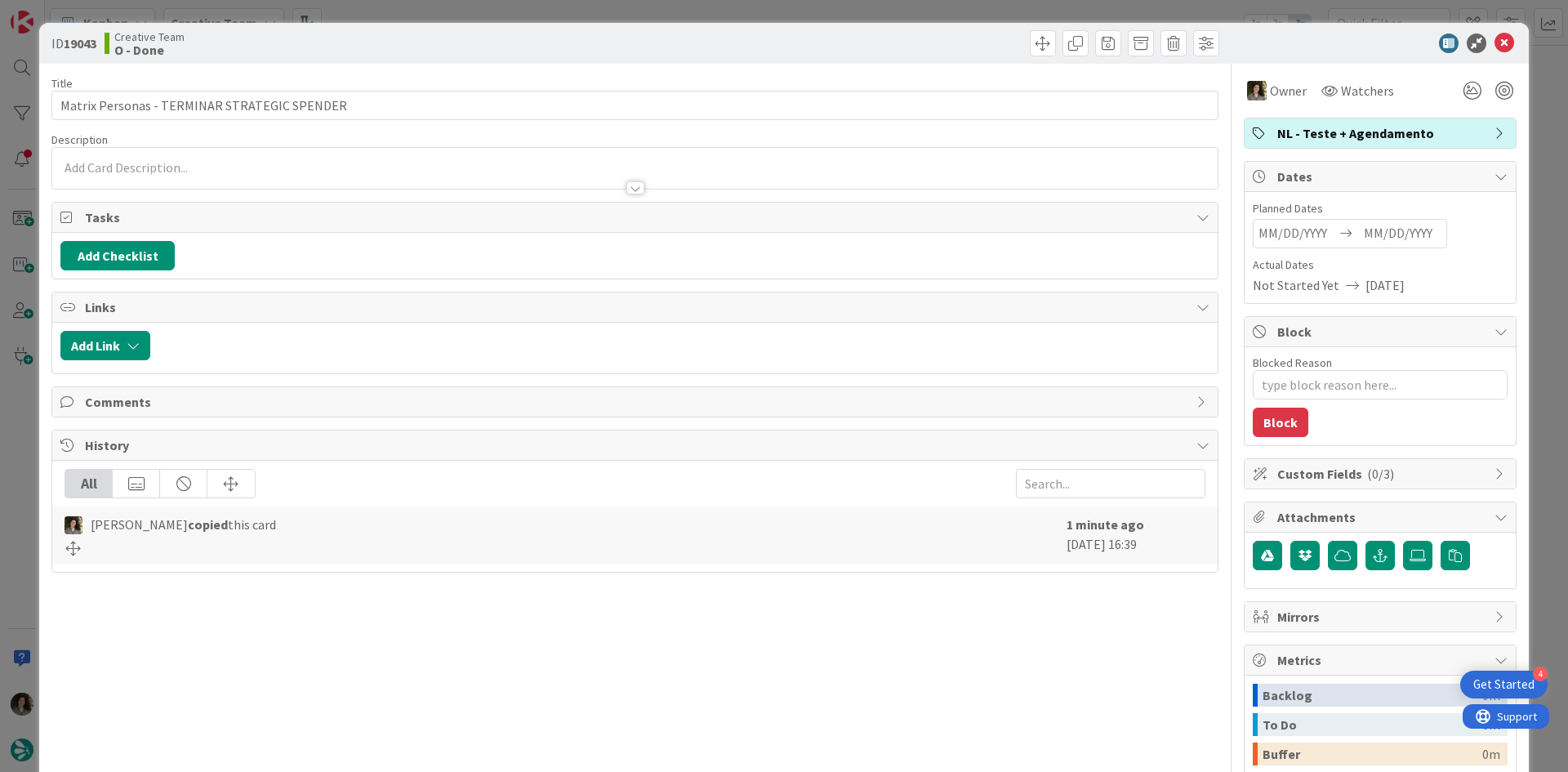 type on "x" 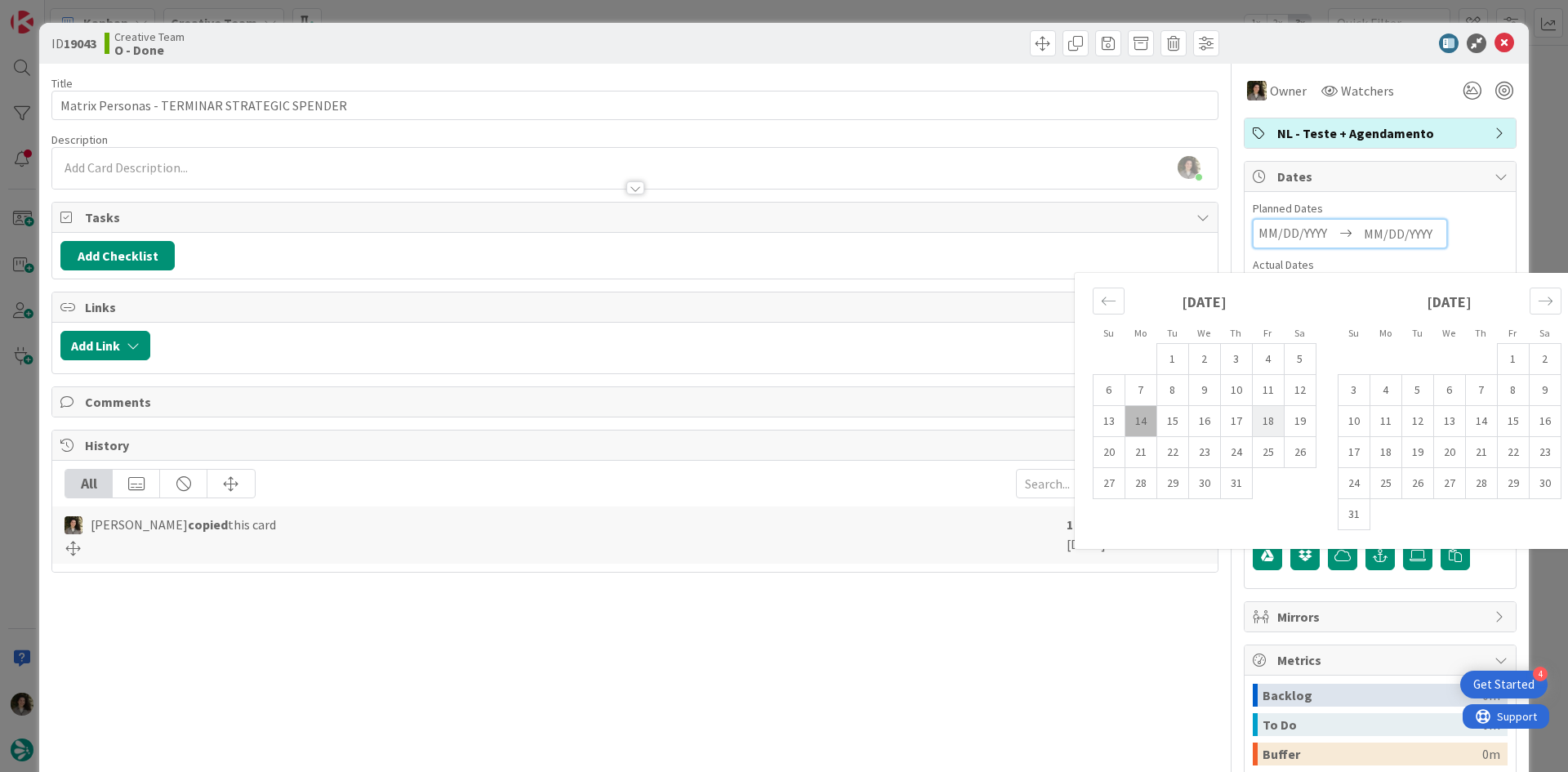 click on "18" at bounding box center (1267, 422) 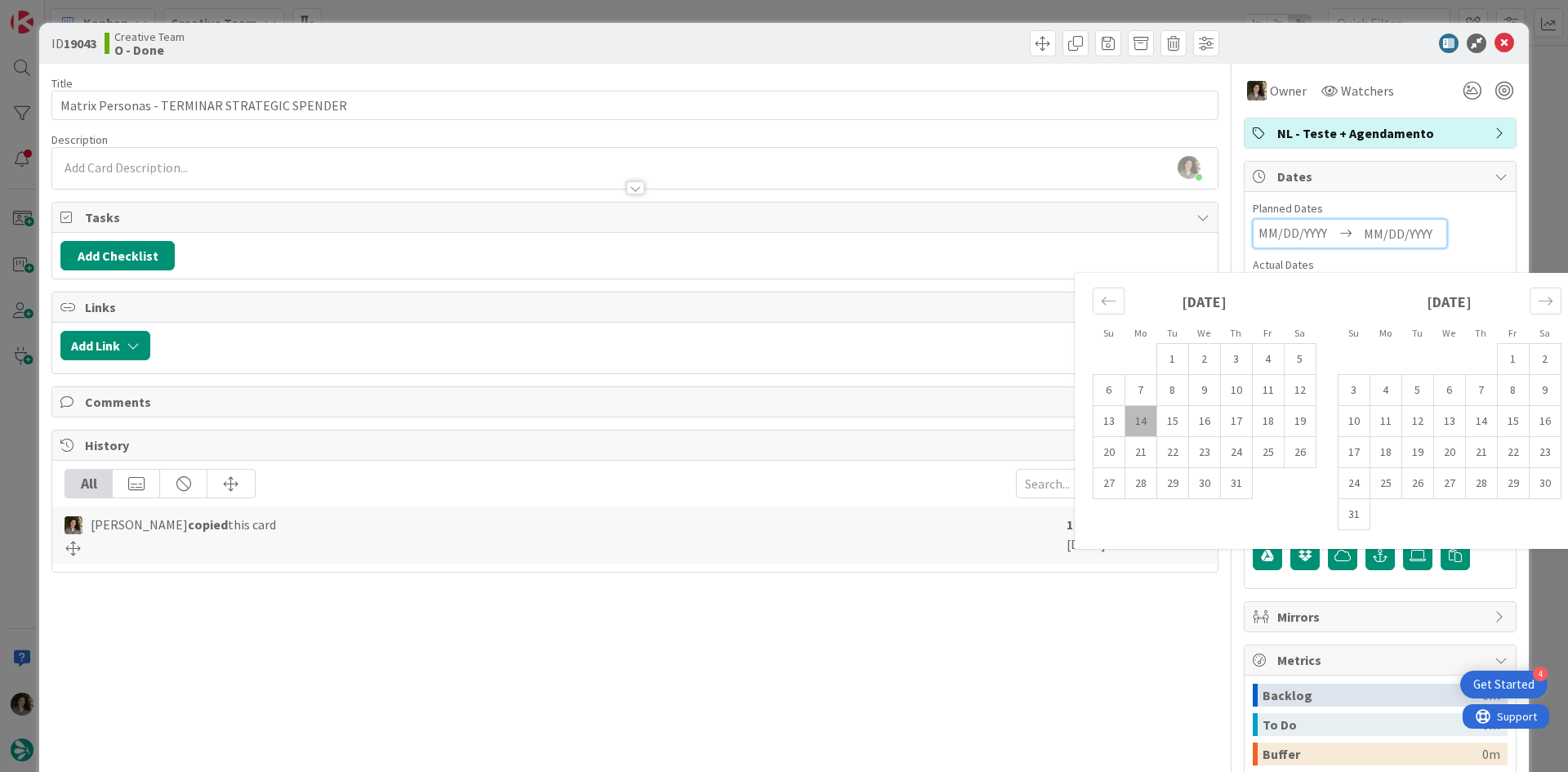type on "[DATE]" 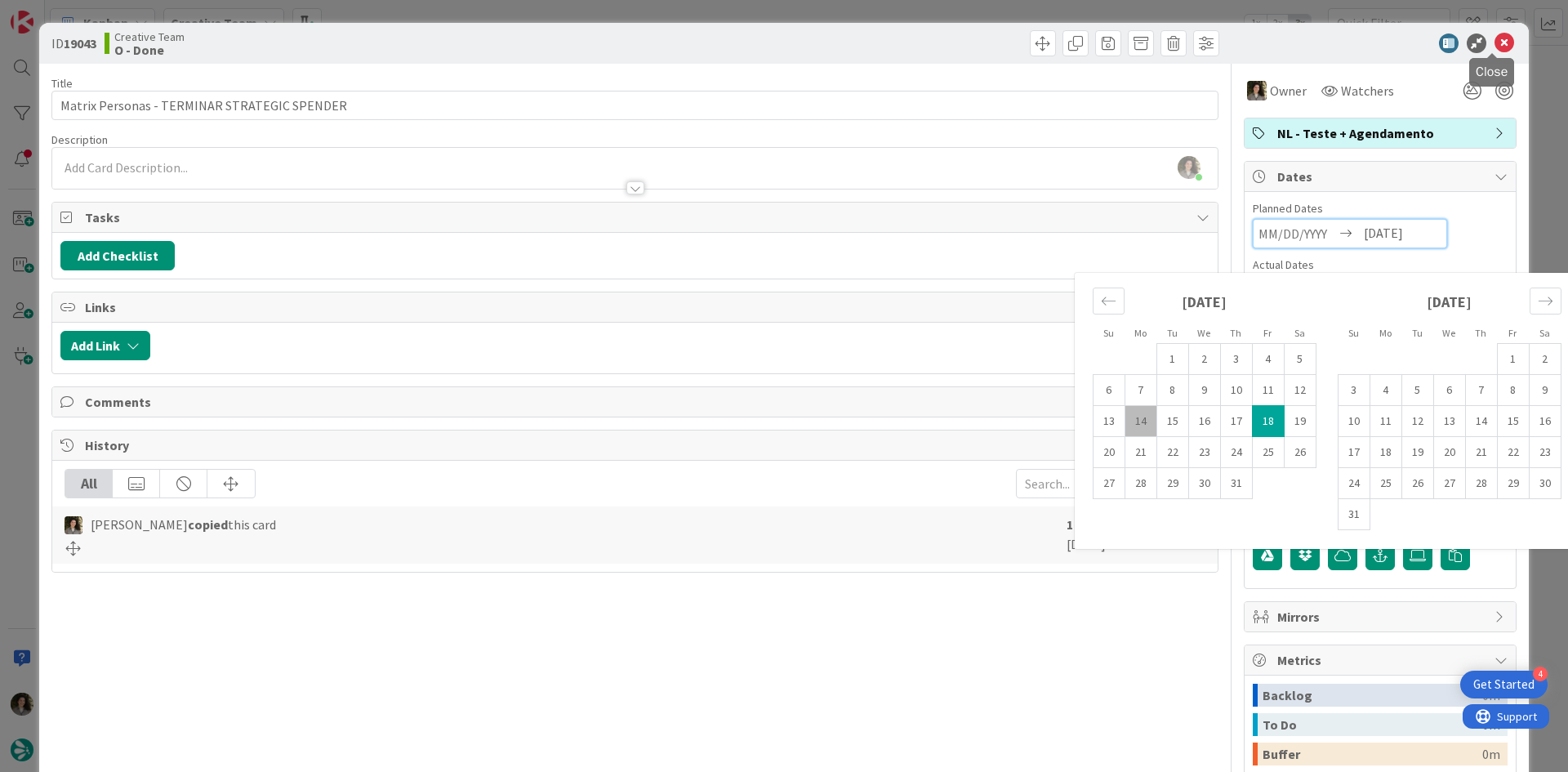 click at bounding box center (1504, 43) 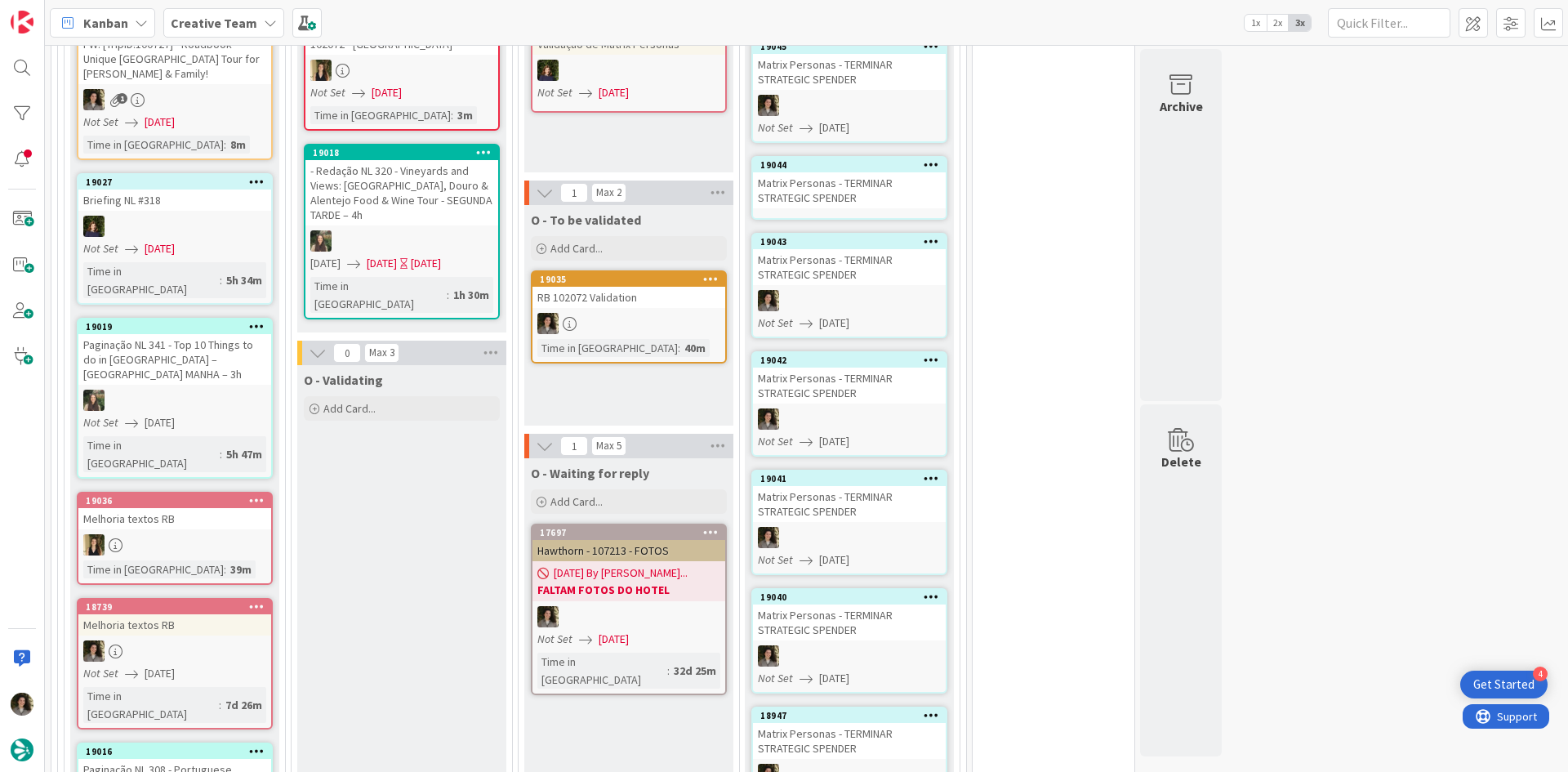 click on "Matrix Personas - TERMINAR STRATEGIC SPENDER" at bounding box center [849, 190] 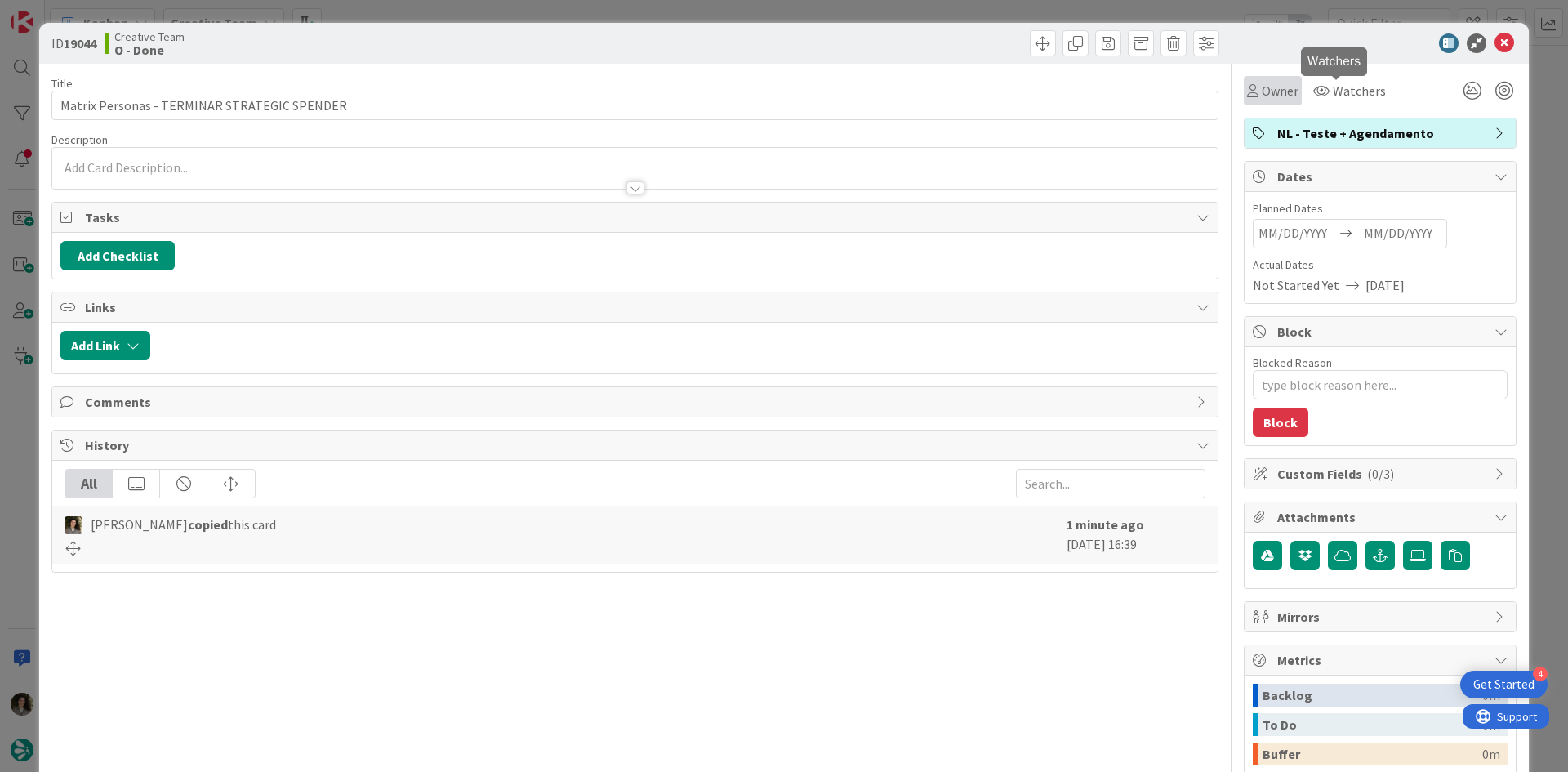 scroll, scrollTop: 0, scrollLeft: 0, axis: both 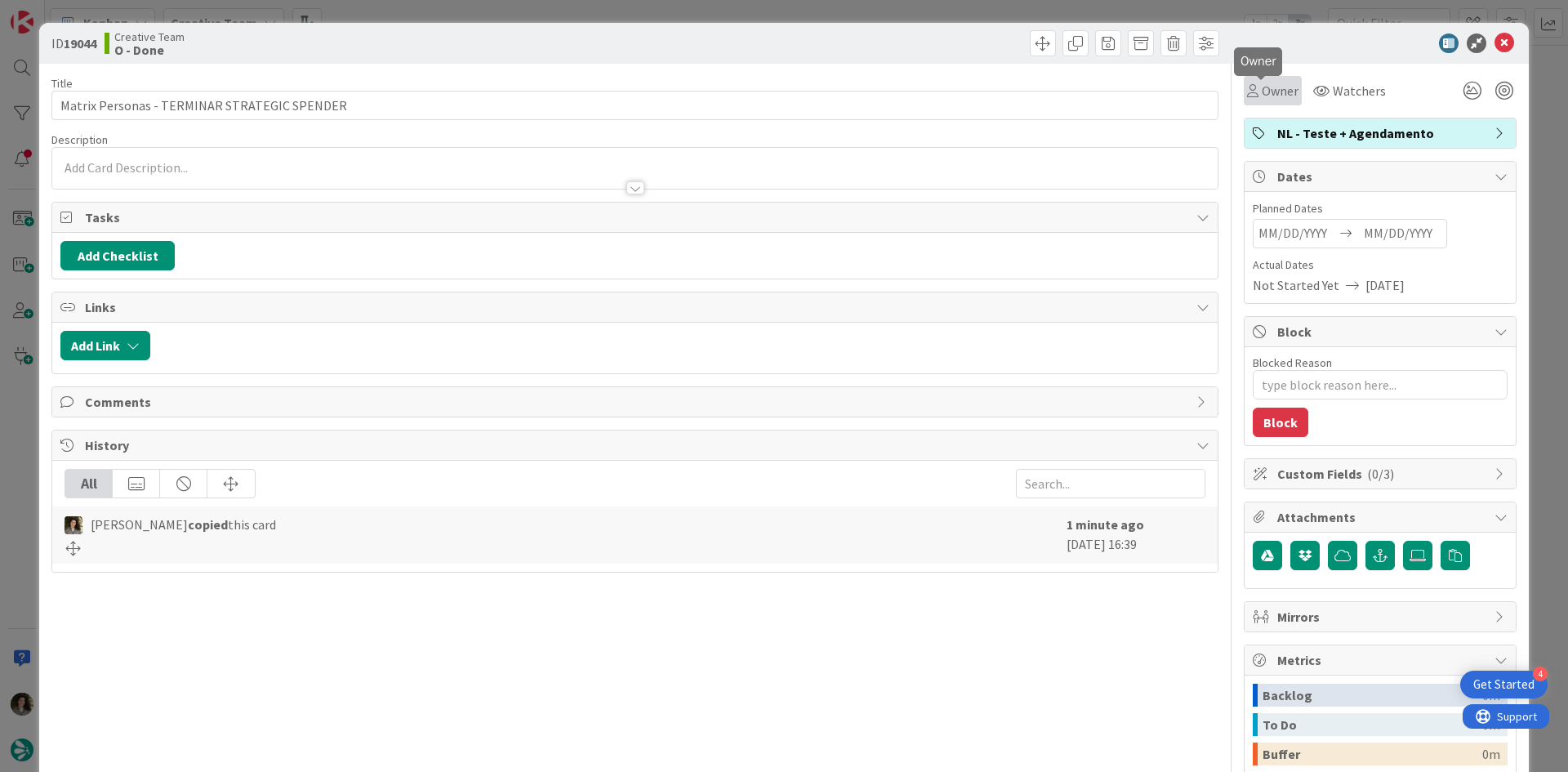 click on "Owner" at bounding box center (1280, 91) 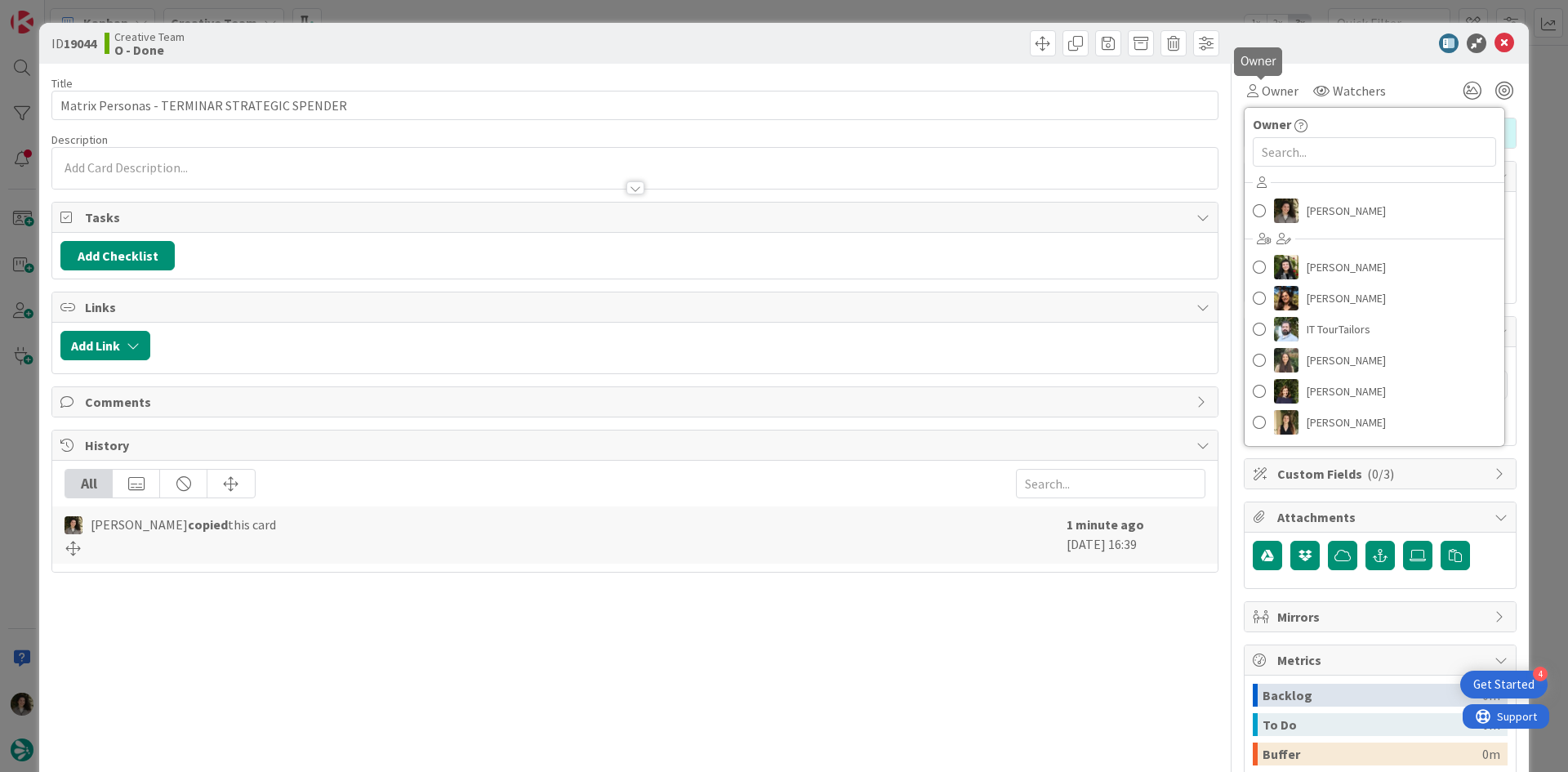 scroll, scrollTop: 0, scrollLeft: 0, axis: both 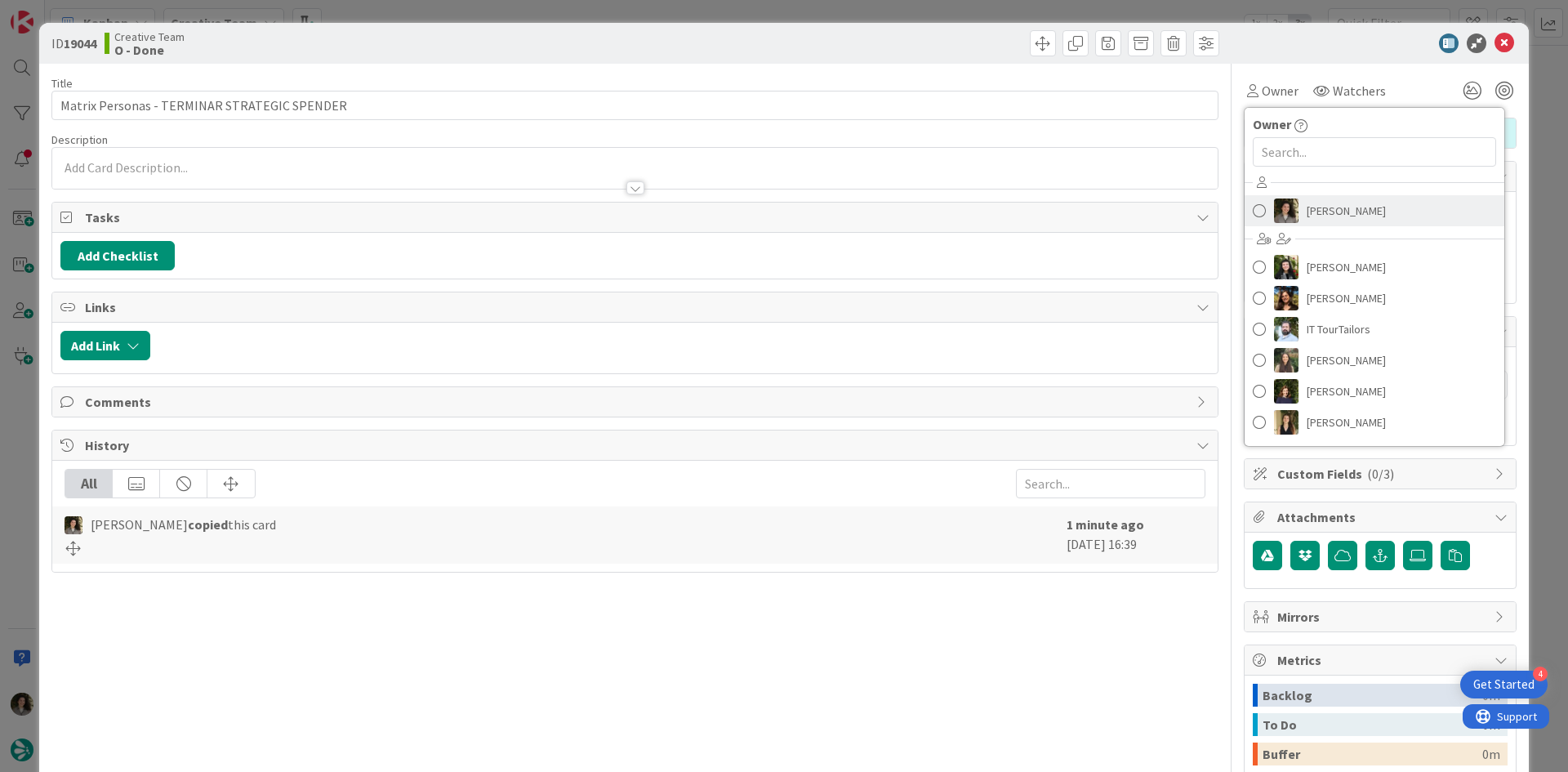 click on "[PERSON_NAME]" at bounding box center [1346, 211] 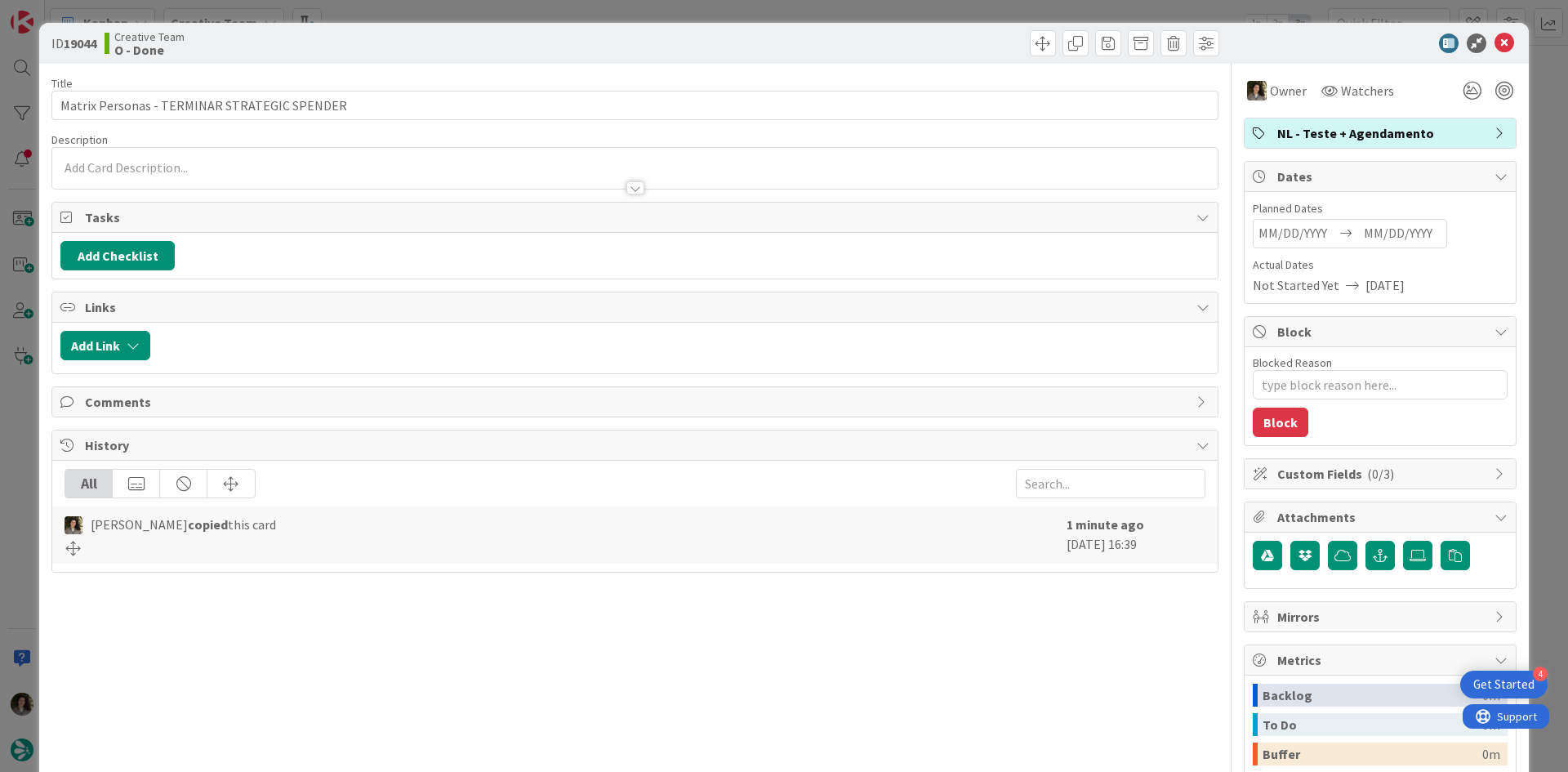 type on "x" 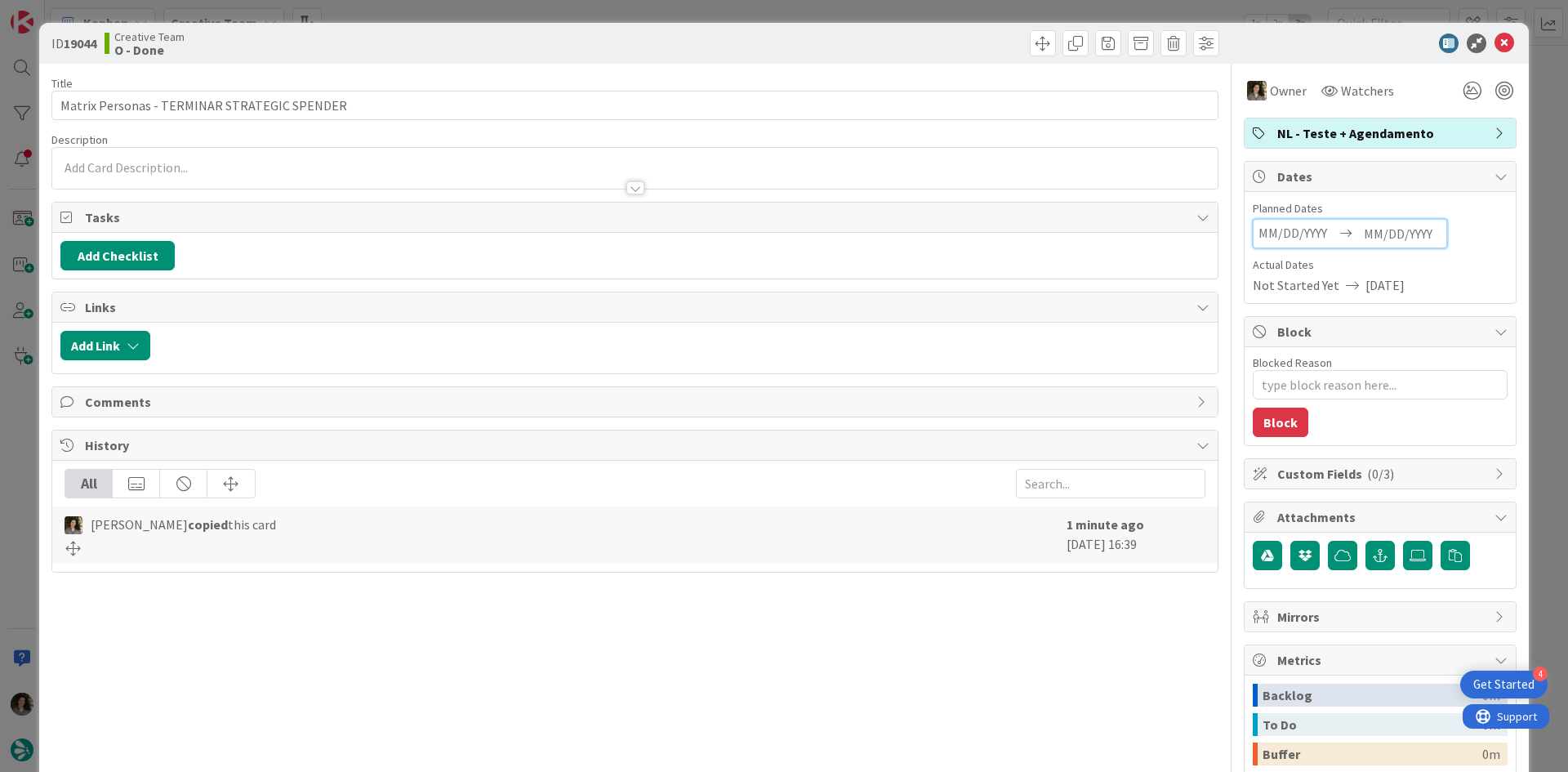 click at bounding box center [1402, 234] 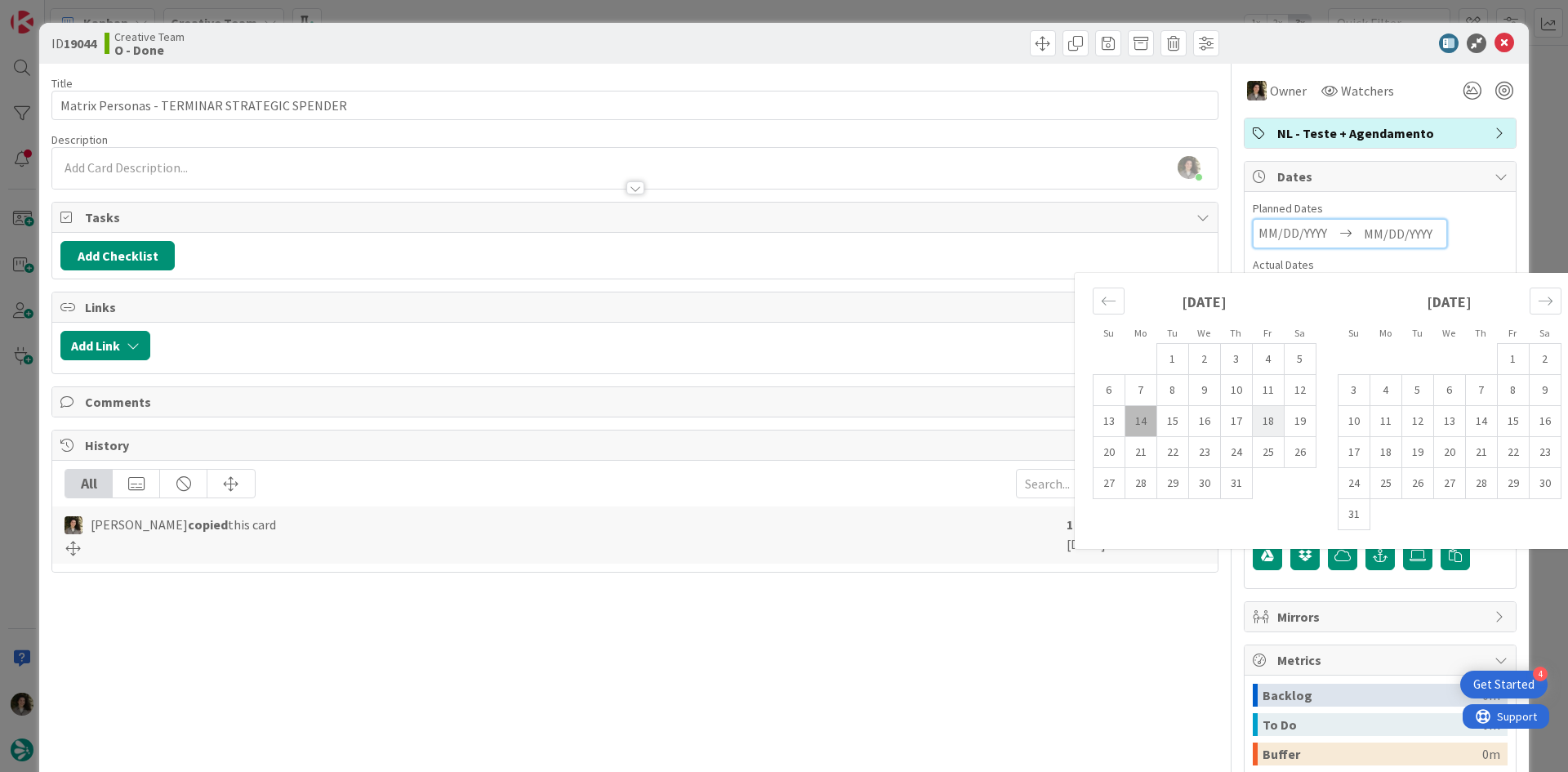 click on "18" at bounding box center [1267, 422] 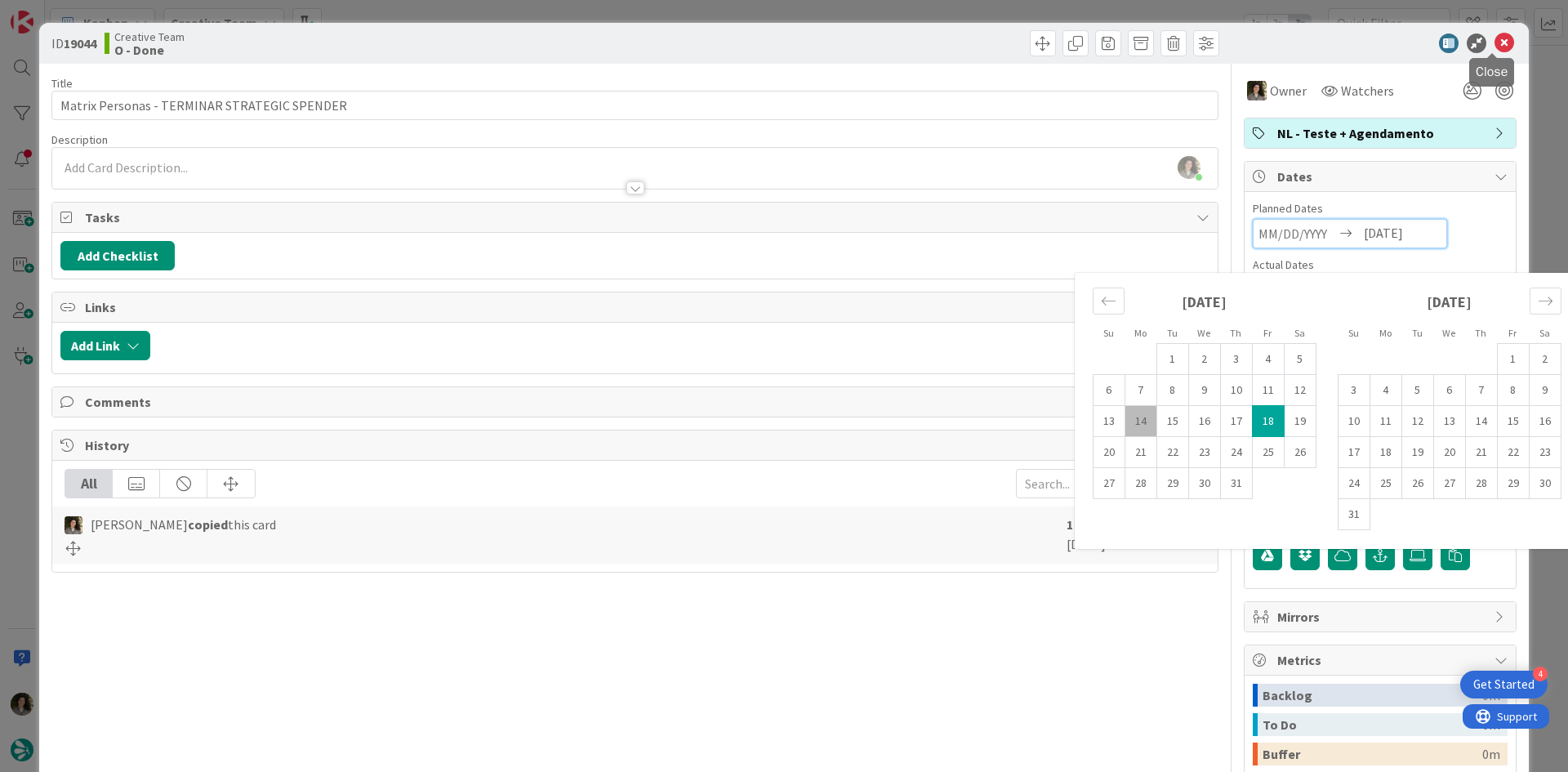 click at bounding box center [1504, 43] 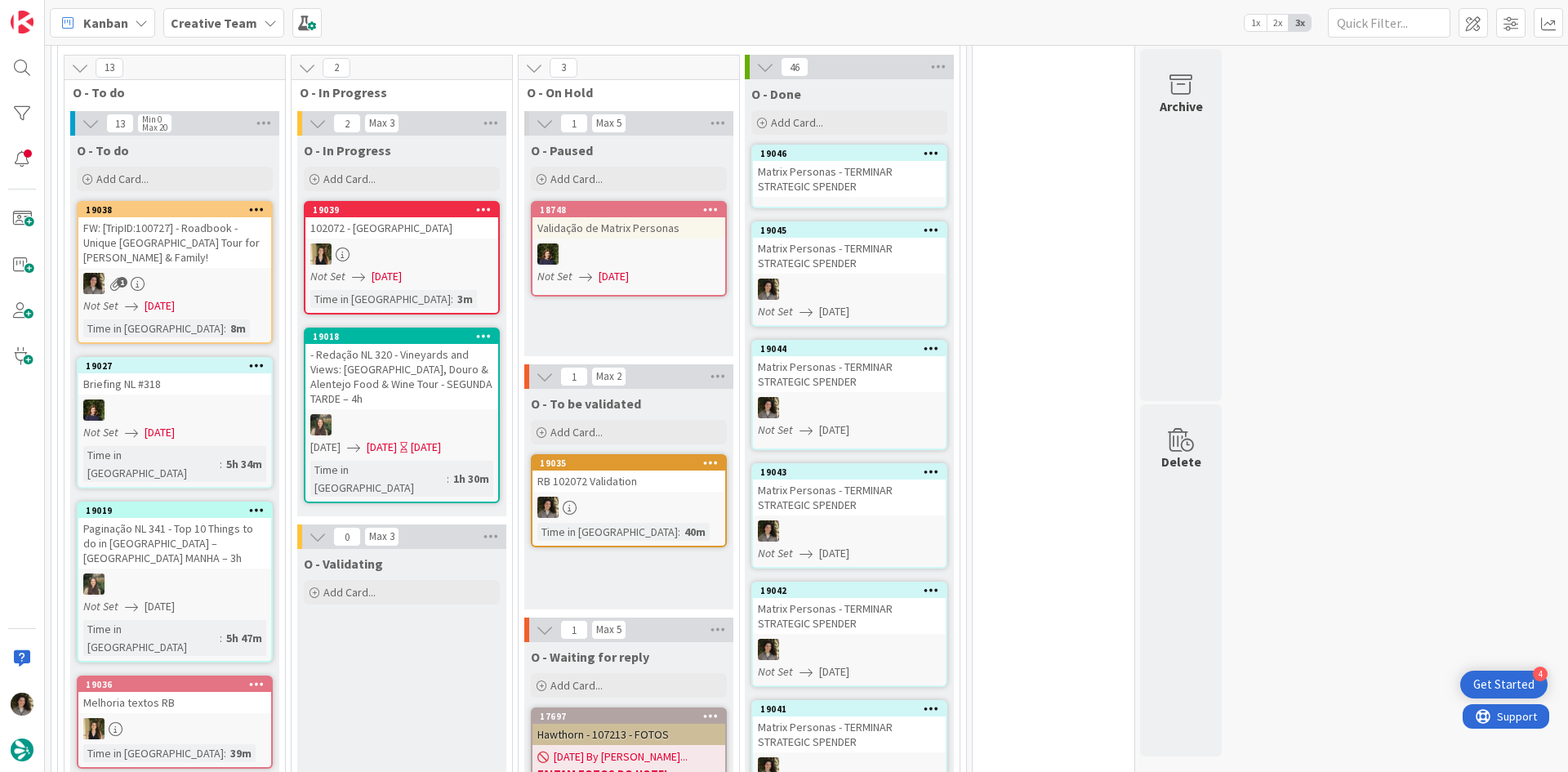 scroll, scrollTop: 543, scrollLeft: 0, axis: vertical 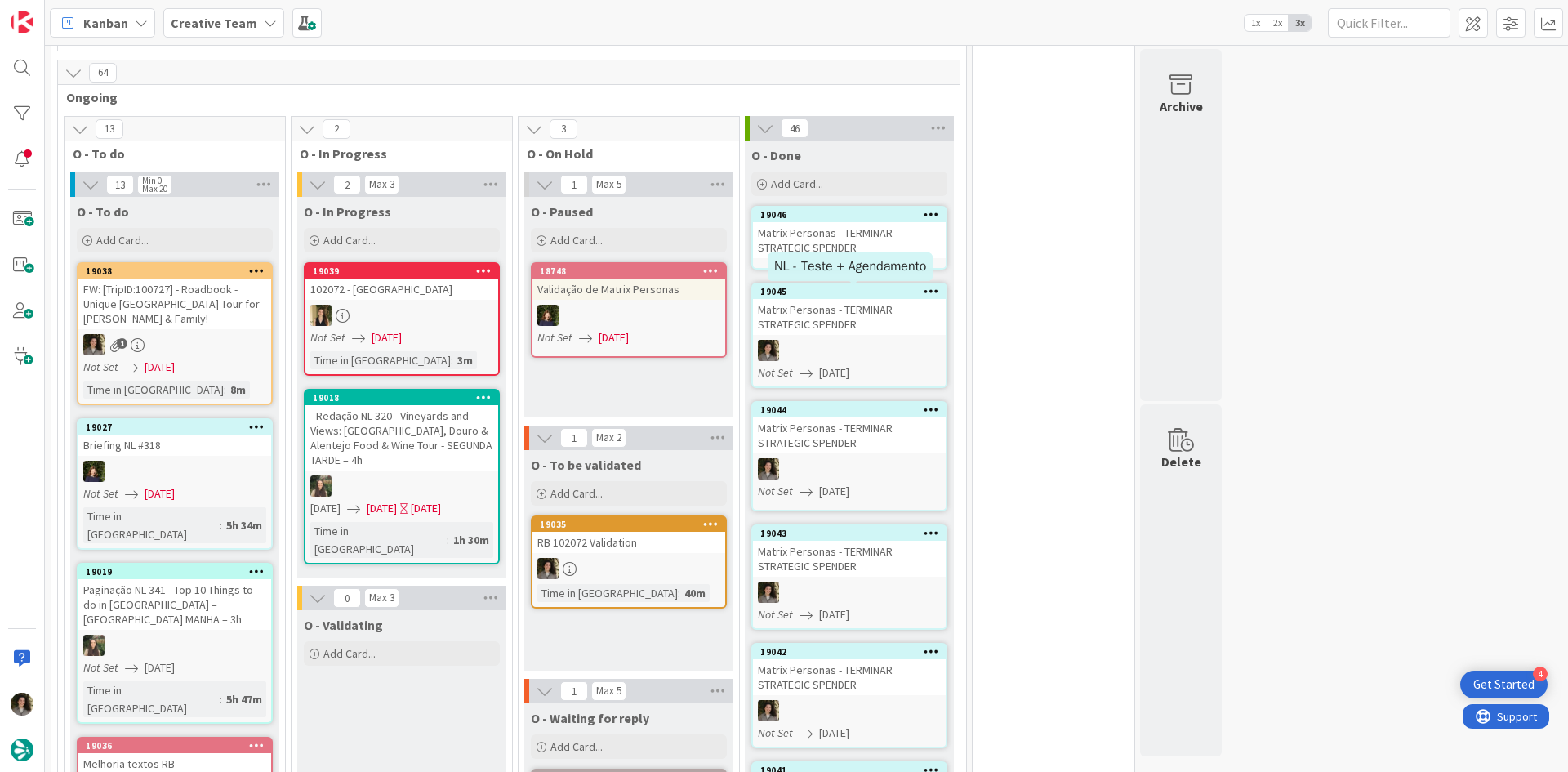 click on "Matrix Personas - TERMINAR STRATEGIC SPENDER" at bounding box center (849, 240) 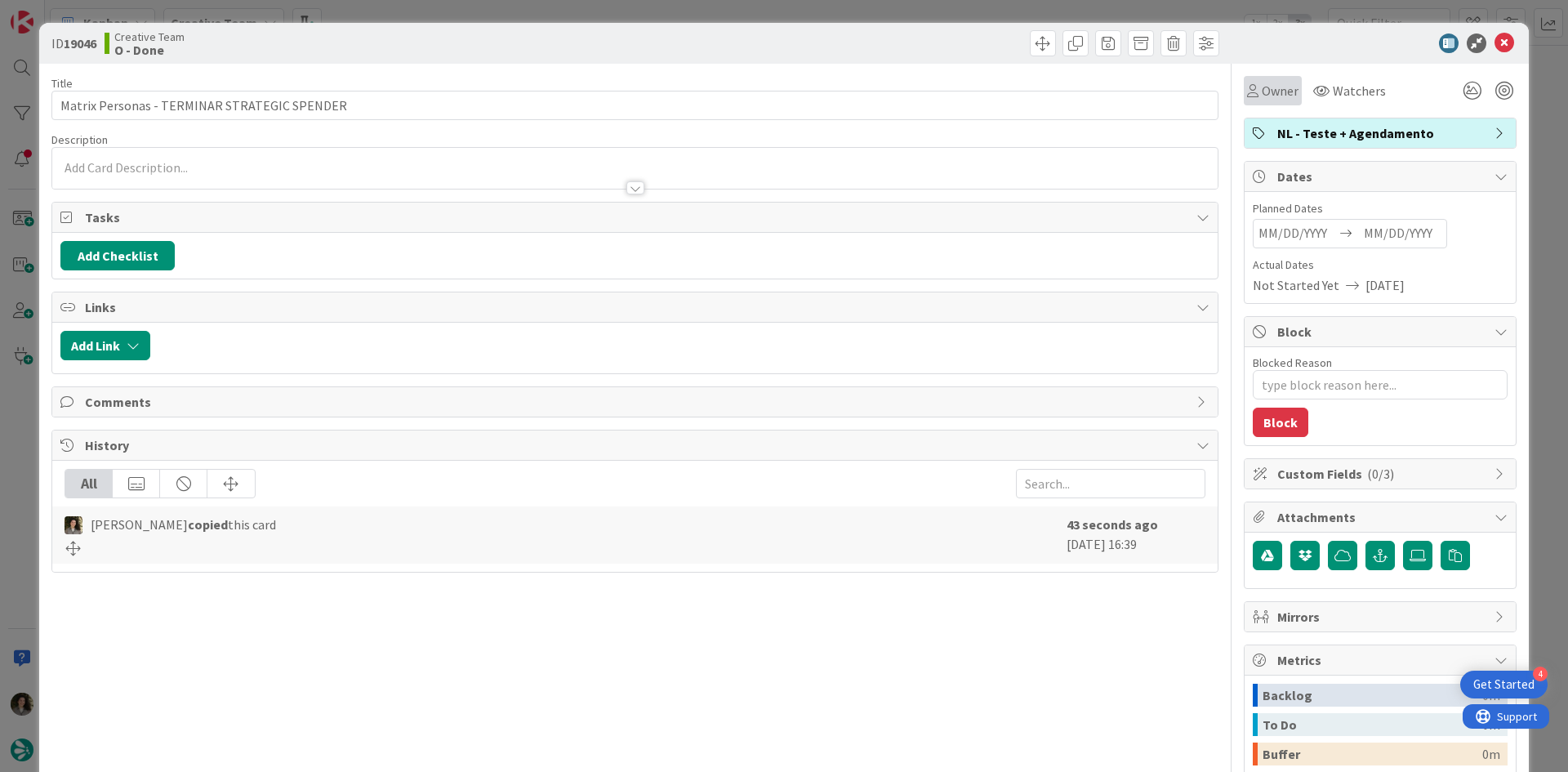 click on "Owner" at bounding box center [1280, 91] 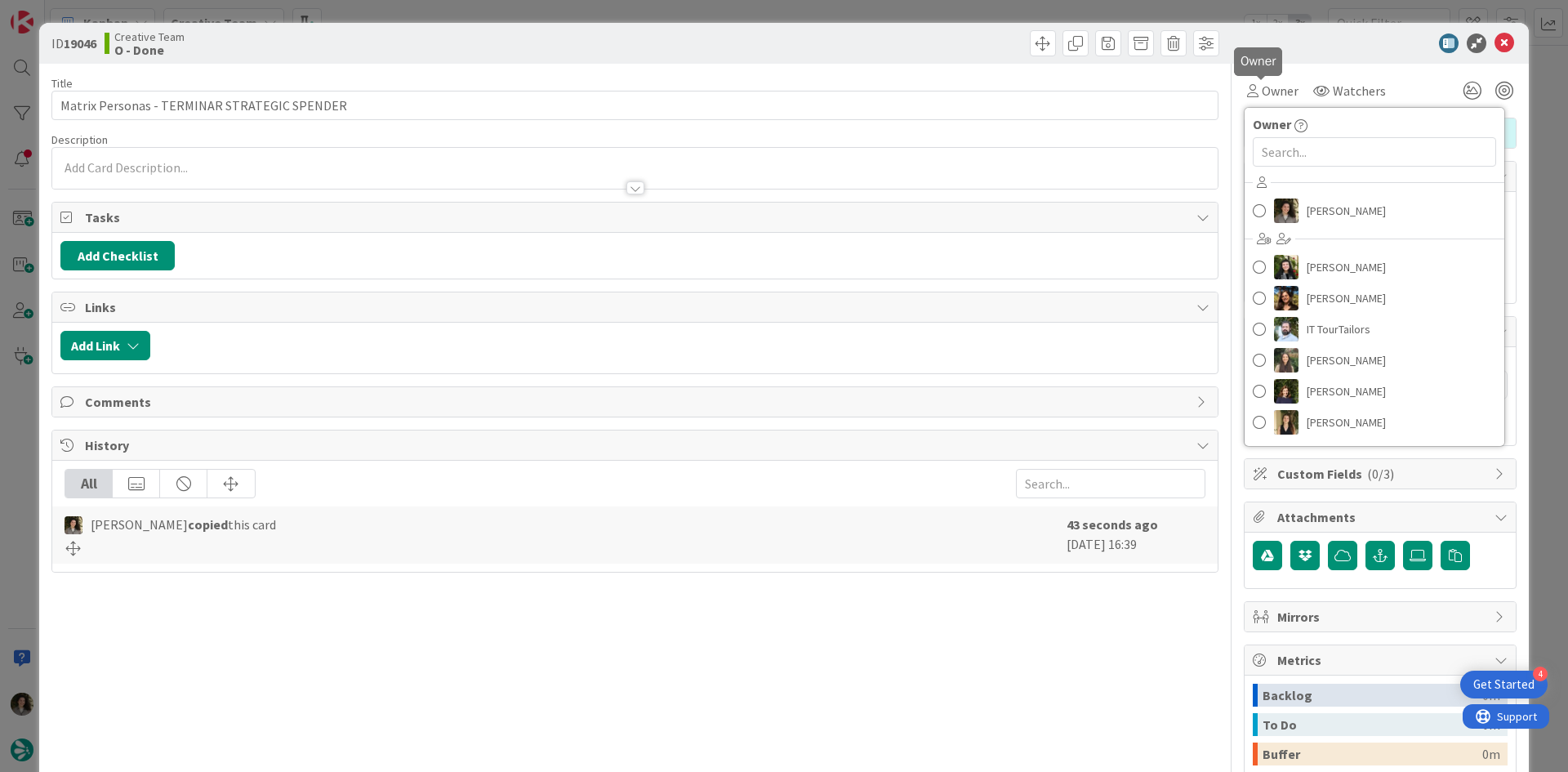 scroll, scrollTop: 0, scrollLeft: 0, axis: both 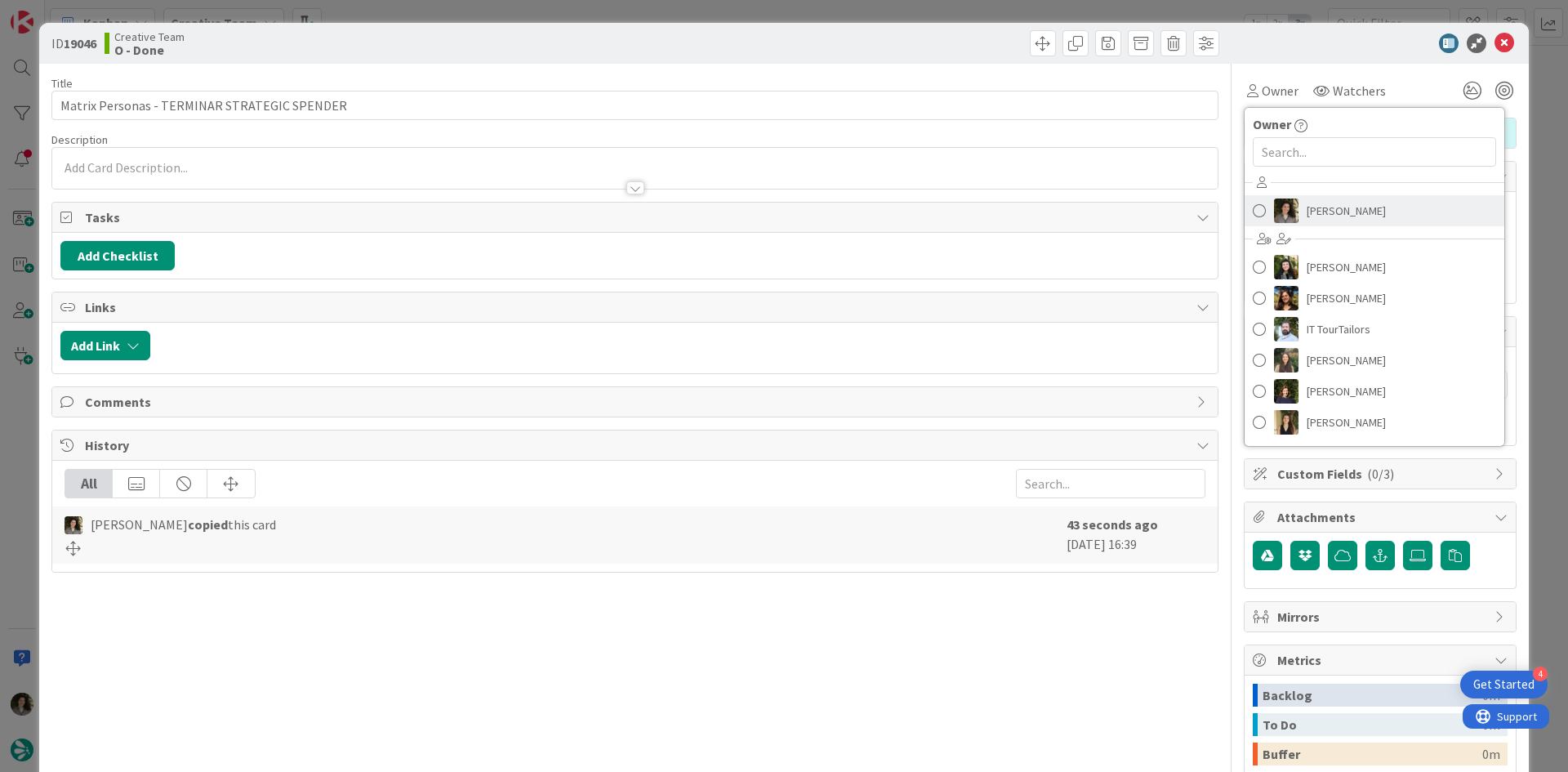 click on "[PERSON_NAME]" at bounding box center (1346, 211) 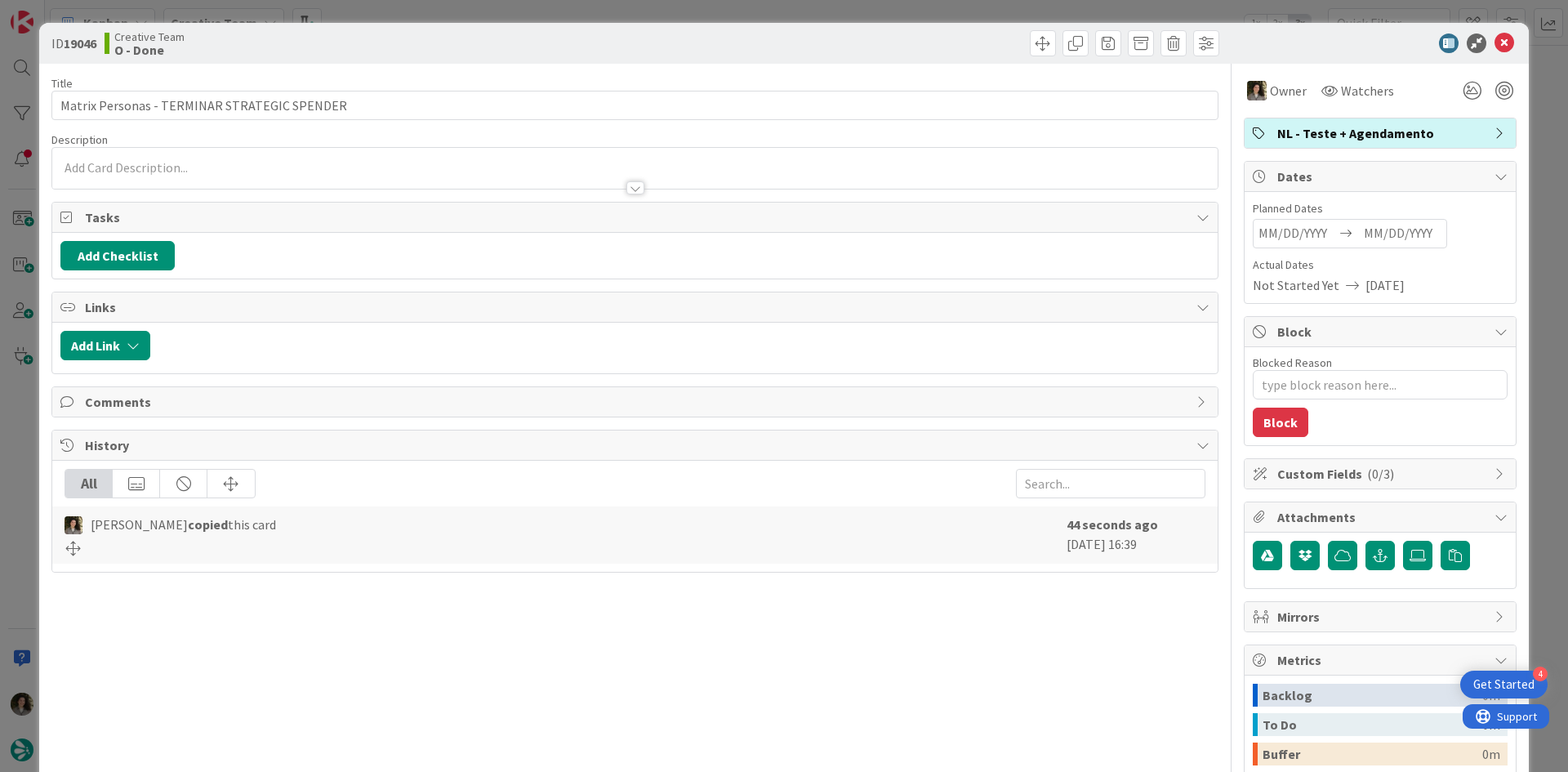 scroll 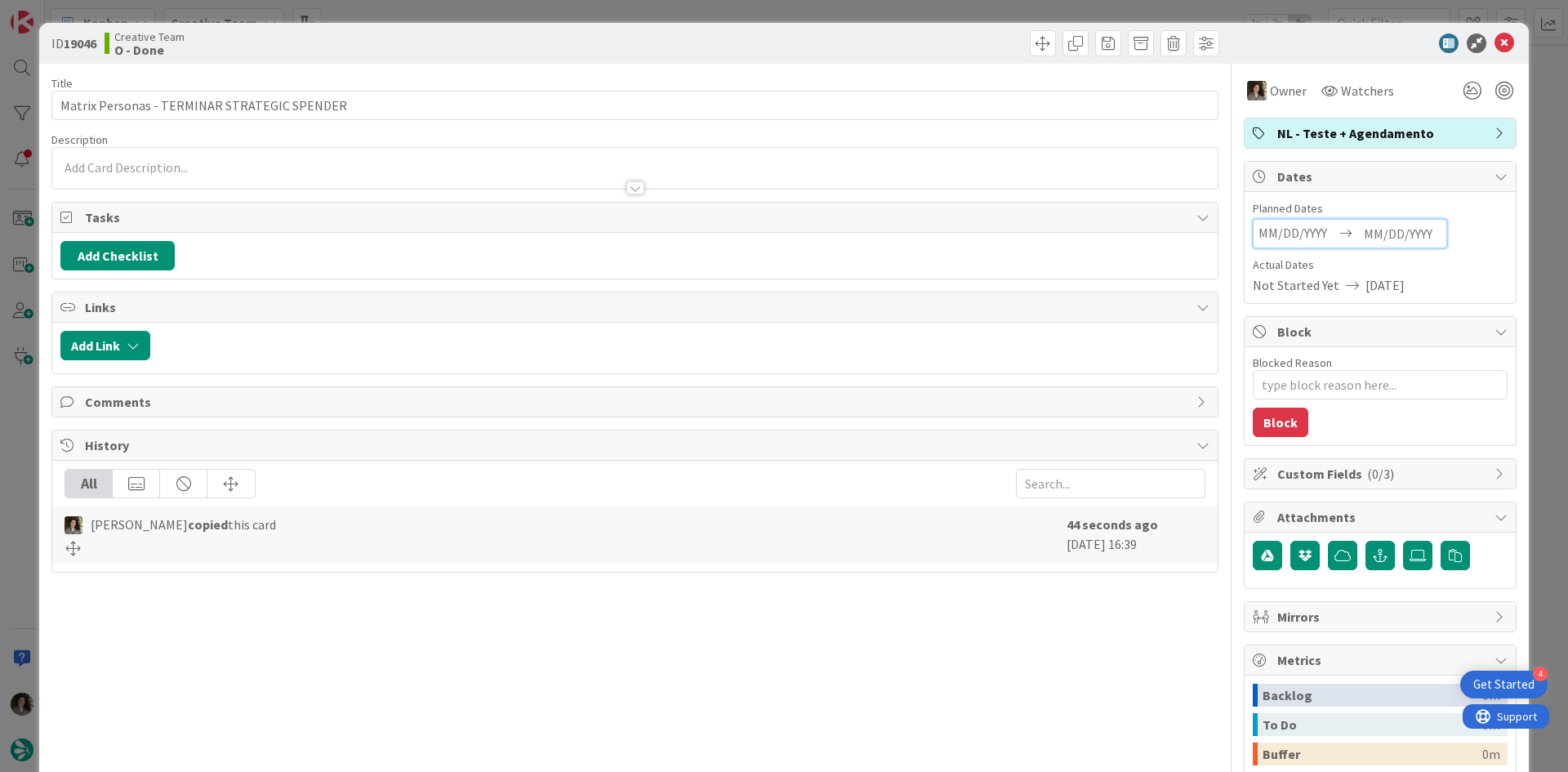 click at bounding box center [1402, 234] 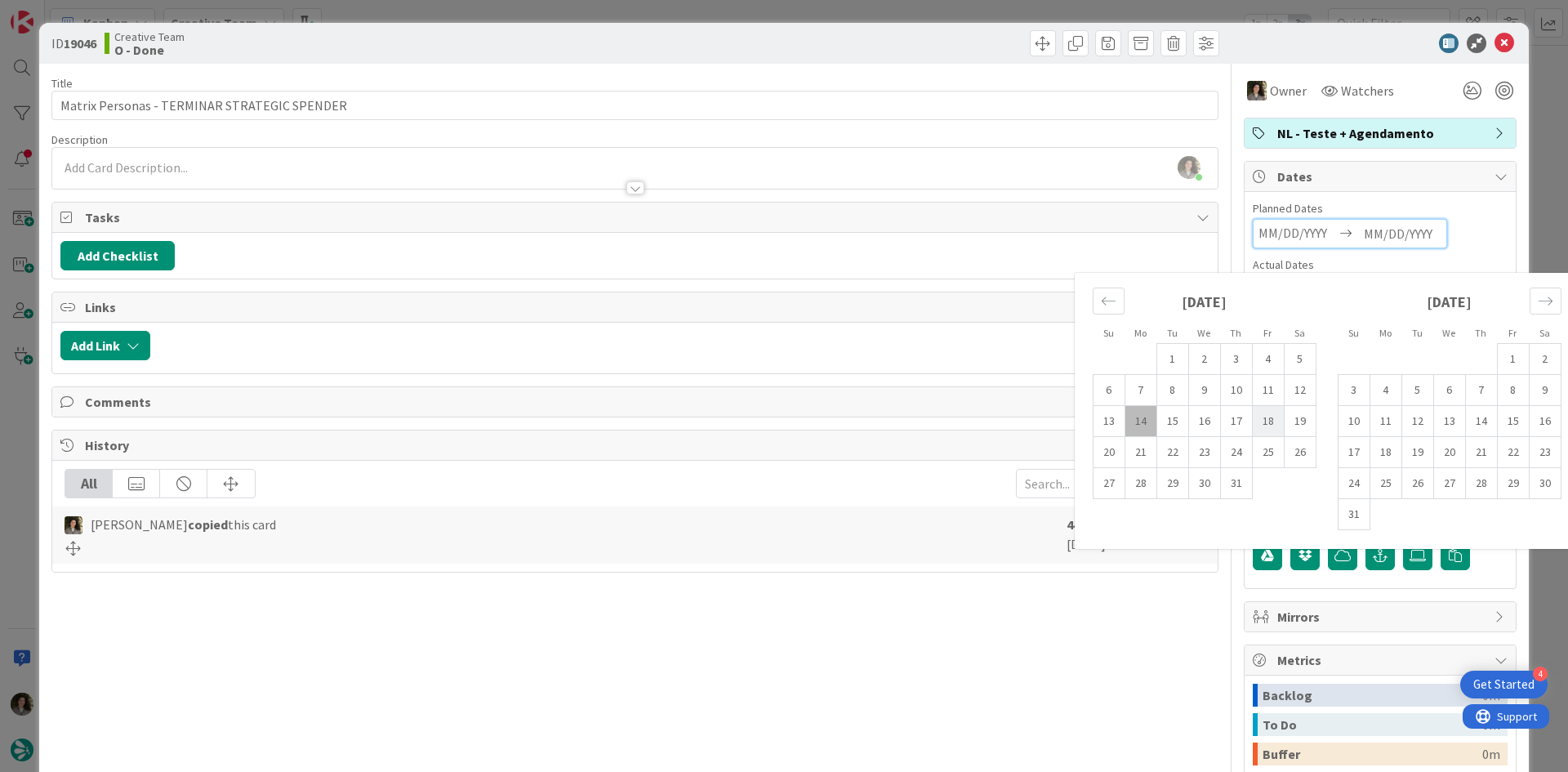 click on "18" at bounding box center [1267, 422] 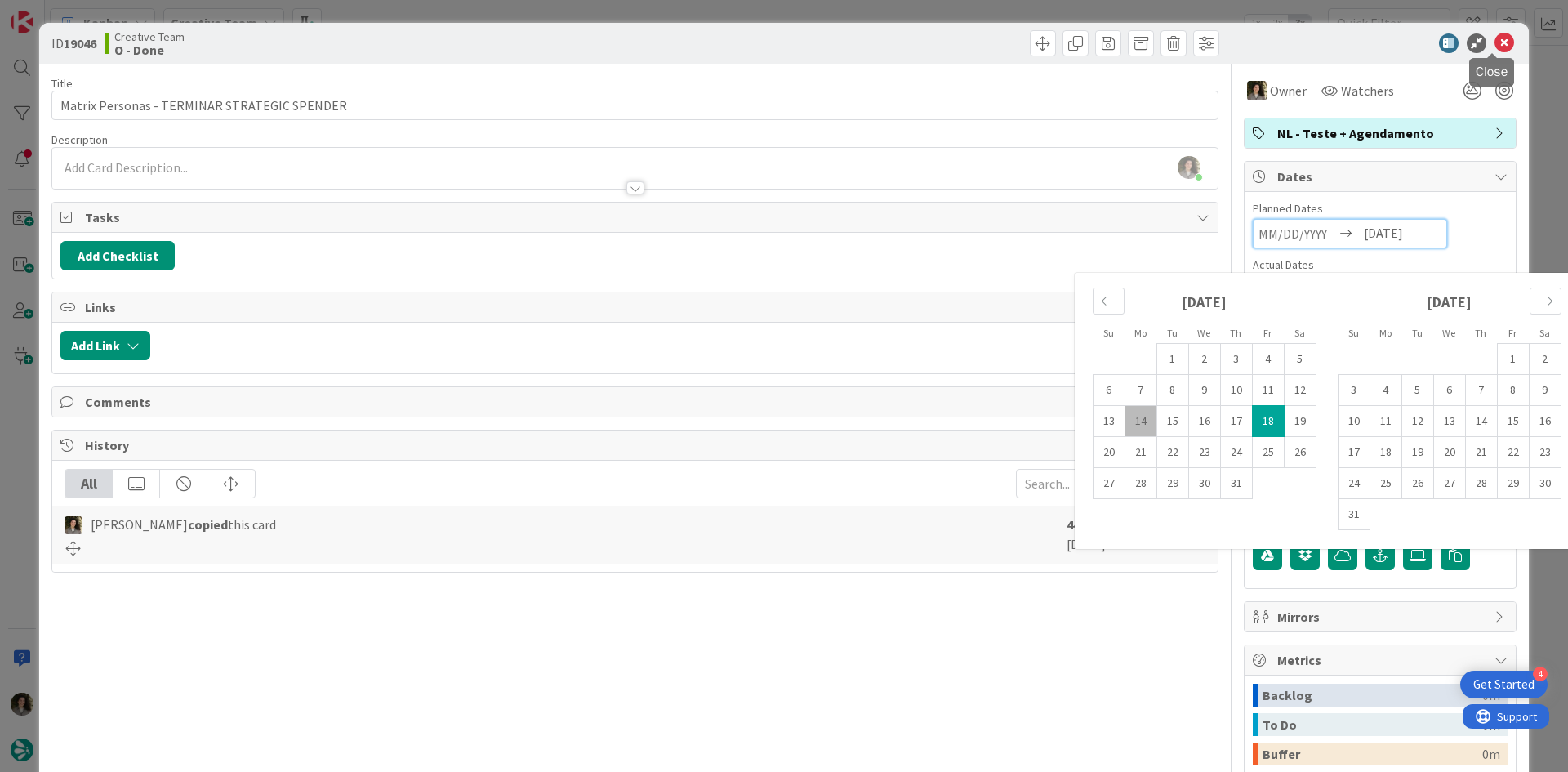 click at bounding box center (1504, 43) 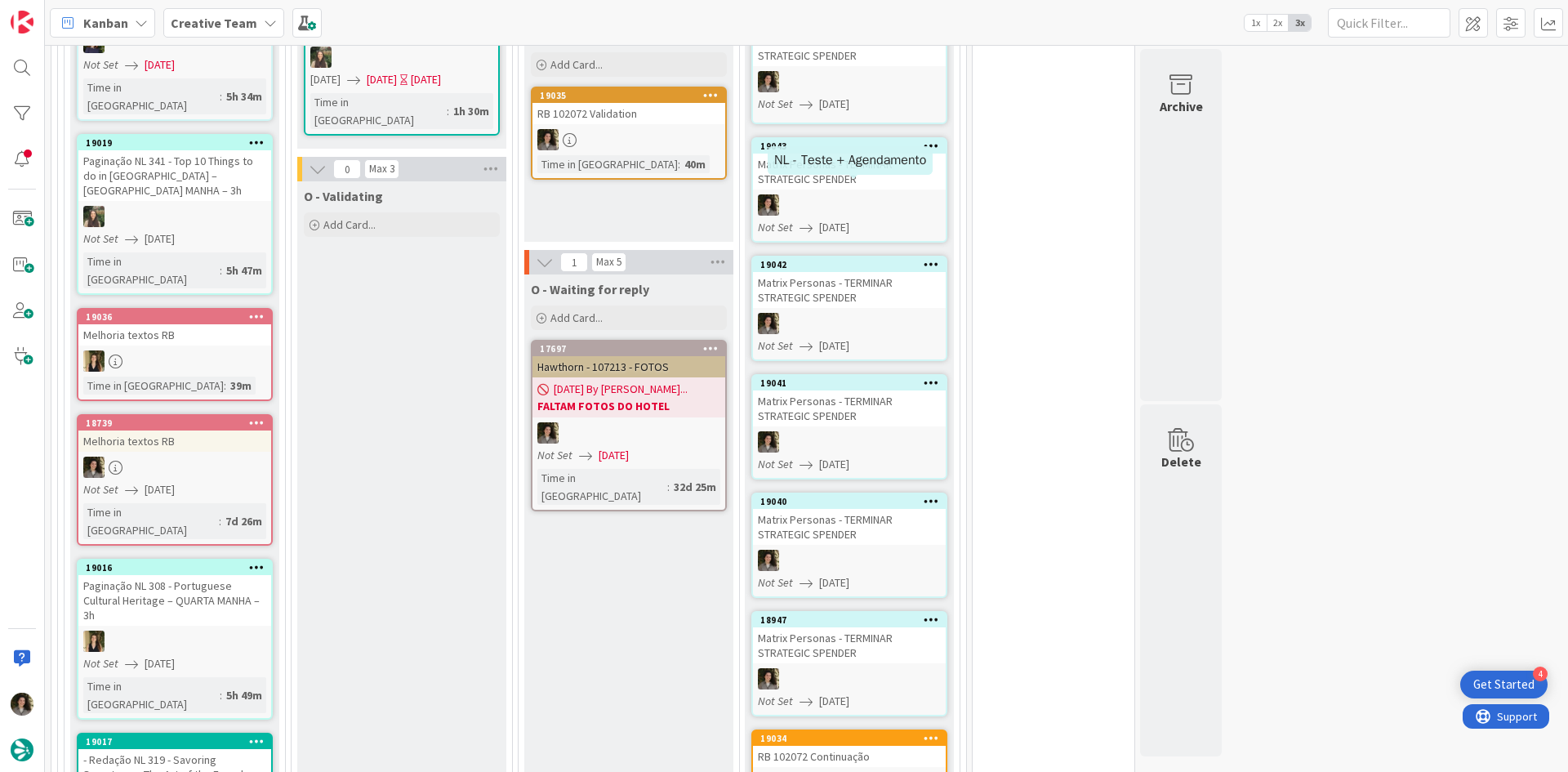 scroll, scrollTop: 1197, scrollLeft: 0, axis: vertical 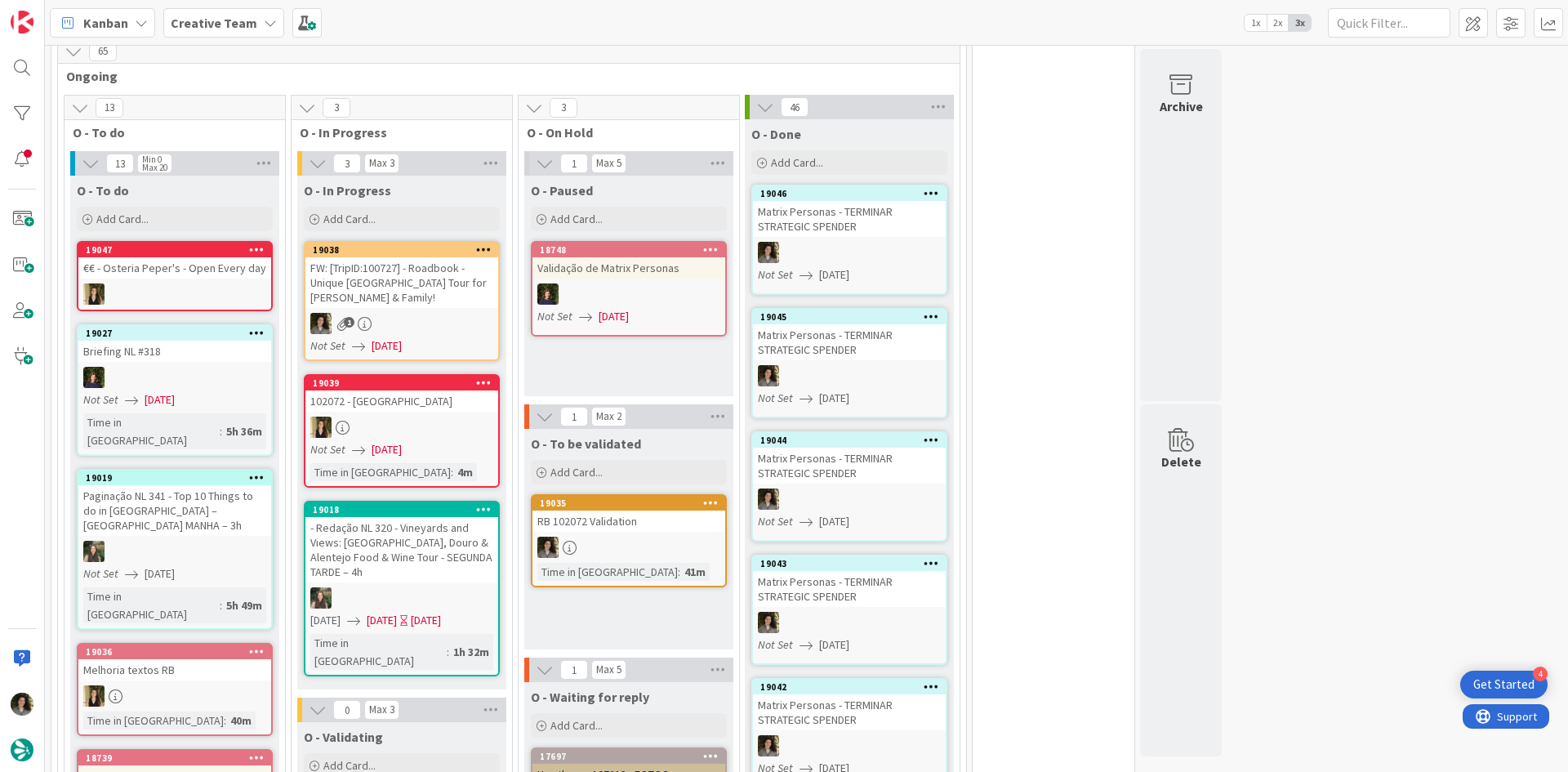 click on "FW: [TripID:100727] - Roadbook - Unique [GEOGRAPHIC_DATA] Tour for [PERSON_NAME] & Family!" at bounding box center (402, 283) 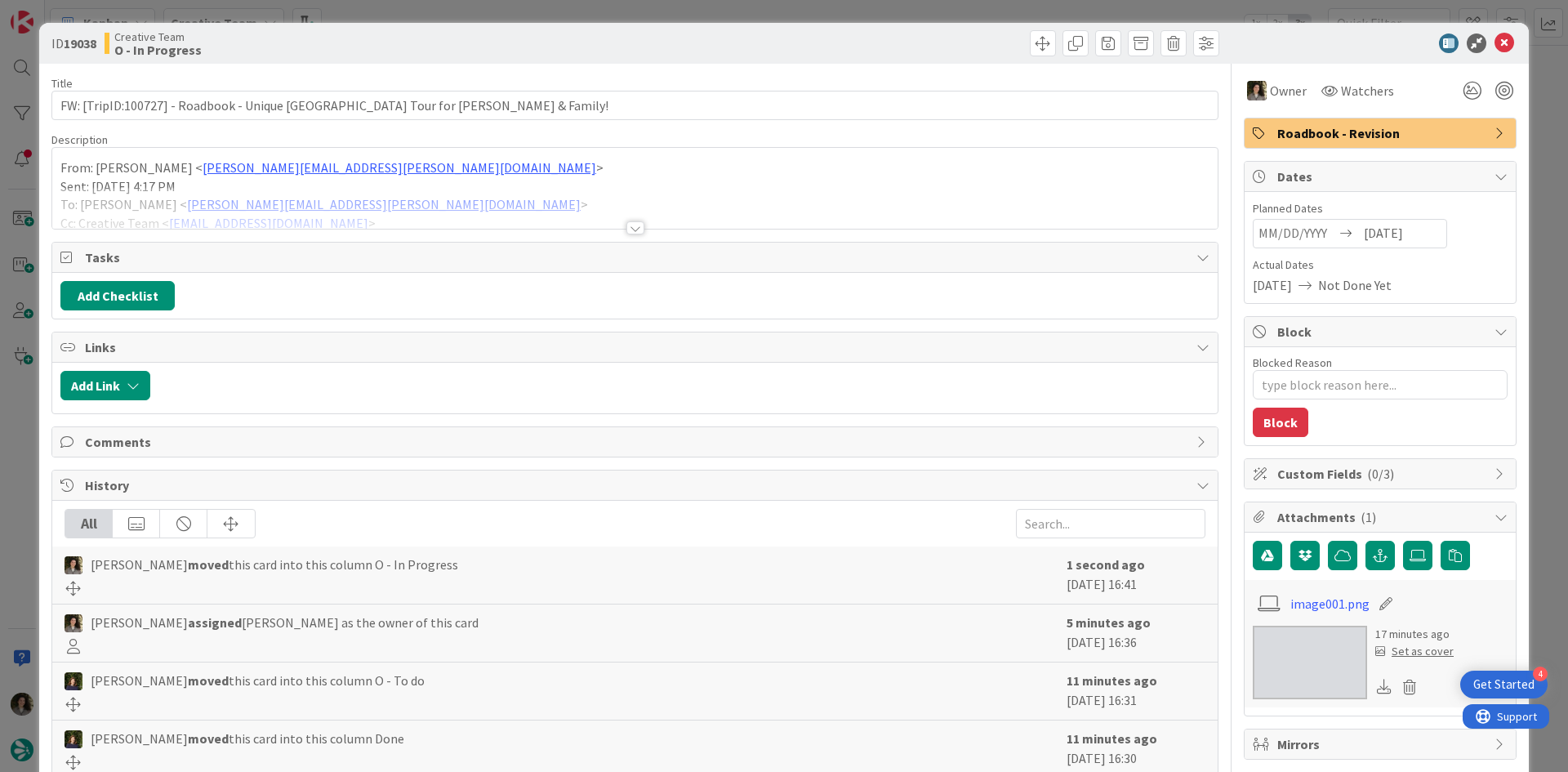 scroll, scrollTop: 0, scrollLeft: 0, axis: both 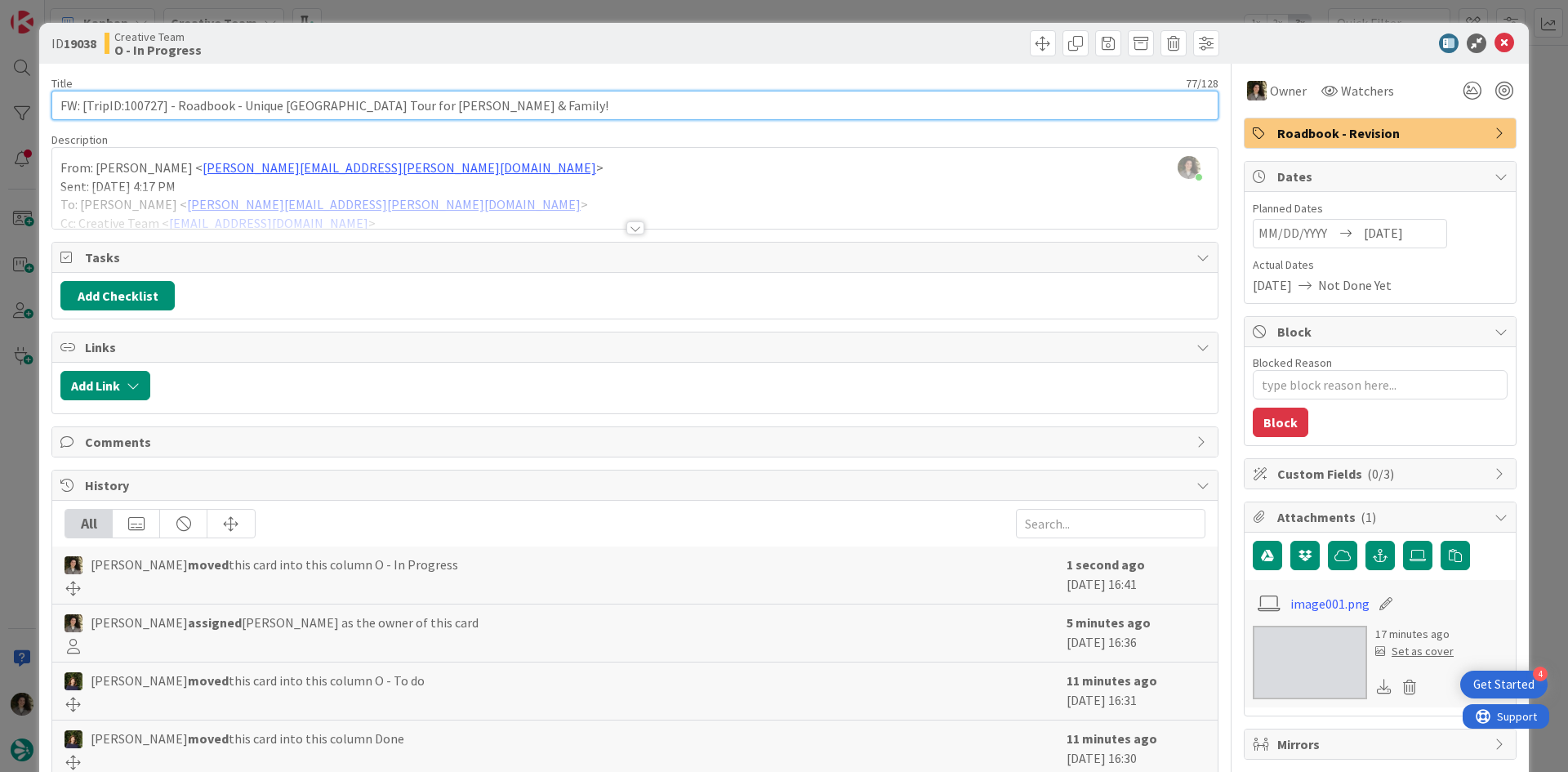 drag, startPoint x: 163, startPoint y: 109, endPoint x: 124, endPoint y: 111, distance: 39.05125 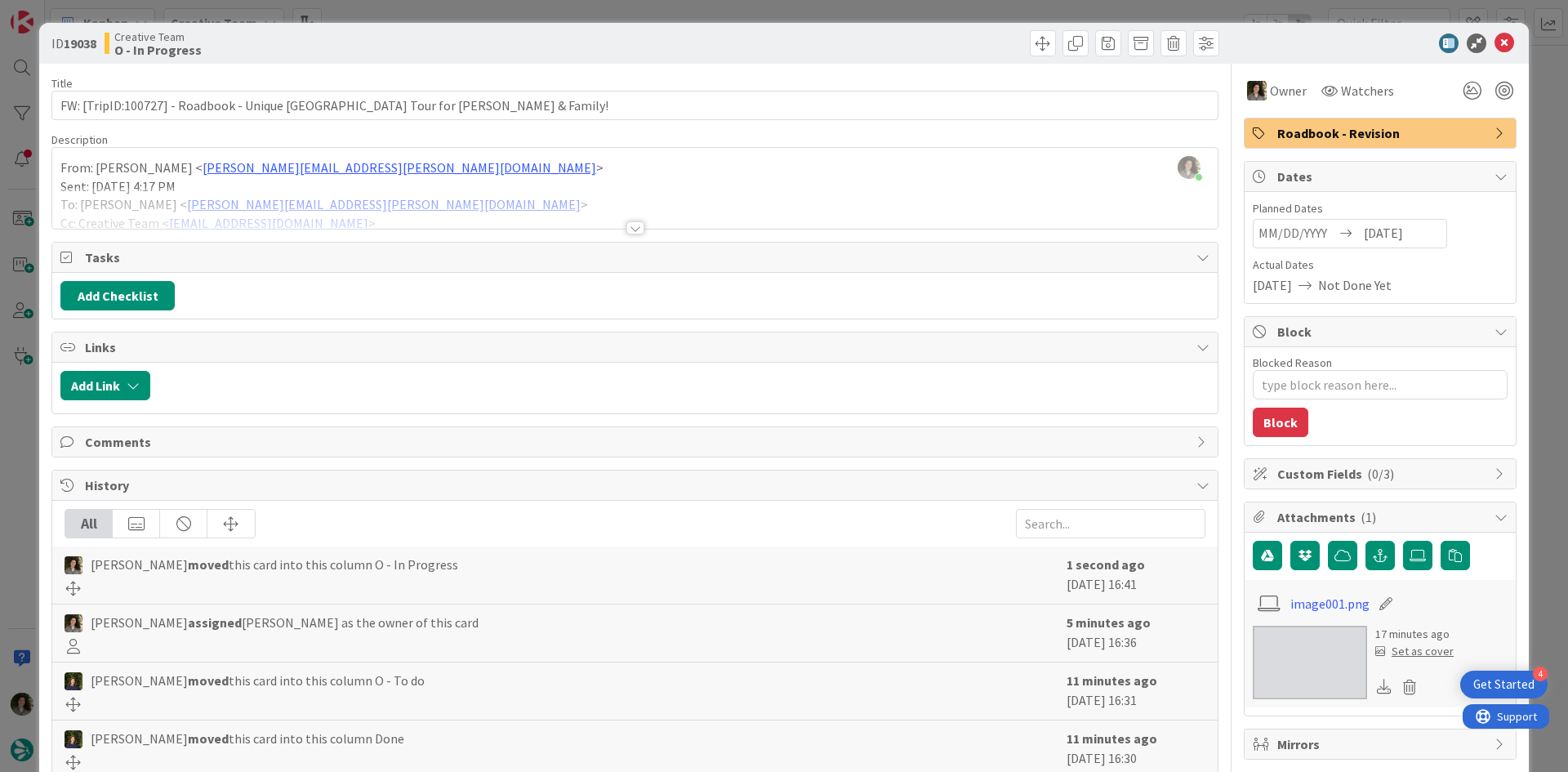 type on "x" 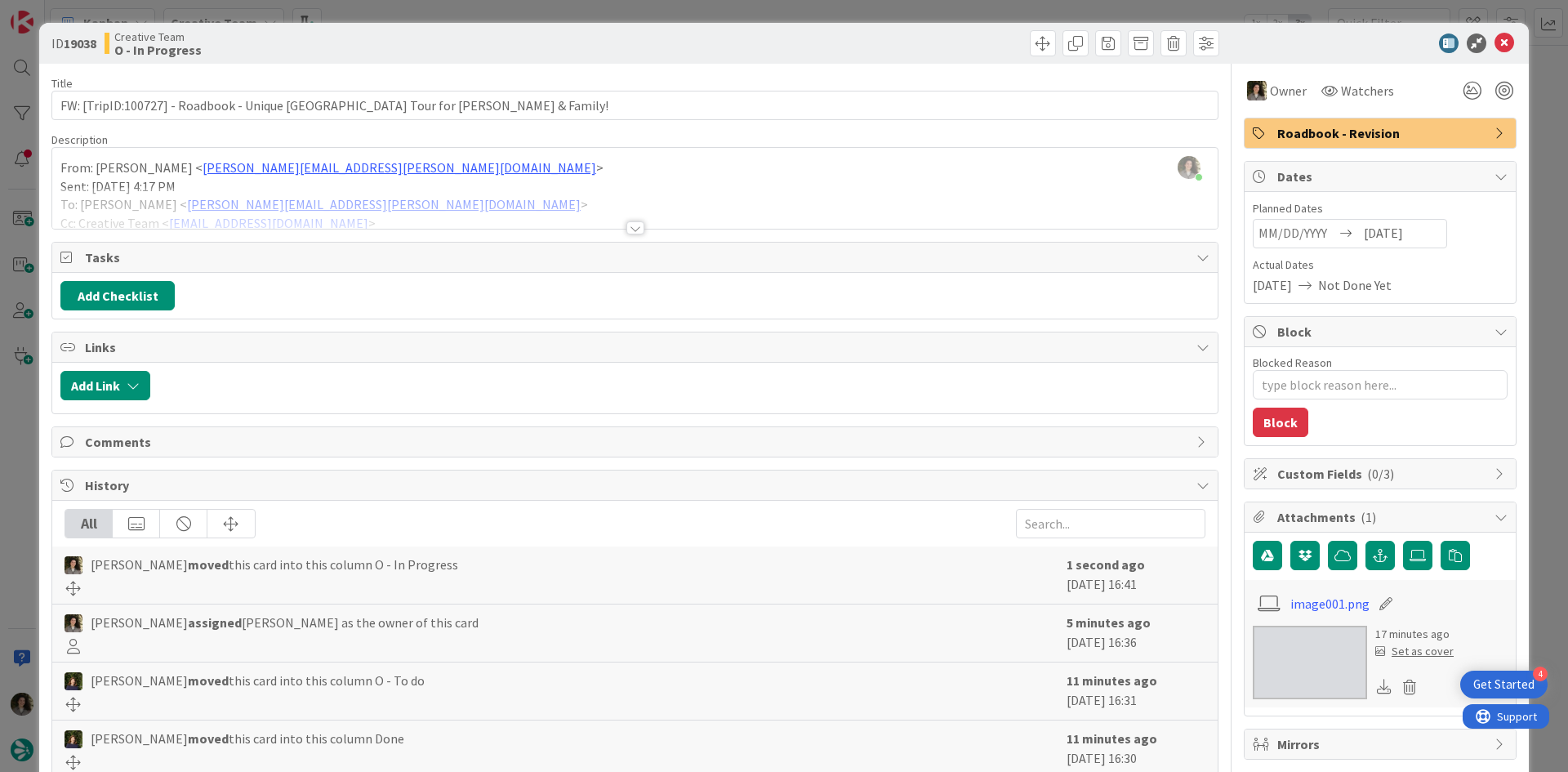 click at bounding box center (635, 228) 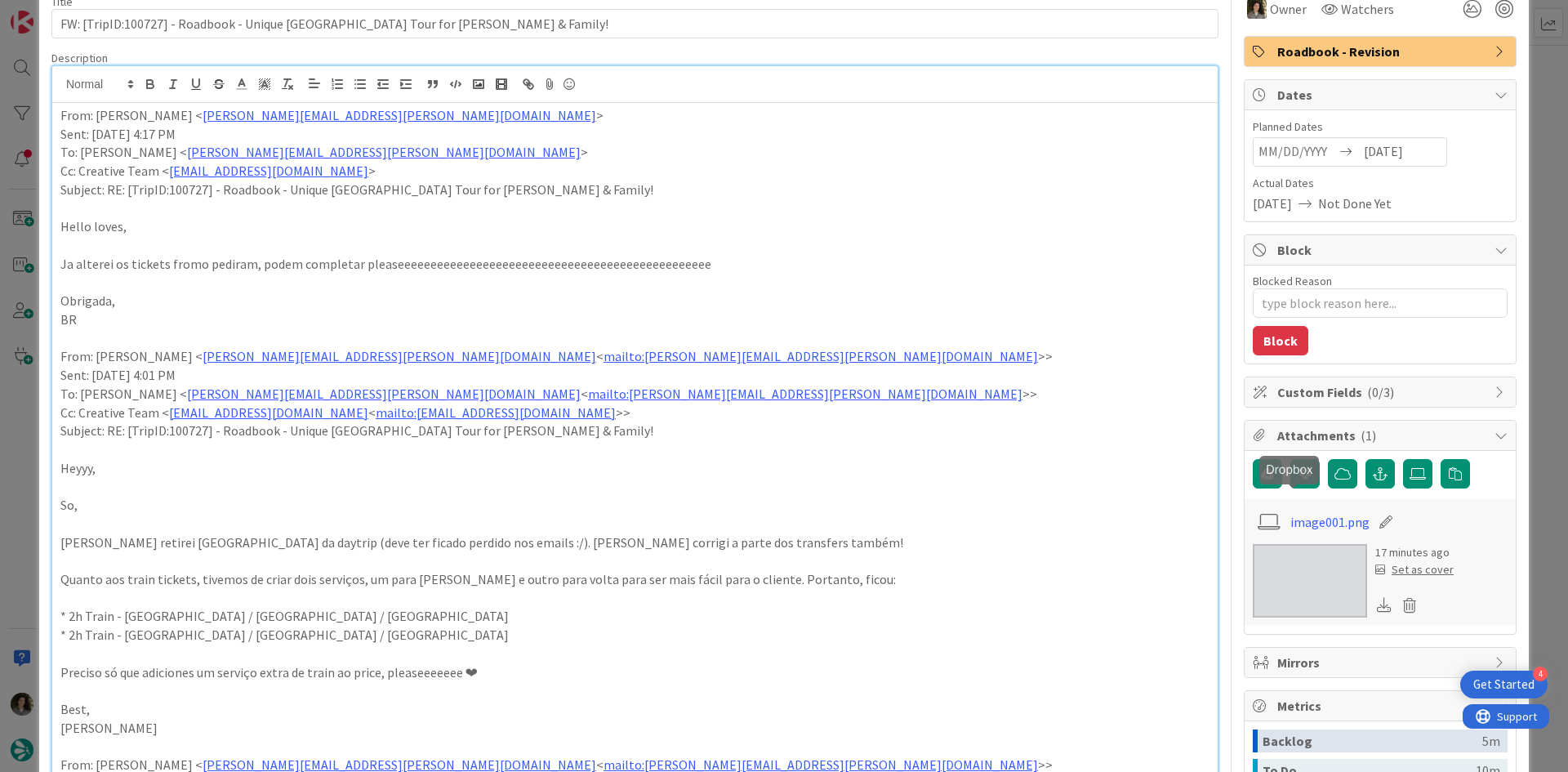 scroll, scrollTop: 0, scrollLeft: 0, axis: both 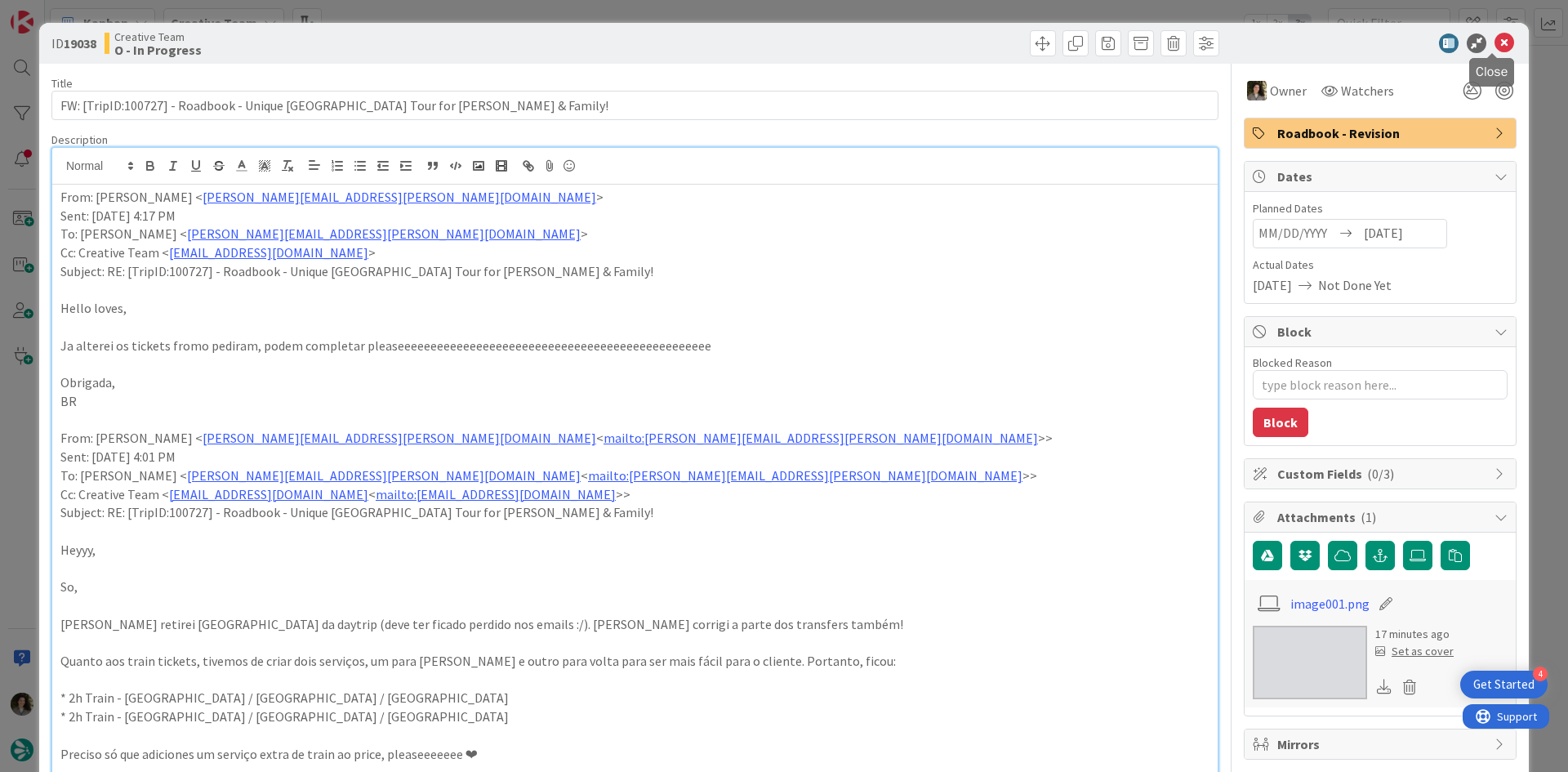 click at bounding box center (1504, 43) 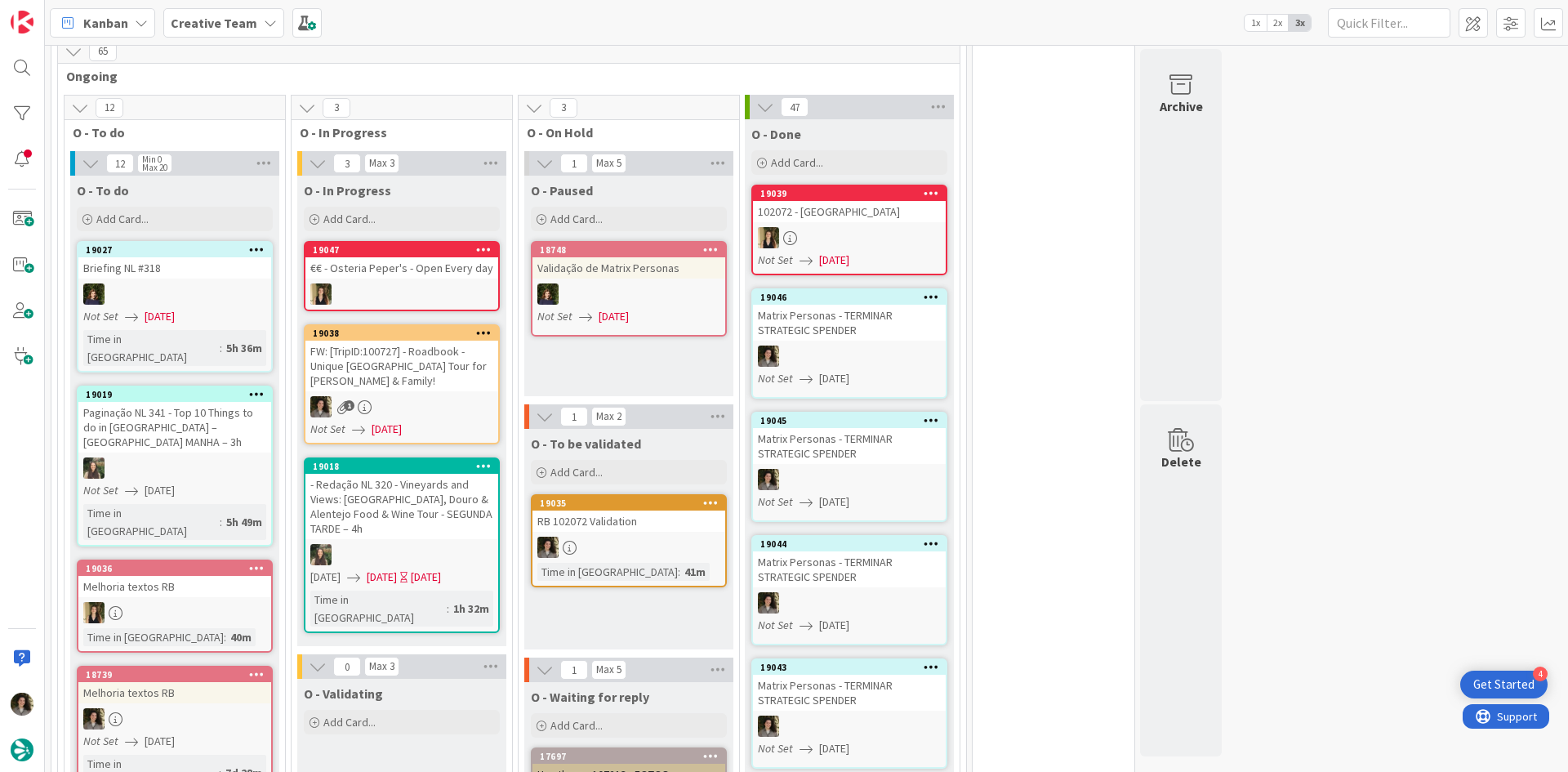 scroll, scrollTop: 0, scrollLeft: 0, axis: both 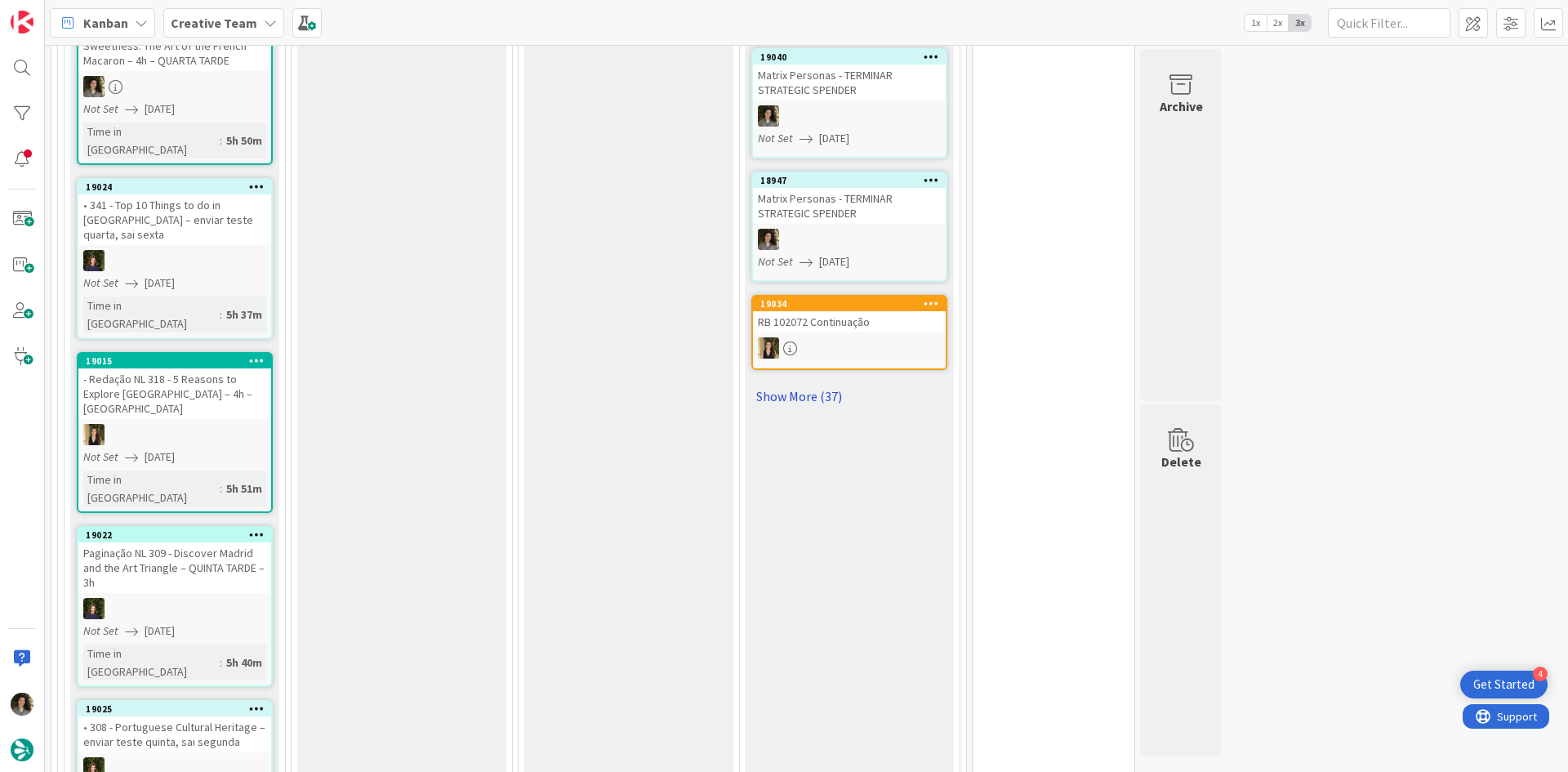 click on "Show More (37)" at bounding box center (849, 396) 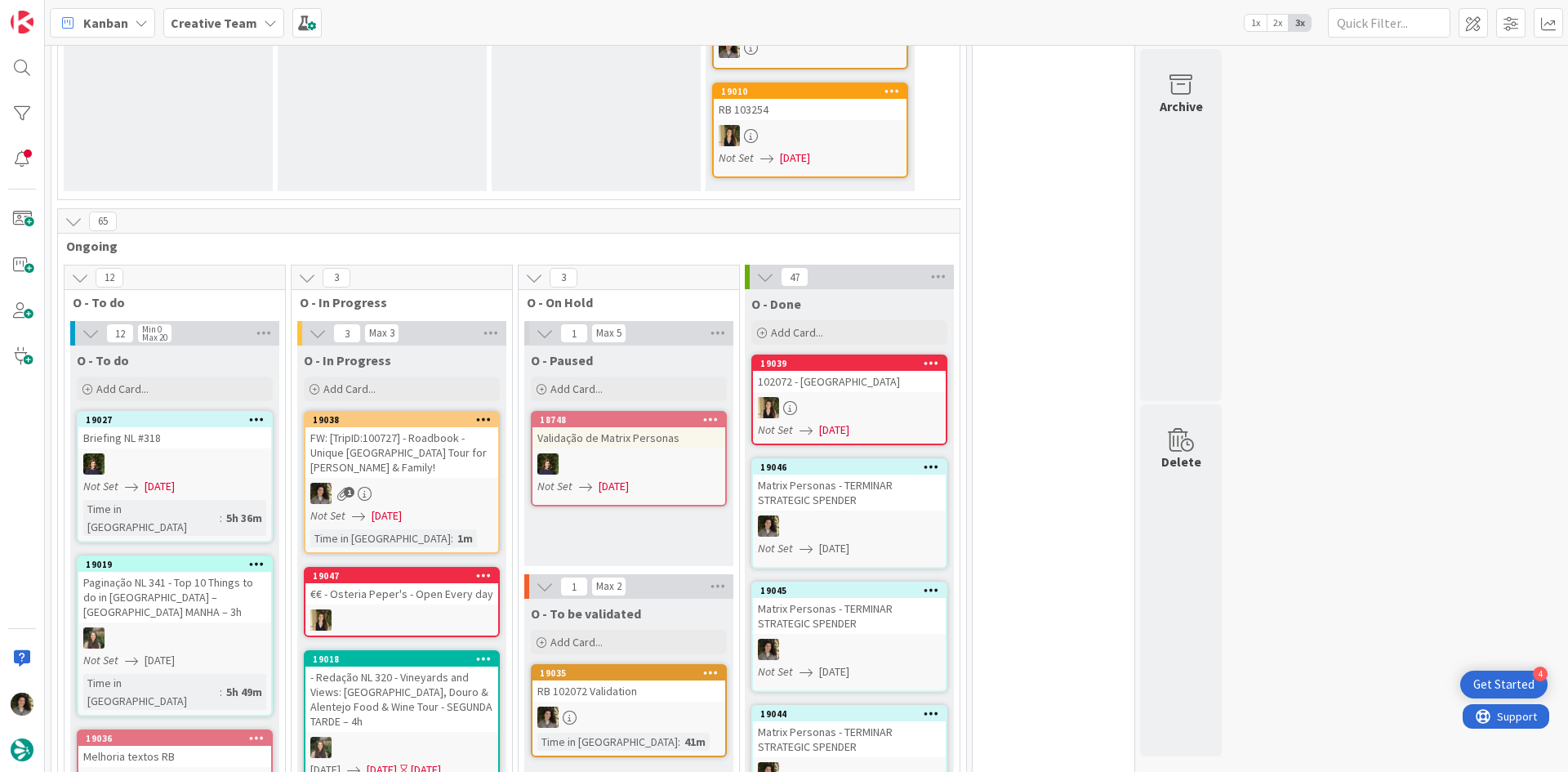 scroll, scrollTop: 483, scrollLeft: 0, axis: vertical 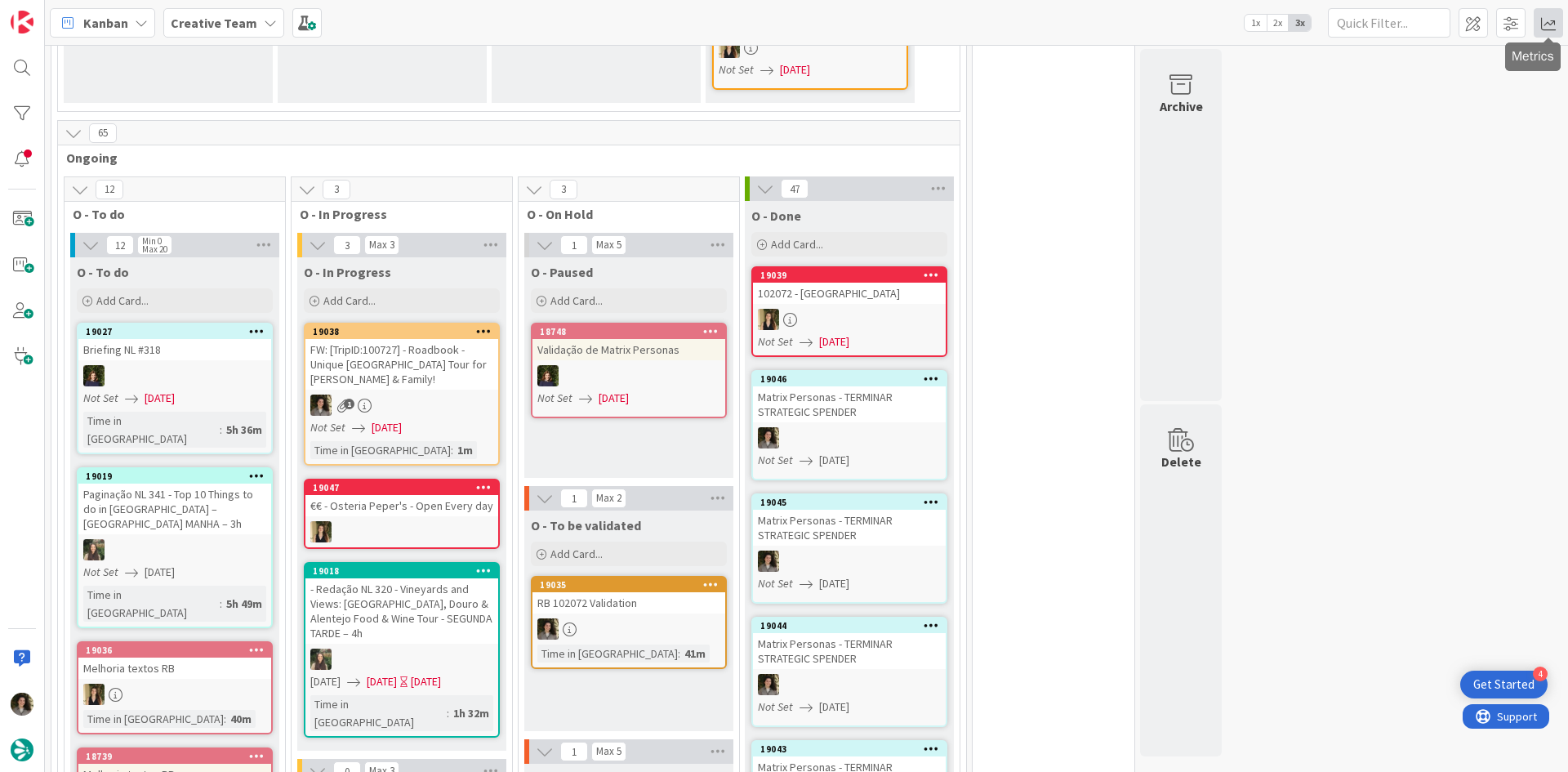 click at bounding box center (1548, 23) 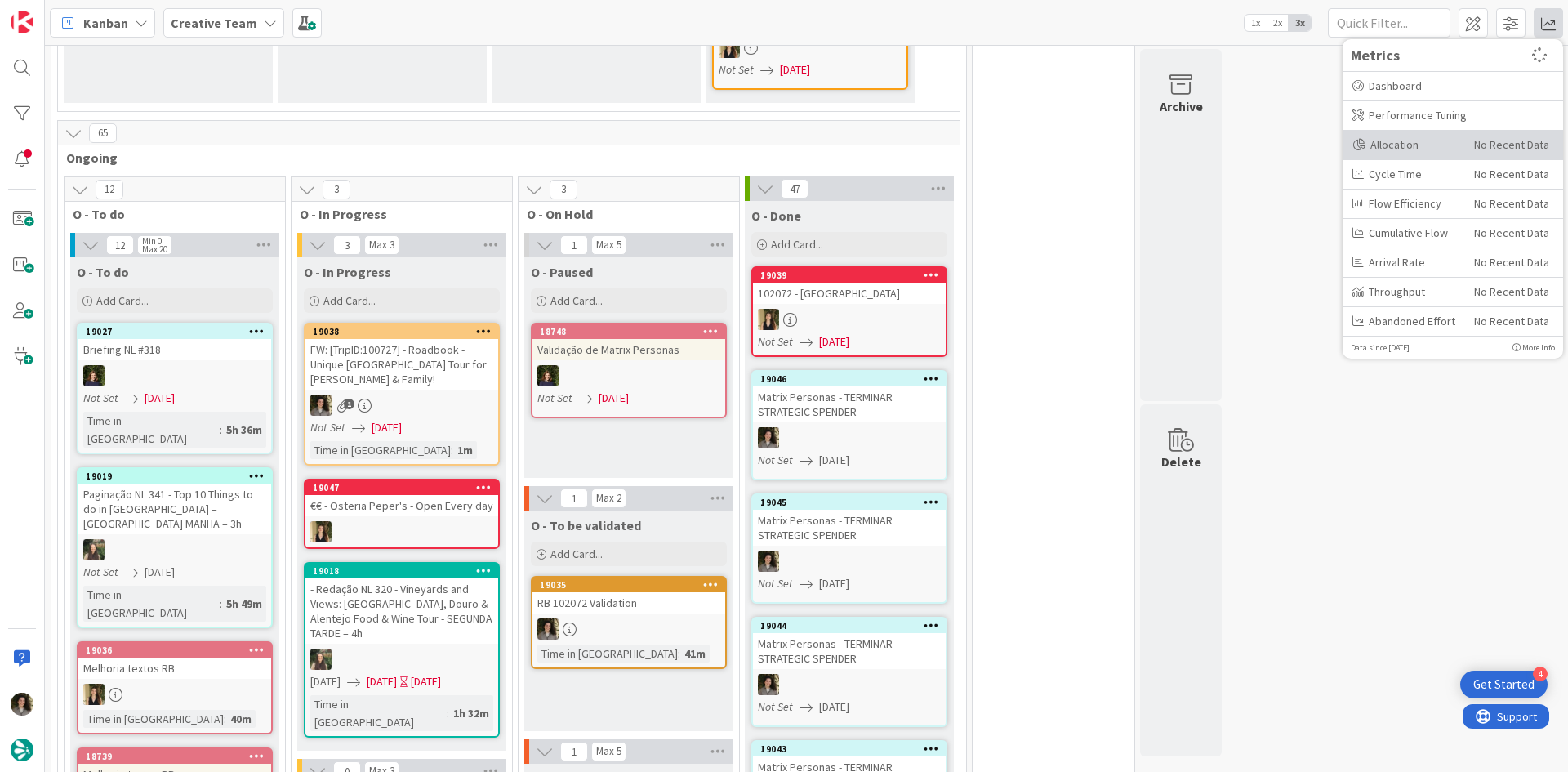 click on "Allocation" at bounding box center (1407, 145) 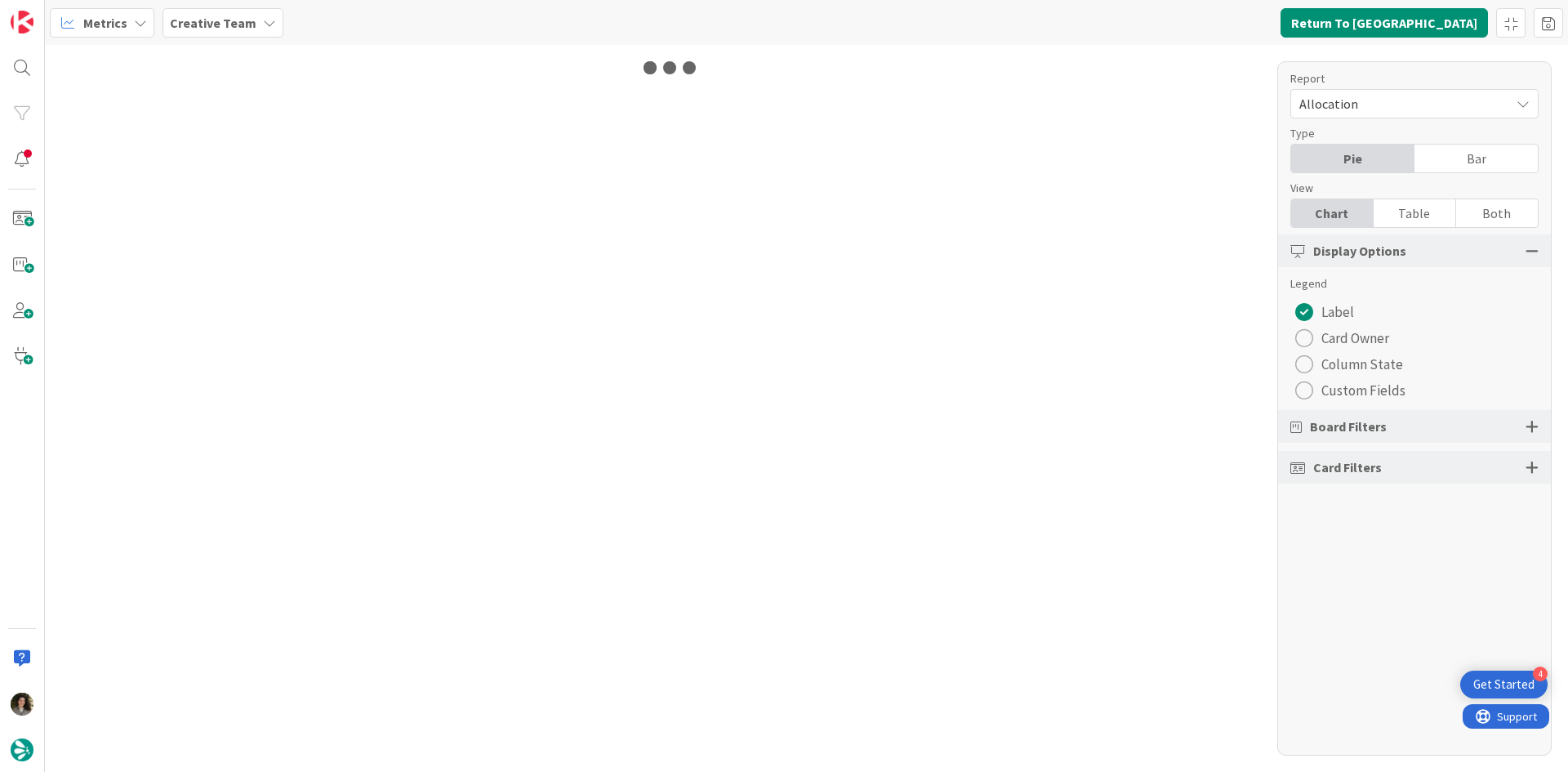 scroll, scrollTop: 0, scrollLeft: 0, axis: both 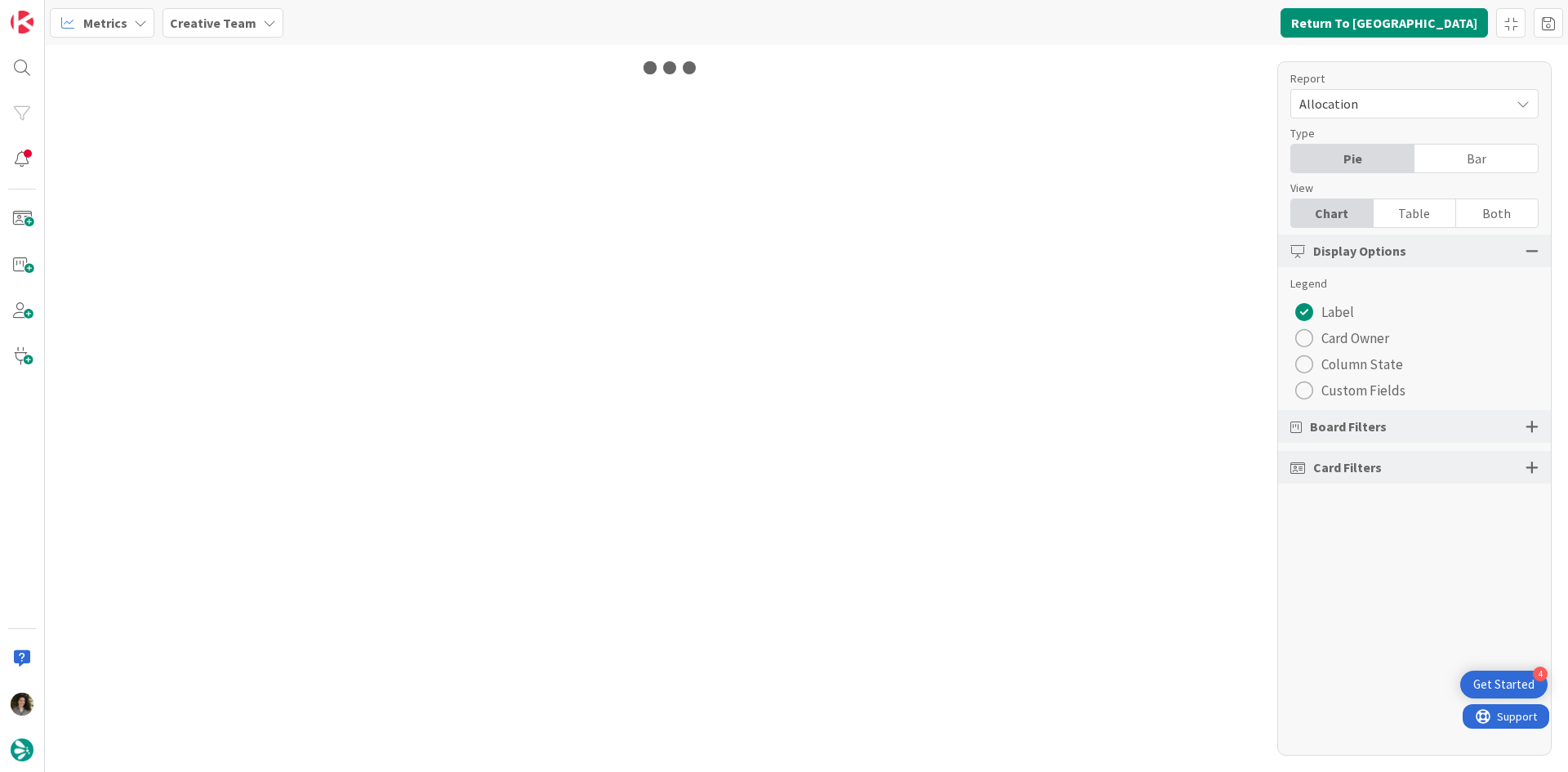 click on "Table" at bounding box center (1414, 213) 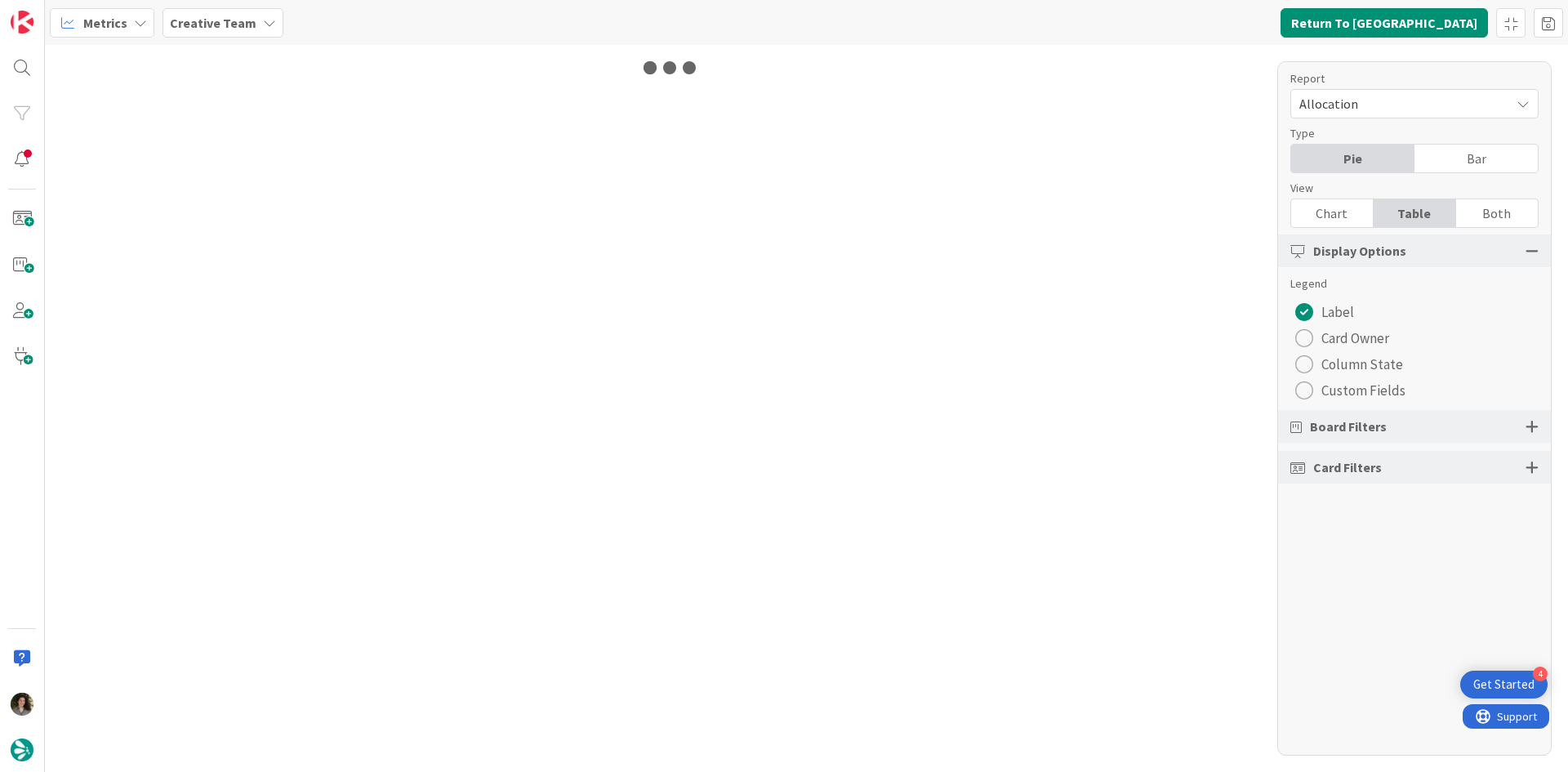 scroll, scrollTop: 0, scrollLeft: 0, axis: both 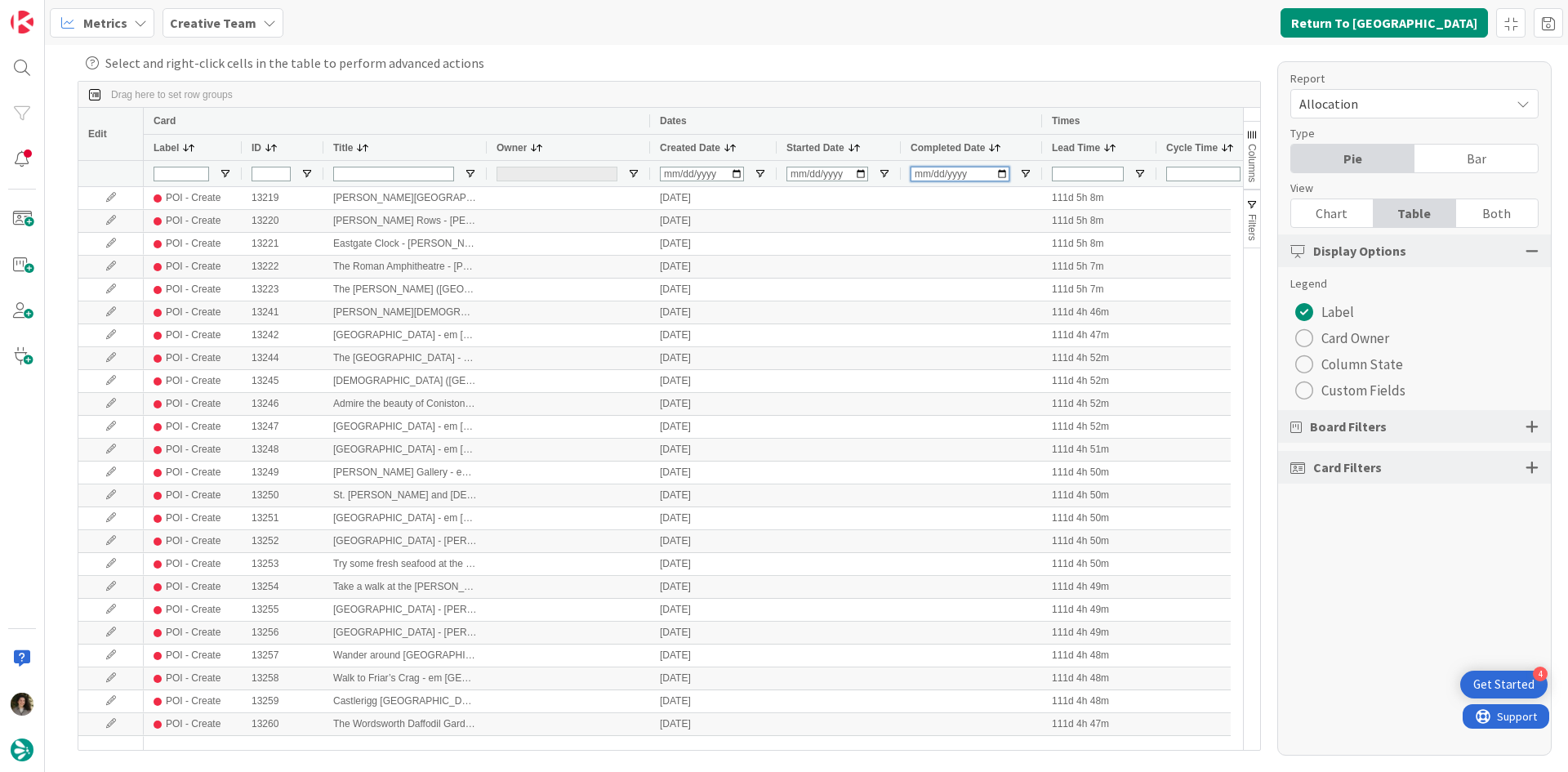 click at bounding box center (960, 174) 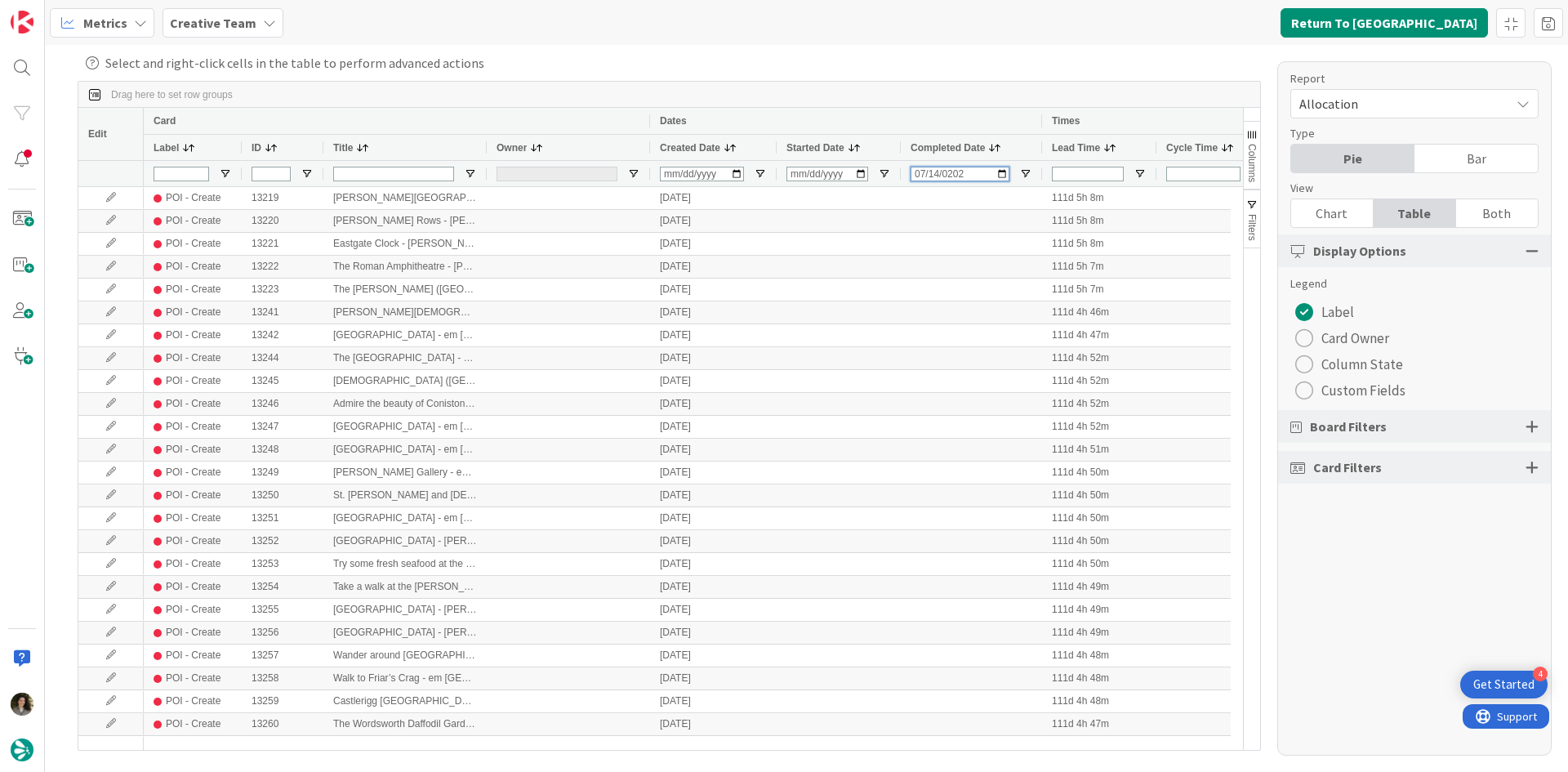 type on "[DATE]" 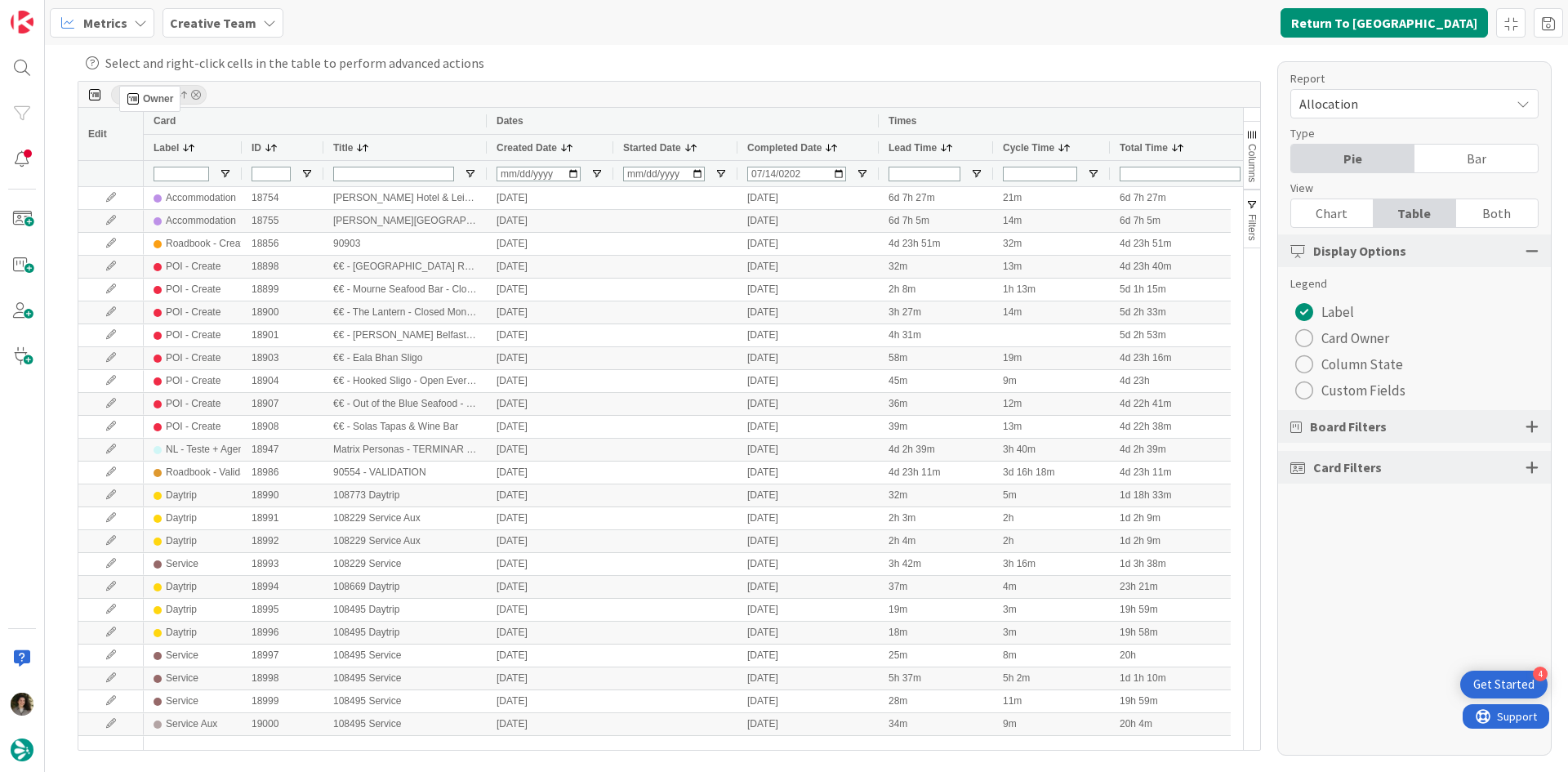 drag, startPoint x: 514, startPoint y: 148, endPoint x: 127, endPoint y: 93, distance: 390.88873 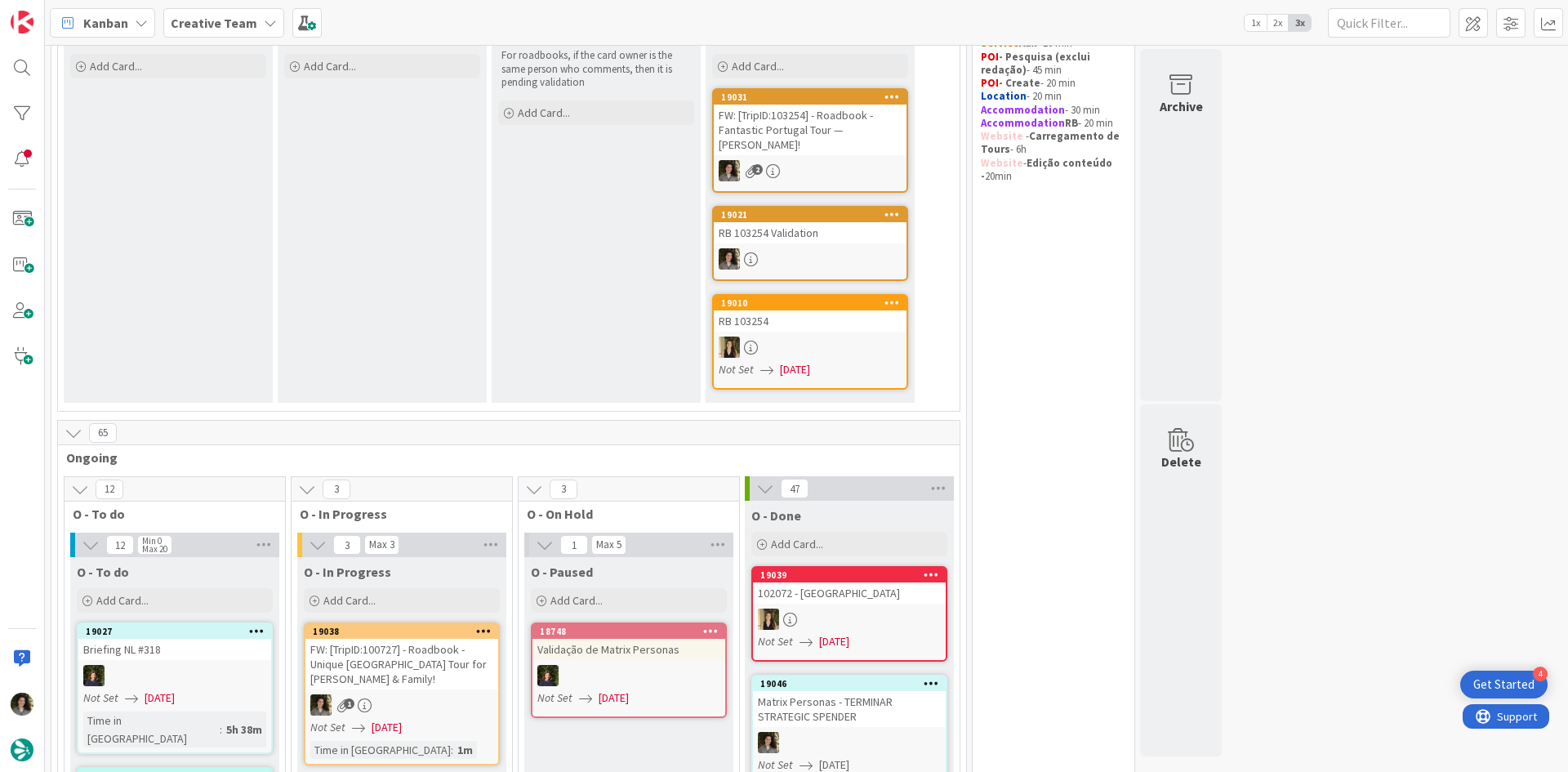 scroll, scrollTop: 490, scrollLeft: 0, axis: vertical 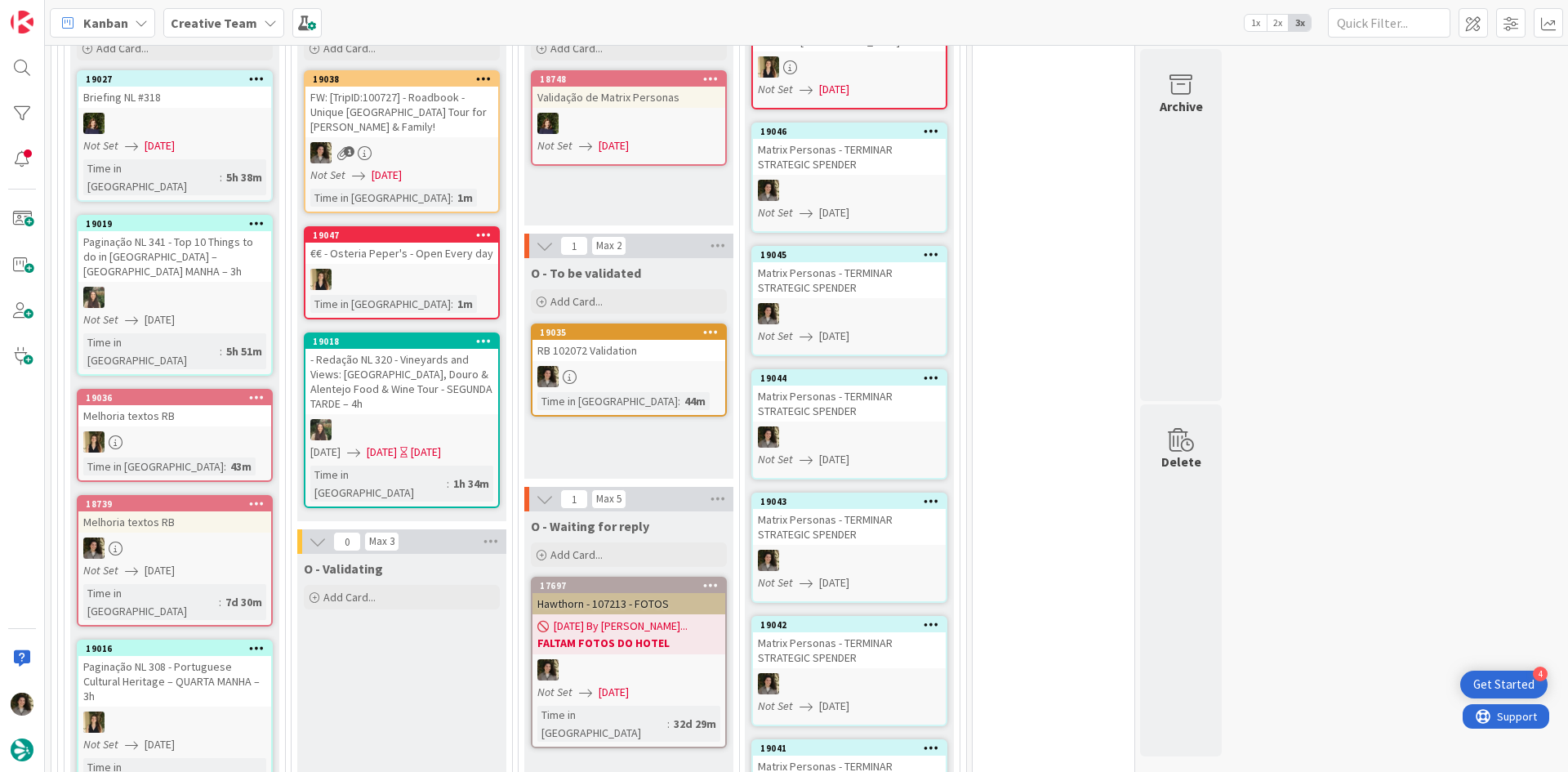 click on "1" at bounding box center (402, 153) 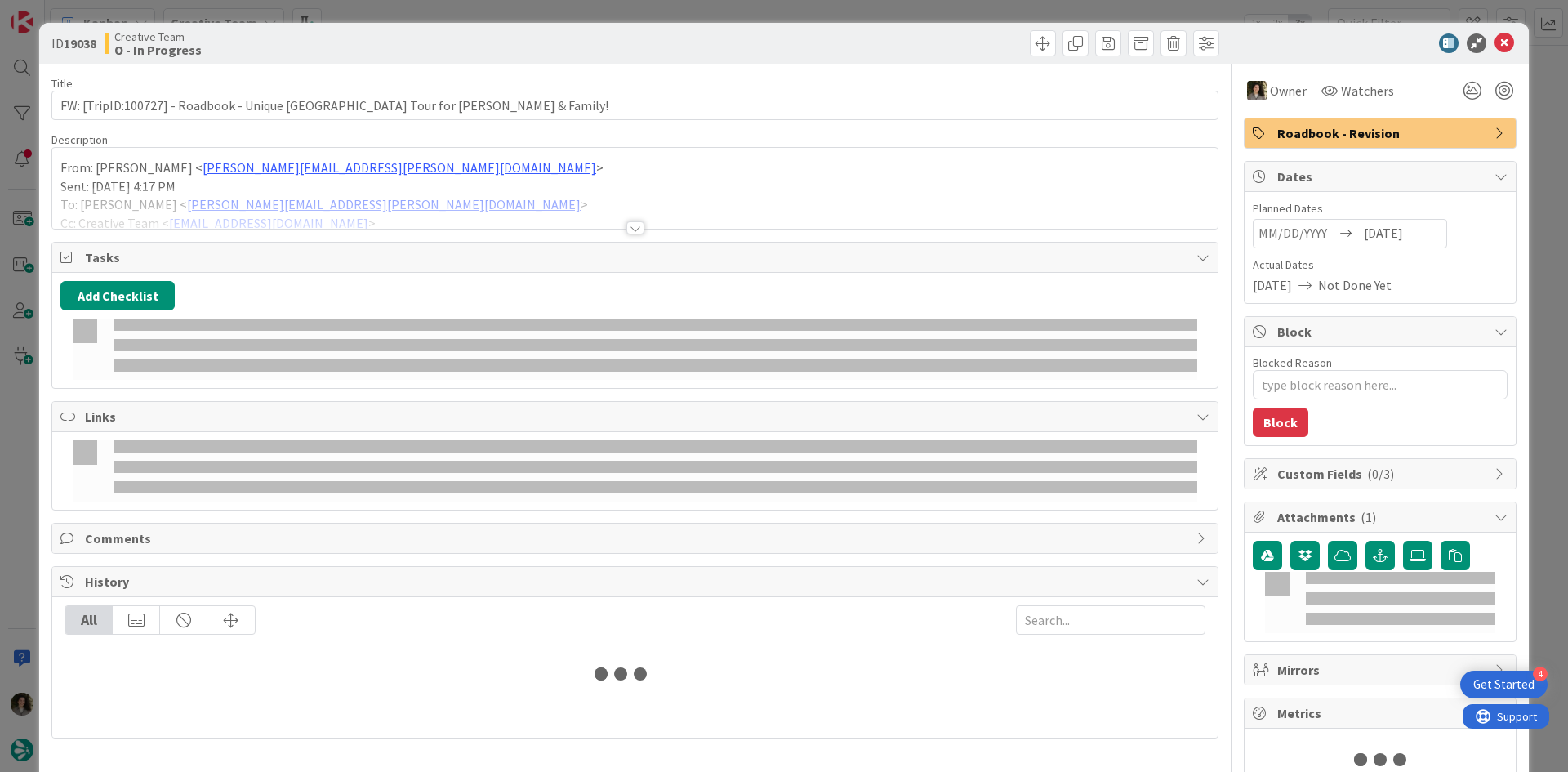 scroll, scrollTop: 0, scrollLeft: 0, axis: both 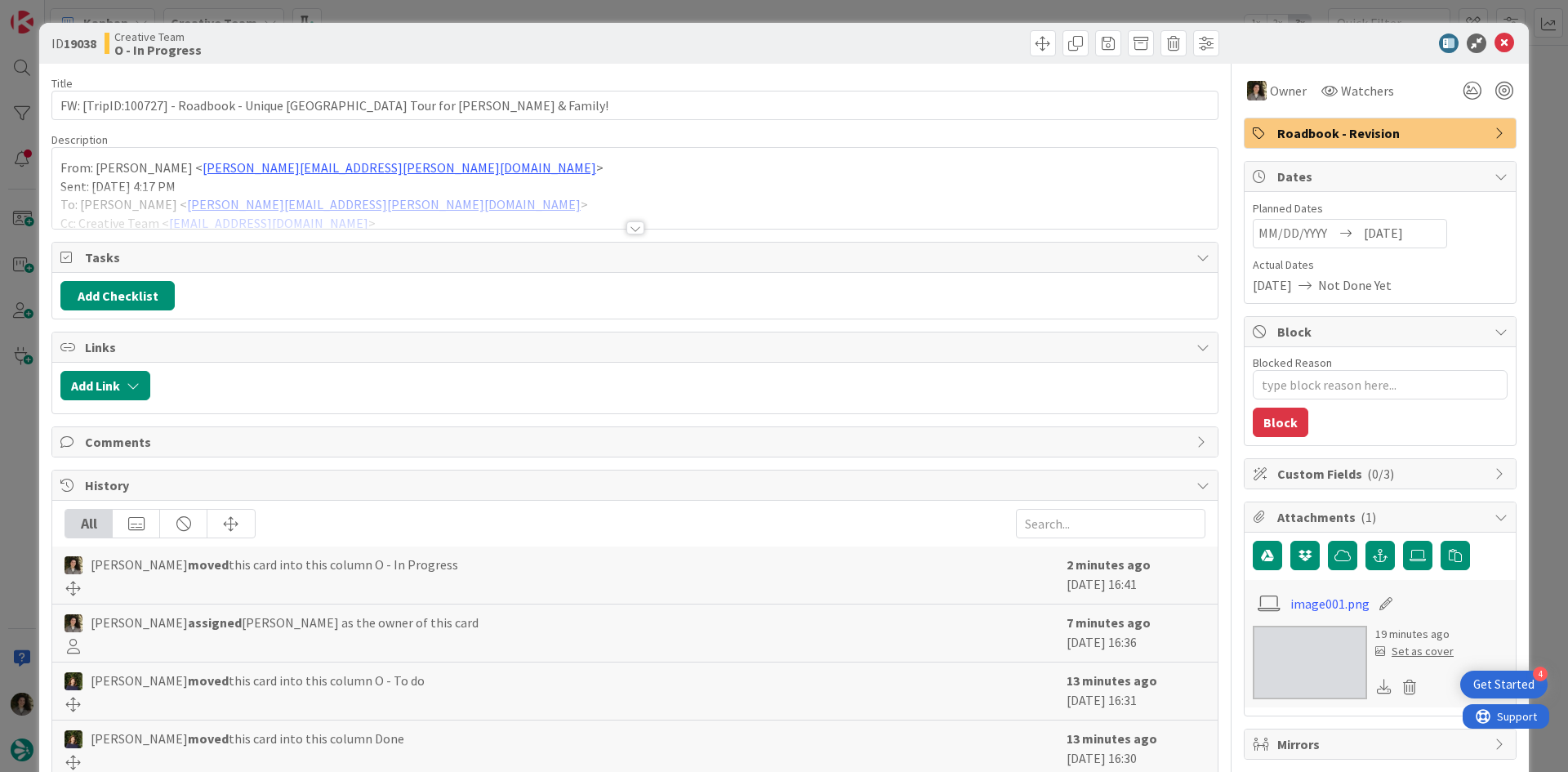 click at bounding box center (635, 208) 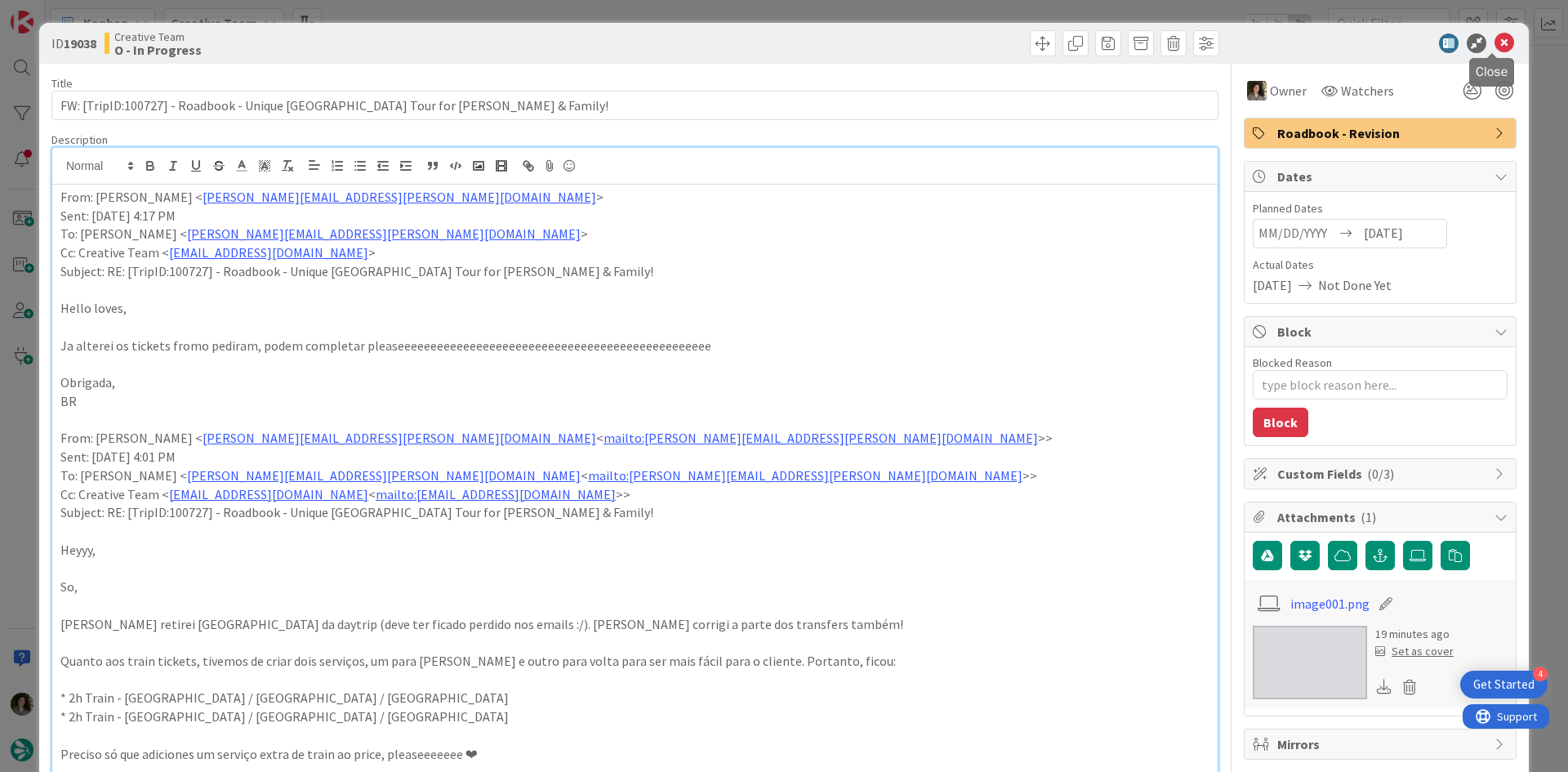 click at bounding box center [1504, 43] 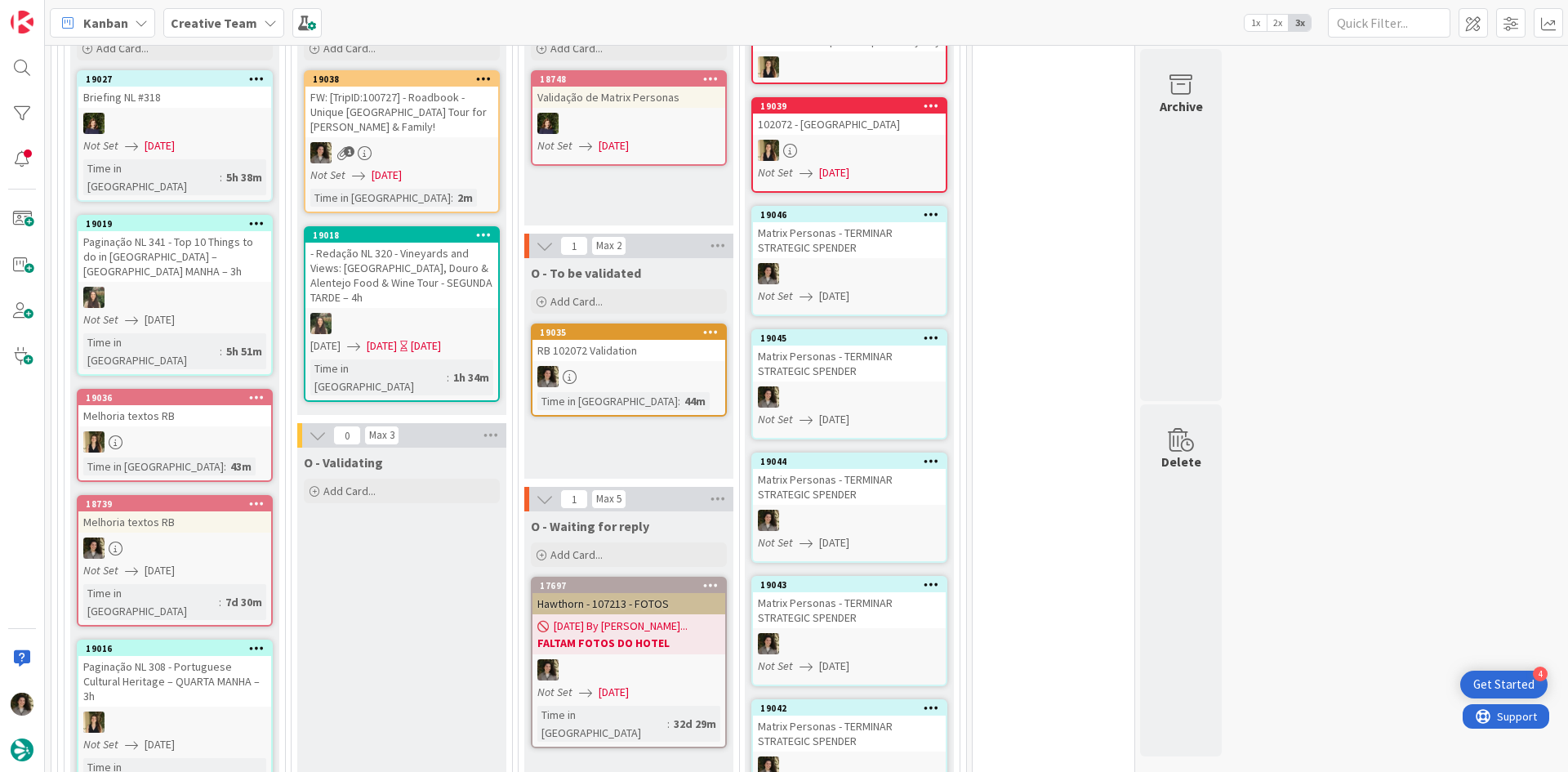 scroll, scrollTop: 0, scrollLeft: 0, axis: both 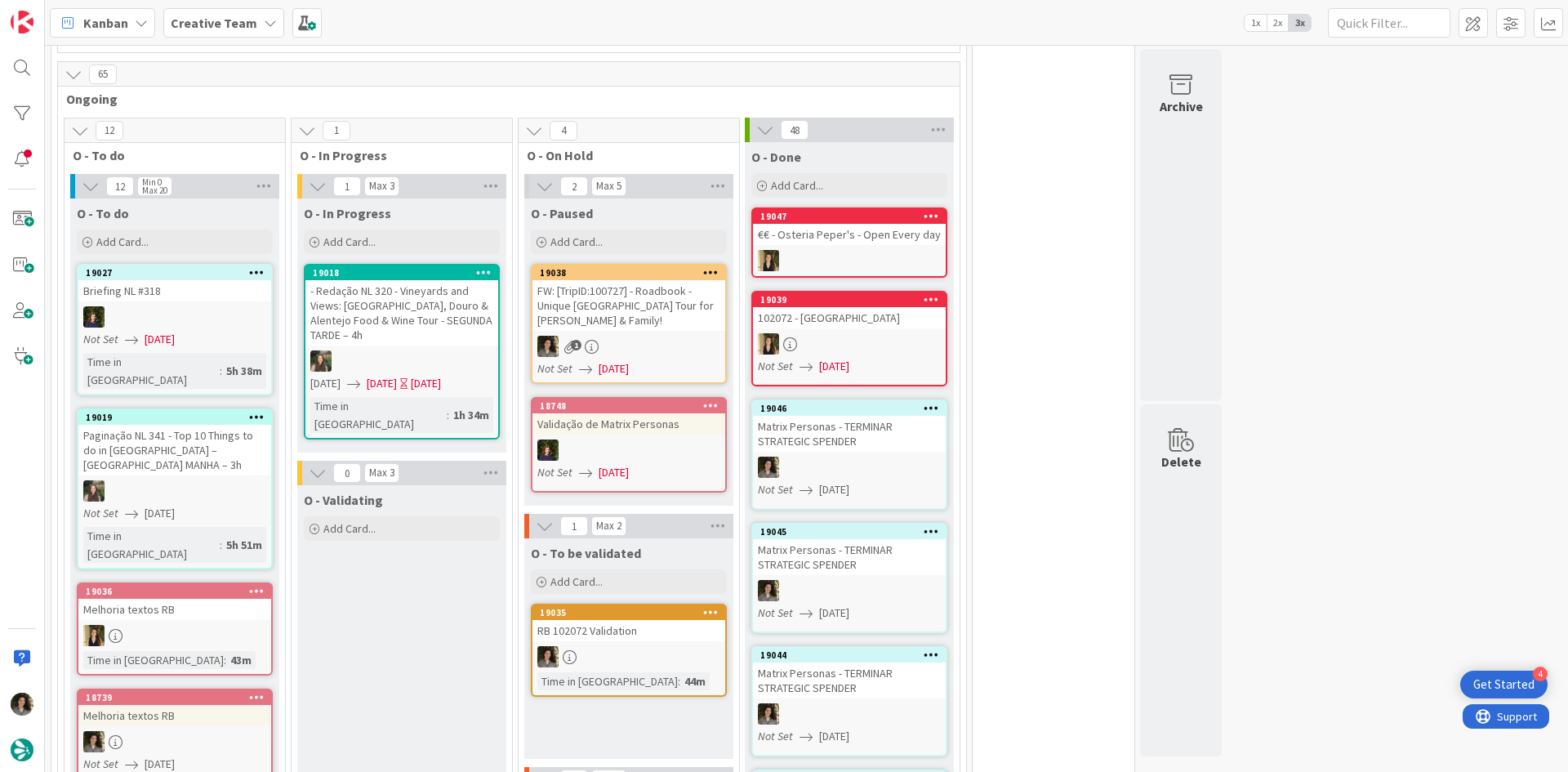 click on "FW: [TripID:100727] - Roadbook - Unique [GEOGRAPHIC_DATA] Tour for [PERSON_NAME] & Family!" at bounding box center (629, 306) 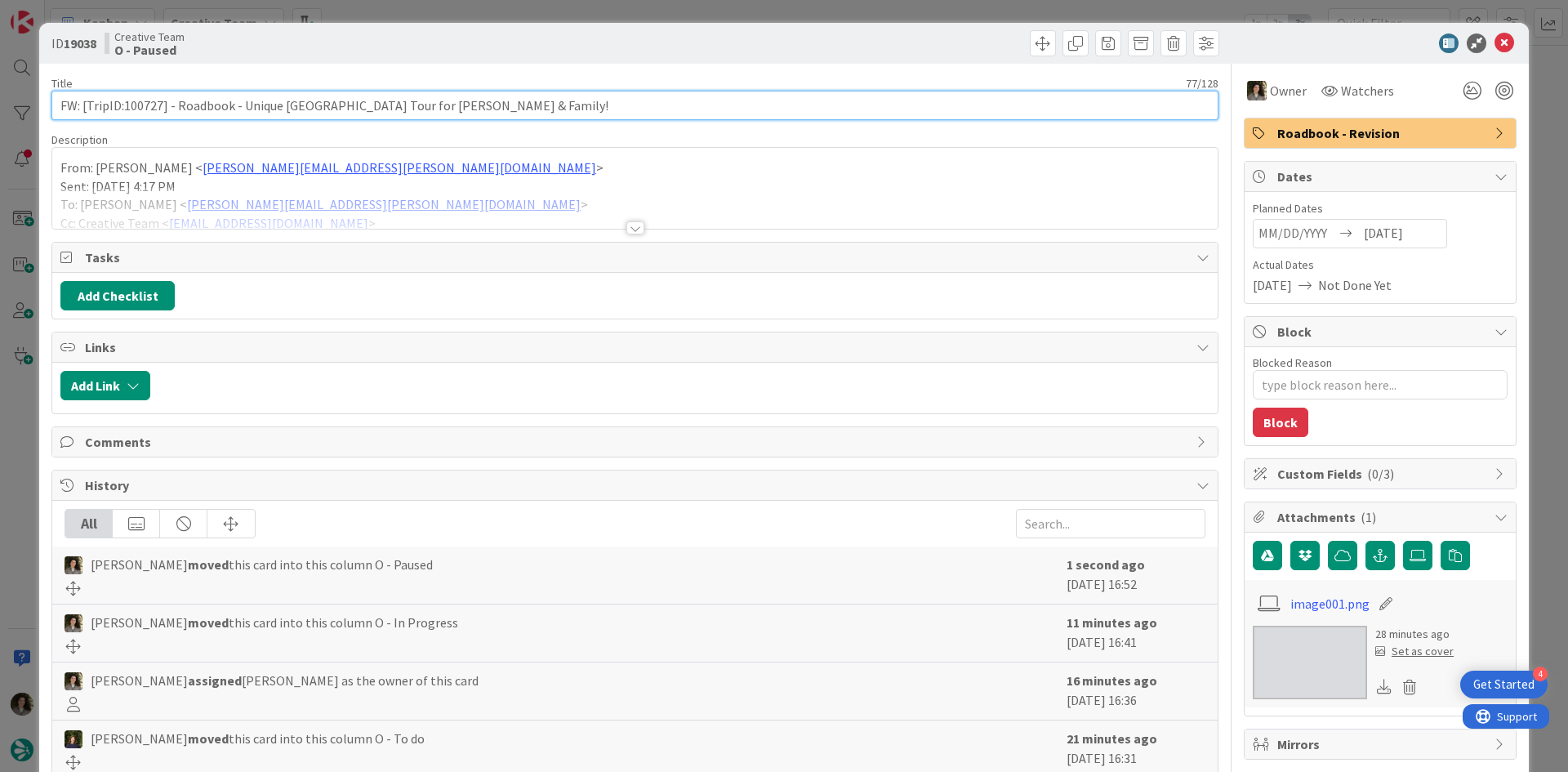 click on "FW: [TripID:100727] - Roadbook - Unique [GEOGRAPHIC_DATA] Tour for [PERSON_NAME] & Family!" at bounding box center [635, 105] 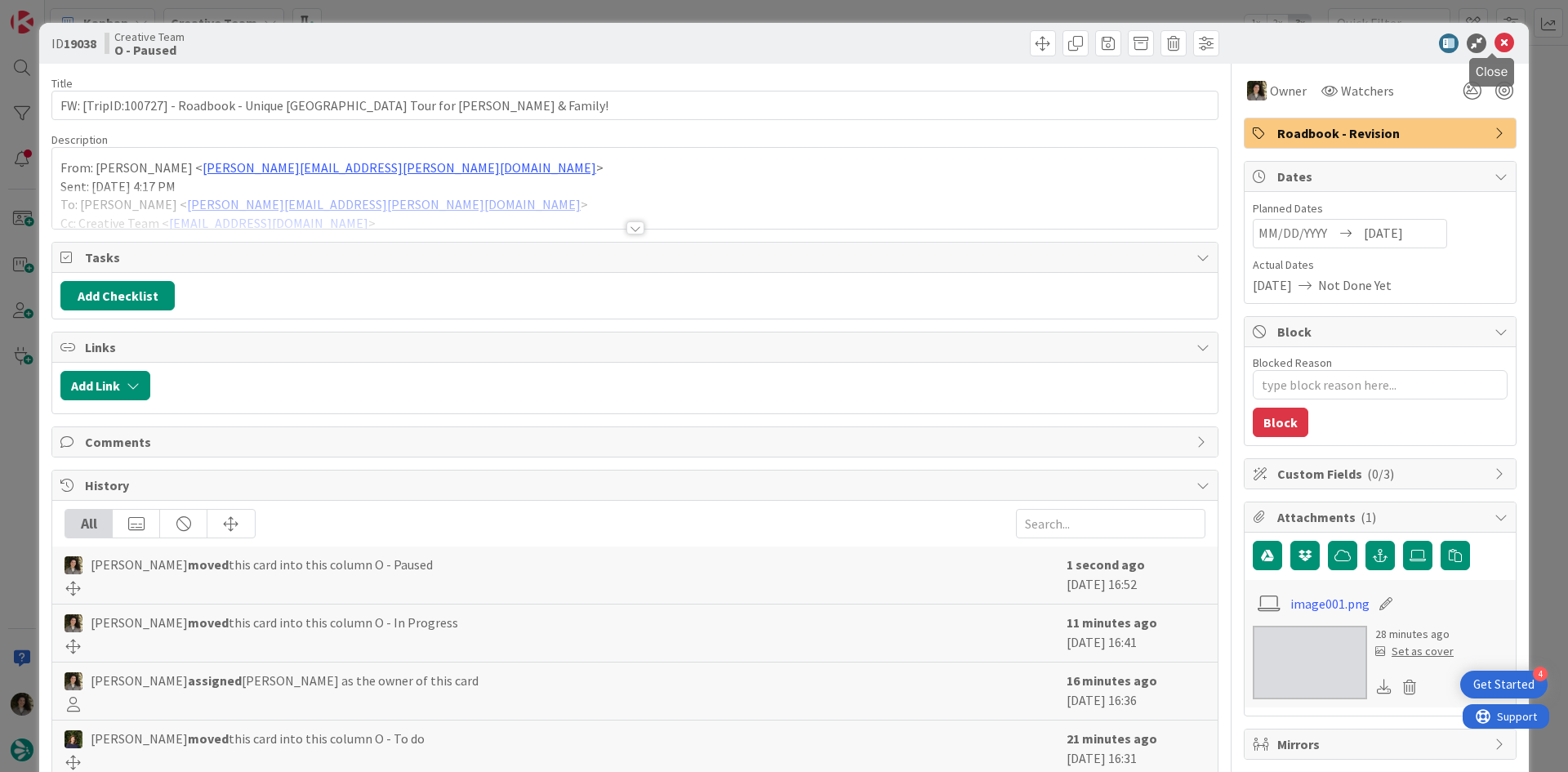 click at bounding box center [1504, 43] 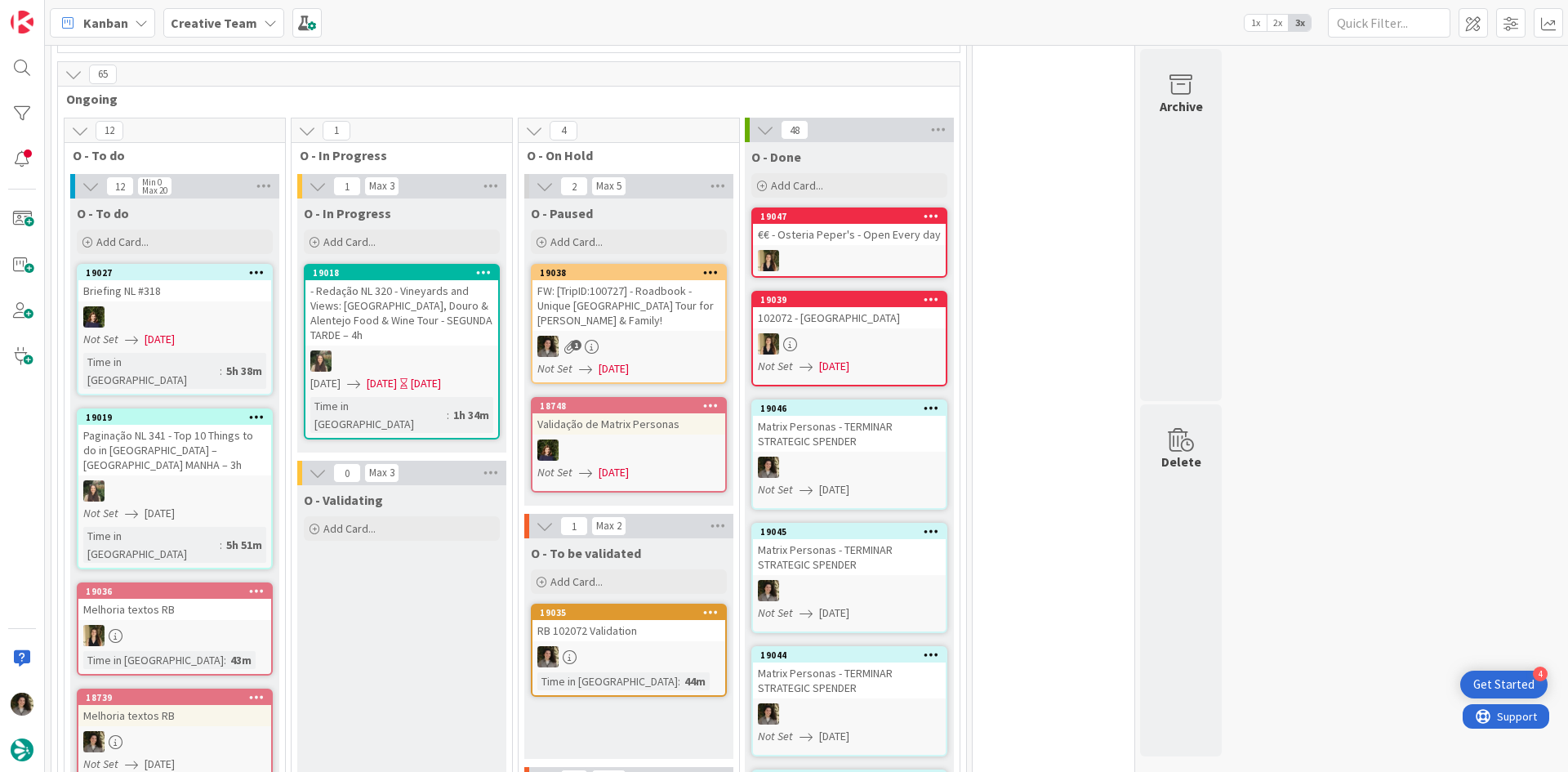 scroll, scrollTop: 0, scrollLeft: 0, axis: both 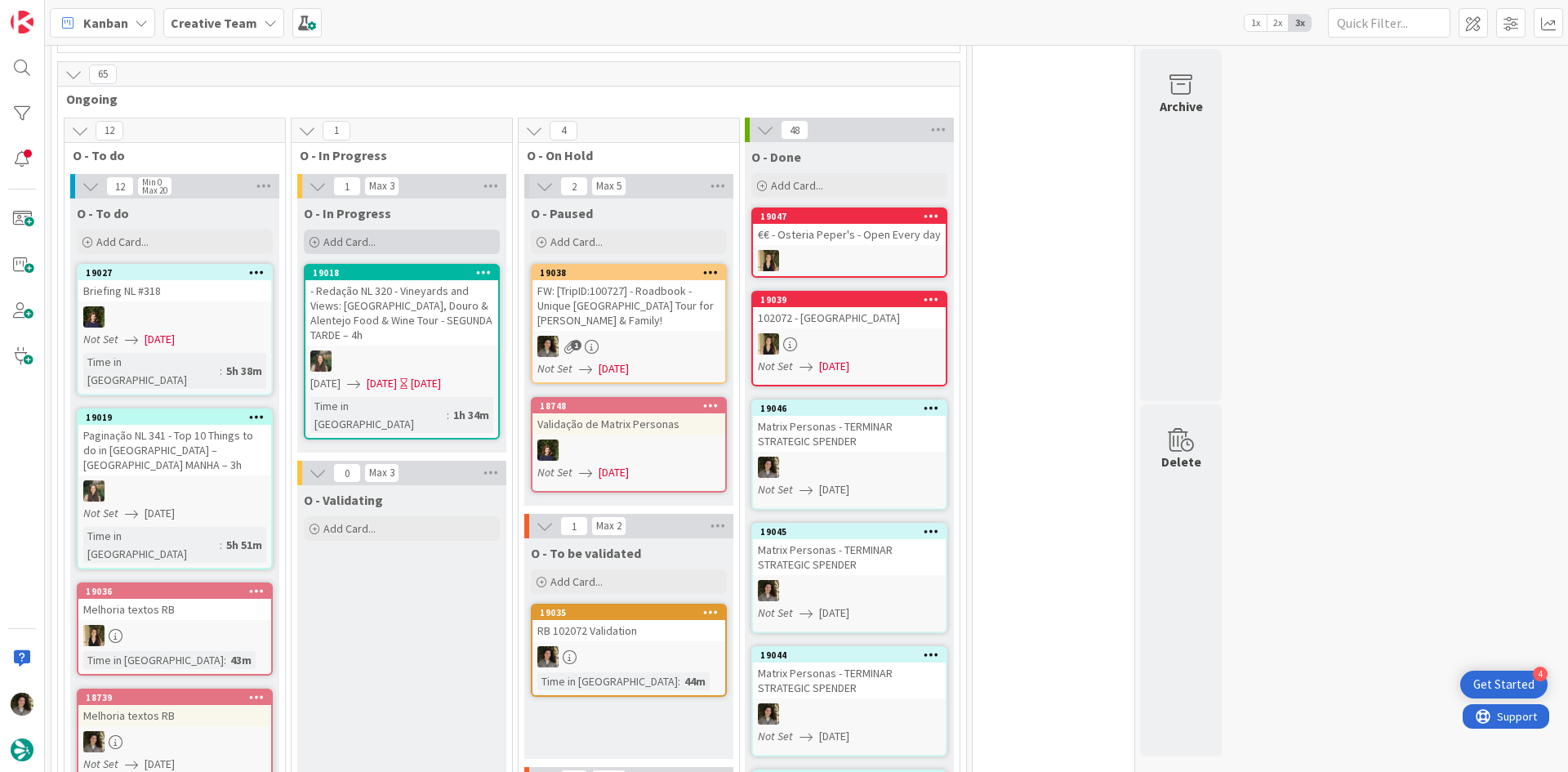 click on "Add Card..." at bounding box center (402, 242) 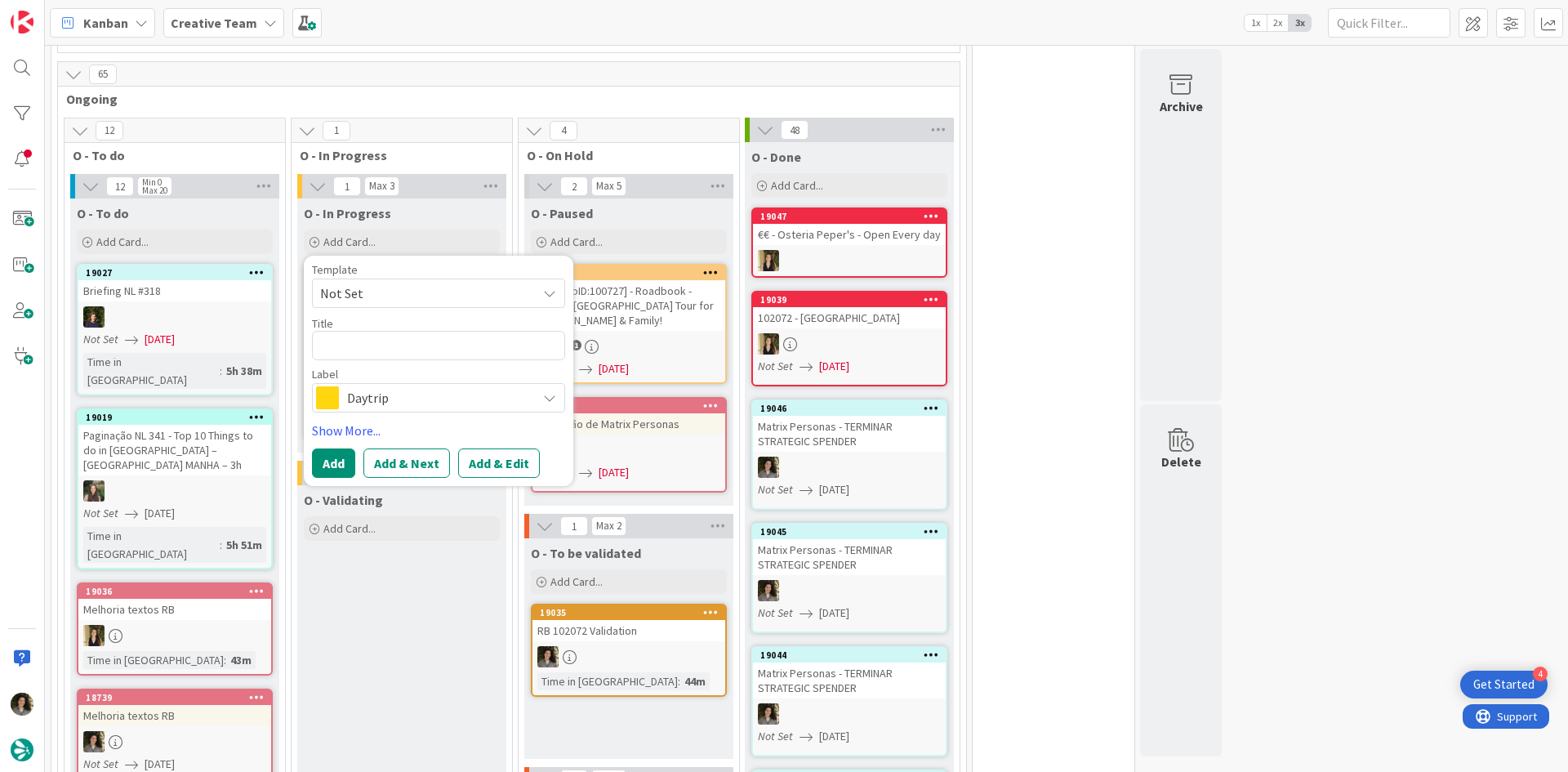 click at bounding box center (439, 346) 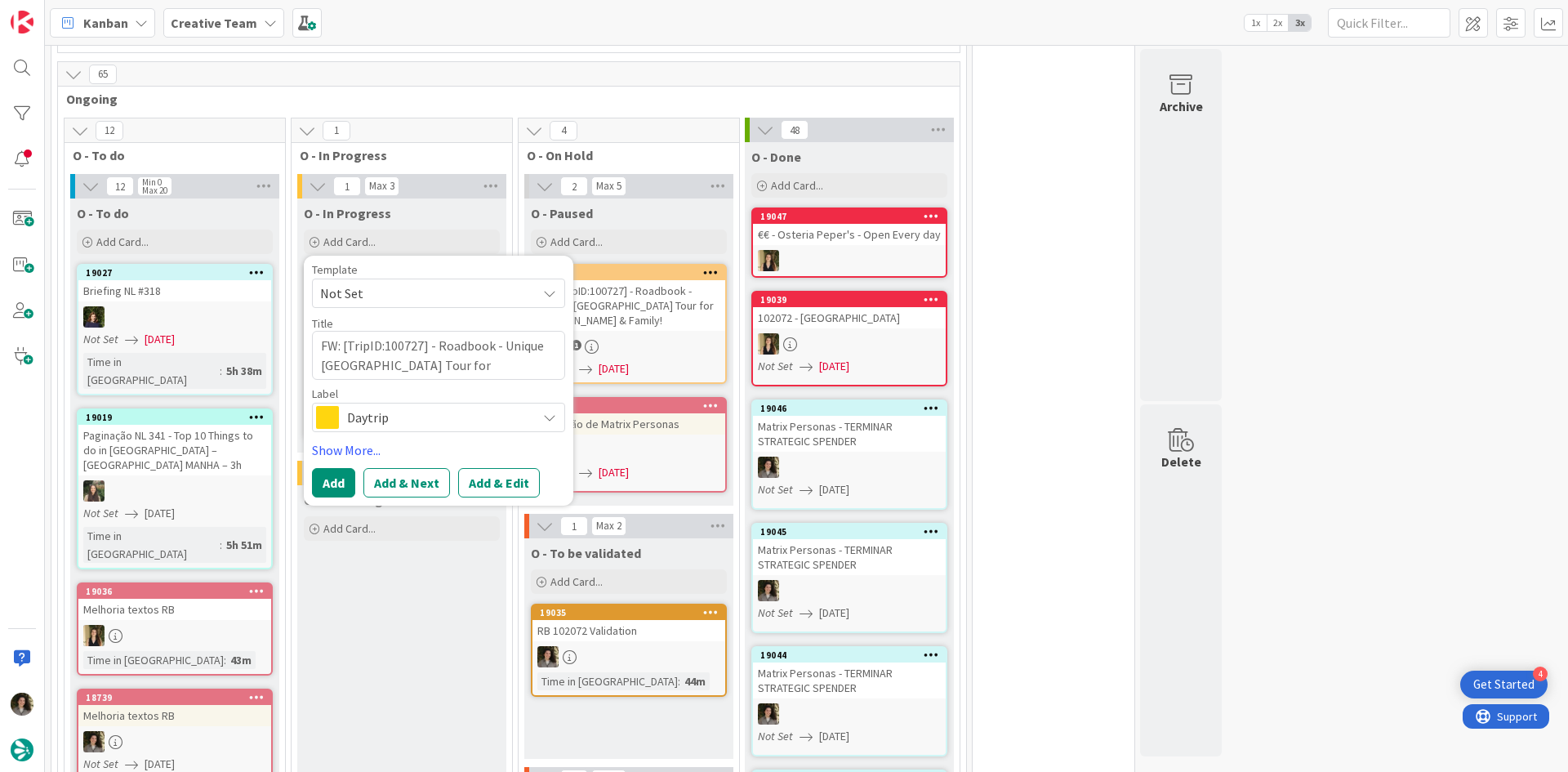 type on "x" 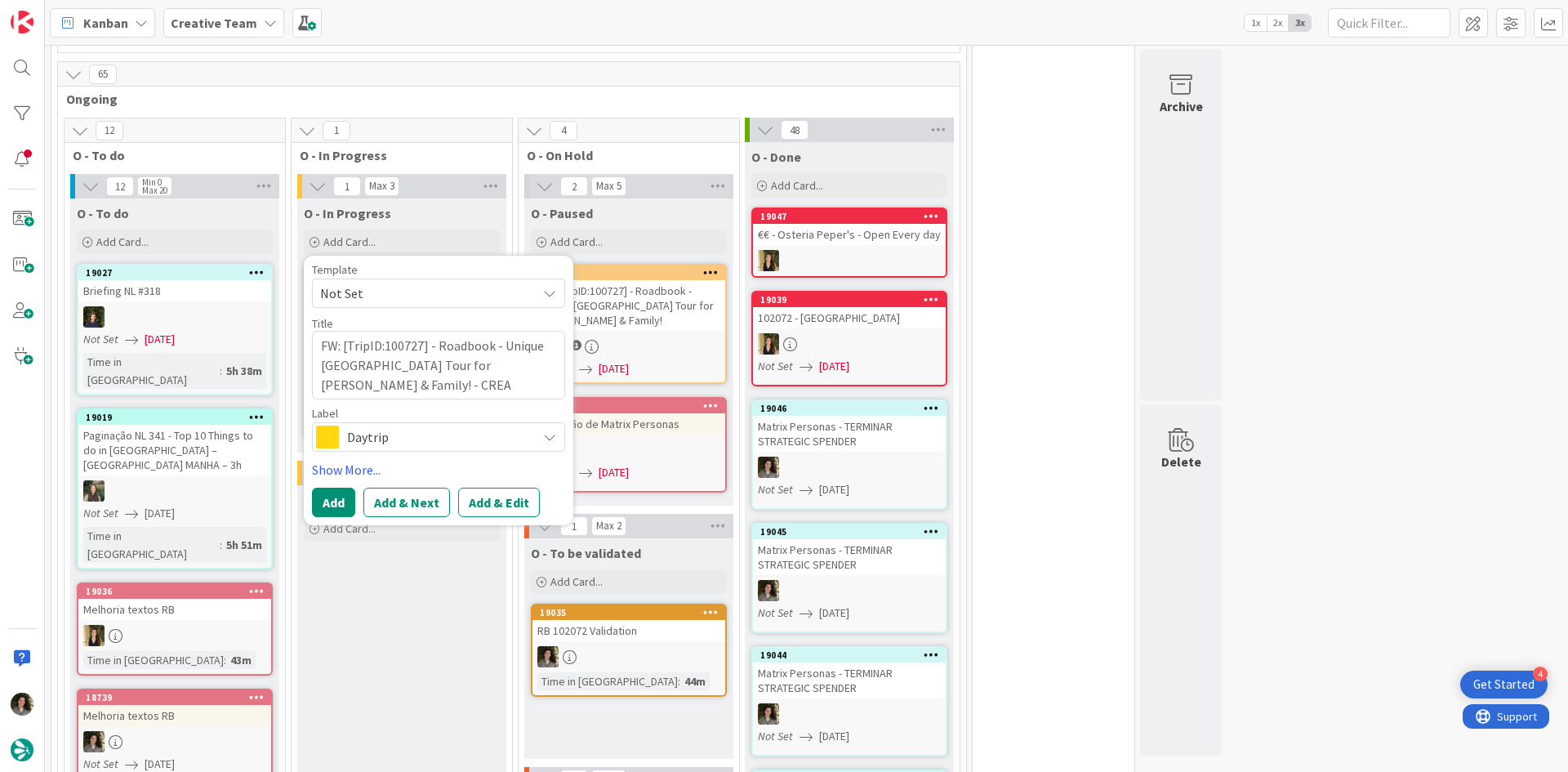 type on "x" 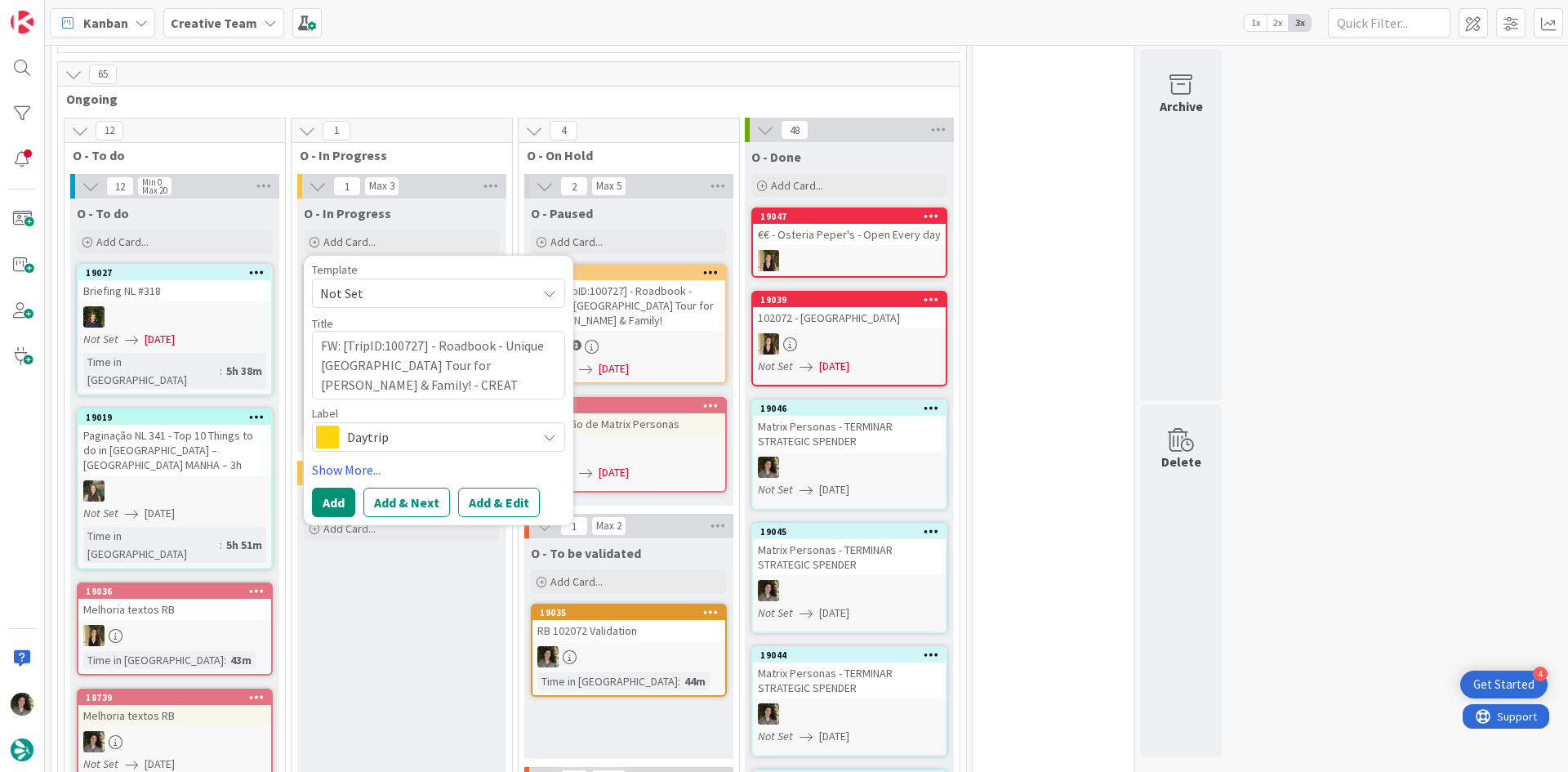type on "x" 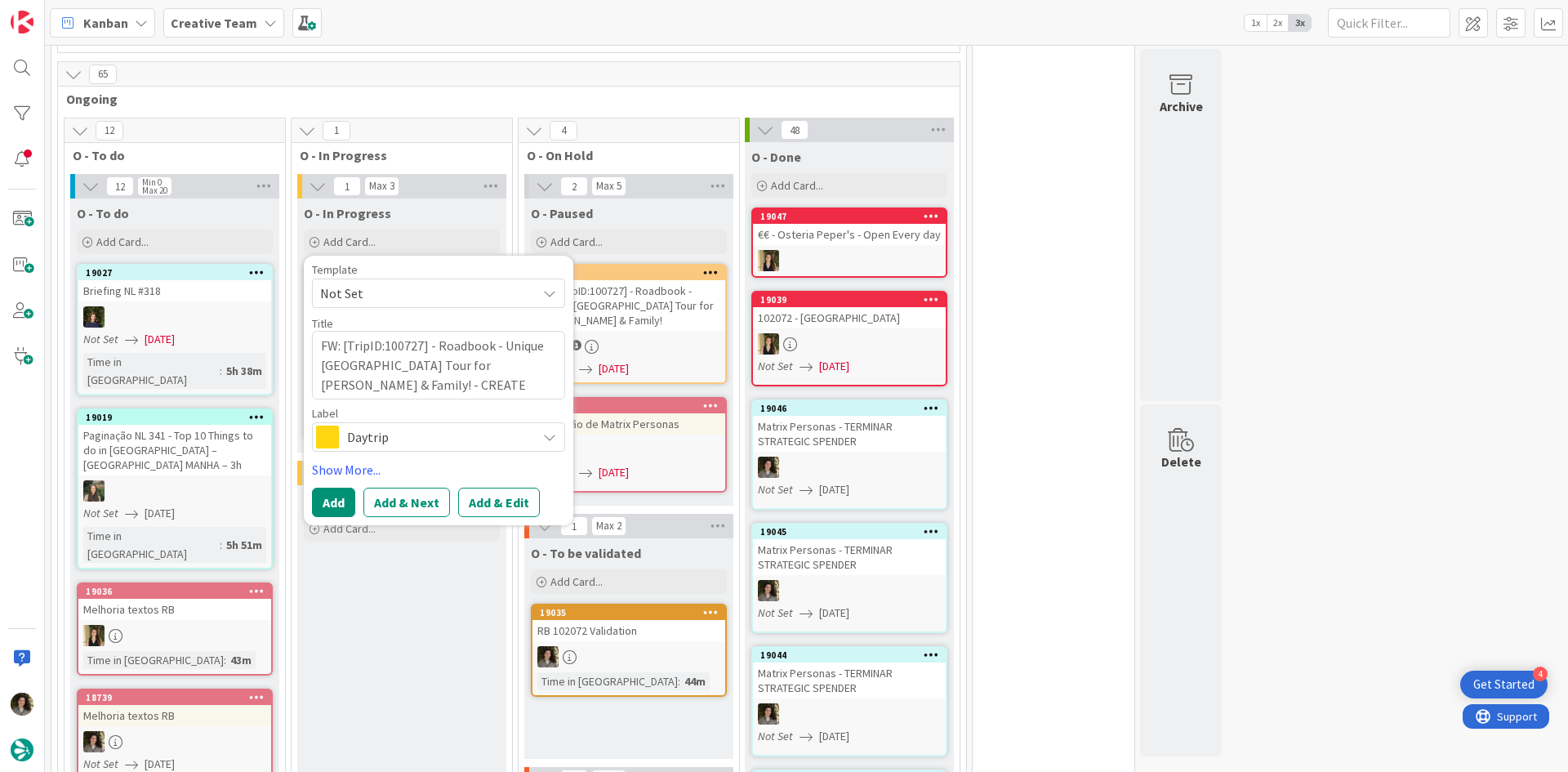 type on "x" 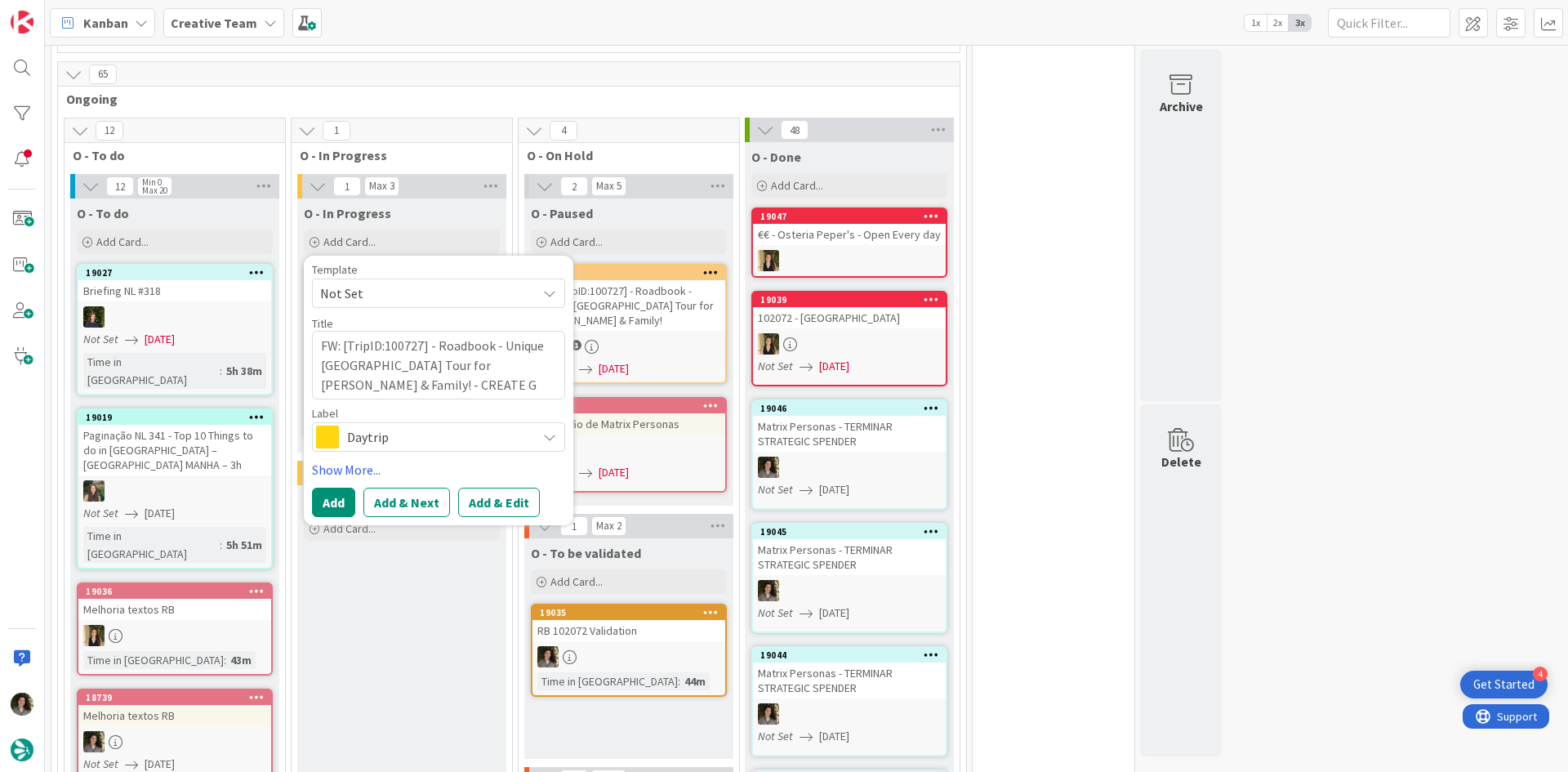 type on "x" 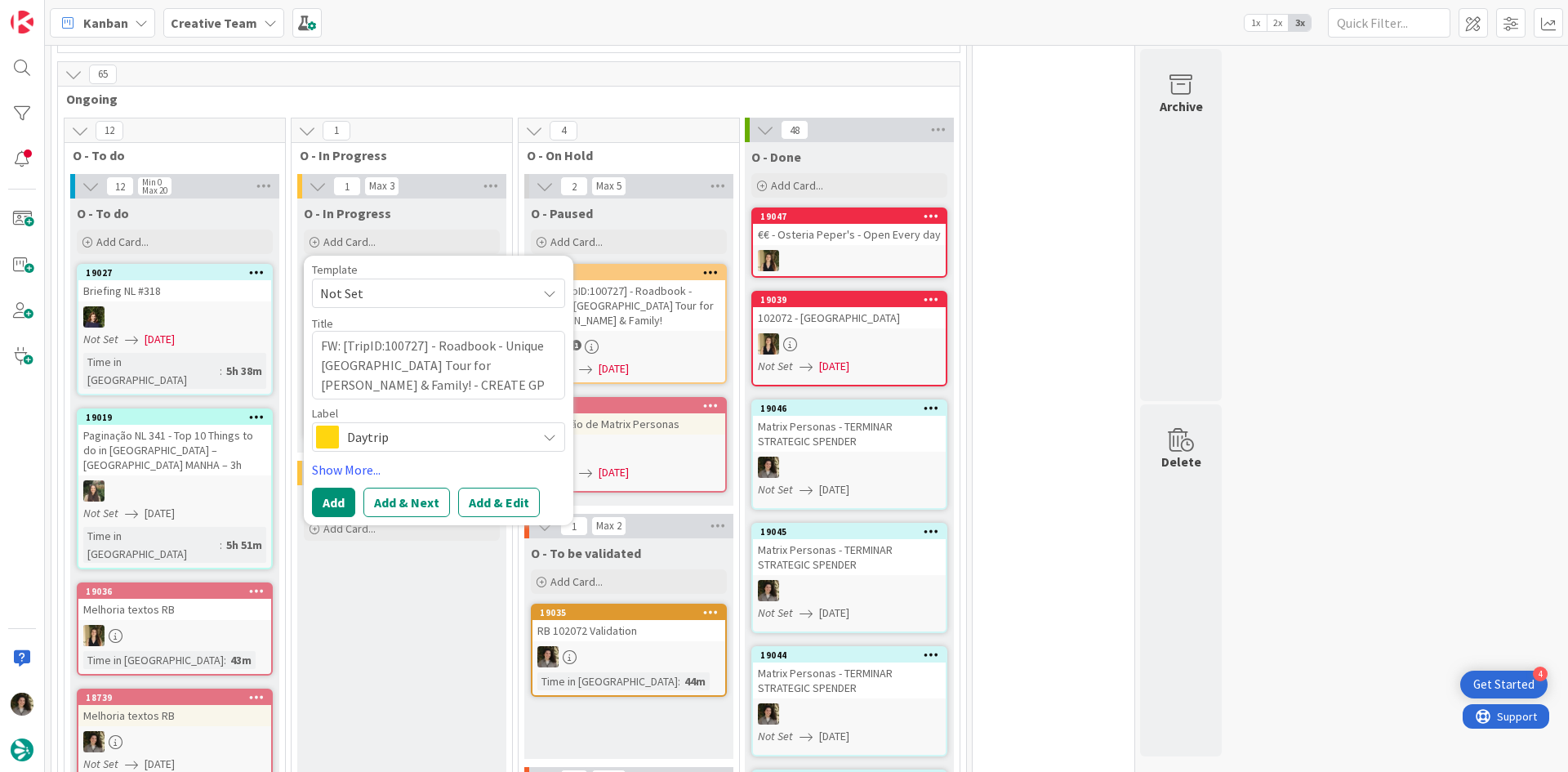 type on "x" 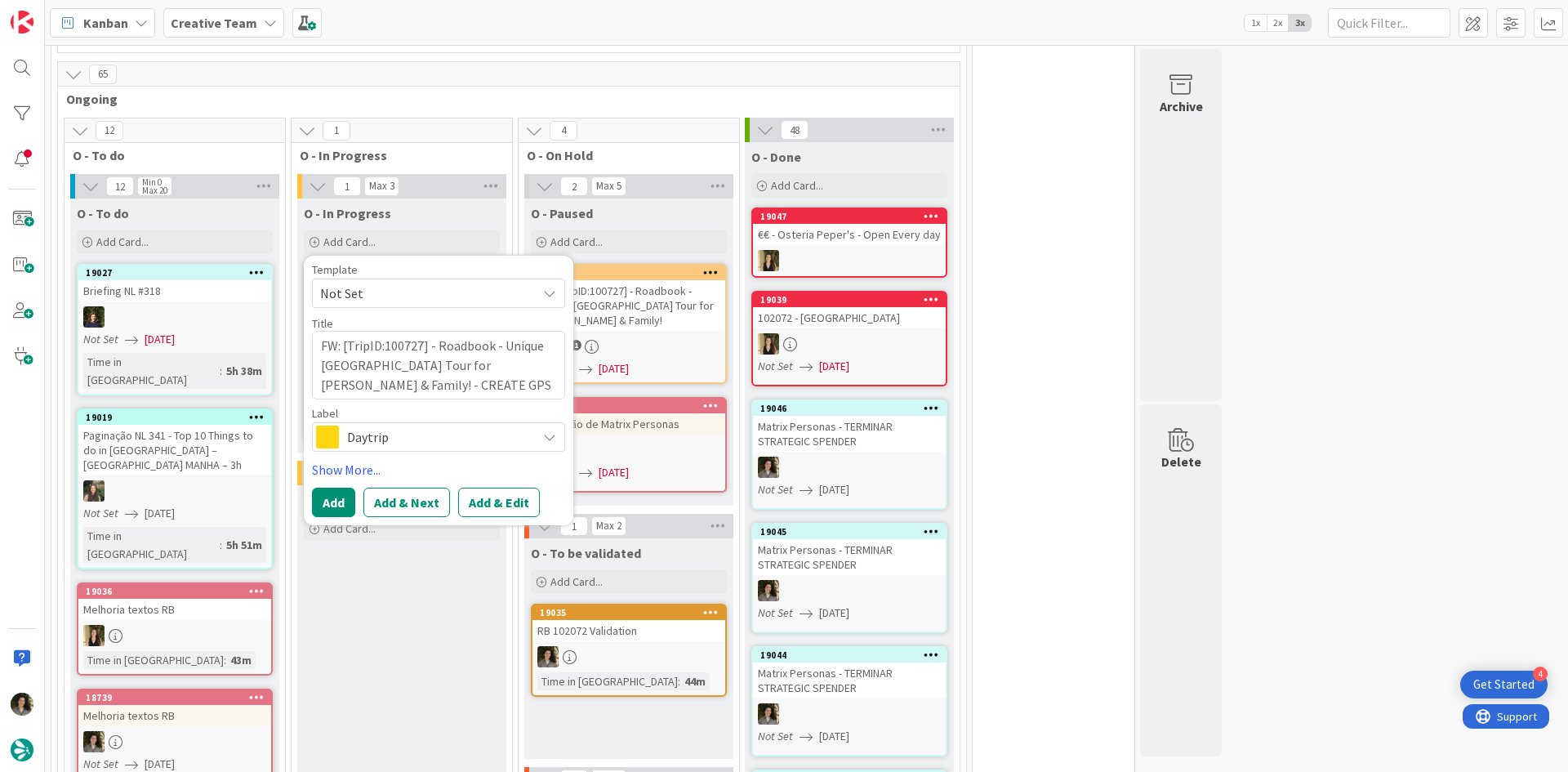 type on "x" 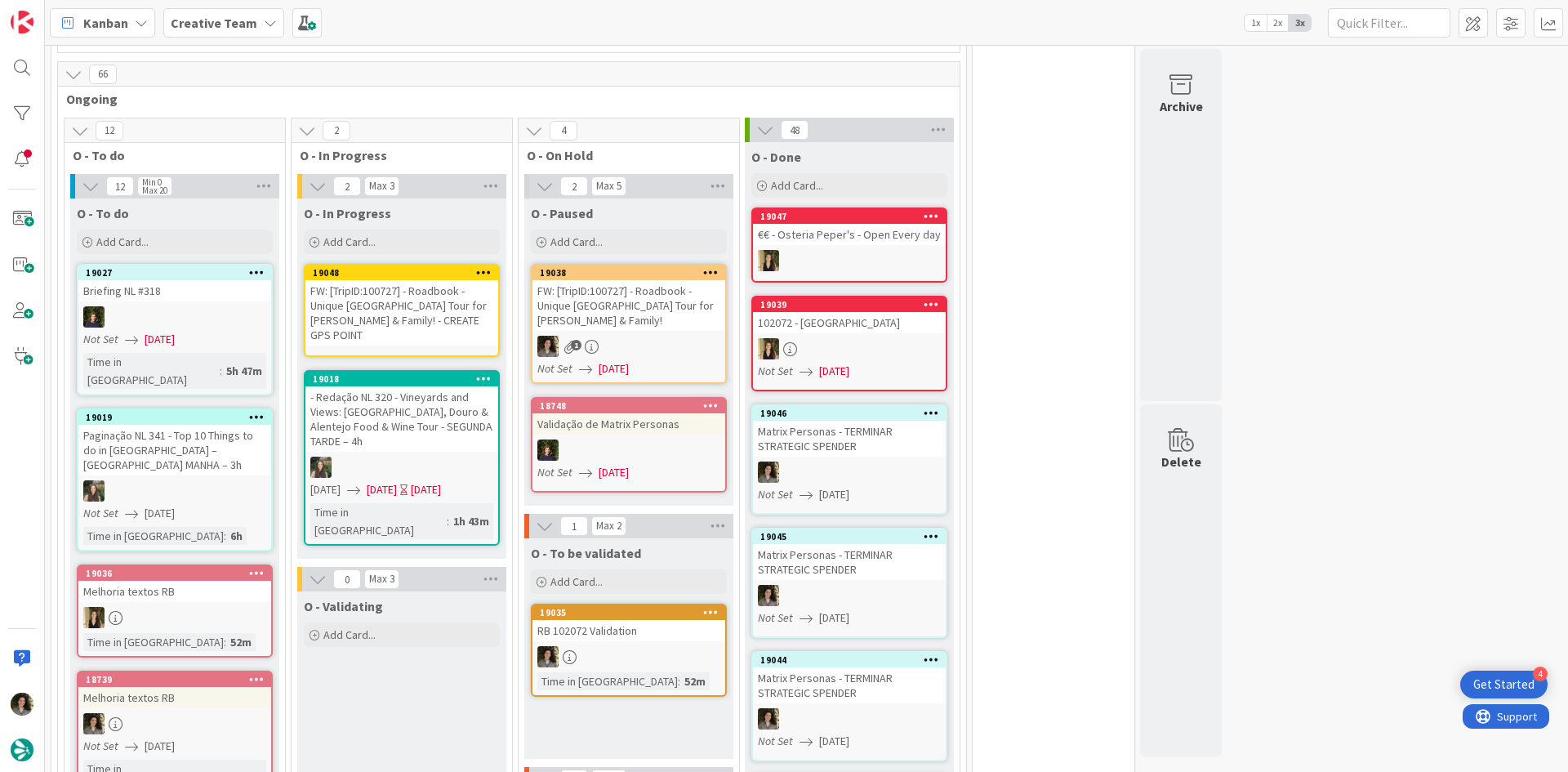 click on "FW: [TripID:100727] - Roadbook - Unique [GEOGRAPHIC_DATA] Tour for [PERSON_NAME] & Family! - CREATE GPS POINT" at bounding box center [402, 313] 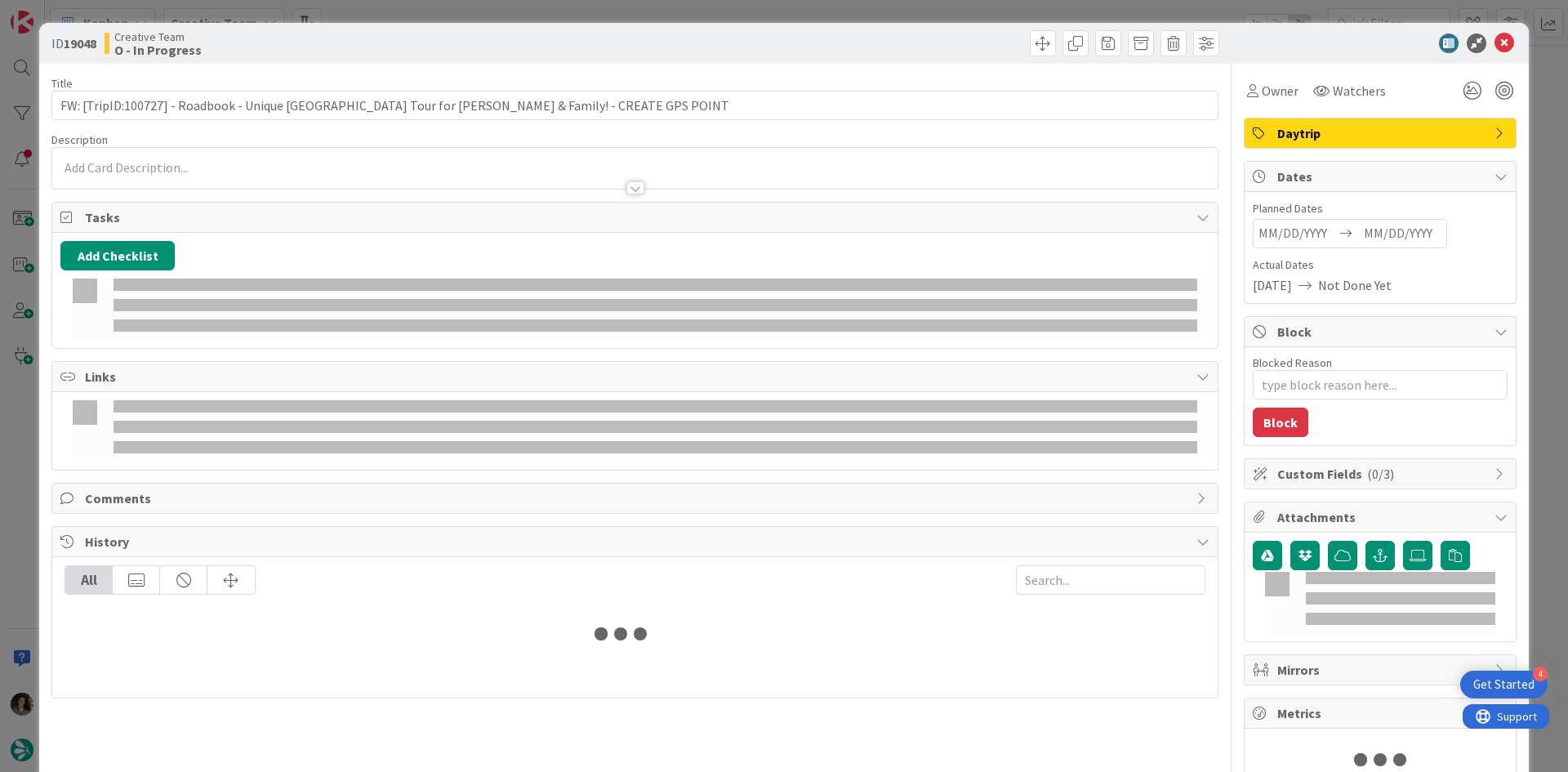 scroll, scrollTop: 0, scrollLeft: 0, axis: both 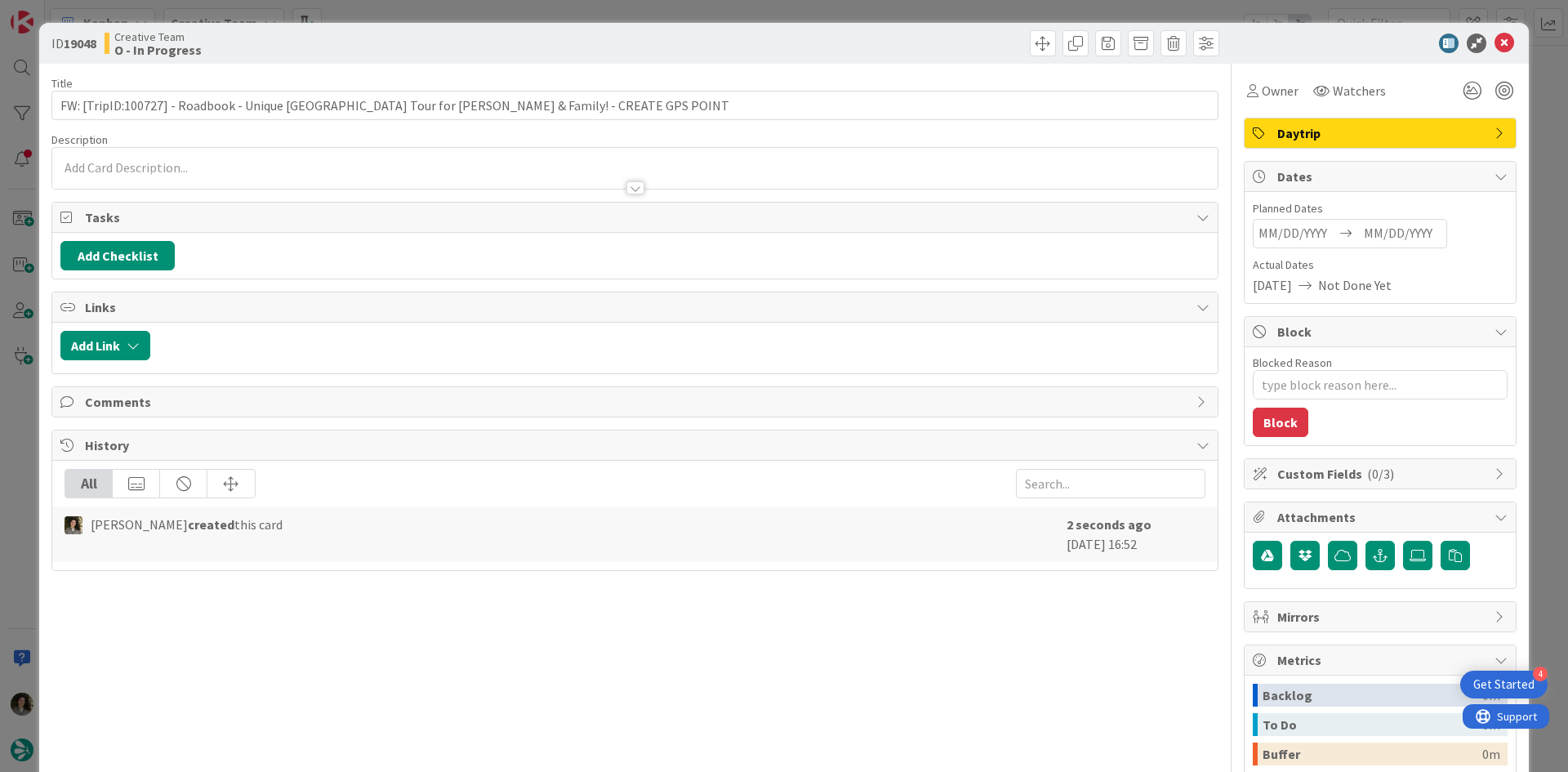 click on "Daytrip" at bounding box center (1382, 133) 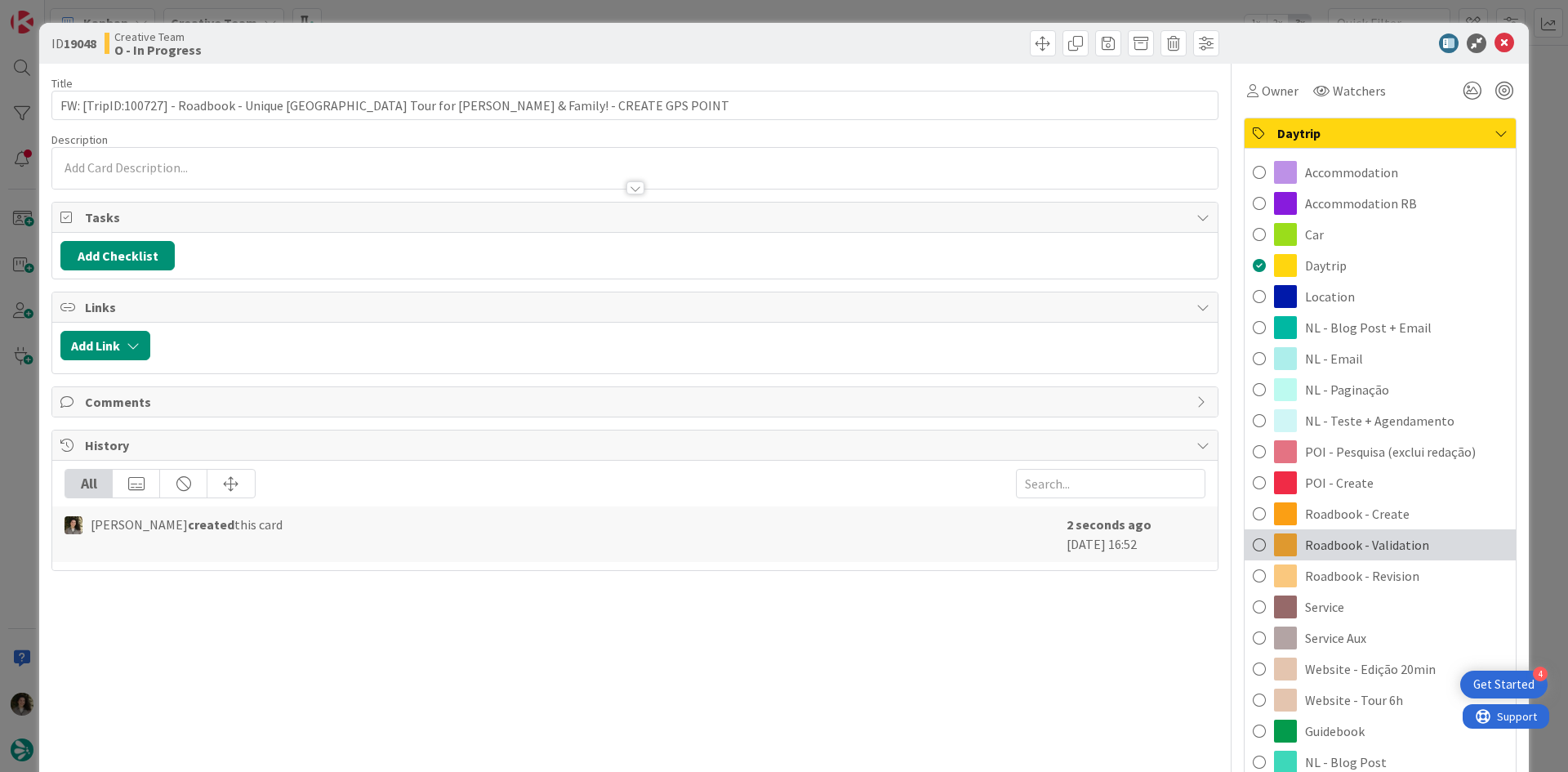 scroll, scrollTop: 0, scrollLeft: 0, axis: both 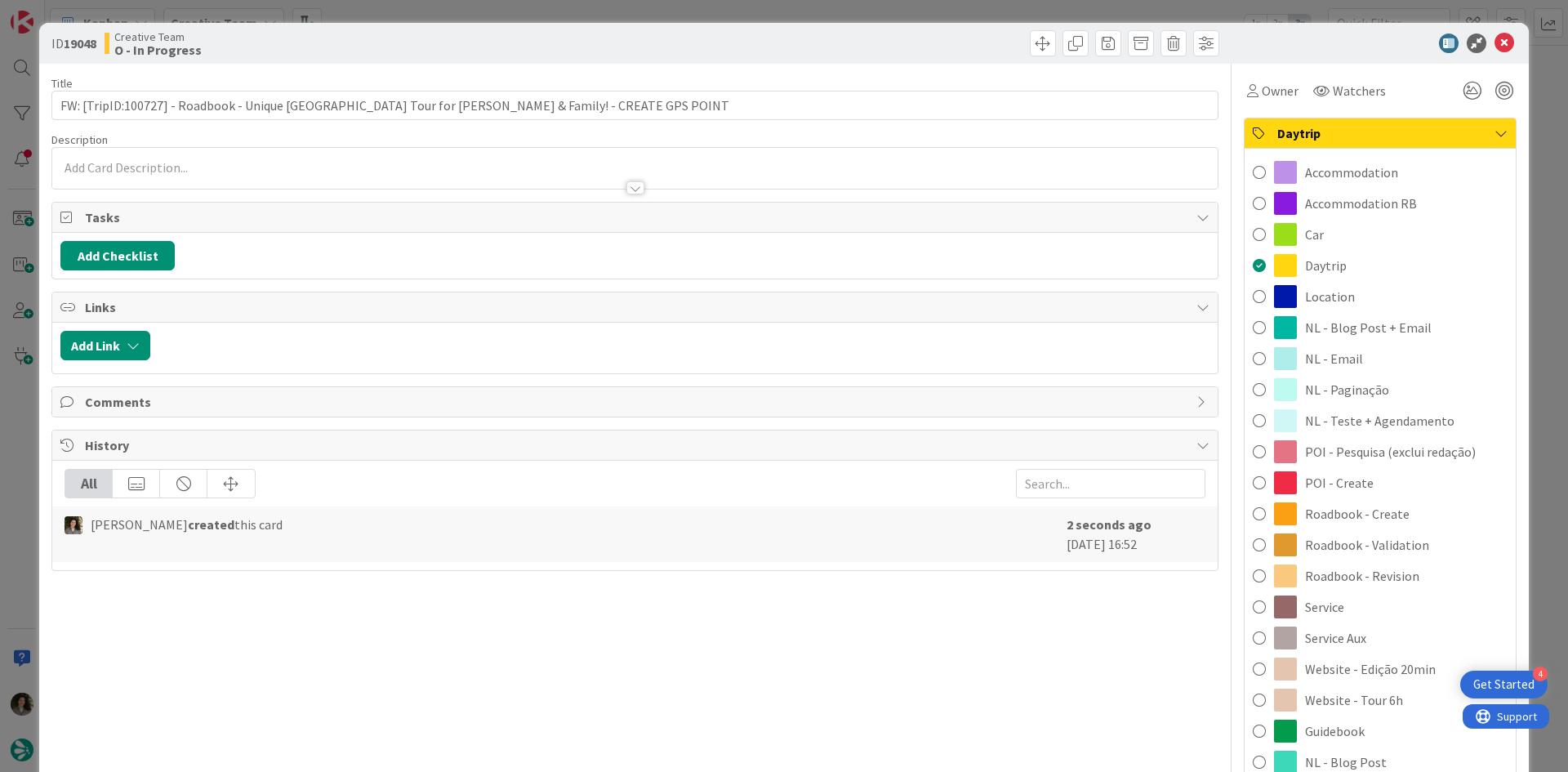 drag, startPoint x: 1359, startPoint y: 631, endPoint x: 1367, endPoint y: 513, distance: 118.27088 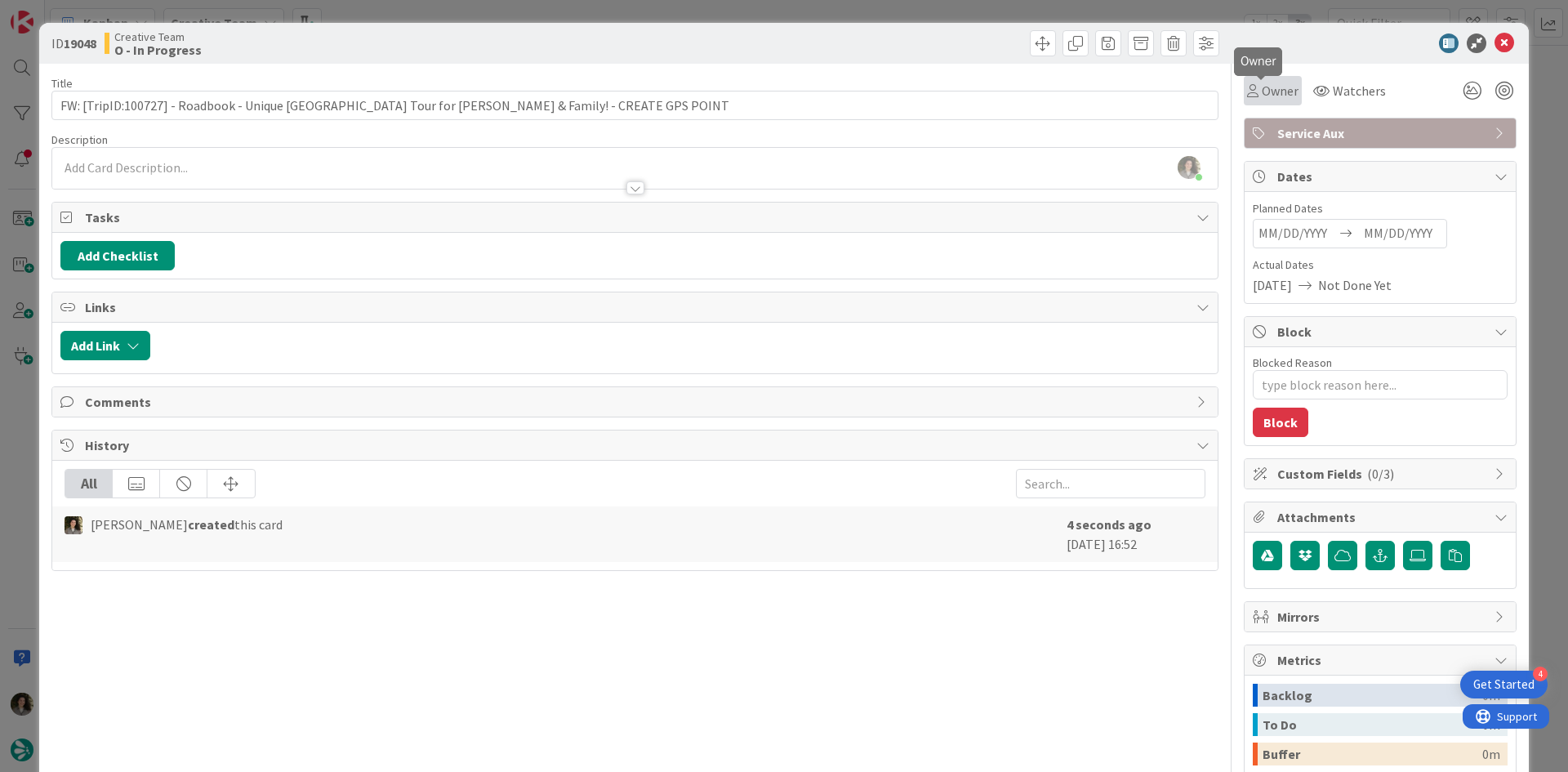 click on "Owner" at bounding box center [1280, 91] 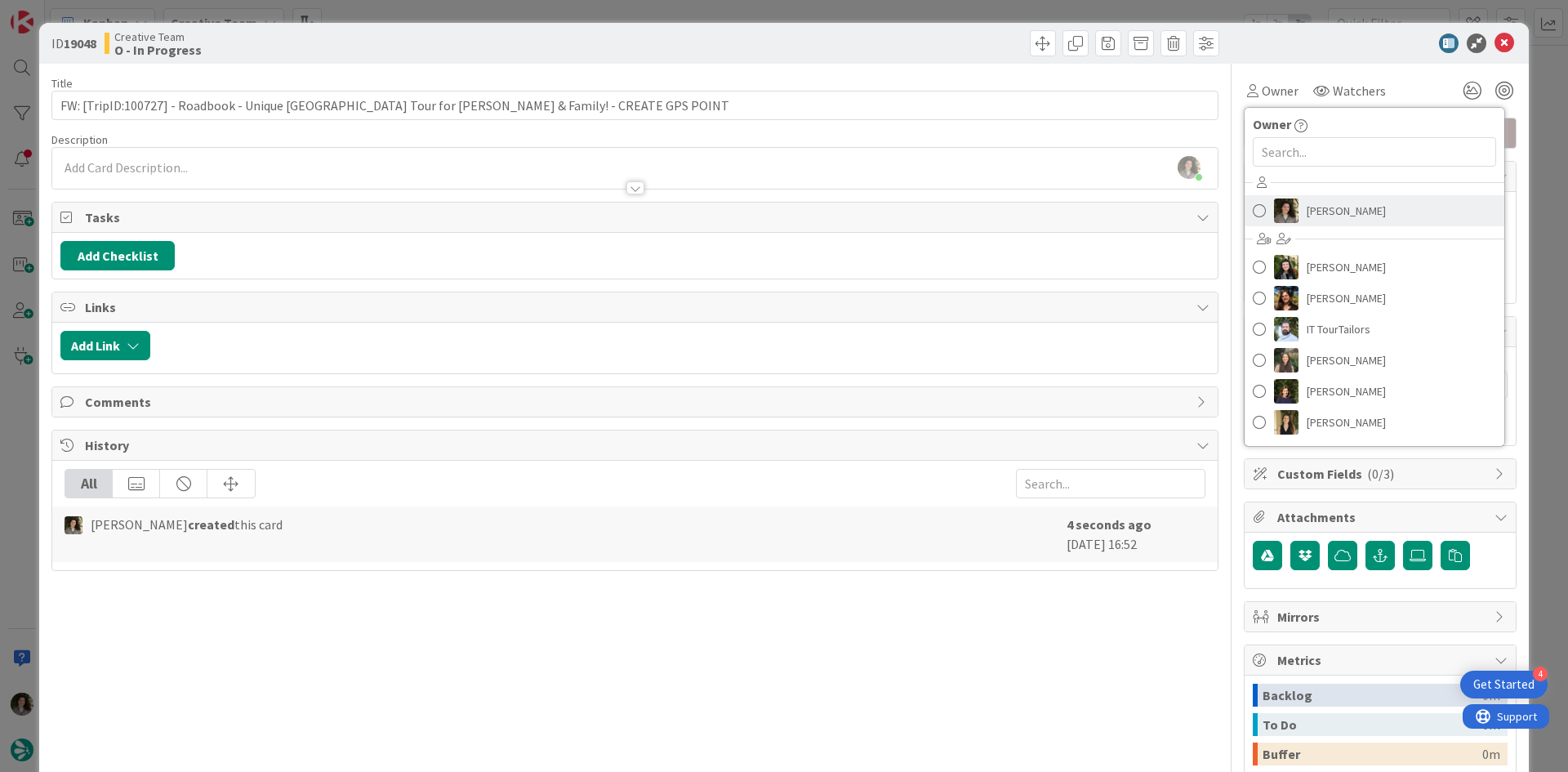 click on "[PERSON_NAME]" at bounding box center (1346, 211) 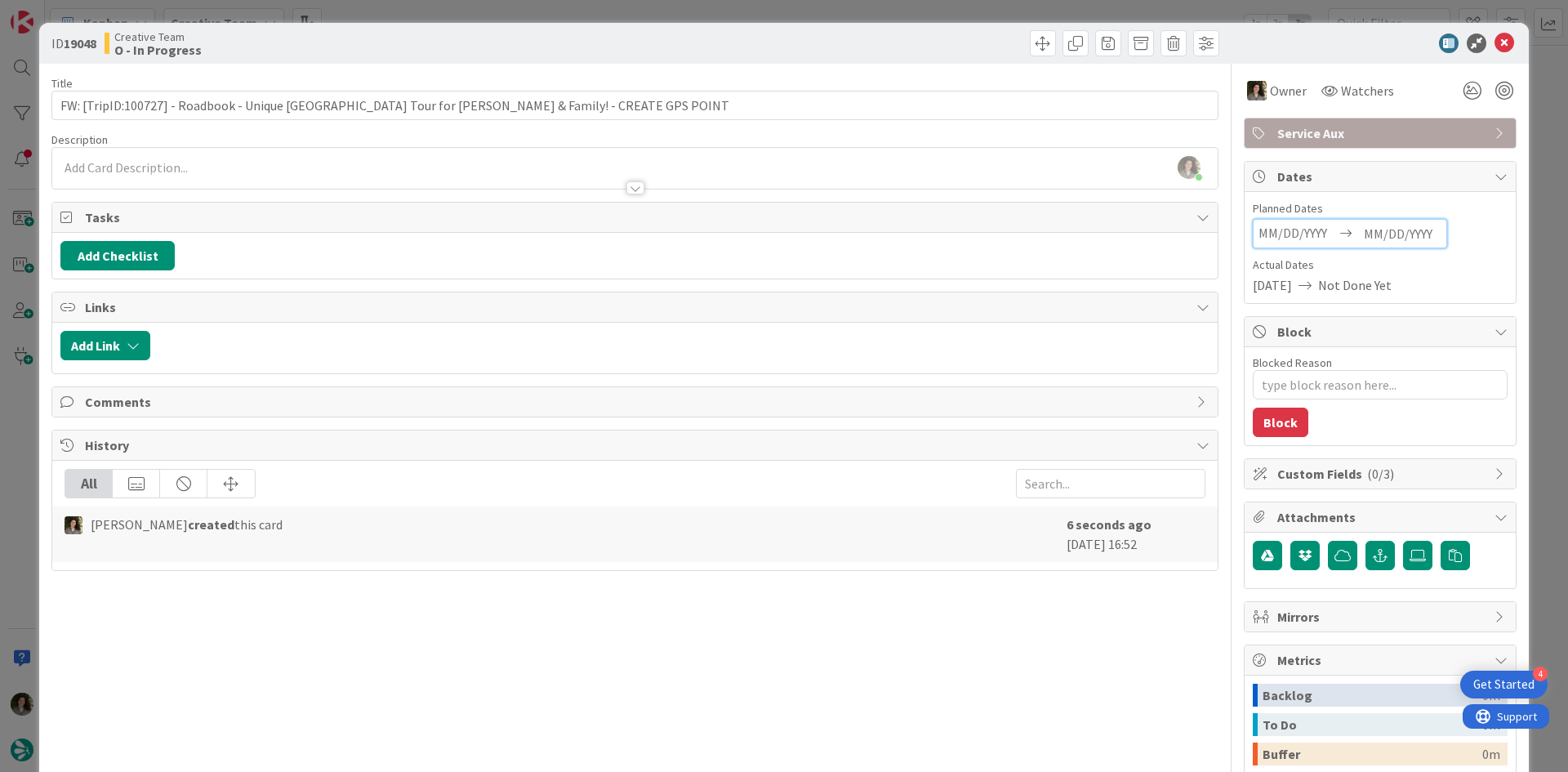 click at bounding box center [1402, 234] 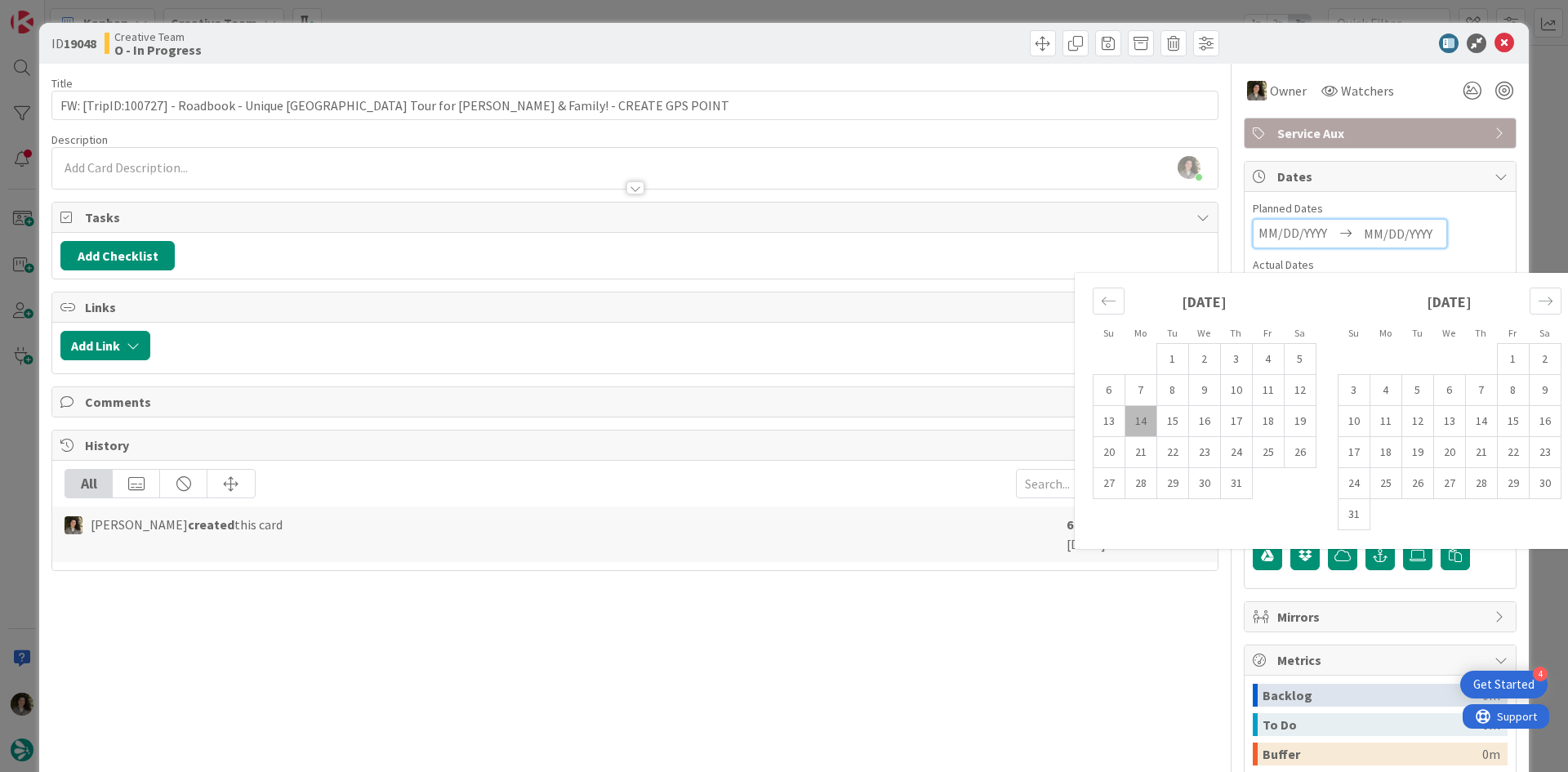 type on "x" 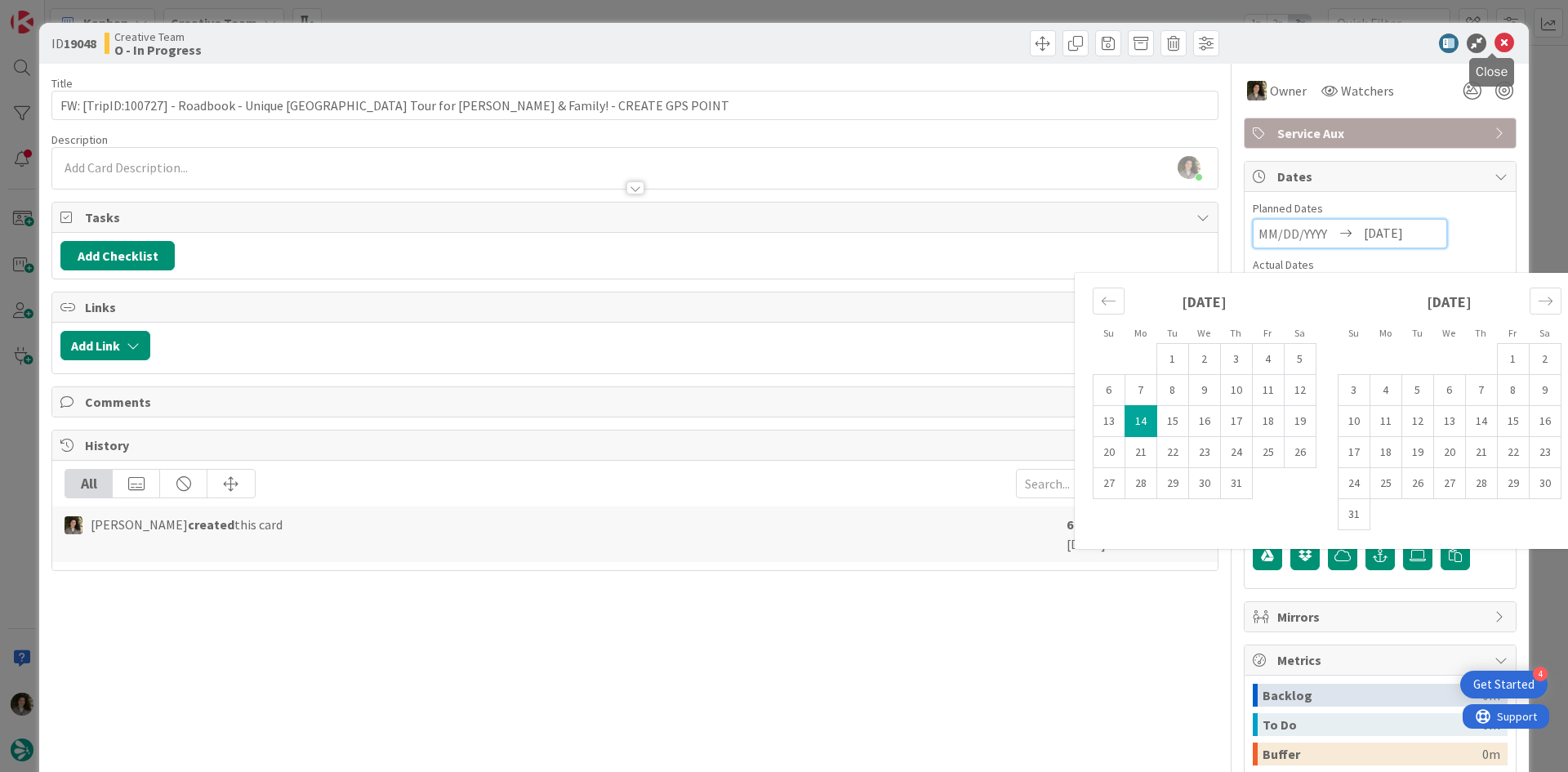 click at bounding box center [1504, 43] 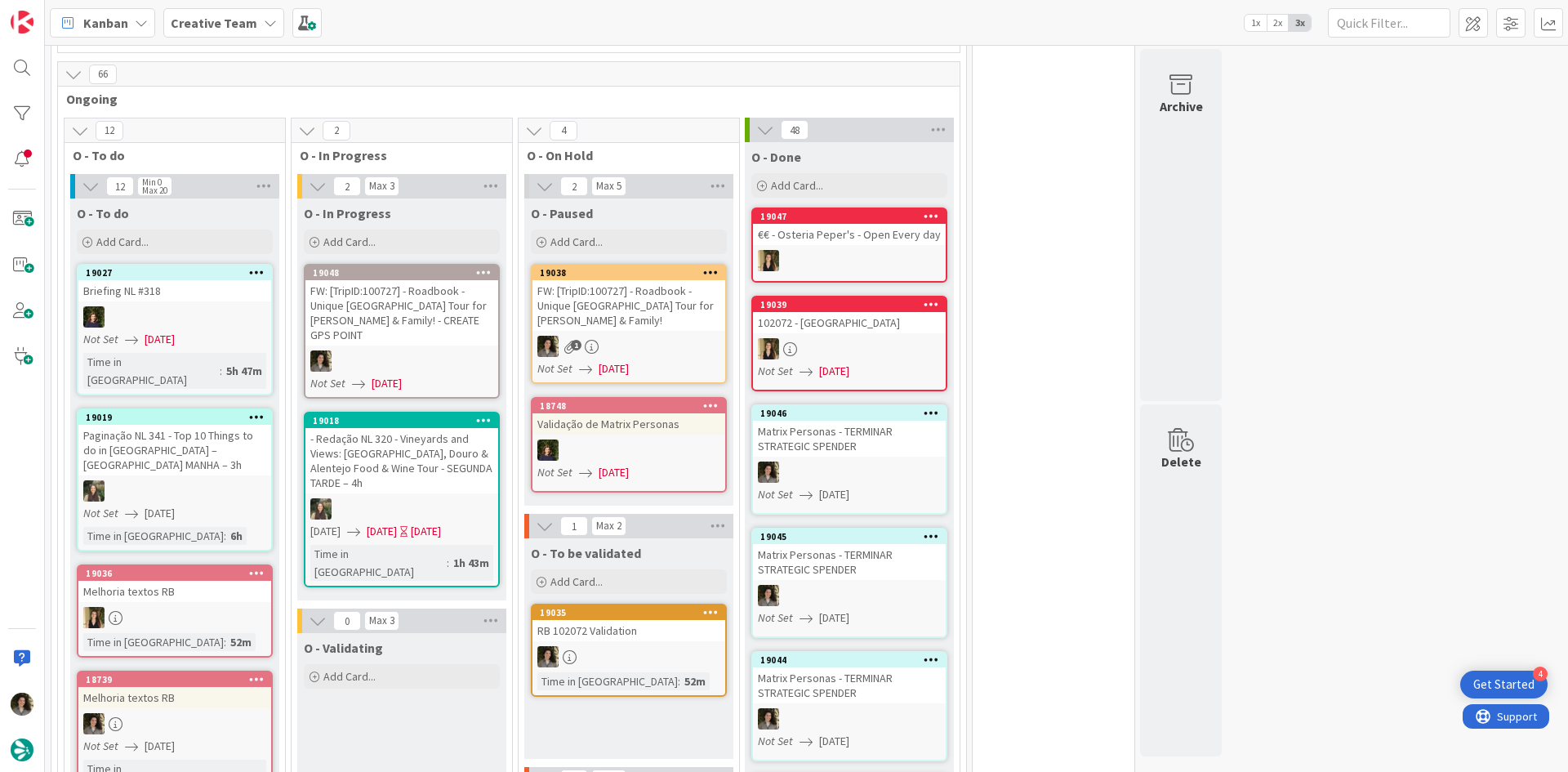 scroll, scrollTop: 0, scrollLeft: 0, axis: both 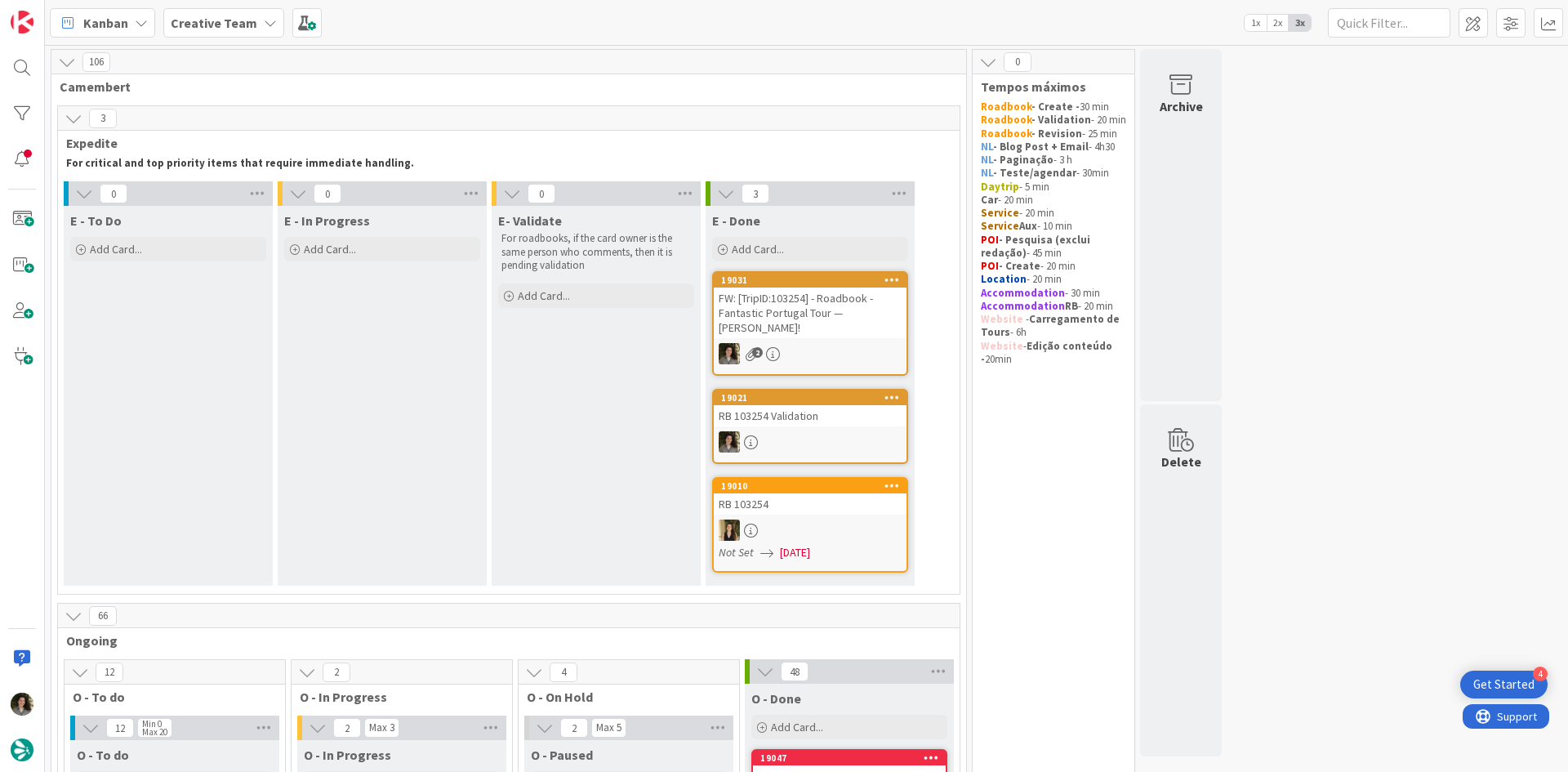 click on "FW: [TripID:103254] - Roadbook - Fantastic Portugal Tour — [PERSON_NAME]!" at bounding box center [810, 313] 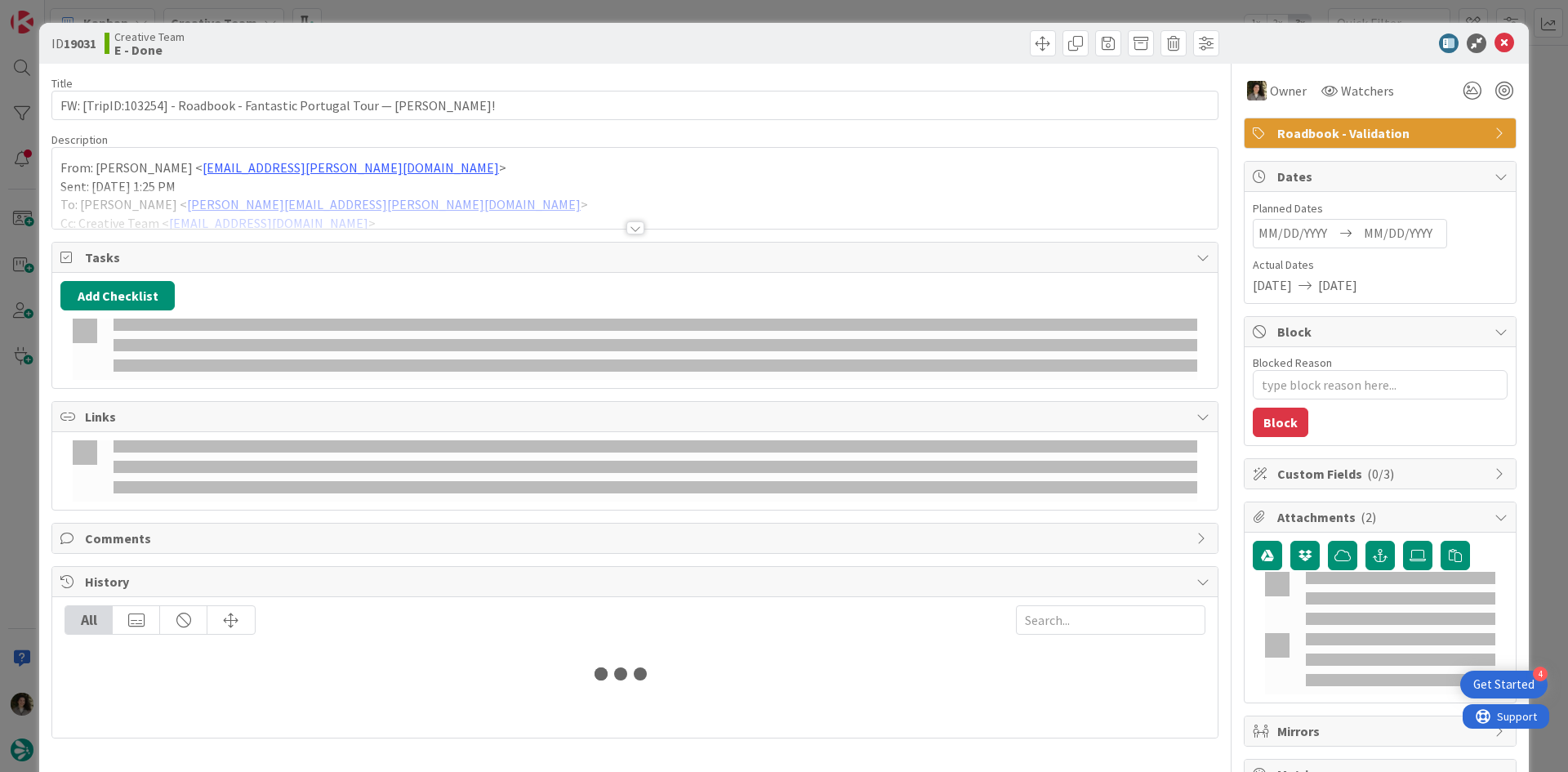 scroll, scrollTop: 0, scrollLeft: 0, axis: both 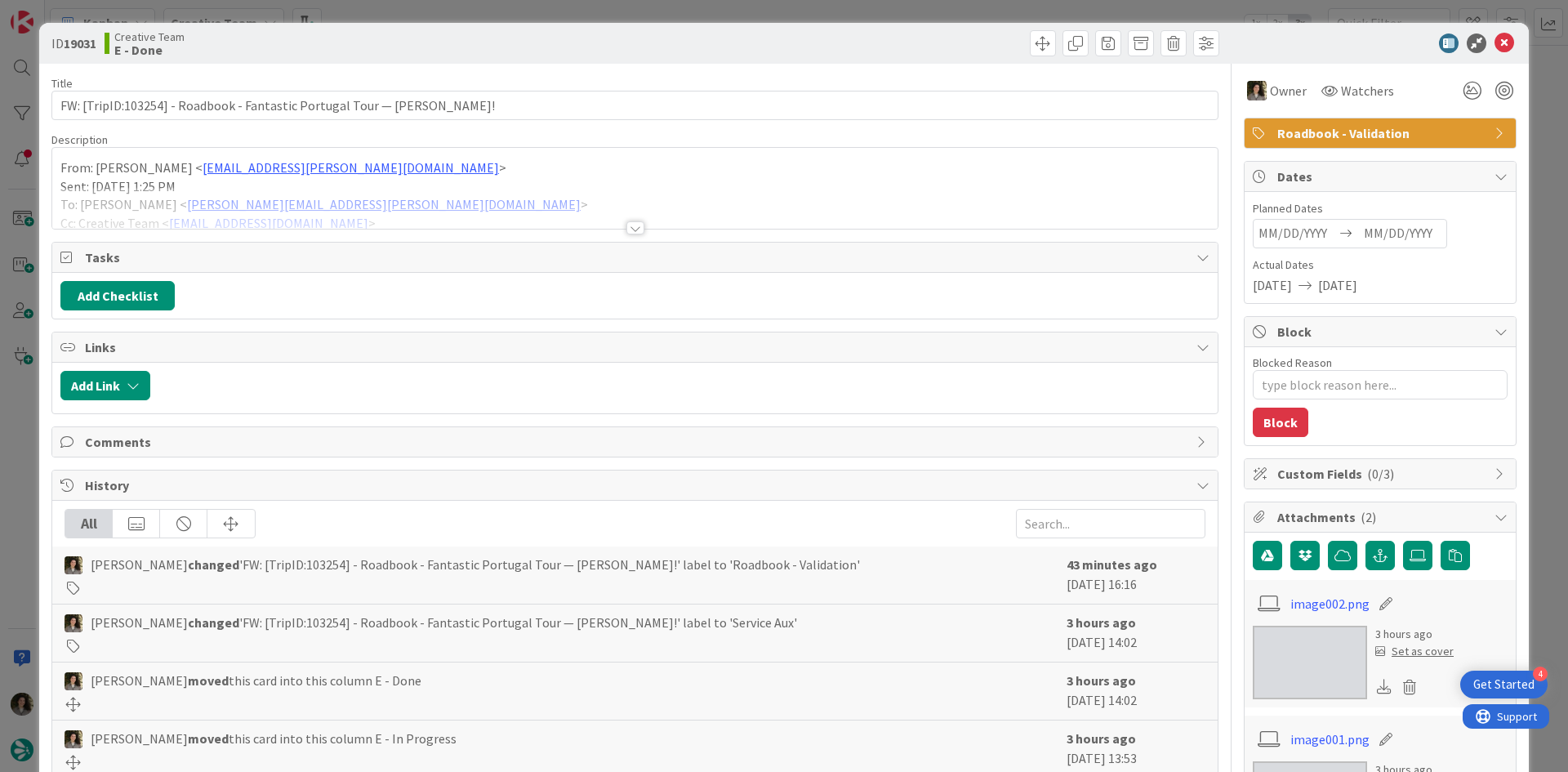 click on "Roadbook - Validation" at bounding box center [1382, 133] 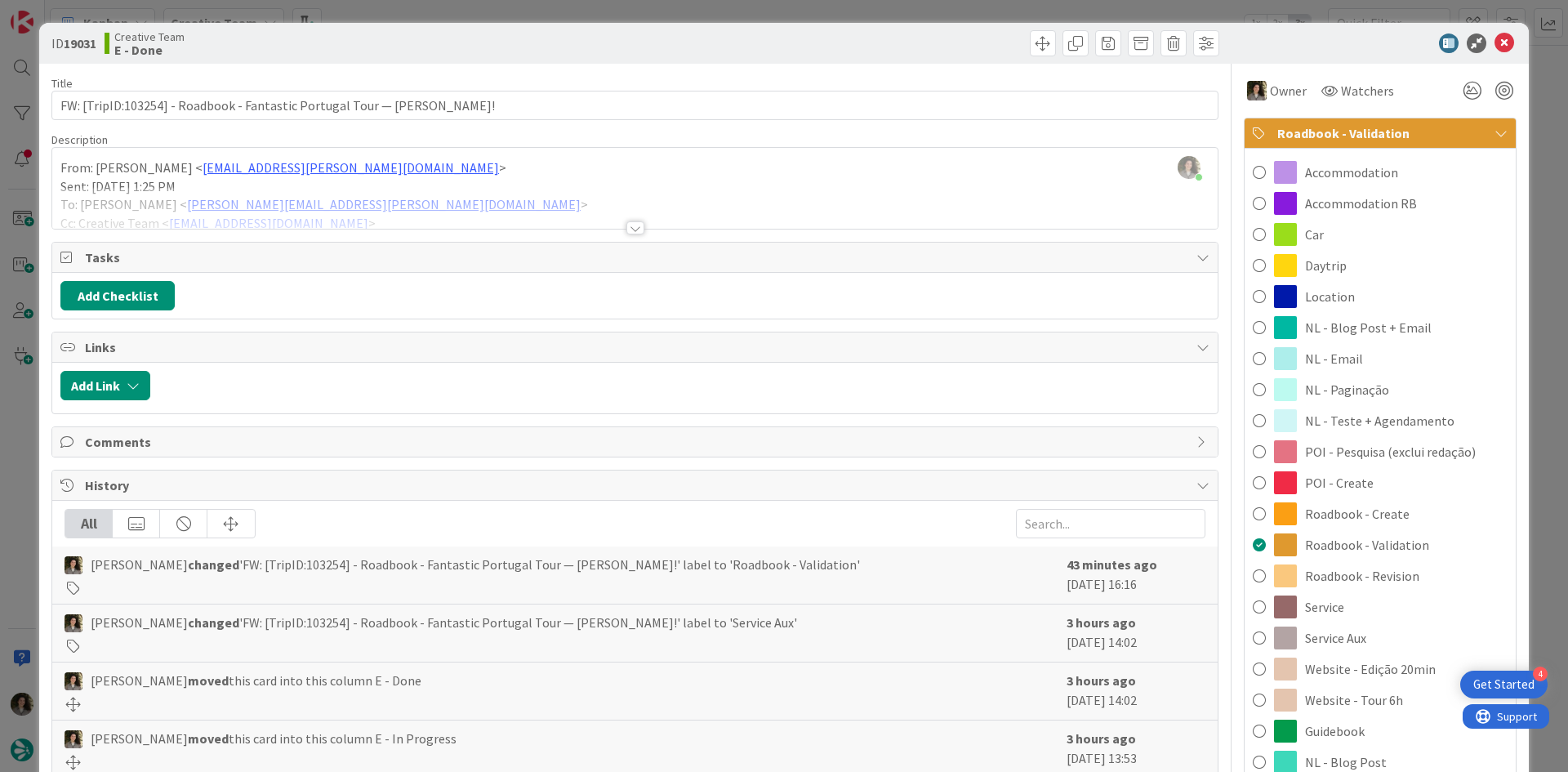 drag, startPoint x: 1426, startPoint y: 631, endPoint x: 1430, endPoint y: 588, distance: 43.185646 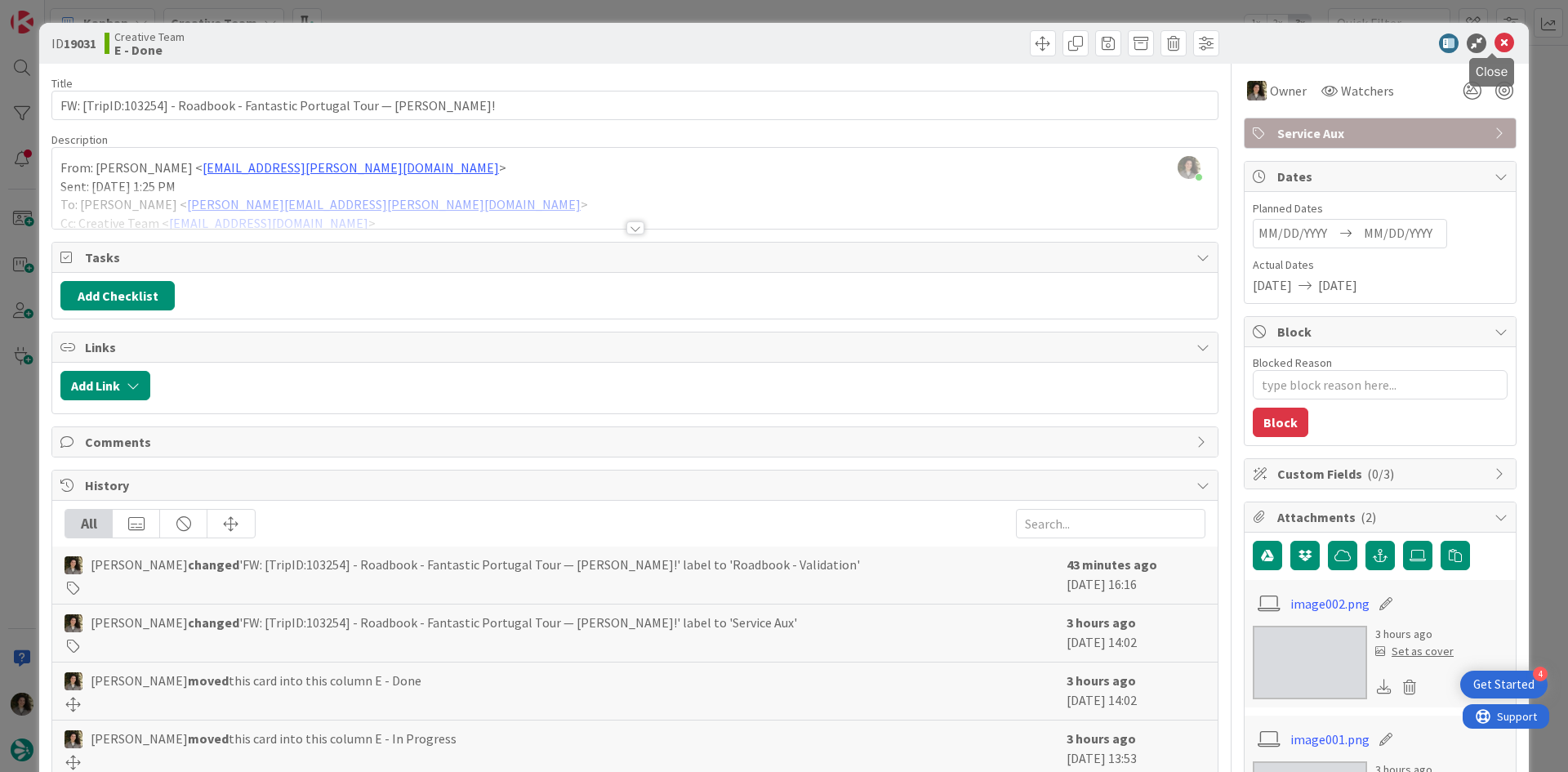 click at bounding box center (1504, 43) 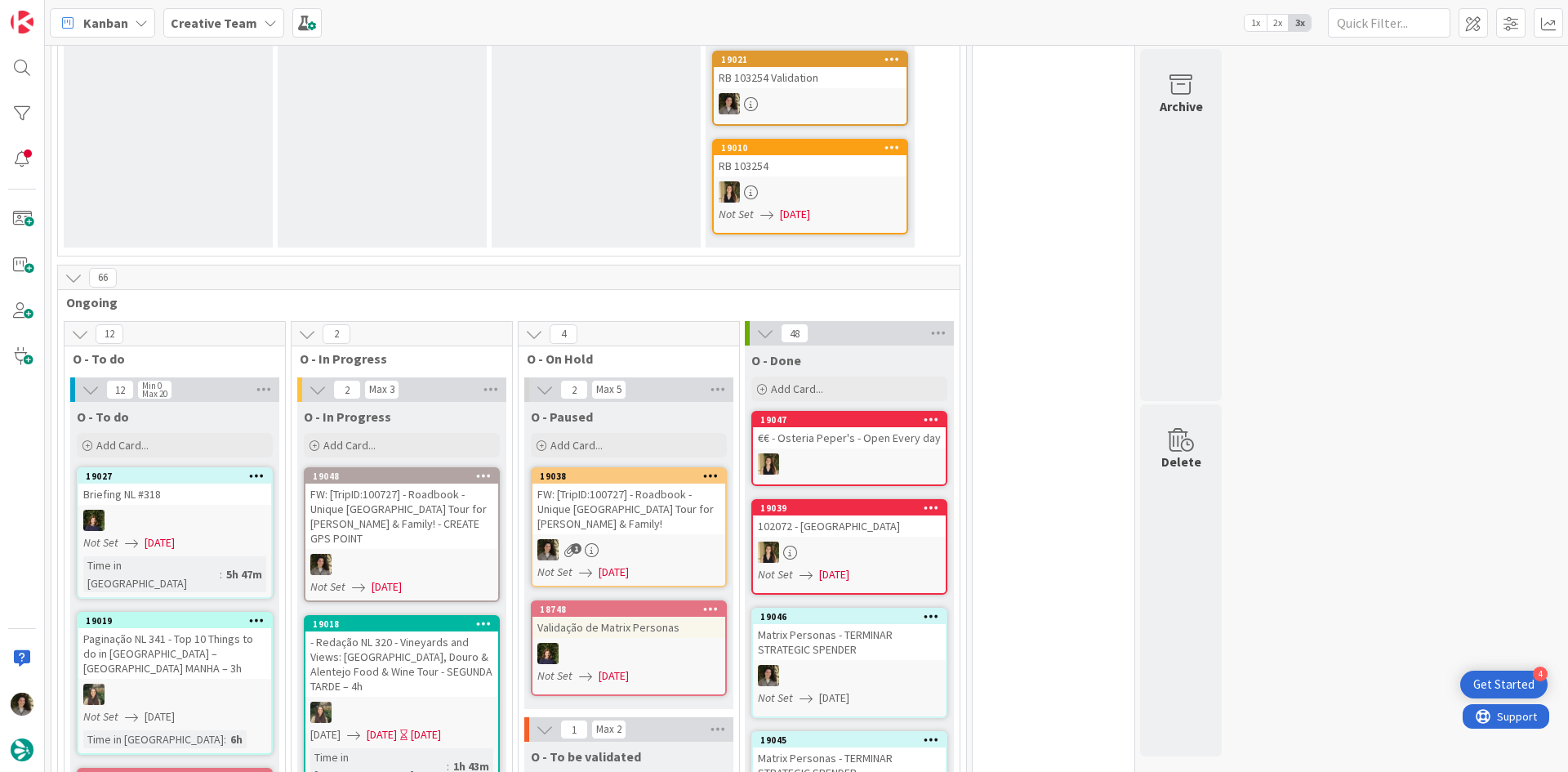 scroll, scrollTop: 572, scrollLeft: 0, axis: vertical 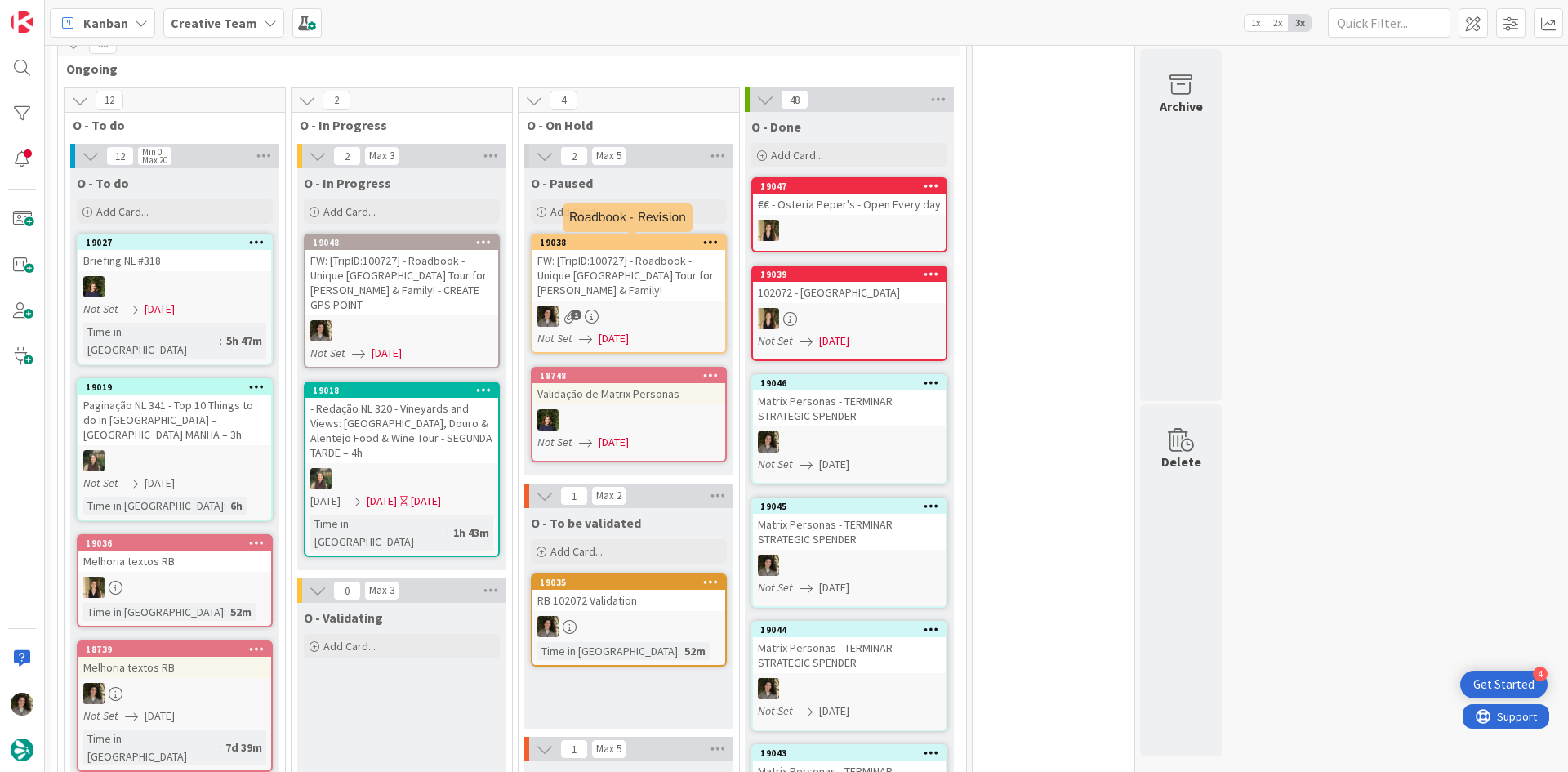 click on "FW: [TripID:100727] - Roadbook - Unique [GEOGRAPHIC_DATA] Tour for [PERSON_NAME] & Family!" at bounding box center (629, 275) 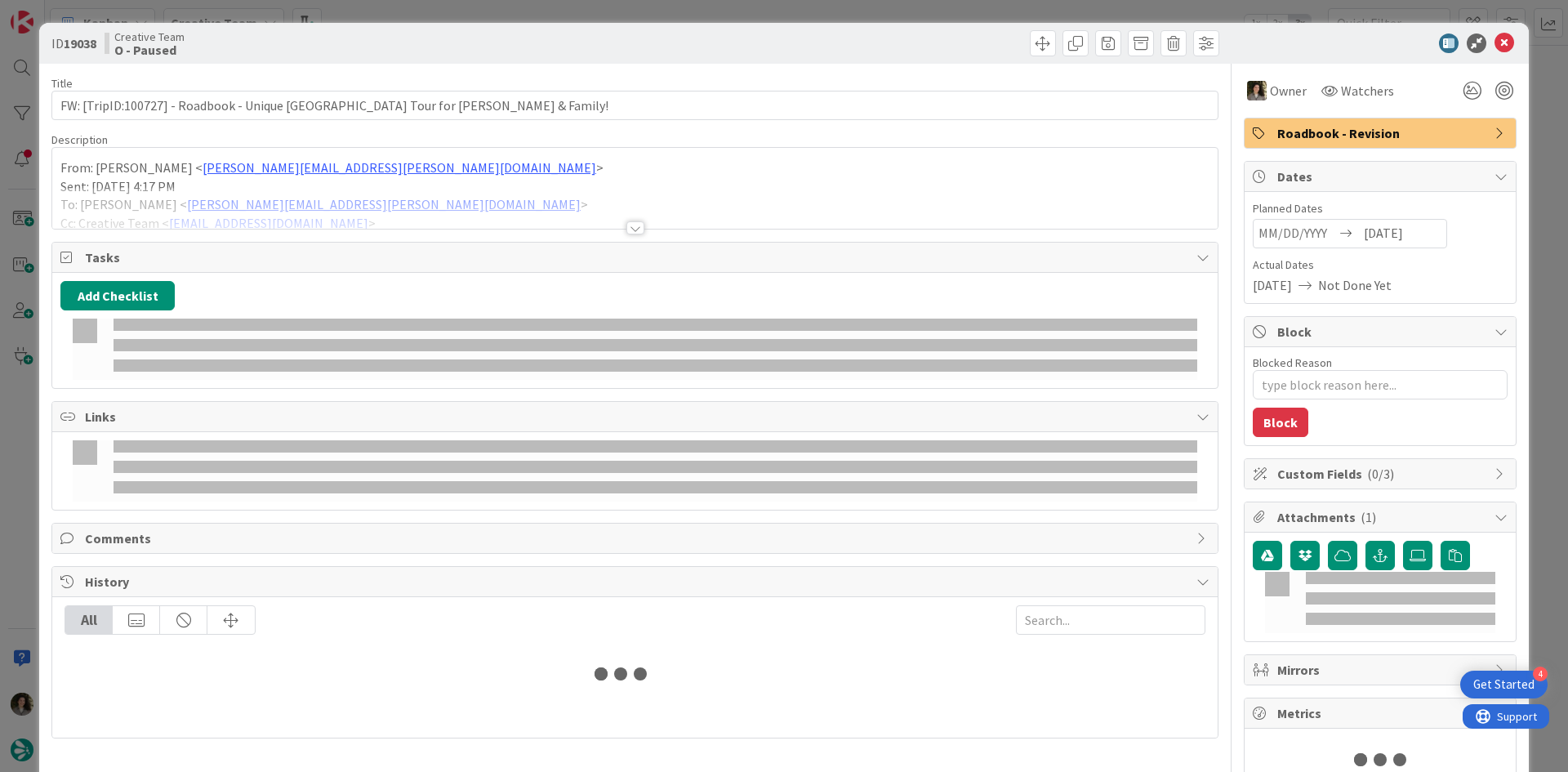 scroll, scrollTop: 0, scrollLeft: 0, axis: both 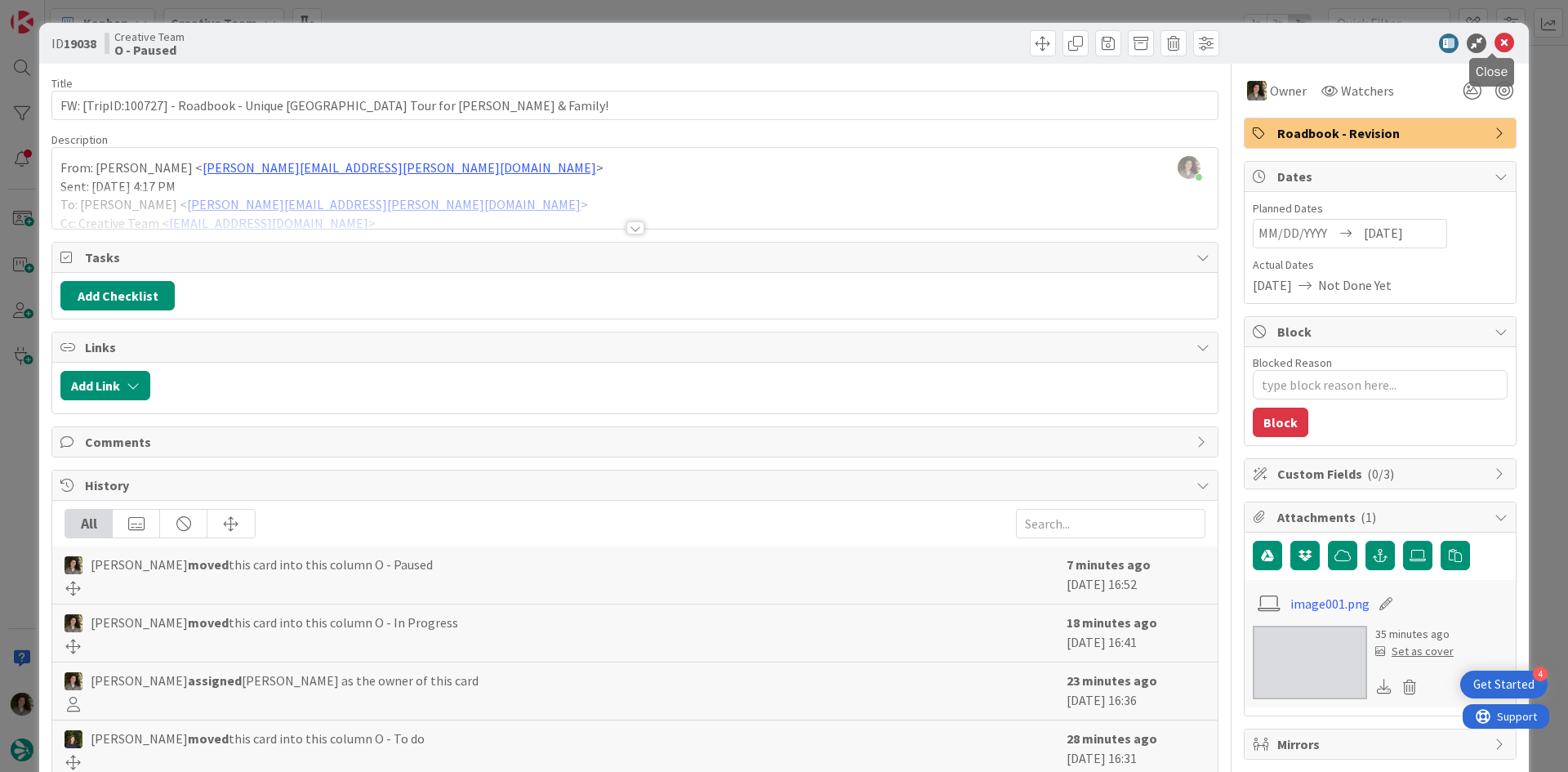 click at bounding box center (1504, 43) 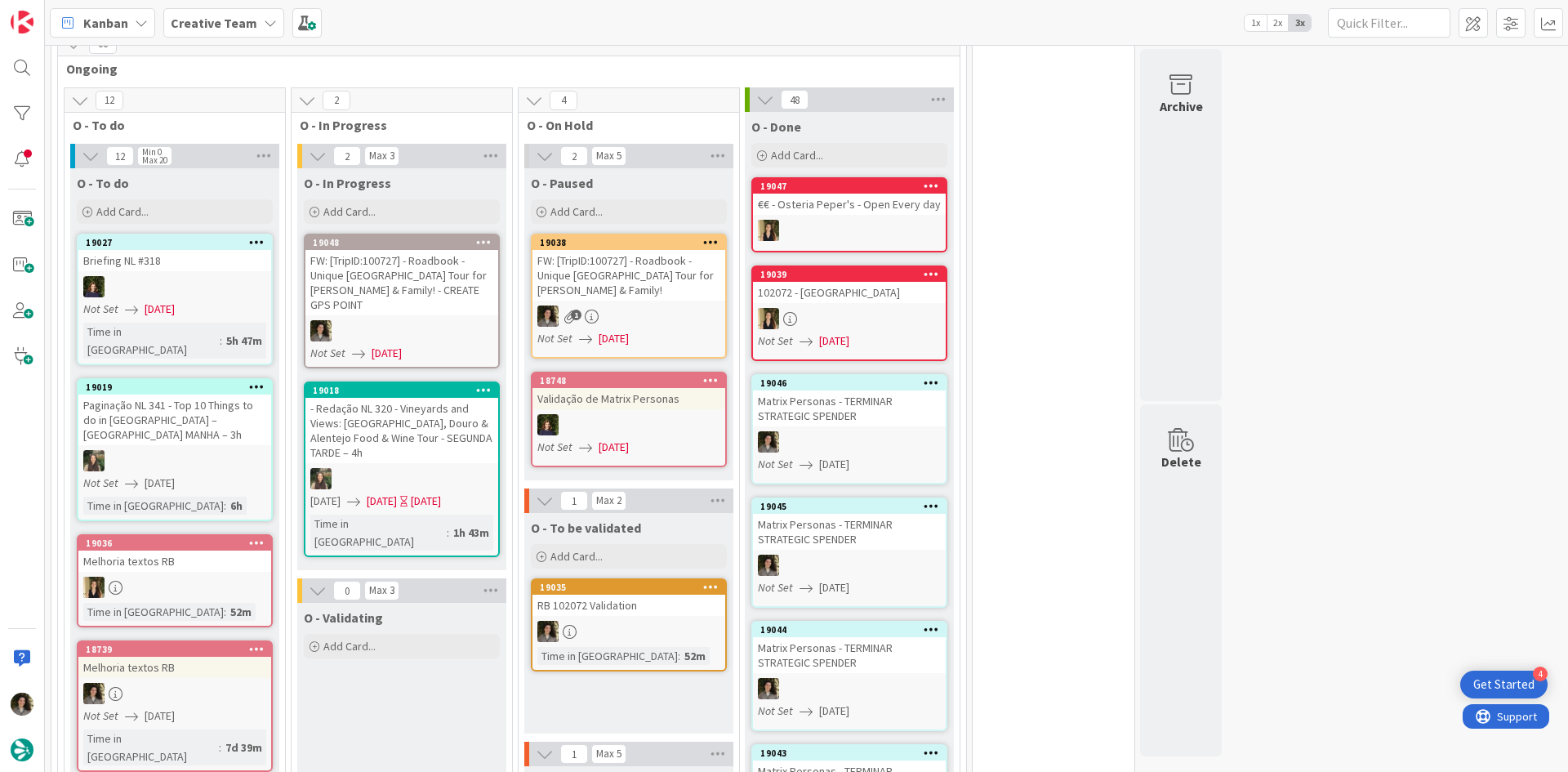 click at bounding box center [402, 331] 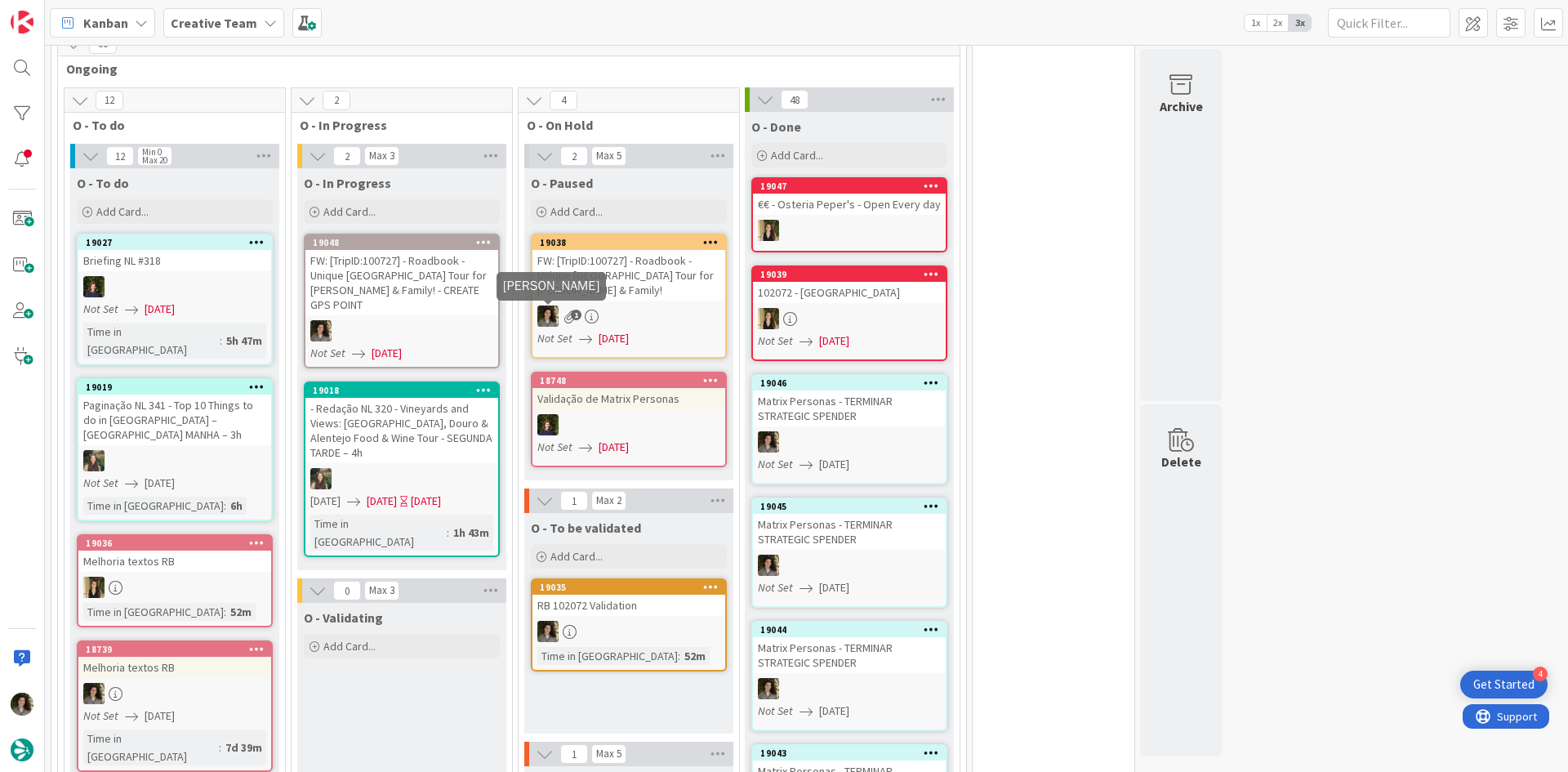 scroll, scrollTop: 0, scrollLeft: 0, axis: both 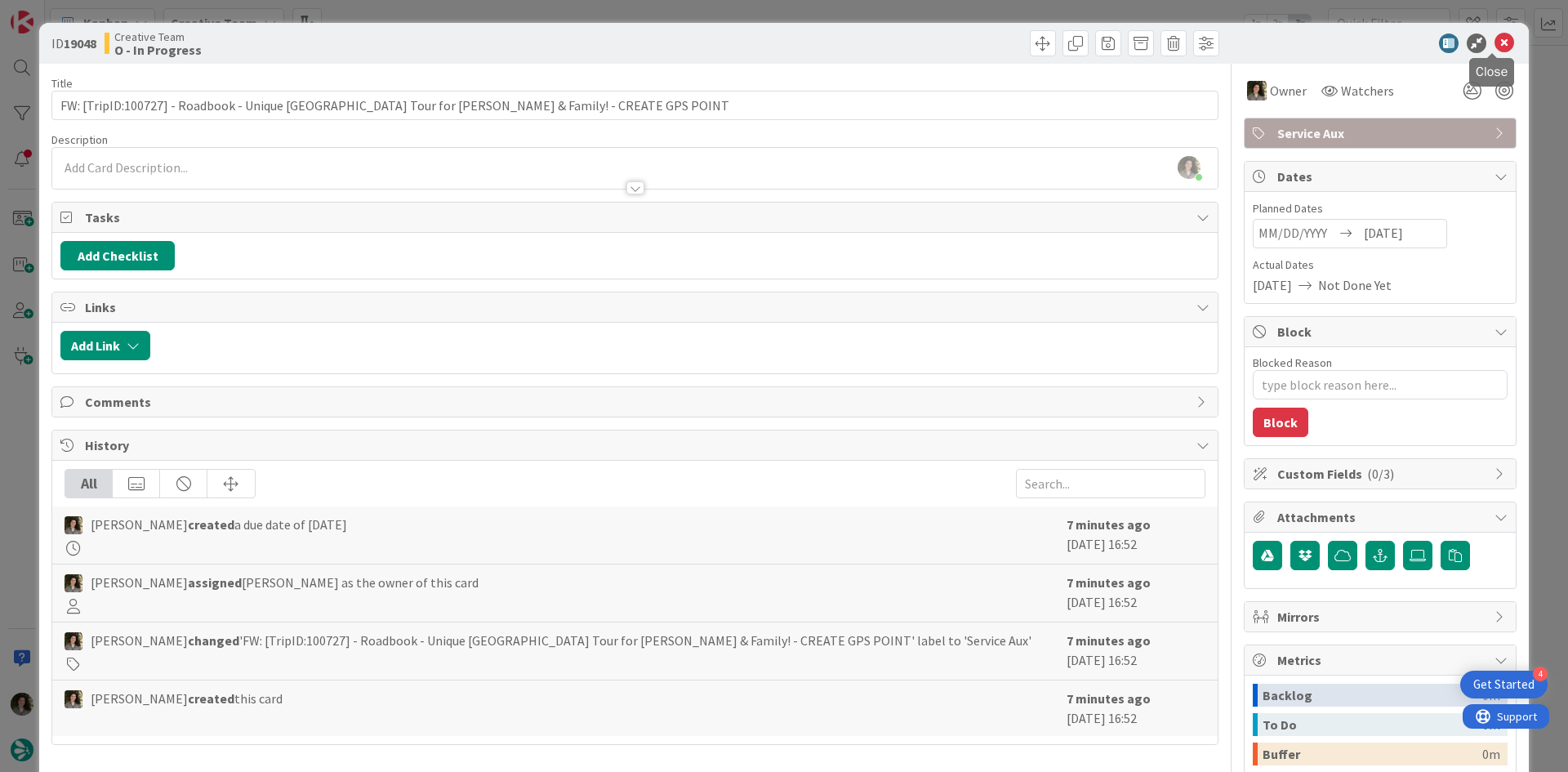 click at bounding box center [1504, 43] 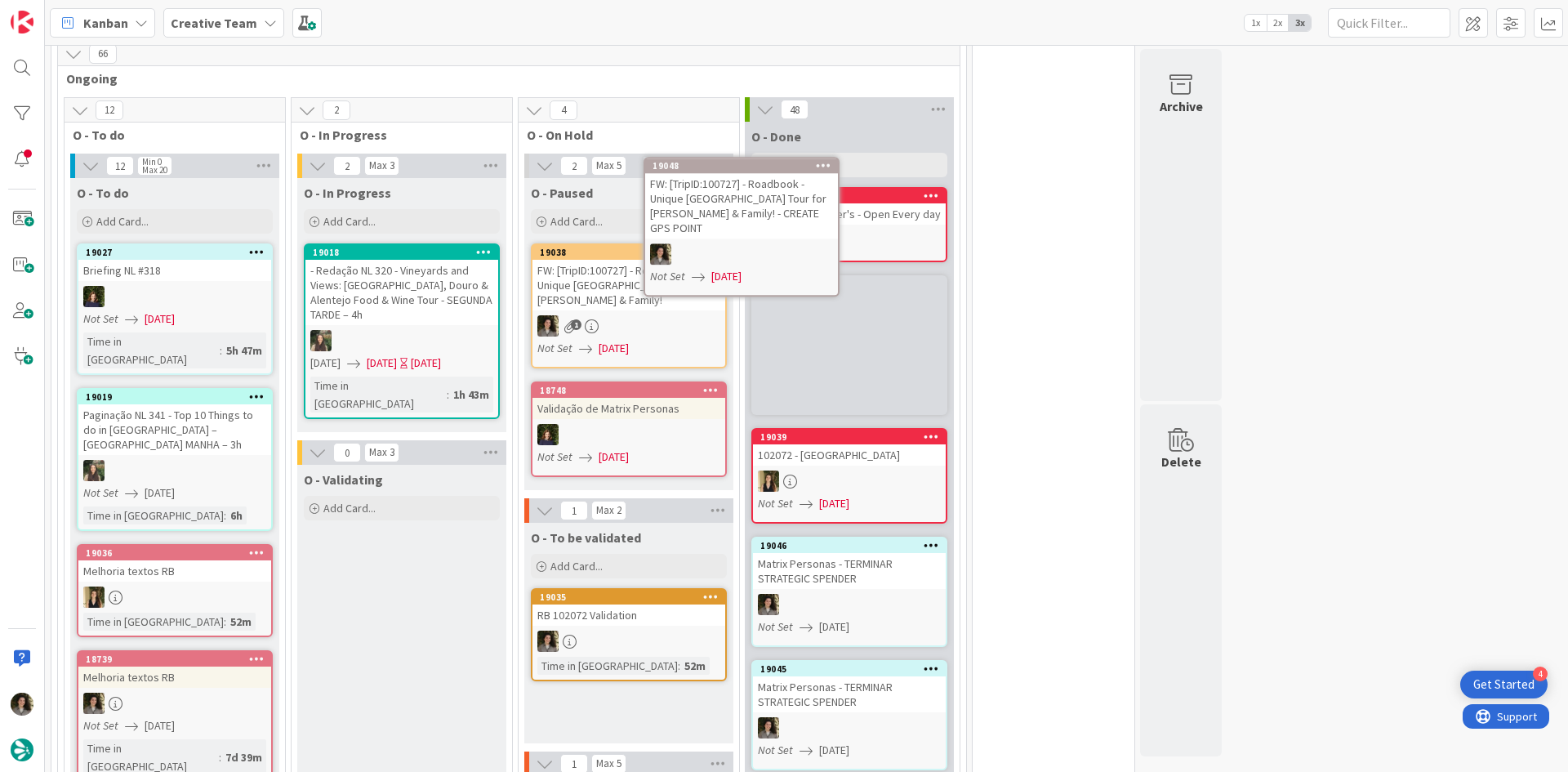 scroll, scrollTop: 559, scrollLeft: 0, axis: vertical 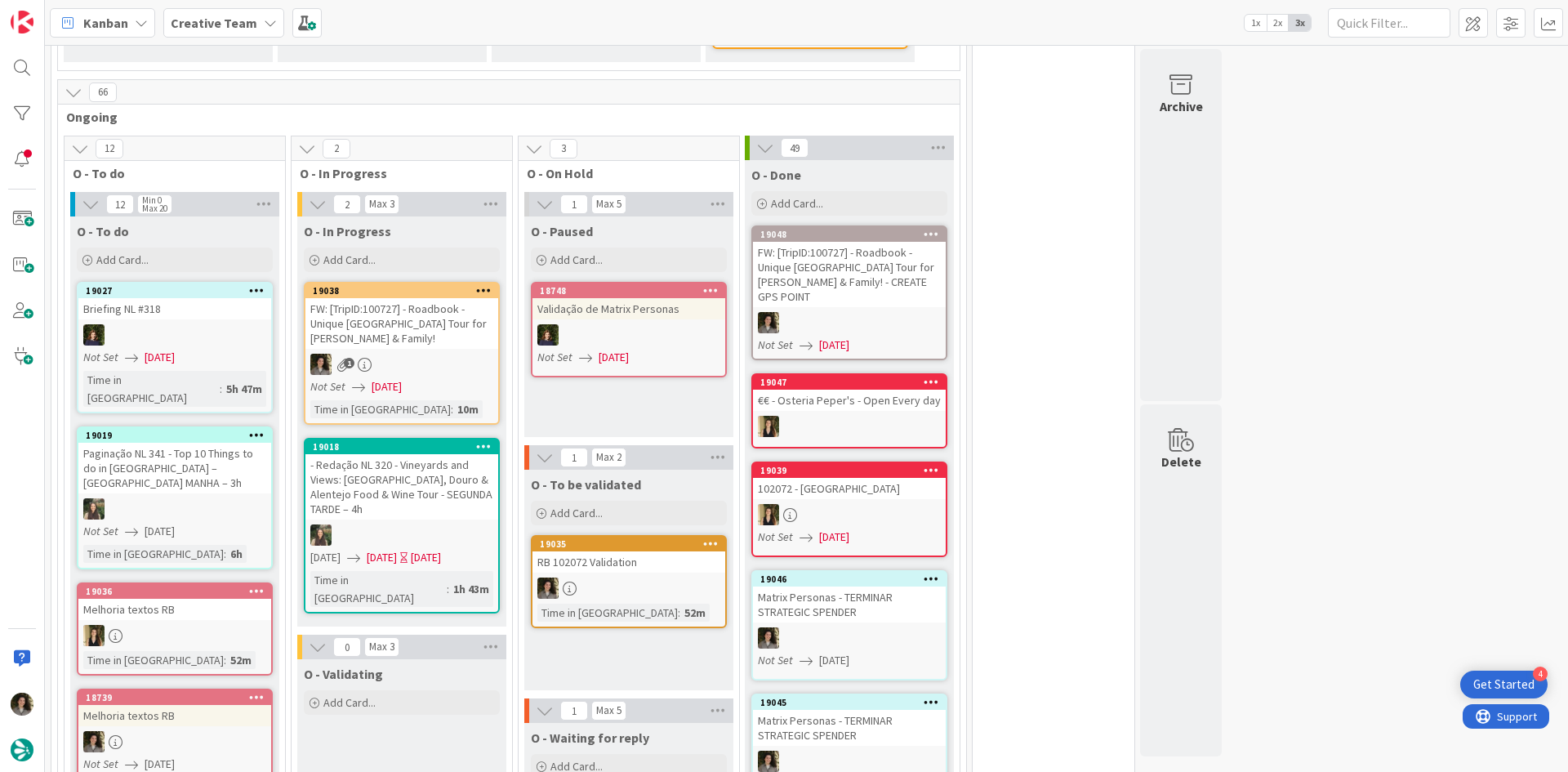 click on "1" at bounding box center (402, 364) 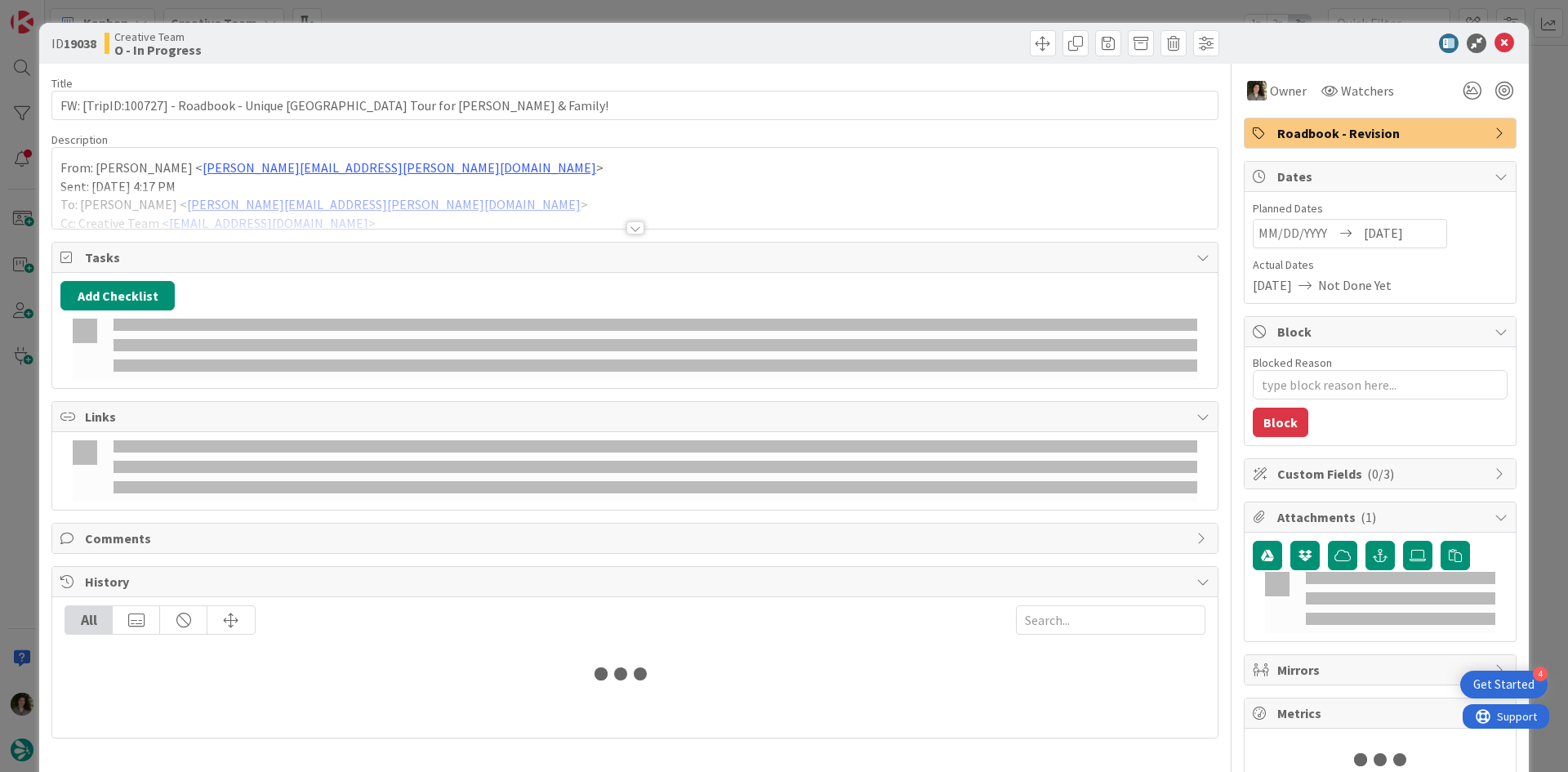 scroll, scrollTop: 0, scrollLeft: 0, axis: both 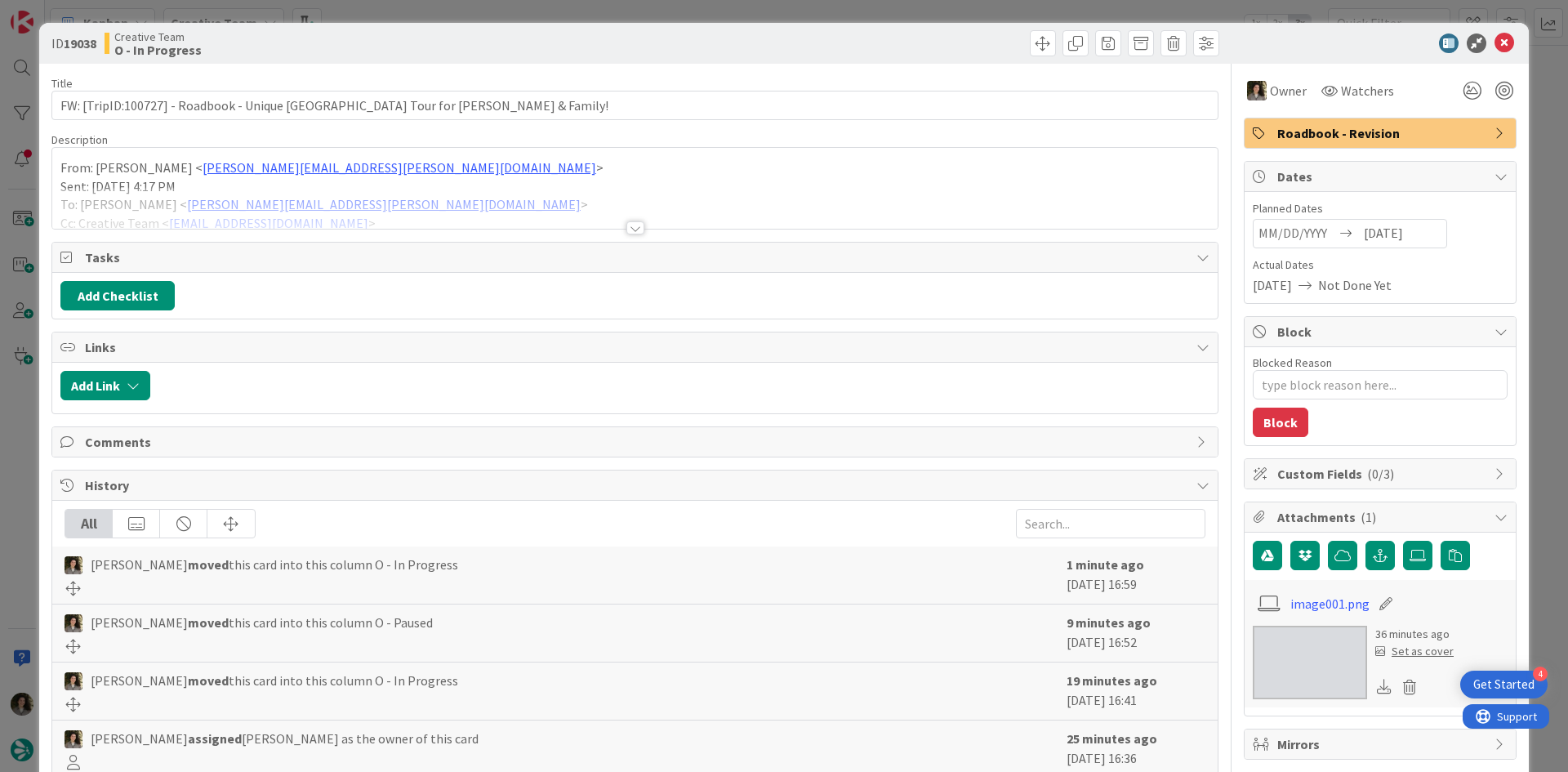 click on "Roadbook - Revision" at bounding box center (1382, 133) 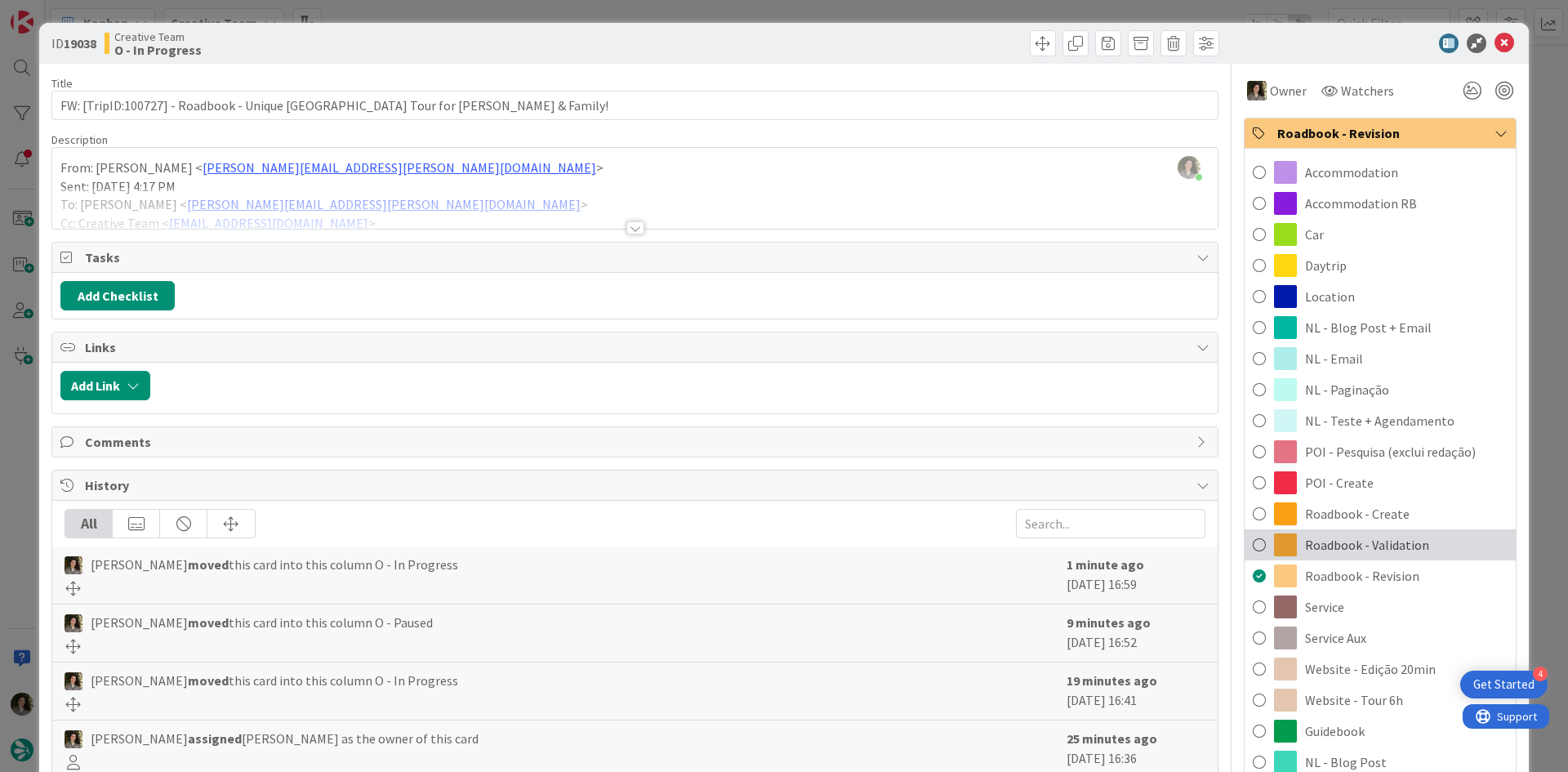click on "Roadbook - Validation" at bounding box center (1367, 545) 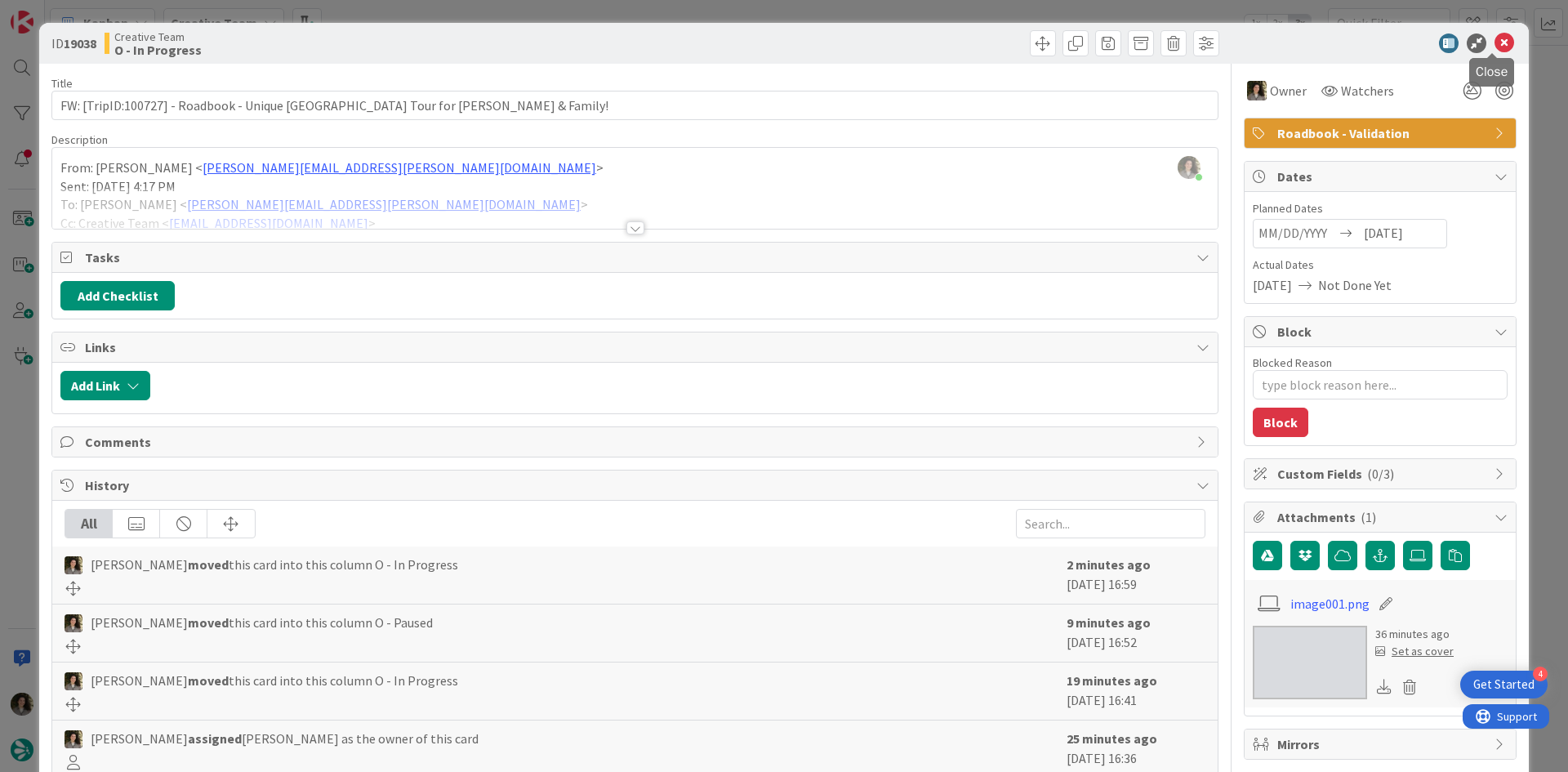 click at bounding box center [1504, 43] 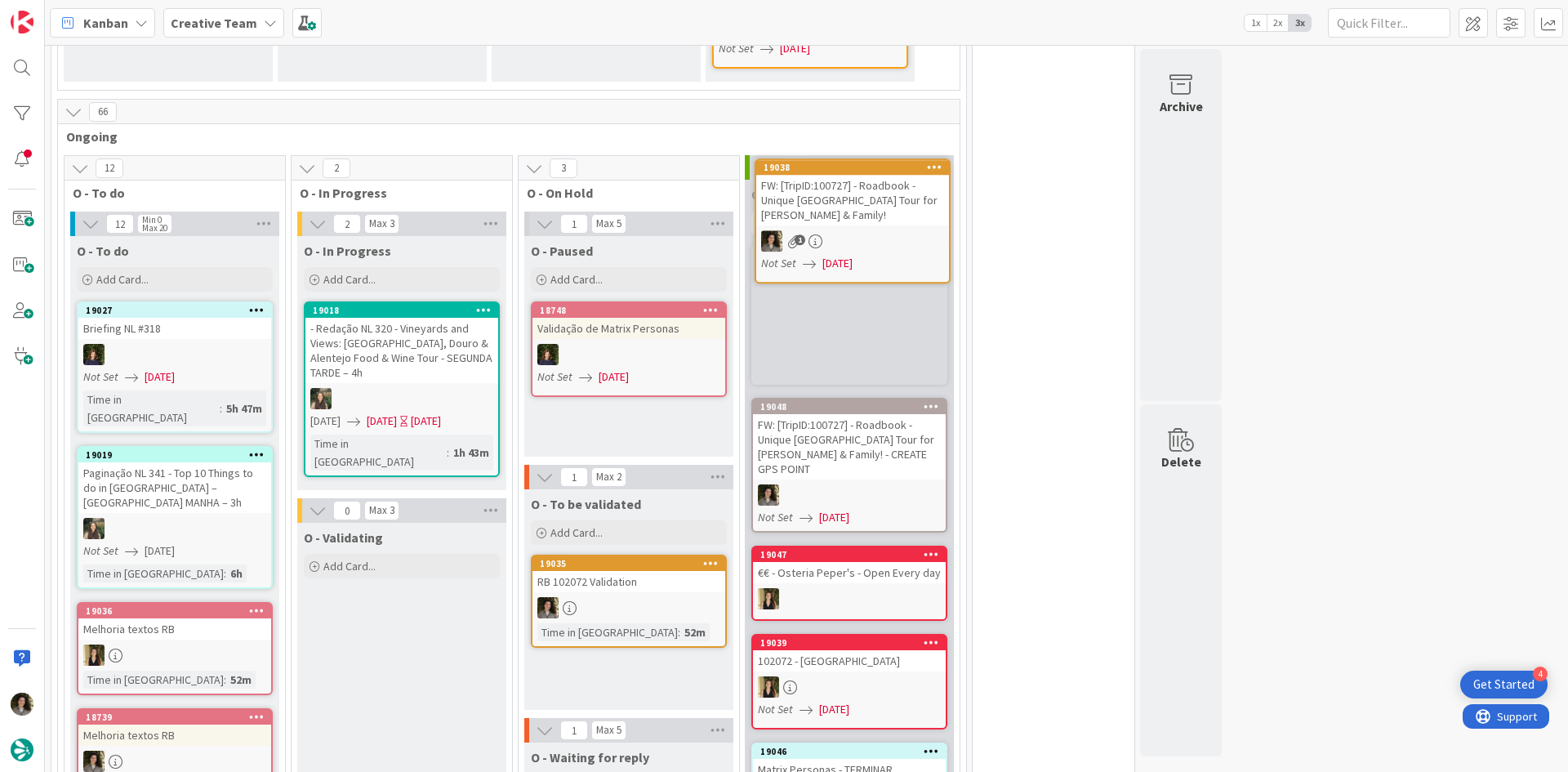 scroll, scrollTop: 493, scrollLeft: 0, axis: vertical 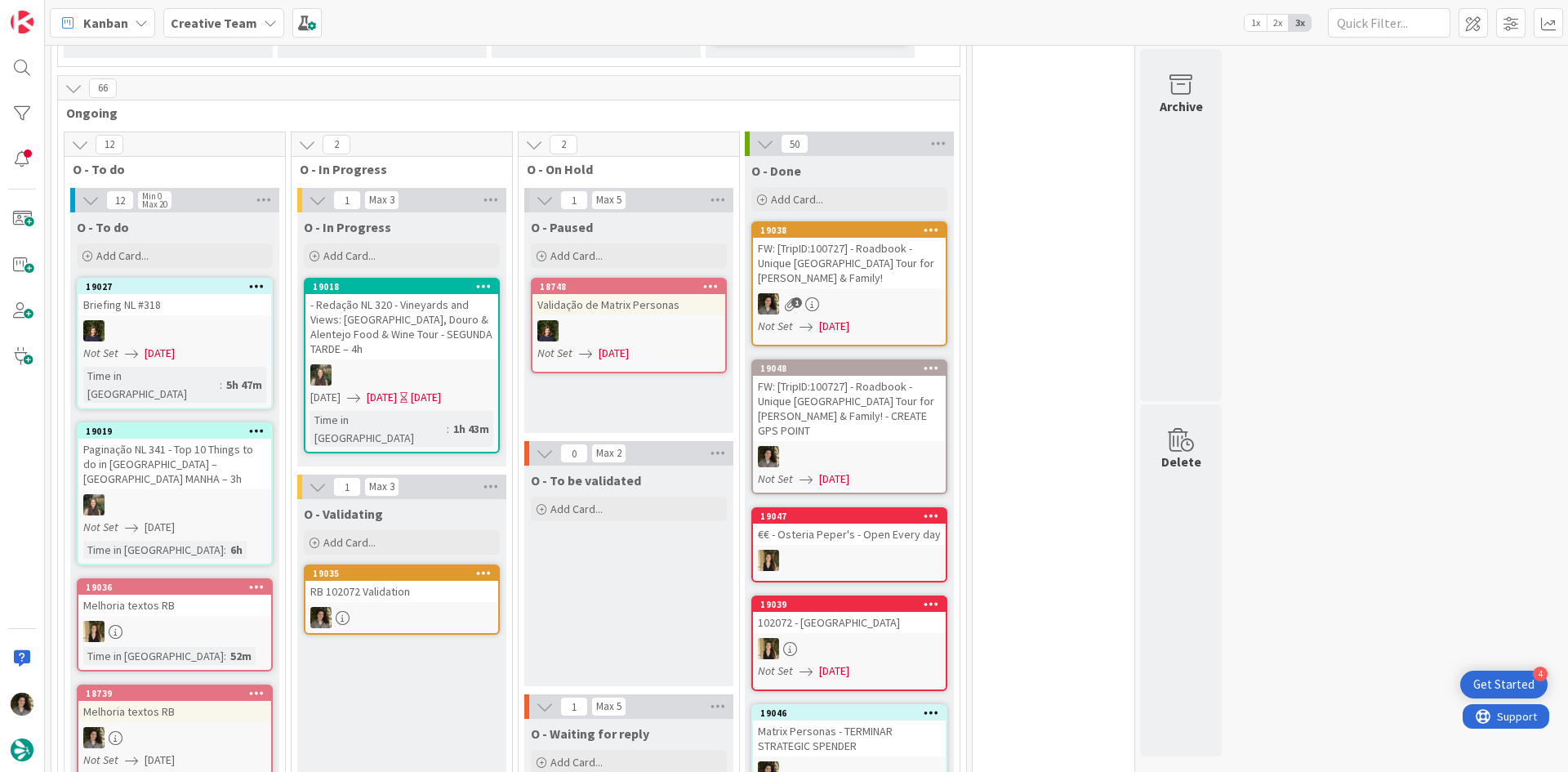 click on "19035 RB 102072 Validation" at bounding box center (402, 600) 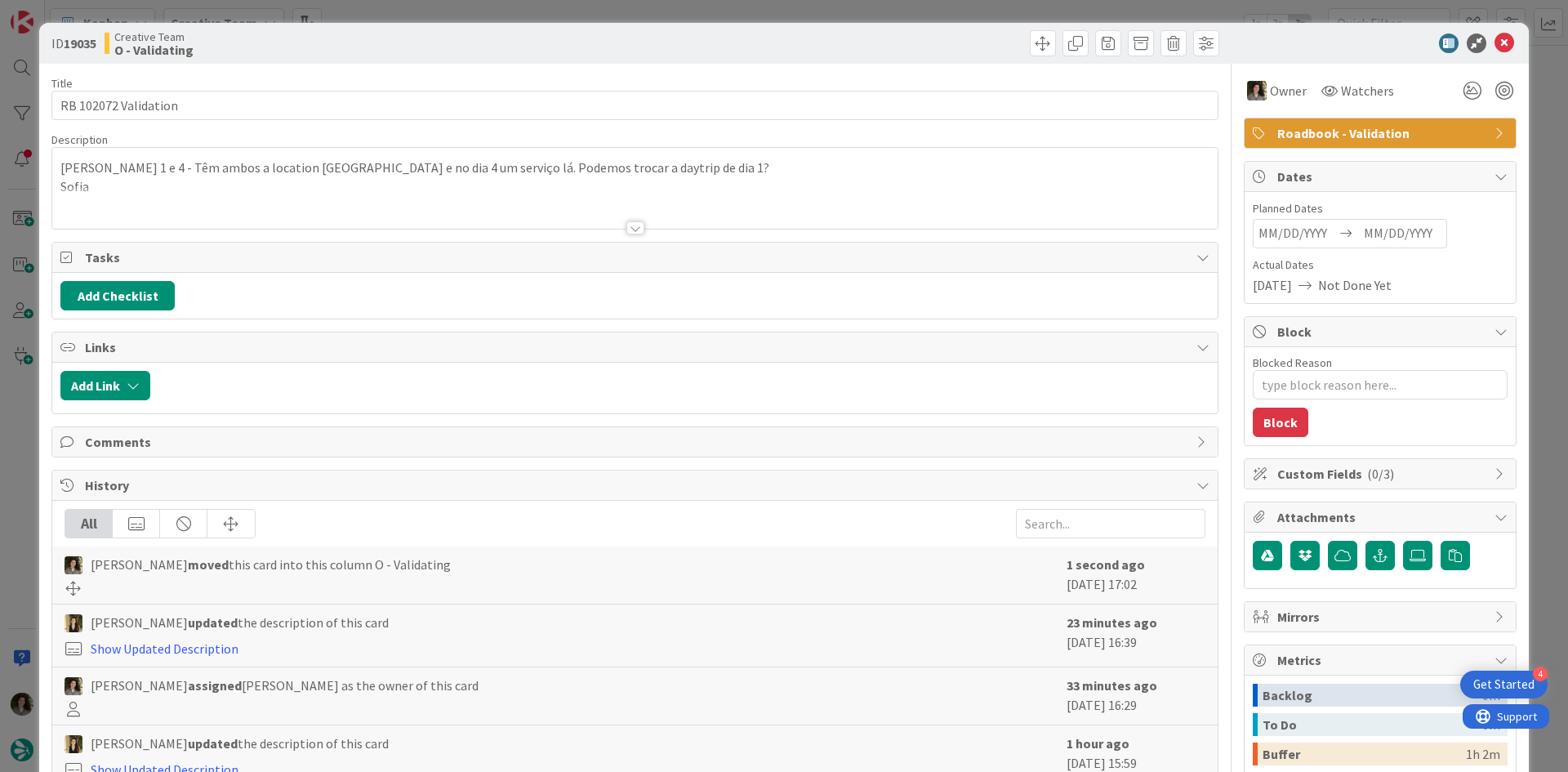 scroll, scrollTop: 0, scrollLeft: 0, axis: both 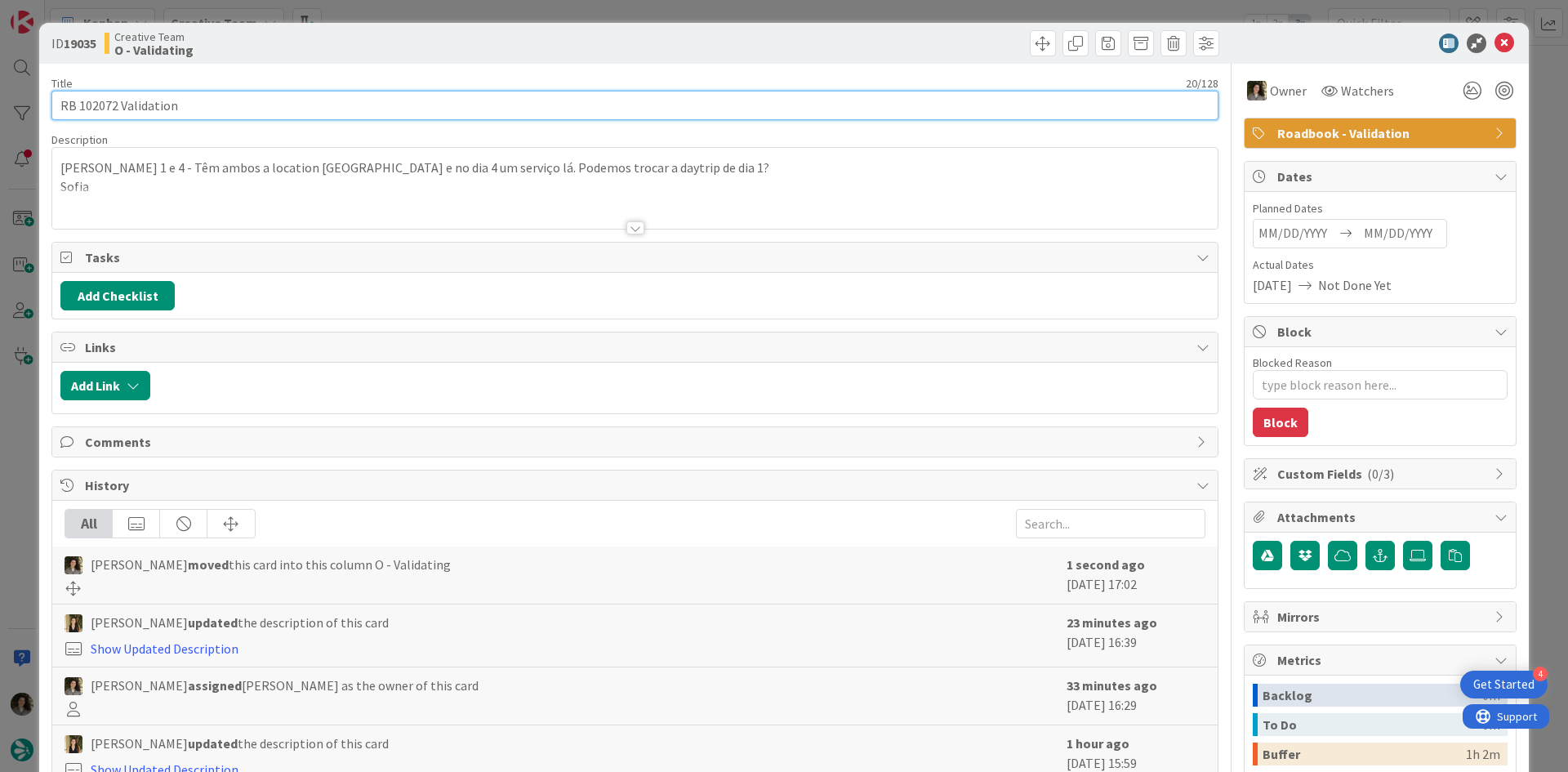 drag, startPoint x: 118, startPoint y: 105, endPoint x: 79, endPoint y: 96, distance: 40.024992 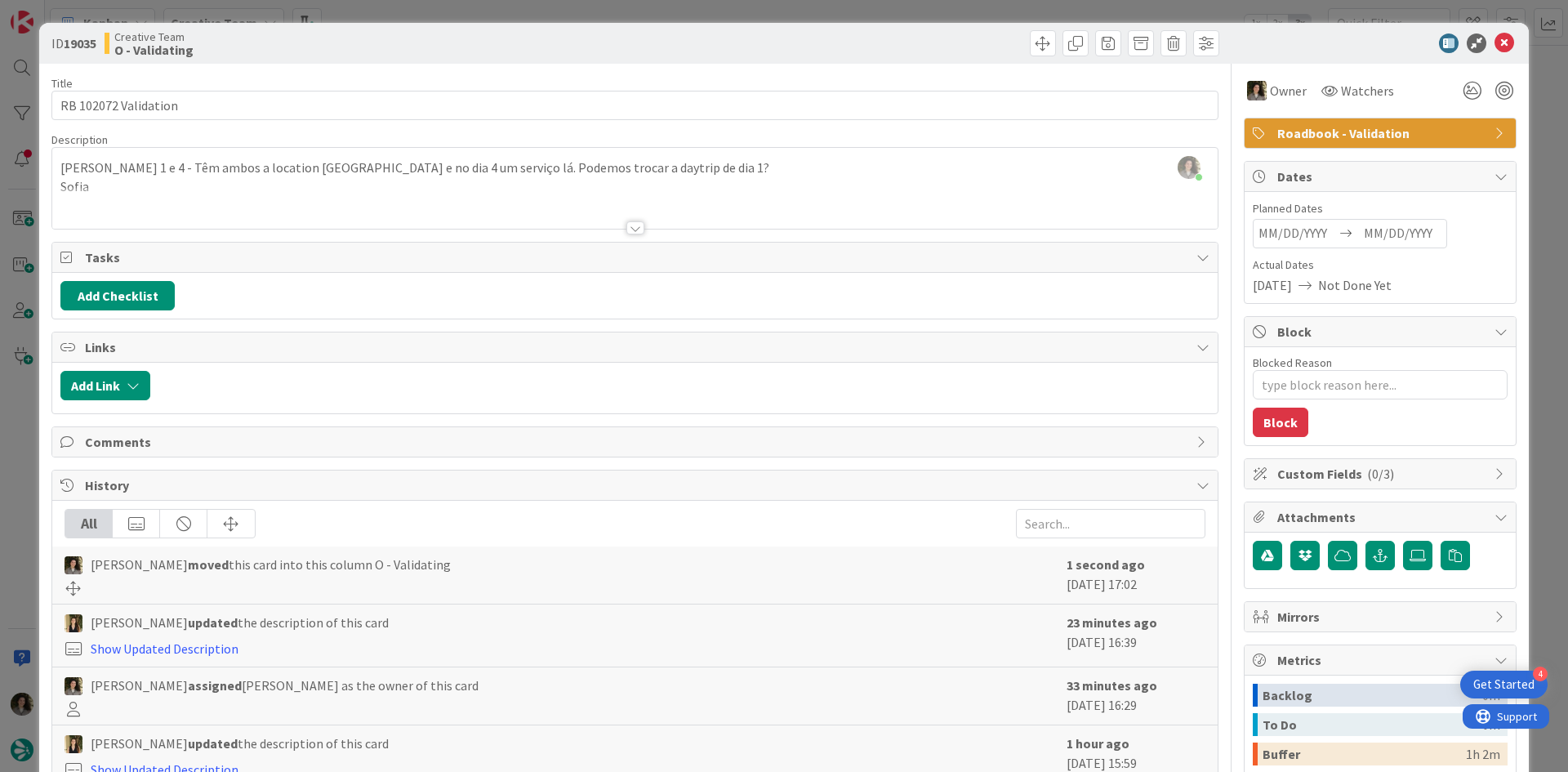 click on "[PERSON_NAME] just joined [PERSON_NAME] 1 e 4 - Têm ambos a location [GEOGRAPHIC_DATA] e no dia 4 um serviço lá. Podemos trocar a daytrip de dia 1? [GEOGRAPHIC_DATA]" at bounding box center [635, 188] 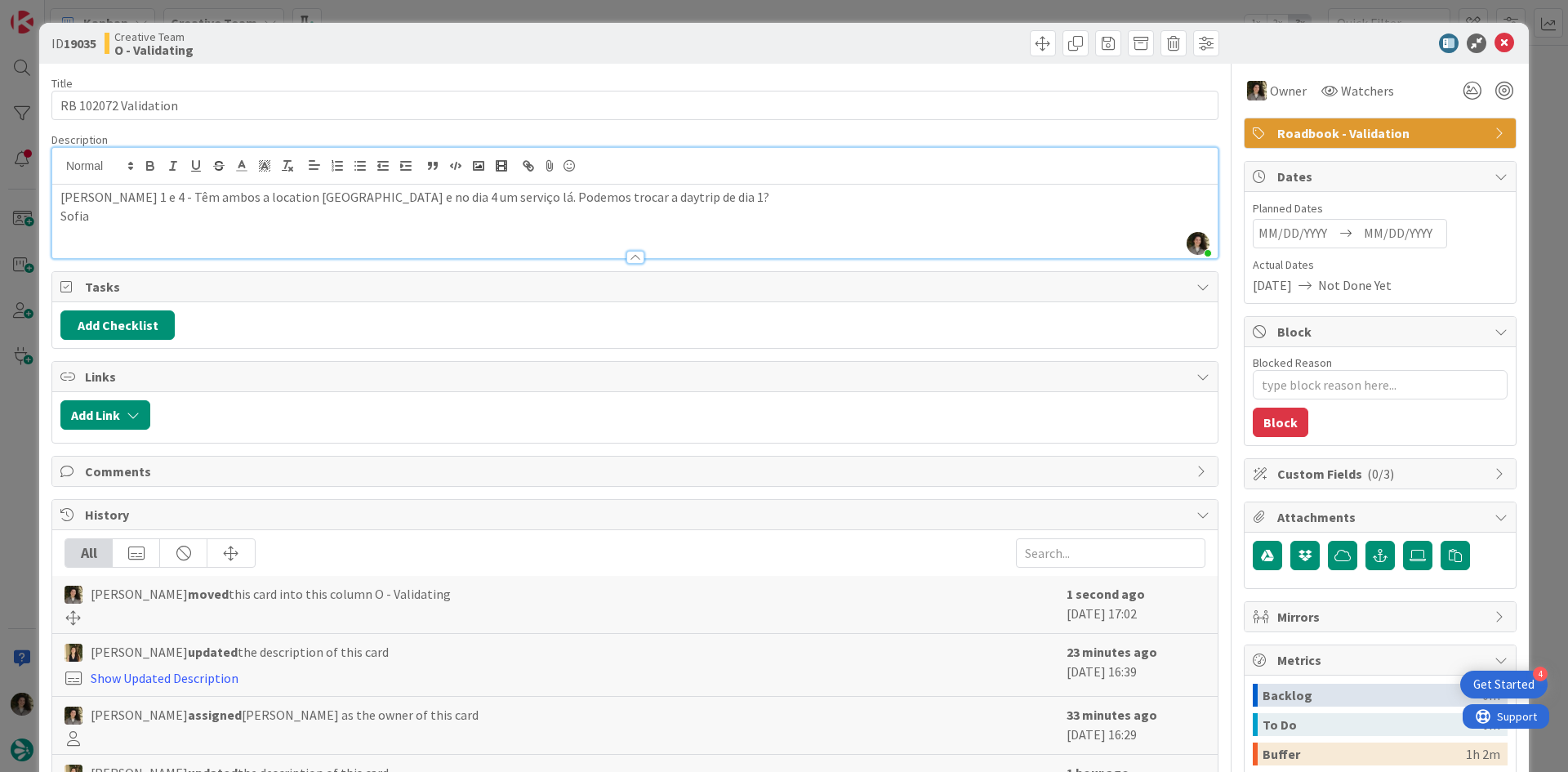 click on "[PERSON_NAME] 1 e 4 - Têm ambos a location [GEOGRAPHIC_DATA] e no dia 4 um serviço lá. Podemos trocar a daytrip de dia 1?" at bounding box center (635, 197) 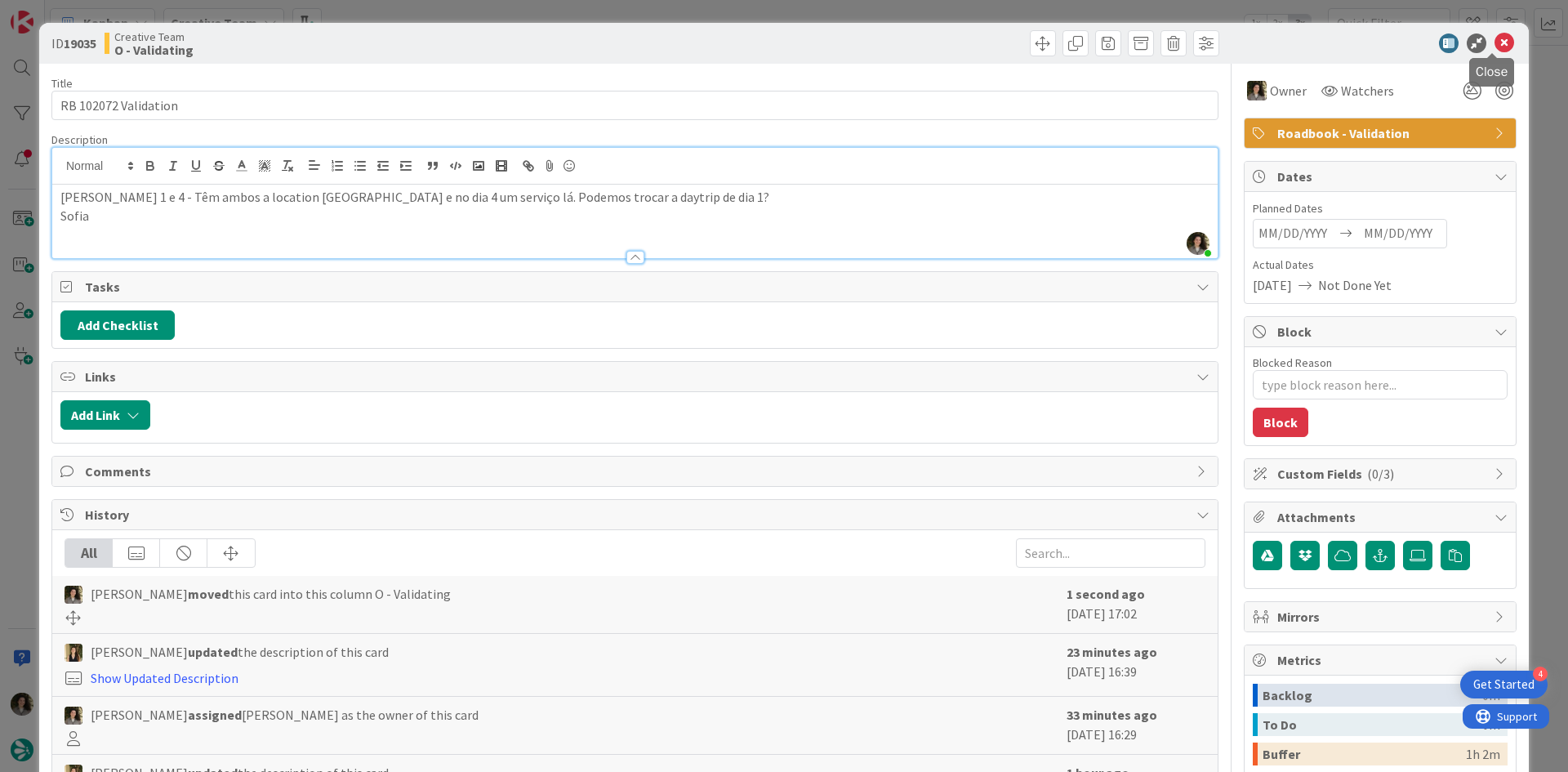 click at bounding box center [1504, 43] 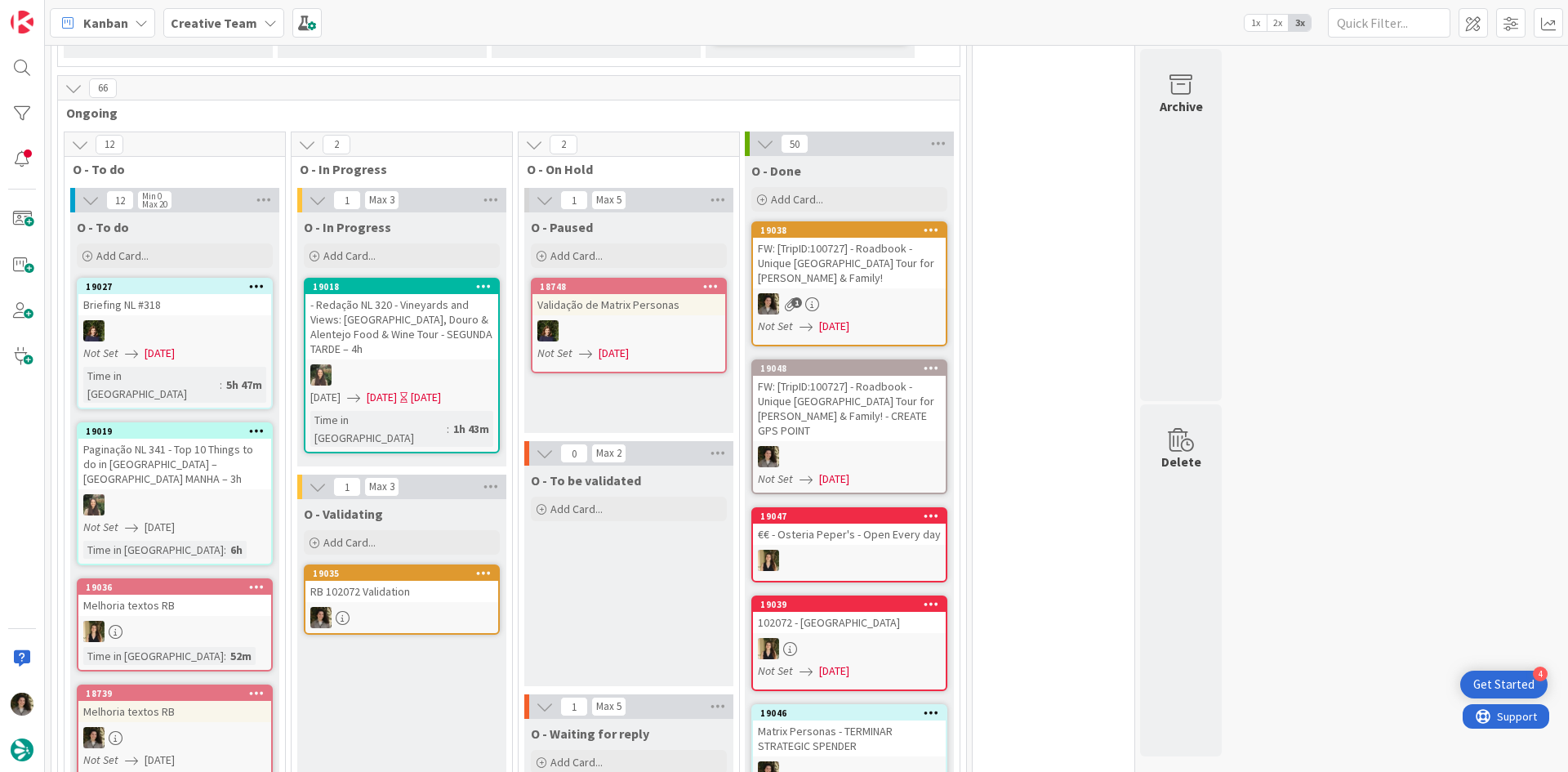 scroll, scrollTop: 0, scrollLeft: 0, axis: both 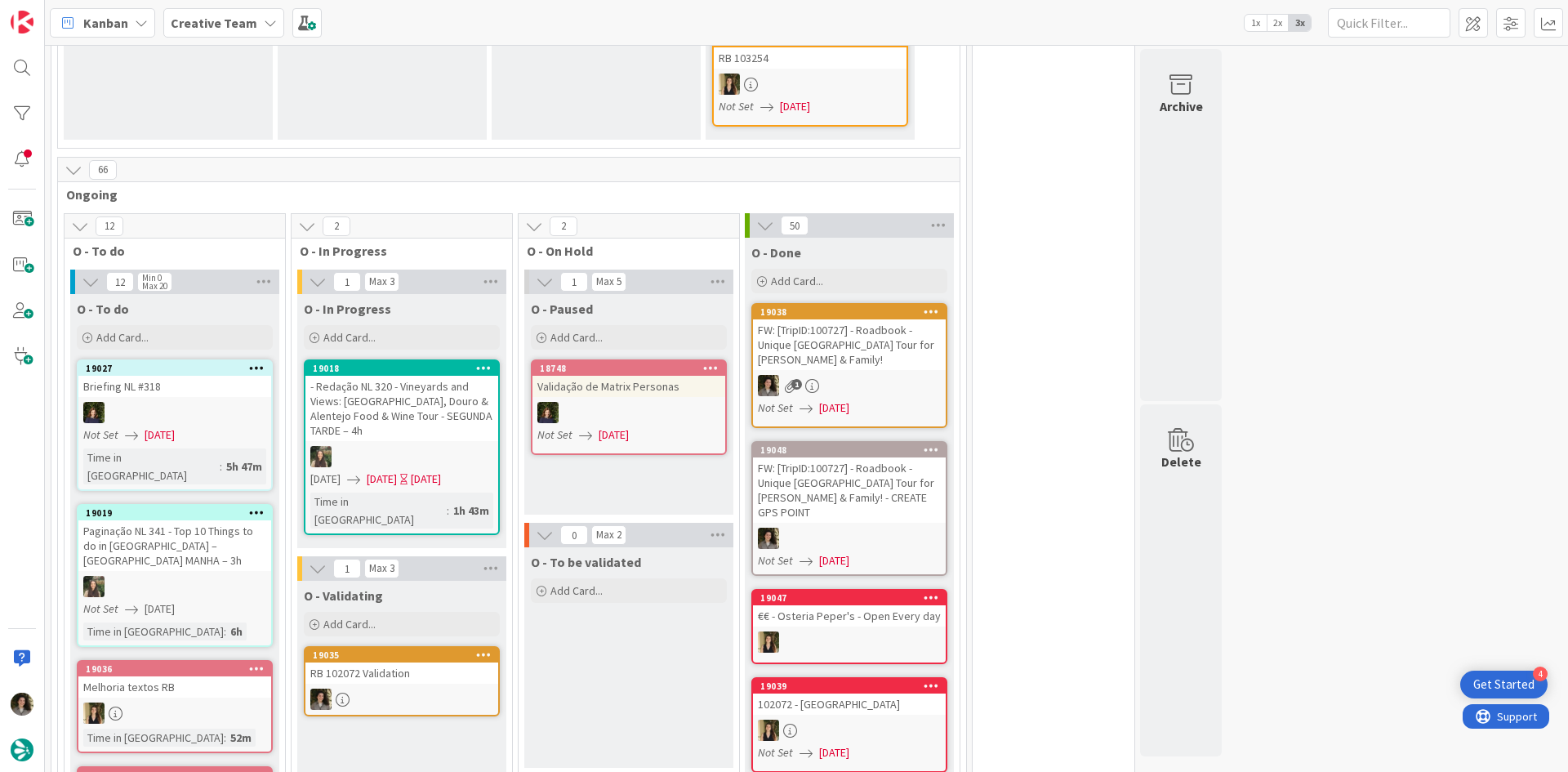 click on "RB 102072 Validation" at bounding box center (402, 673) 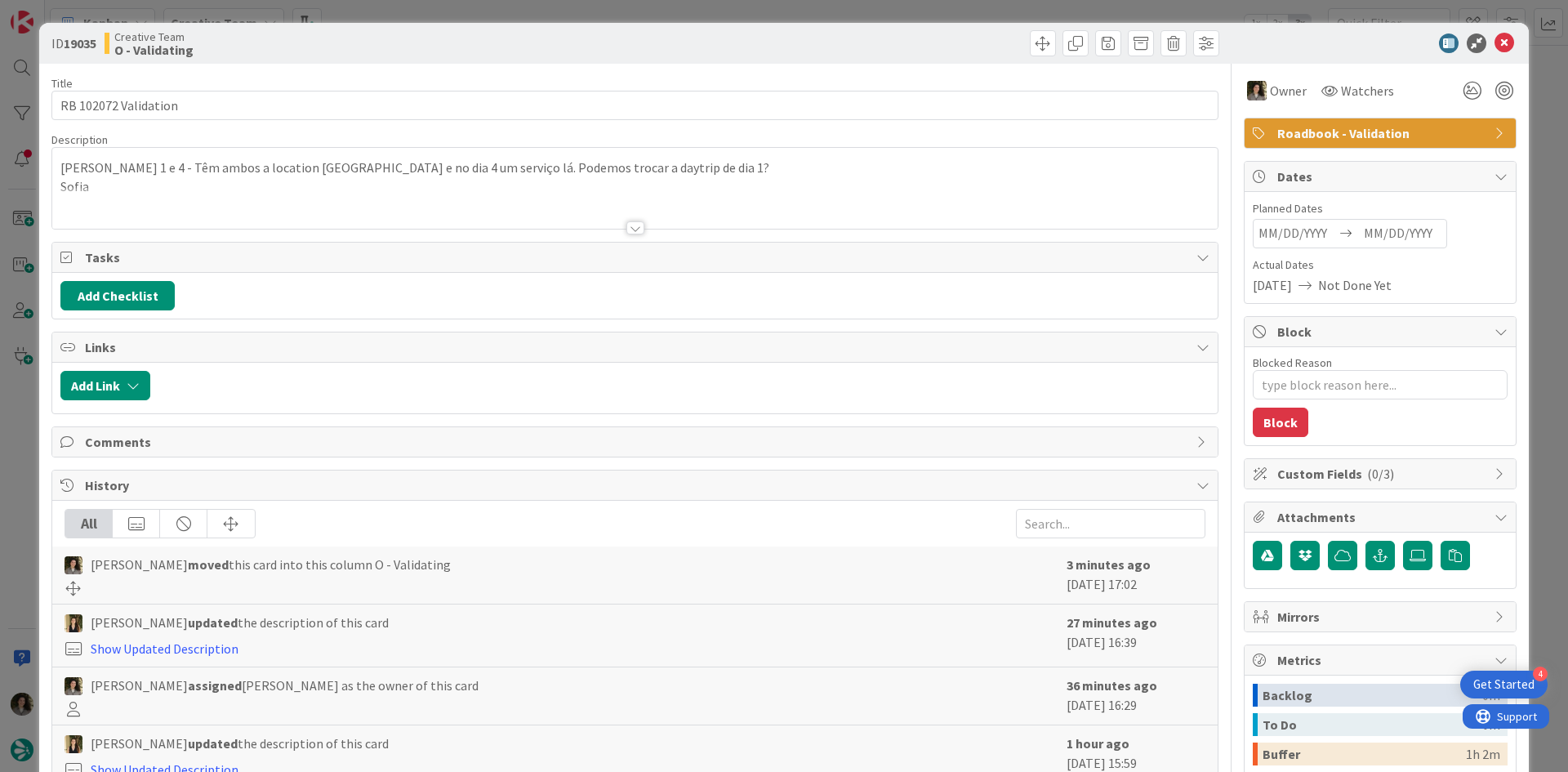 scroll, scrollTop: 0, scrollLeft: 0, axis: both 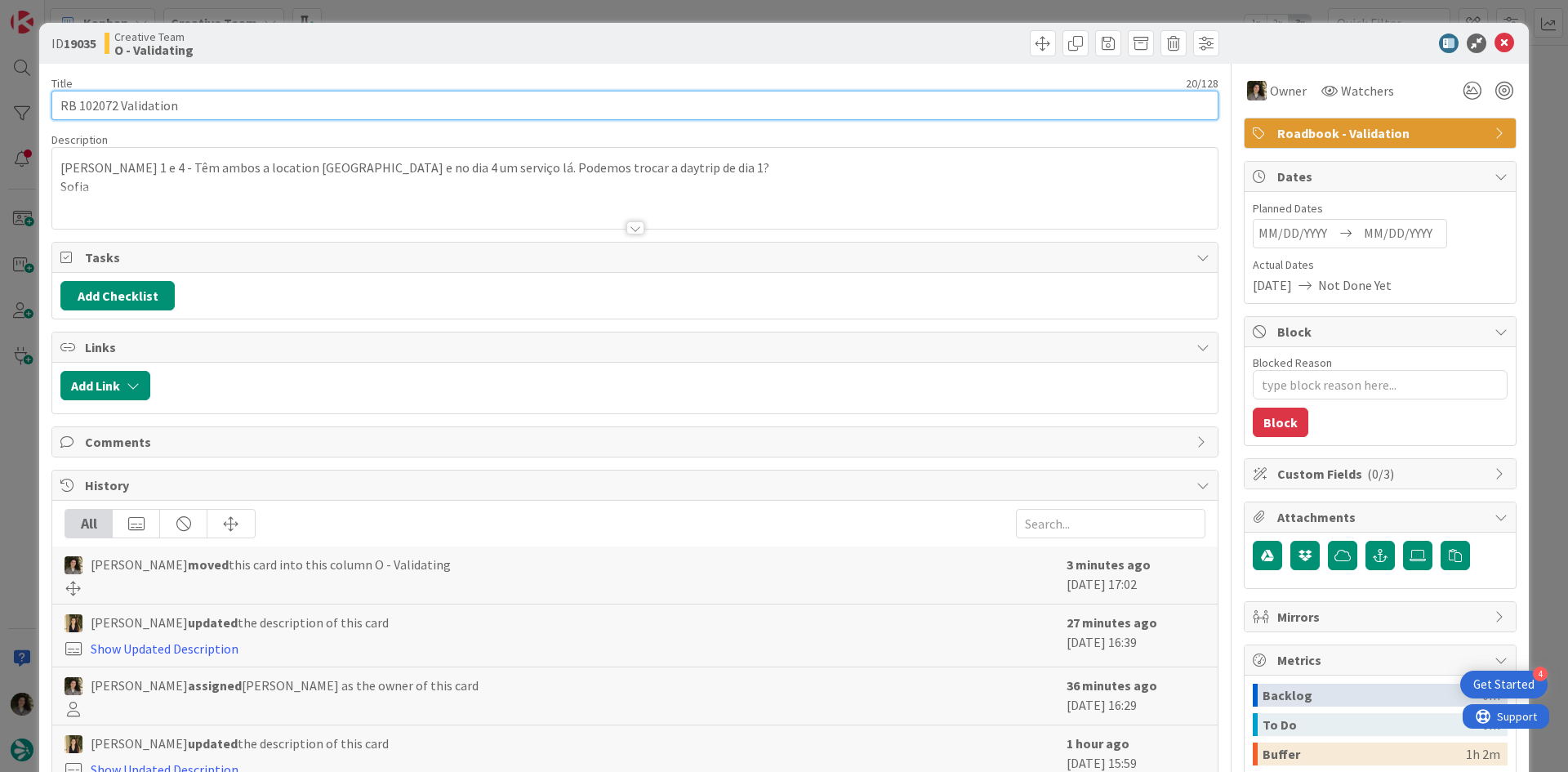drag, startPoint x: 117, startPoint y: 106, endPoint x: 81, endPoint y: 97, distance: 37.10795 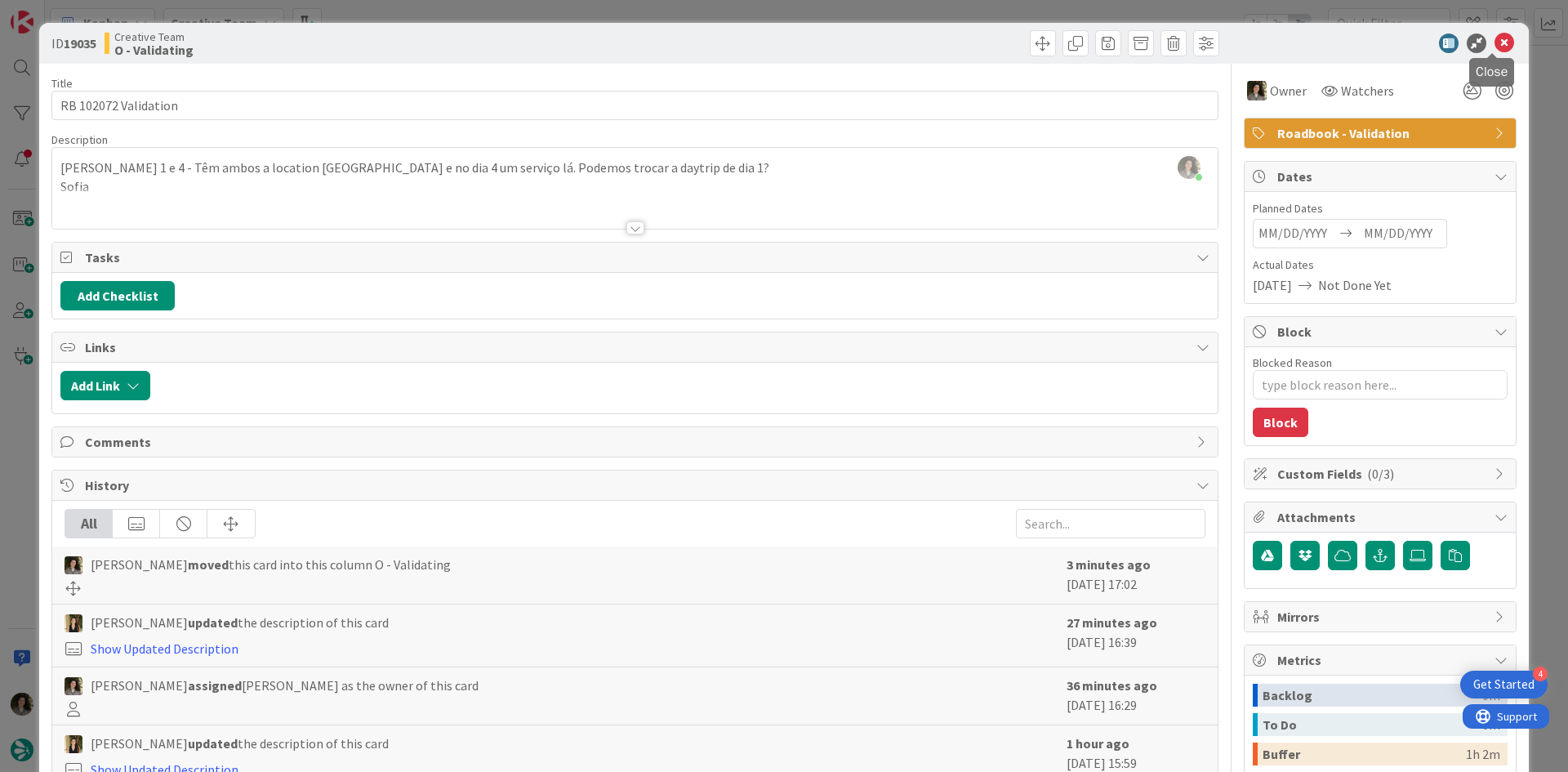 click at bounding box center [1504, 43] 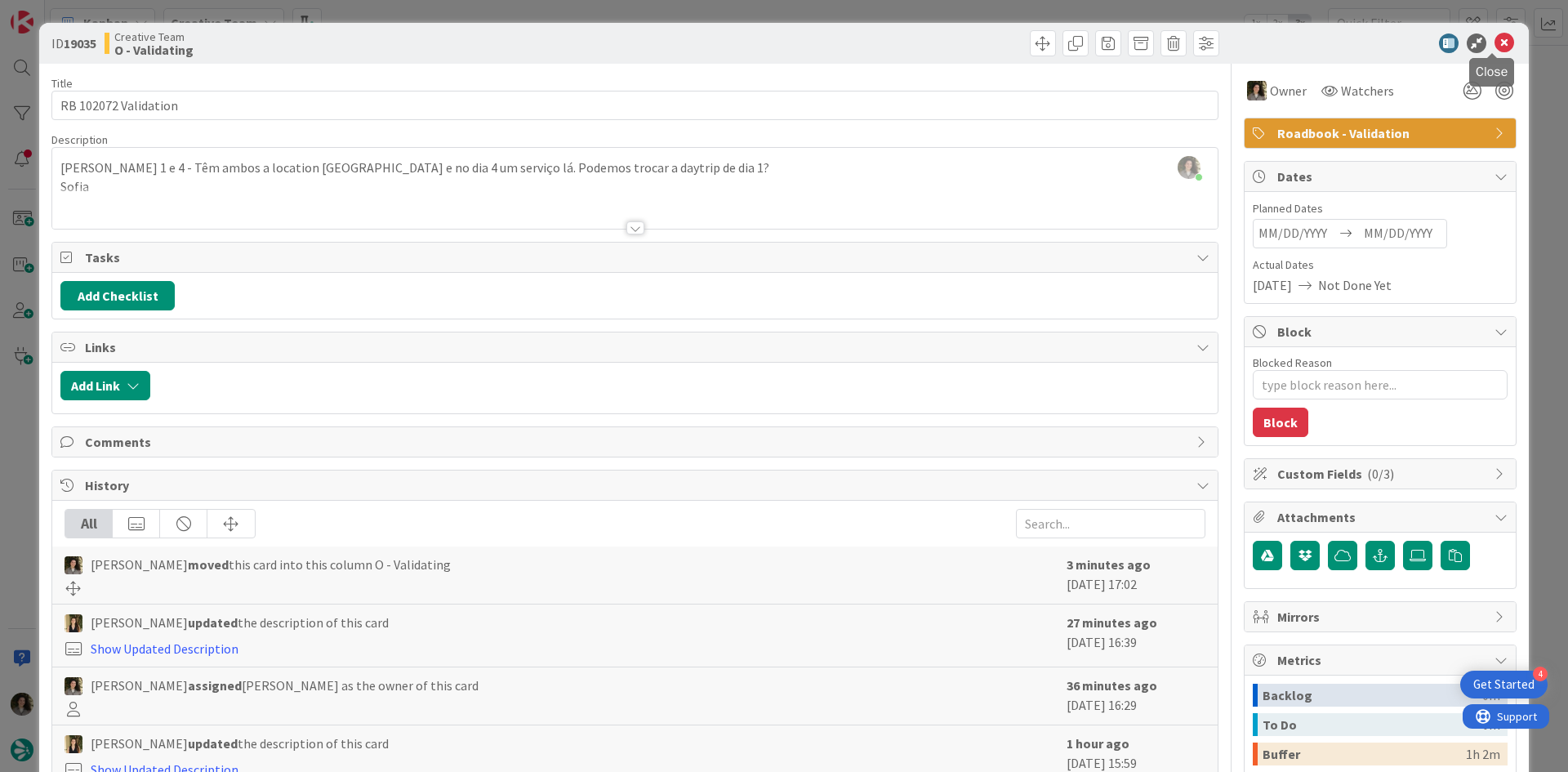 scroll, scrollTop: 484, scrollLeft: 0, axis: vertical 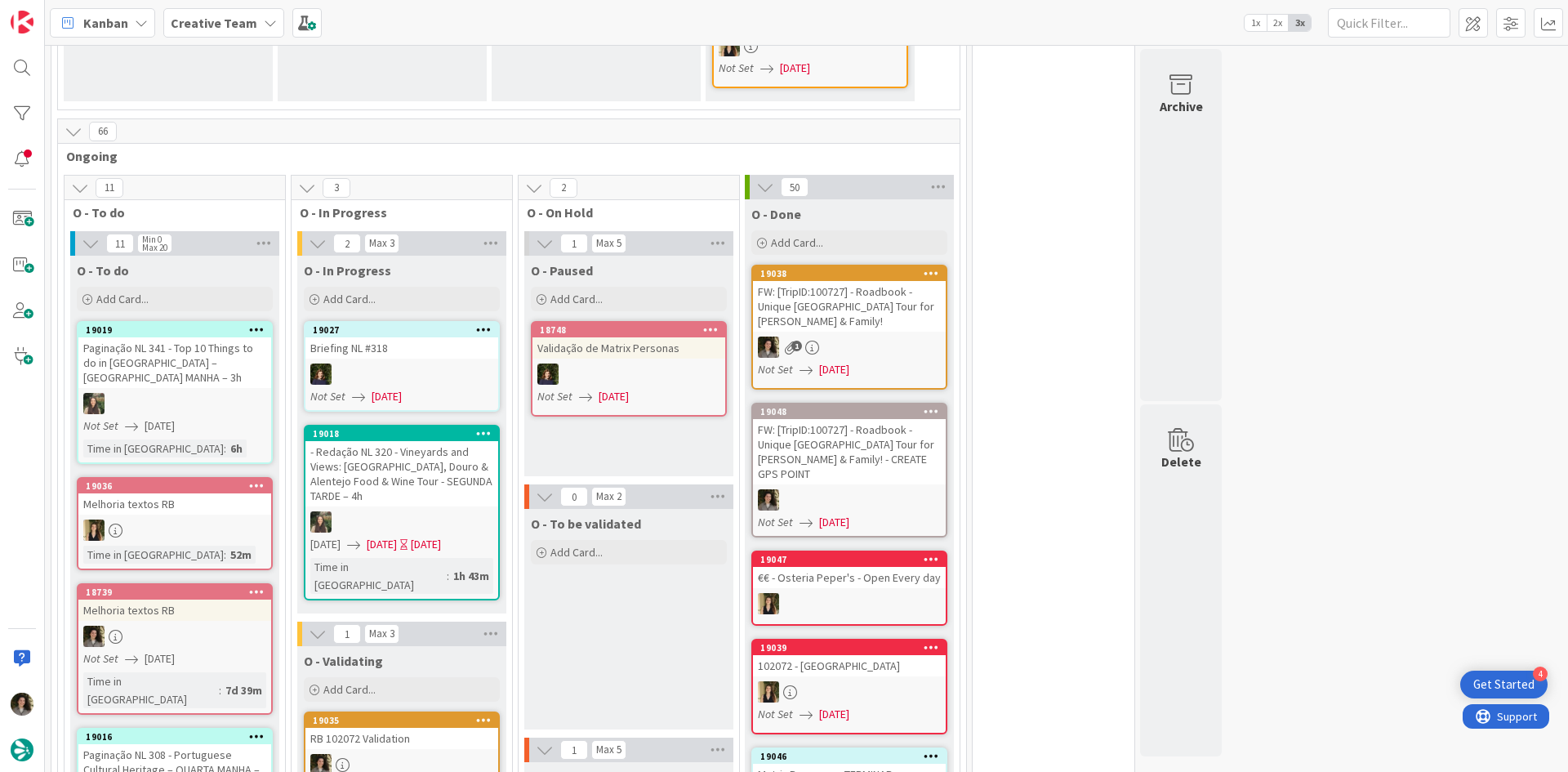 click on "RB 102072 Validation" at bounding box center [402, 739] 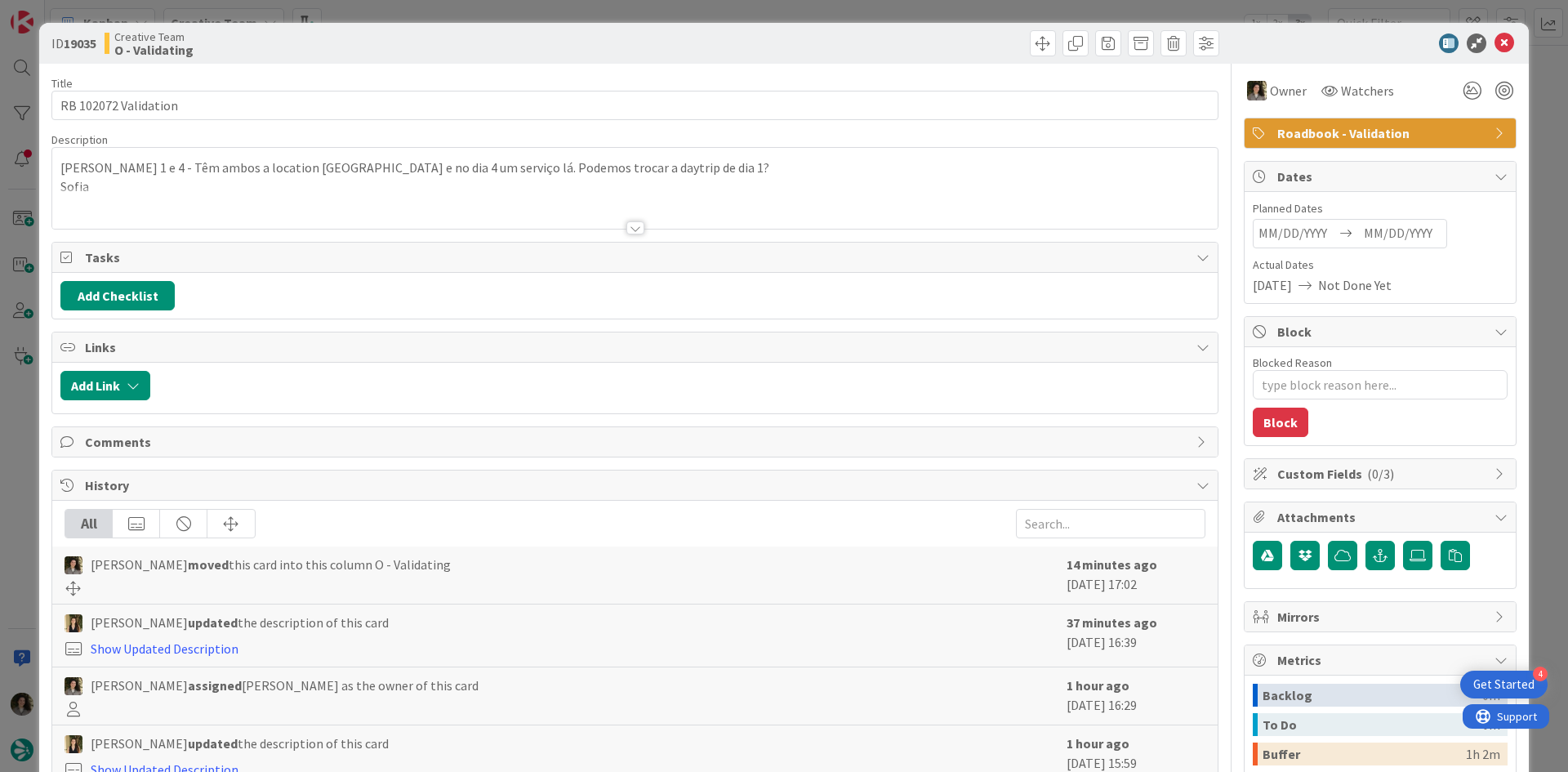 scroll, scrollTop: 217, scrollLeft: 0, axis: vertical 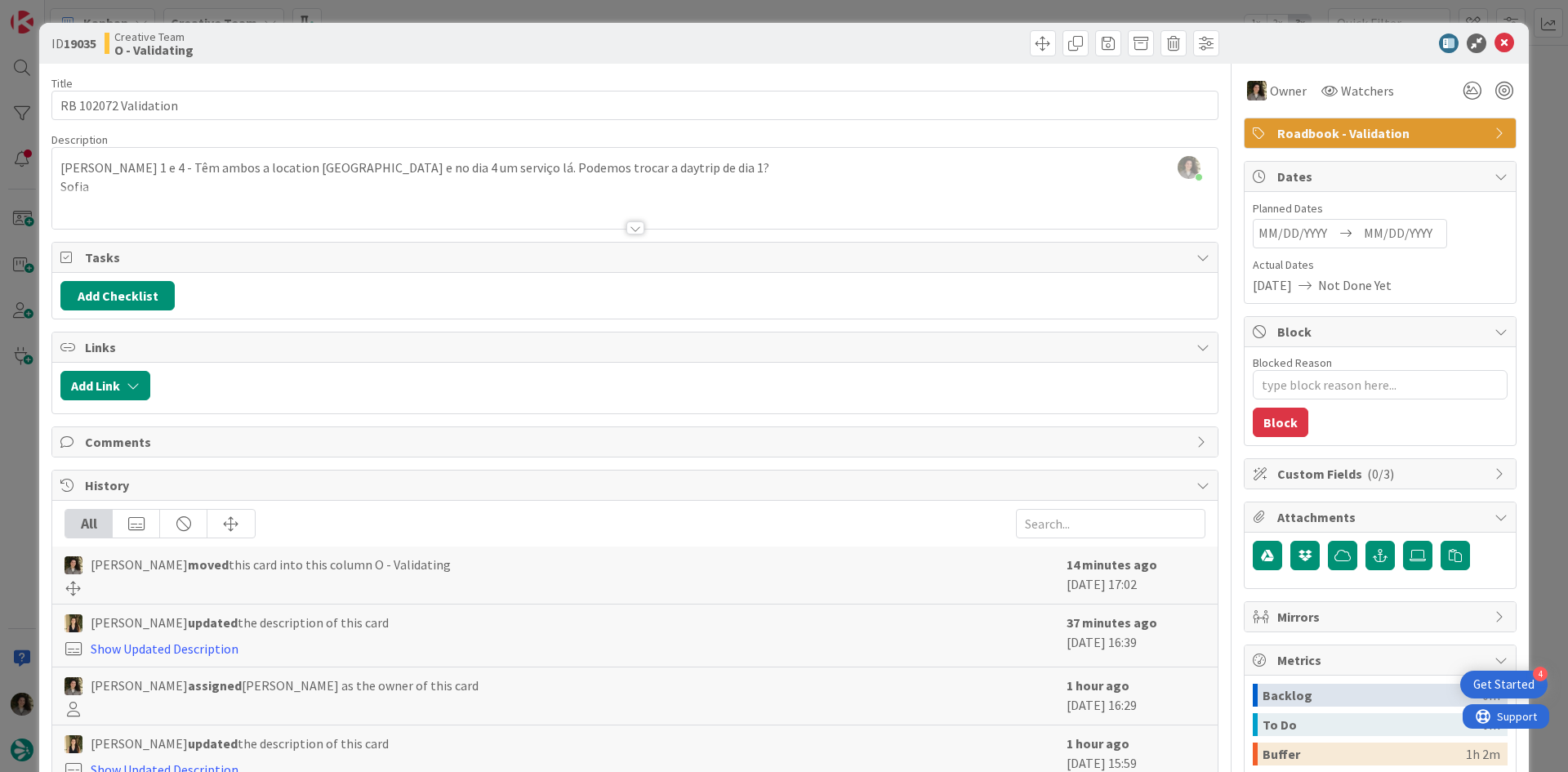 click at bounding box center [635, 228] 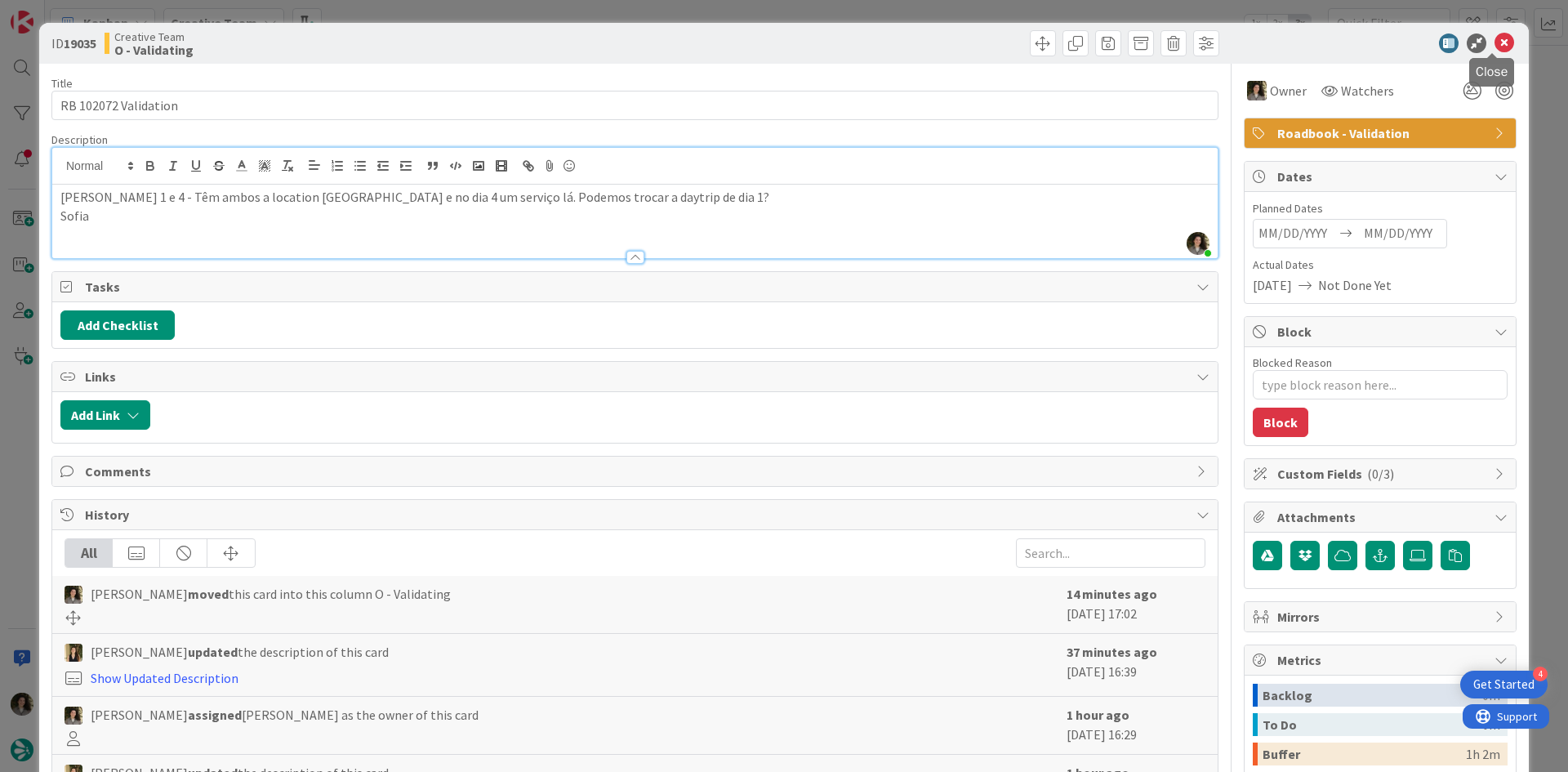 click at bounding box center [1504, 43] 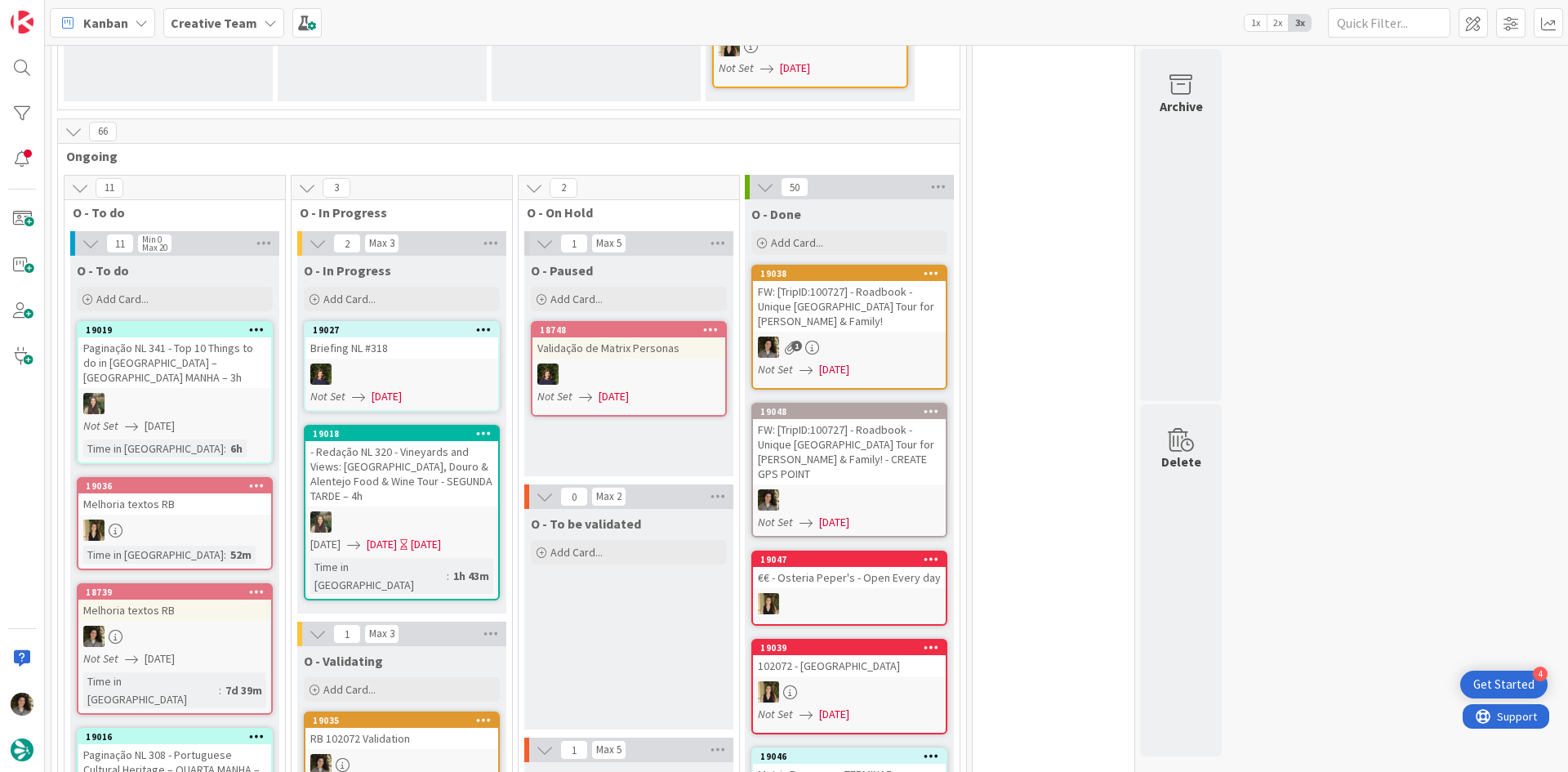 scroll, scrollTop: 0, scrollLeft: 0, axis: both 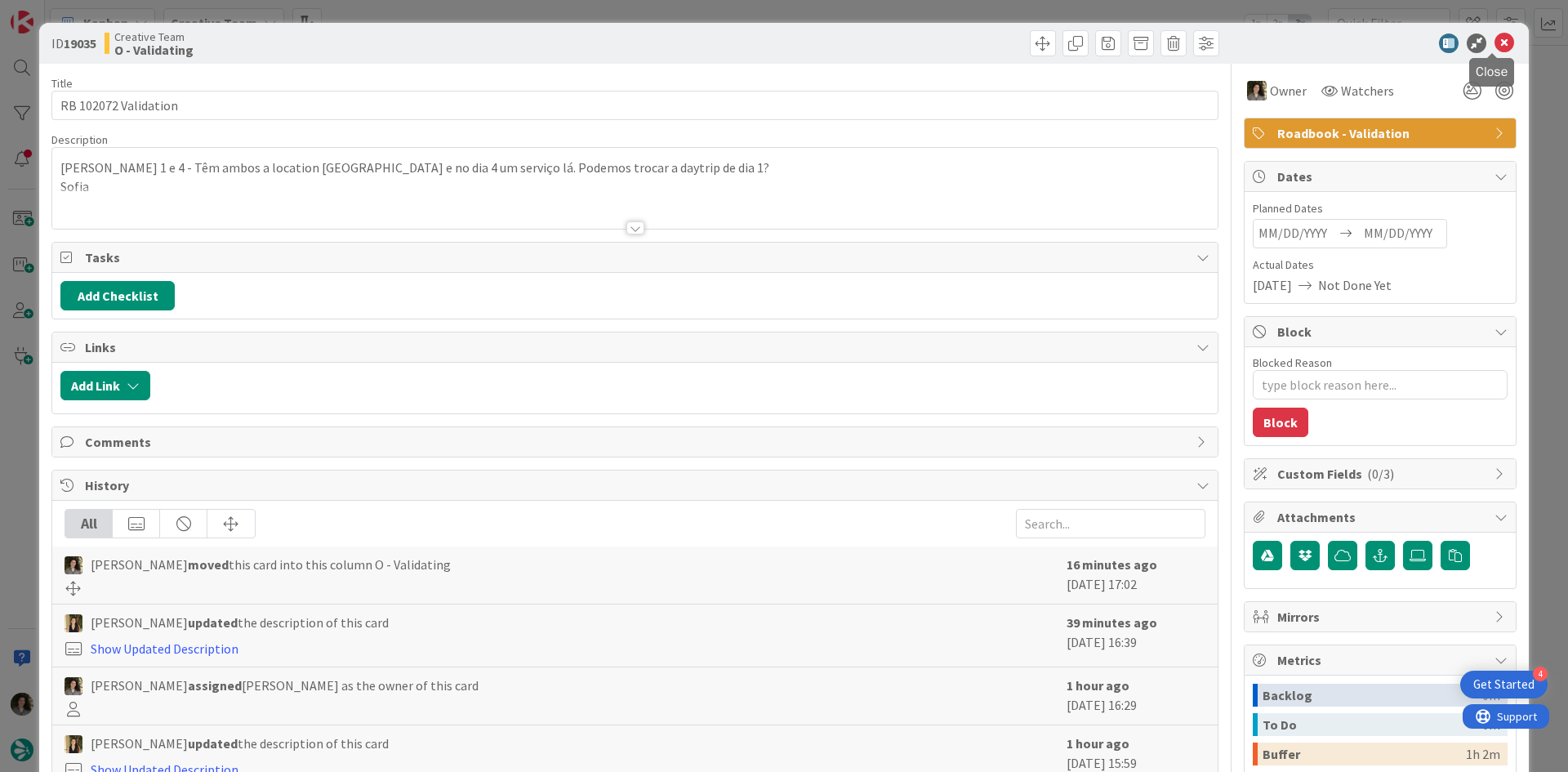 drag, startPoint x: 1494, startPoint y: 47, endPoint x: 1474, endPoint y: 60, distance: 23.853721 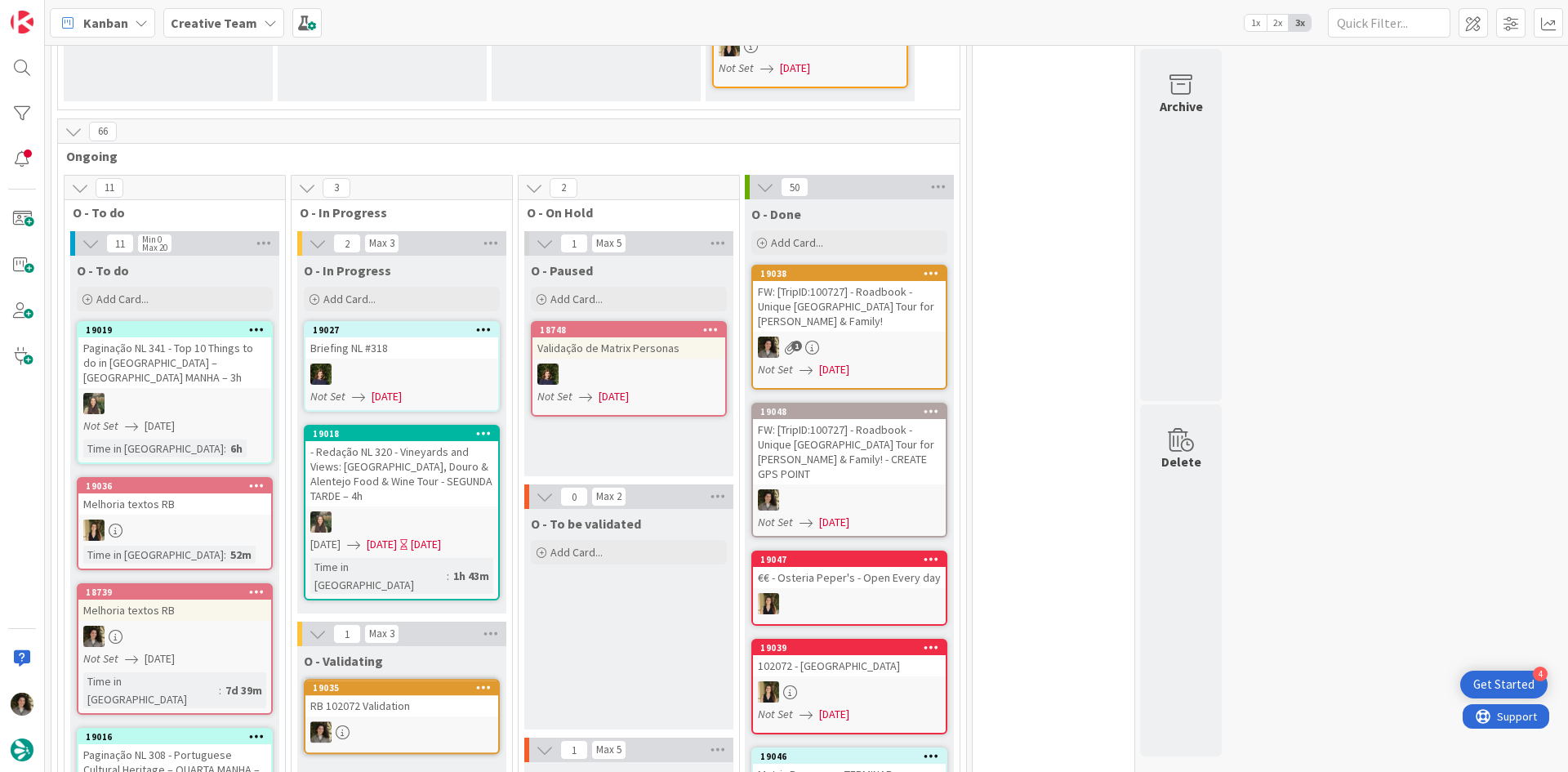 scroll, scrollTop: 537, scrollLeft: 0, axis: vertical 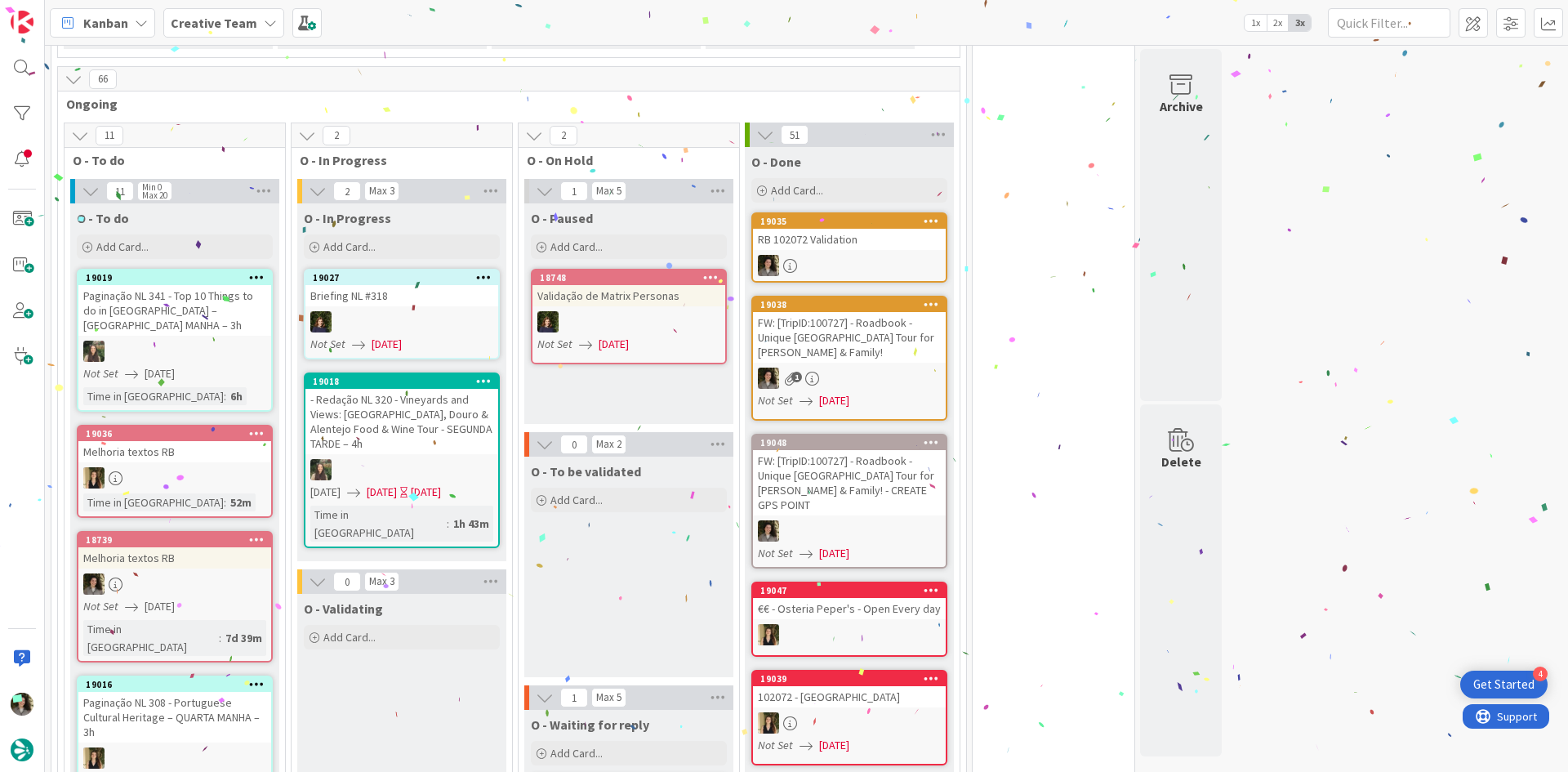 click at bounding box center (849, 266) 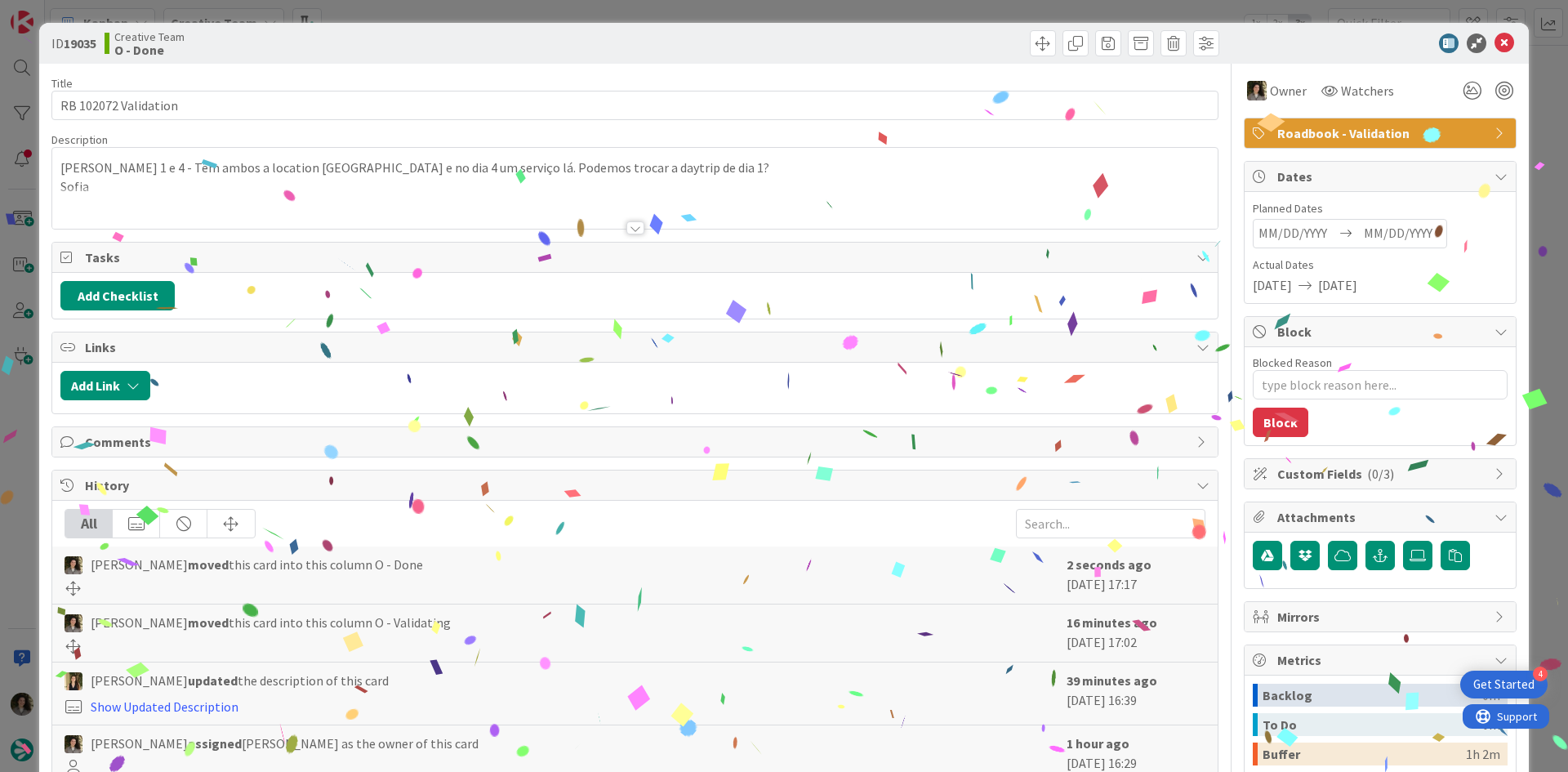 type on "x" 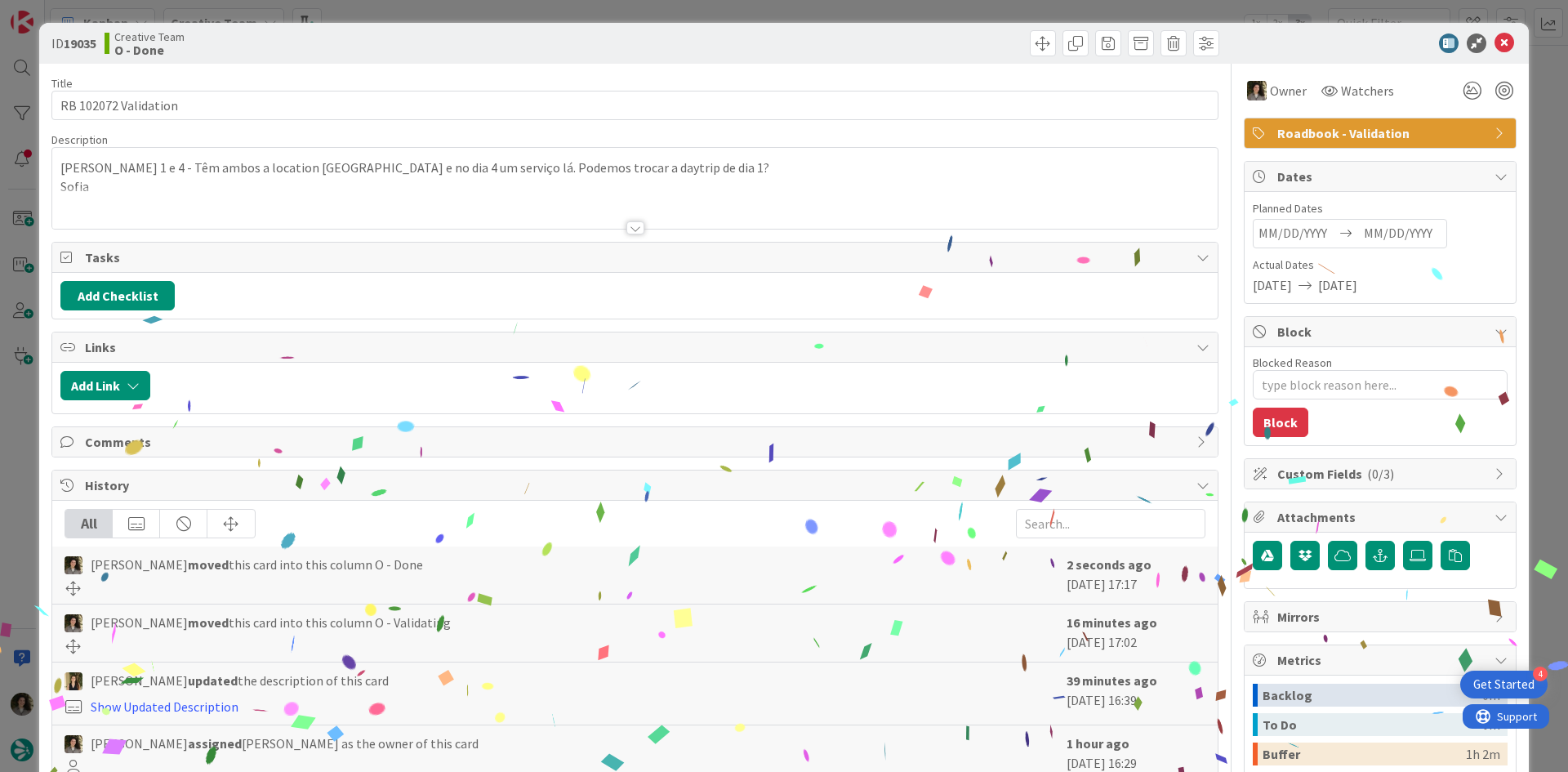 click at bounding box center [1402, 234] 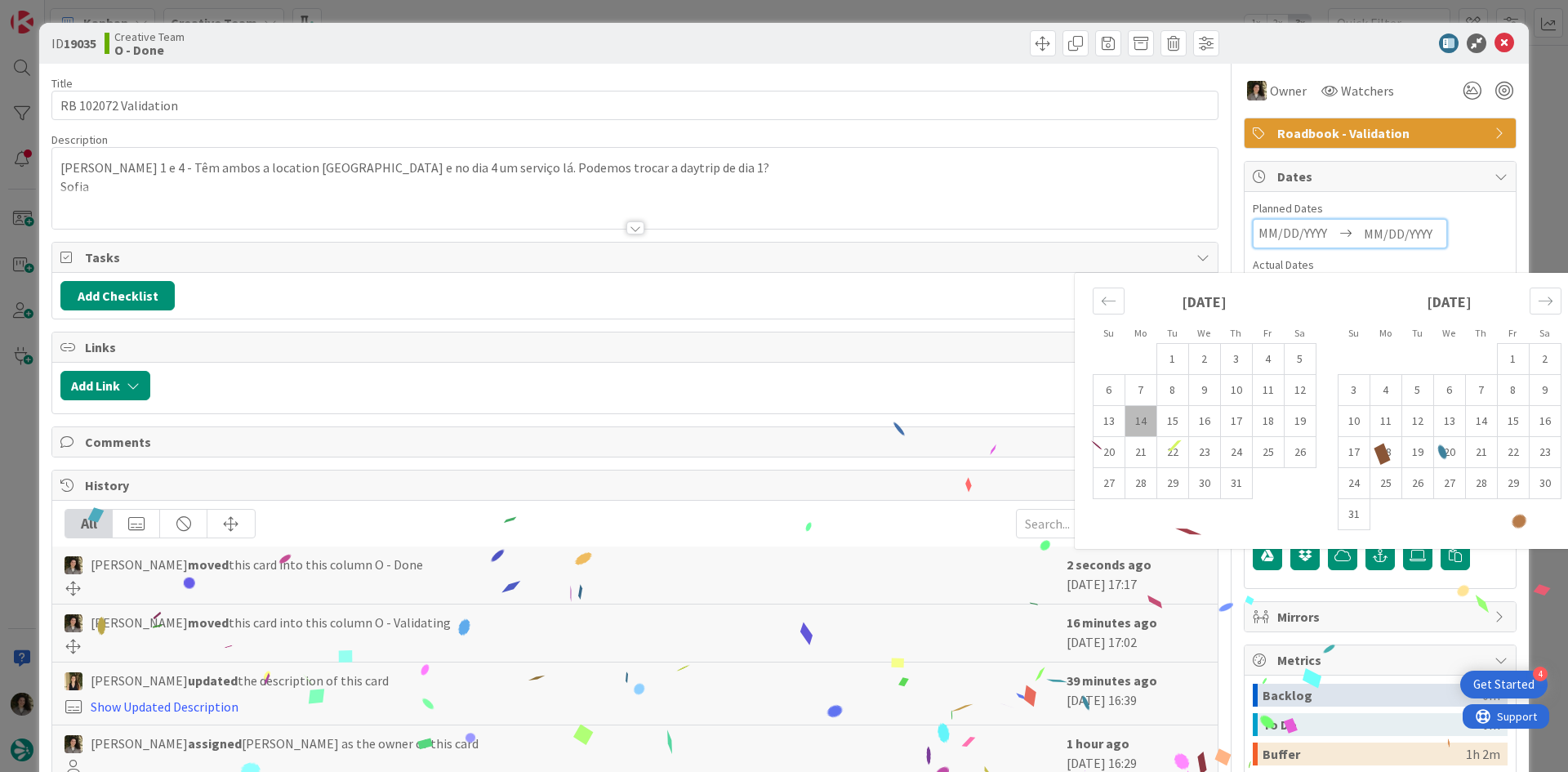 scroll, scrollTop: 0, scrollLeft: 0, axis: both 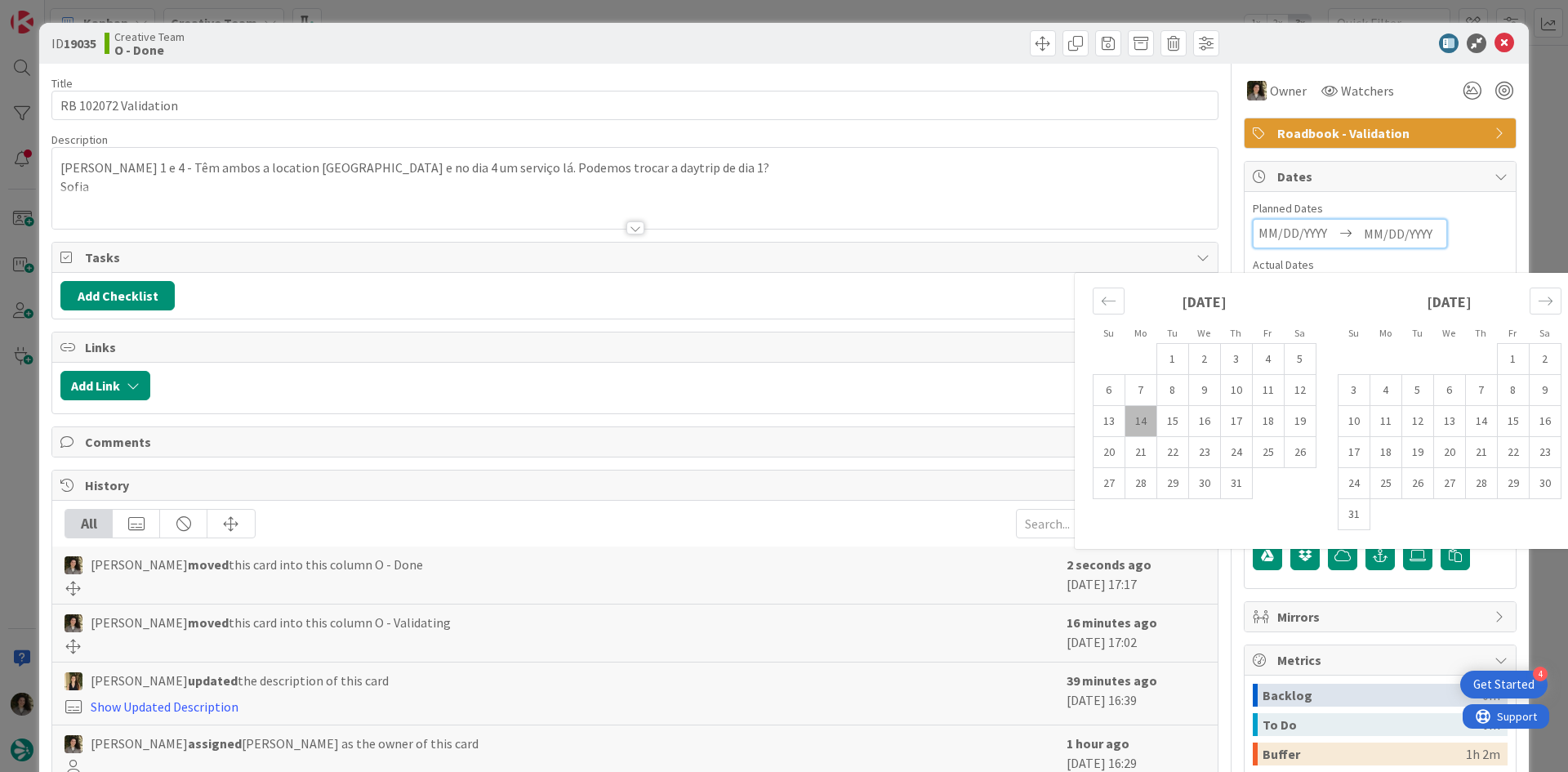 click on "14" at bounding box center [1140, 422] 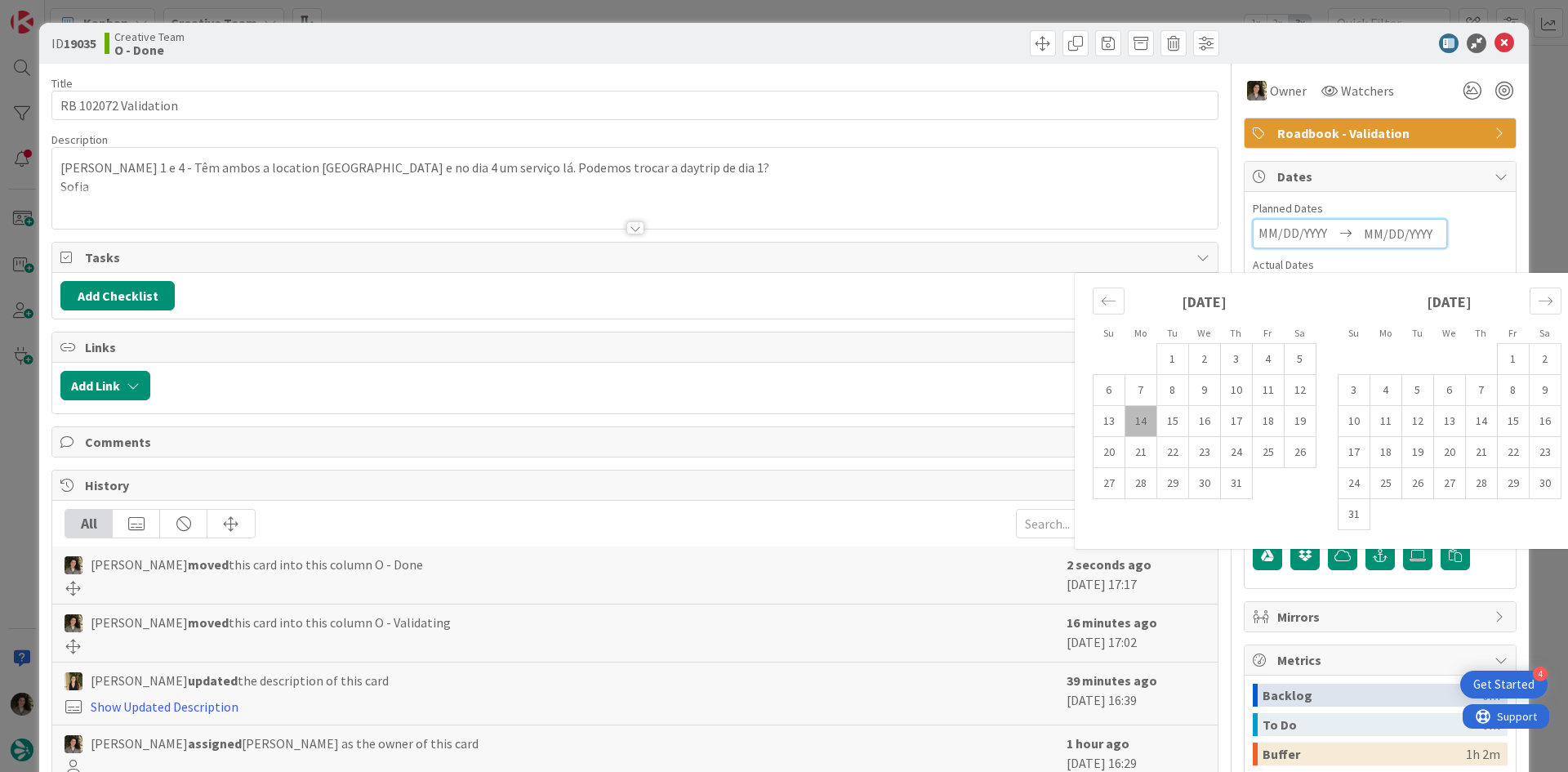 type on "[DATE]" 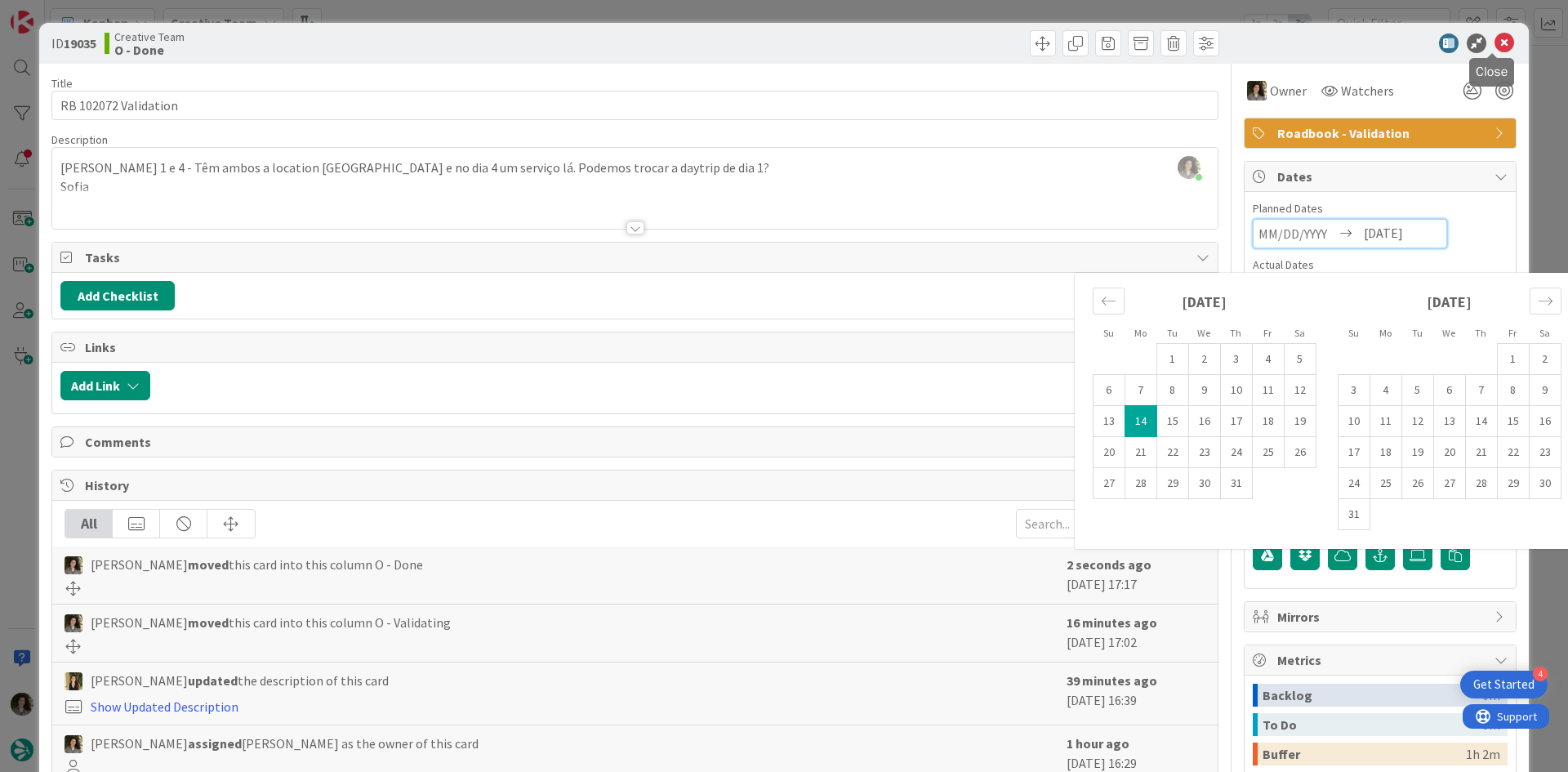 click at bounding box center (1504, 43) 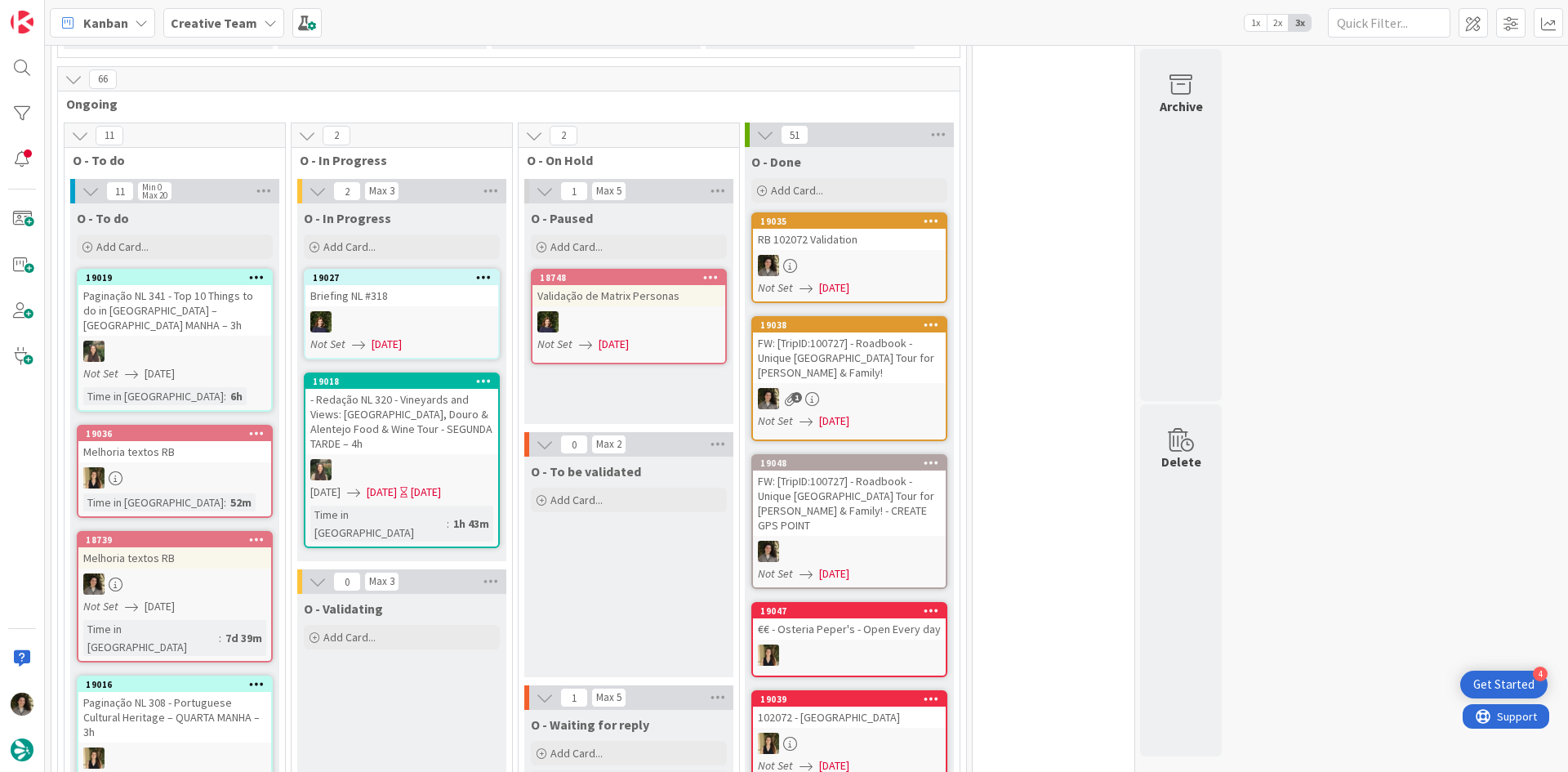 scroll, scrollTop: 0, scrollLeft: 0, axis: both 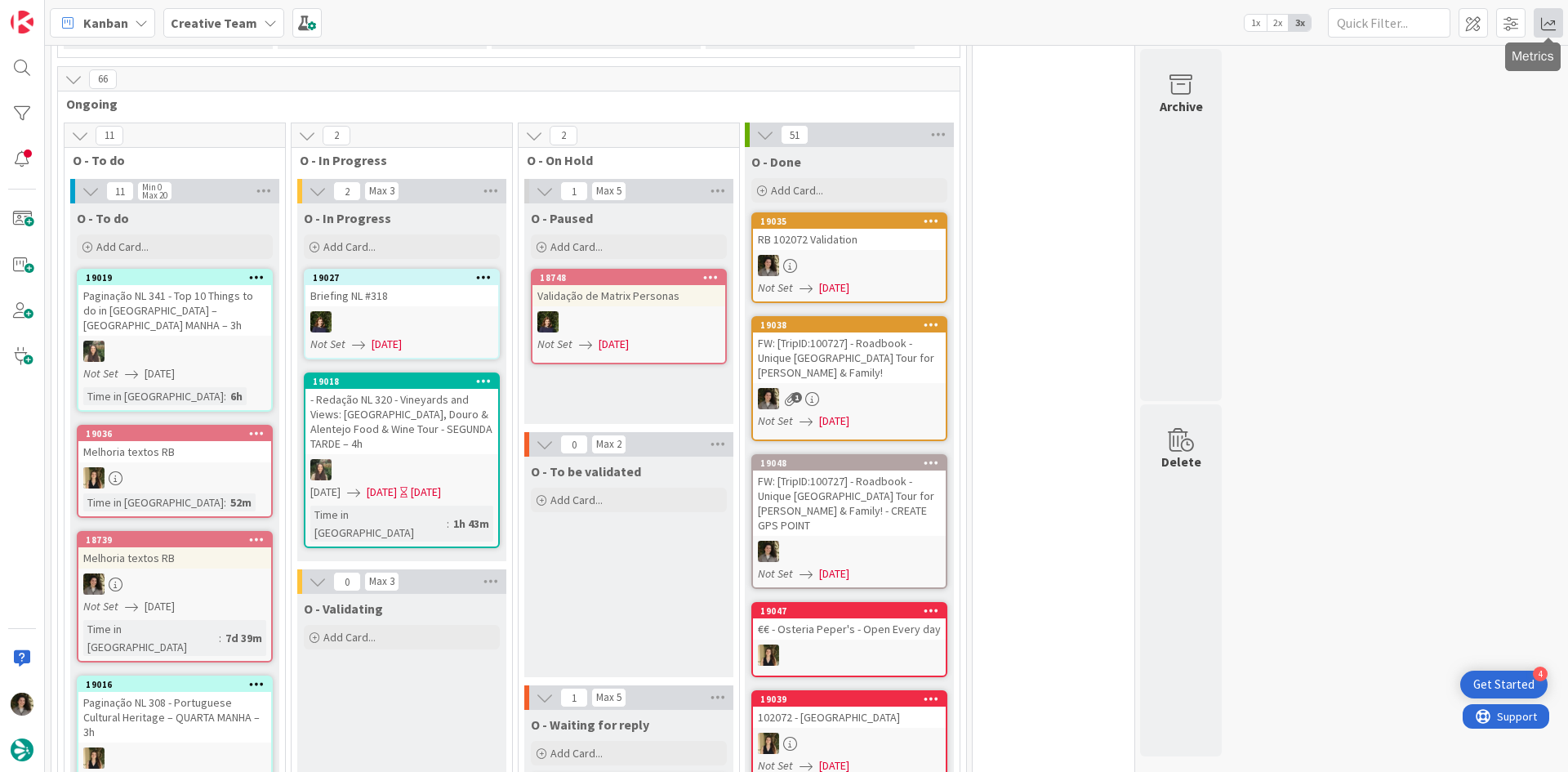 click at bounding box center [1548, 23] 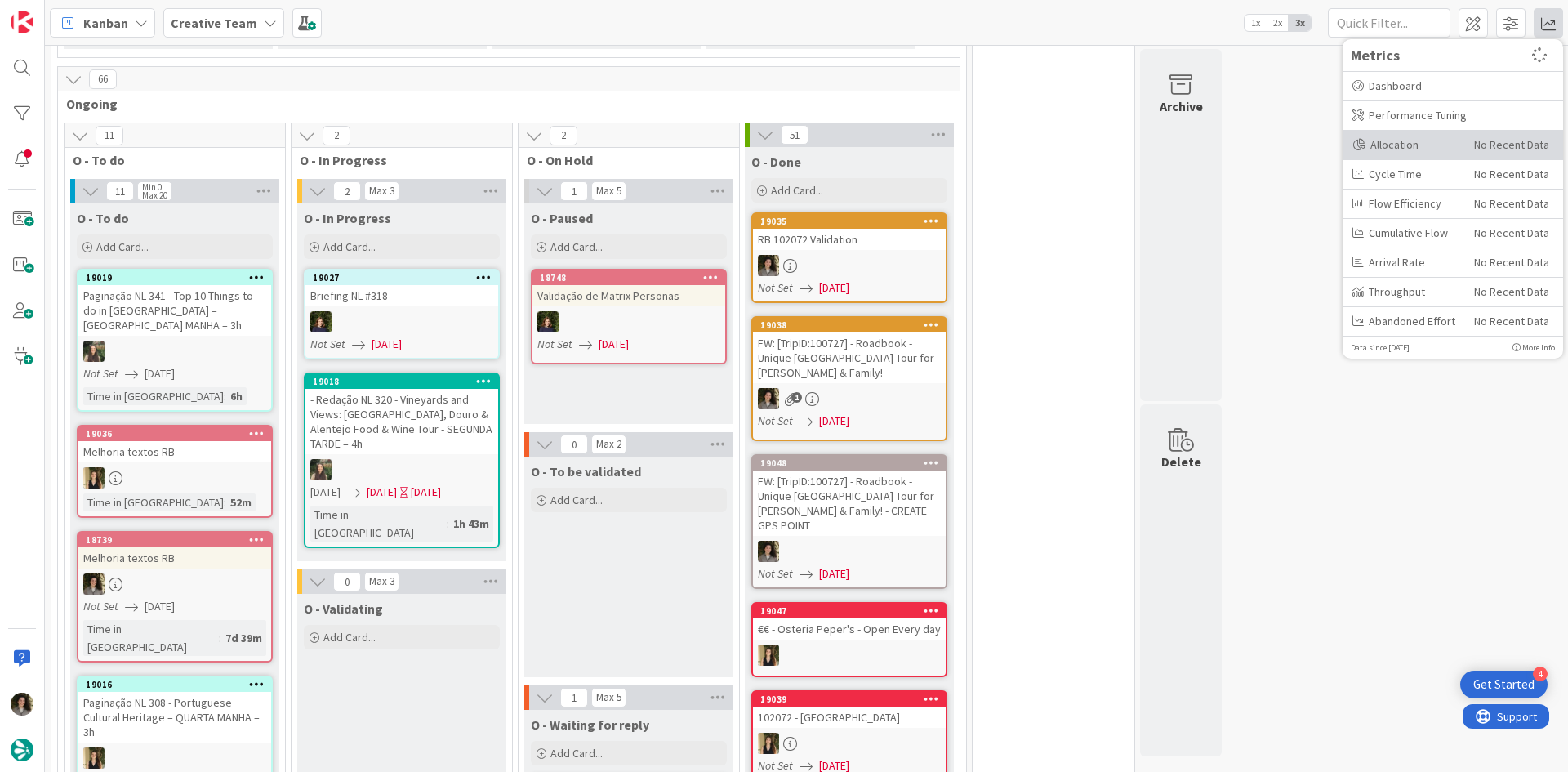 click on "Allocation" at bounding box center [1407, 145] 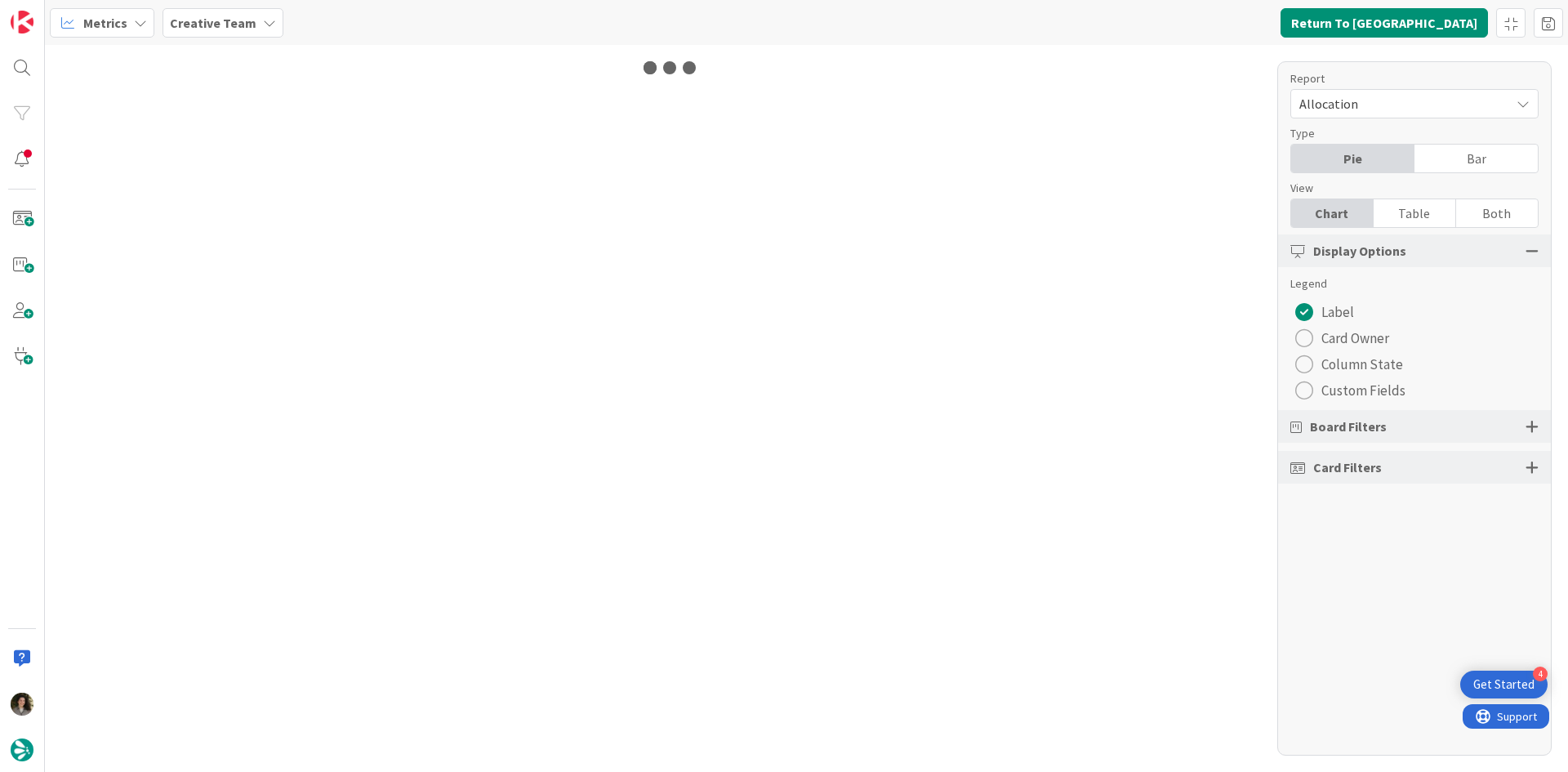 scroll, scrollTop: 0, scrollLeft: 0, axis: both 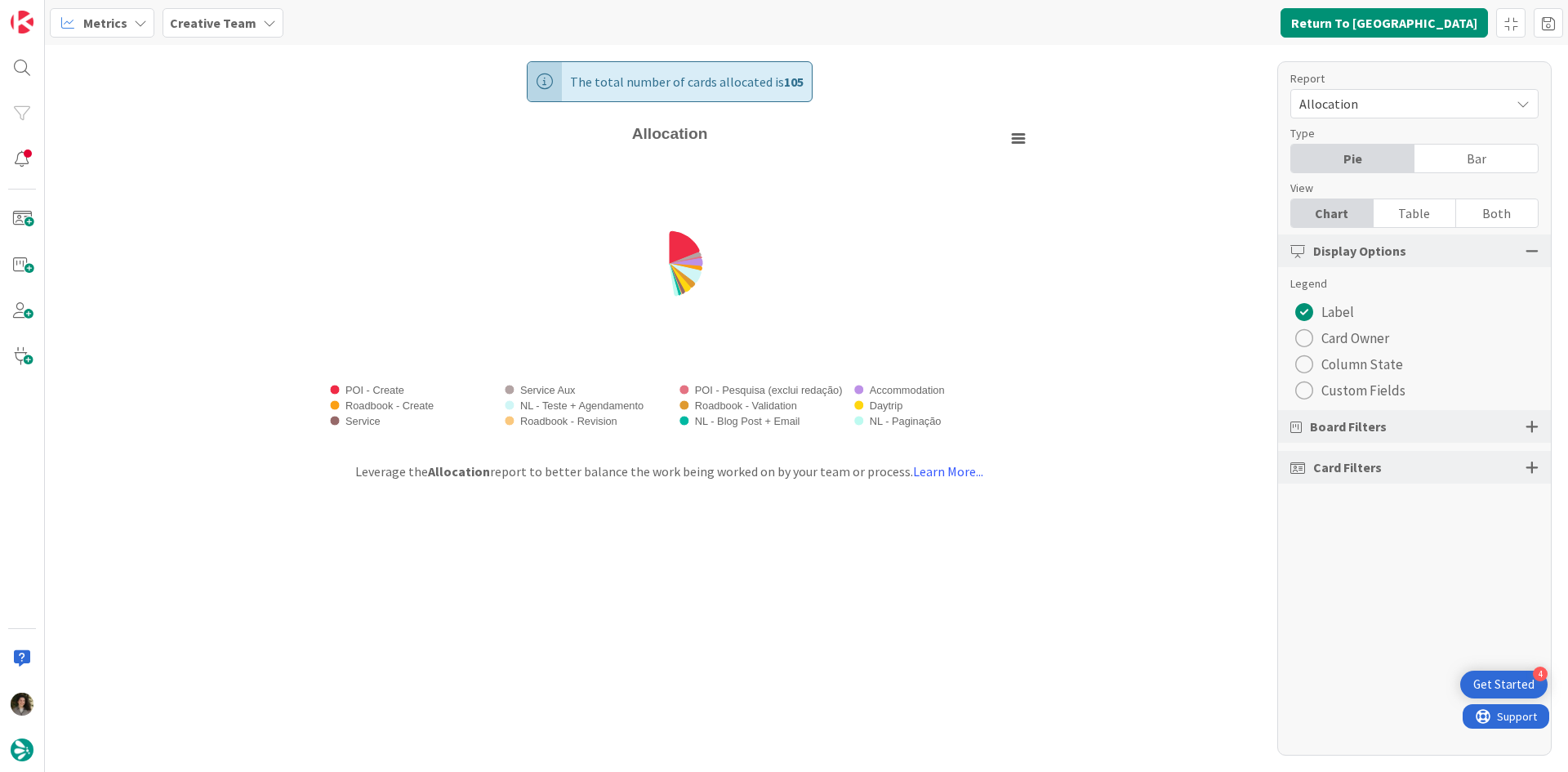 click on "Table" at bounding box center (1414, 213) 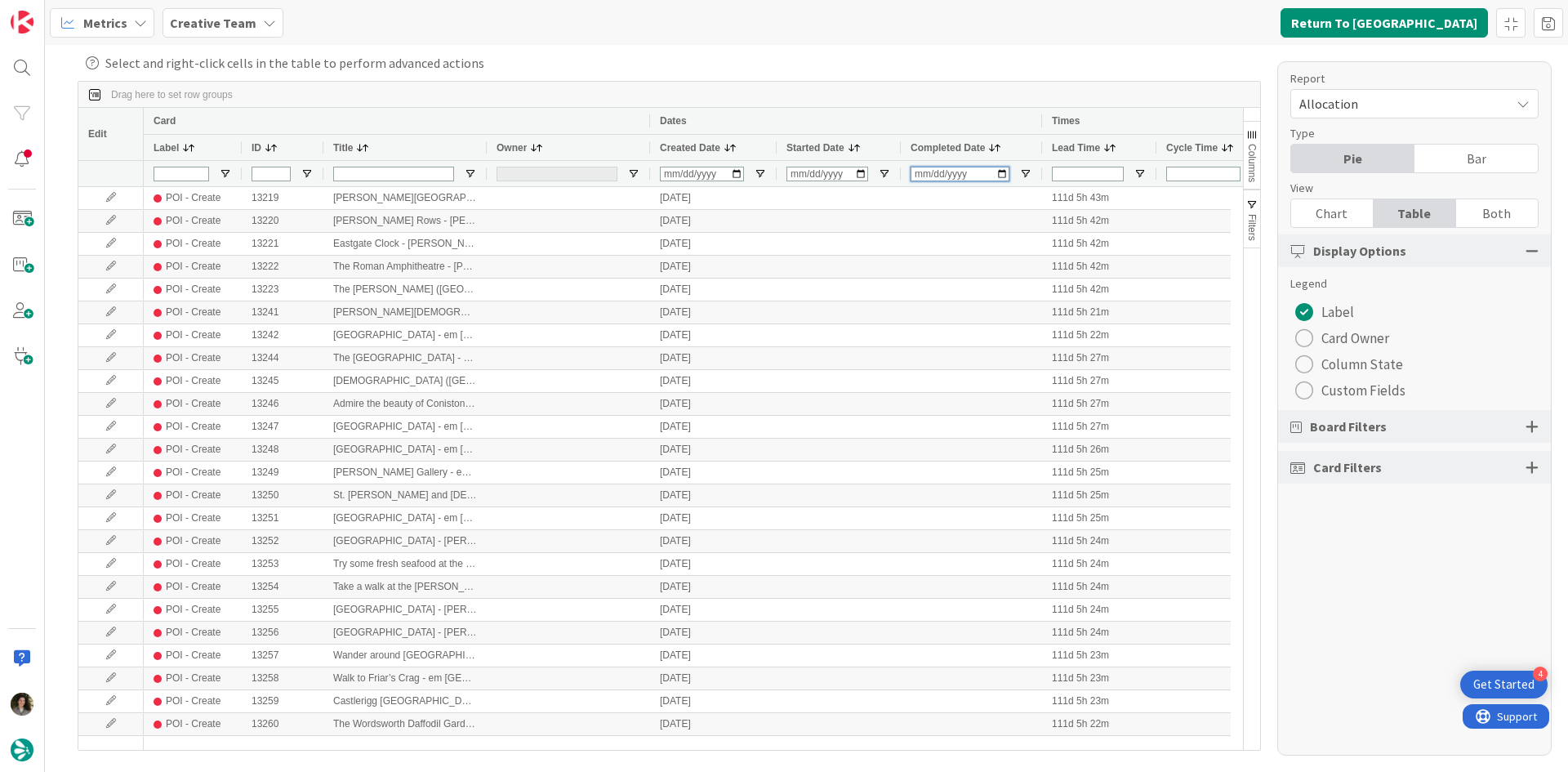 click at bounding box center [960, 174] 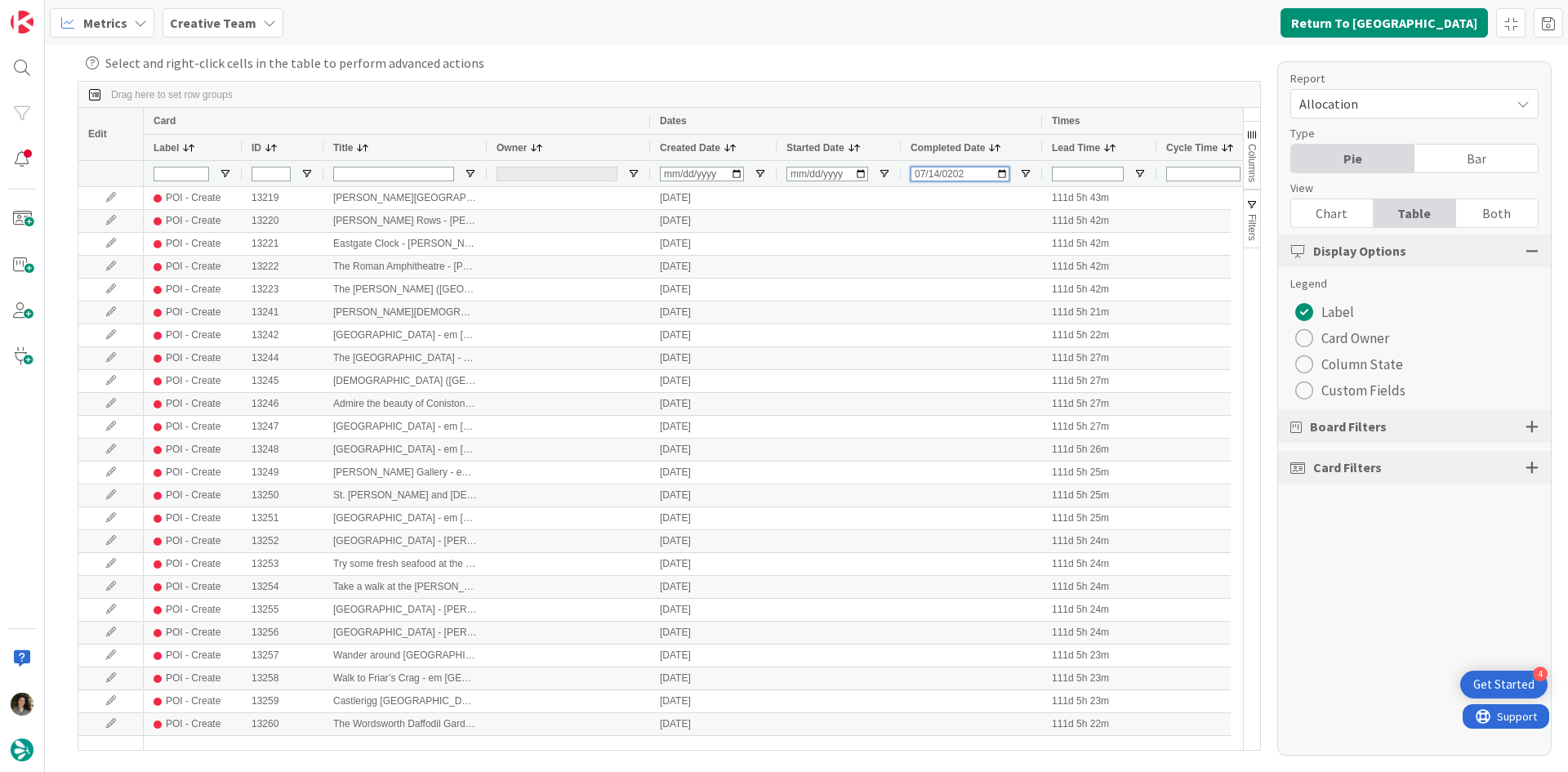 type on "[DATE]" 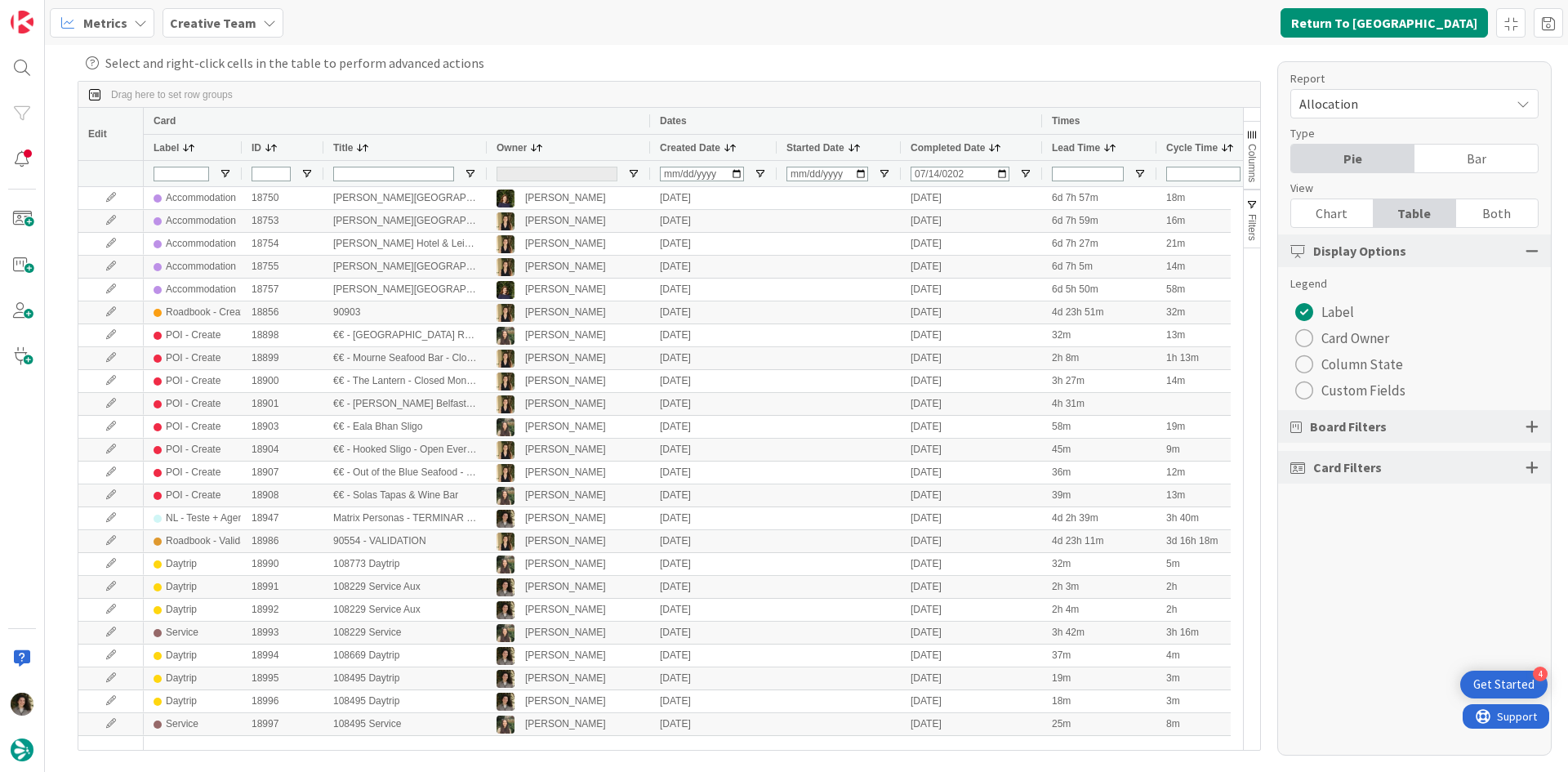 click on "Owner" at bounding box center [568, 147] 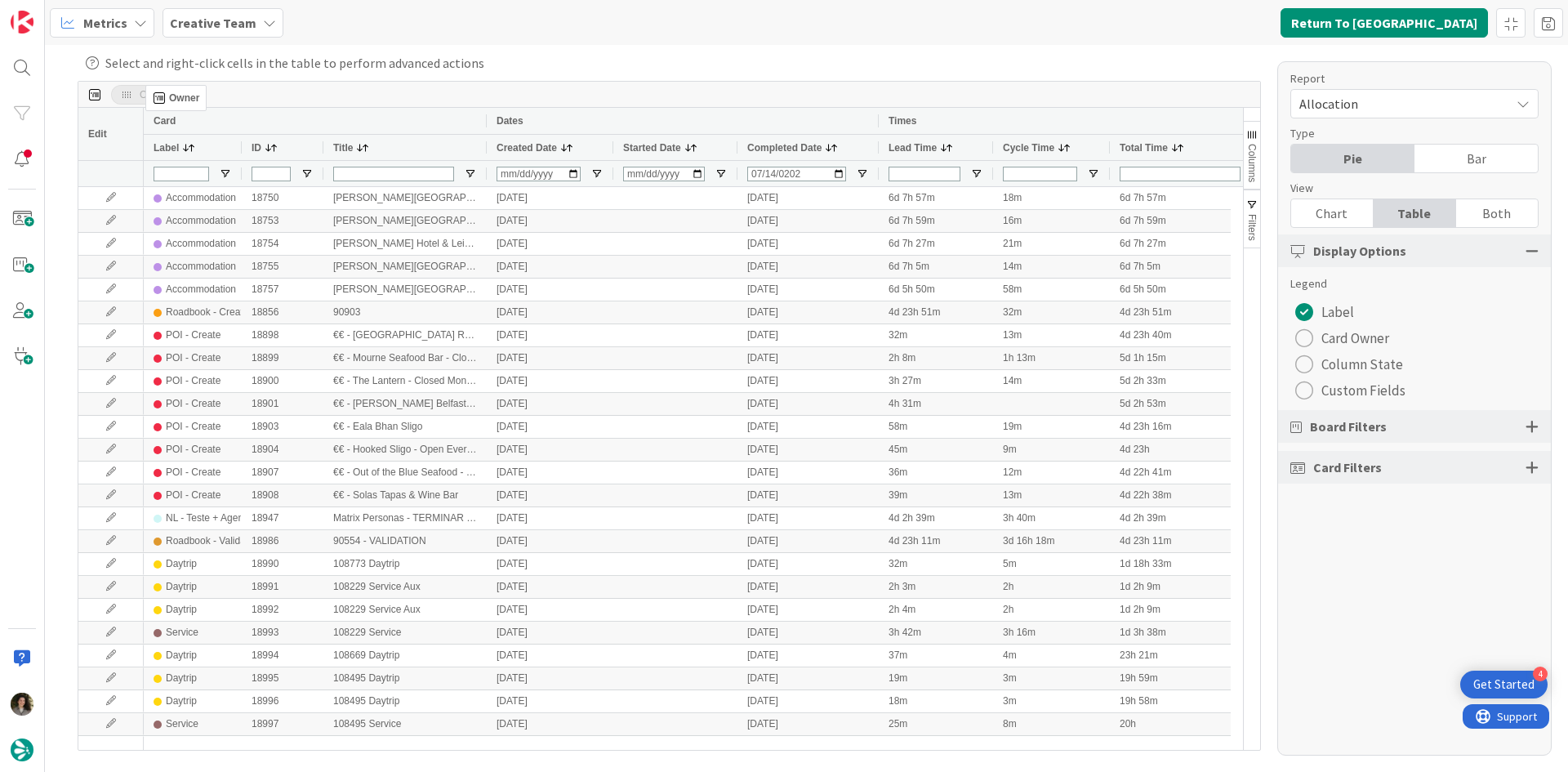 drag, startPoint x: 511, startPoint y: 147, endPoint x: 154, endPoint y: 91, distance: 361.3655 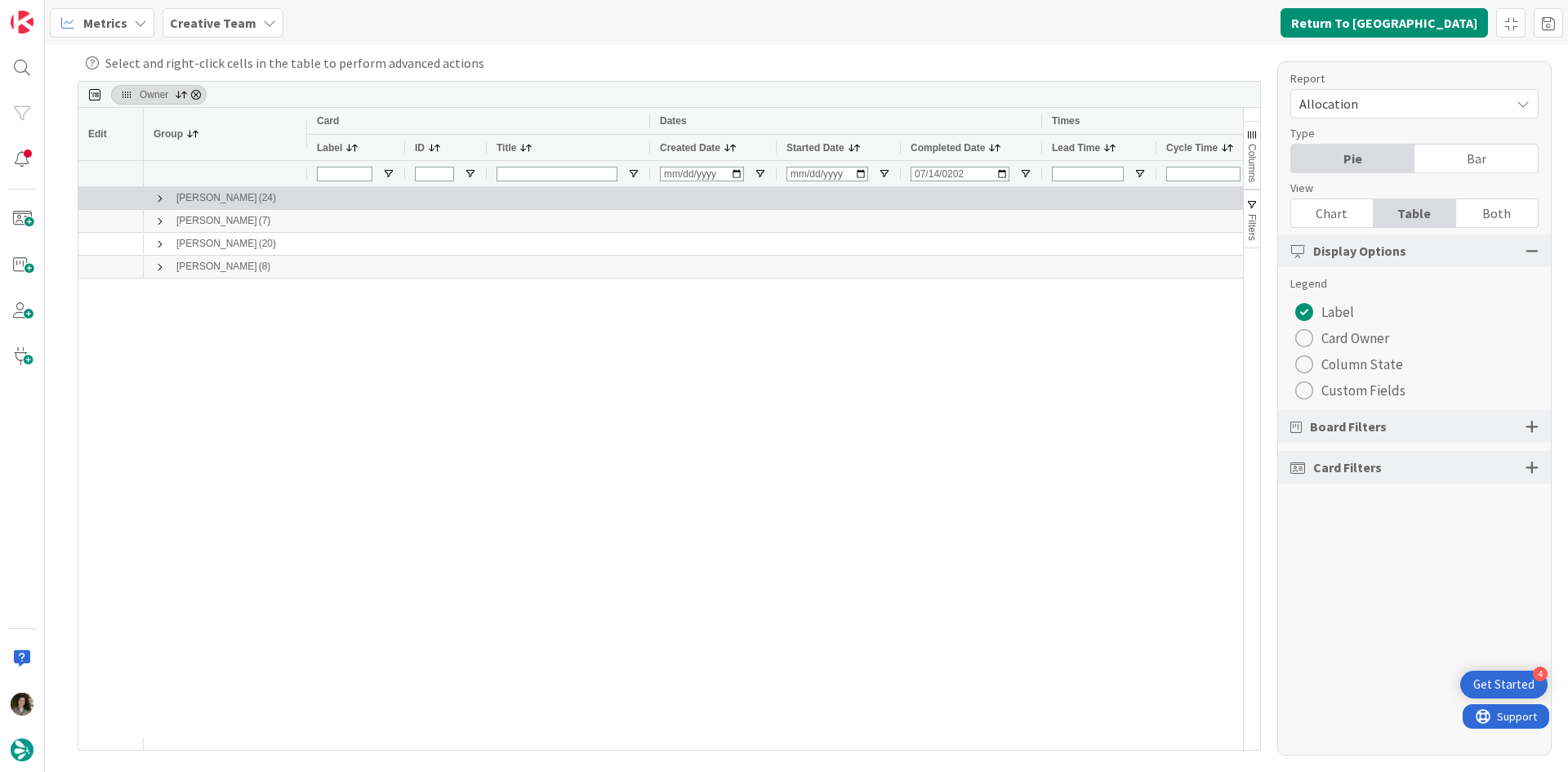 click at bounding box center [160, 198] 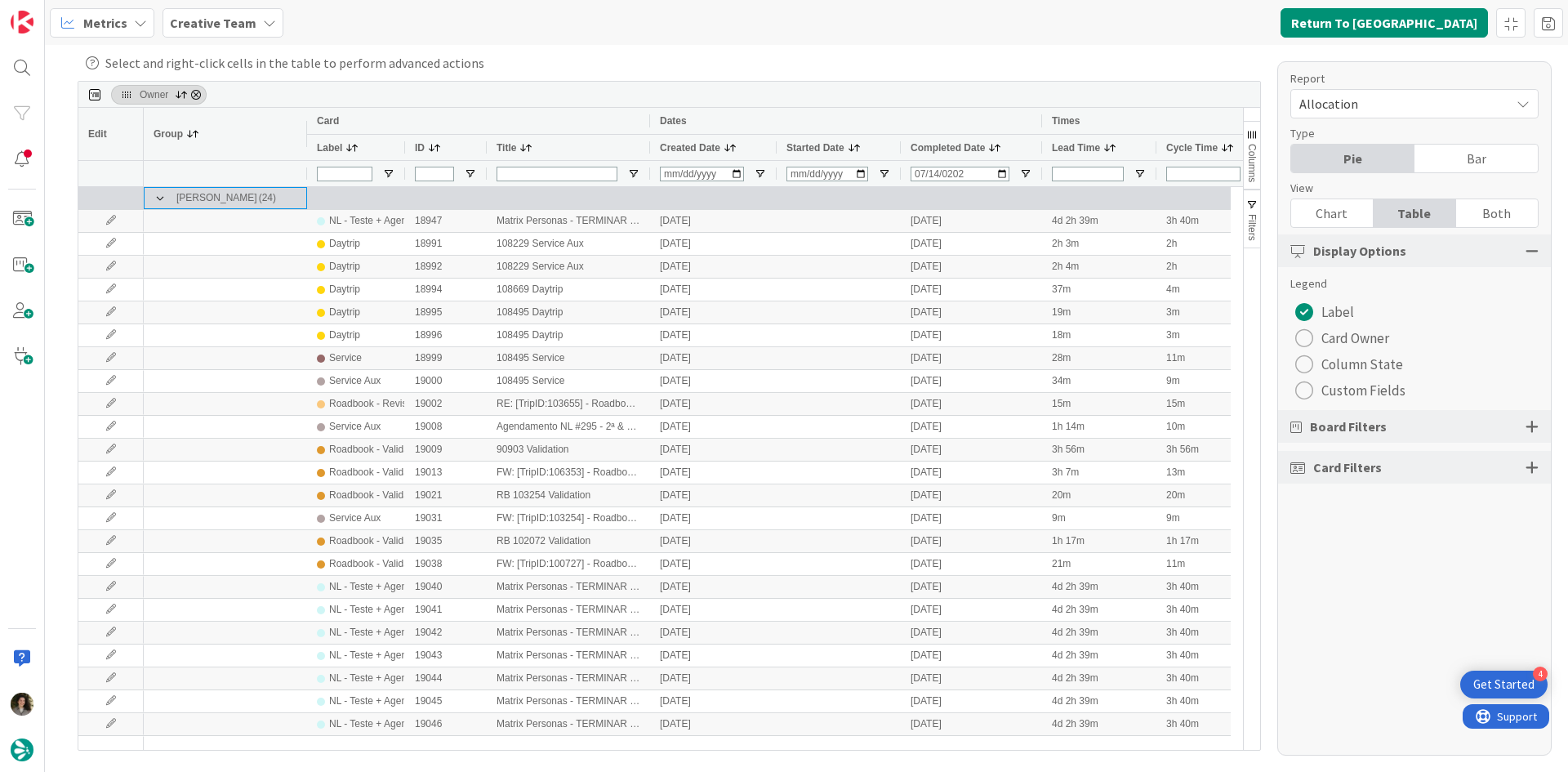 scroll, scrollTop: 82, scrollLeft: 0, axis: vertical 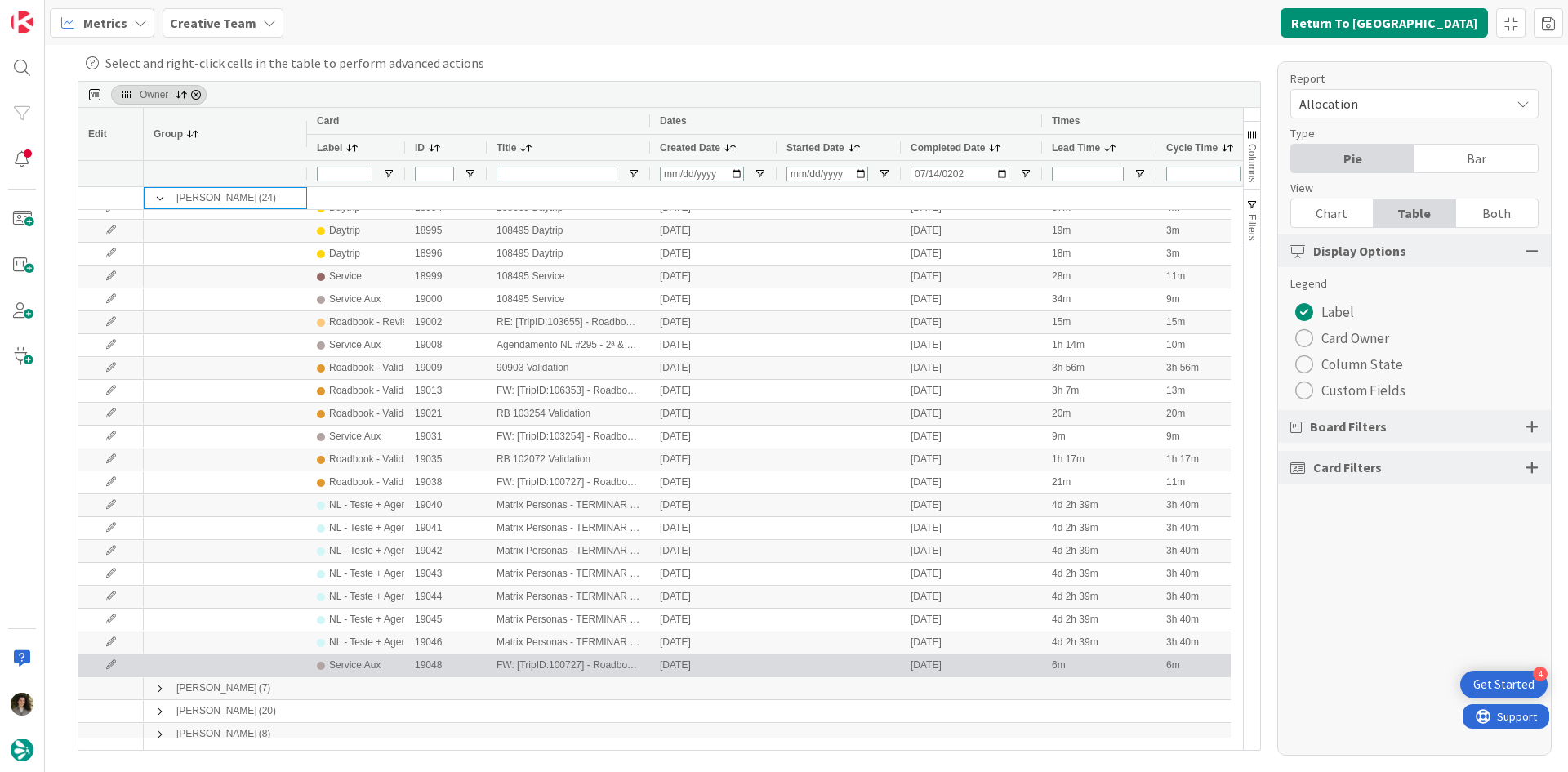 click on "Service Aux" at bounding box center [354, 665] 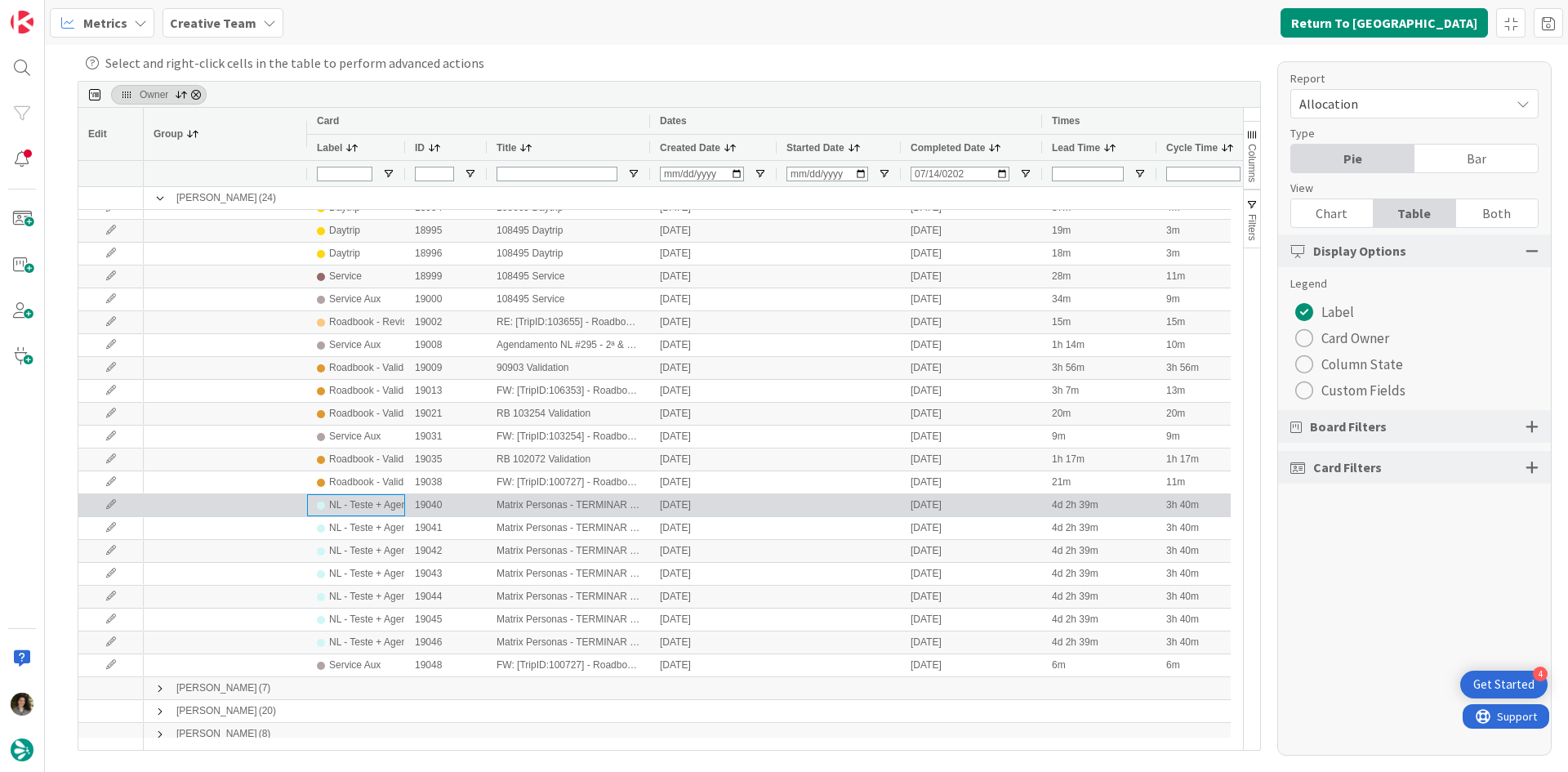 click on "NL - Teste + Agendamento" at bounding box center (387, 505) 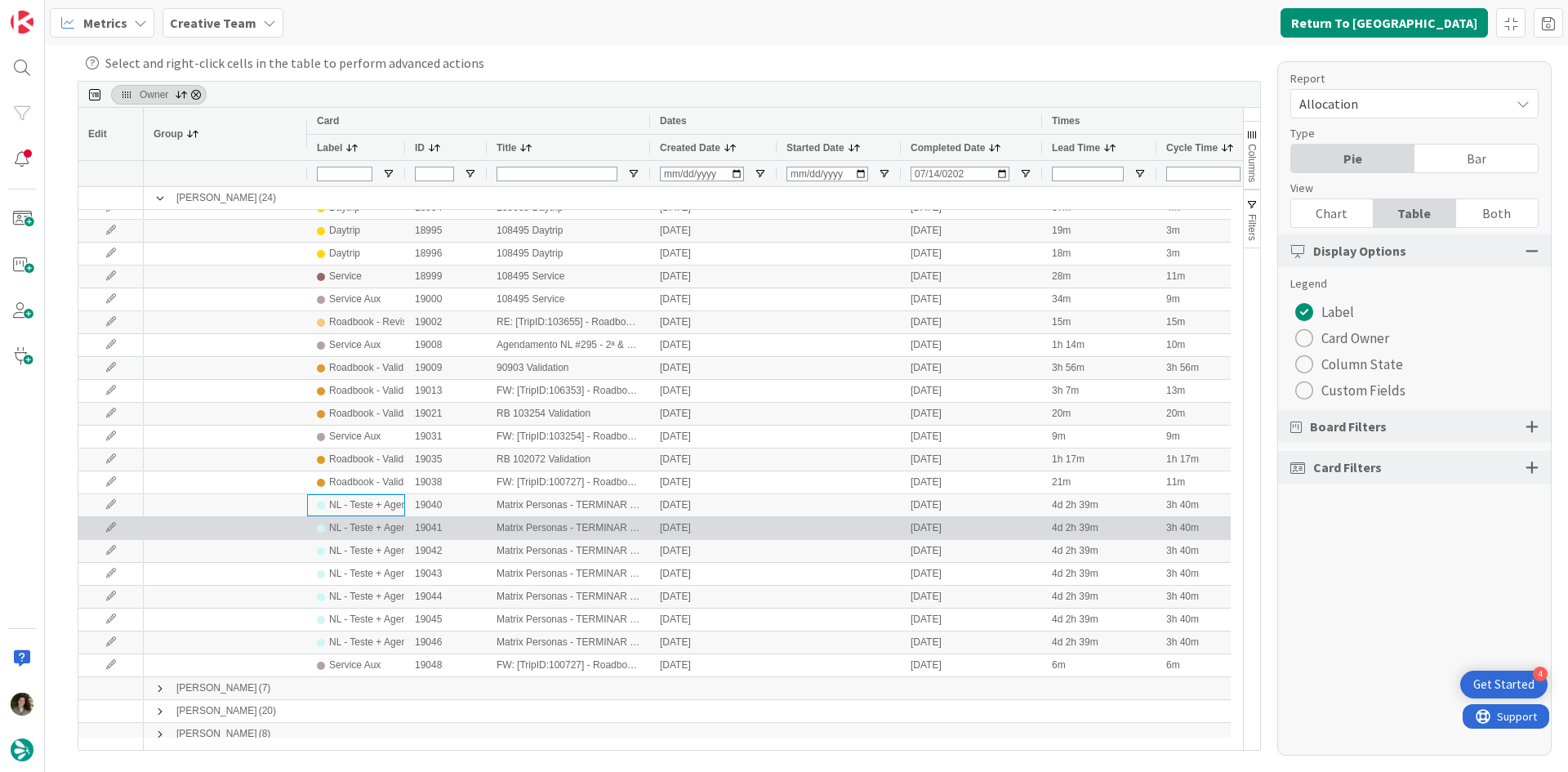 click on "NL - Teste + Agendamento" at bounding box center [387, 528] 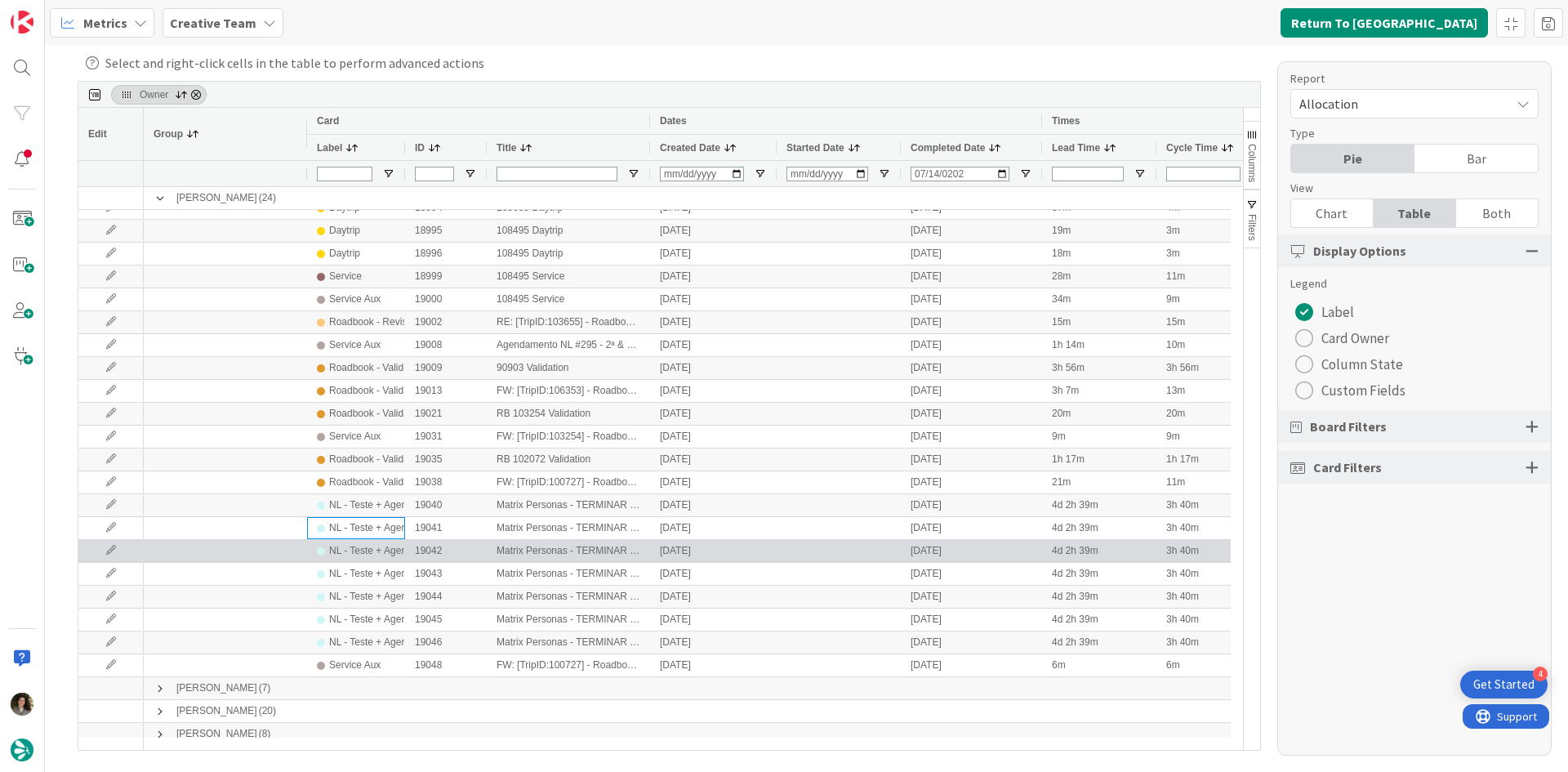 click on "NL - Teste + Agendamento" at bounding box center (387, 551) 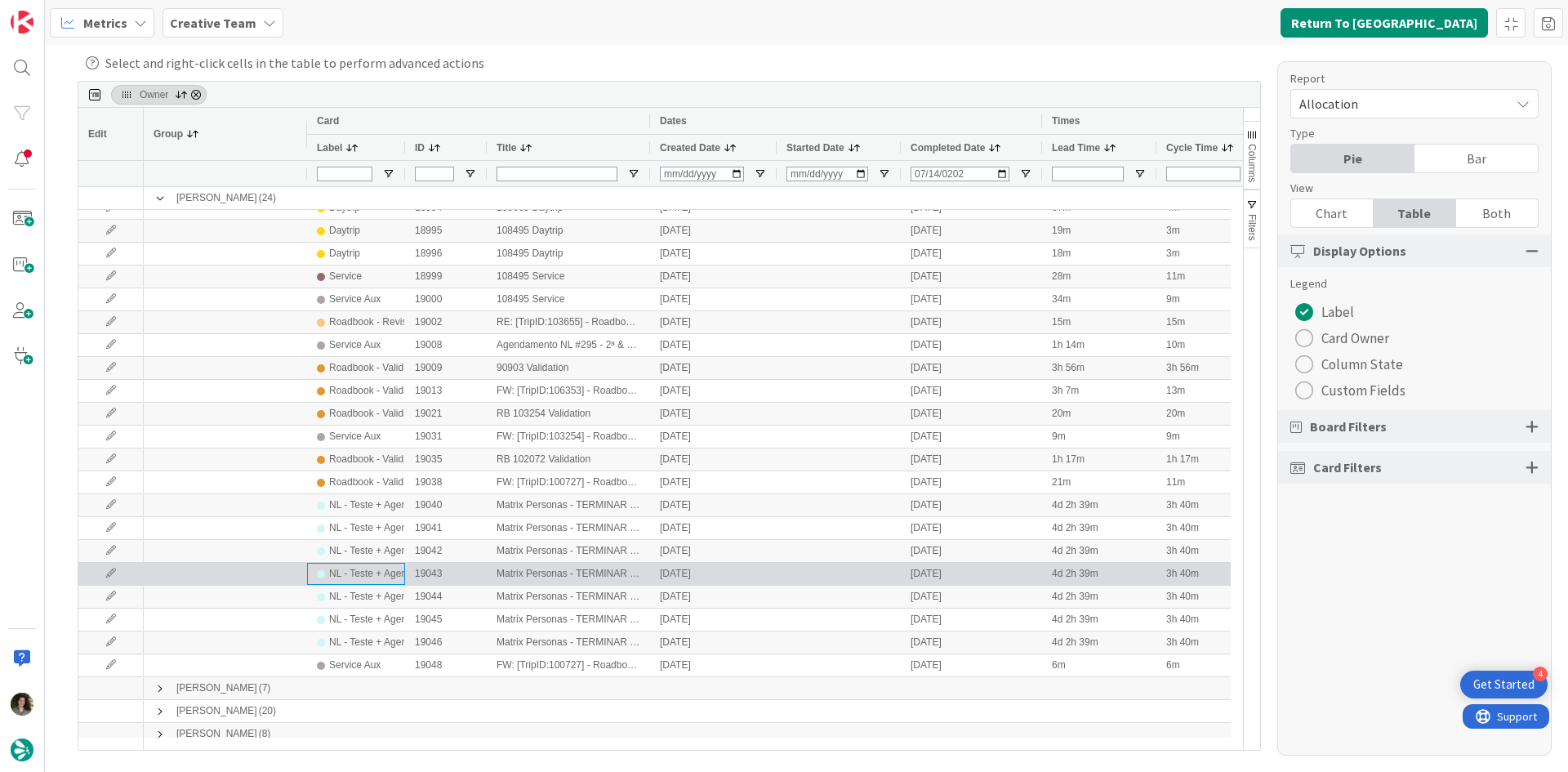 click on "NL - Teste + Agendamento" at bounding box center [387, 573] 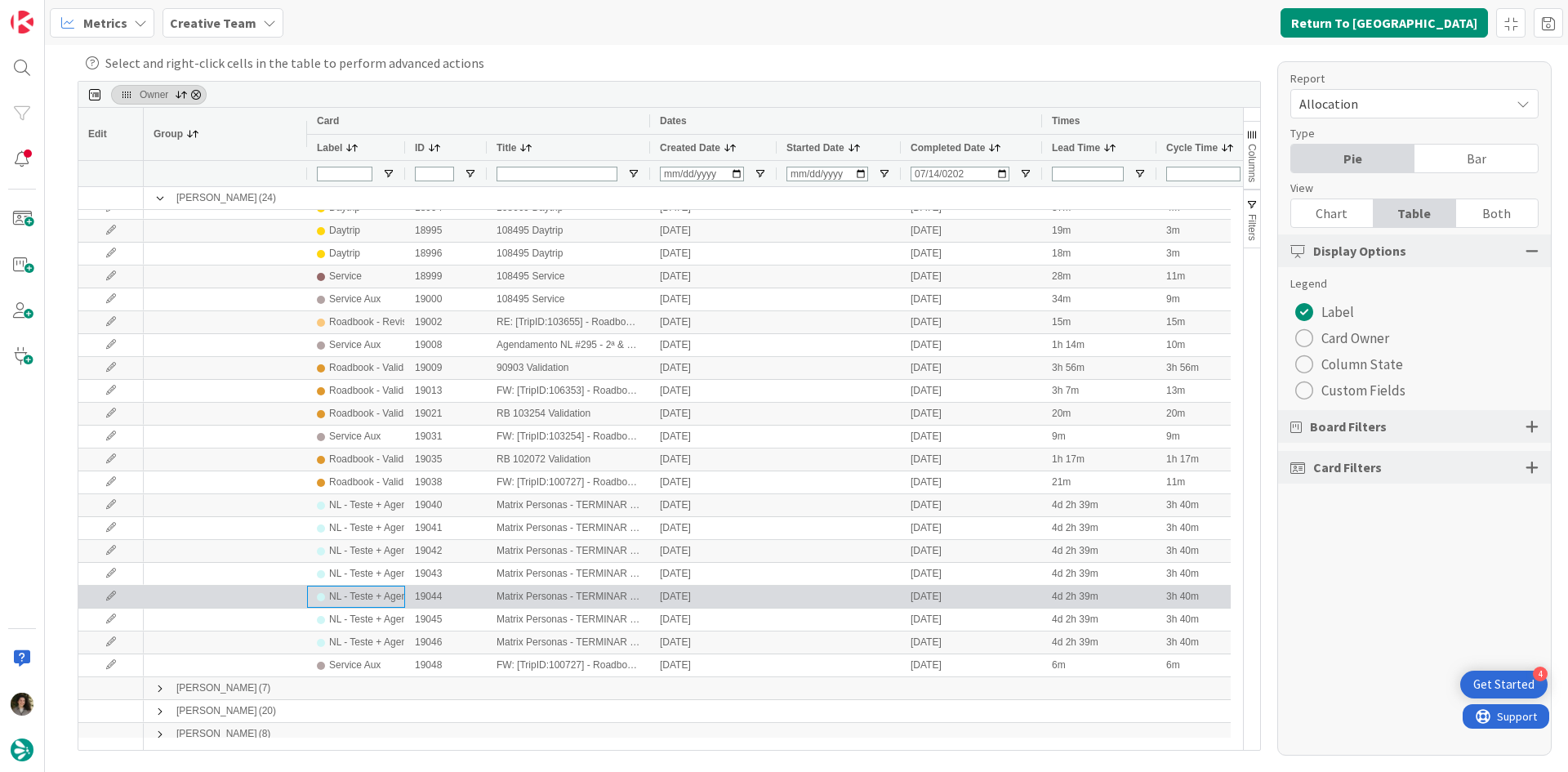 click on "NL - Teste + Agendamento" at bounding box center (387, 596) 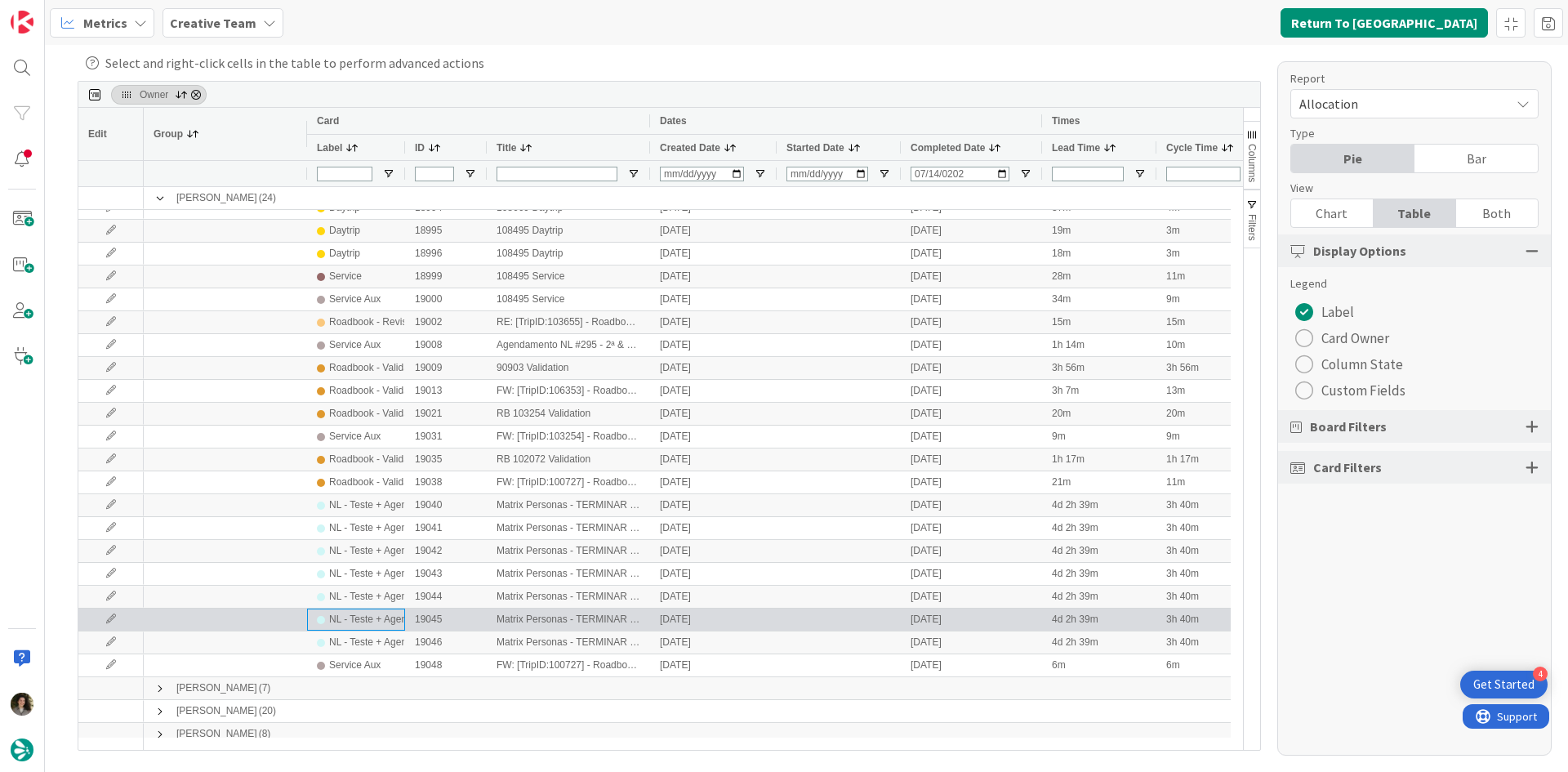 click on "NL - Teste + Agendamento" at bounding box center (387, 619) 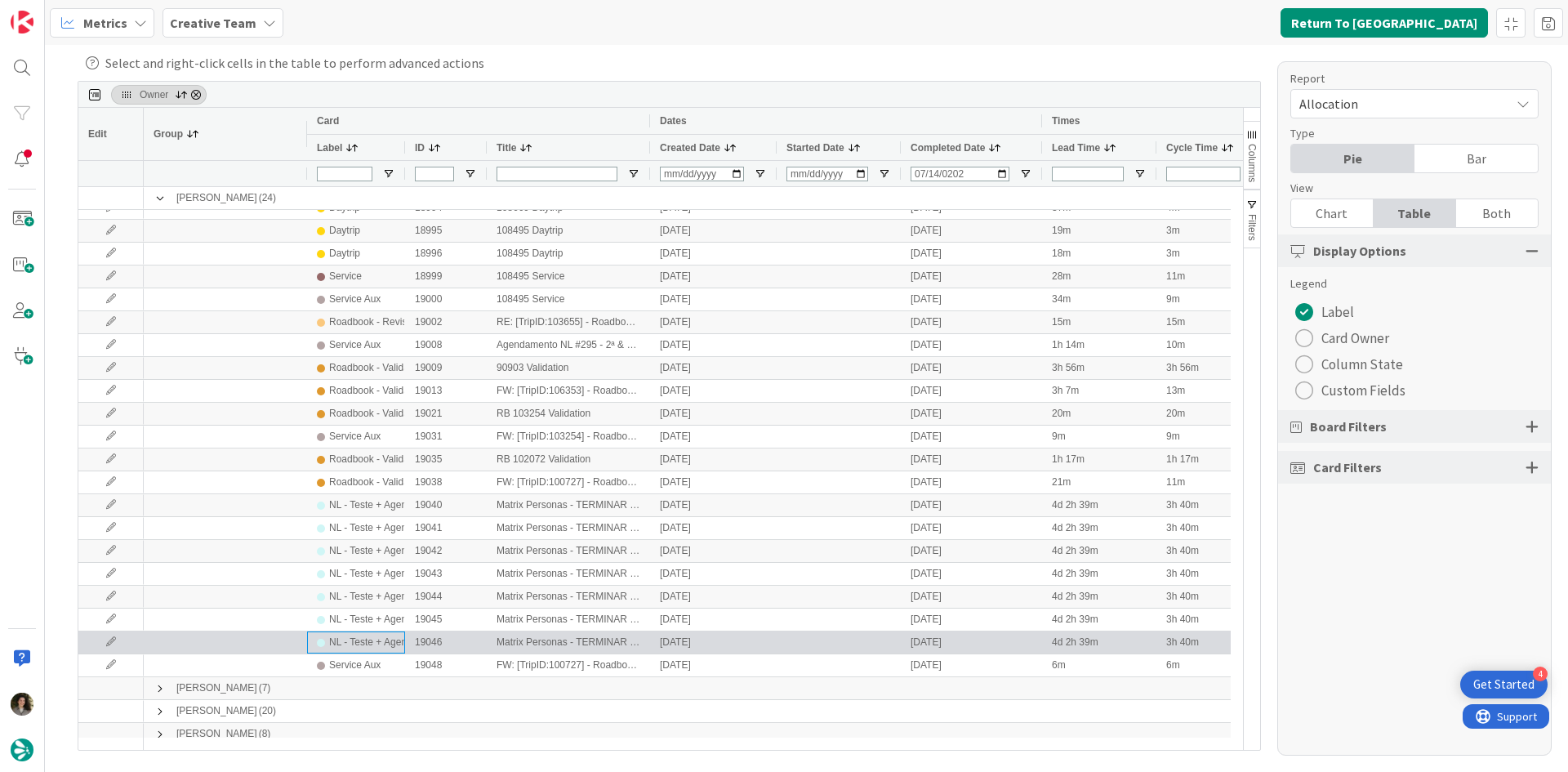 click on "NL - Teste + Agendamento" at bounding box center [387, 642] 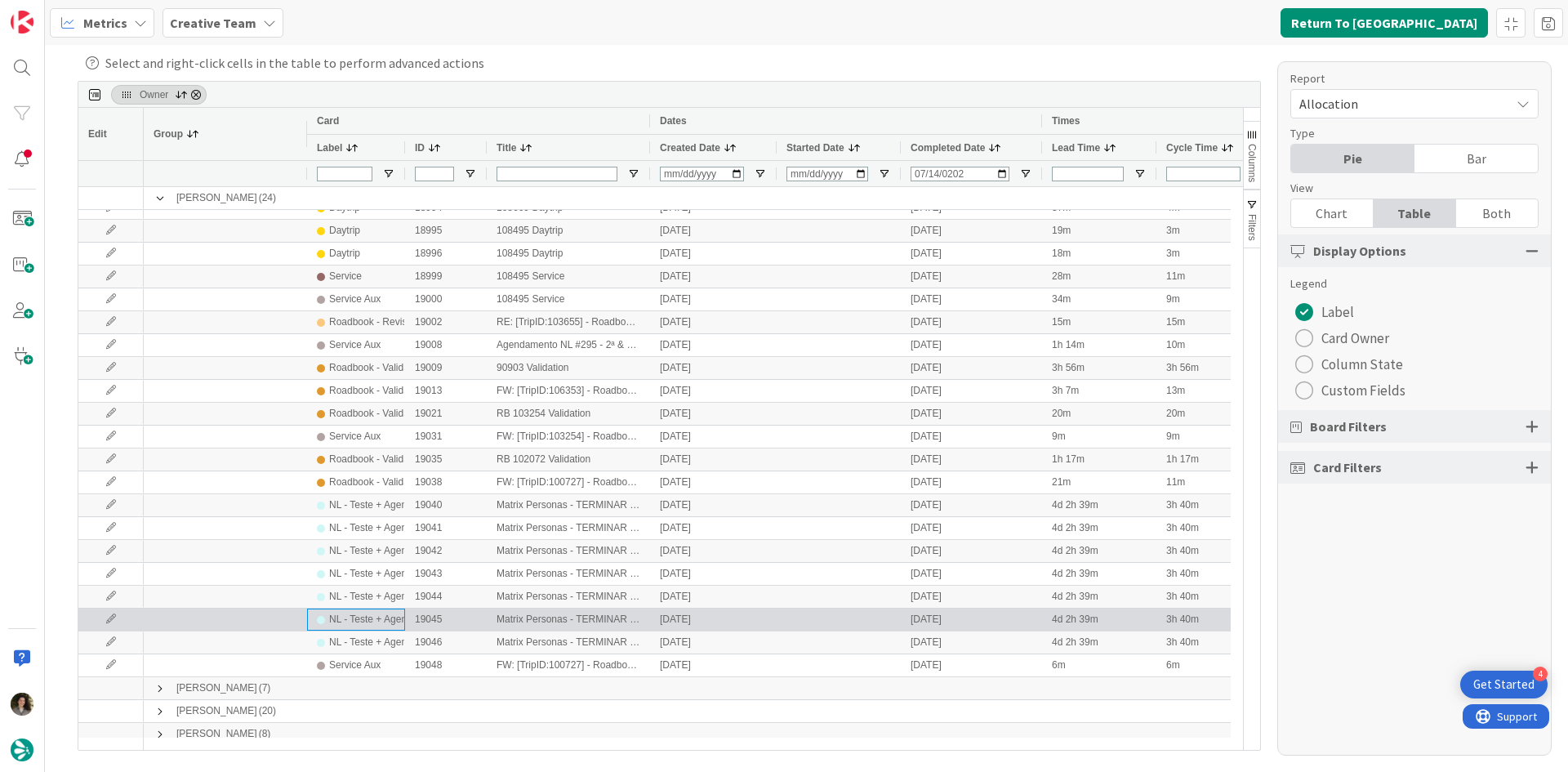 click on "NL - Teste + Agendamento" at bounding box center (356, 619) 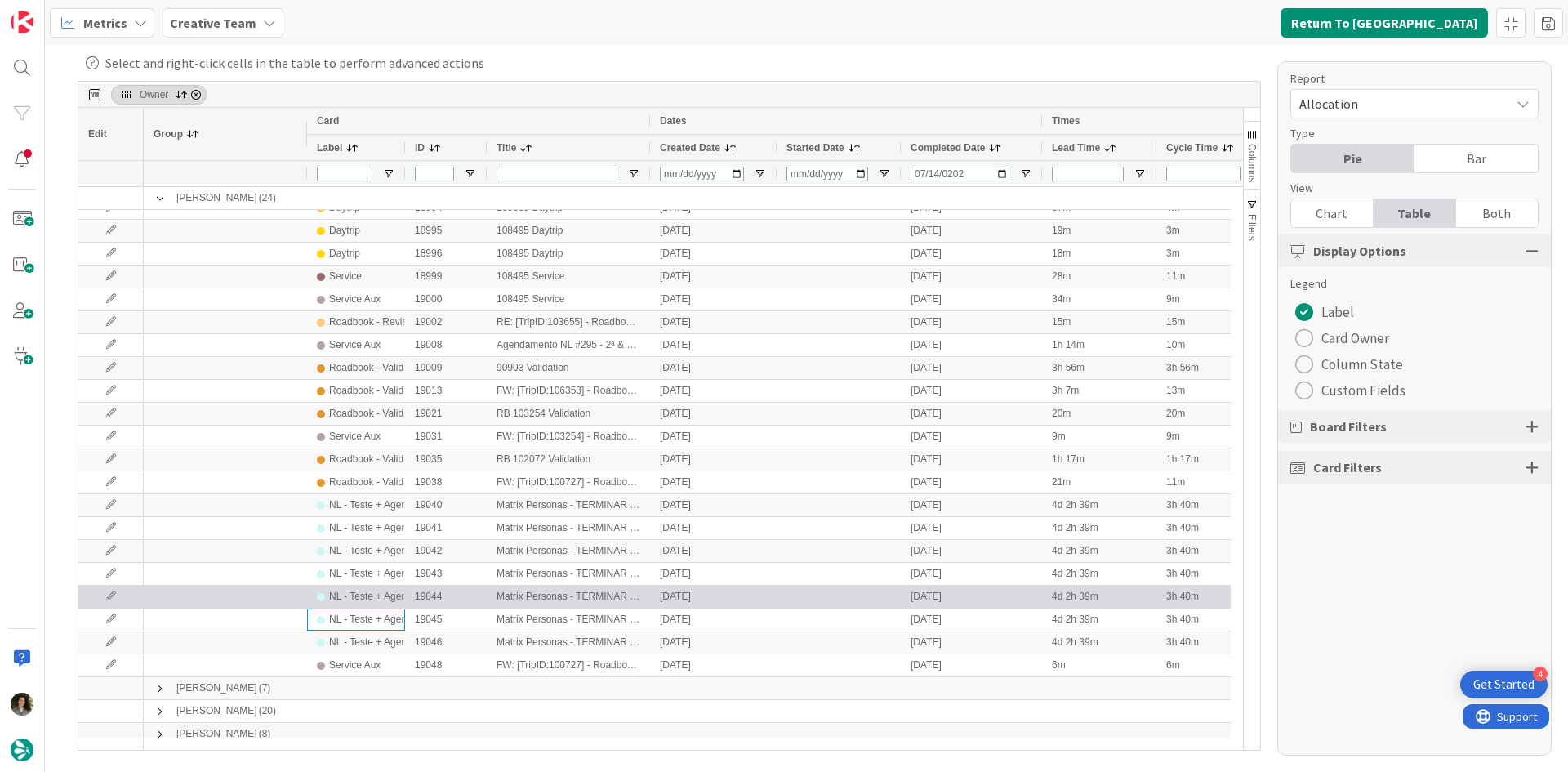 click on "NL - Teste + Agendamento" at bounding box center (387, 596) 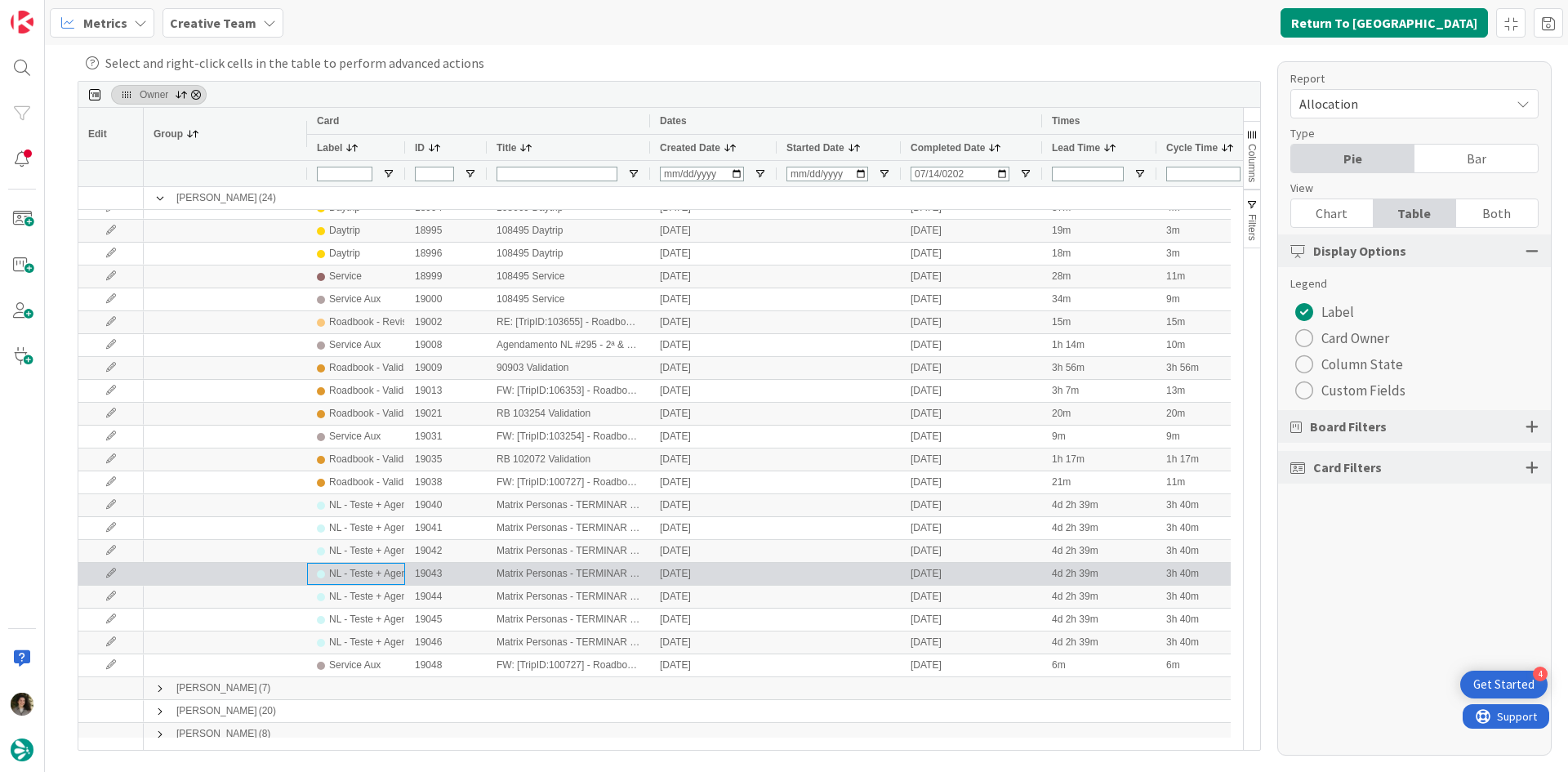 click on "NL - Teste + Agendamento" at bounding box center [387, 573] 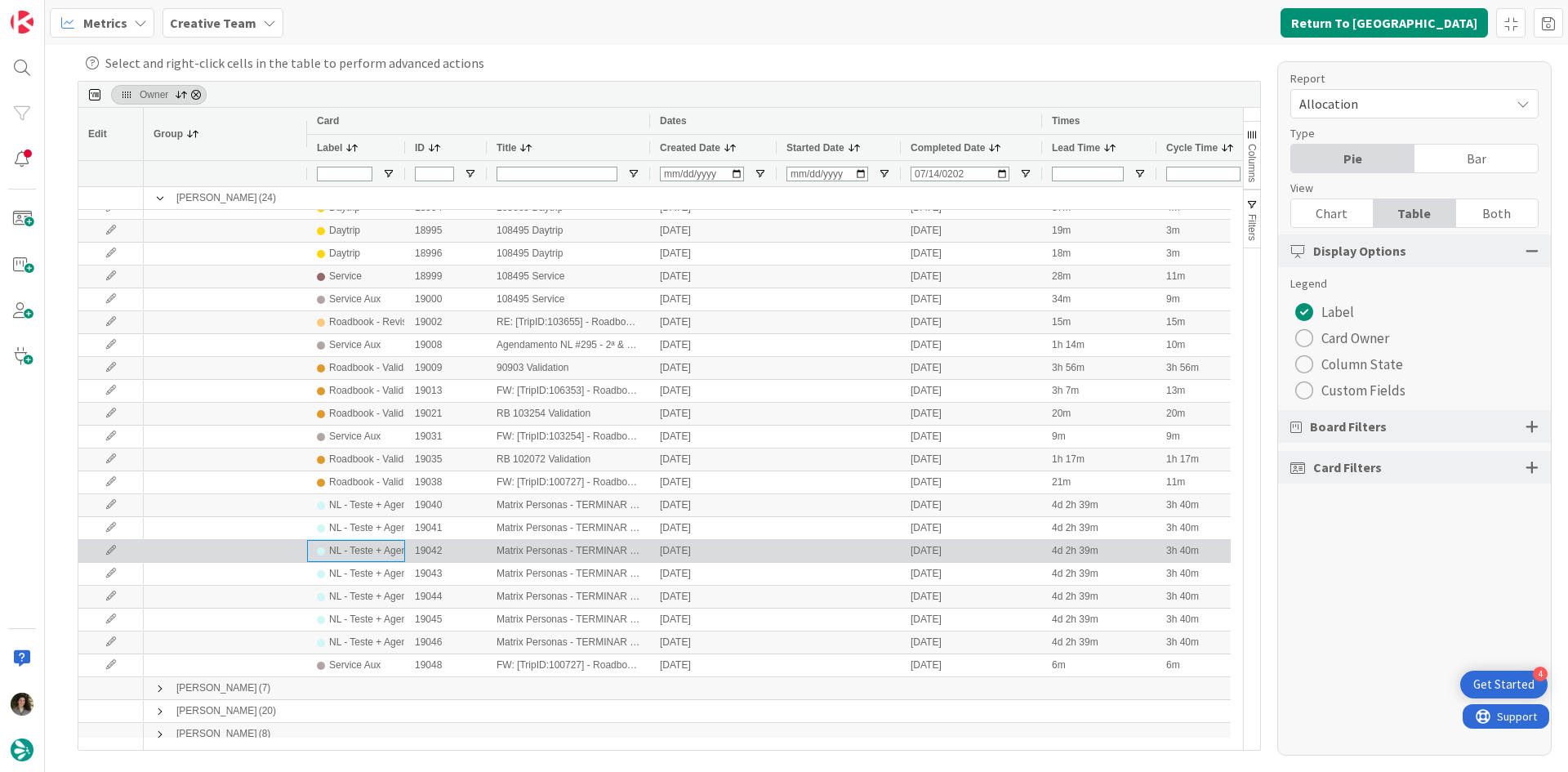 click on "NL - Teste + Agendamento" at bounding box center (387, 551) 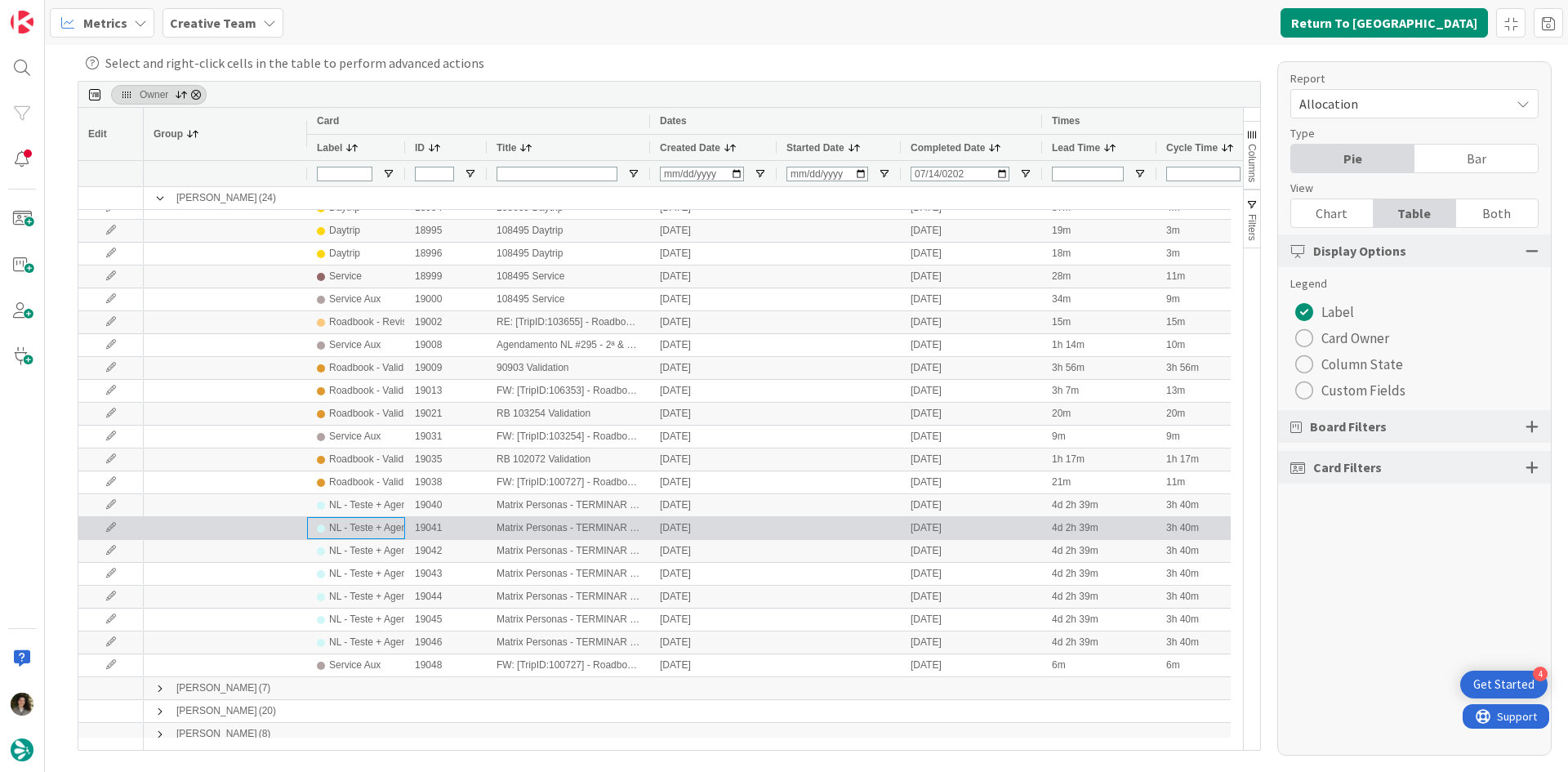 click on "NL - Teste + Agendamento" at bounding box center [387, 528] 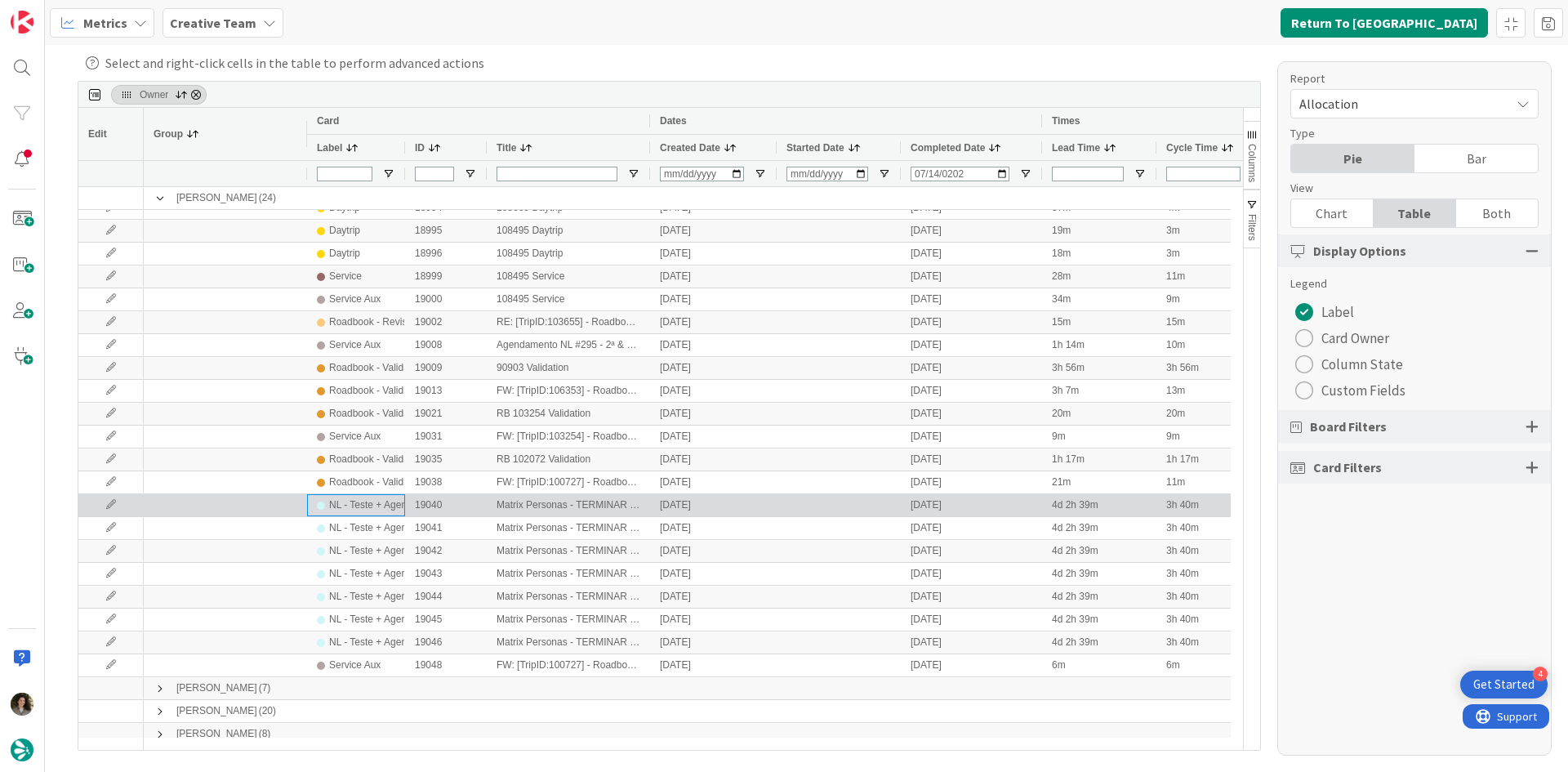 click on "NL - Teste + Agendamento" at bounding box center [387, 505] 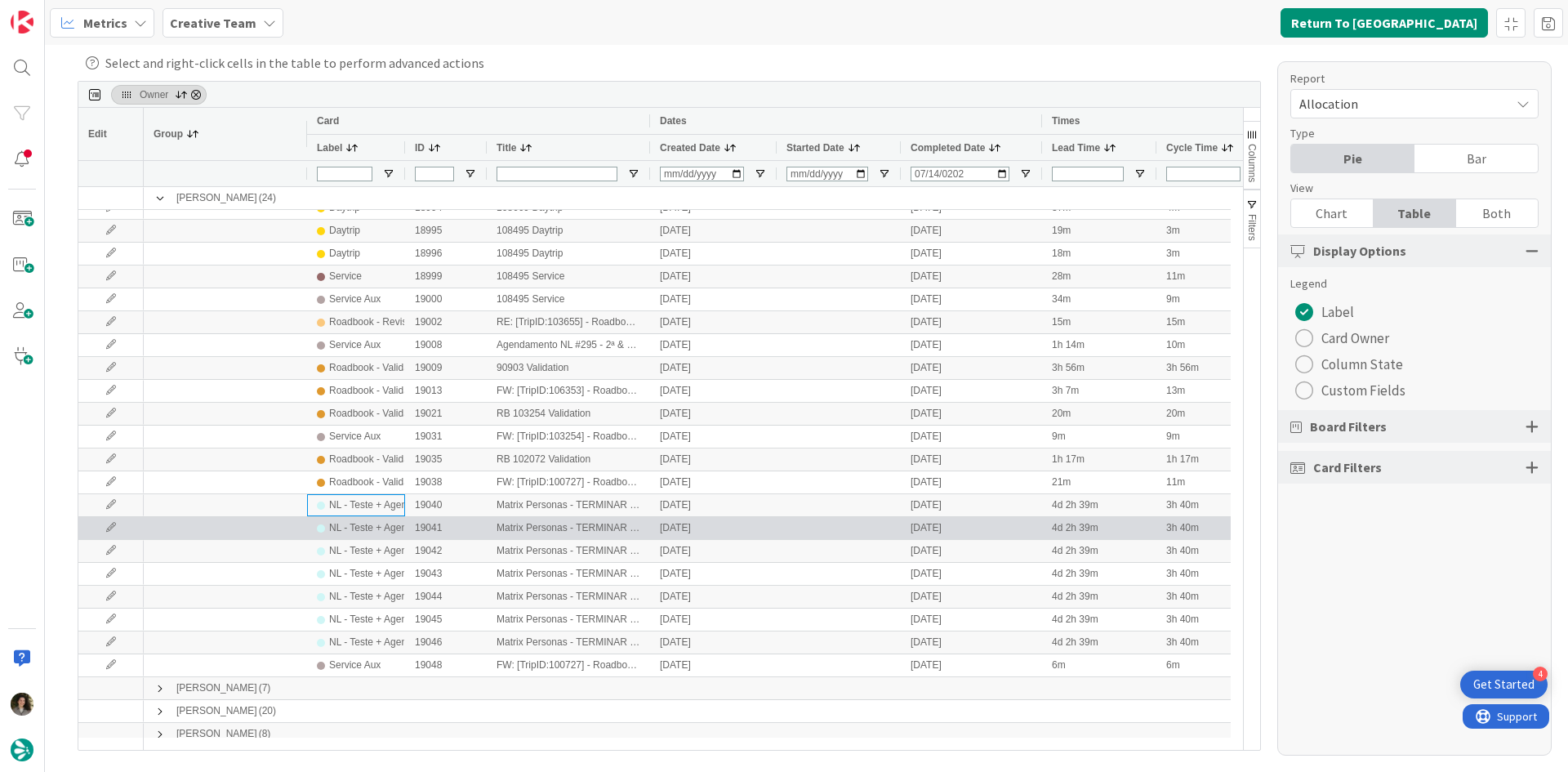 scroll, scrollTop: 27, scrollLeft: 0, axis: vertical 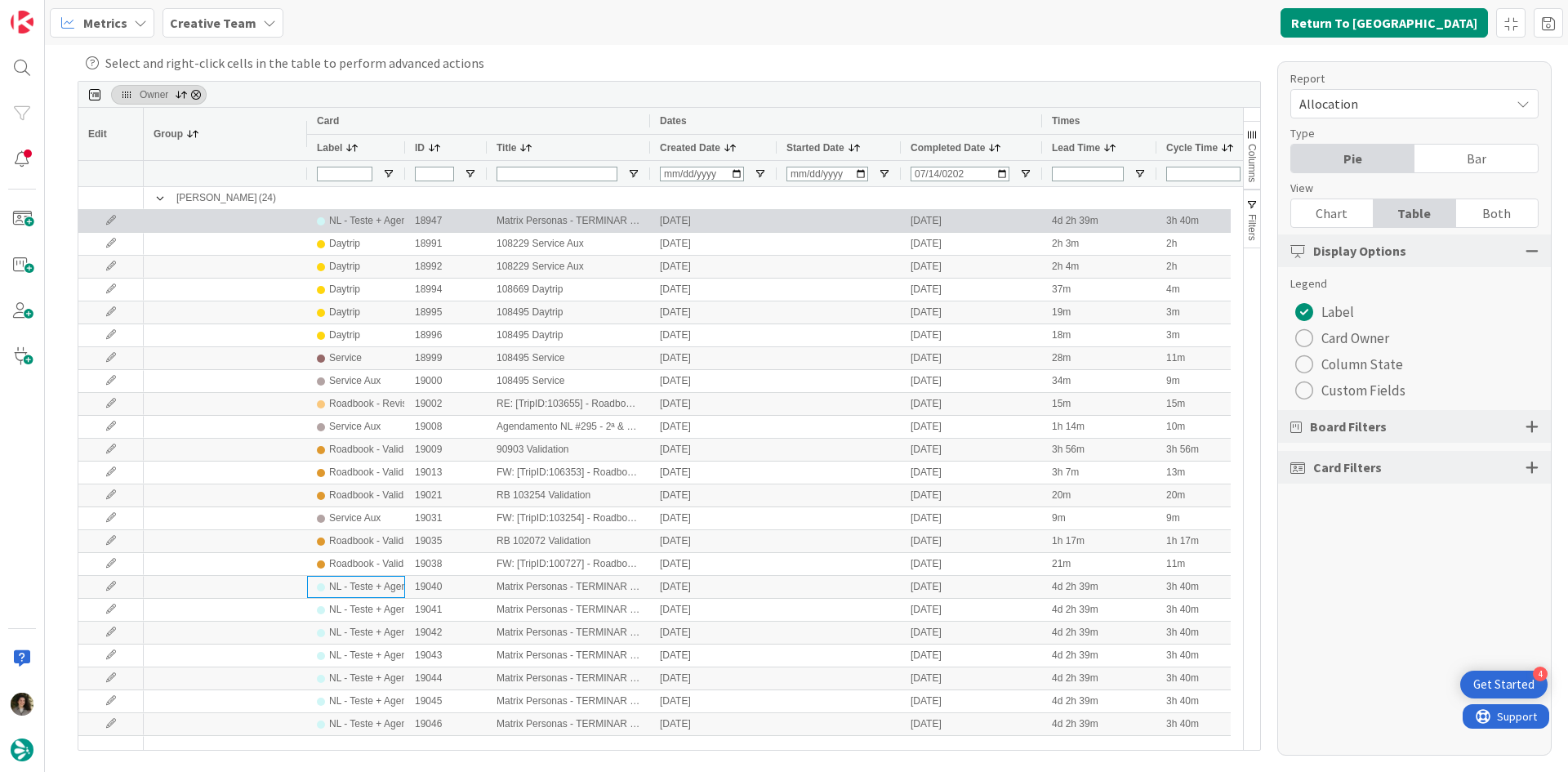 click on "18947" at bounding box center [446, 221] 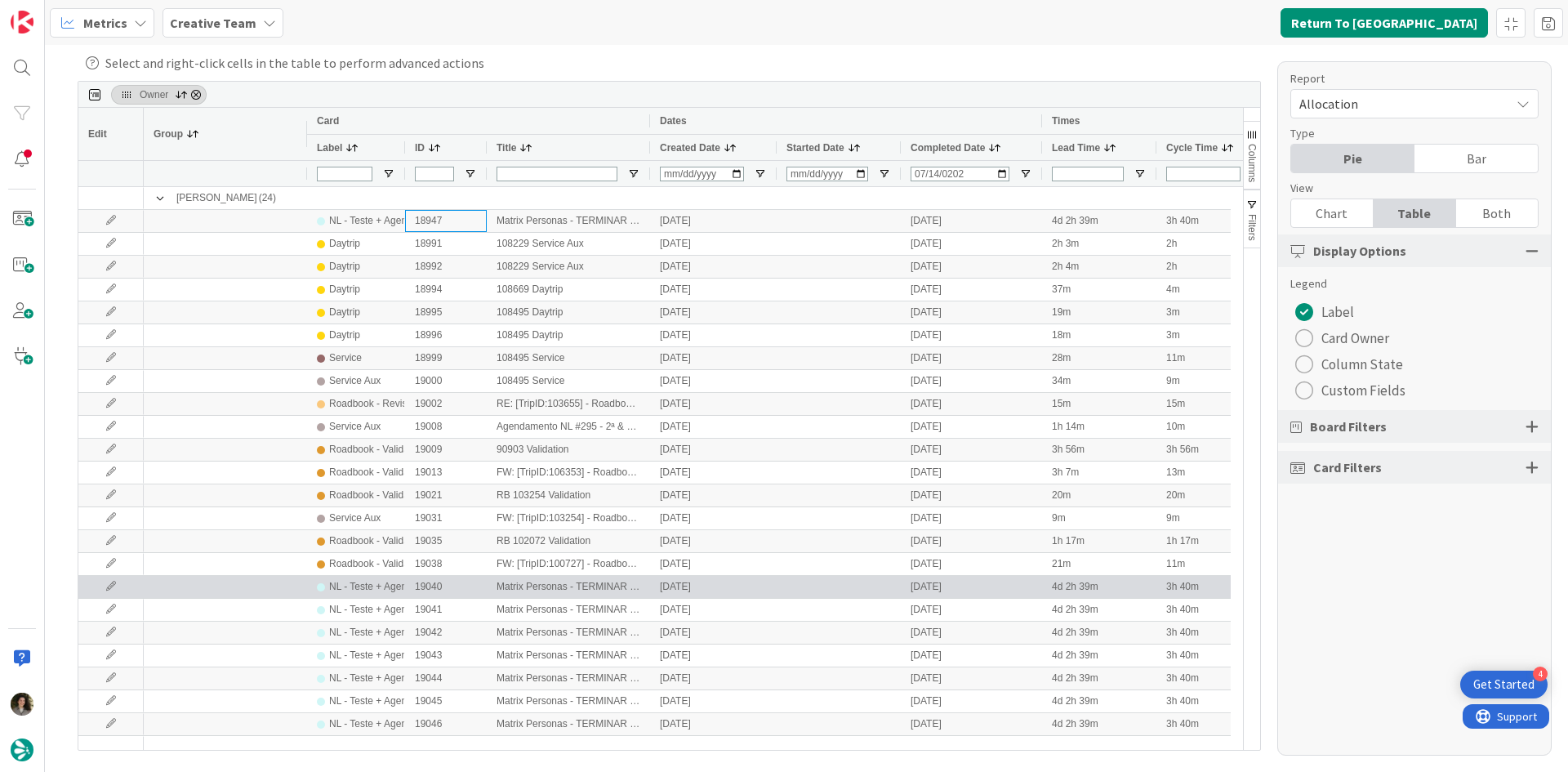 scroll, scrollTop: 90, scrollLeft: 0, axis: vertical 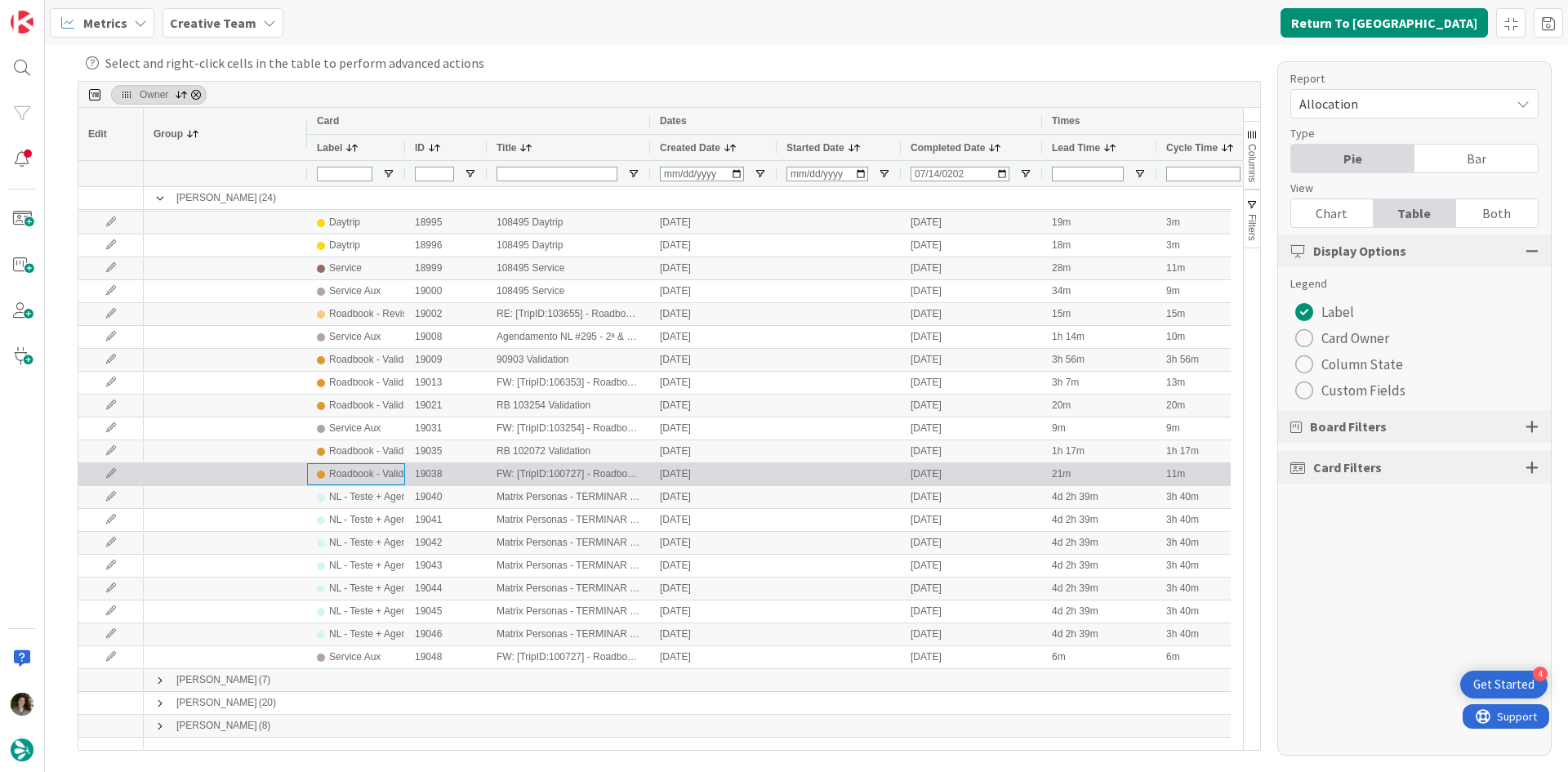 click on "Roadbook - Validation" at bounding box center [356, 474] 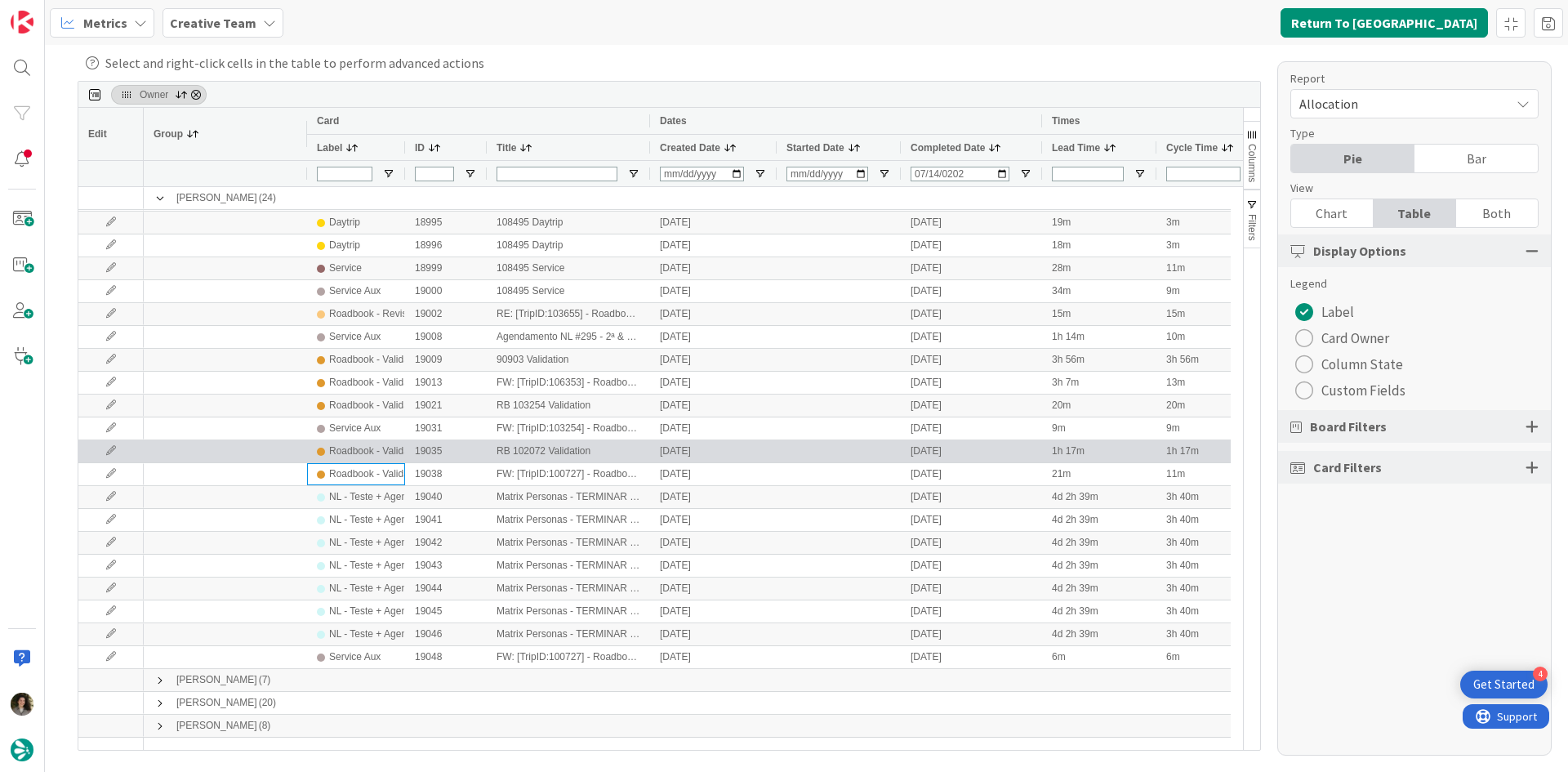 click on "Roadbook - Validation" at bounding box center [356, 451] 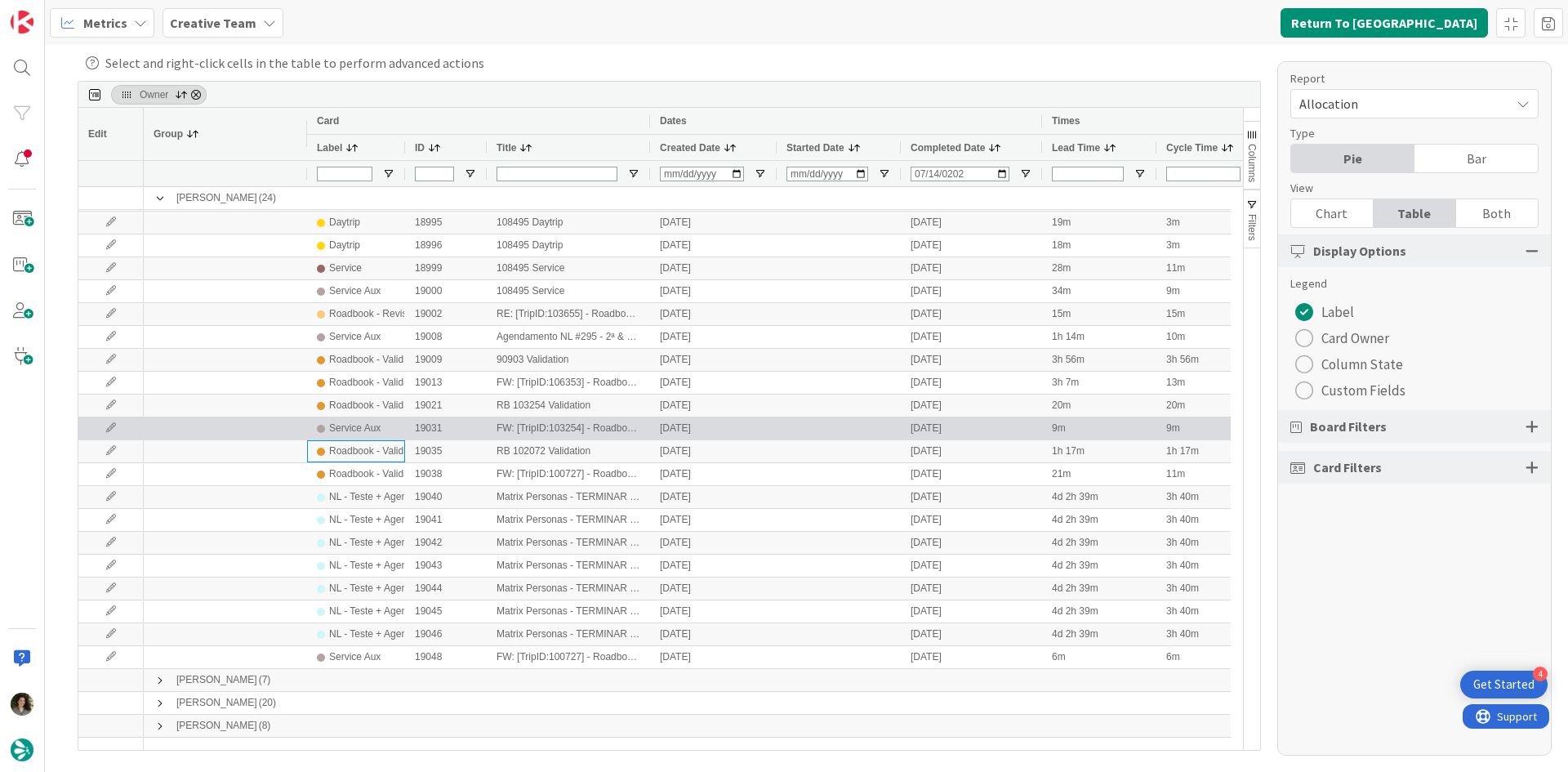 click on "Service Aux" at bounding box center (356, 428) 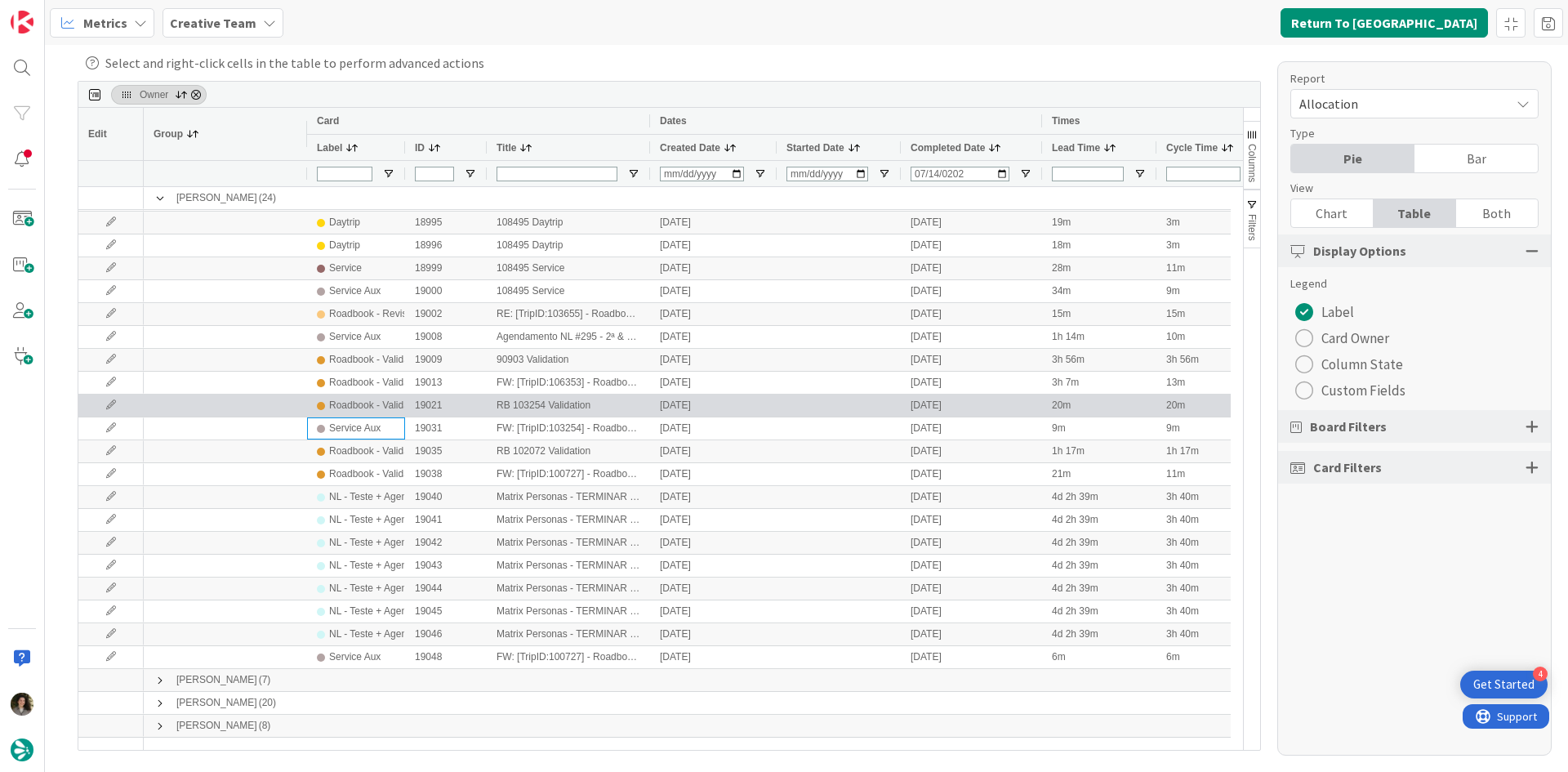 click on "Roadbook - Validation" at bounding box center (376, 405) 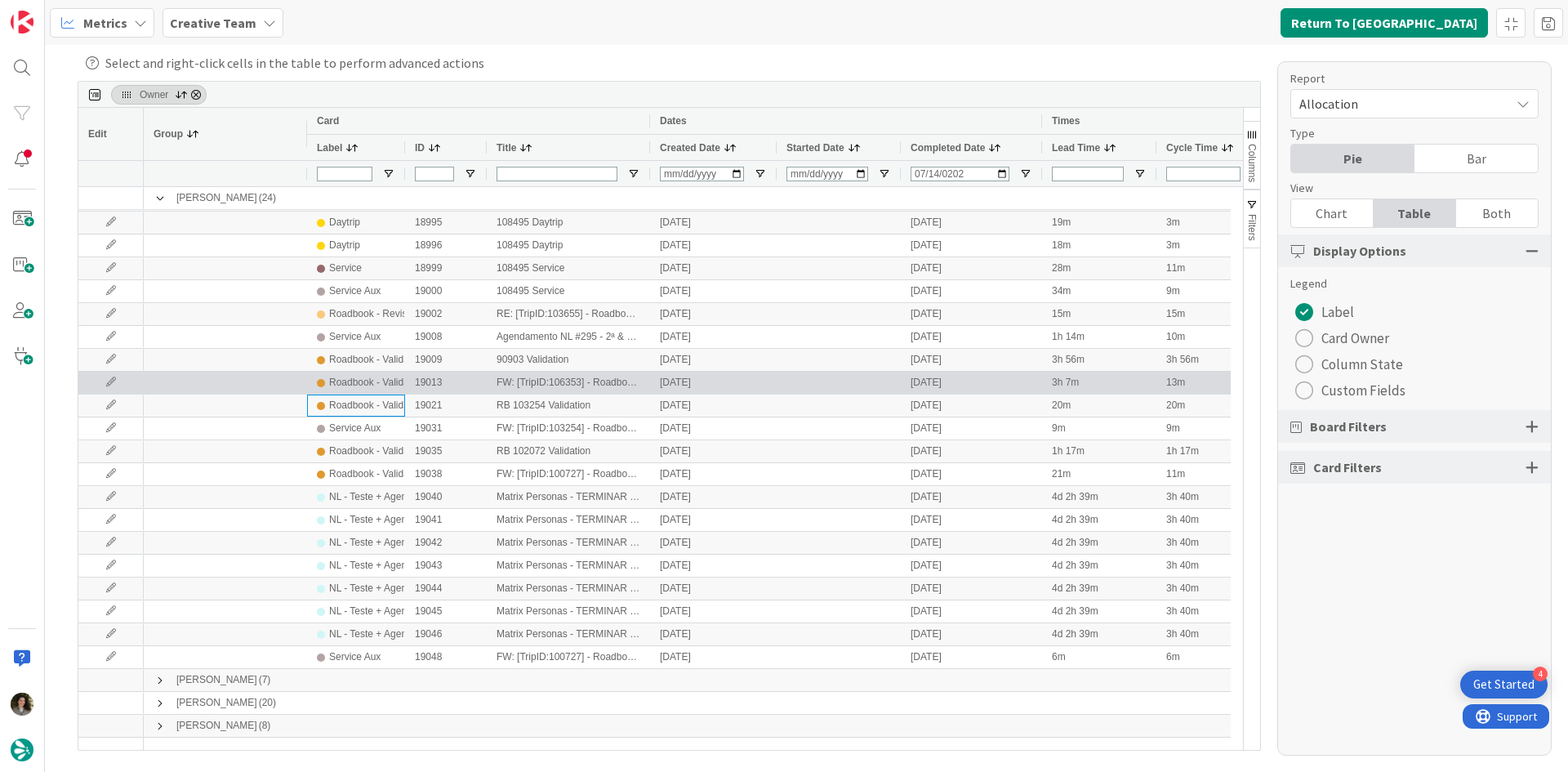 click on "Roadbook - Validation" at bounding box center [376, 382] 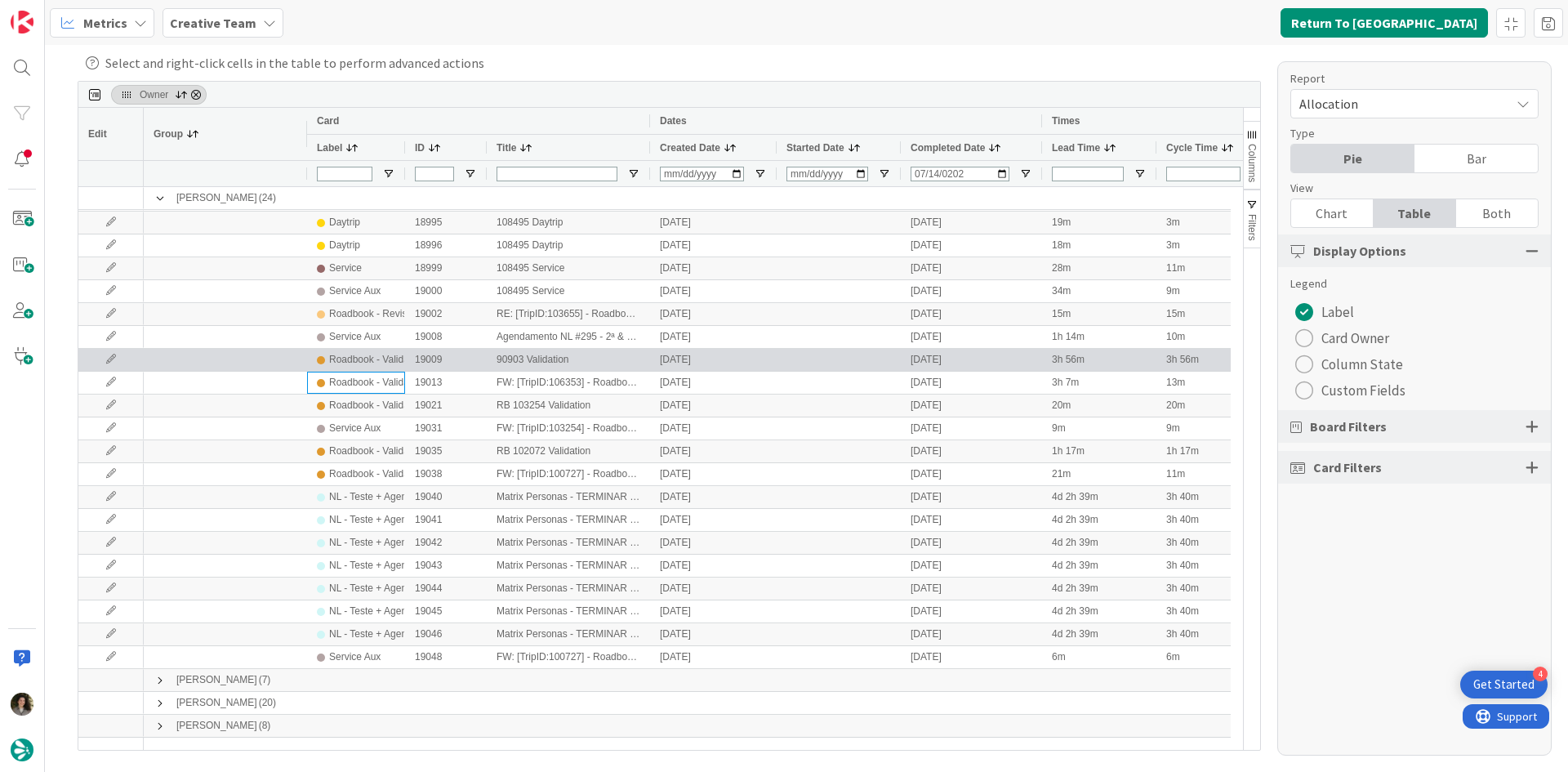 click on "Roadbook - Validation" at bounding box center (376, 359) 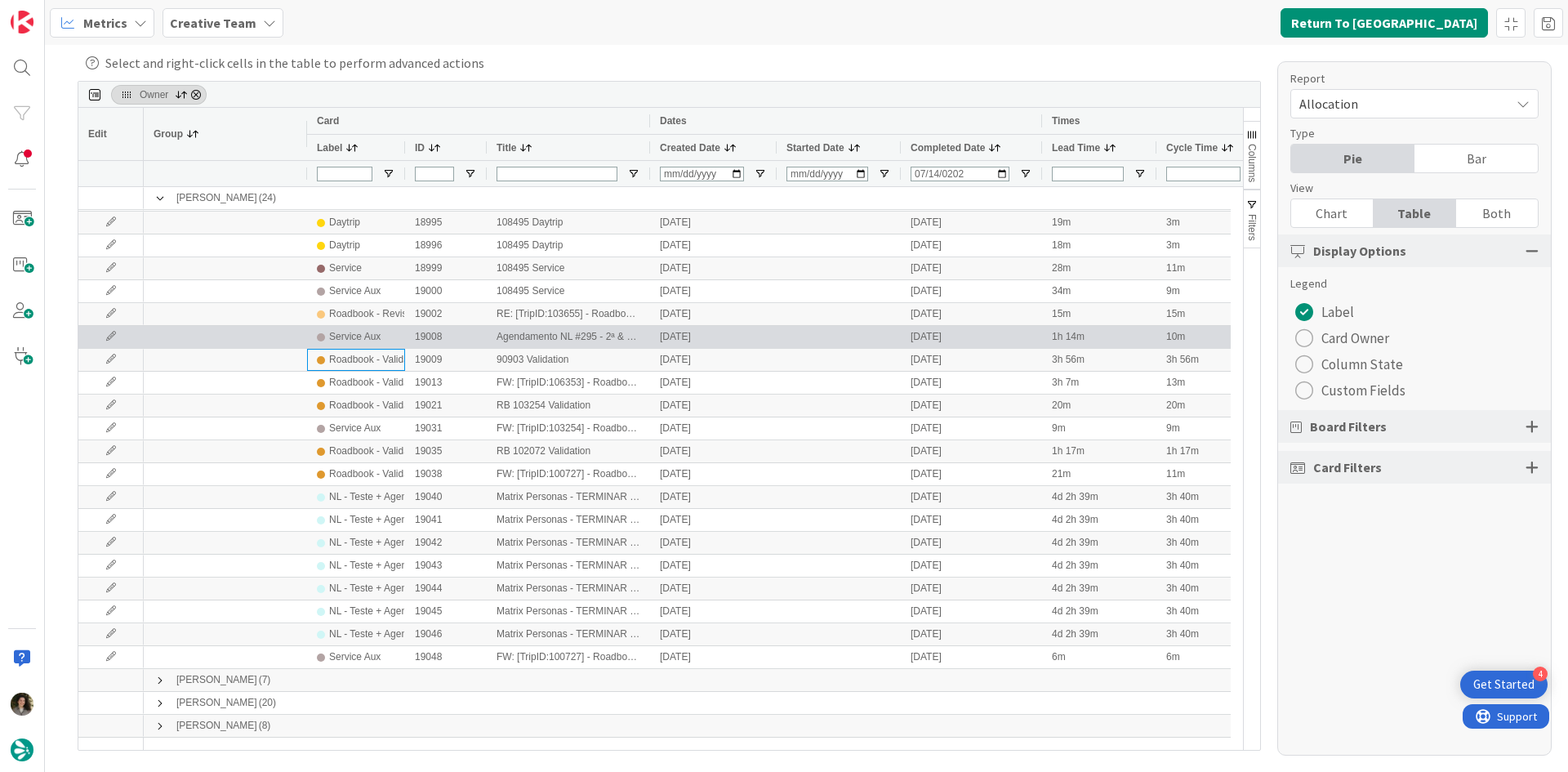 click on "Service Aux" at bounding box center (354, 337) 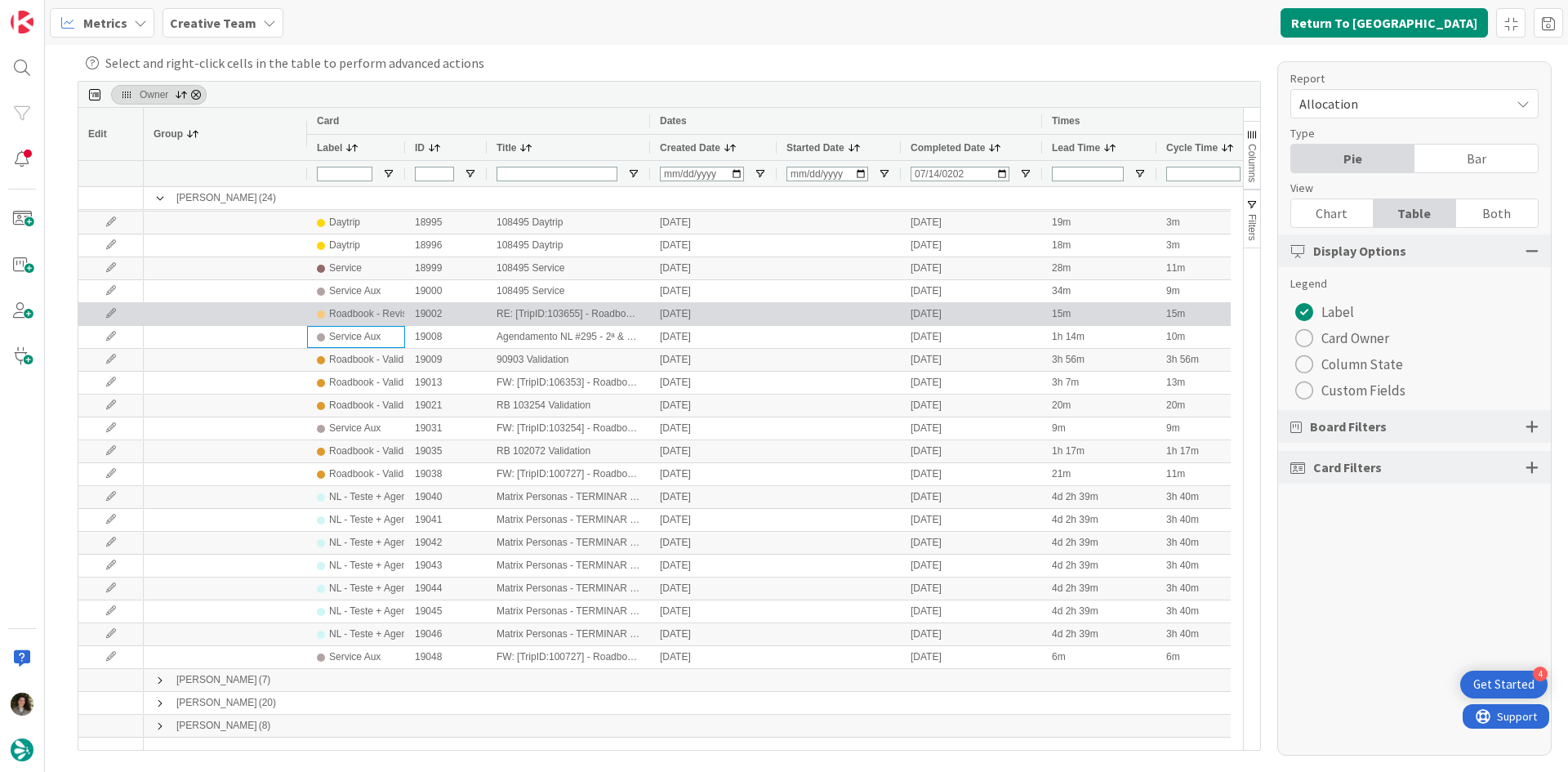 click on "Roadbook - Revision" at bounding box center (374, 314) 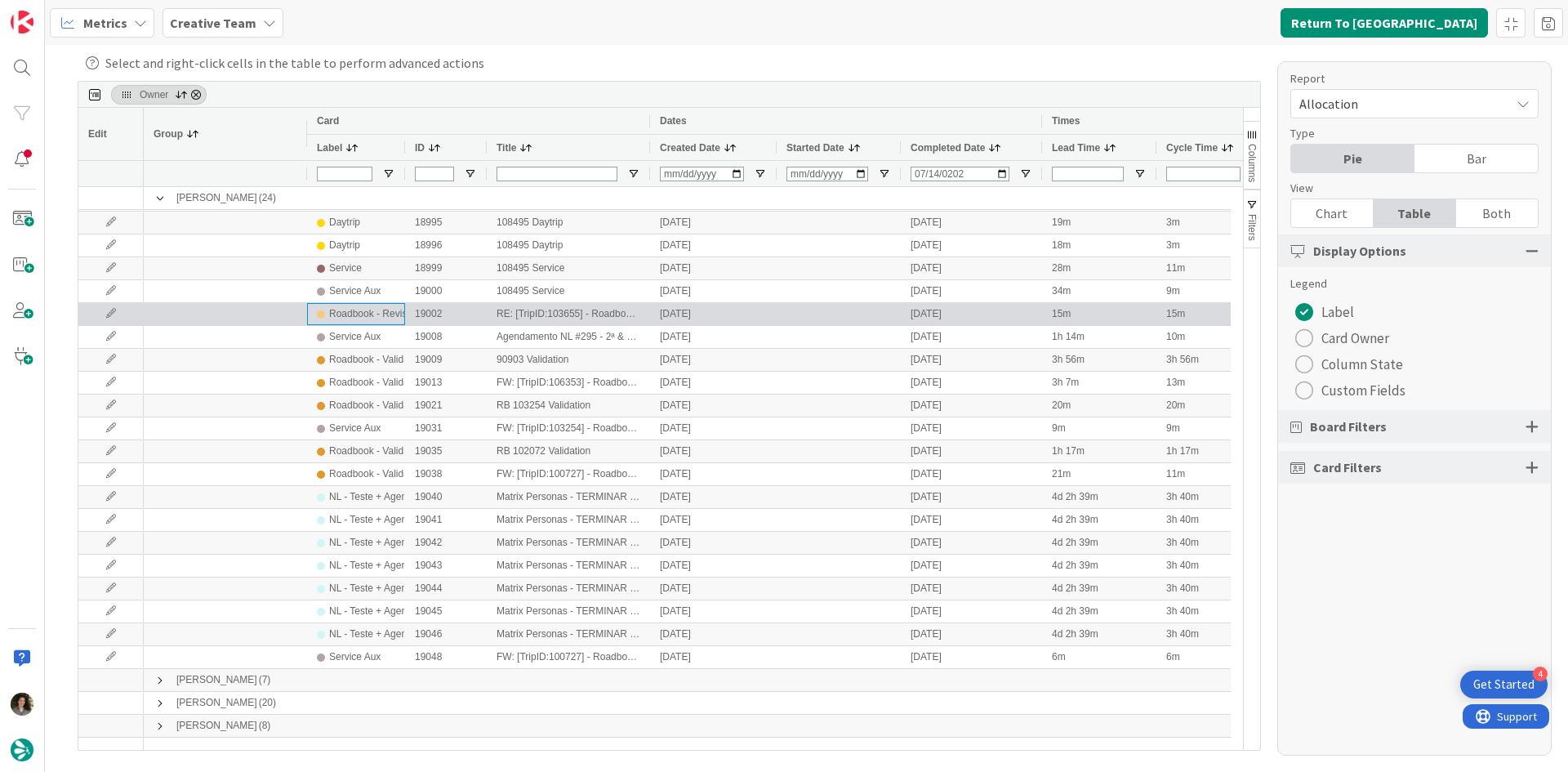 scroll, scrollTop: 37, scrollLeft: 0, axis: vertical 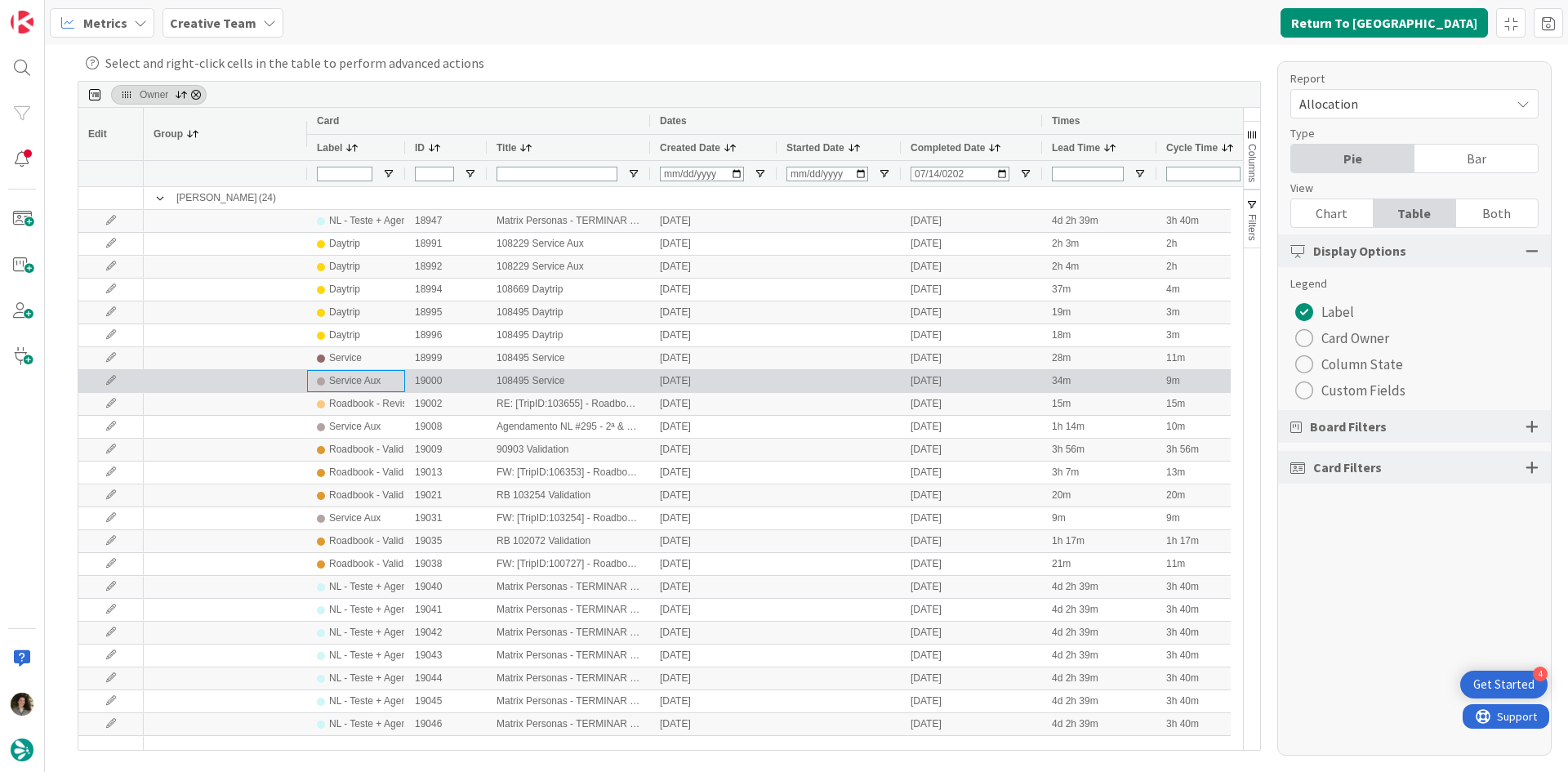 click on "Service Aux" at bounding box center [354, 381] 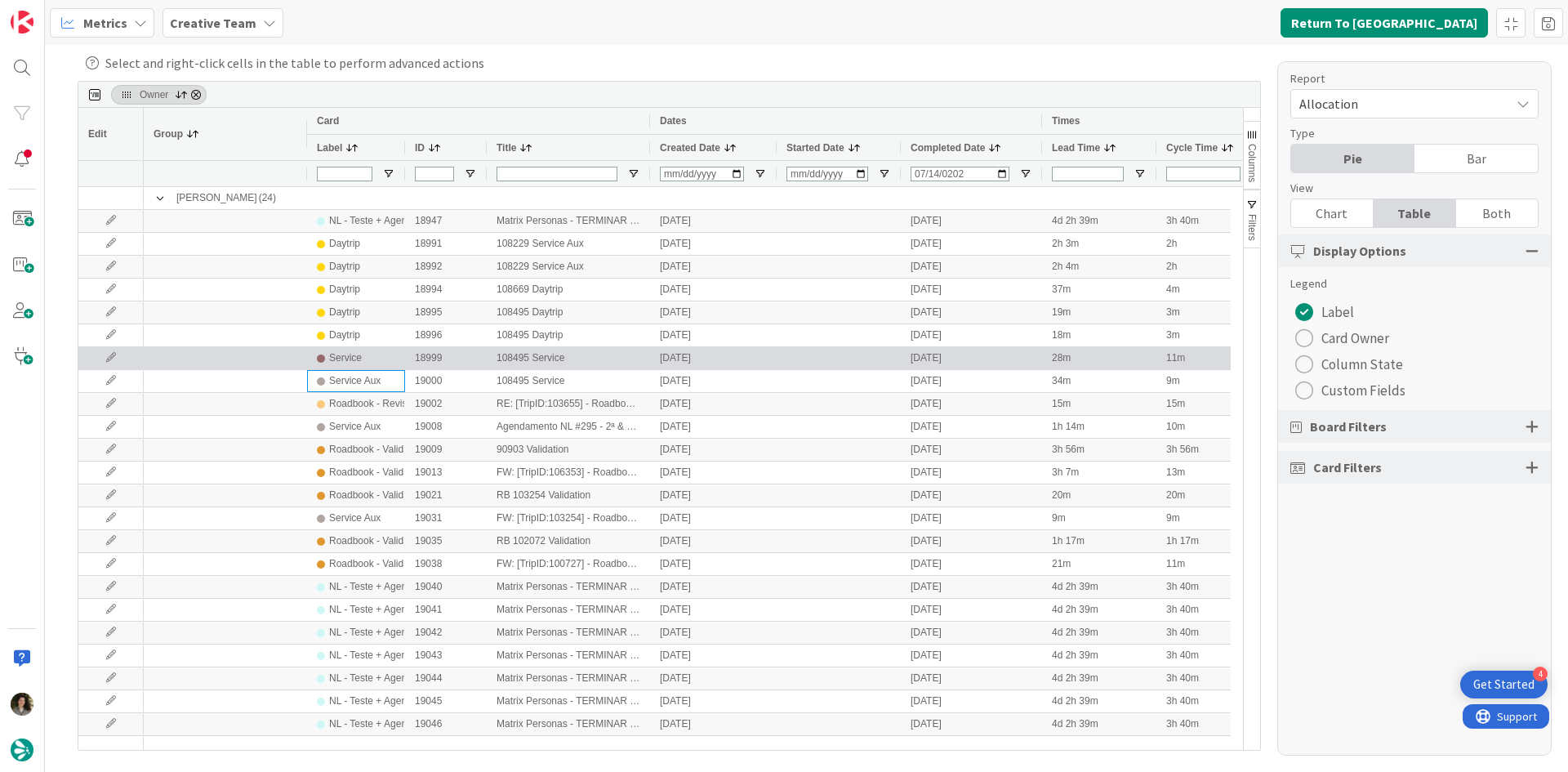 click on "Service" at bounding box center (356, 358) 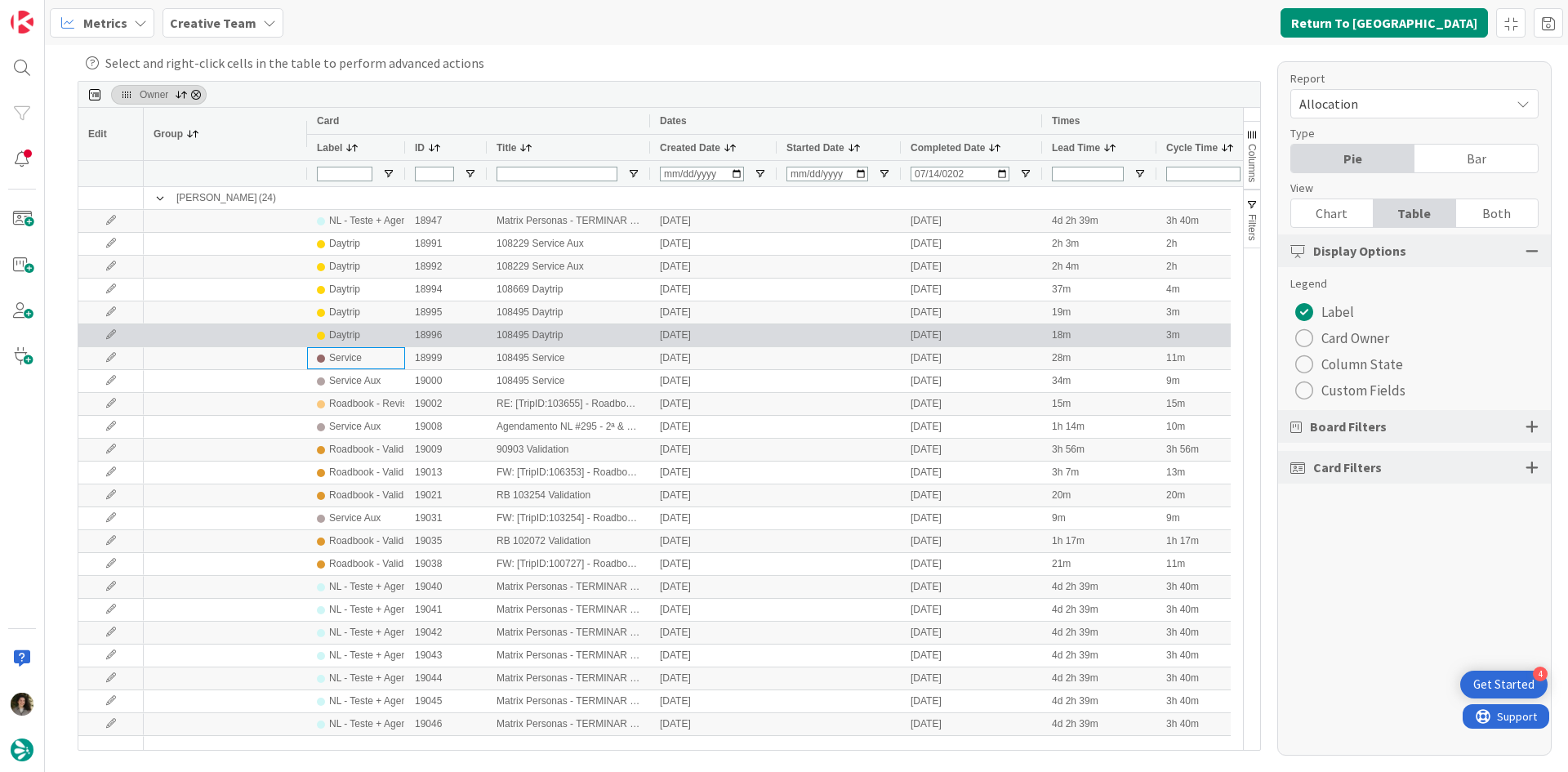 click on "Daytrip" at bounding box center (345, 335) 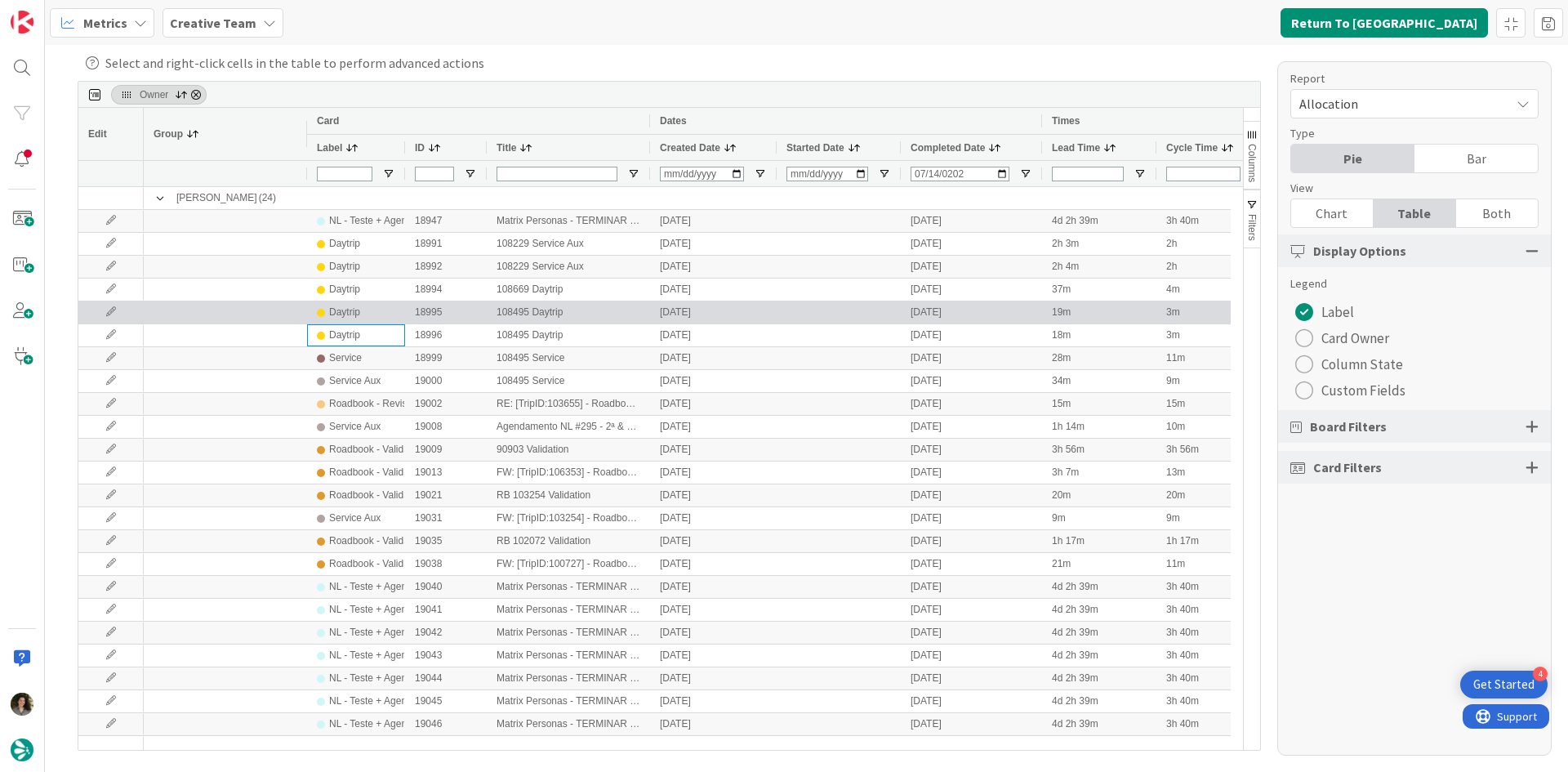 click on "Daytrip" at bounding box center [356, 312] 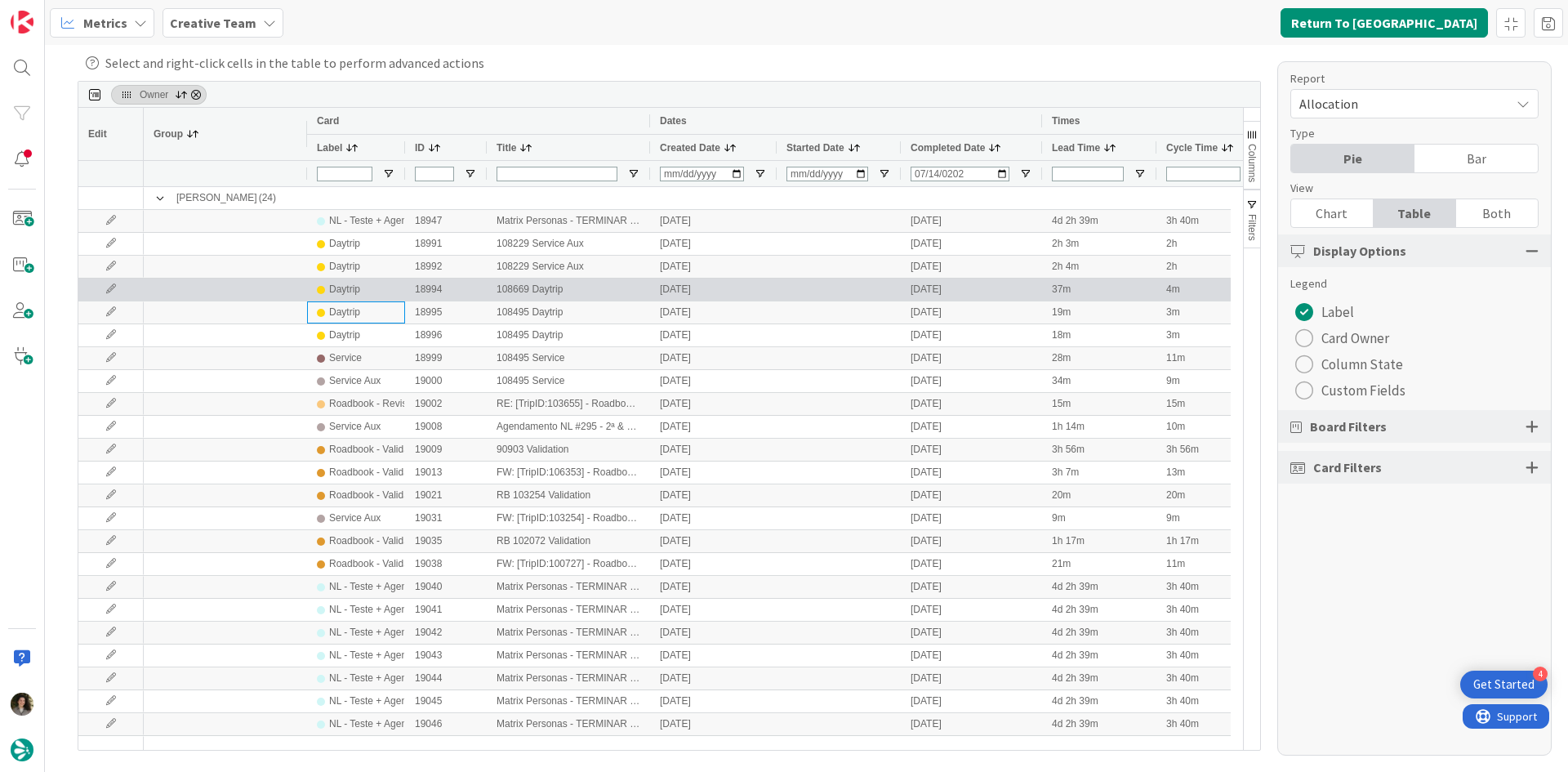 click on "Daytrip" at bounding box center [356, 289] 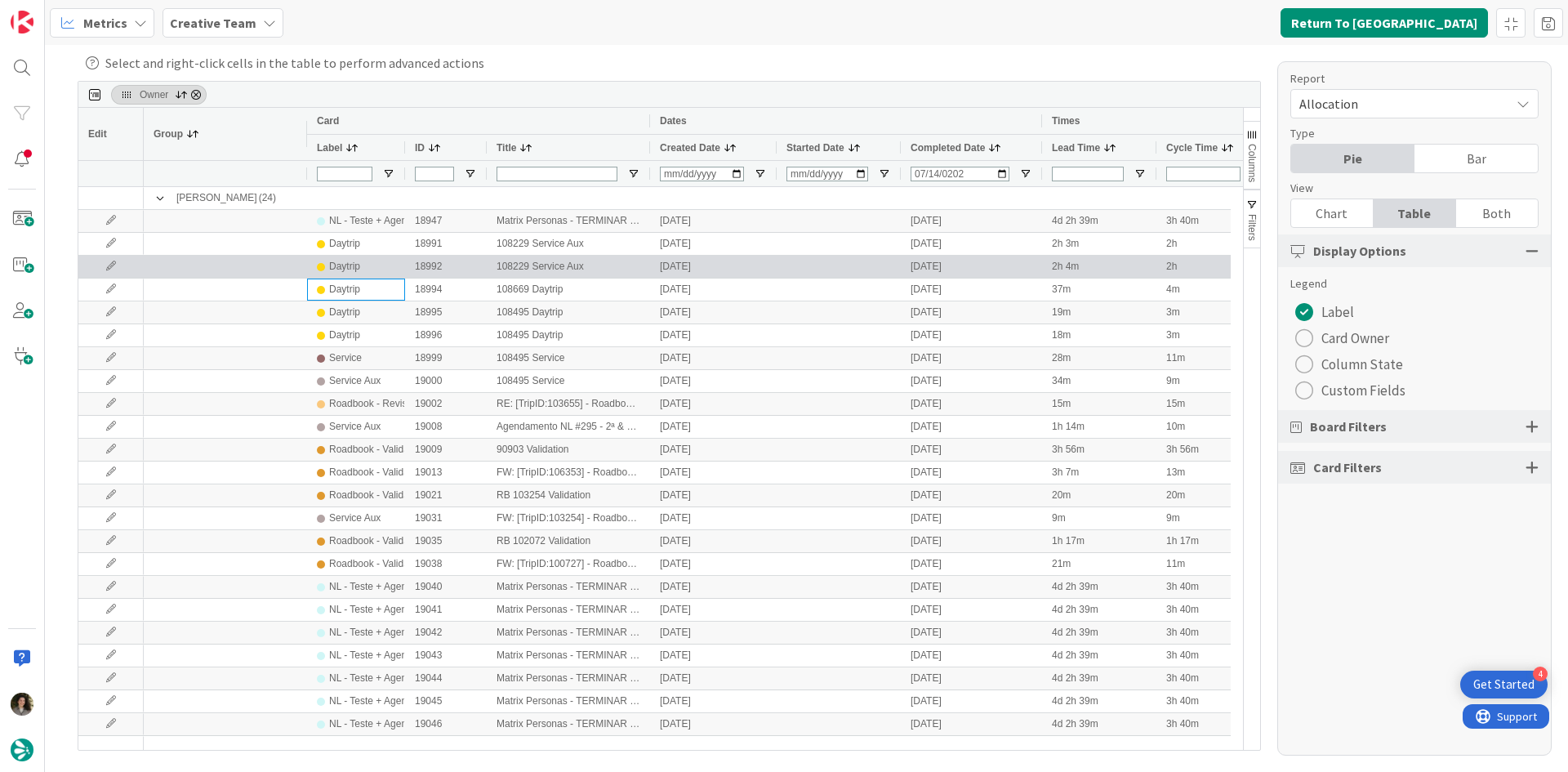 click on "Daytrip" at bounding box center (356, 266) 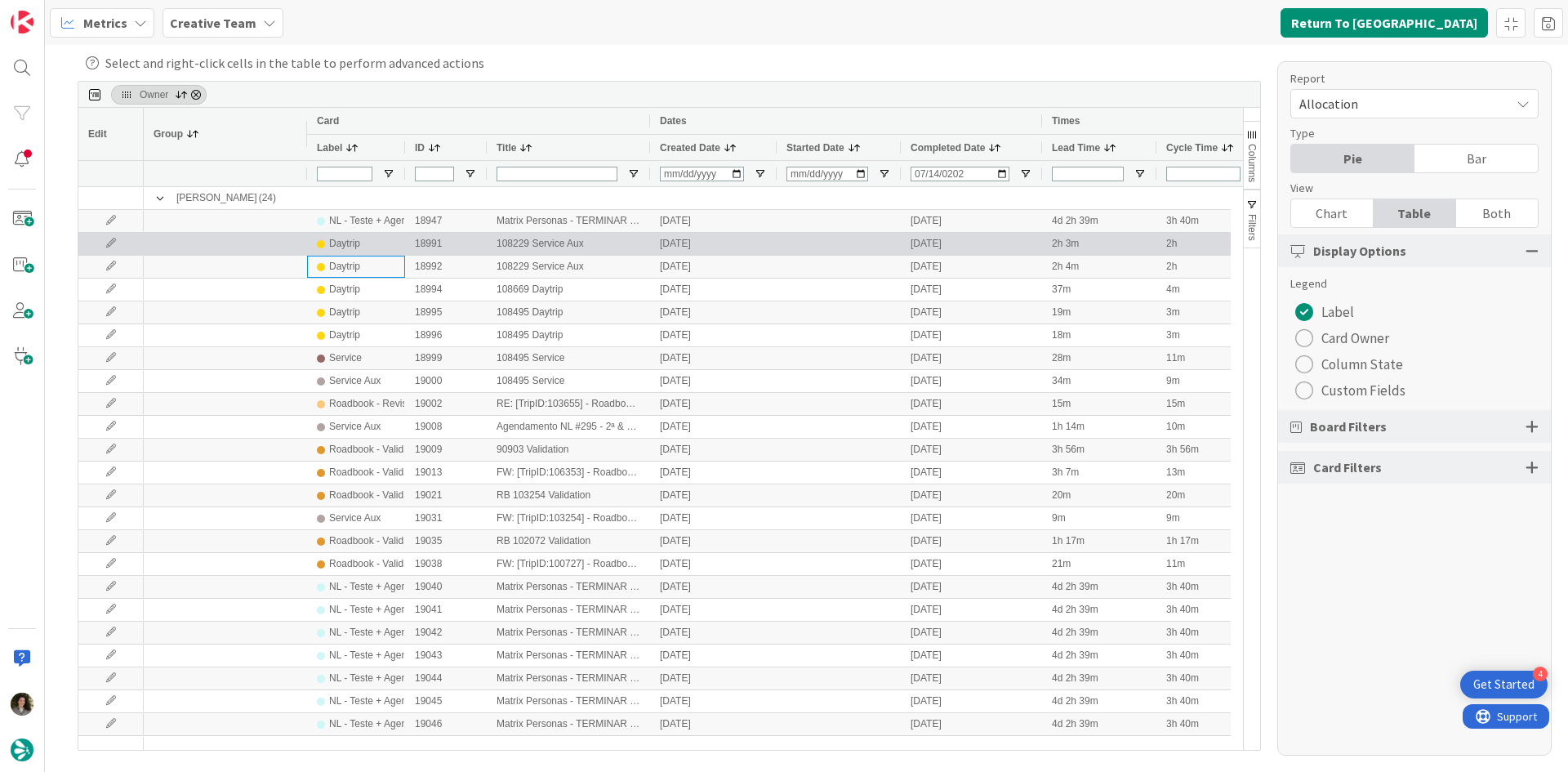 click on "Daytrip" at bounding box center (356, 243) 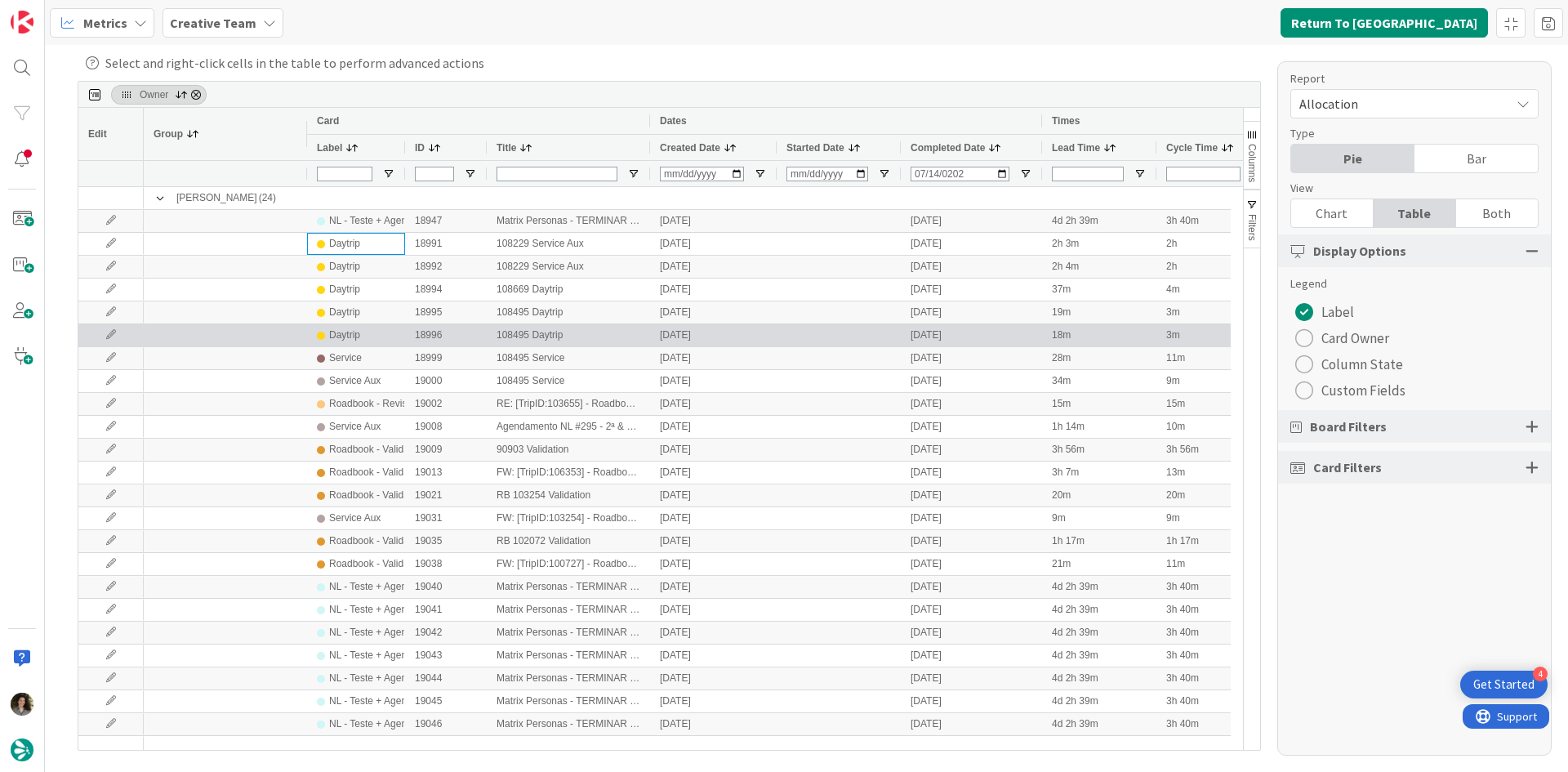 scroll, scrollTop: 59, scrollLeft: 0, axis: vertical 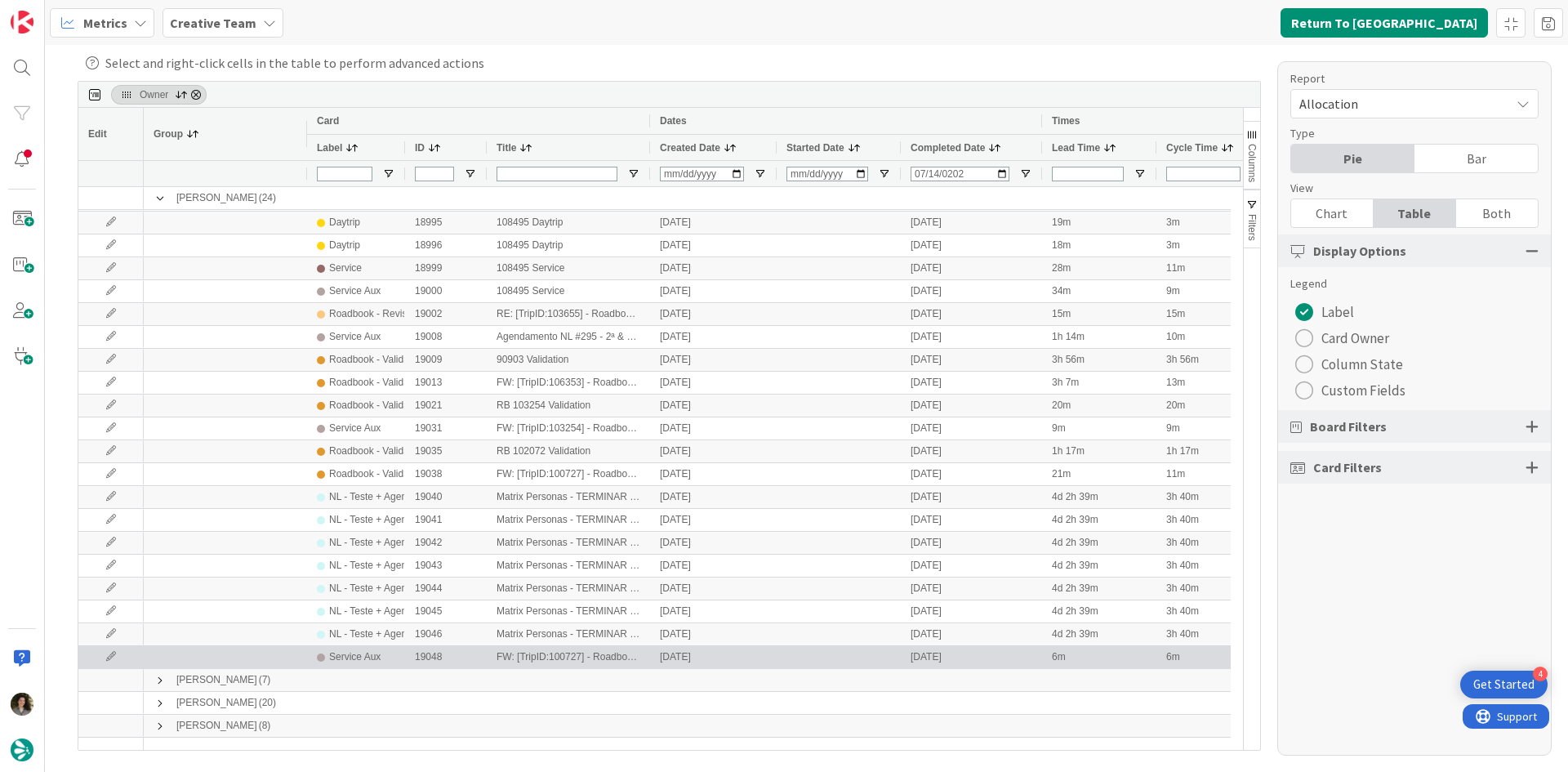 click on "Service Aux" at bounding box center [354, 657] 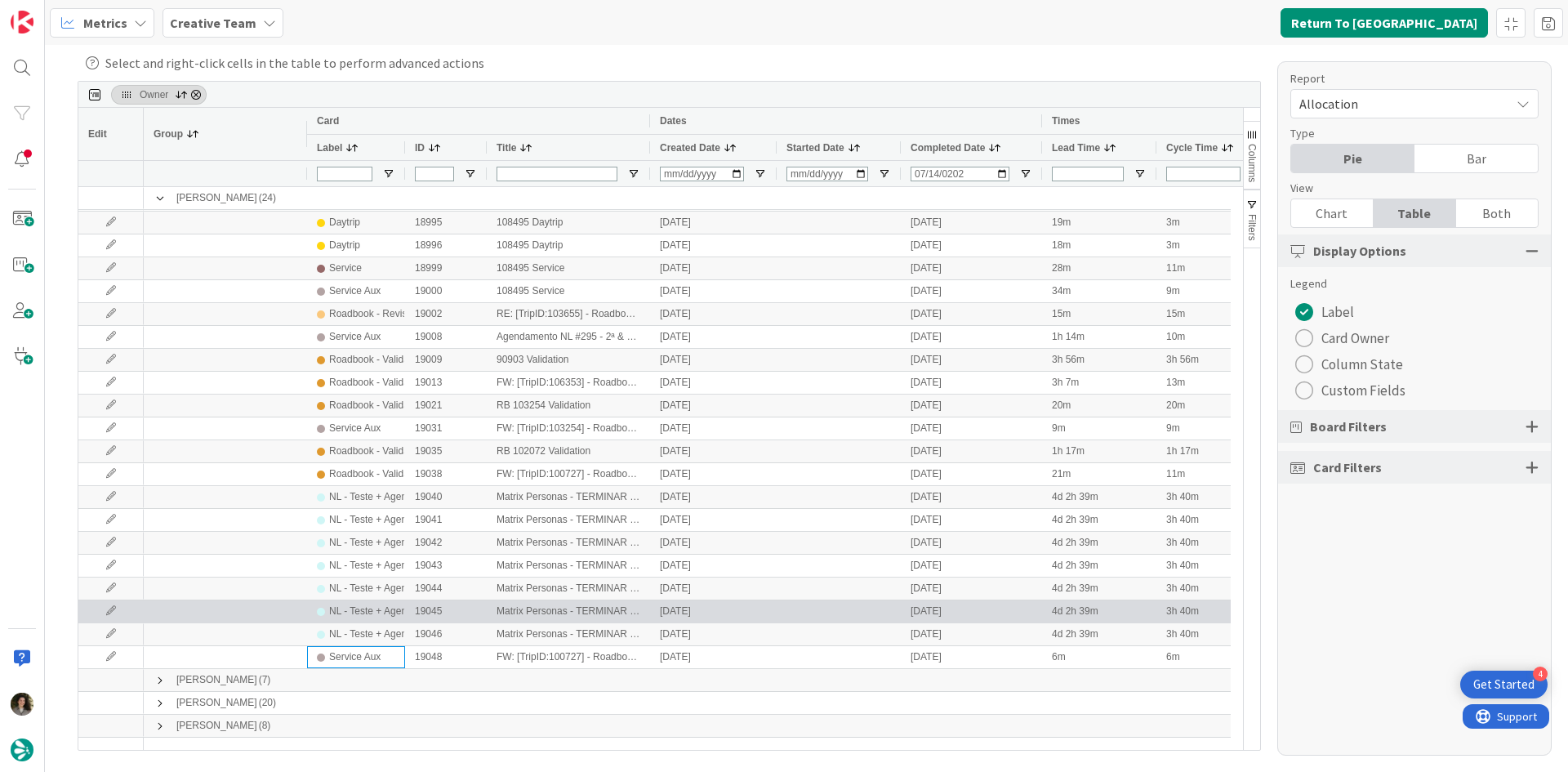 click on "NL - Teste + Agendamento" at bounding box center (356, 611) 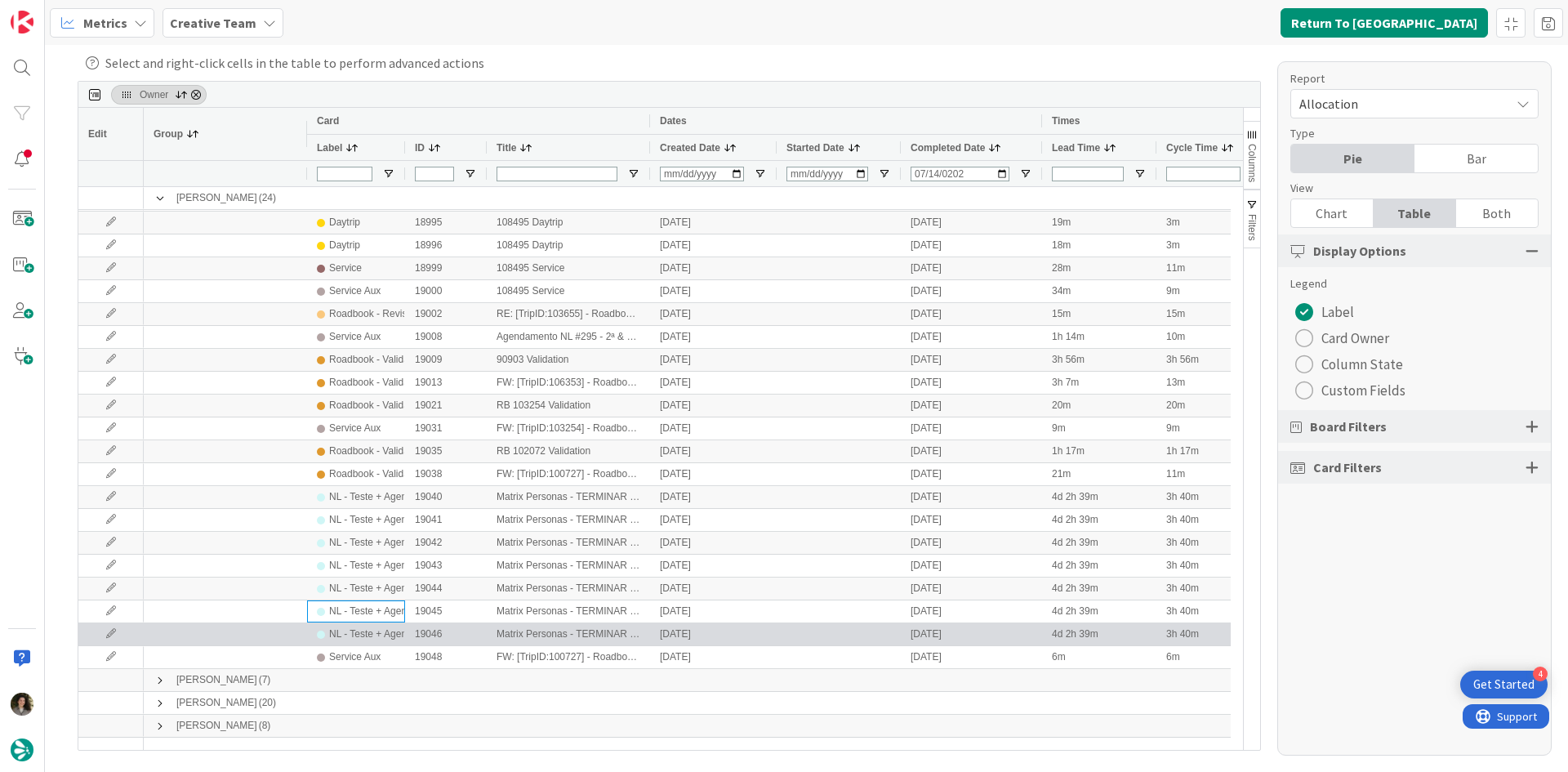 click on "NL - Teste + Agendamento" at bounding box center [387, 634] 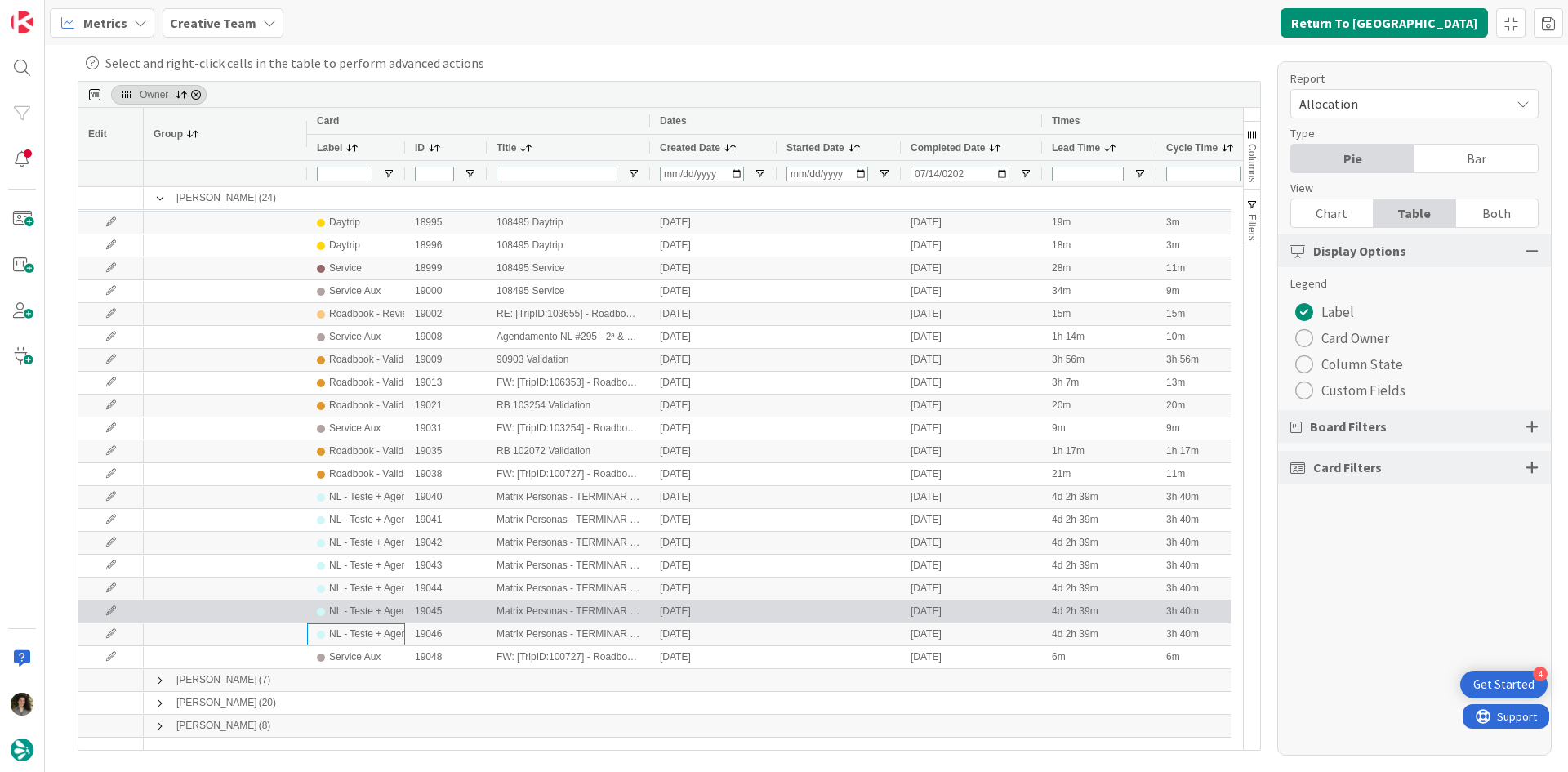 click on "NL - Teste + Agendamento" at bounding box center [387, 611] 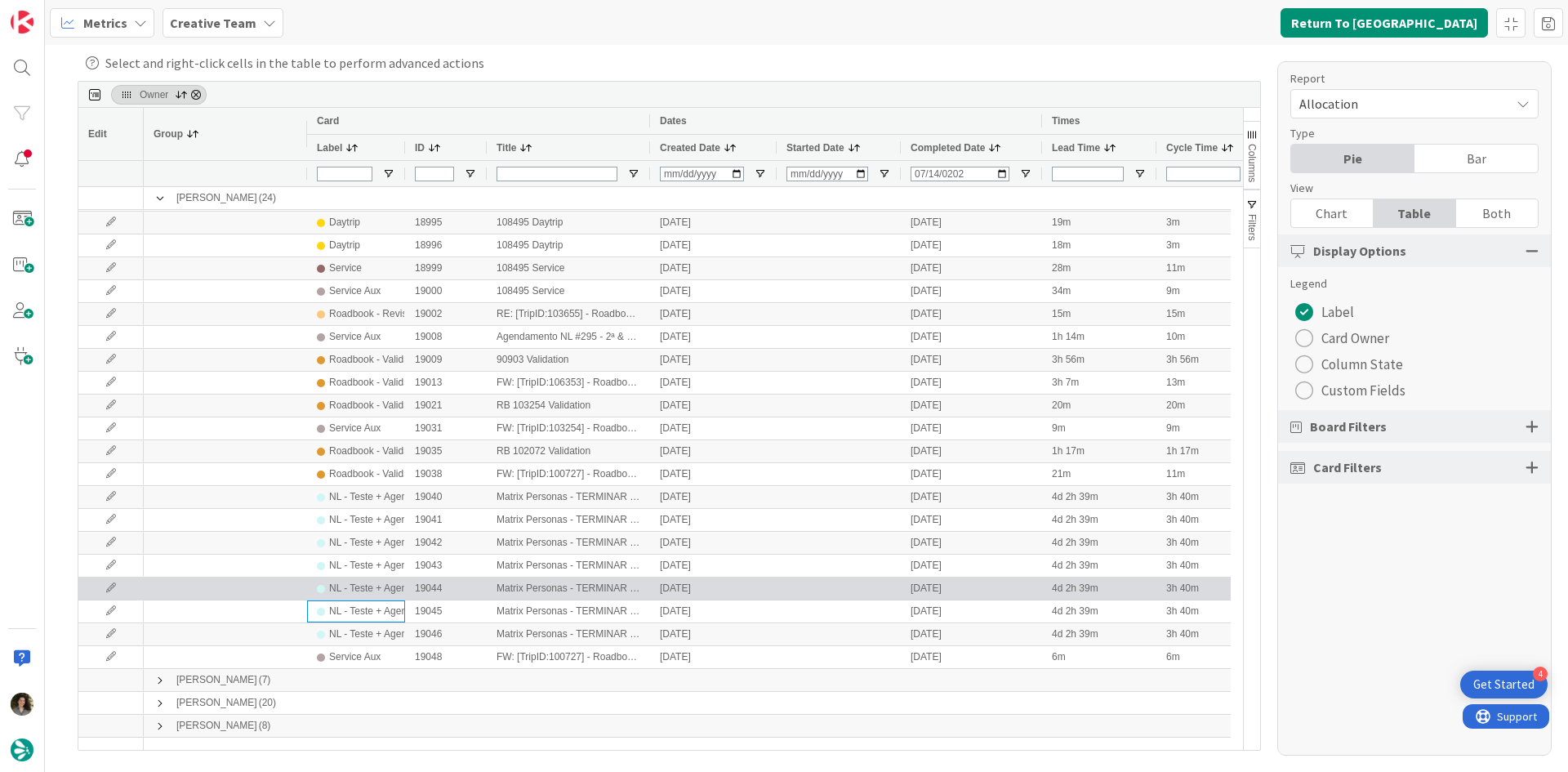 click on "NL - Teste + Agendamento" at bounding box center (387, 588) 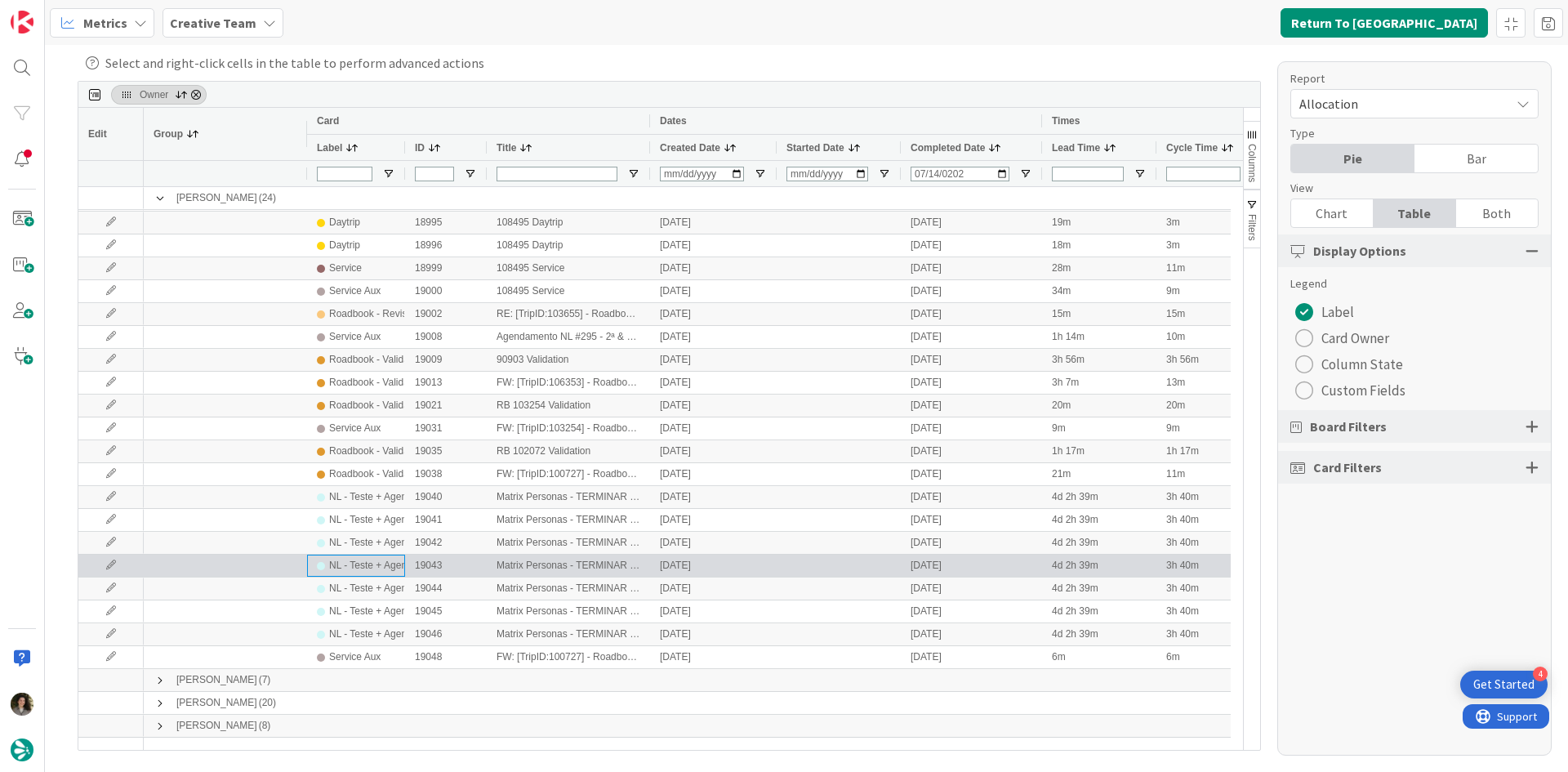 click on "NL - Teste + Agendamento" at bounding box center (387, 565) 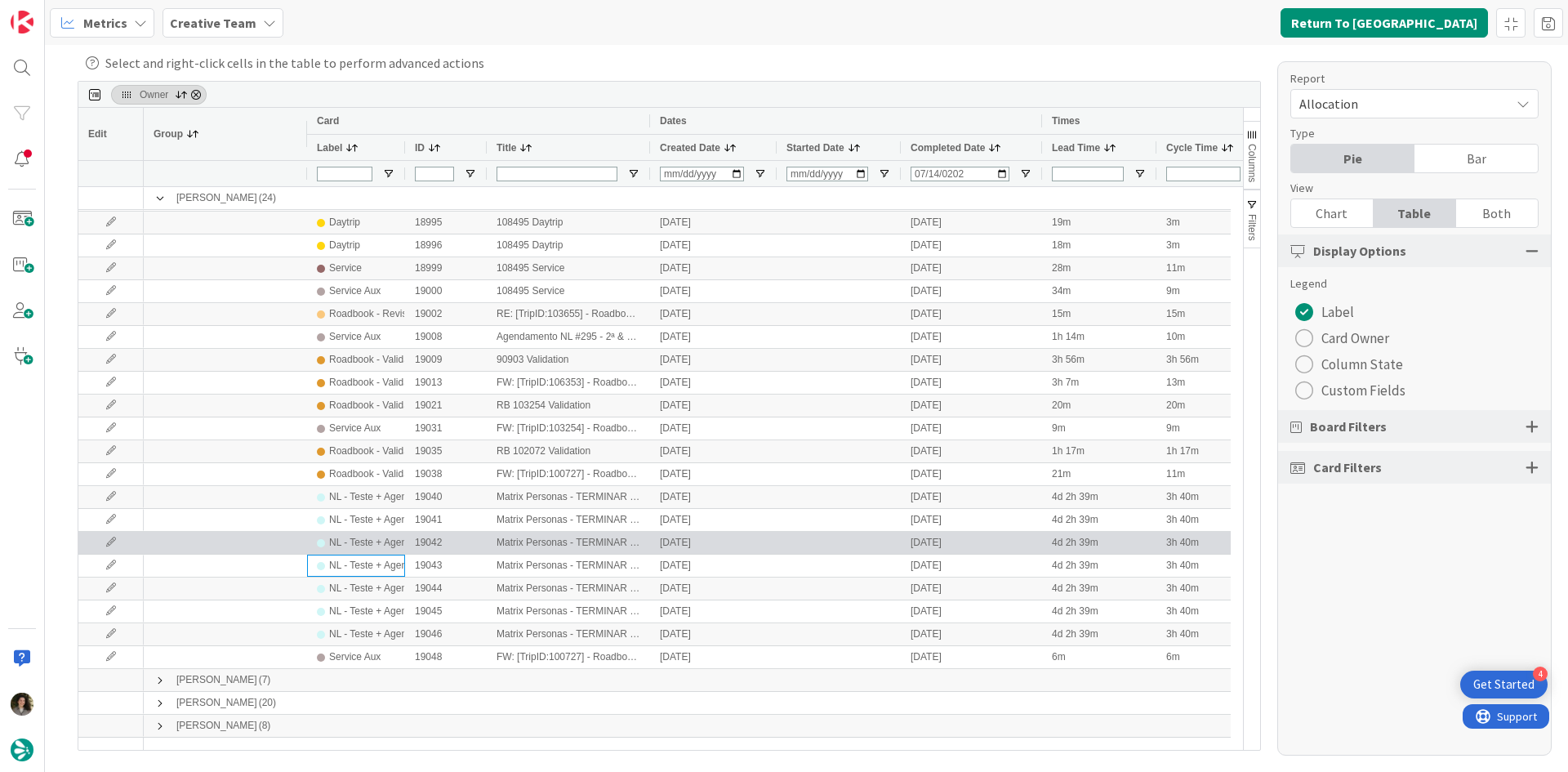 click on "NL - Teste + Agendamento" at bounding box center [387, 542] 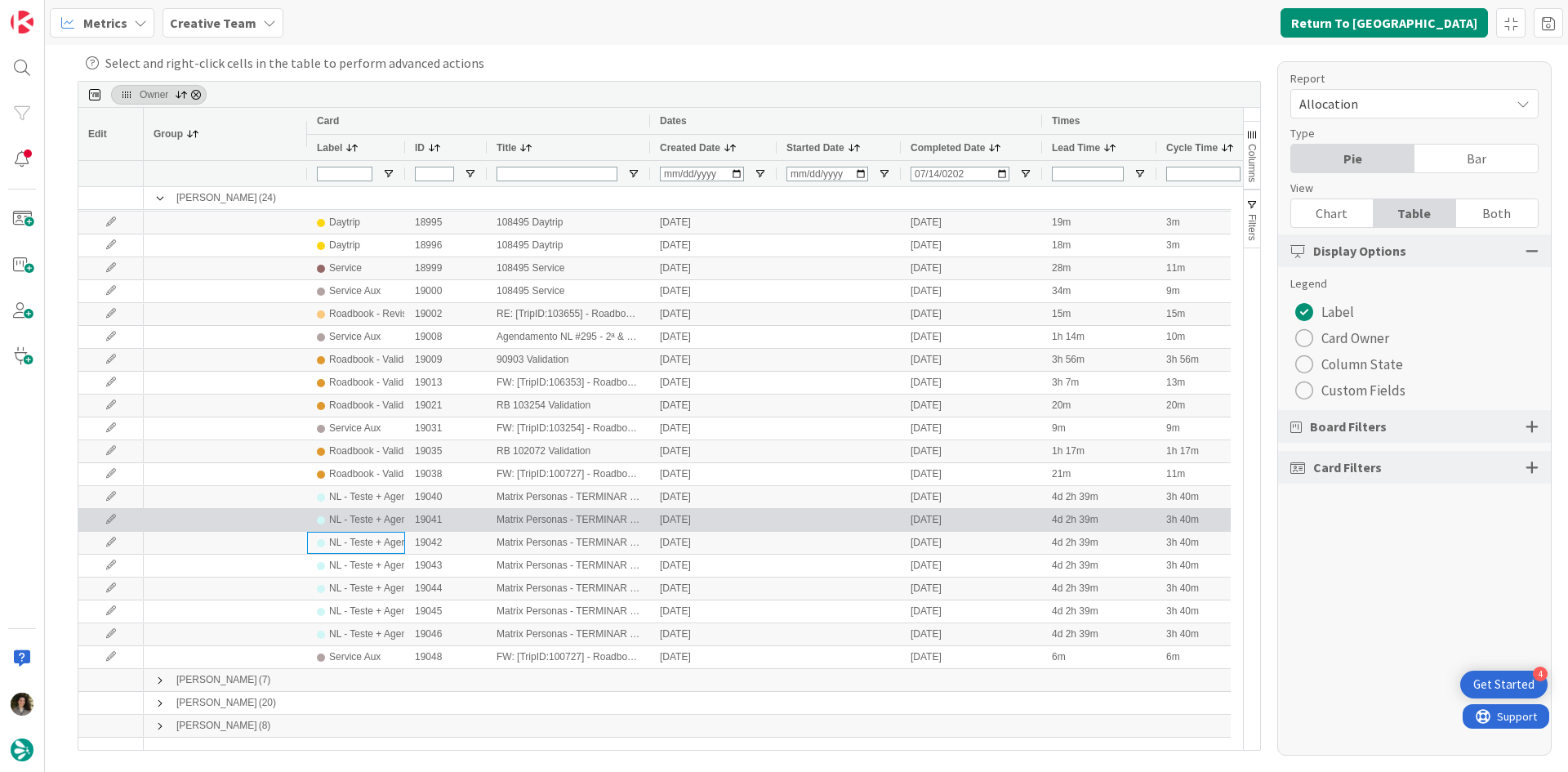 click on "NL - Teste + Agendamento" at bounding box center (387, 520) 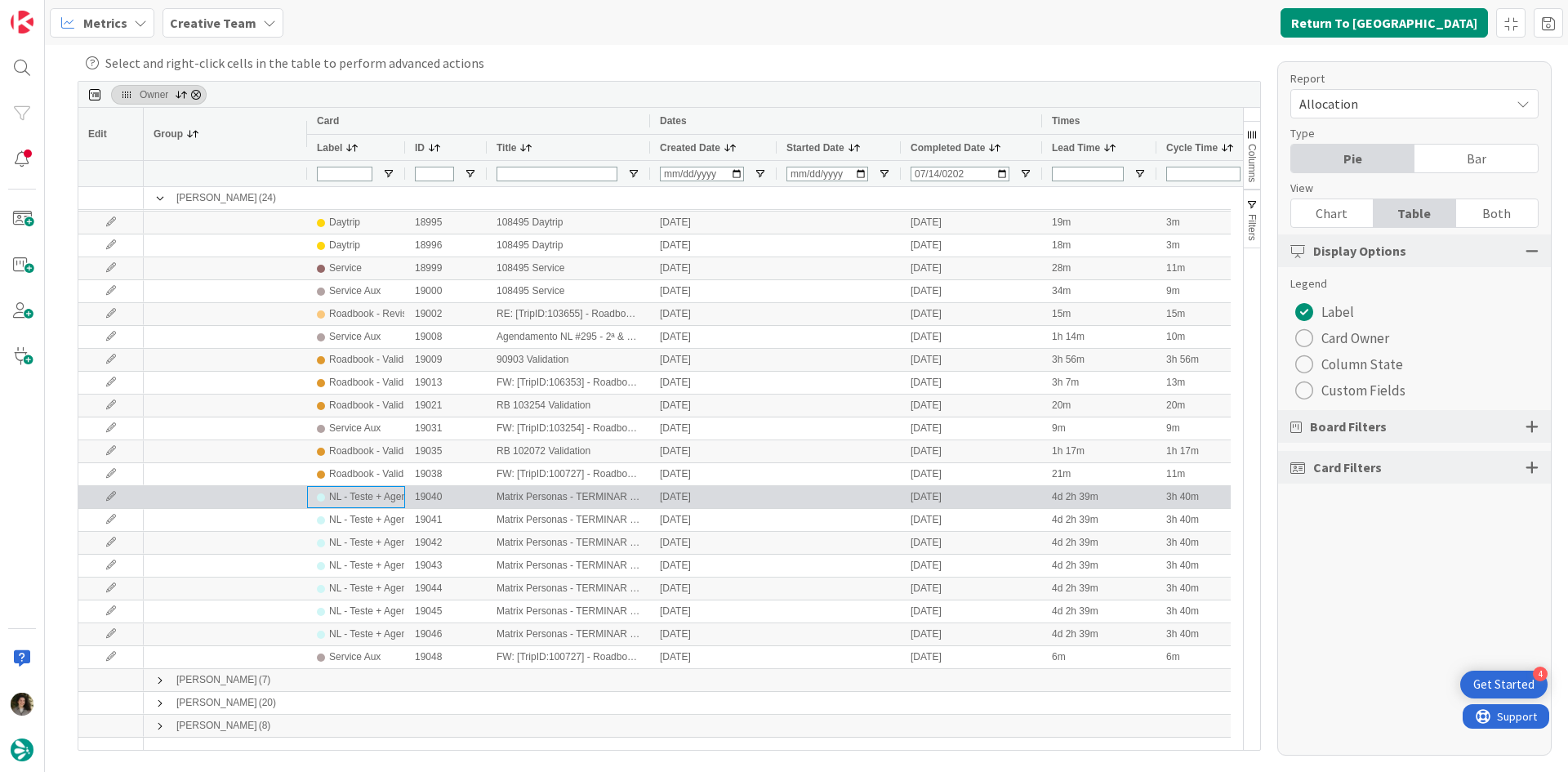 click on "NL - Teste + Agendamento" at bounding box center [387, 497] 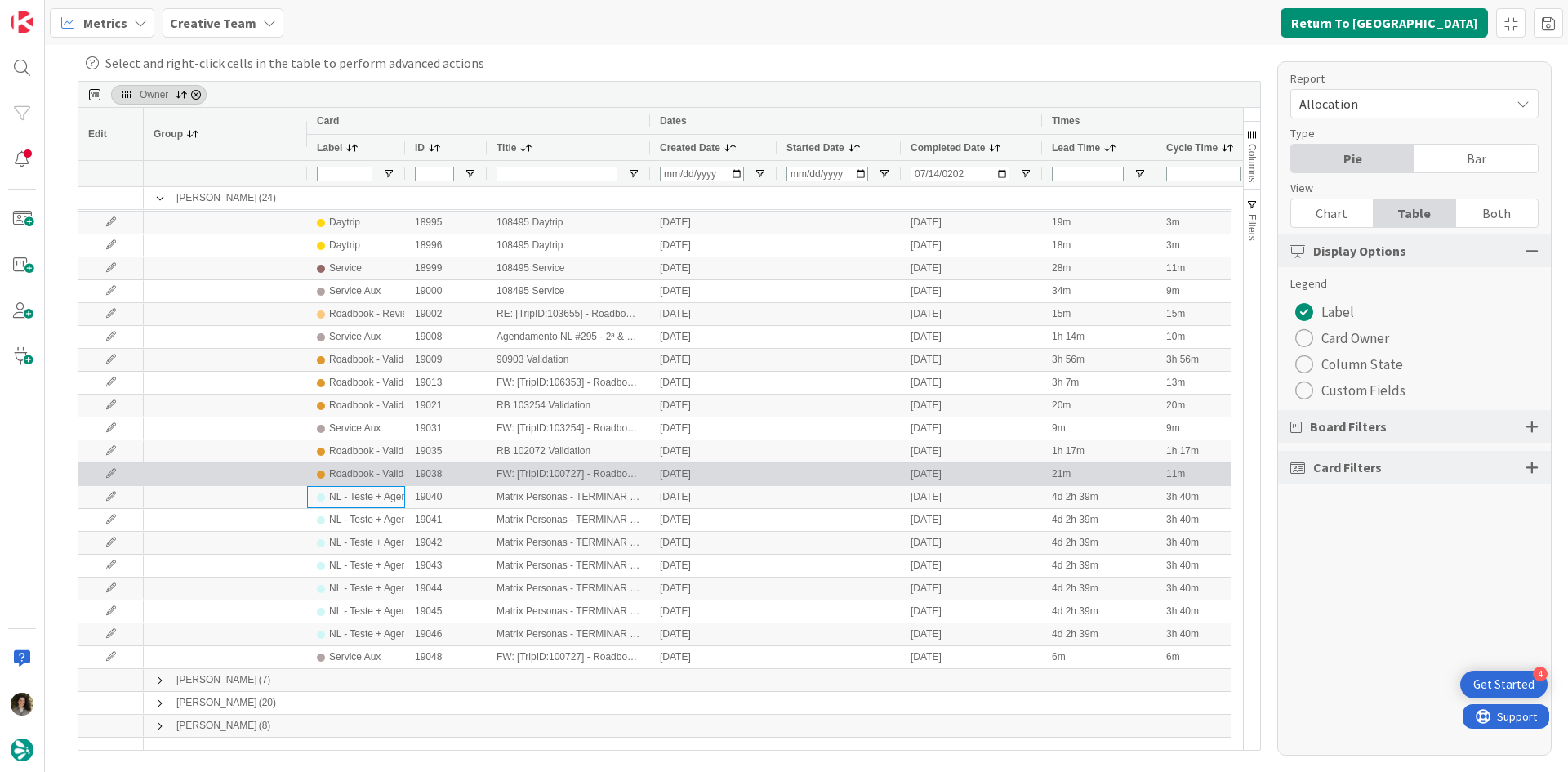 click on "Roadbook - Validation" at bounding box center (376, 474) 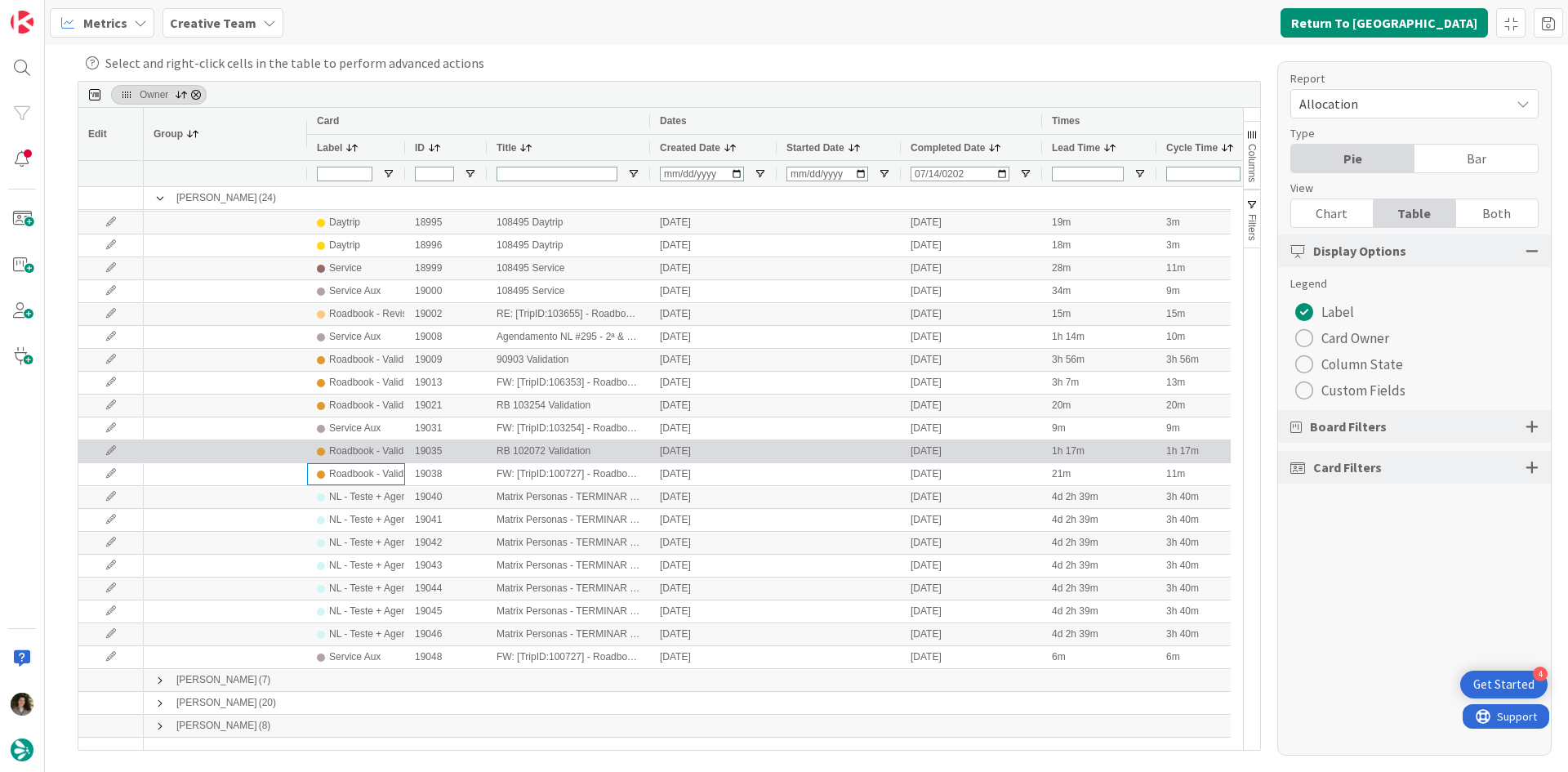 click on "Roadbook - Validation" at bounding box center [376, 451] 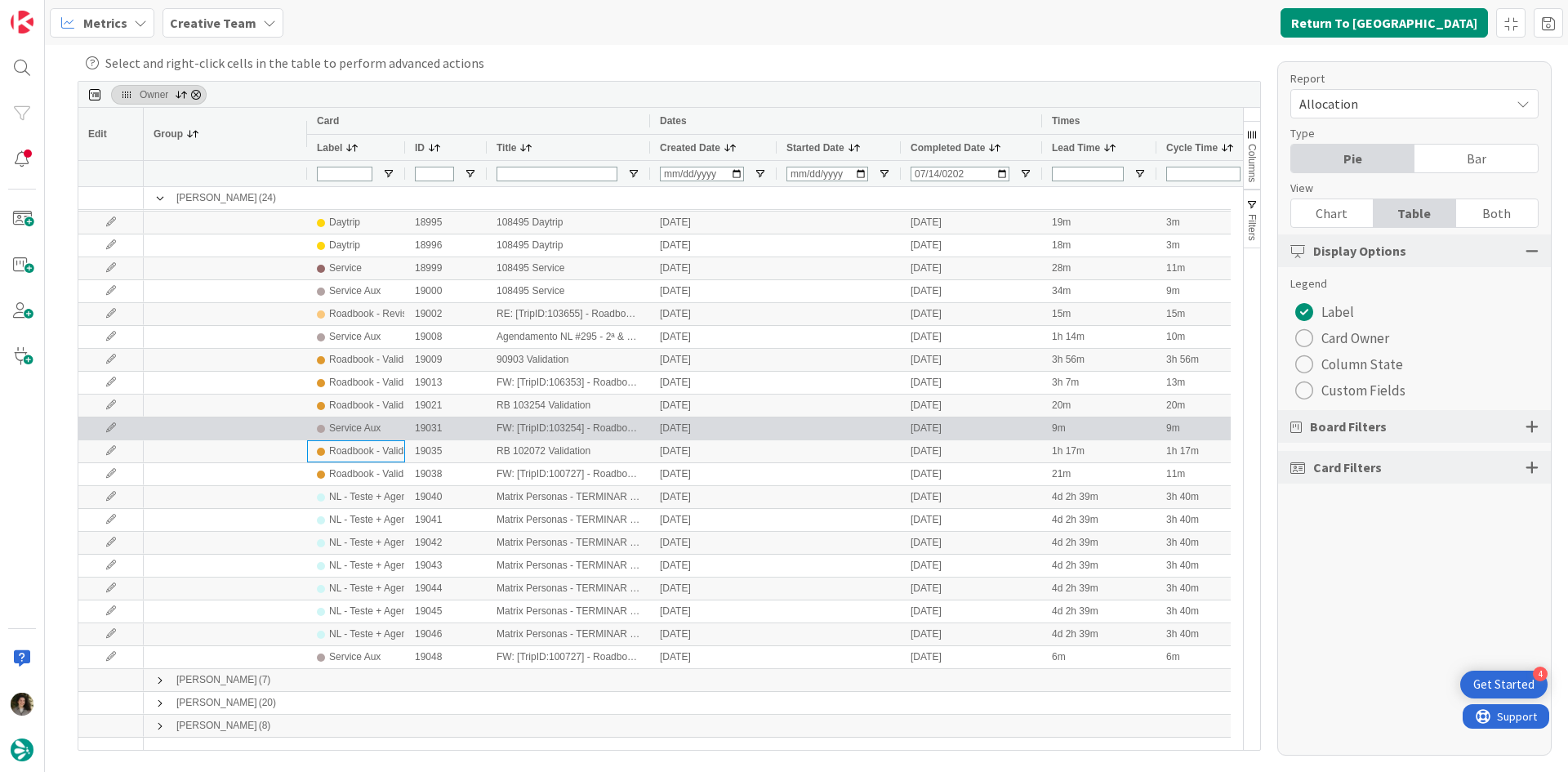 click on "Service Aux" at bounding box center [356, 428] 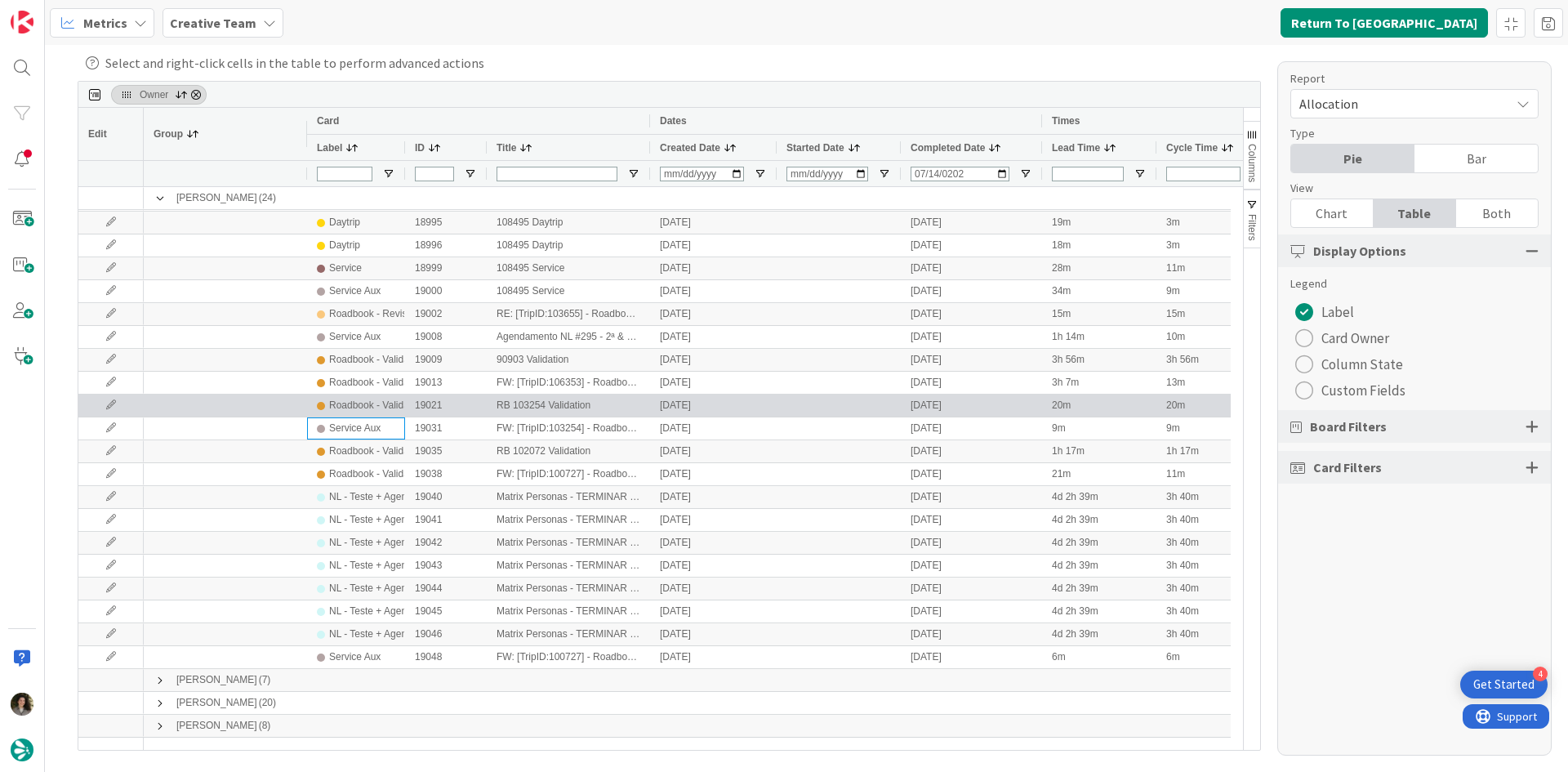 click on "Roadbook - Validation" at bounding box center [376, 405] 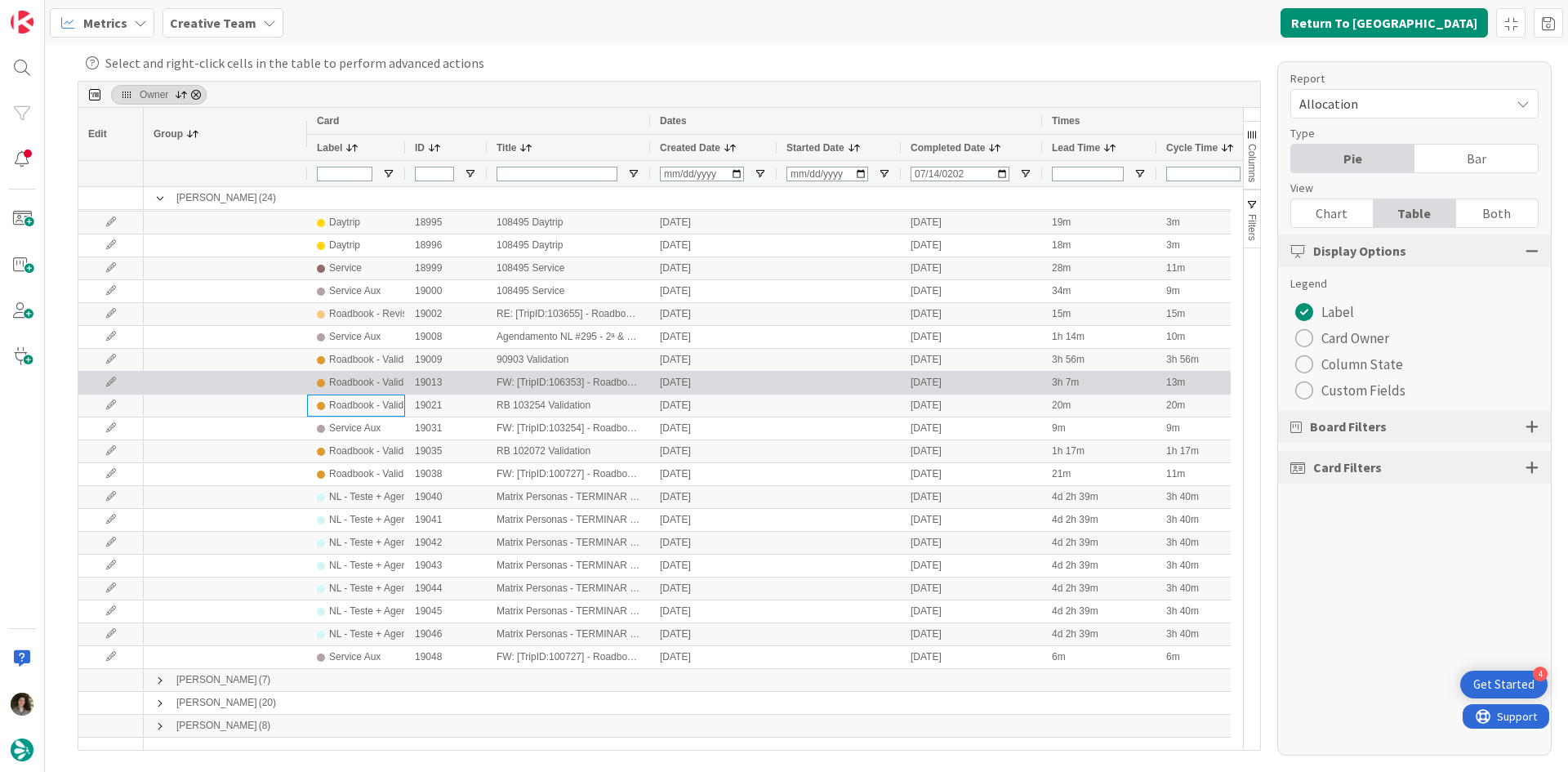 click on "Roadbook - Validation" at bounding box center (376, 382) 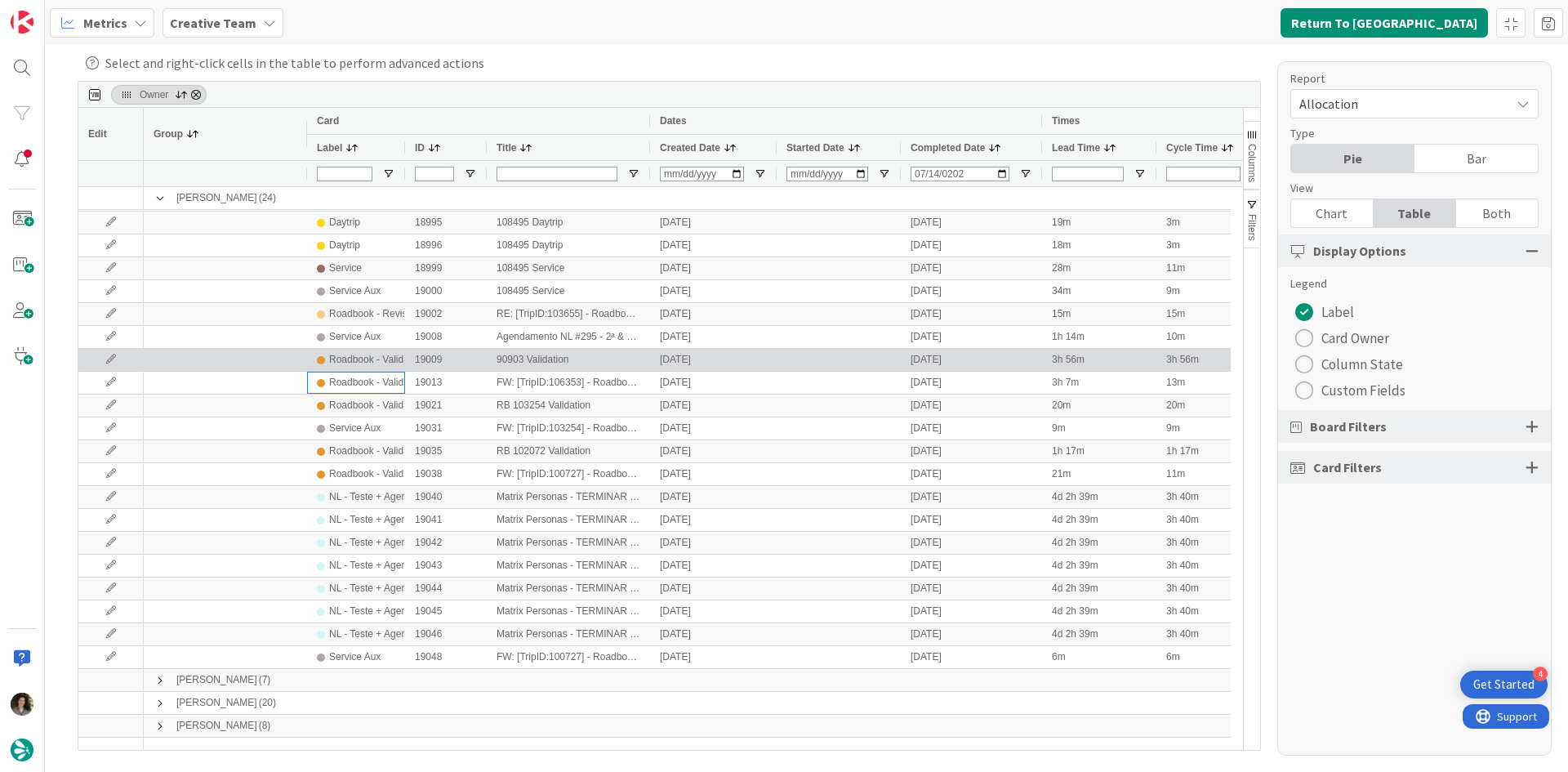 click on "Roadbook - Validation" at bounding box center [376, 359] 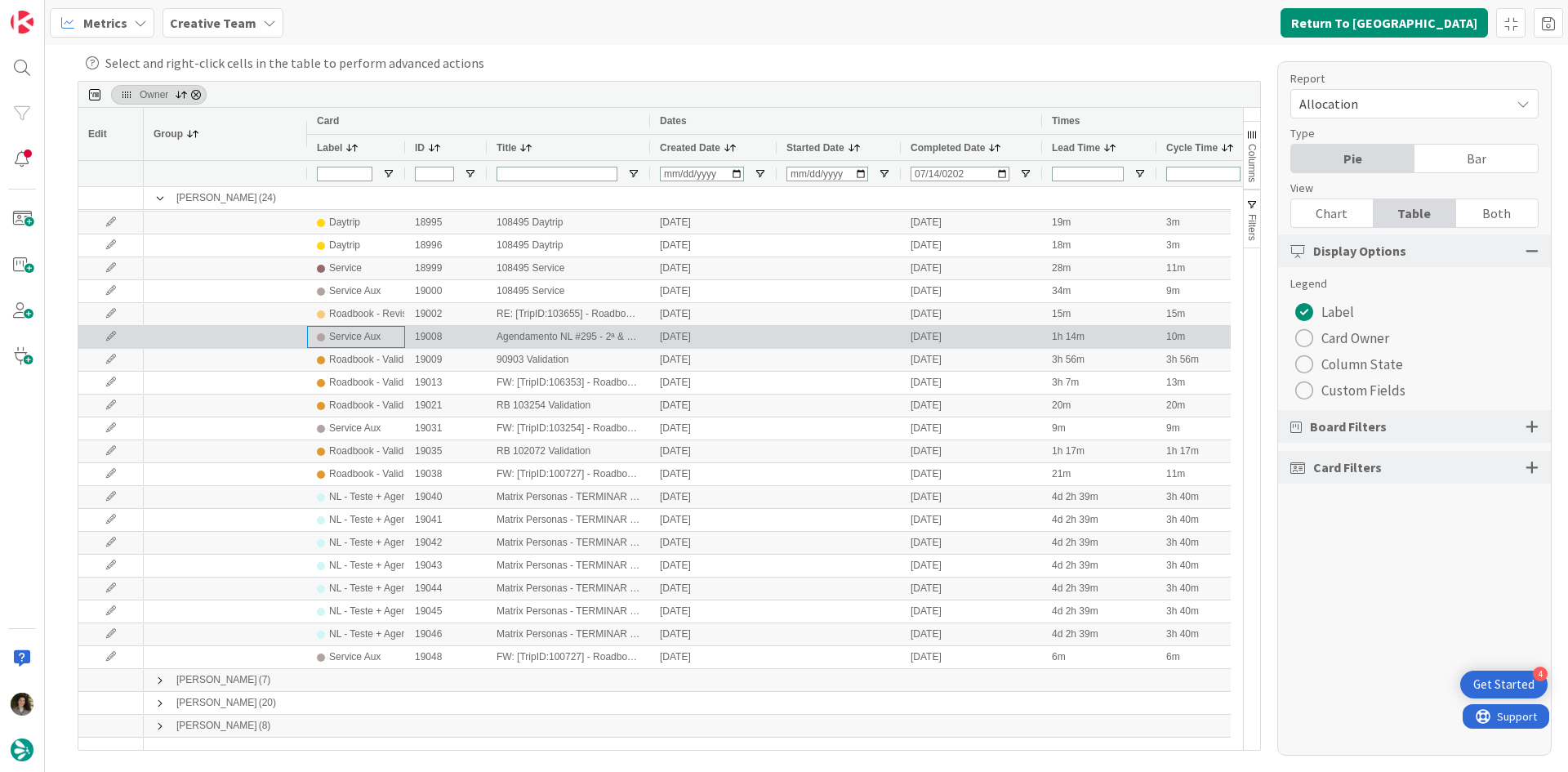 click on "Service Aux" at bounding box center [356, 337] 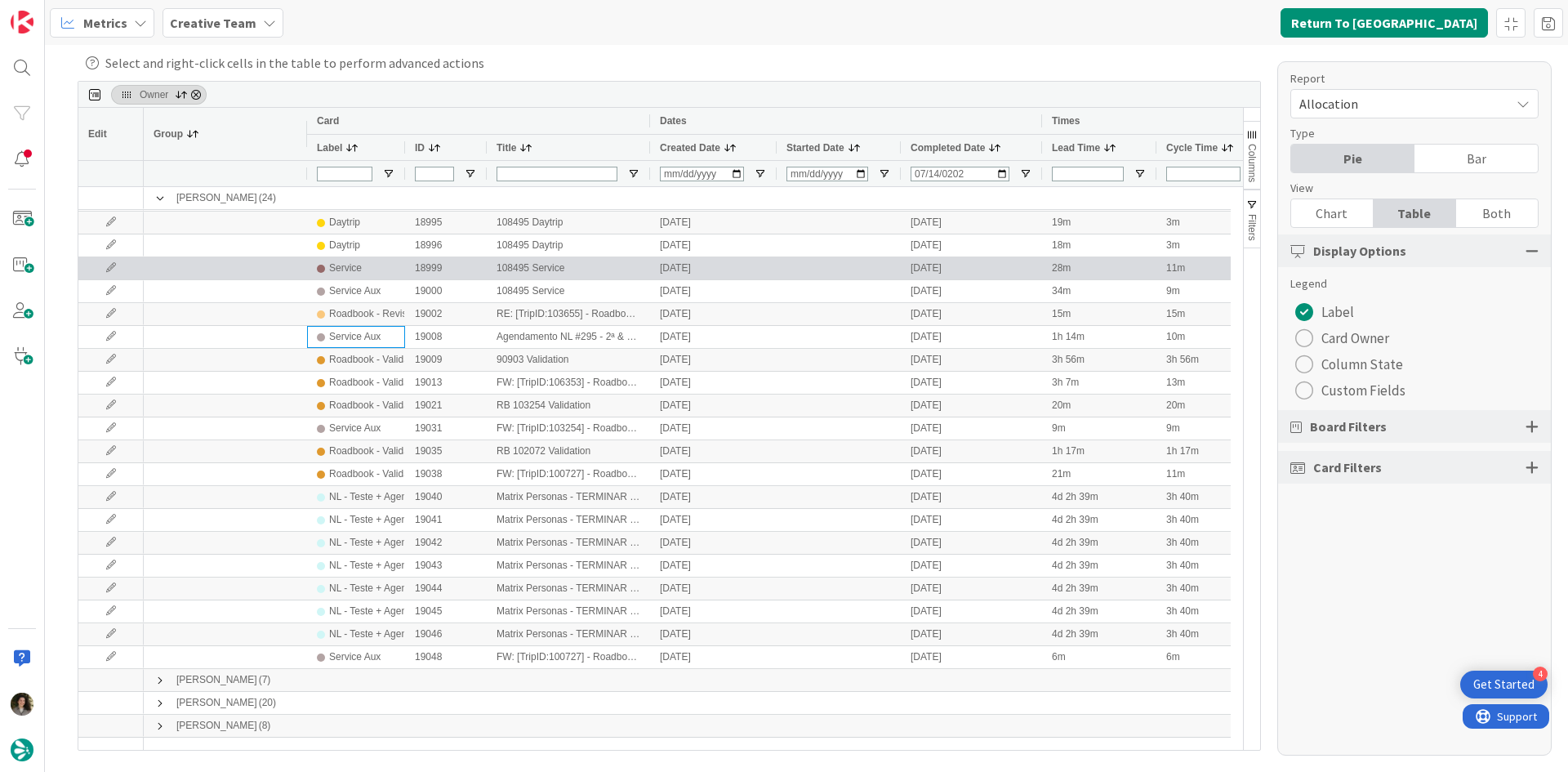 click on "Service" at bounding box center (356, 268) 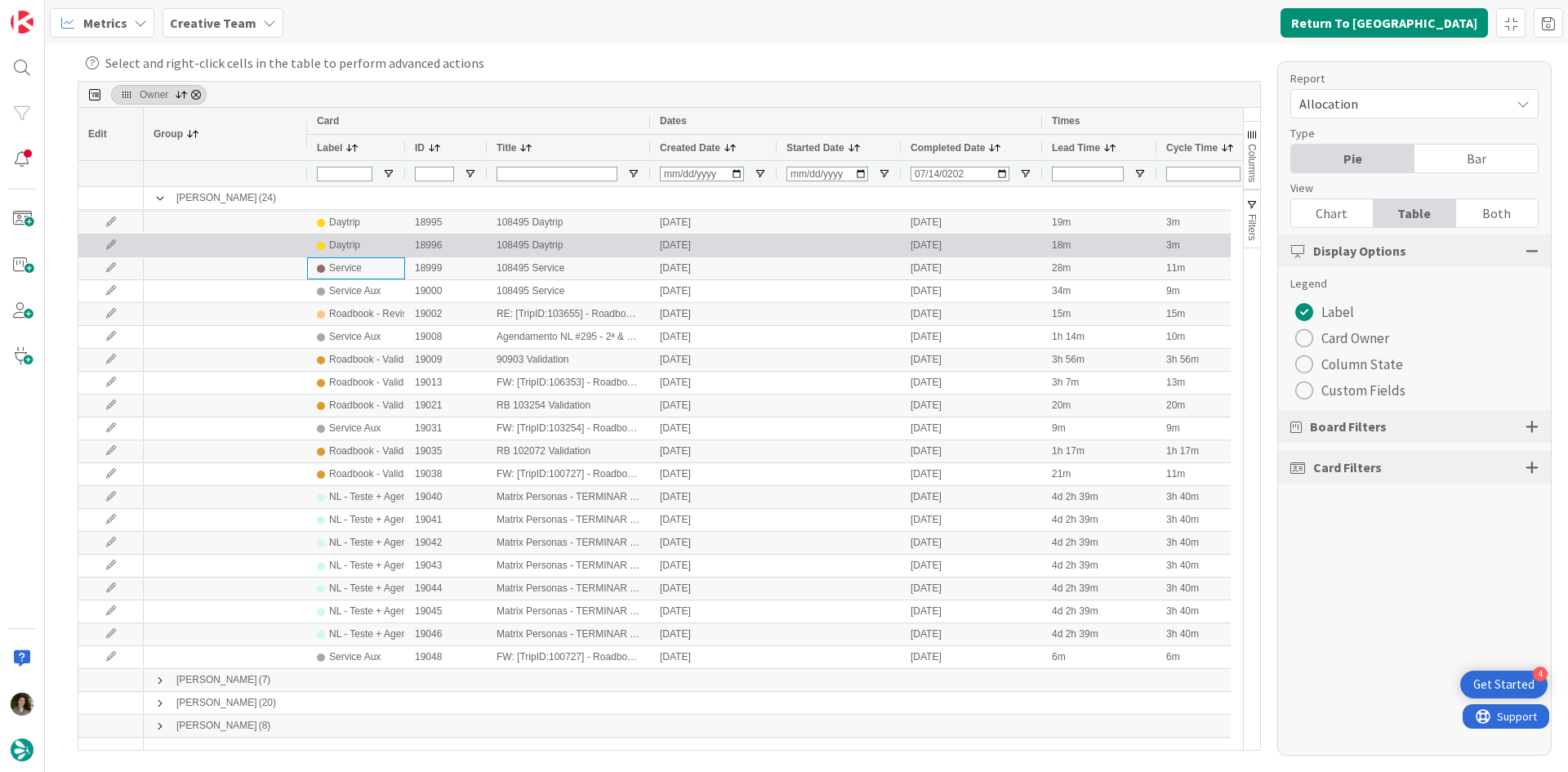 scroll, scrollTop: 43, scrollLeft: 0, axis: vertical 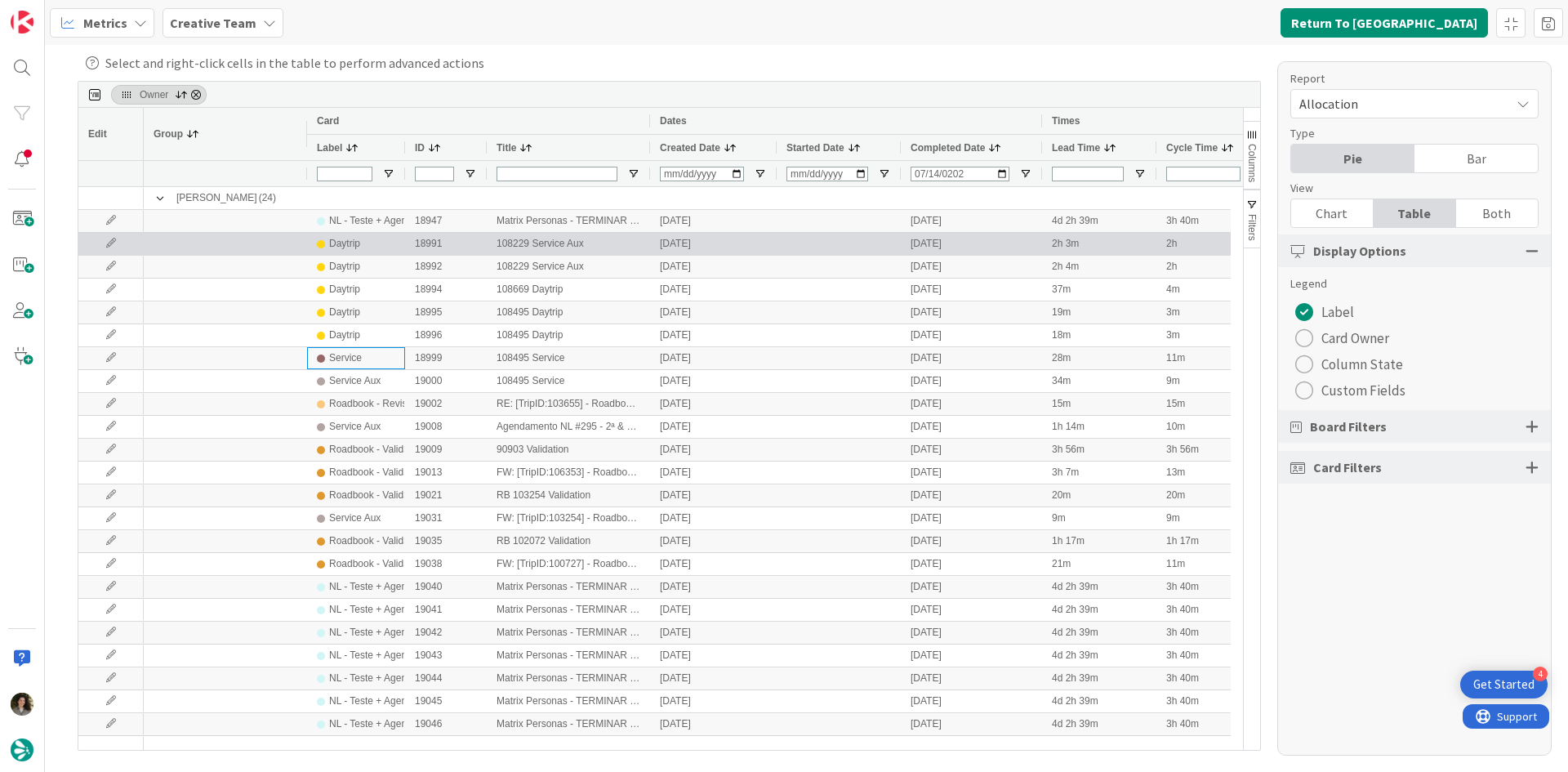 click on "Daytrip" at bounding box center [356, 243] 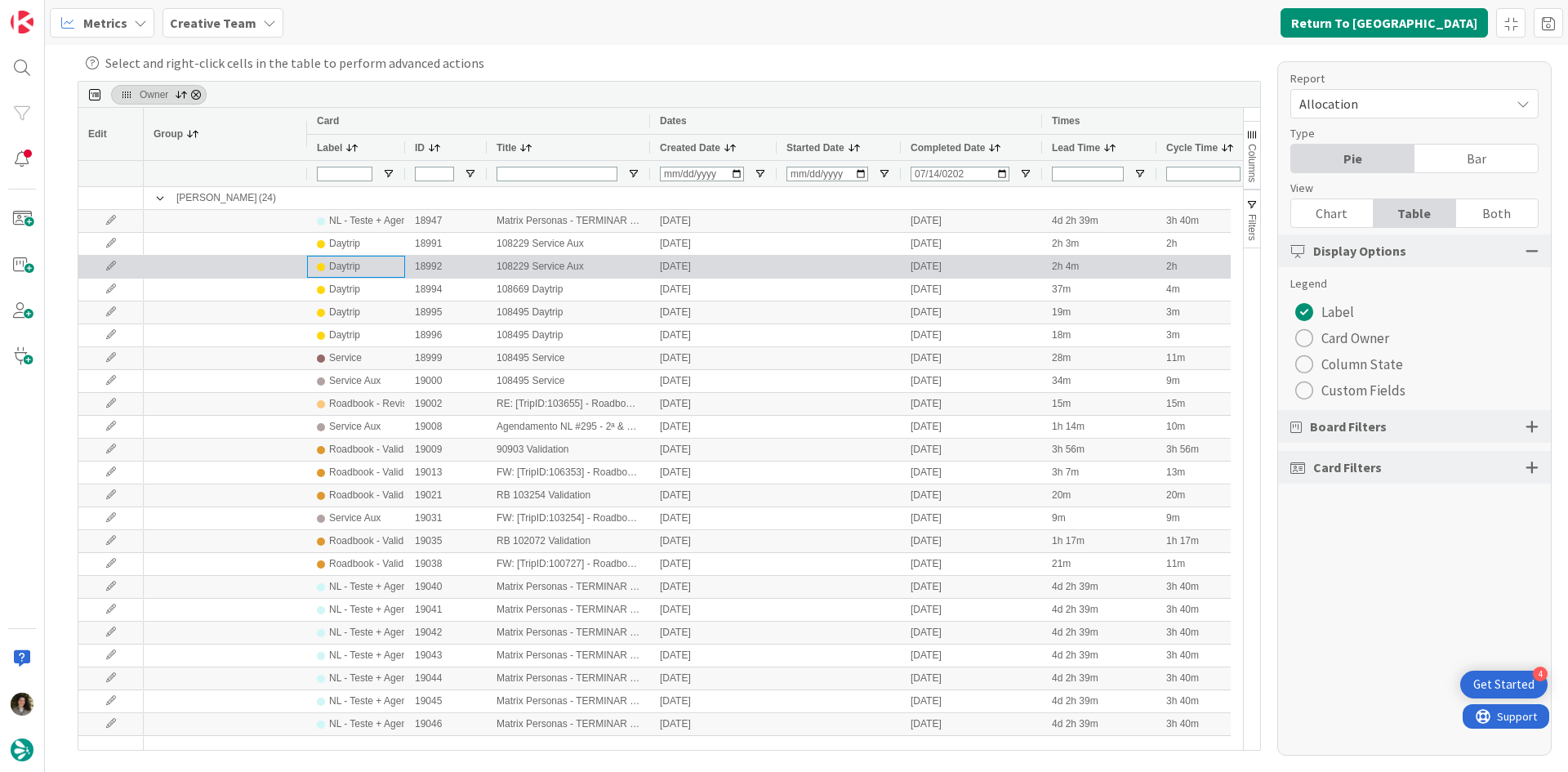 click on "Daytrip" at bounding box center (356, 266) 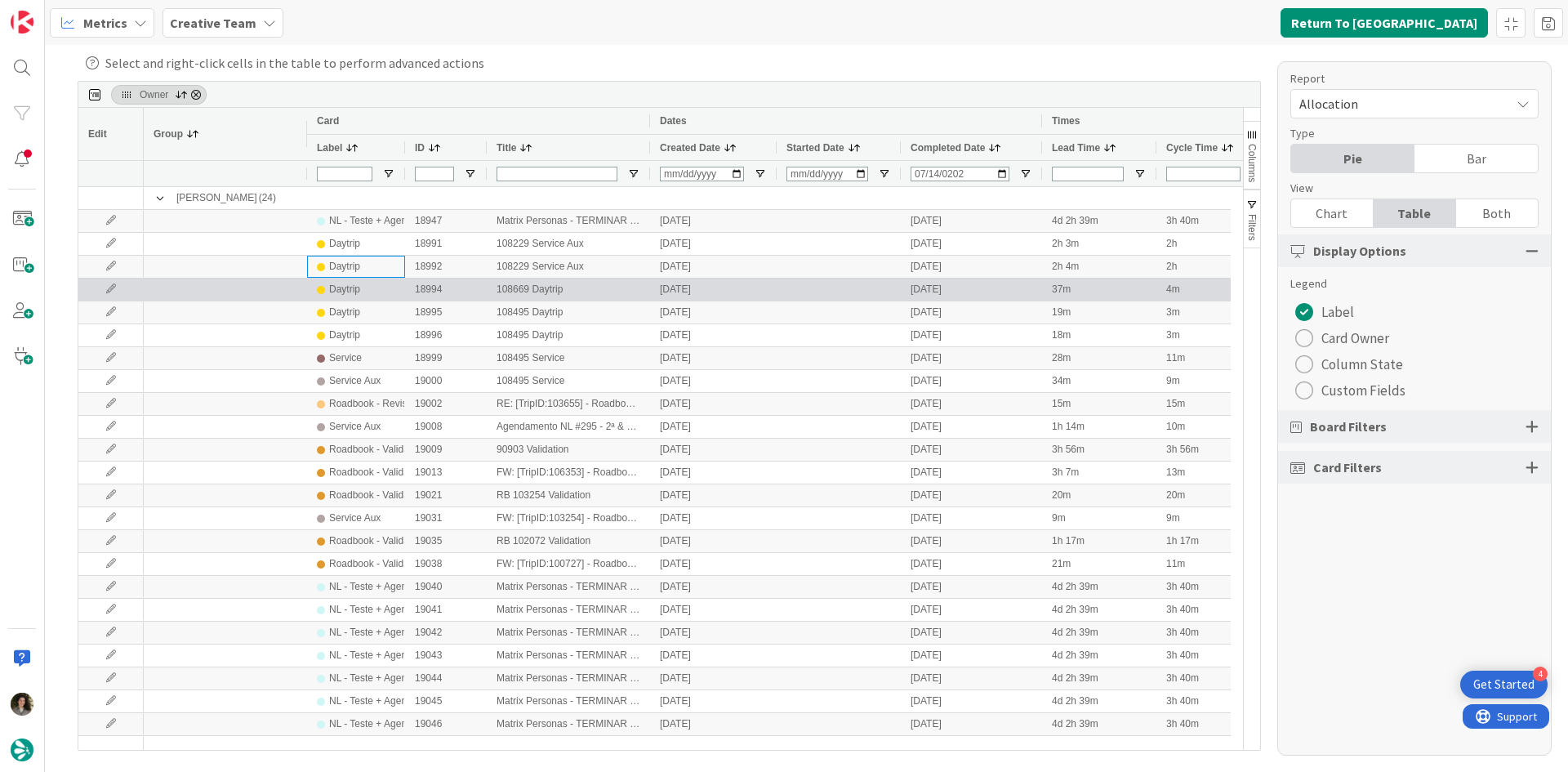 click on "Daytrip" at bounding box center (356, 289) 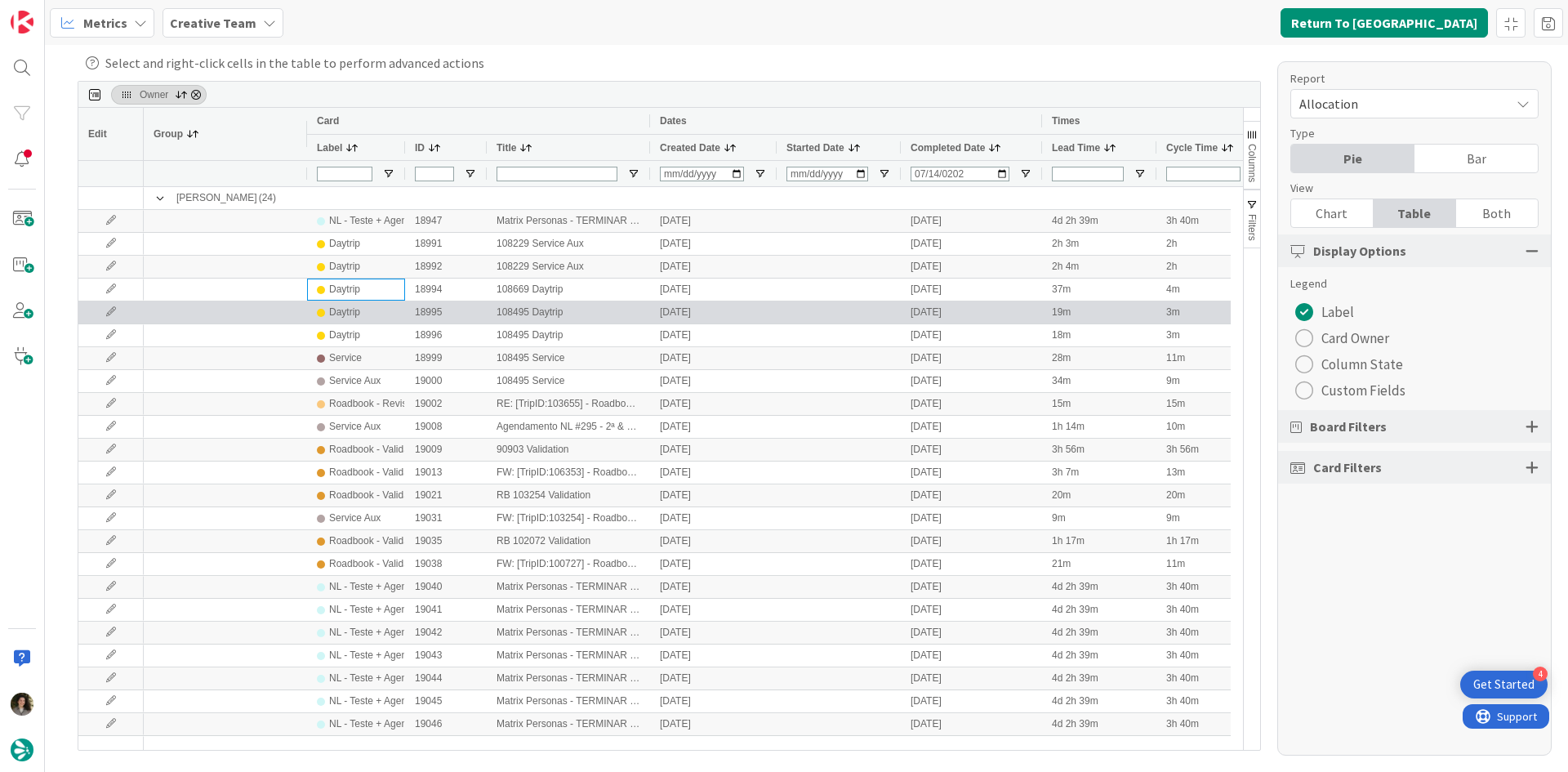 click on "Daytrip" at bounding box center (356, 312) 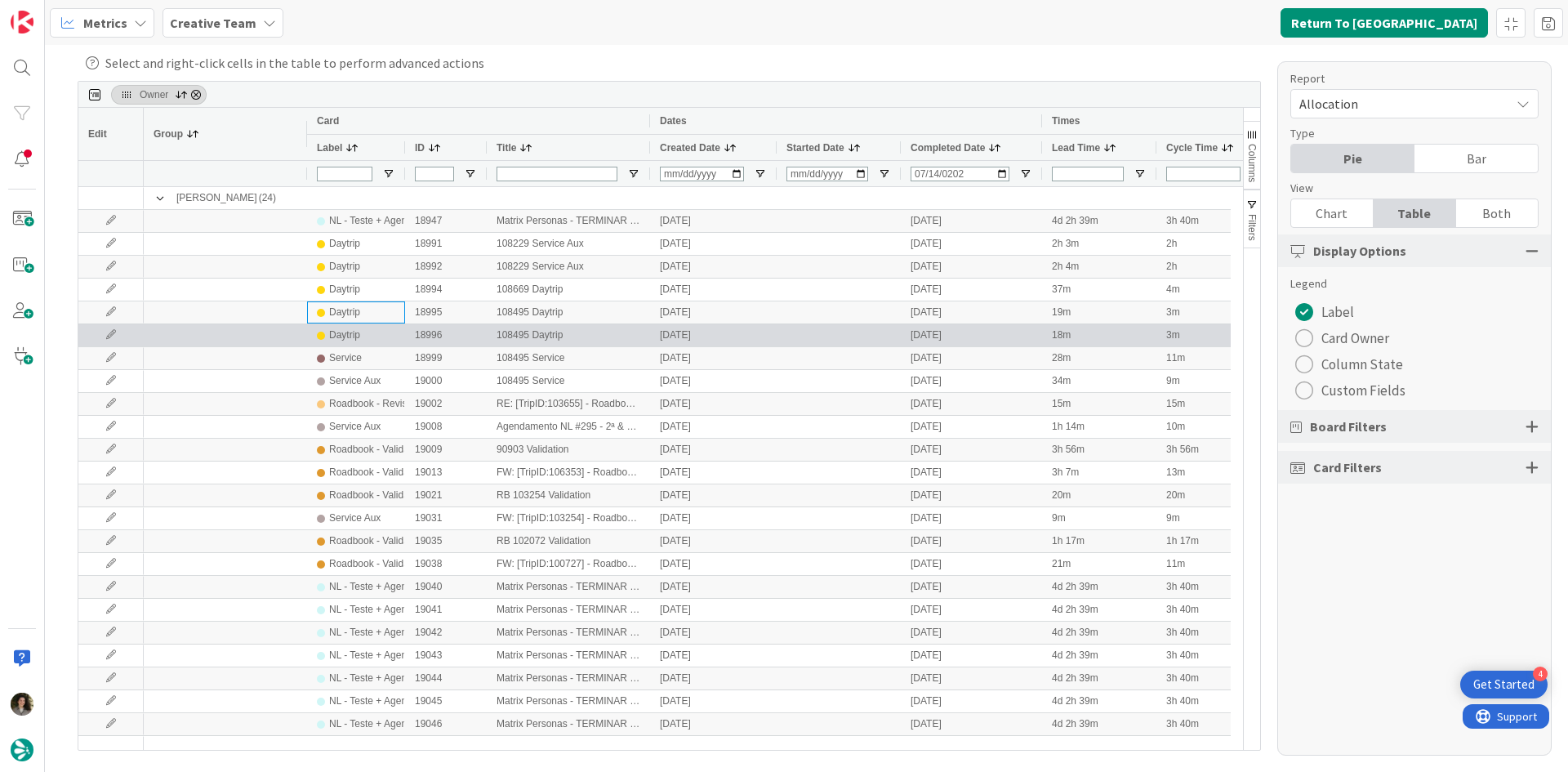 click on "Daytrip" at bounding box center (356, 335) 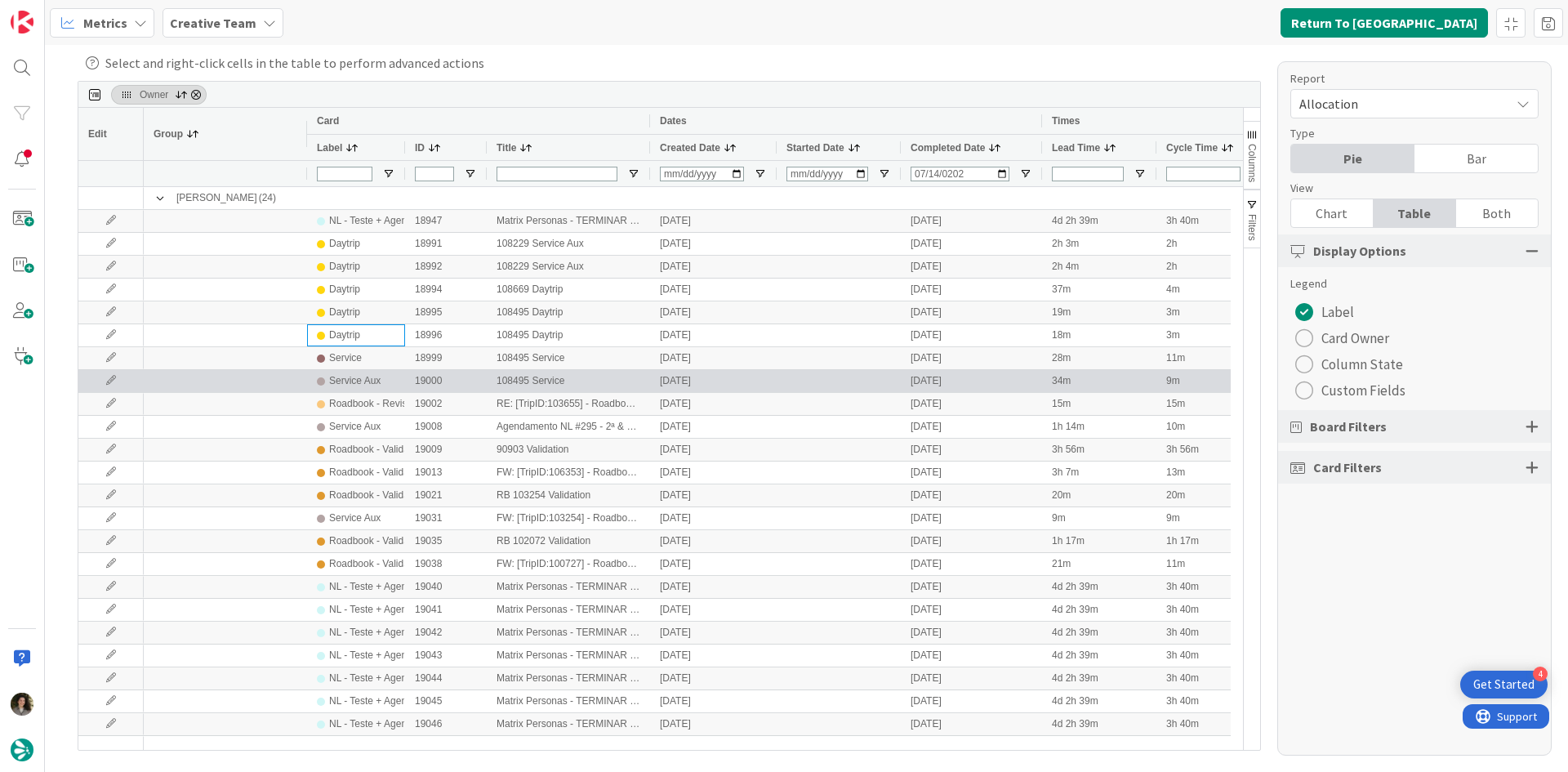 scroll, scrollTop: 47, scrollLeft: 0, axis: vertical 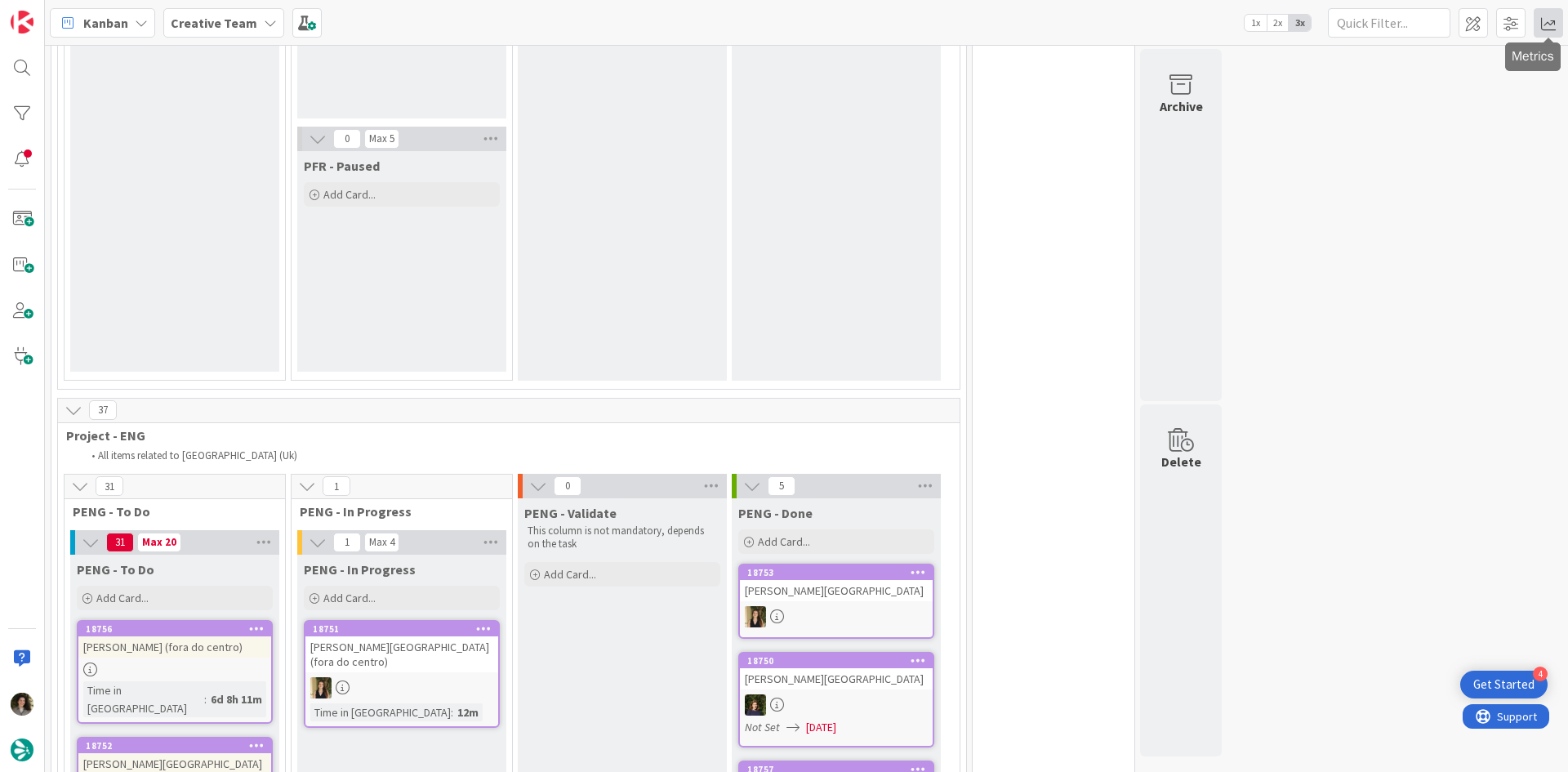 click at bounding box center (1548, 23) 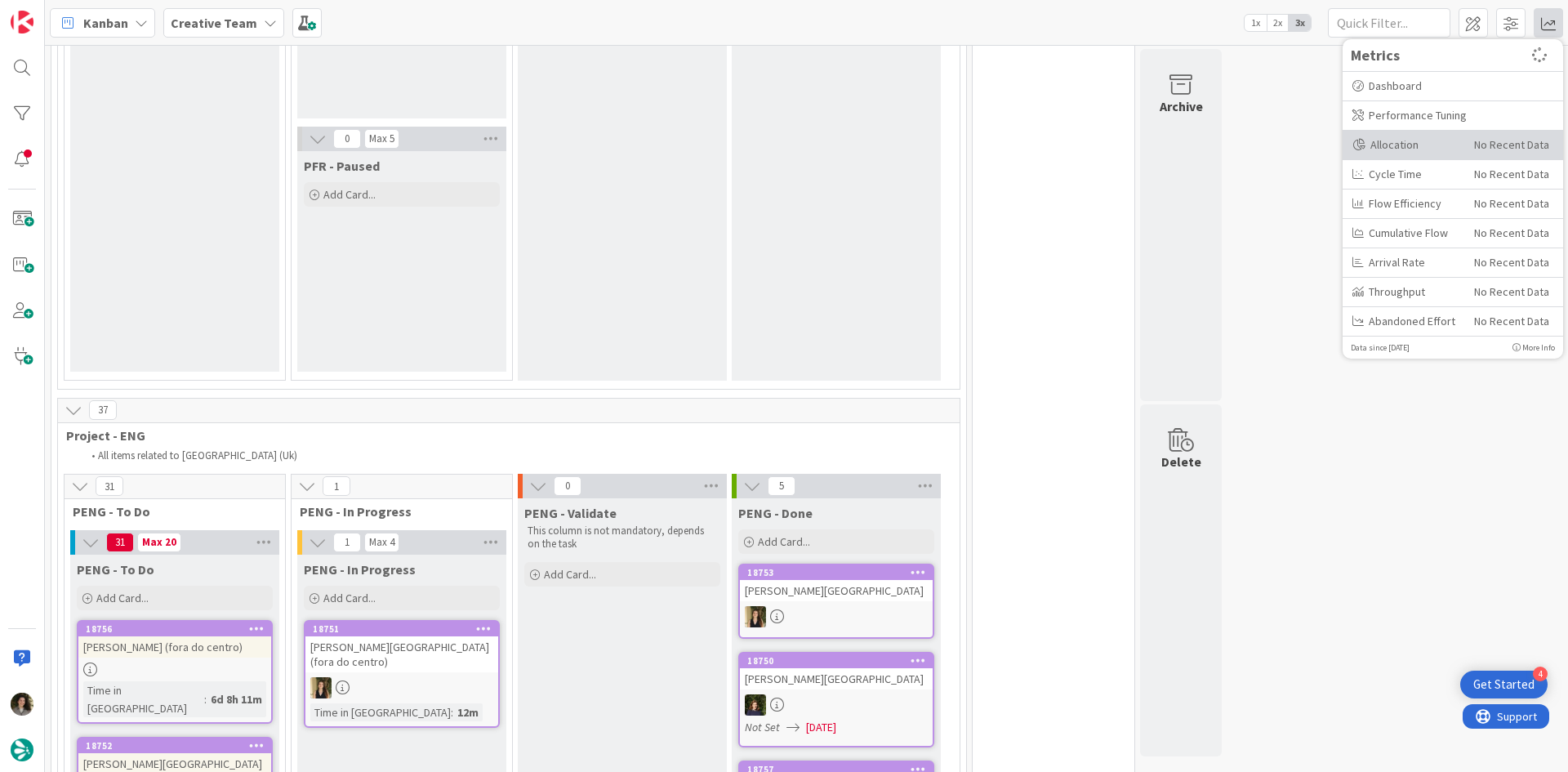 click on "Allocation" at bounding box center [1407, 145] 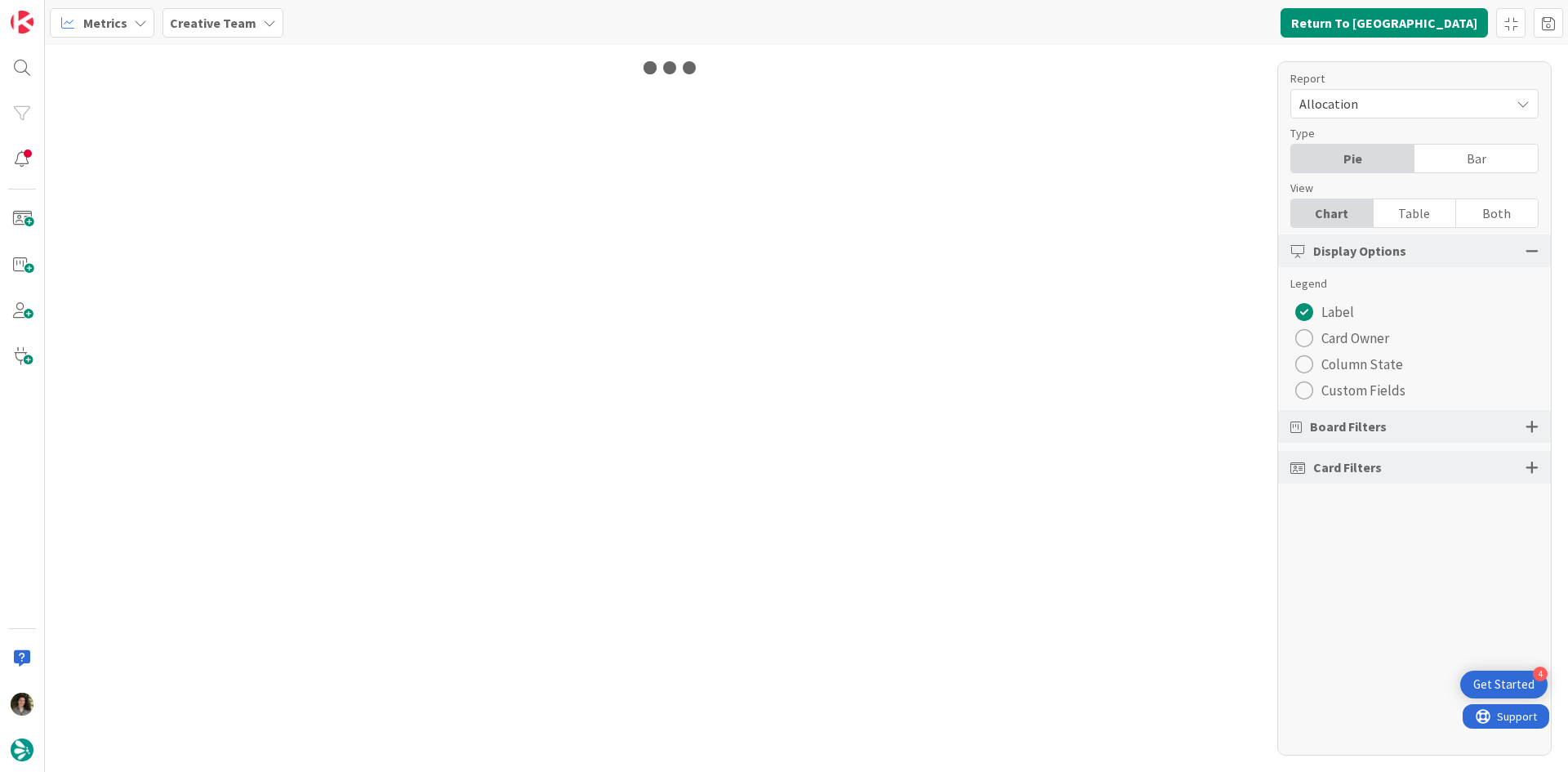 scroll, scrollTop: 0, scrollLeft: 0, axis: both 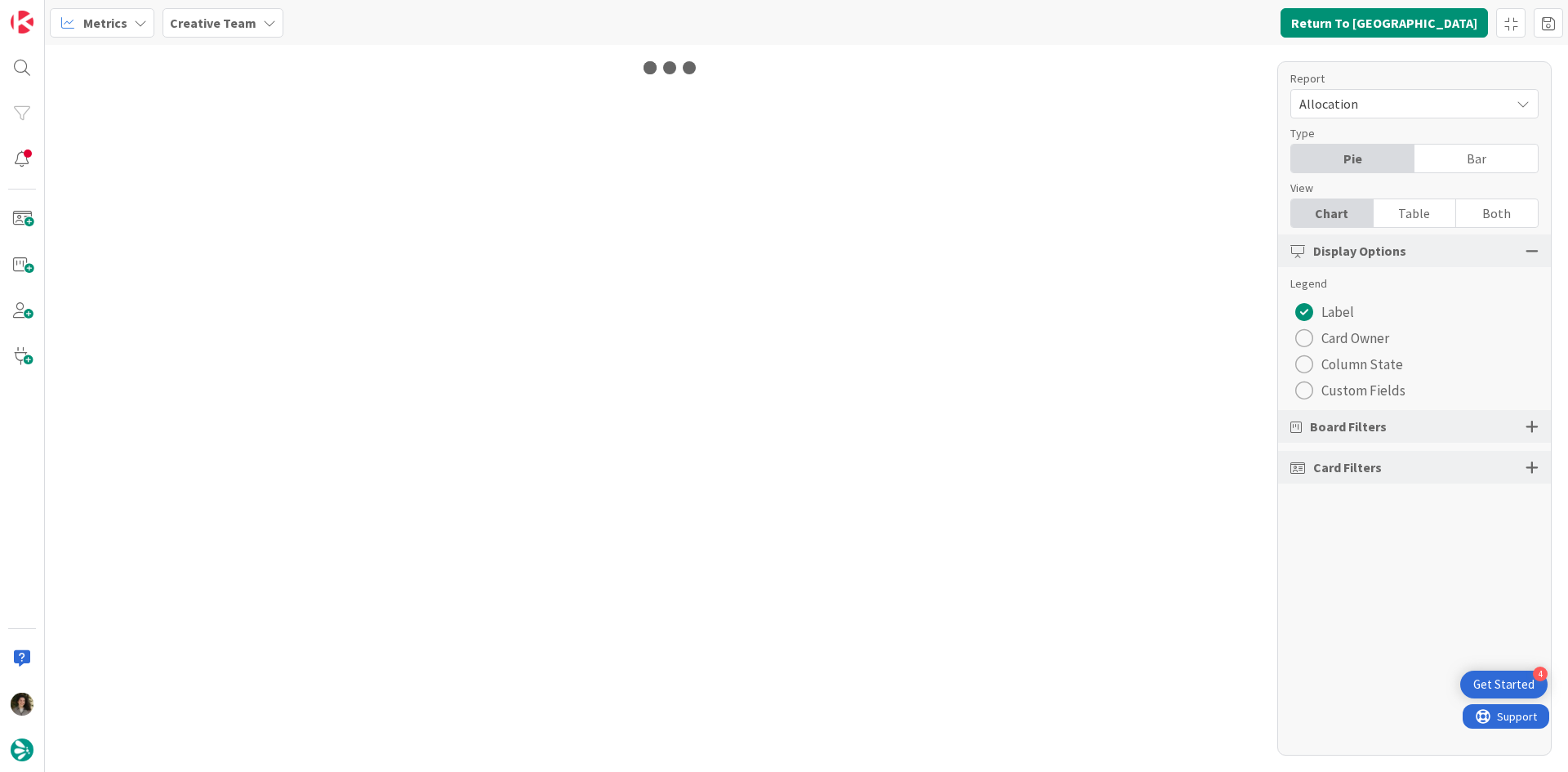 click on "Table" at bounding box center [1414, 213] 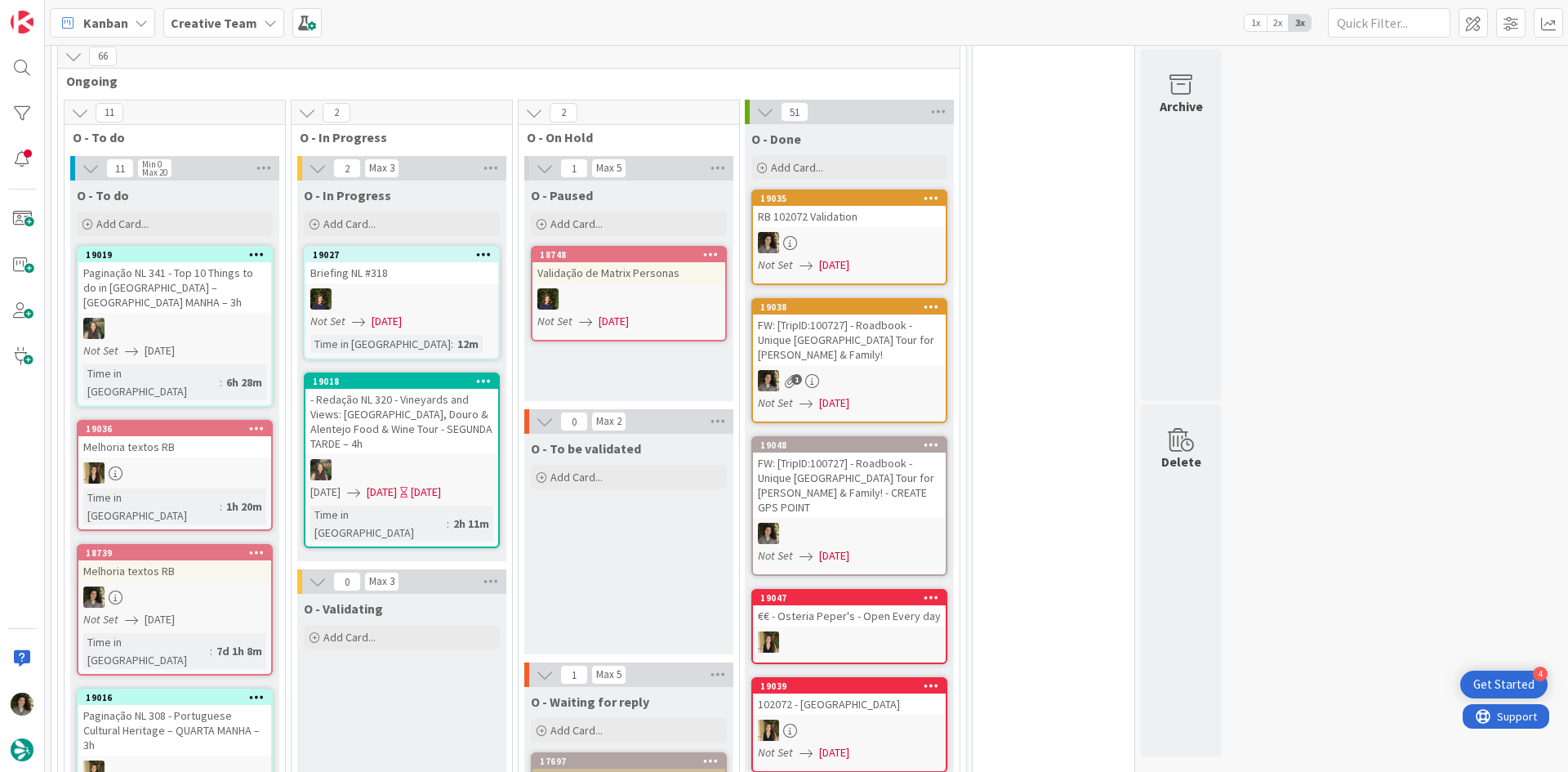 scroll, scrollTop: 0, scrollLeft: 0, axis: both 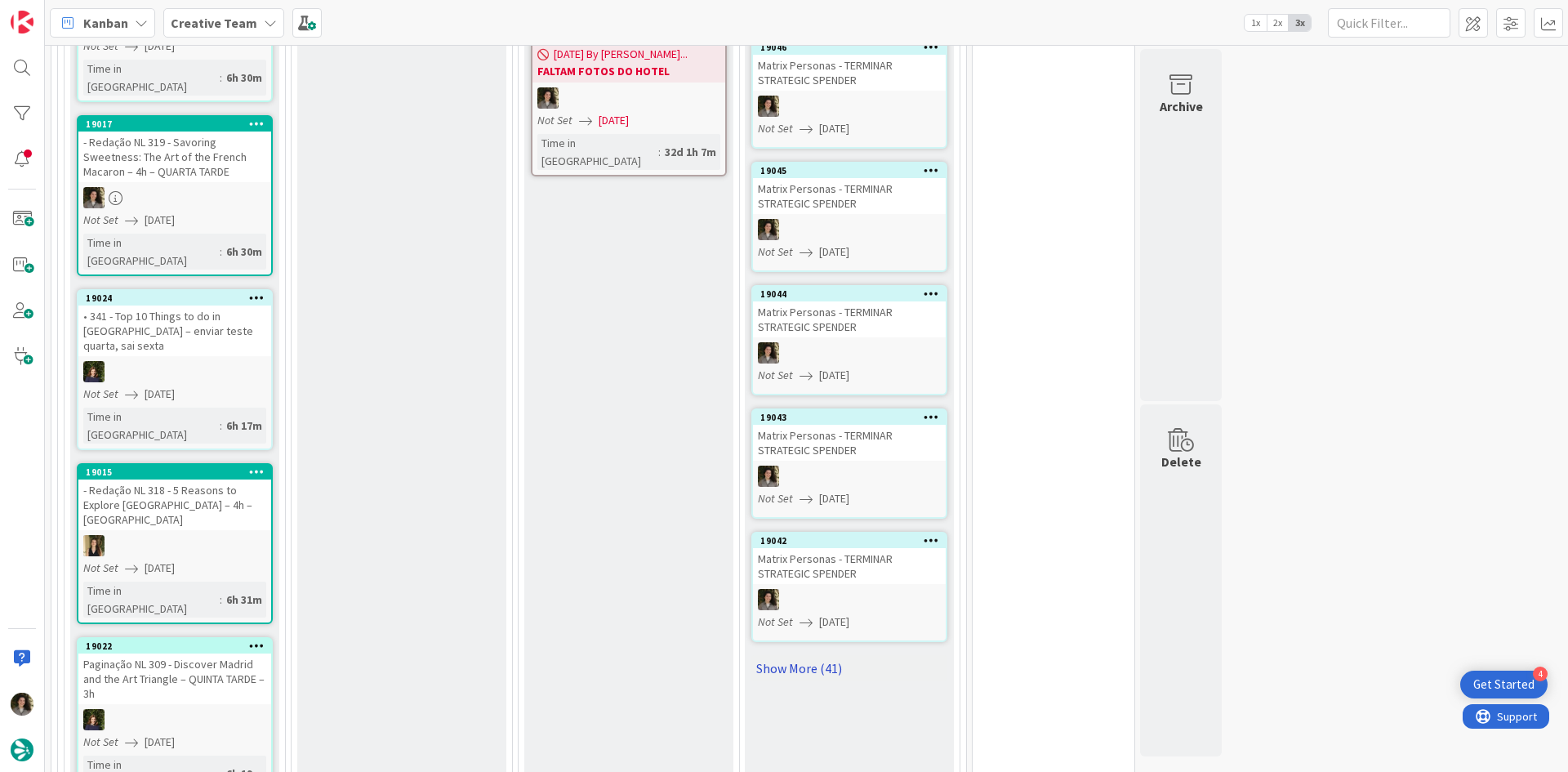 drag, startPoint x: 821, startPoint y: 640, endPoint x: 813, endPoint y: 657, distance: 18.788294 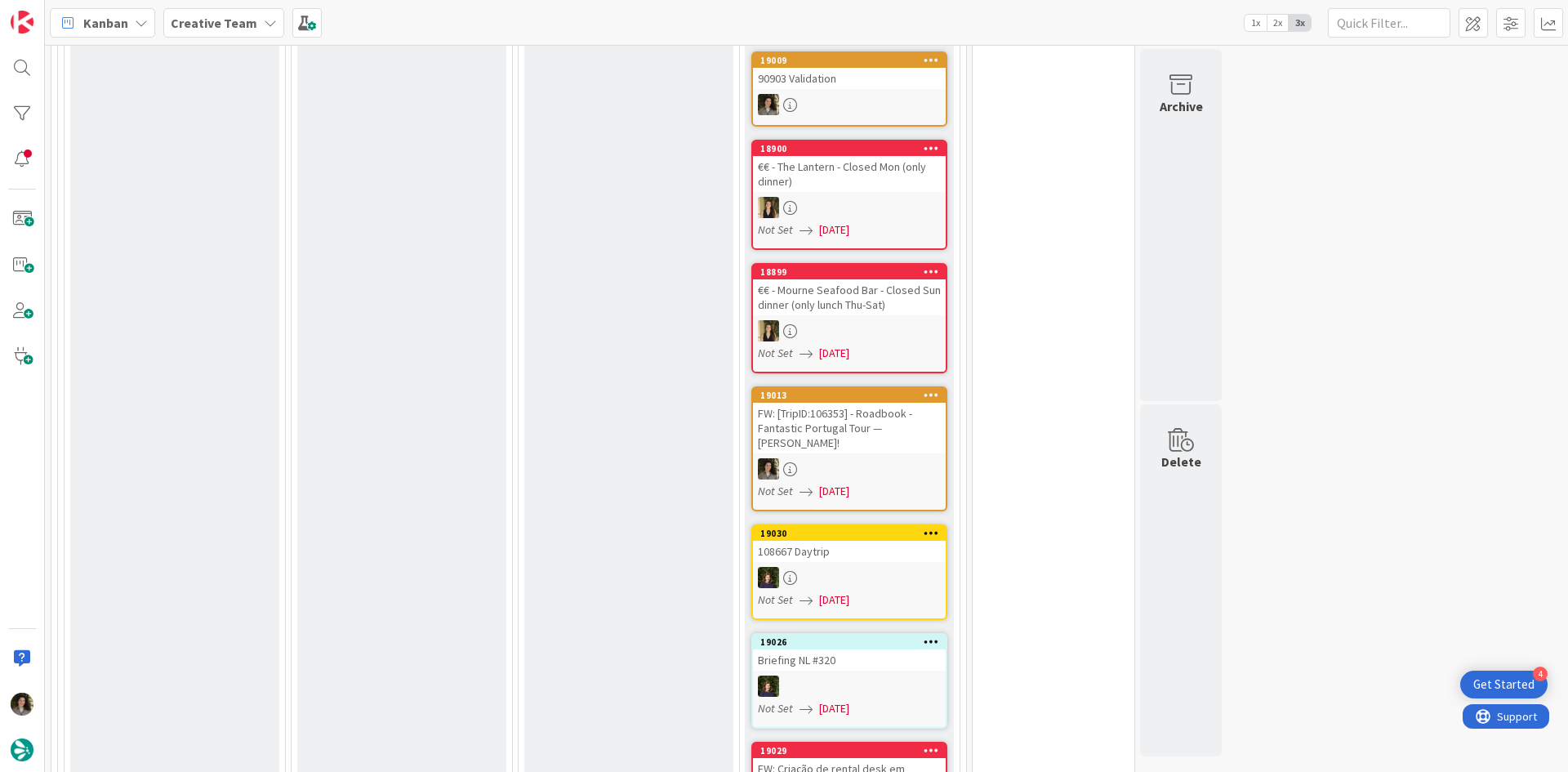 scroll, scrollTop: 3349, scrollLeft: 0, axis: vertical 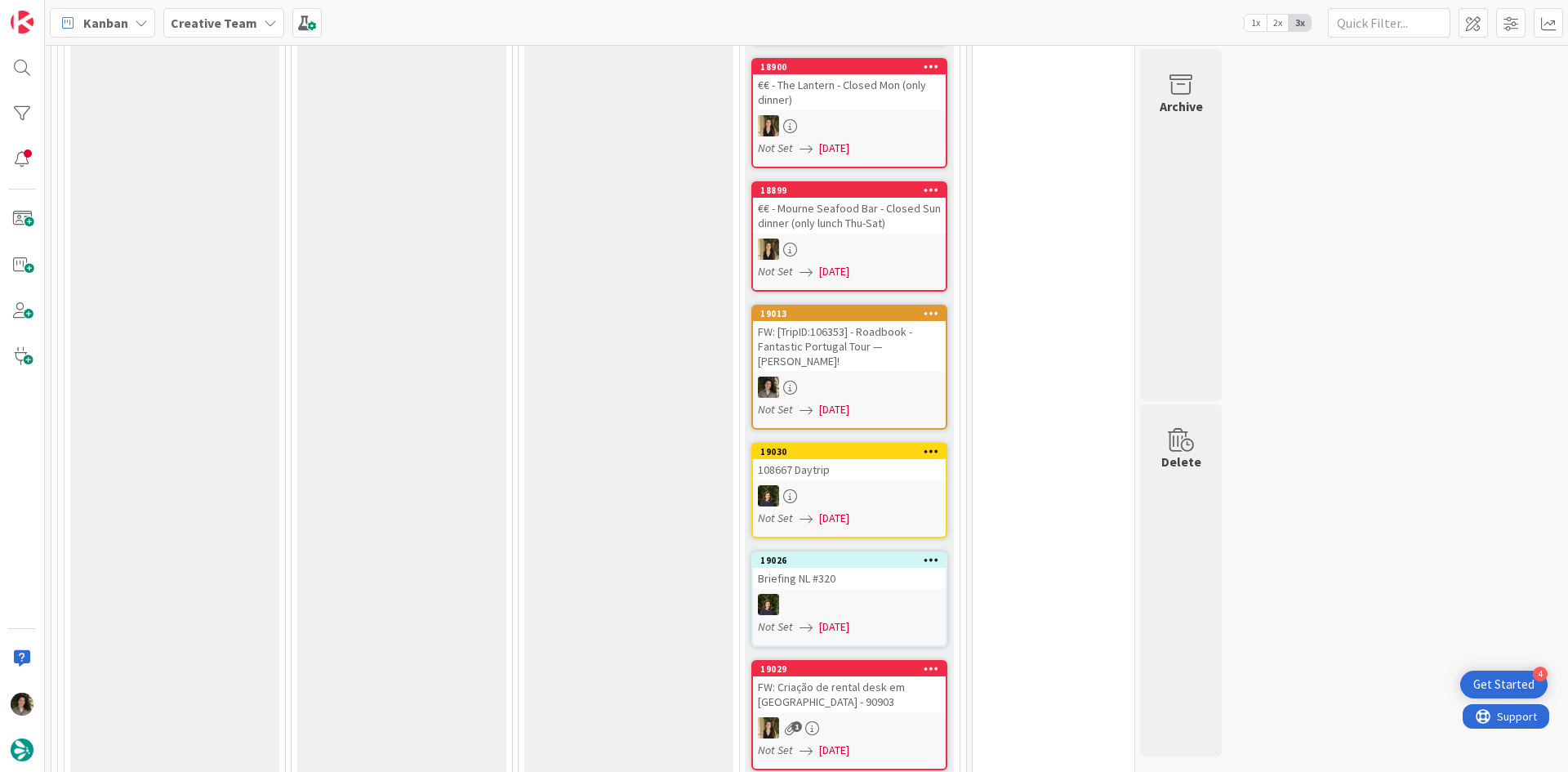 click at bounding box center (849, 387) 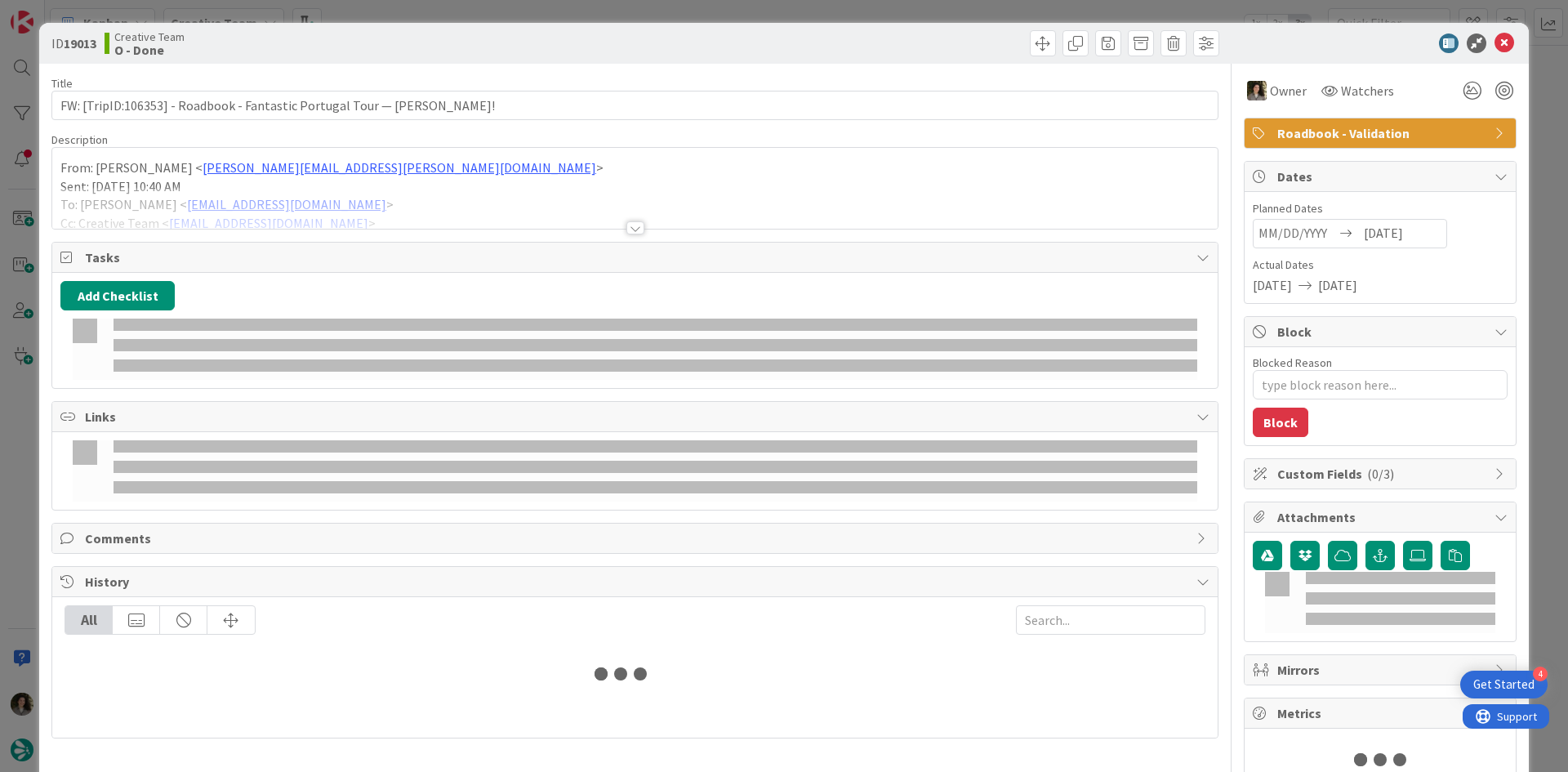 type on "x" 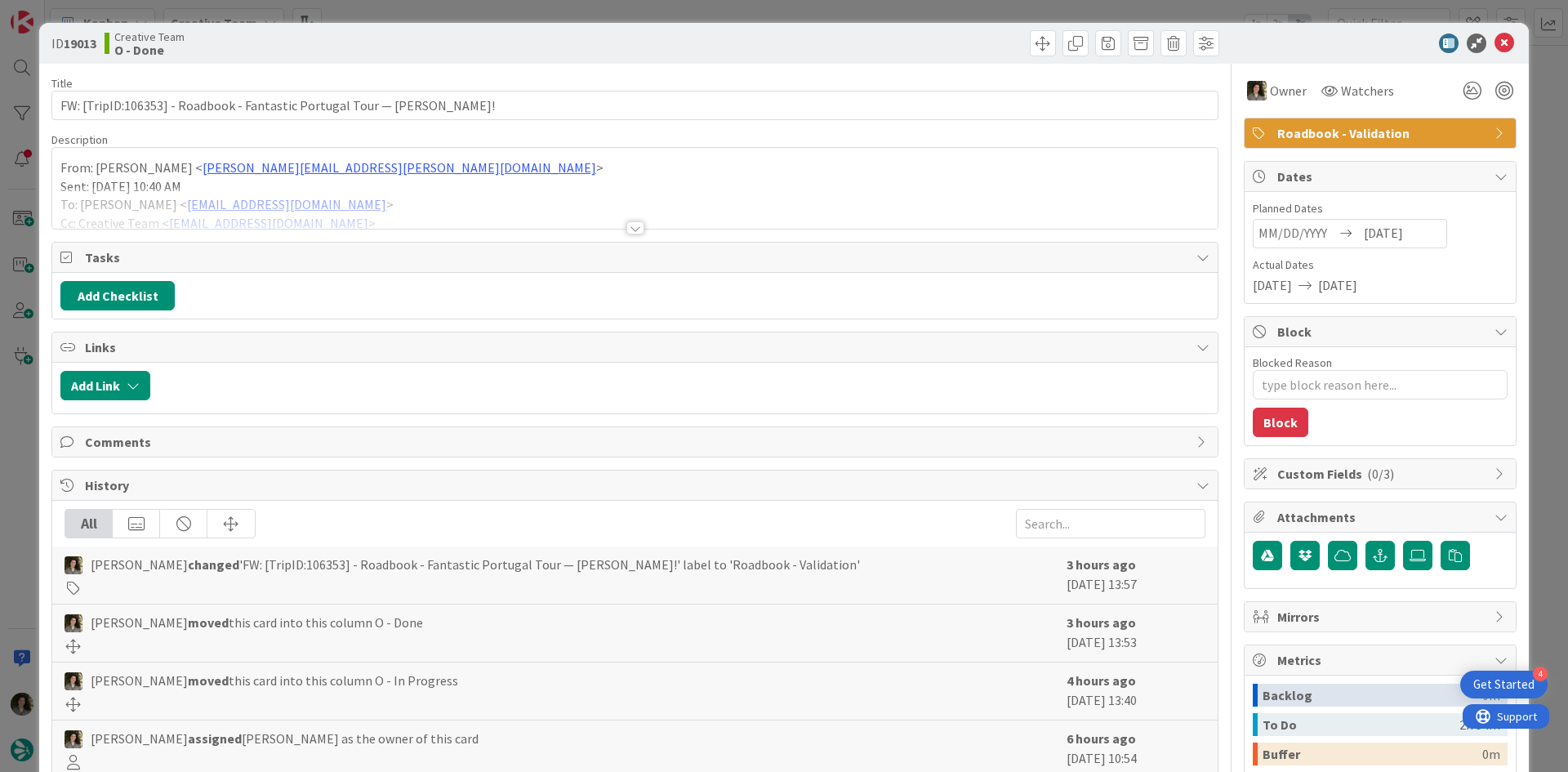 scroll, scrollTop: 0, scrollLeft: 0, axis: both 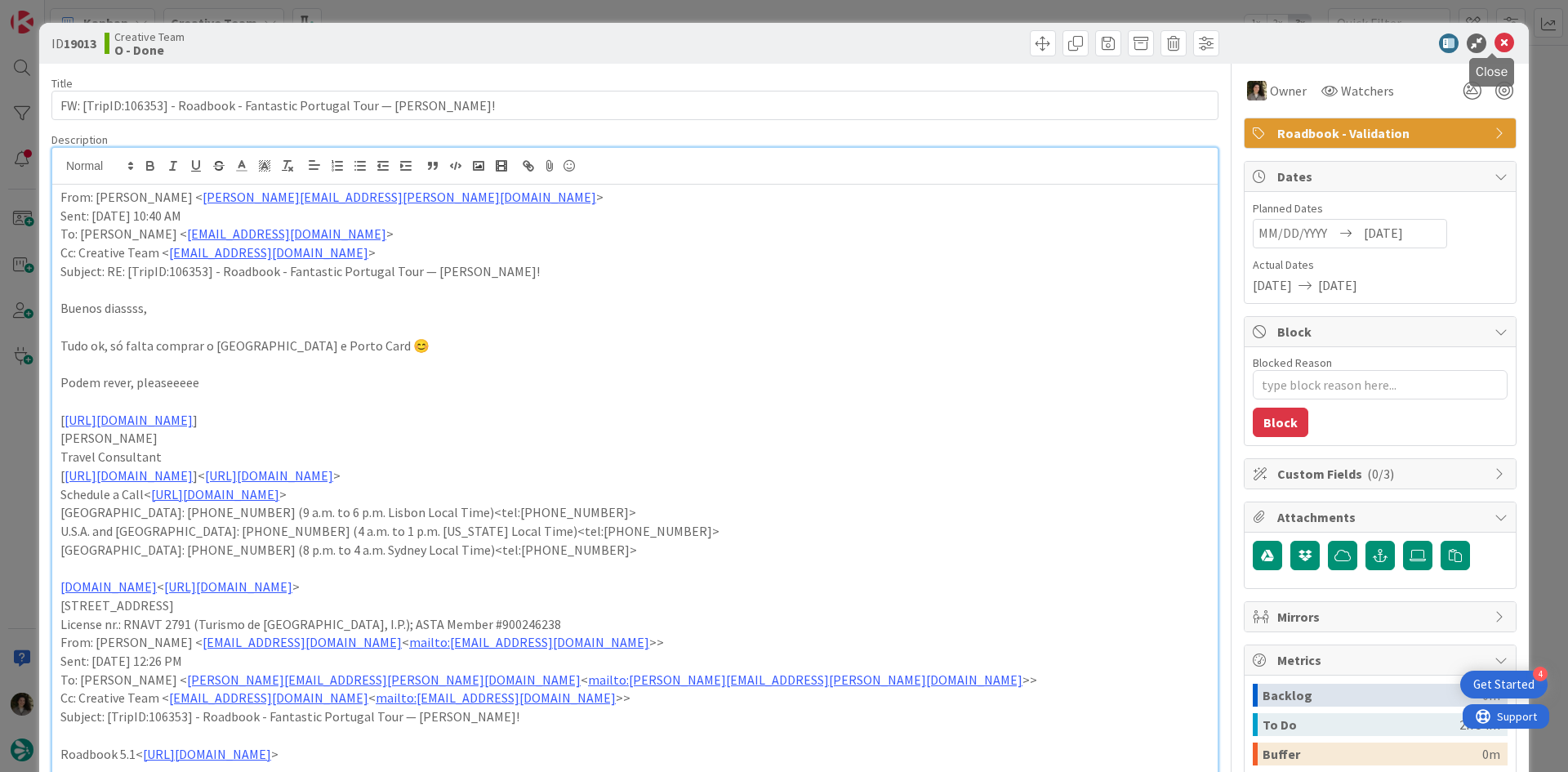 click at bounding box center (1504, 43) 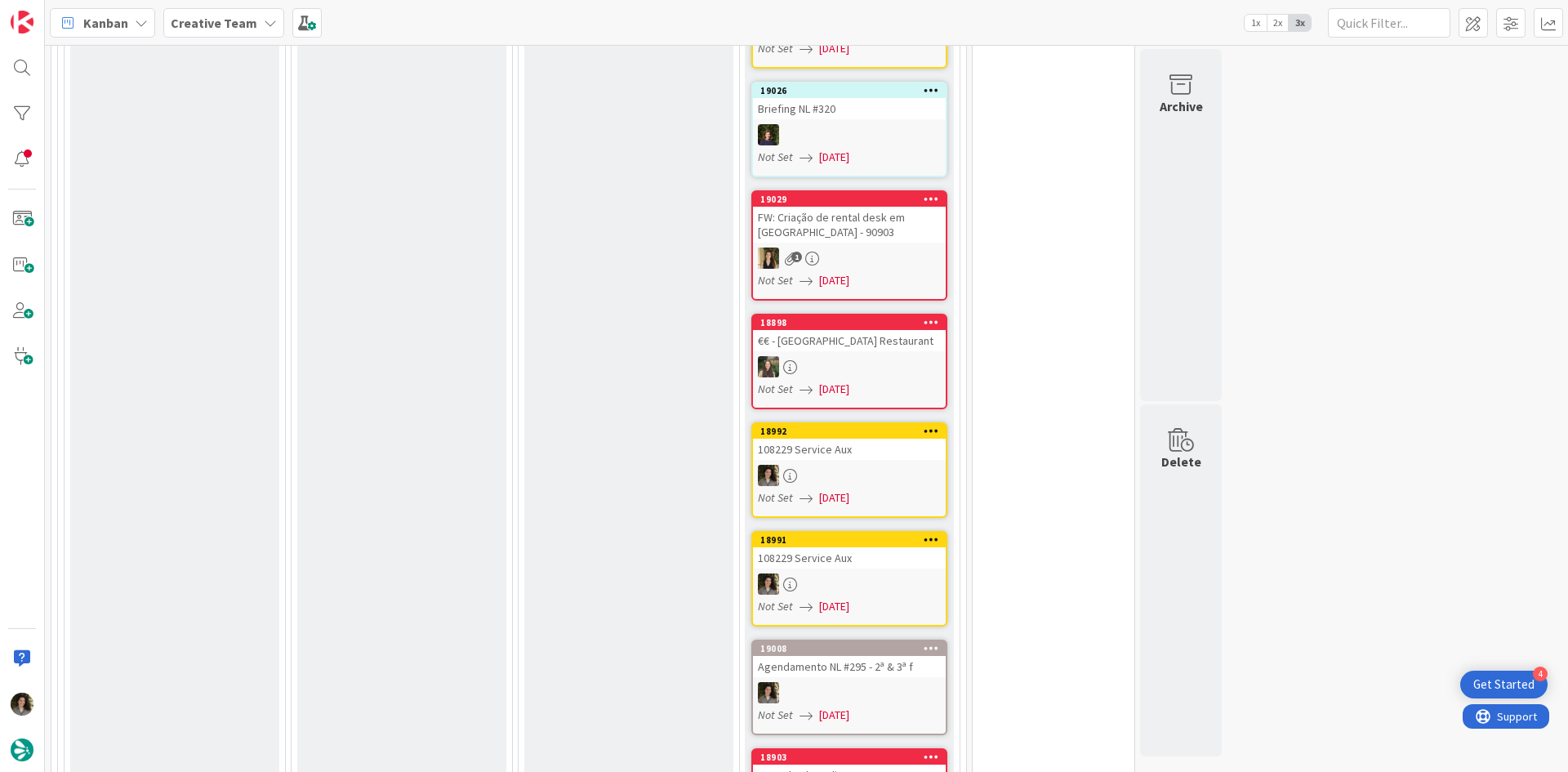 scroll, scrollTop: 3921, scrollLeft: 0, axis: vertical 